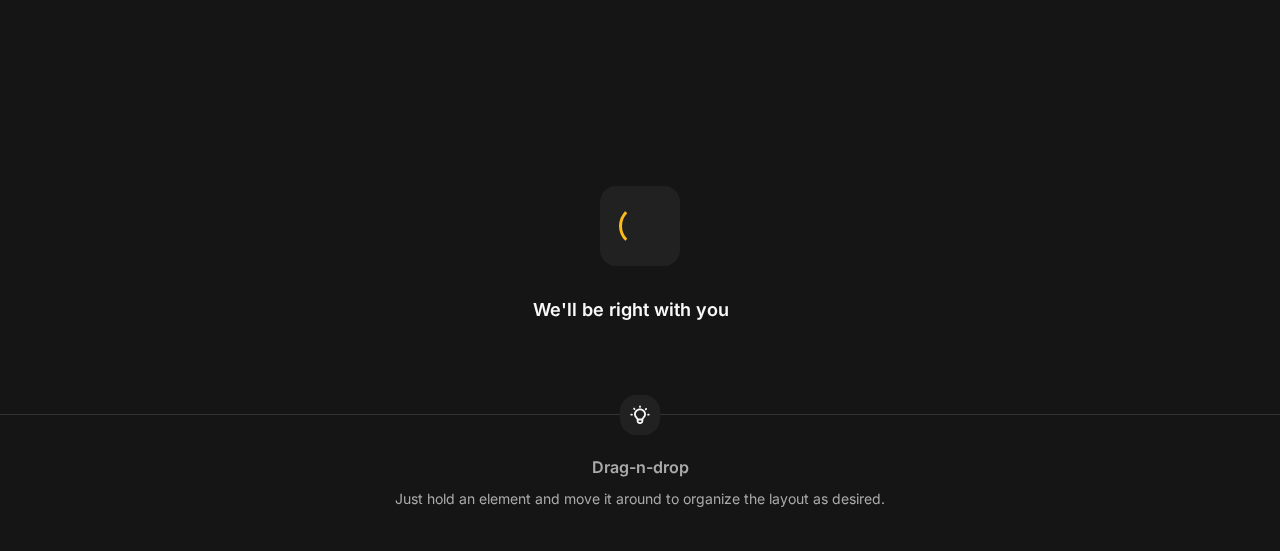 scroll, scrollTop: 0, scrollLeft: 0, axis: both 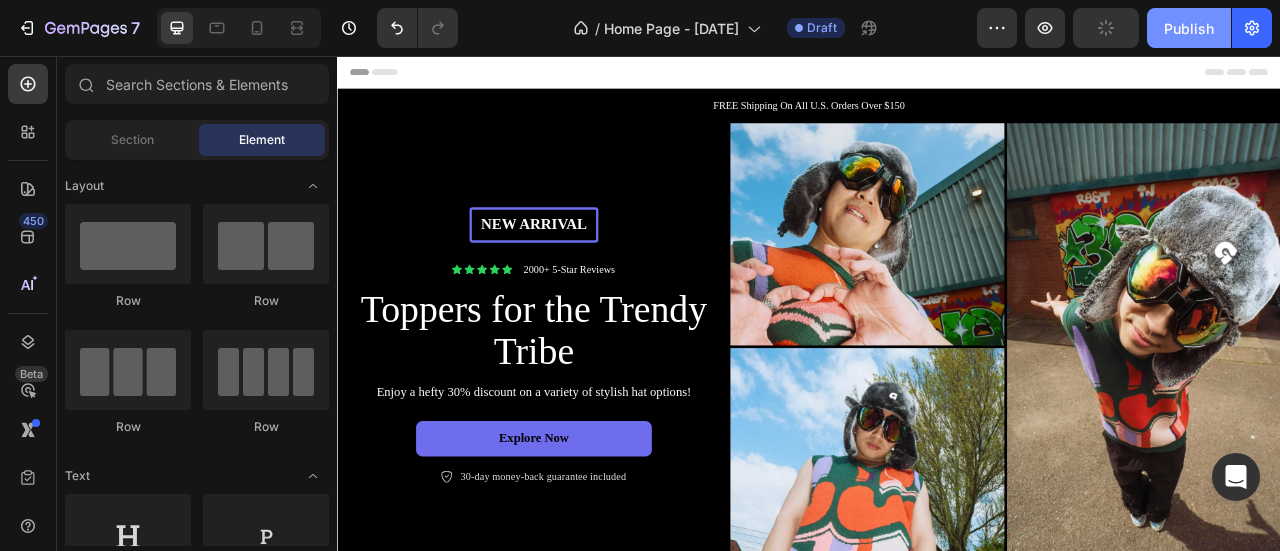 click on "Publish" at bounding box center (1189, 28) 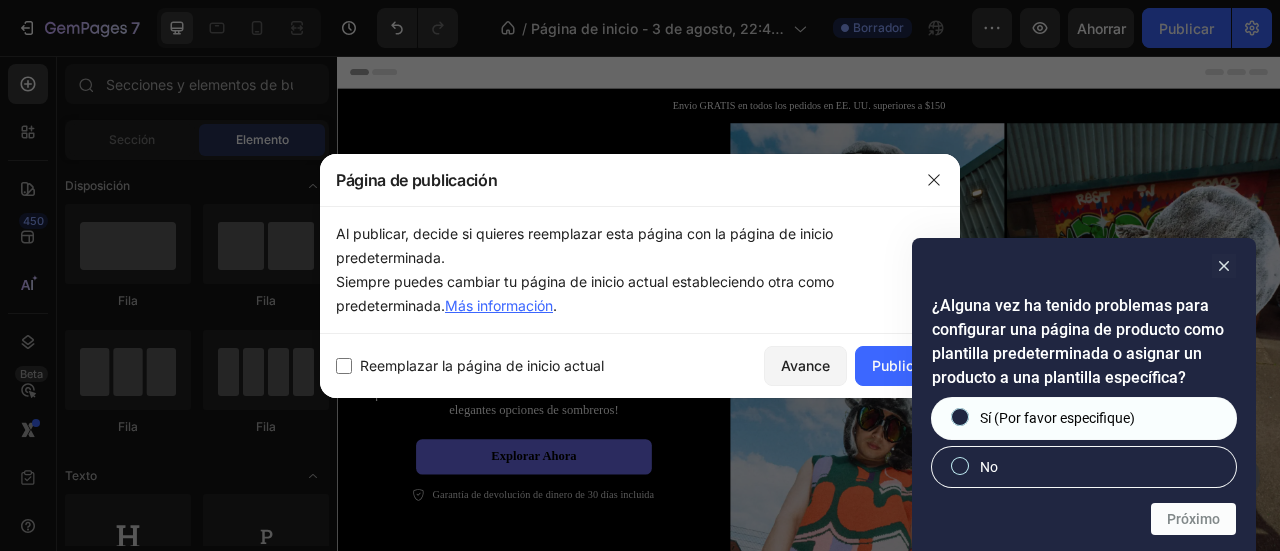 click on "Sí (Por favor especifique)" at bounding box center [1057, 418] 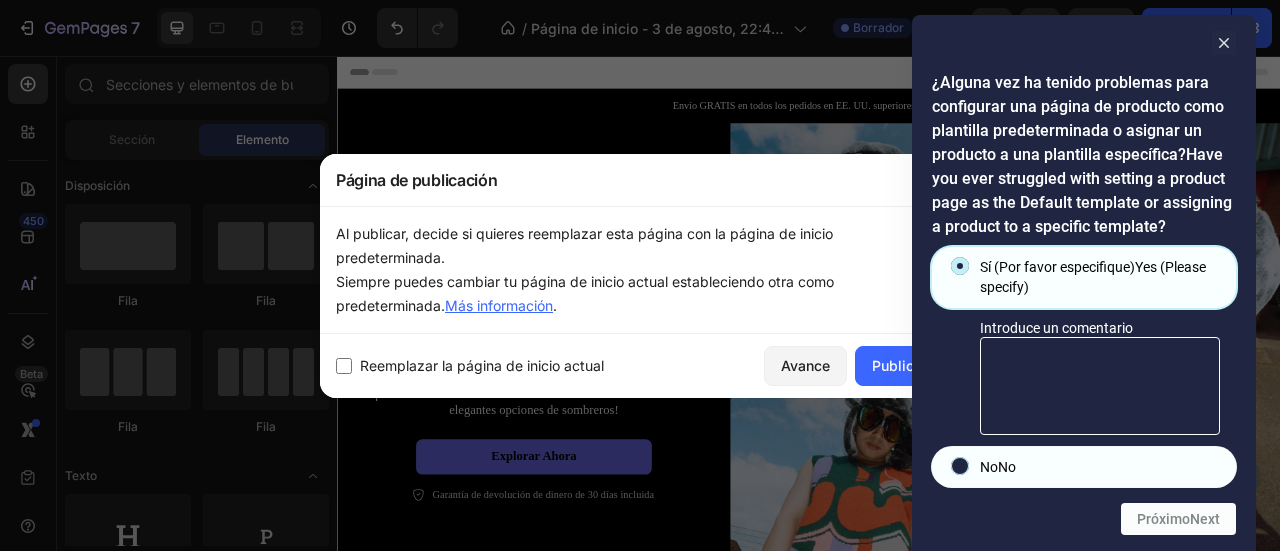 click on "No No" at bounding box center (960, 465) 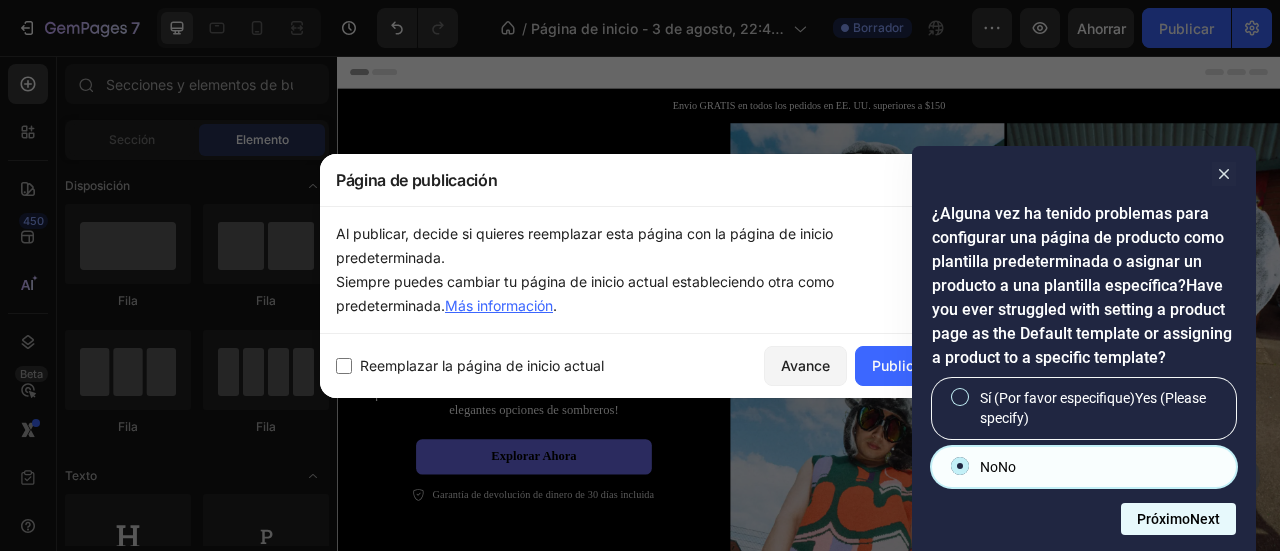 click on "Próximo" at bounding box center [1163, 519] 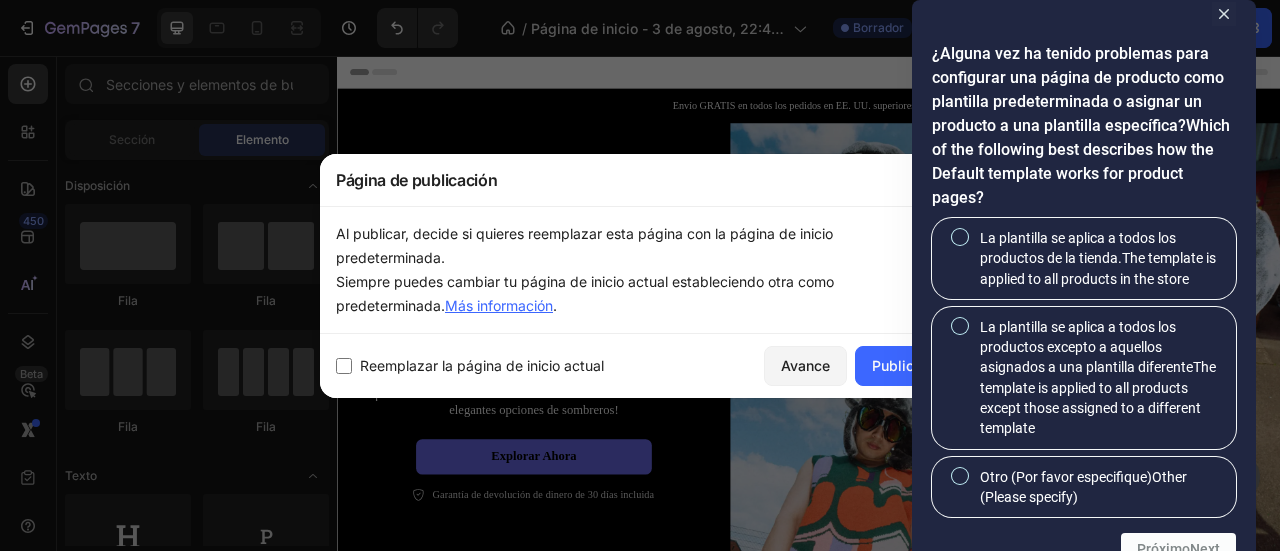 scroll, scrollTop: 64, scrollLeft: 0, axis: vertical 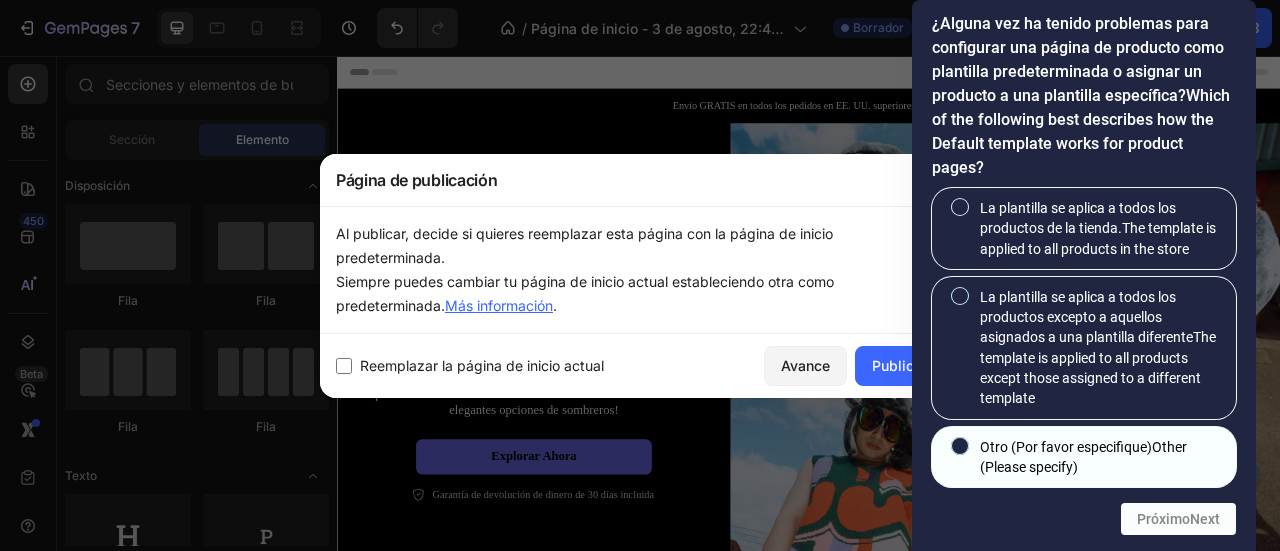 click on "Otro (Por favor especifique) Other (Please specify)" at bounding box center (960, 445) 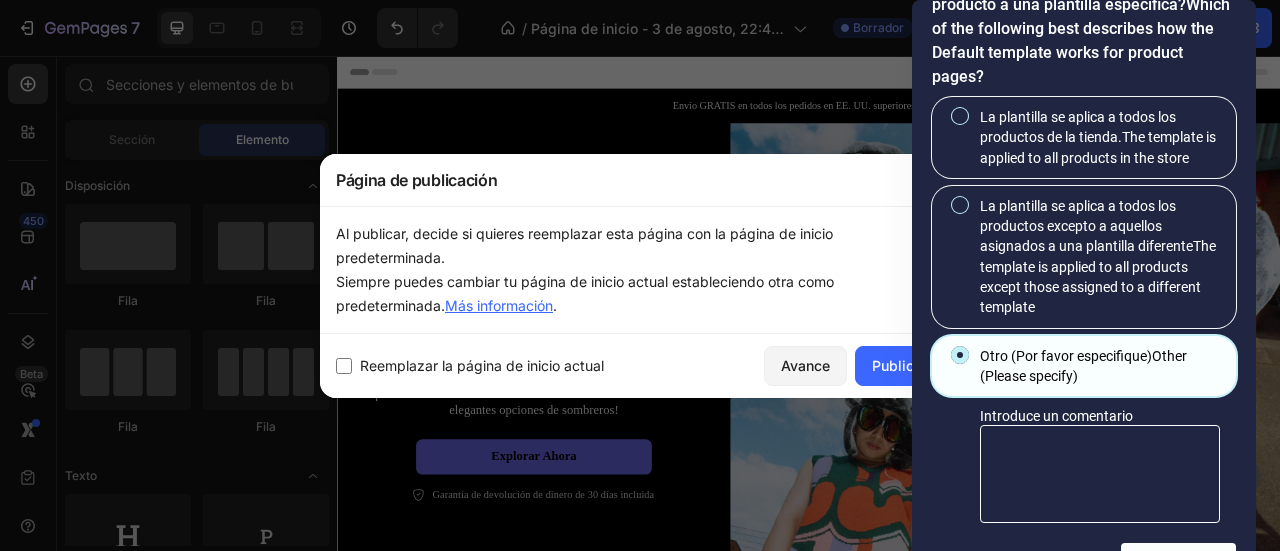 scroll, scrollTop: 52, scrollLeft: 0, axis: vertical 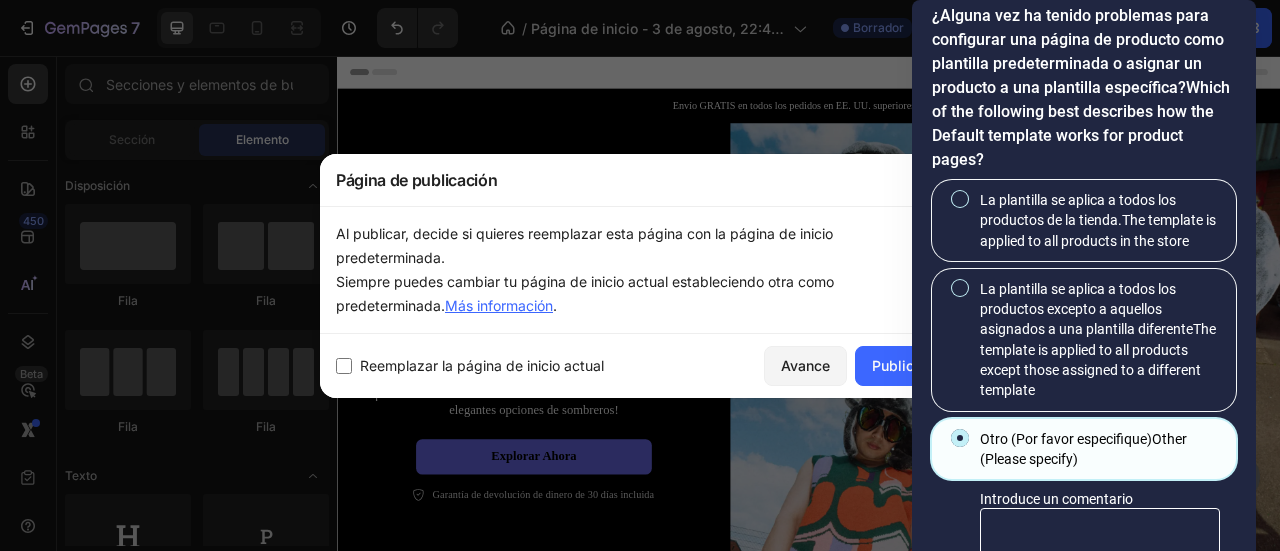 click at bounding box center [344, 366] 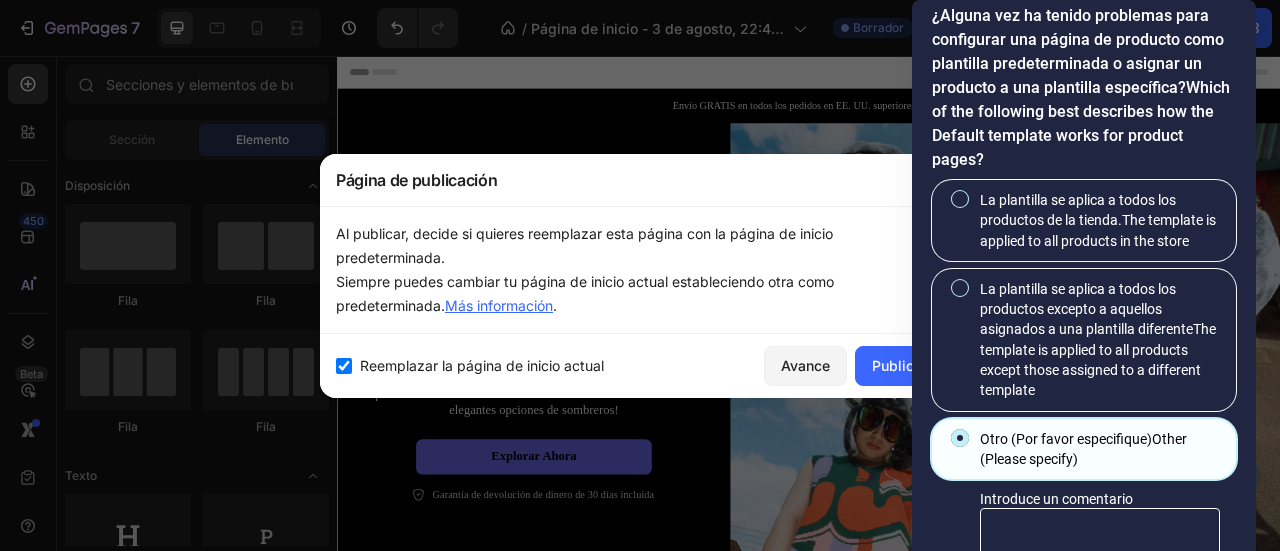 checkbox on "true" 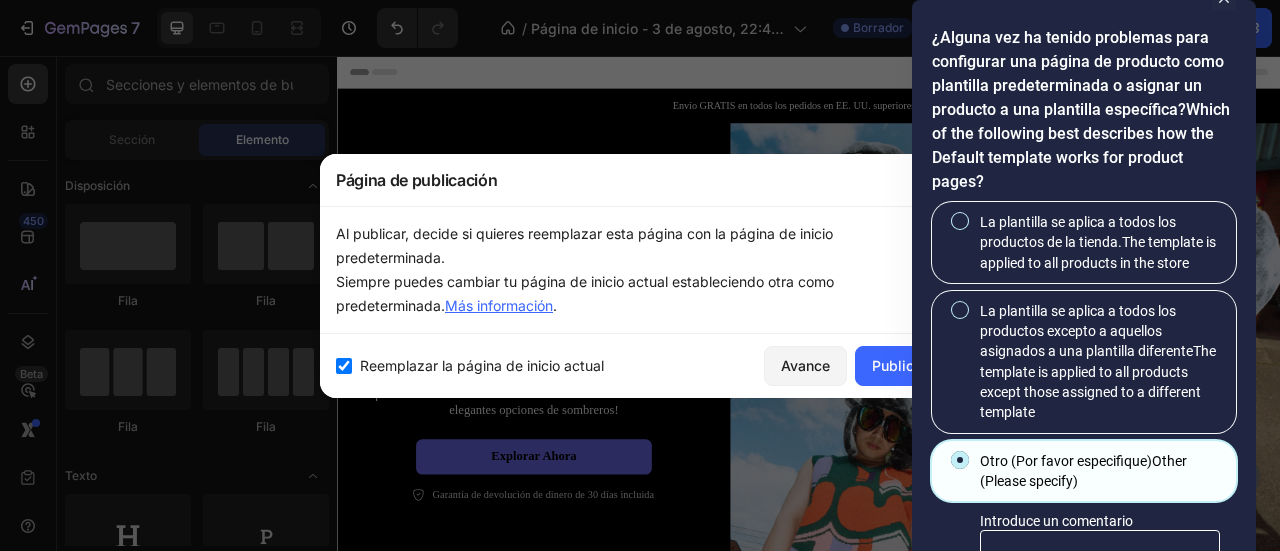 scroll, scrollTop: 12, scrollLeft: 0, axis: vertical 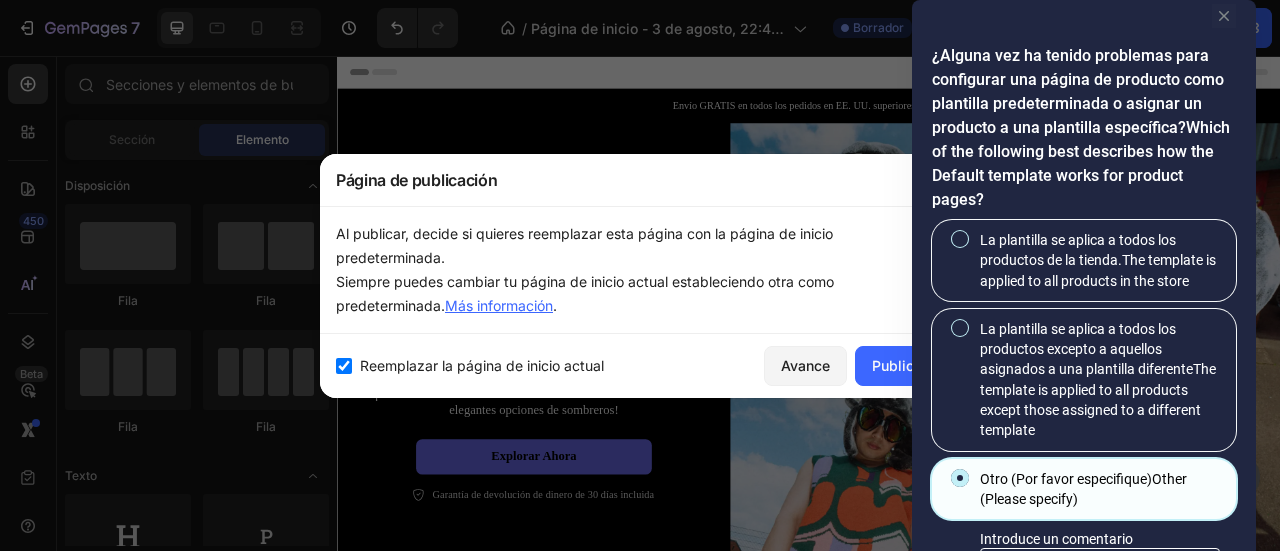 click 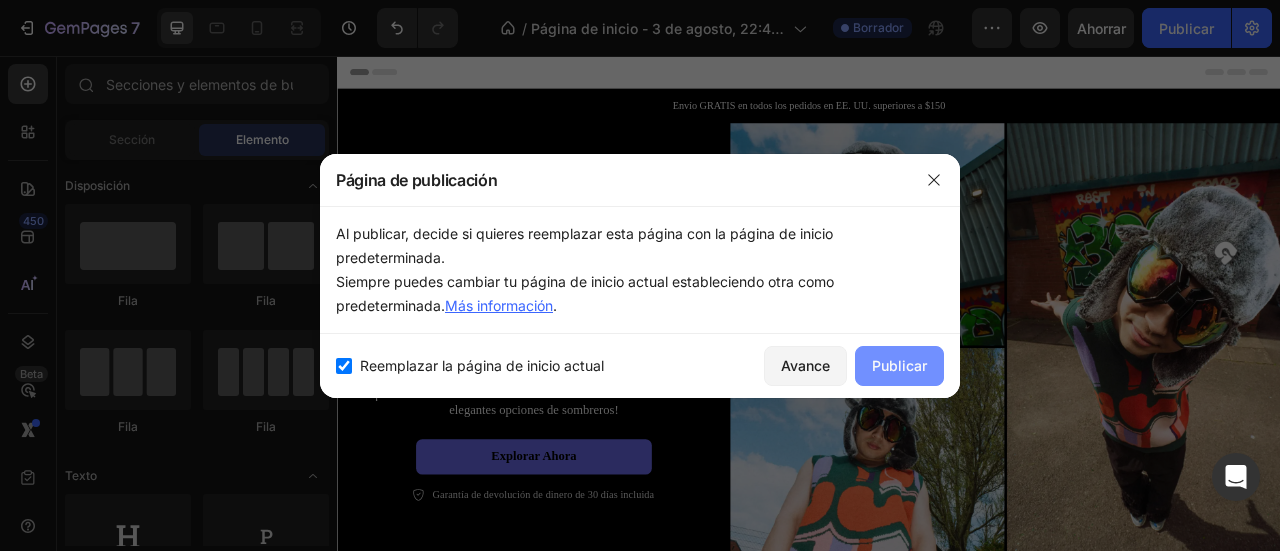 click on "Publicar" at bounding box center [899, 365] 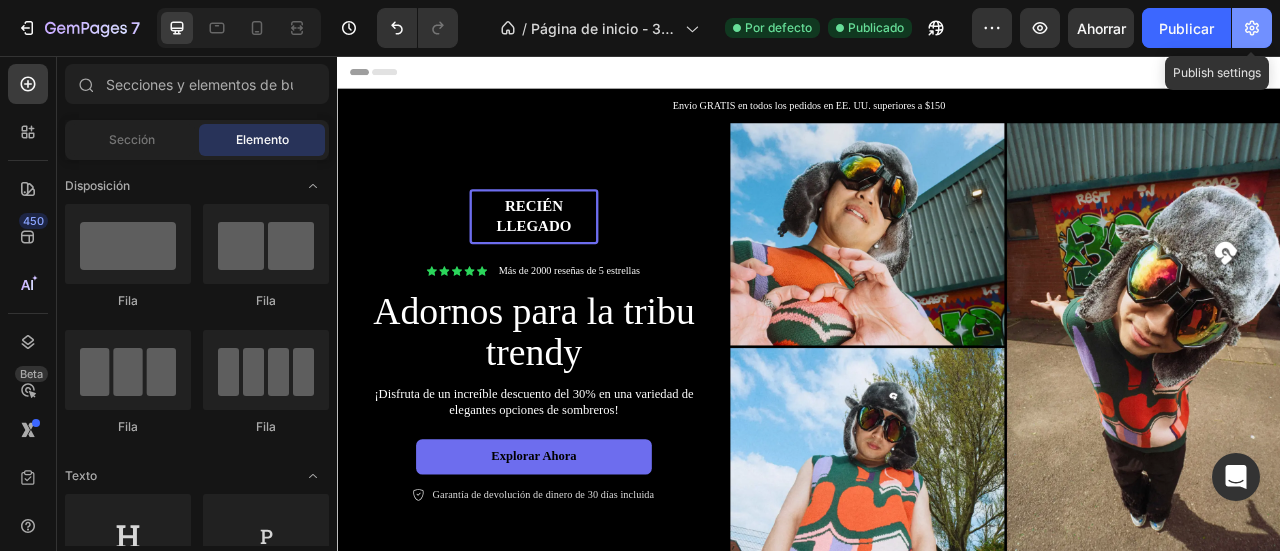 click 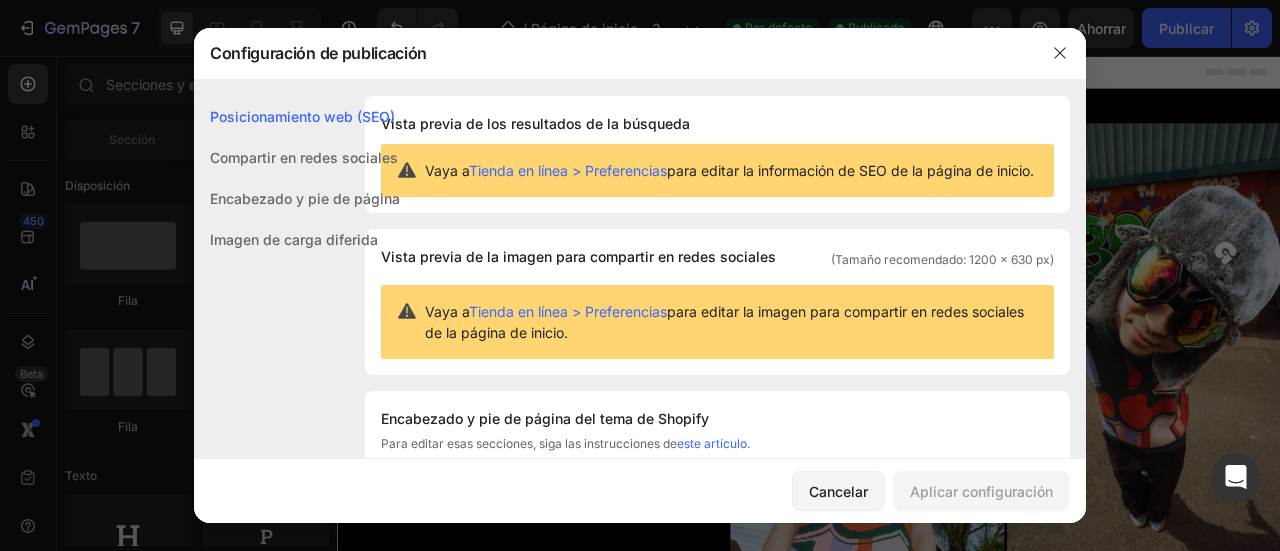 click on "Imagen de carga diferida" at bounding box center (294, 239) 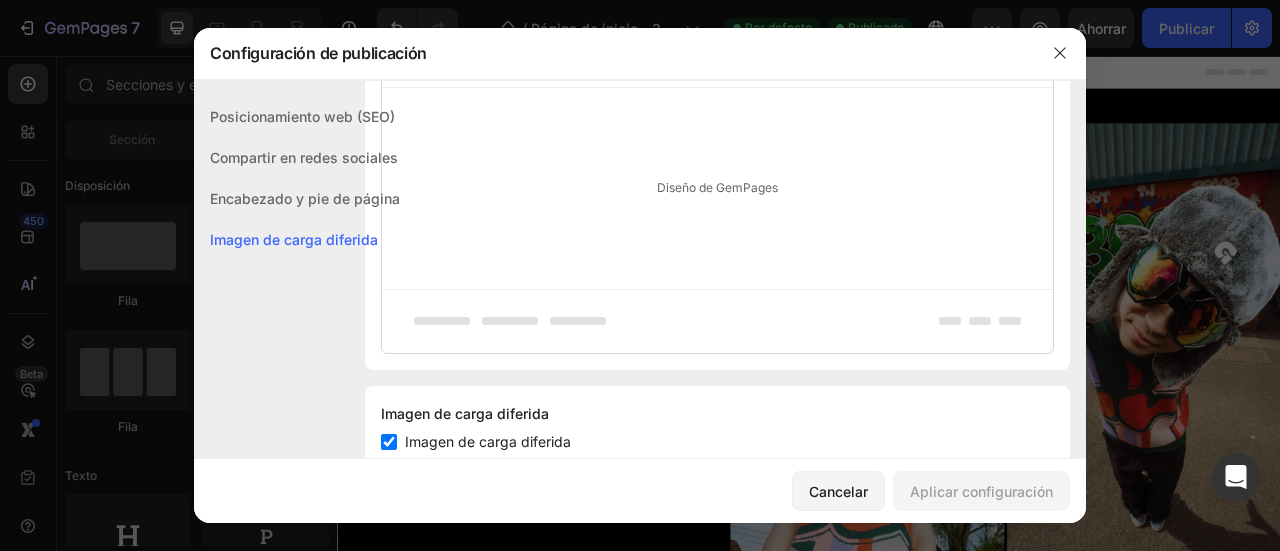 scroll, scrollTop: 580, scrollLeft: 0, axis: vertical 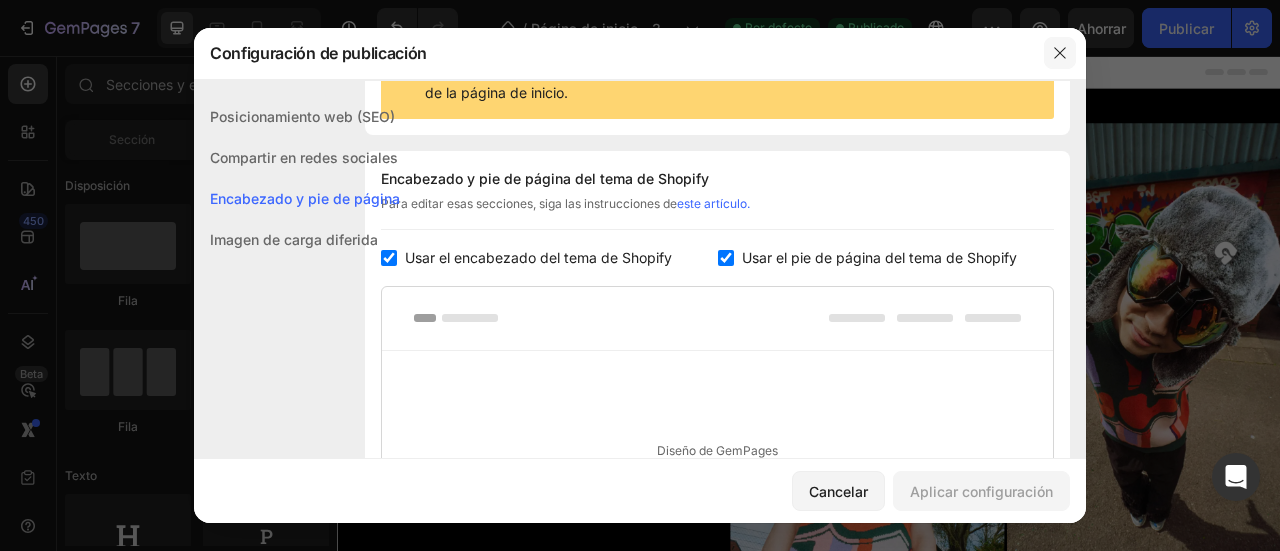click 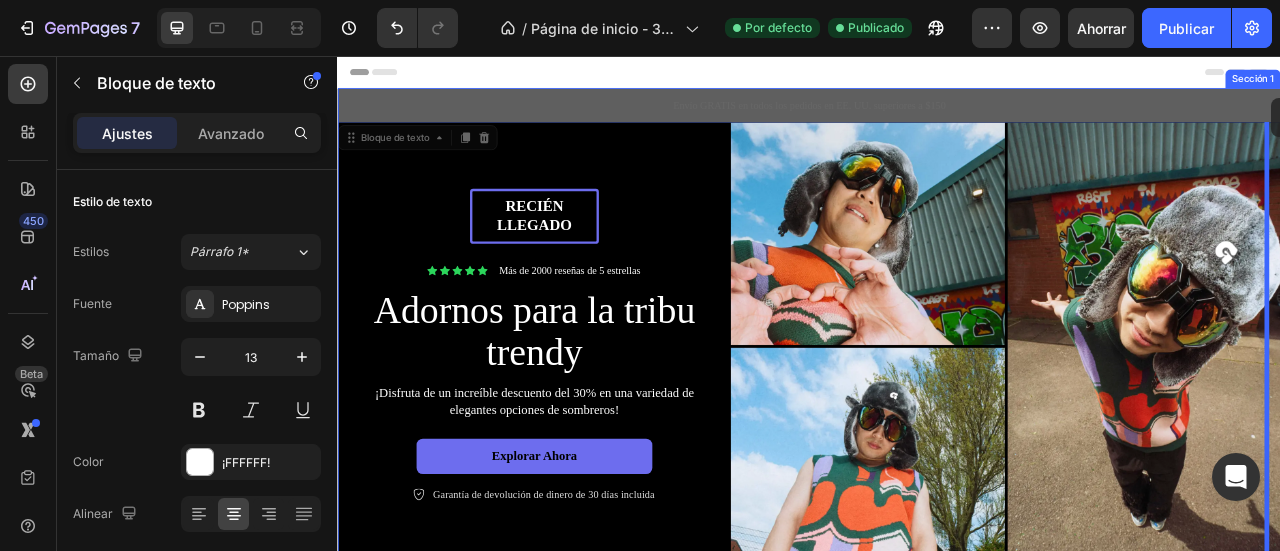 drag, startPoint x: 1520, startPoint y: 97, endPoint x: 1525, endPoint y: 109, distance: 13 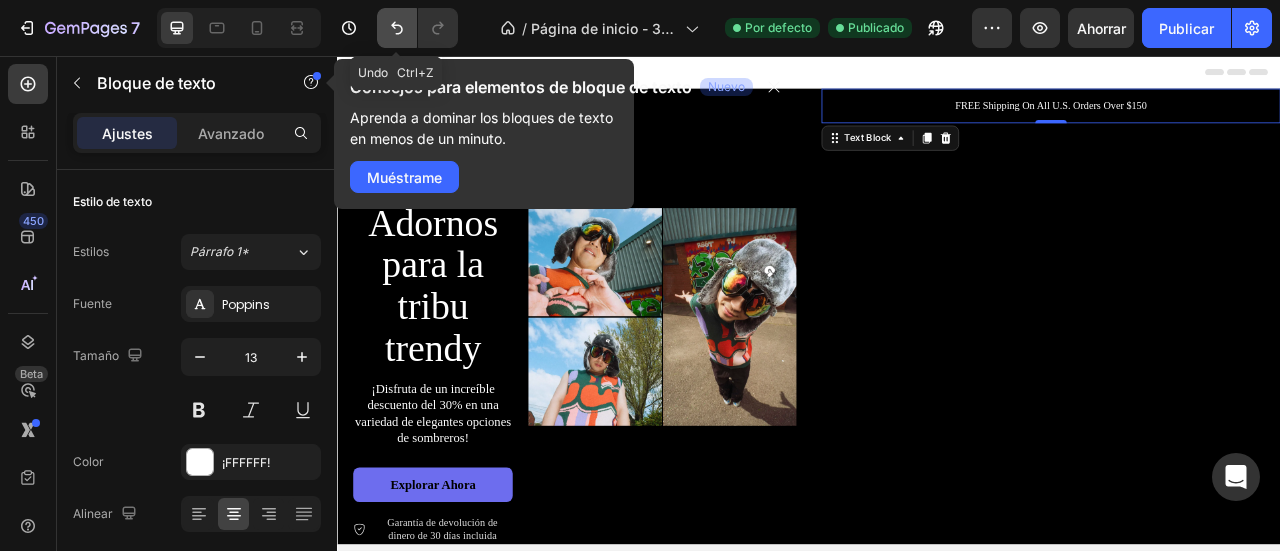 click 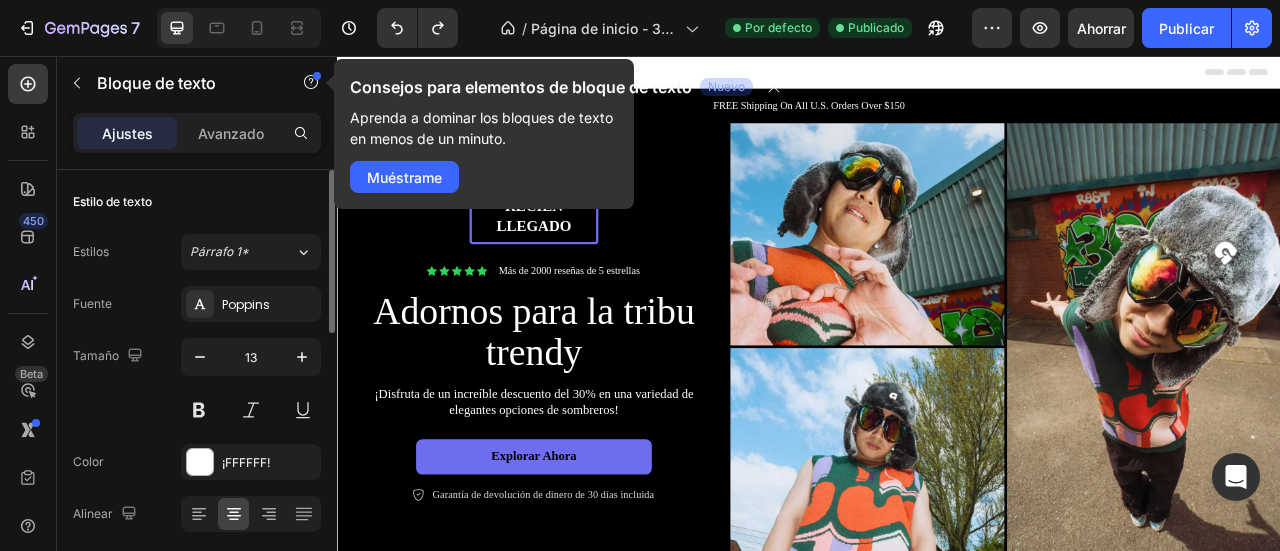 click on "Estilo de texto" at bounding box center [197, 202] 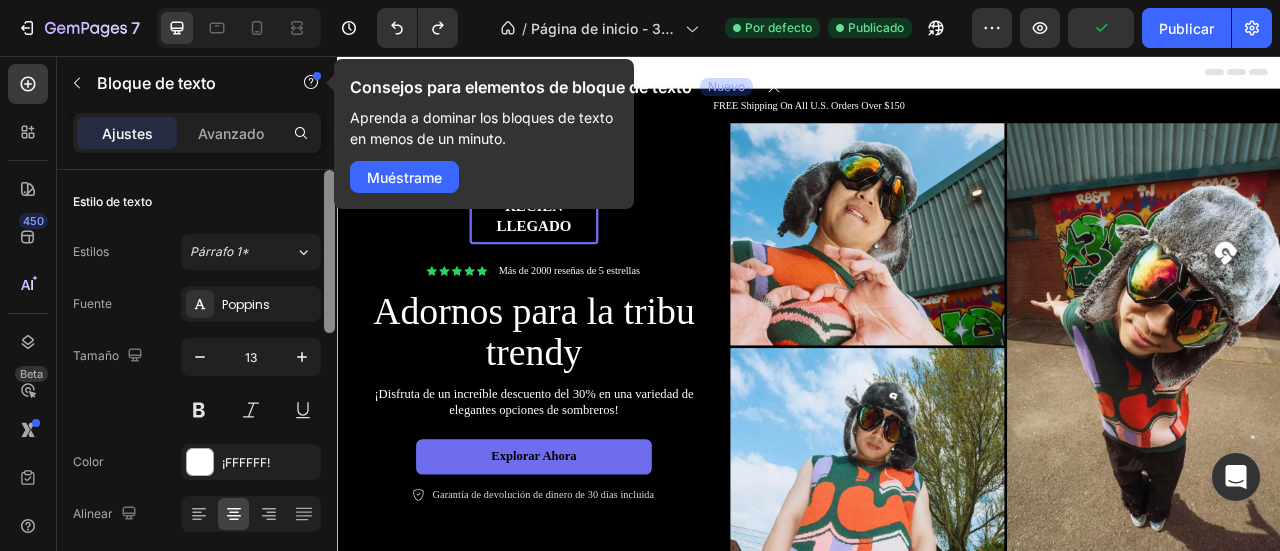 click at bounding box center [329, 251] 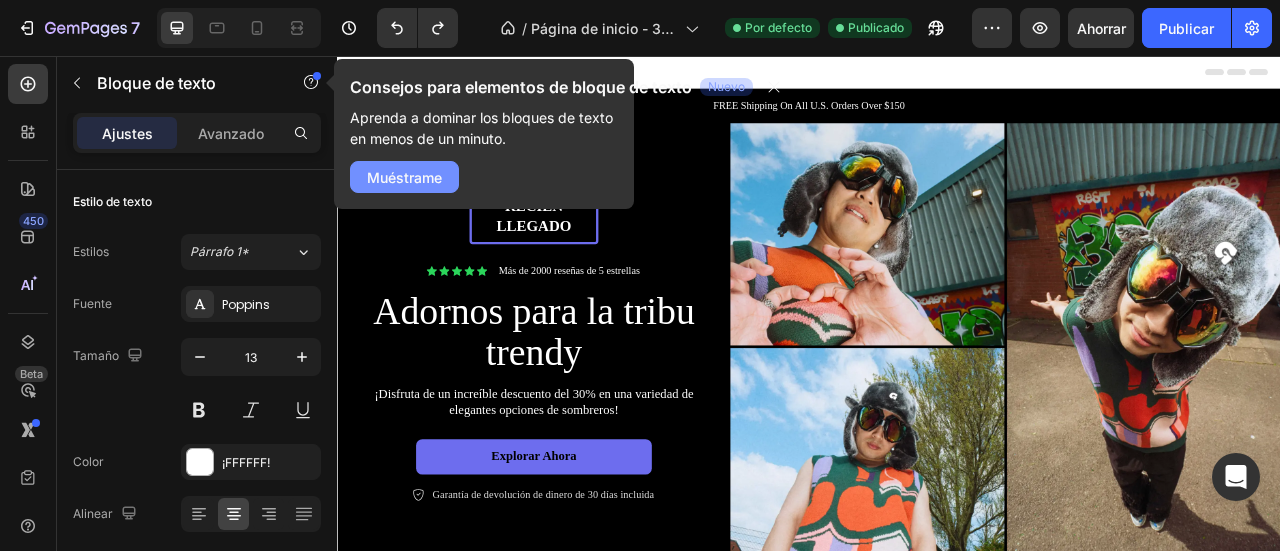 click on "Muéstrame" at bounding box center (404, 177) 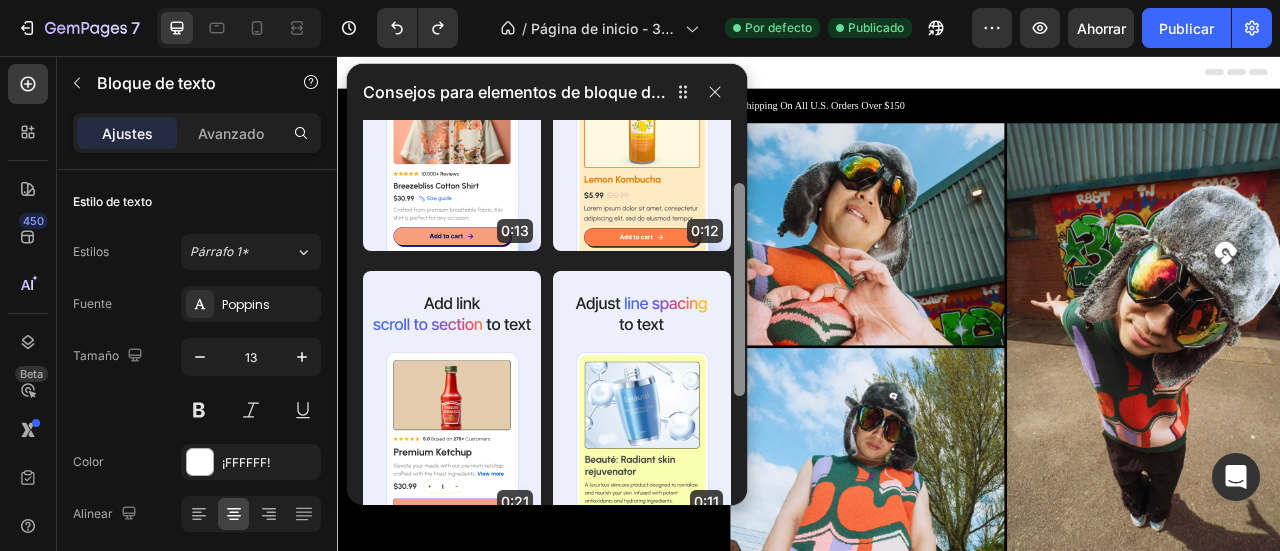 scroll, scrollTop: 158, scrollLeft: 0, axis: vertical 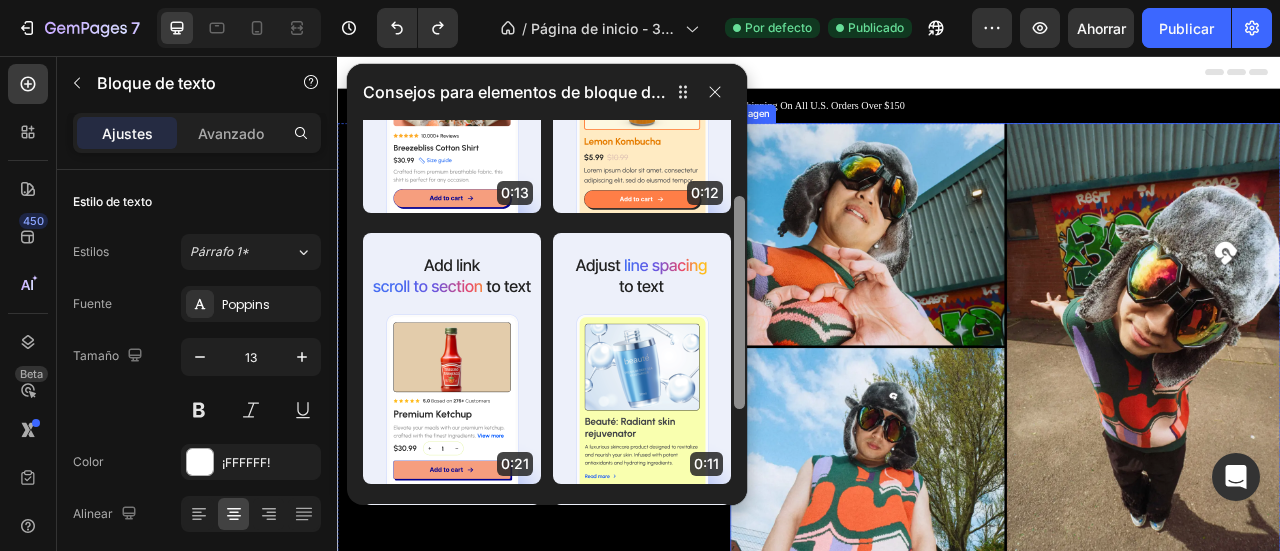 drag, startPoint x: 1079, startPoint y: 190, endPoint x: 862, endPoint y: 351, distance: 270.2036 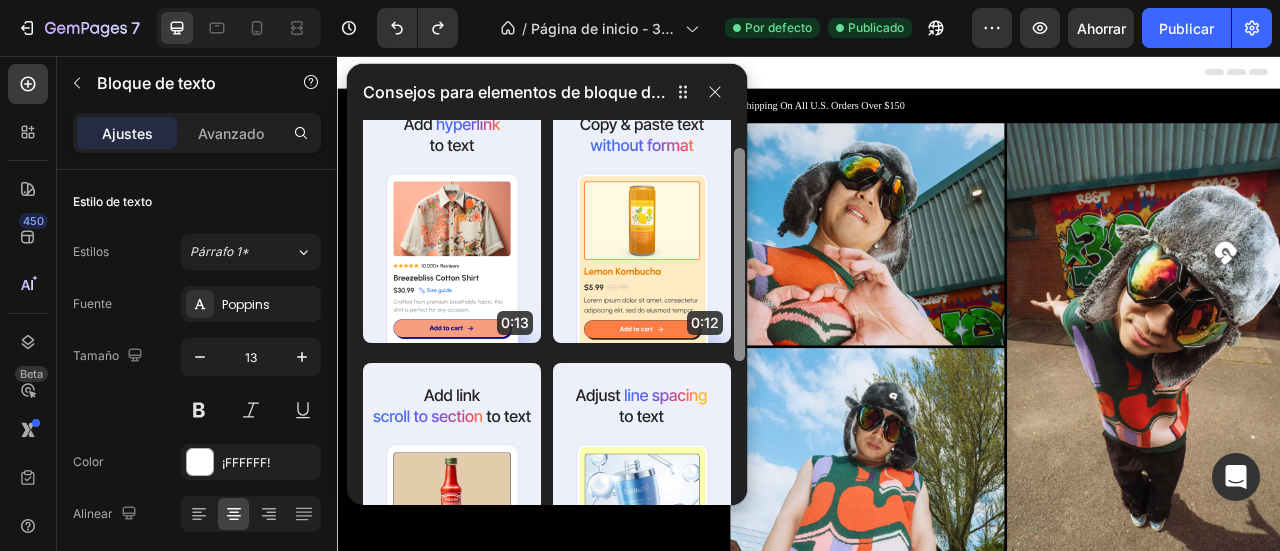 scroll, scrollTop: 0, scrollLeft: 0, axis: both 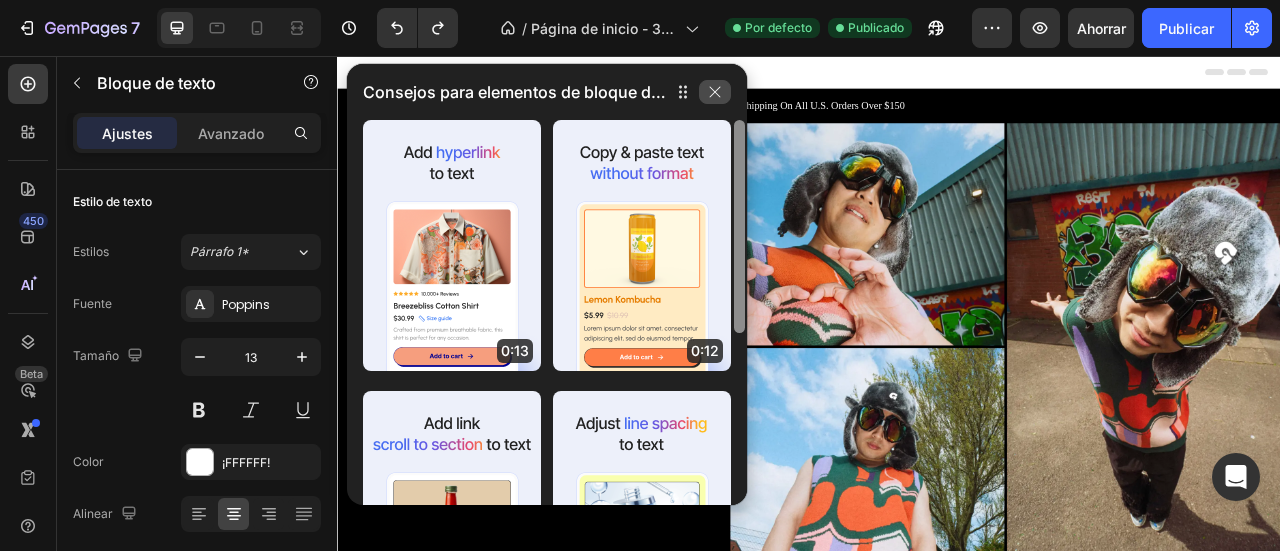 click 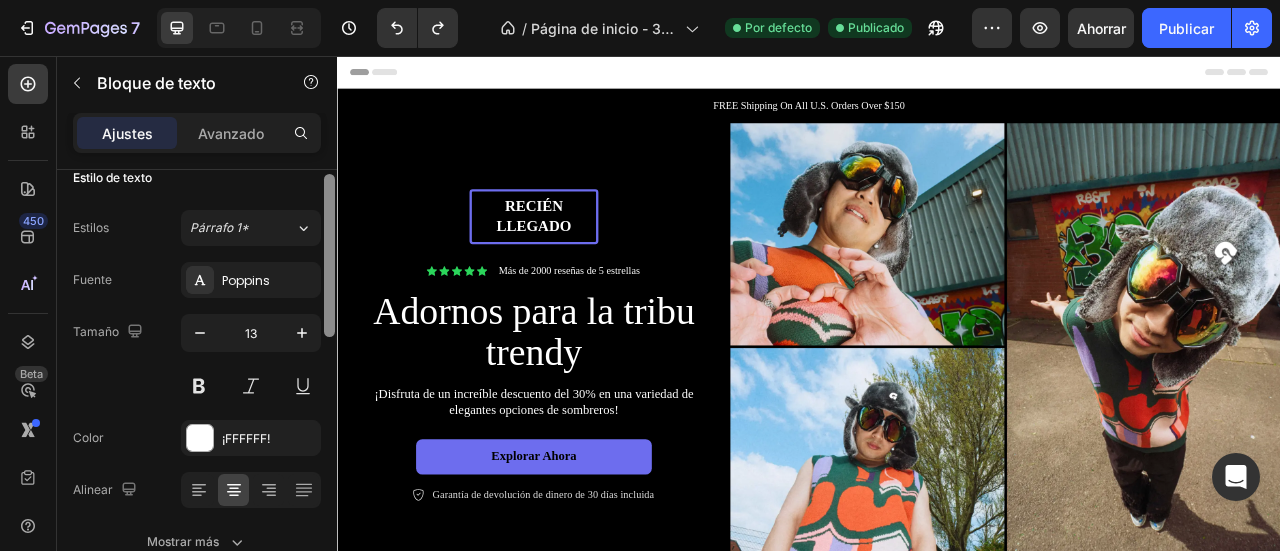 scroll, scrollTop: 43, scrollLeft: 0, axis: vertical 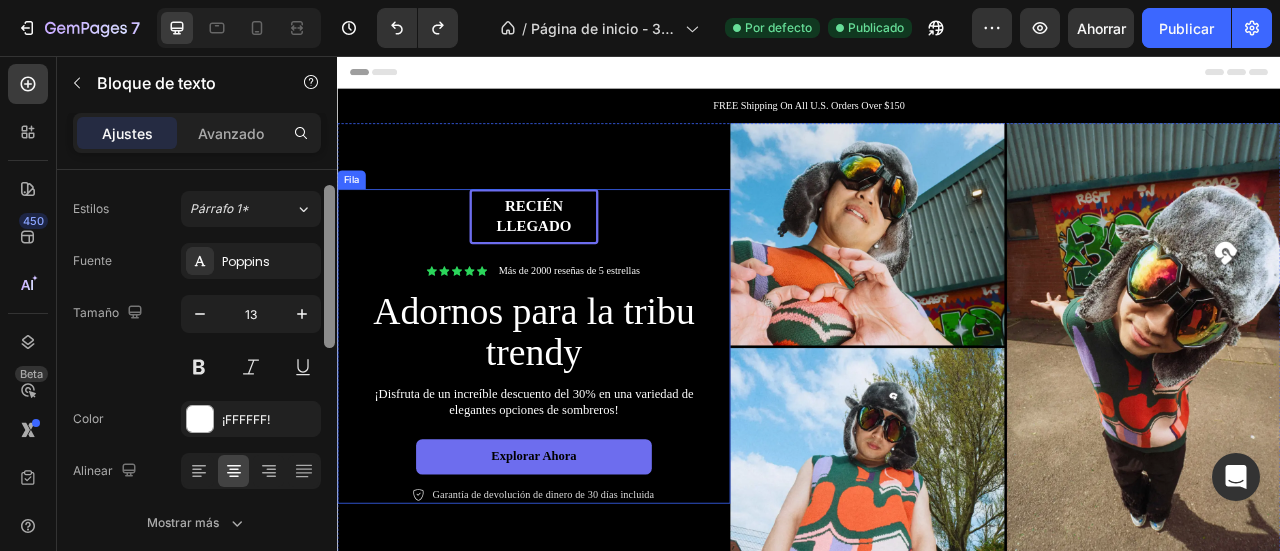 drag, startPoint x: 671, startPoint y: 249, endPoint x: 343, endPoint y: 330, distance: 337.85352 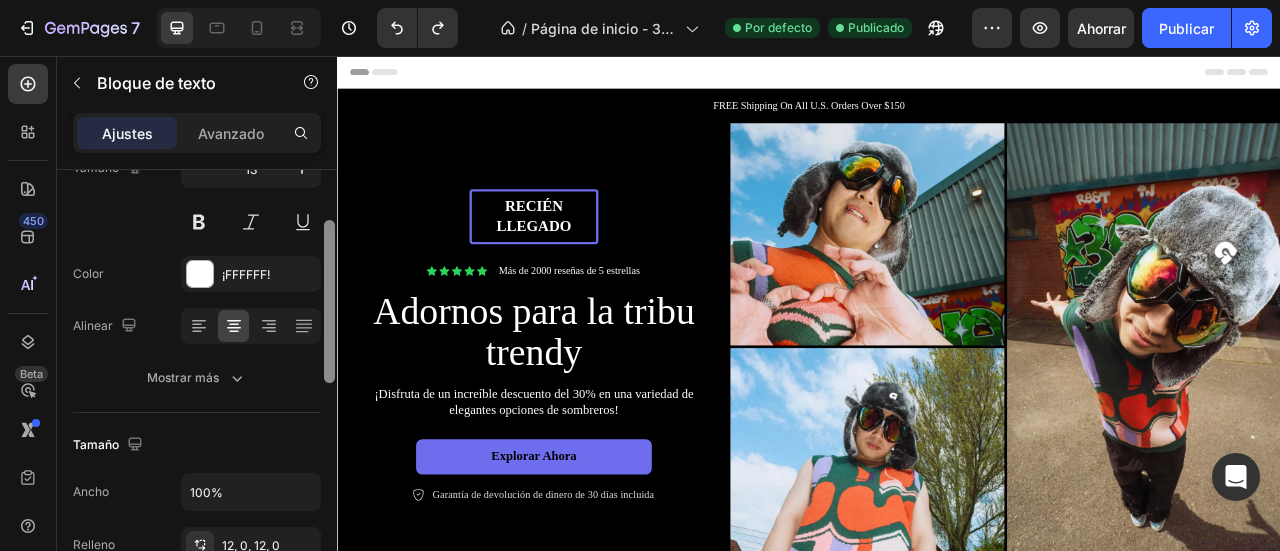 scroll, scrollTop: 174, scrollLeft: 0, axis: vertical 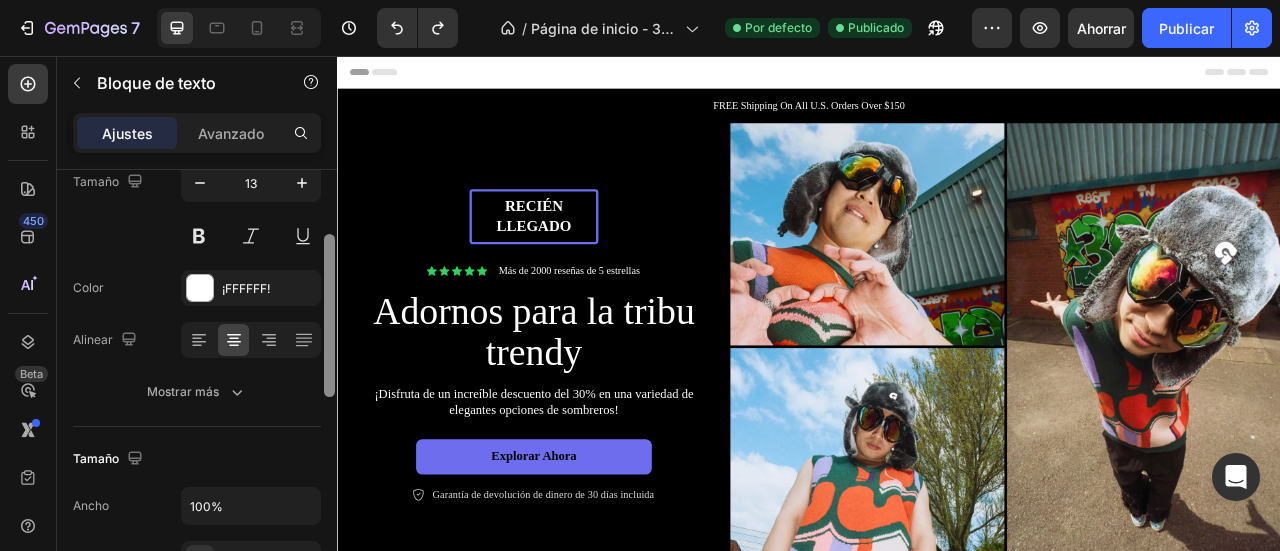 click at bounding box center [329, 315] 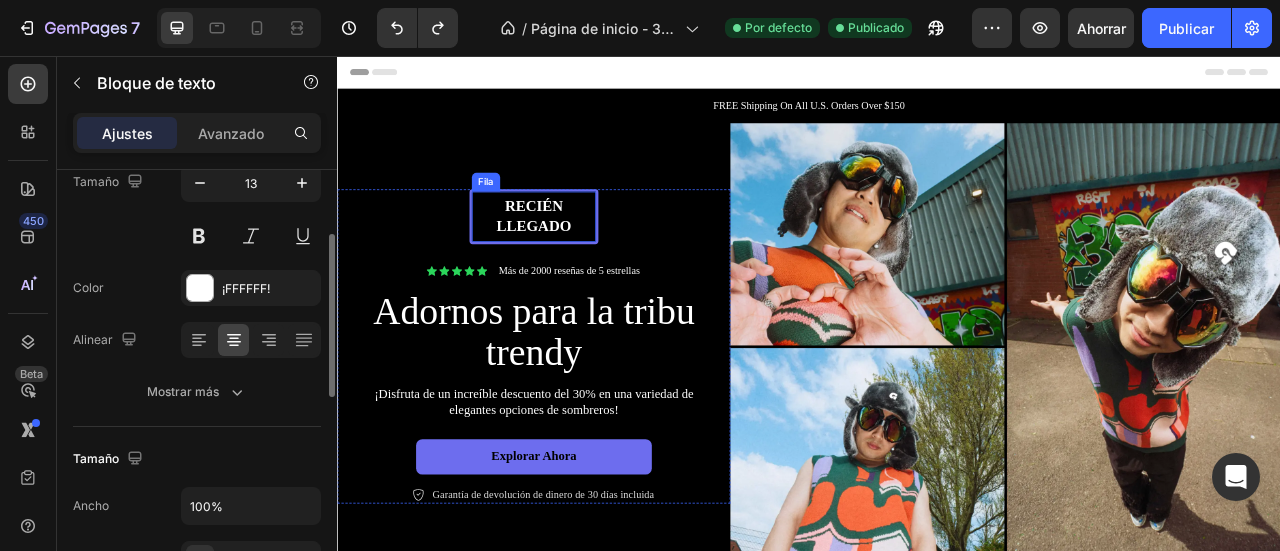 click on "Recién llegado Bloque de texto Fila" at bounding box center (587, 259) 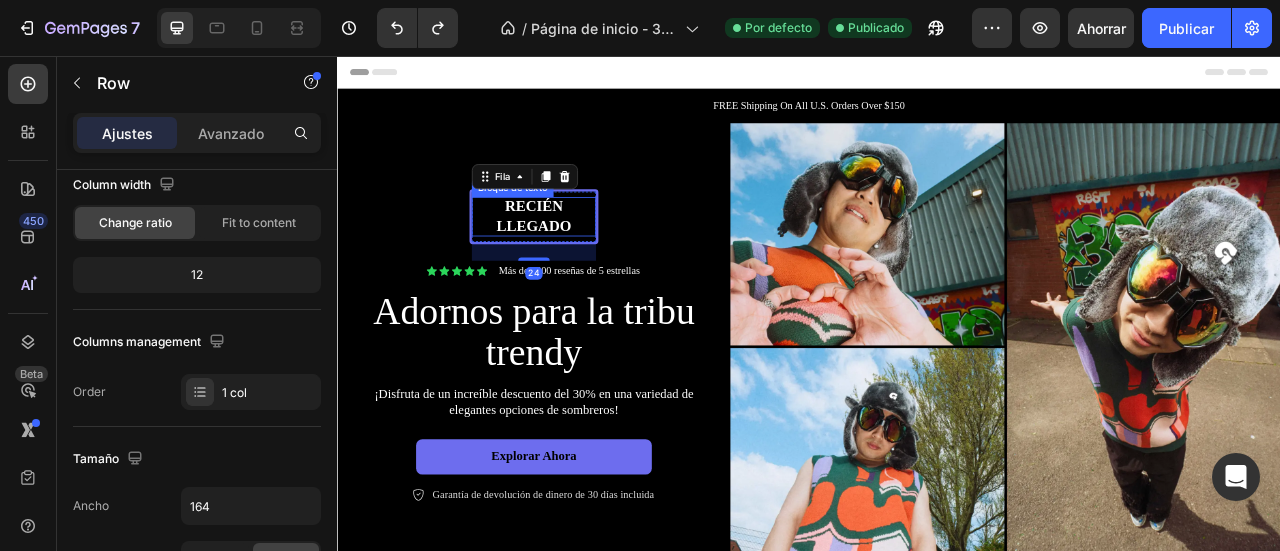 scroll, scrollTop: 0, scrollLeft: 0, axis: both 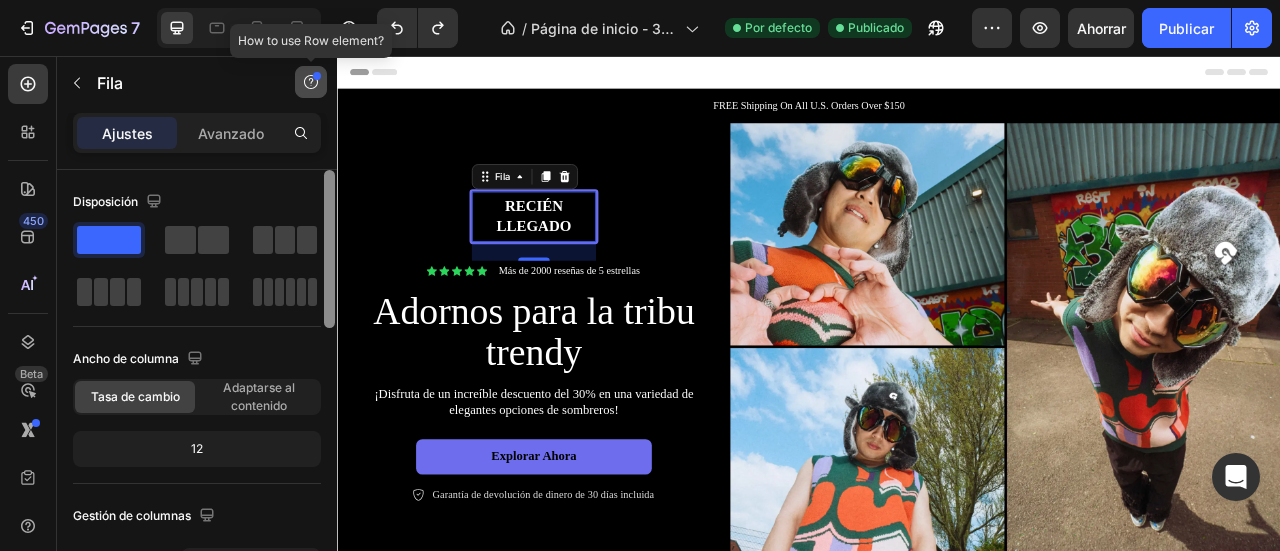 drag, startPoint x: 331, startPoint y: 188, endPoint x: 308, endPoint y: 85, distance: 105.53672 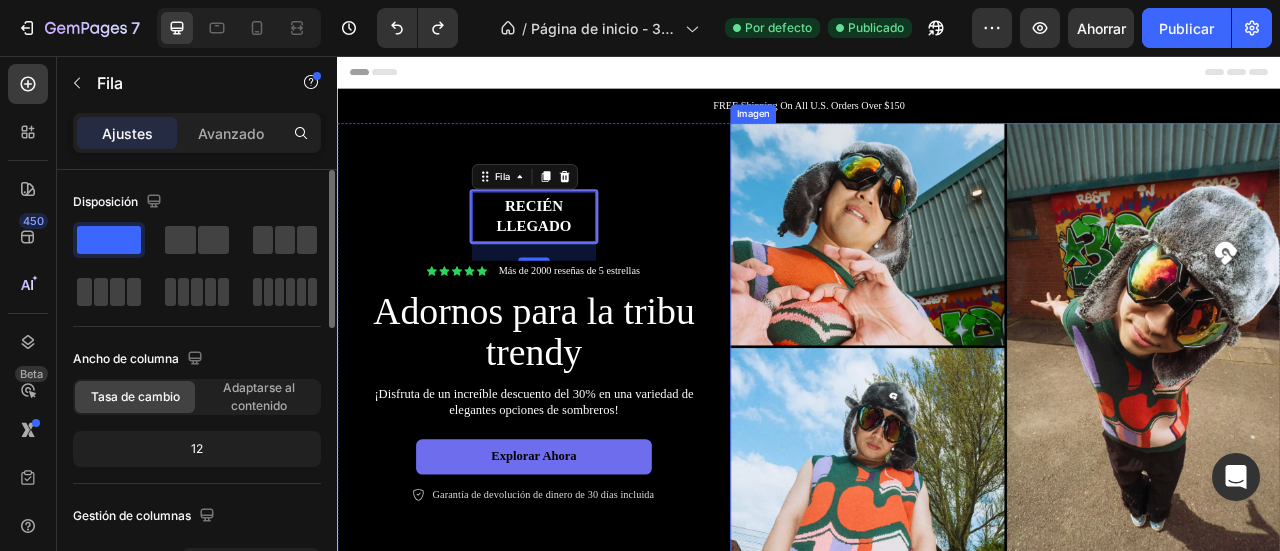 click at bounding box center (1187, 425) 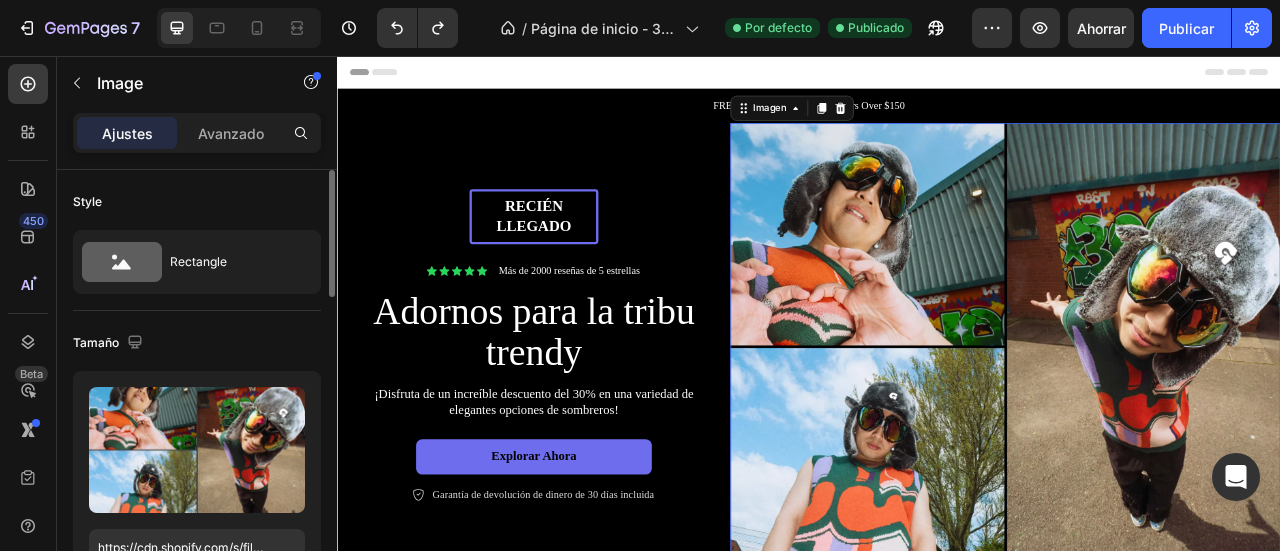 click at bounding box center (1187, 425) 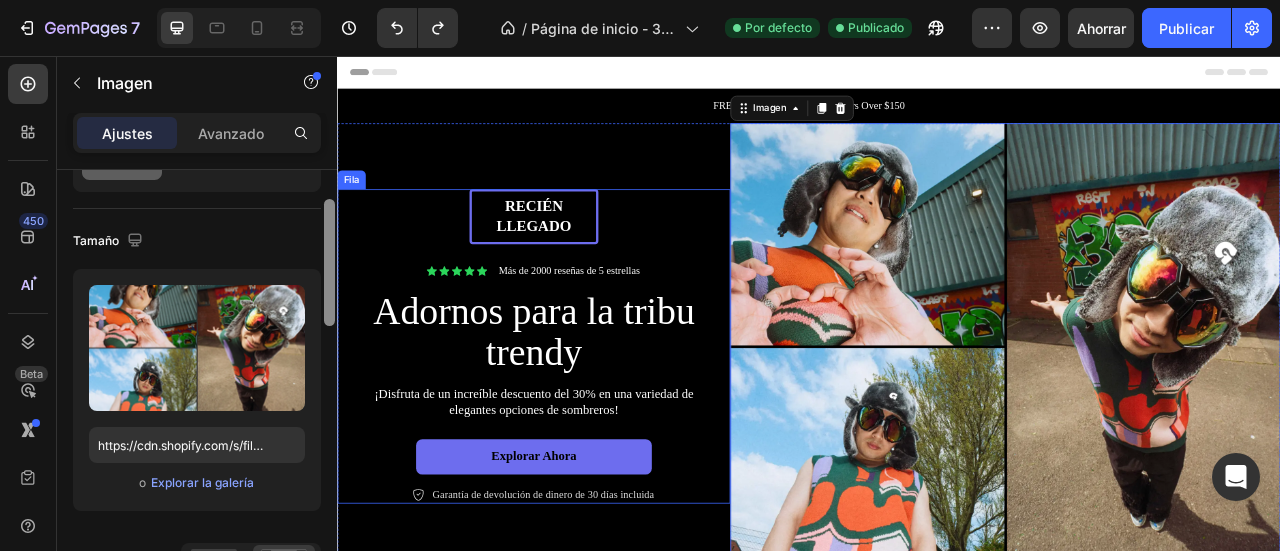 drag, startPoint x: 661, startPoint y: 255, endPoint x: 340, endPoint y: 269, distance: 321.30515 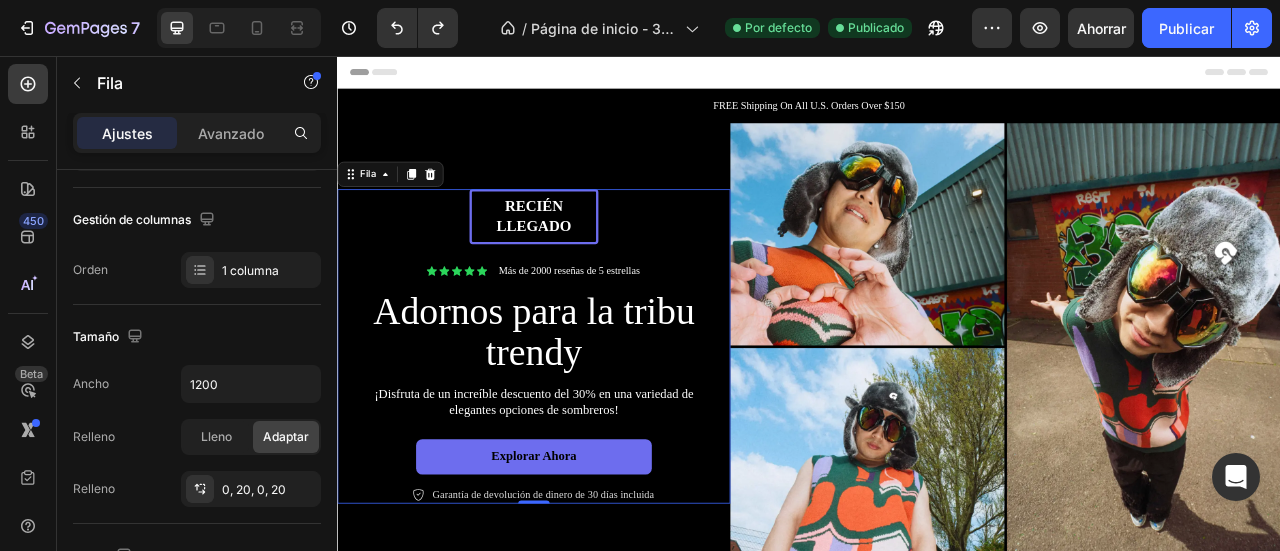scroll, scrollTop: 208, scrollLeft: 0, axis: vertical 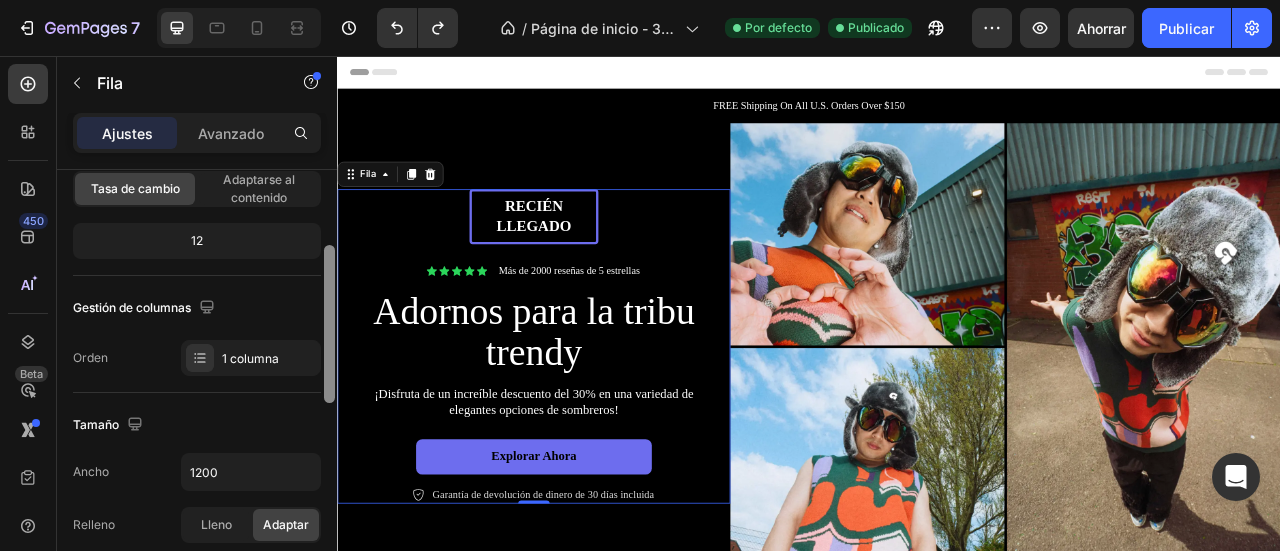 drag, startPoint x: 664, startPoint y: 567, endPoint x: 375, endPoint y: 218, distance: 453.1247 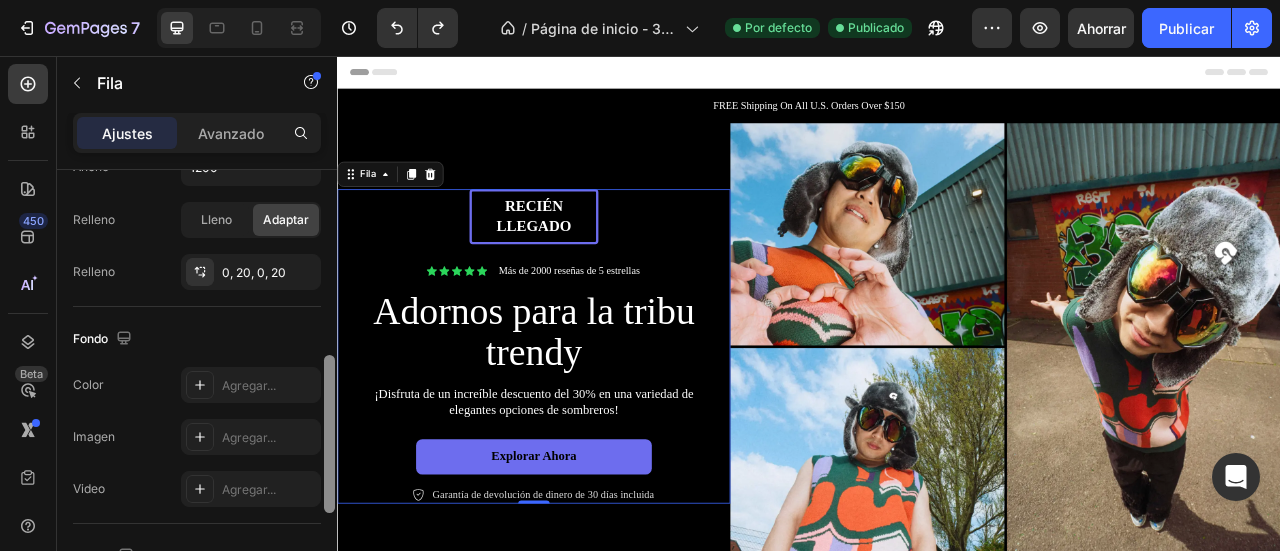 scroll, scrollTop: 496, scrollLeft: 0, axis: vertical 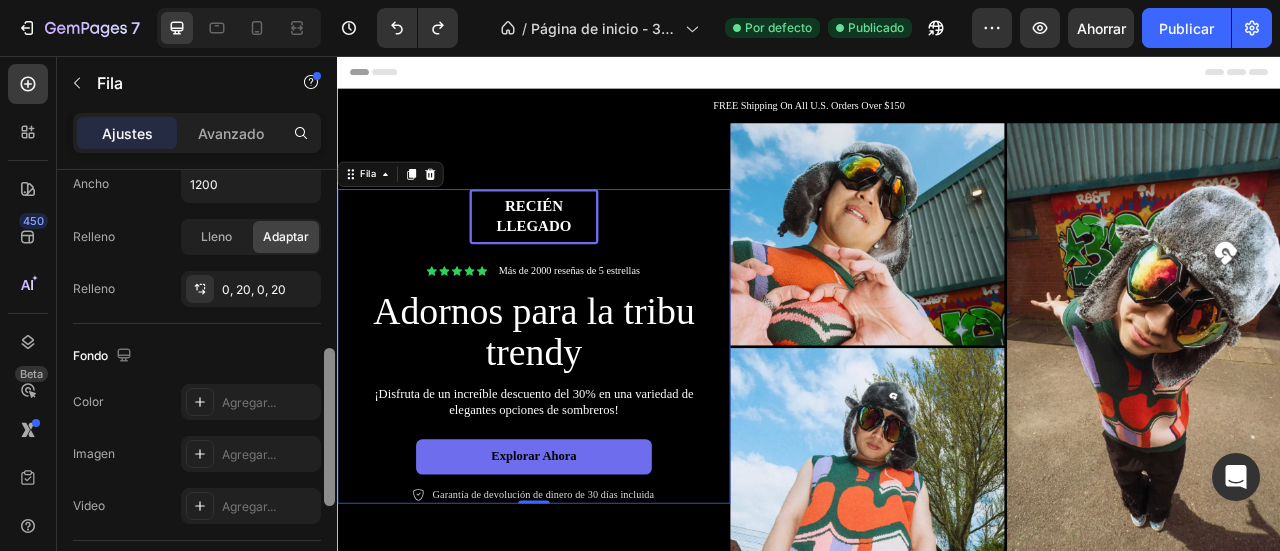 drag, startPoint x: 663, startPoint y: 358, endPoint x: 344, endPoint y: 339, distance: 319.56534 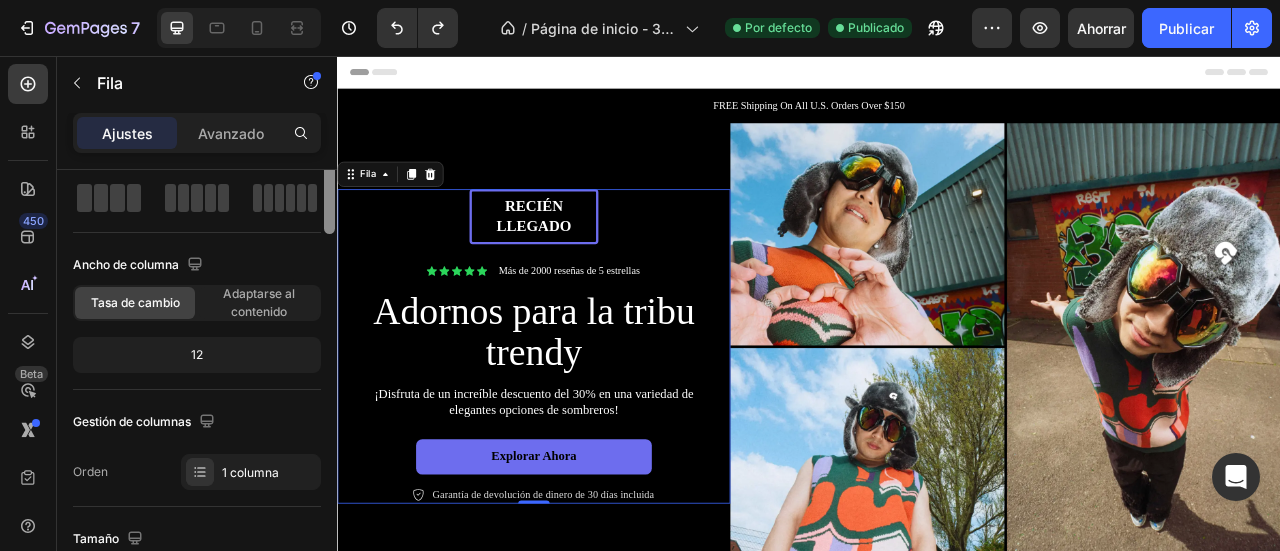 scroll, scrollTop: 0, scrollLeft: 0, axis: both 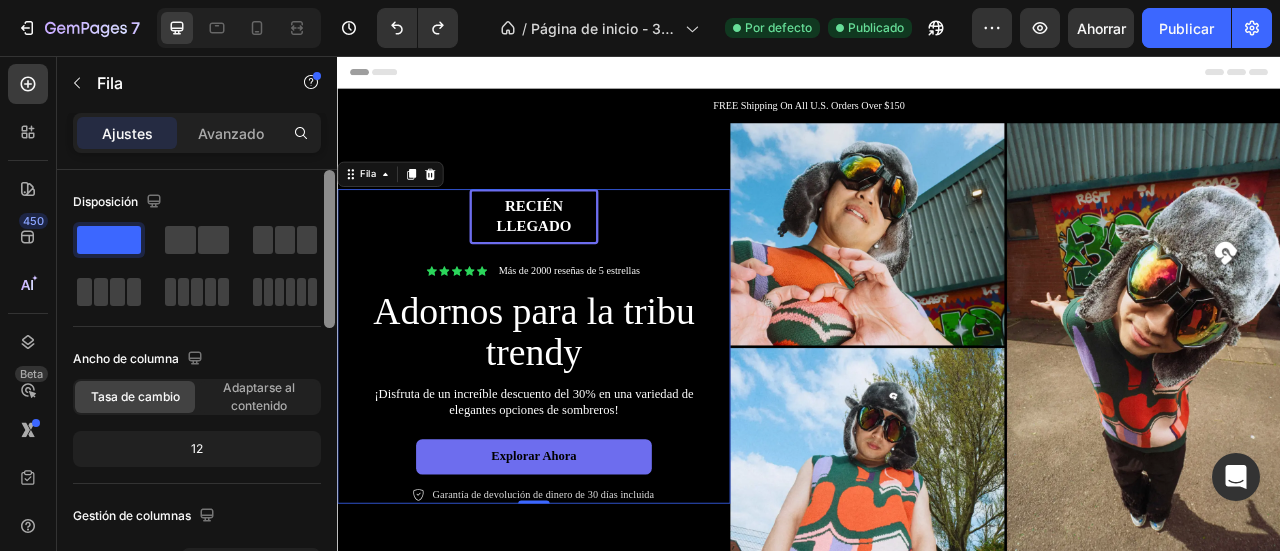 drag, startPoint x: 330, startPoint y: 384, endPoint x: 324, endPoint y: 185, distance: 199.09044 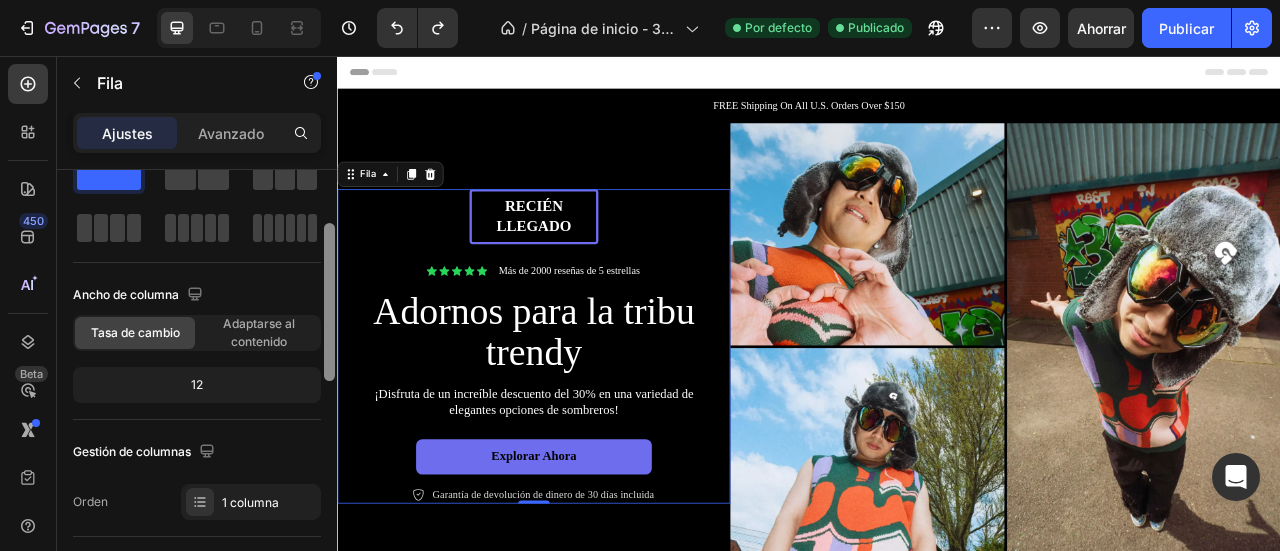 scroll, scrollTop: 94, scrollLeft: 0, axis: vertical 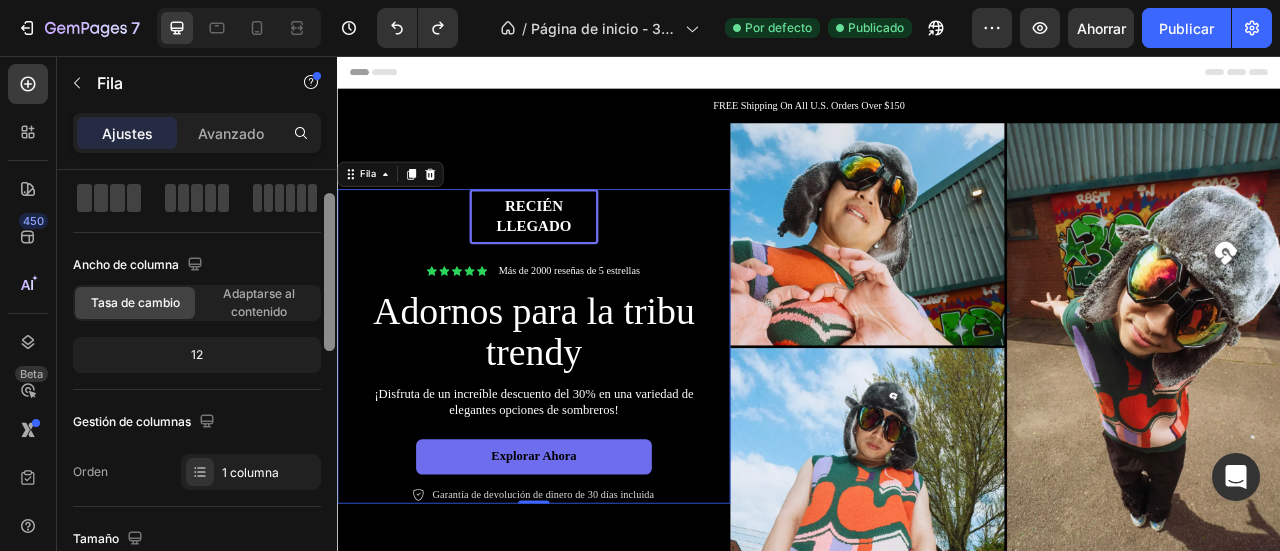 drag, startPoint x: 331, startPoint y: 182, endPoint x: 335, endPoint y: 216, distance: 34.234486 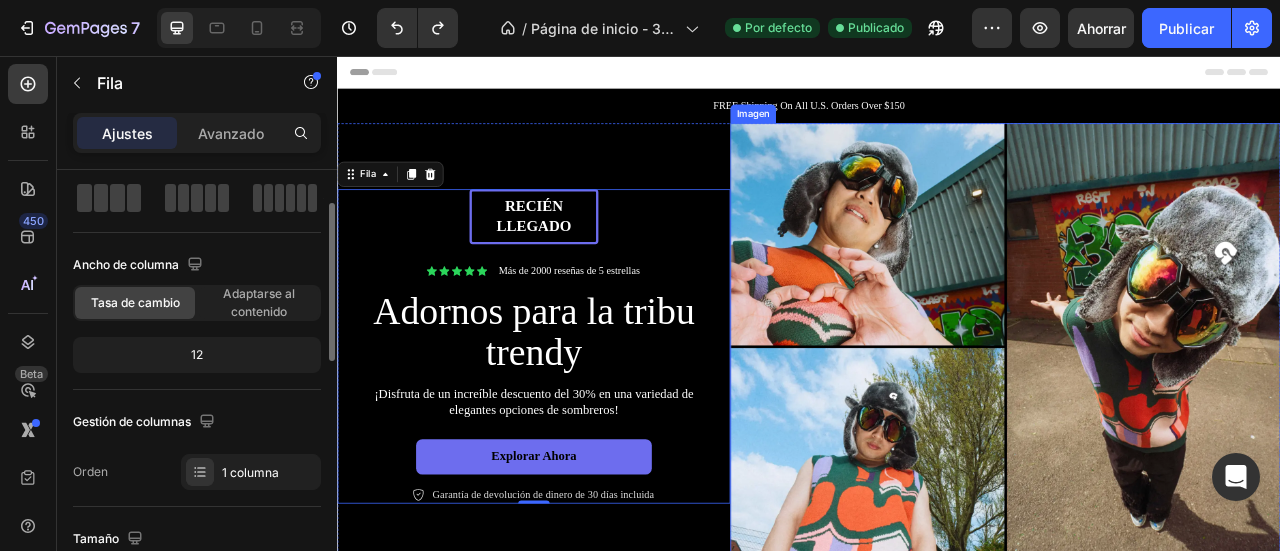 click at bounding box center (1187, 425) 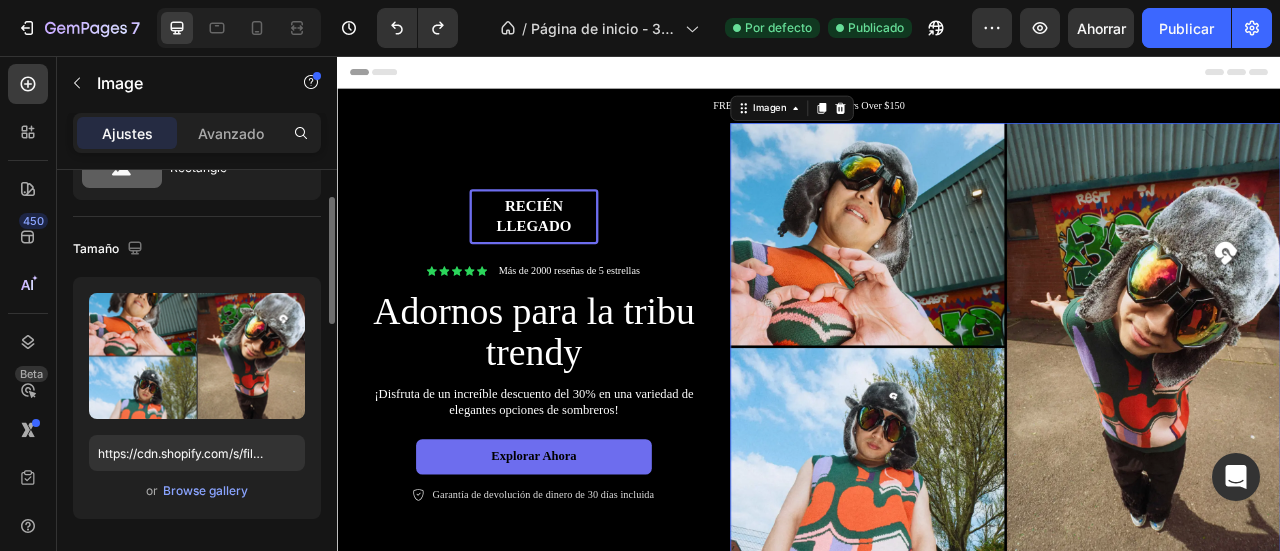 scroll, scrollTop: 0, scrollLeft: 0, axis: both 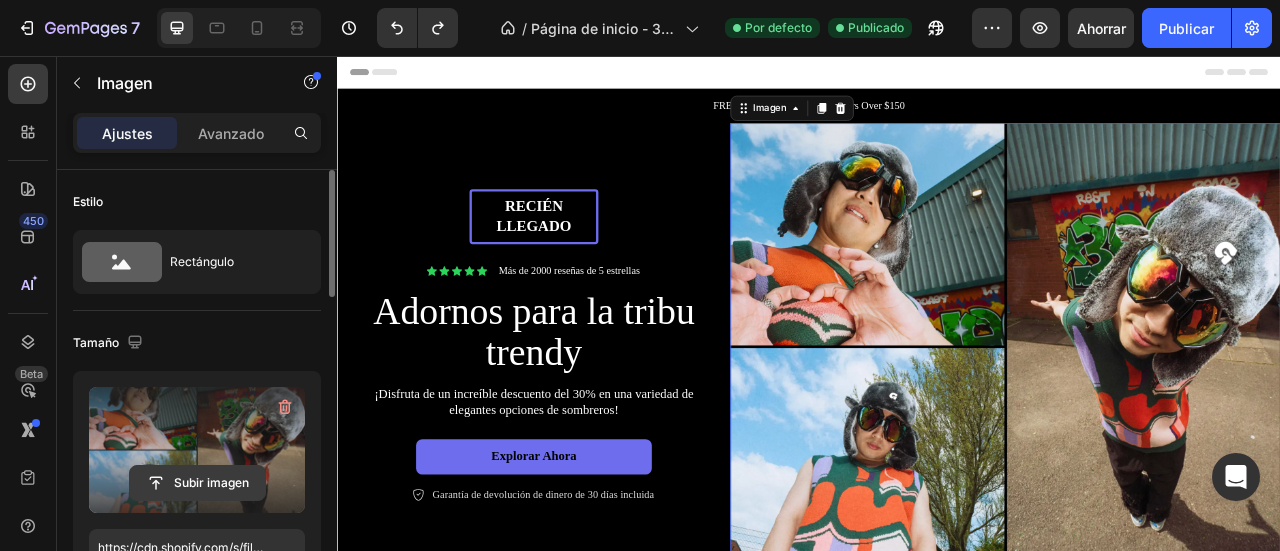 click 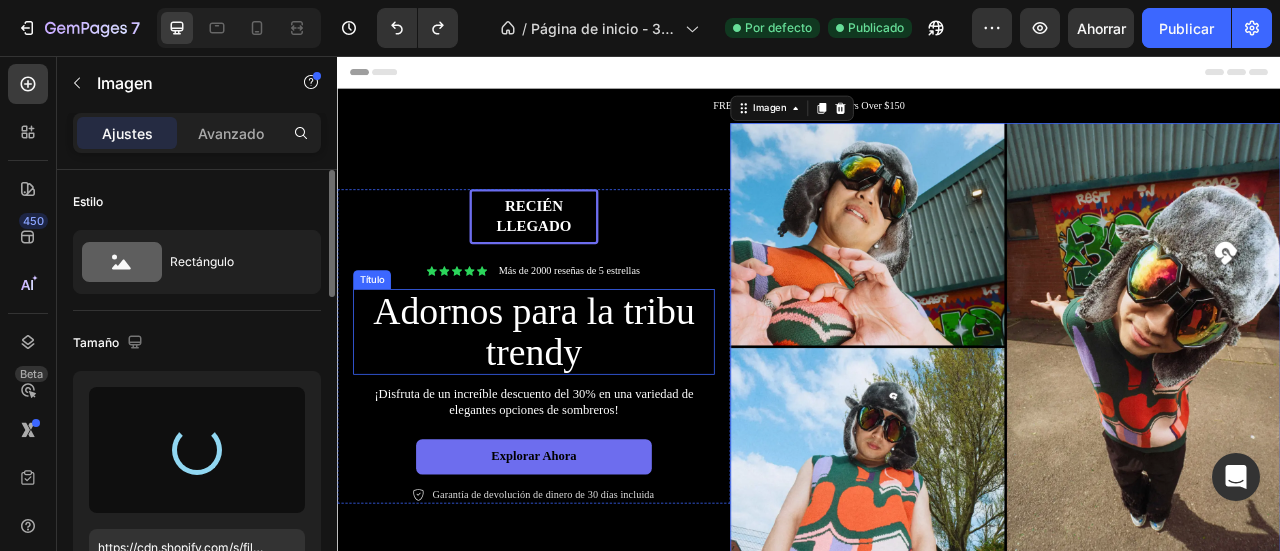 type on "https://cdn.shopify.com/s/files/1/0770/5470/5885/files/gempages_577038082545550051-204c9651-35de-4e13-9298-2d319fb1e331.png" 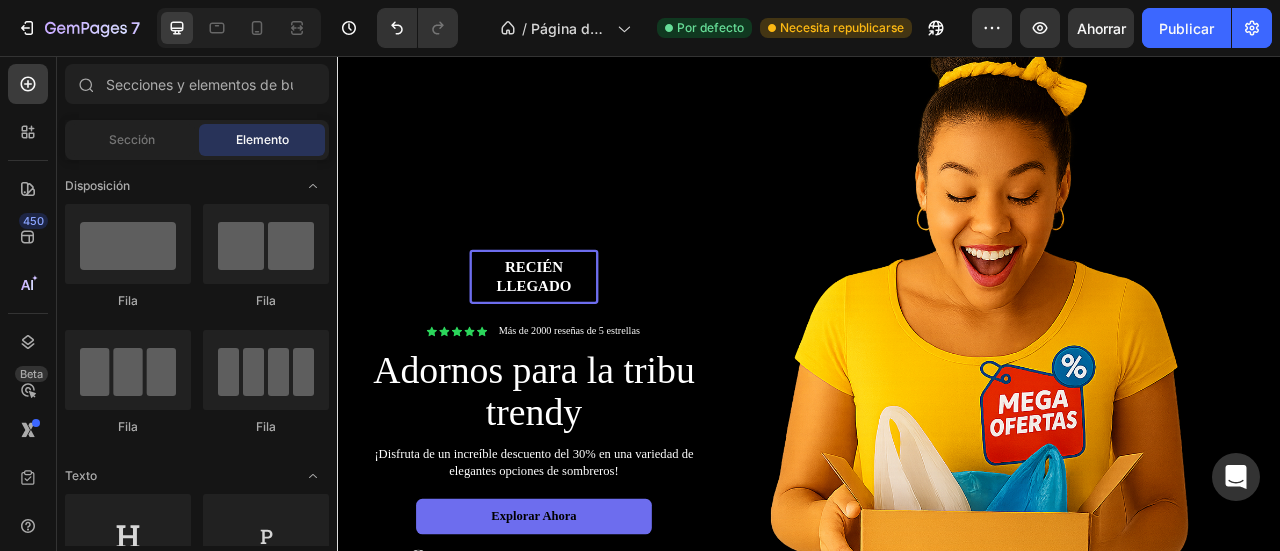scroll, scrollTop: 185, scrollLeft: 0, axis: vertical 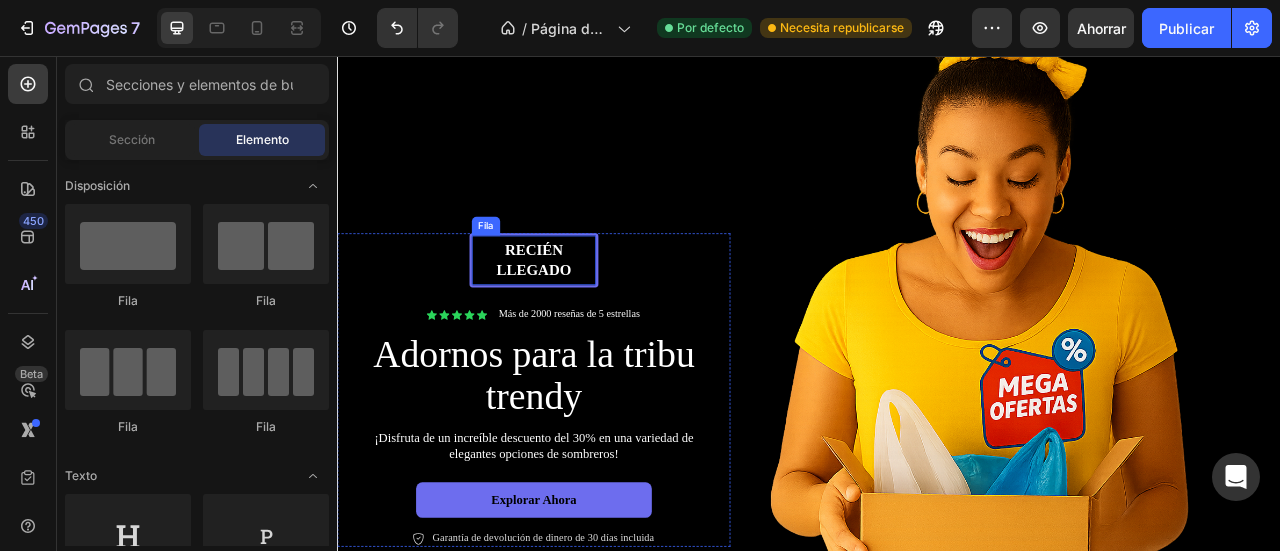 click on "Recién llegado" at bounding box center (586, 315) 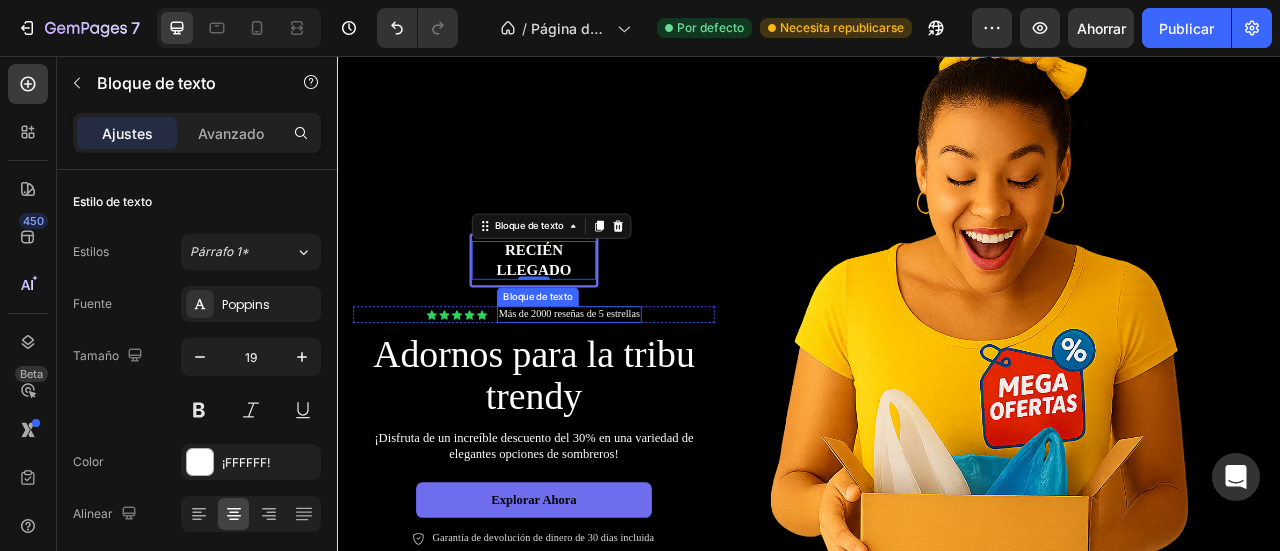 click on "Más de 2000 reseñas de 5 estrellas" at bounding box center (632, 384) 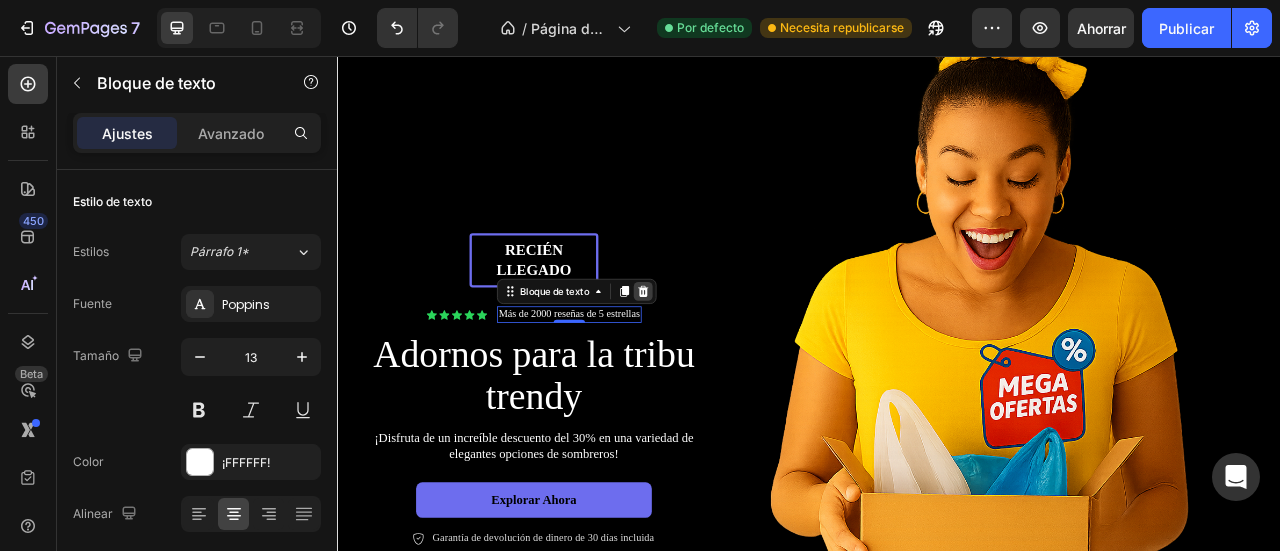 click at bounding box center (726, 355) 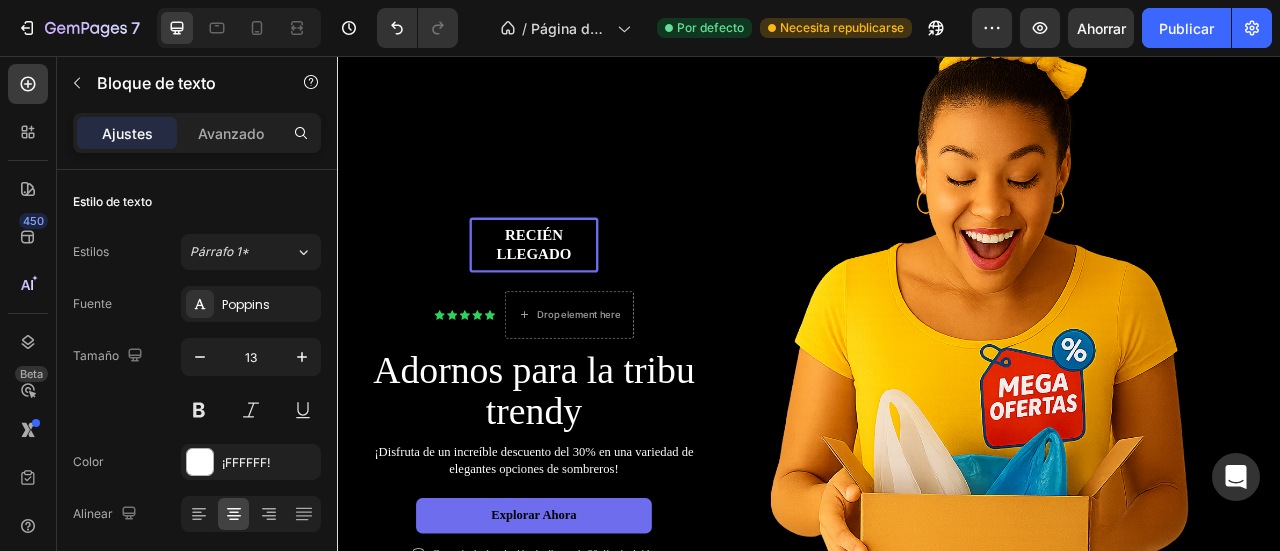 scroll, scrollTop: 165, scrollLeft: 0, axis: vertical 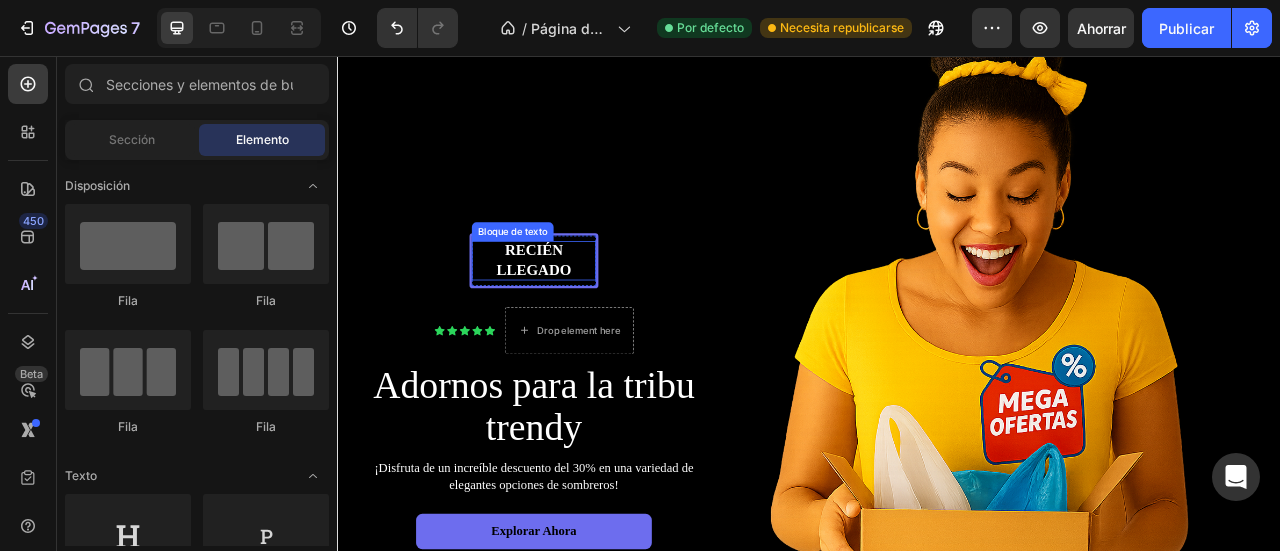click on "Recién llegado" at bounding box center (586, 315) 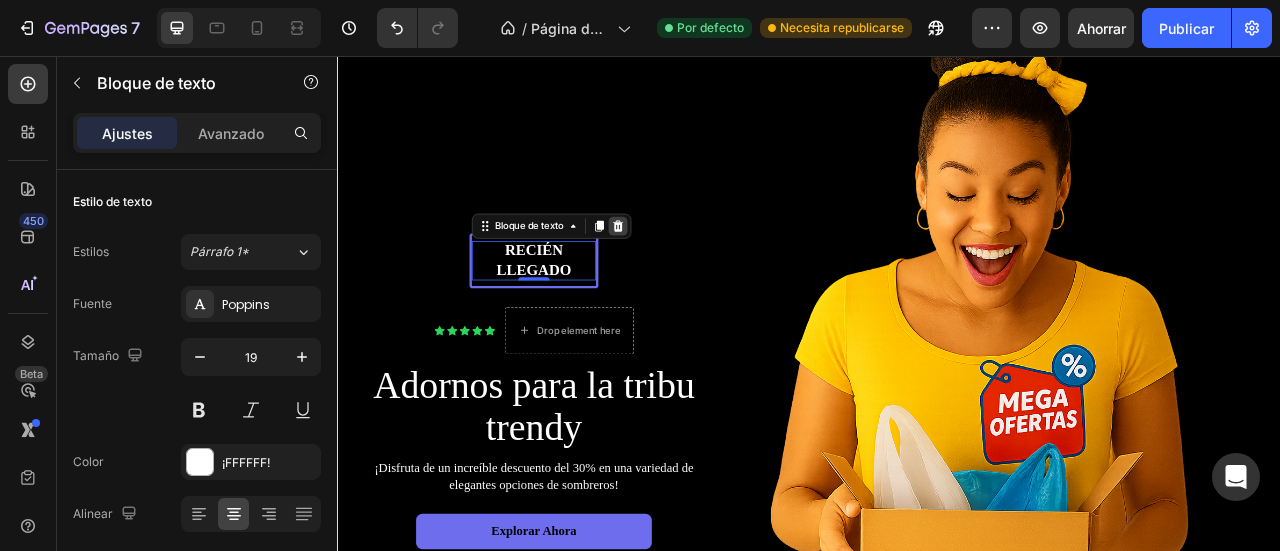 click 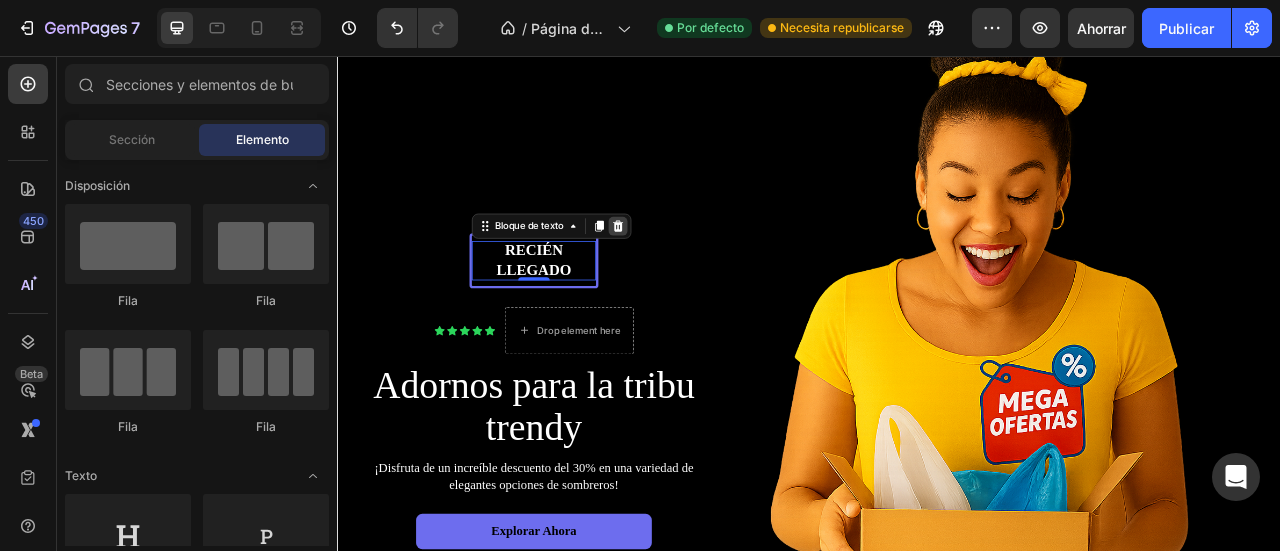 scroll, scrollTop: 160, scrollLeft: 0, axis: vertical 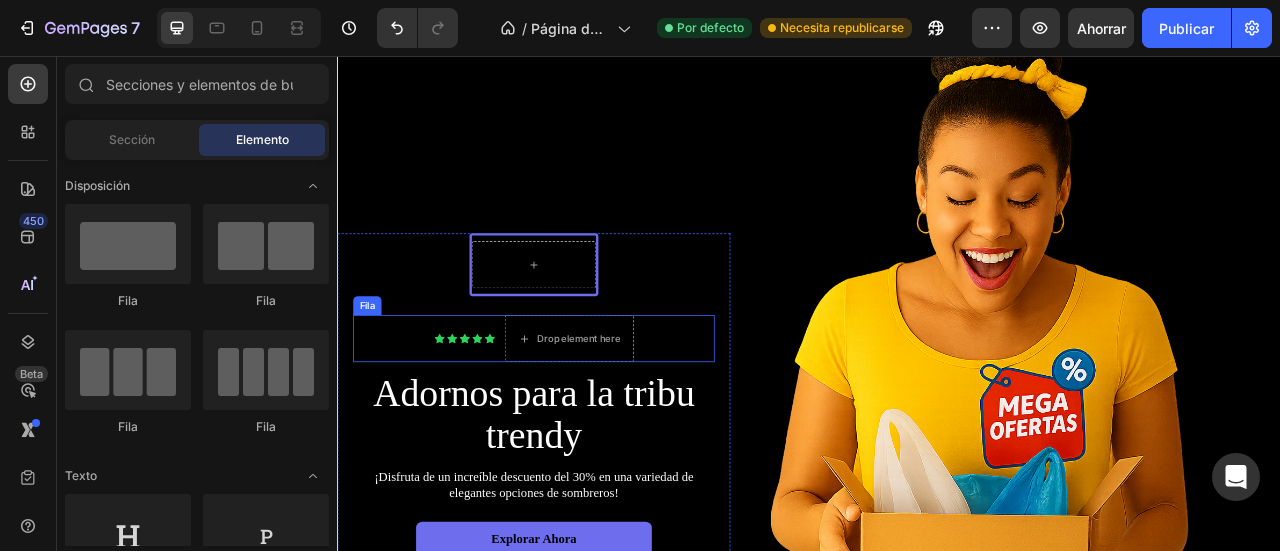 click on "Icono
Icono
Icono
Icono
Icono Lista de iconos" at bounding box center (499, 415) 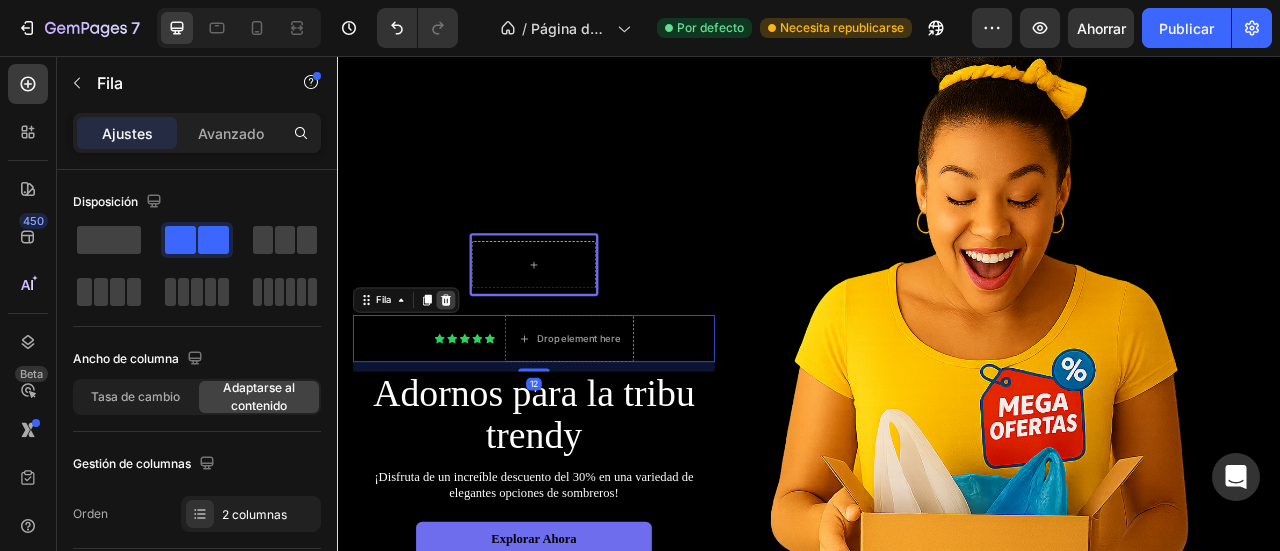 click 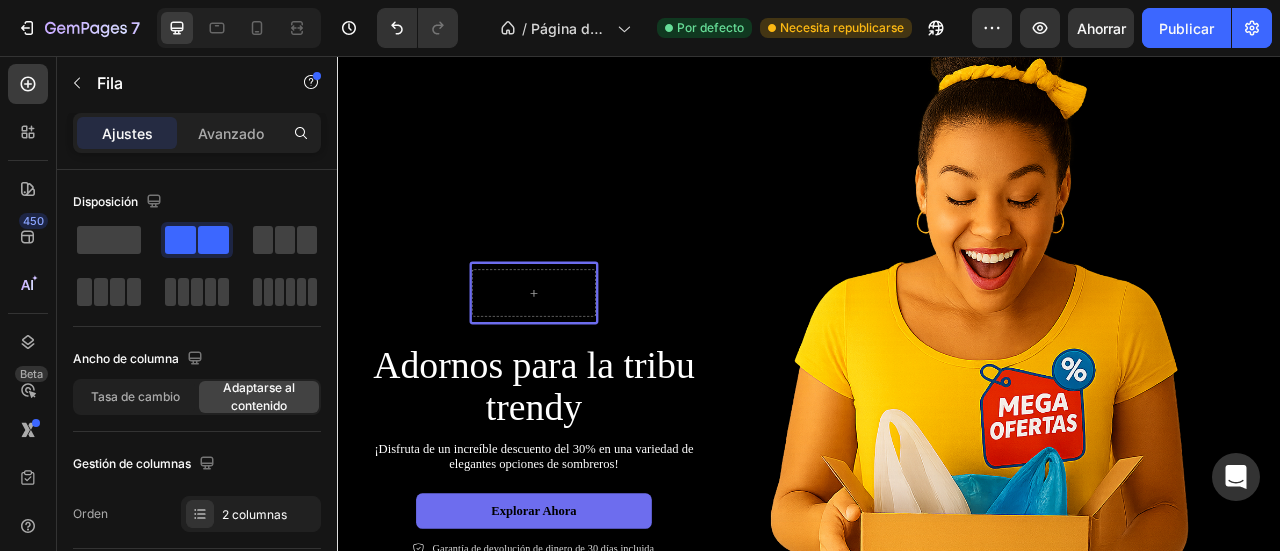 scroll, scrollTop: 196, scrollLeft: 0, axis: vertical 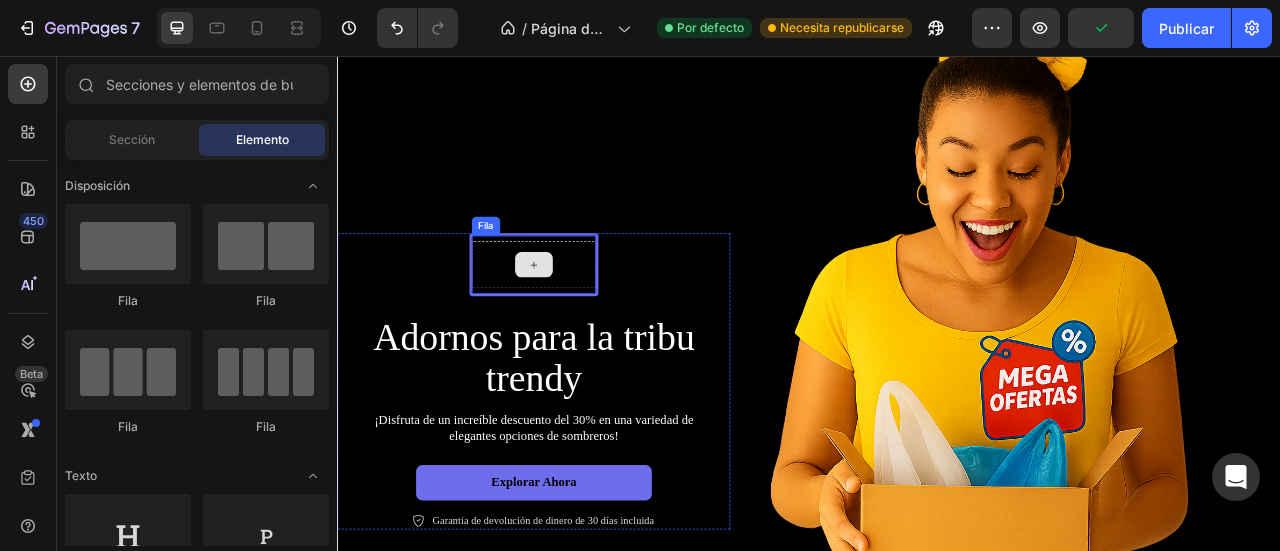 click at bounding box center (587, 321) 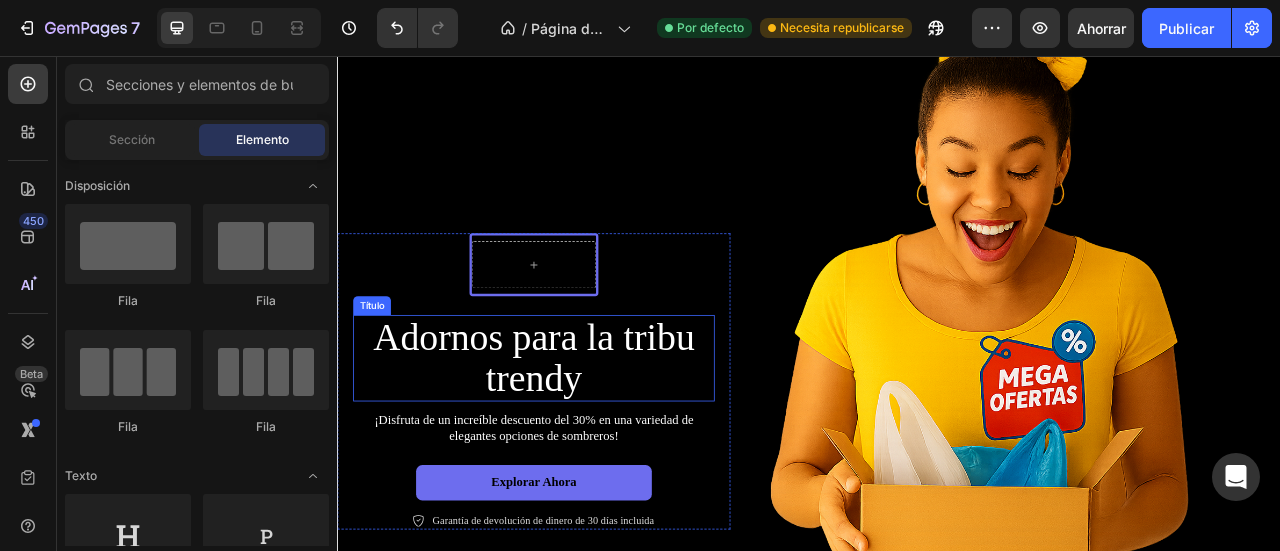 click on "Adornos para la tribu trendy" at bounding box center [586, 439] 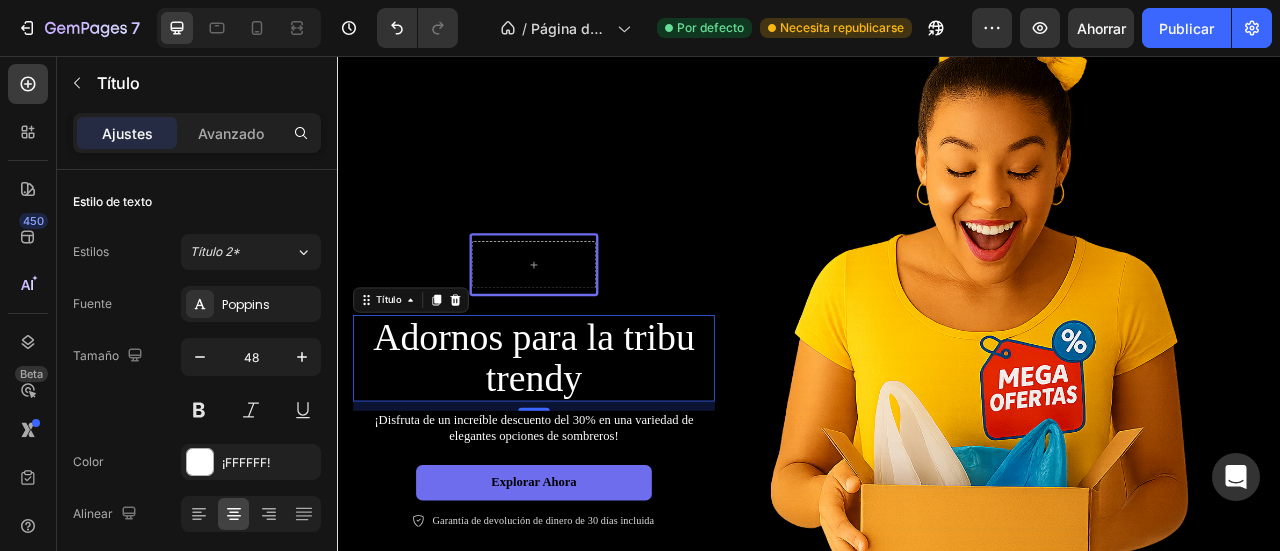 click on "Adornos para la tribu trendy" at bounding box center (587, 440) 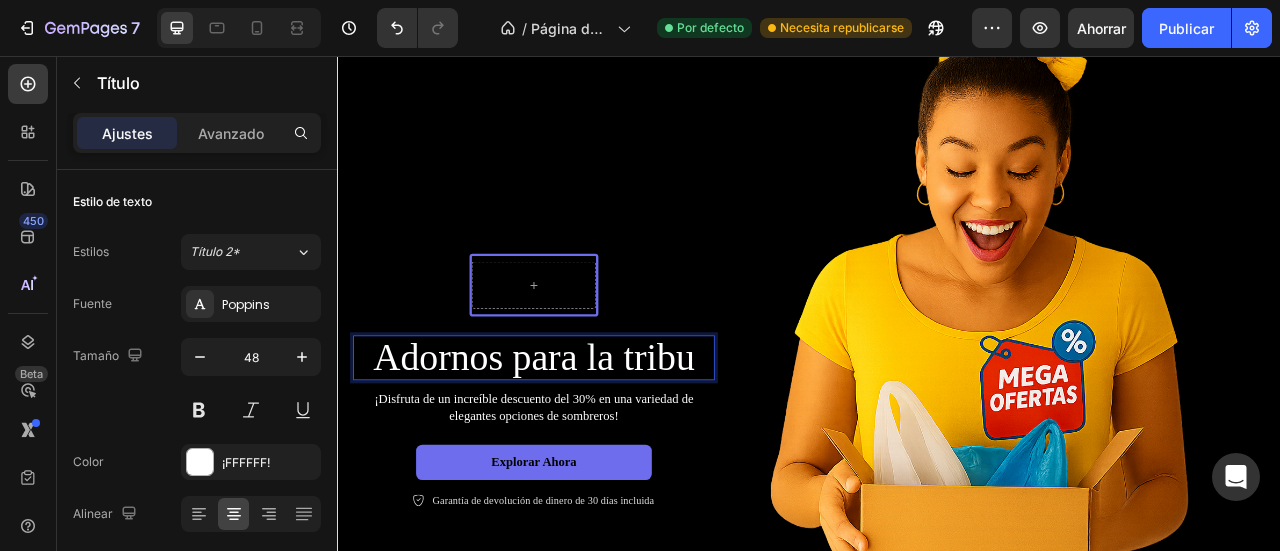 scroll, scrollTop: 222, scrollLeft: 0, axis: vertical 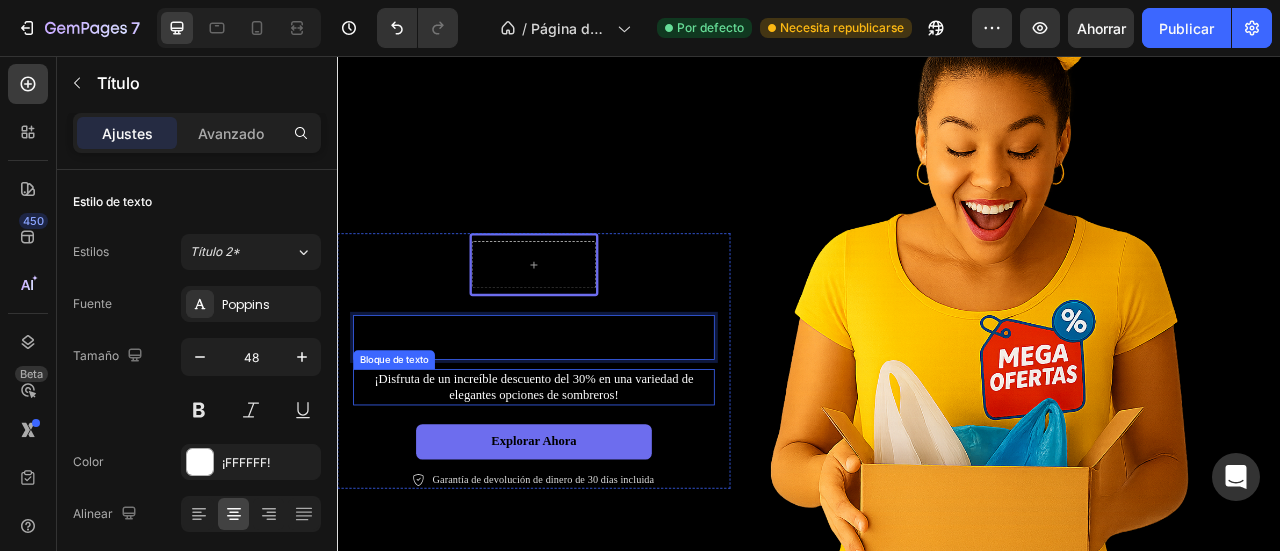 click on "¡Disfruta de un increíble descuento del 30% en una variedad de elegantes opciones de sombreros!" at bounding box center [587, 476] 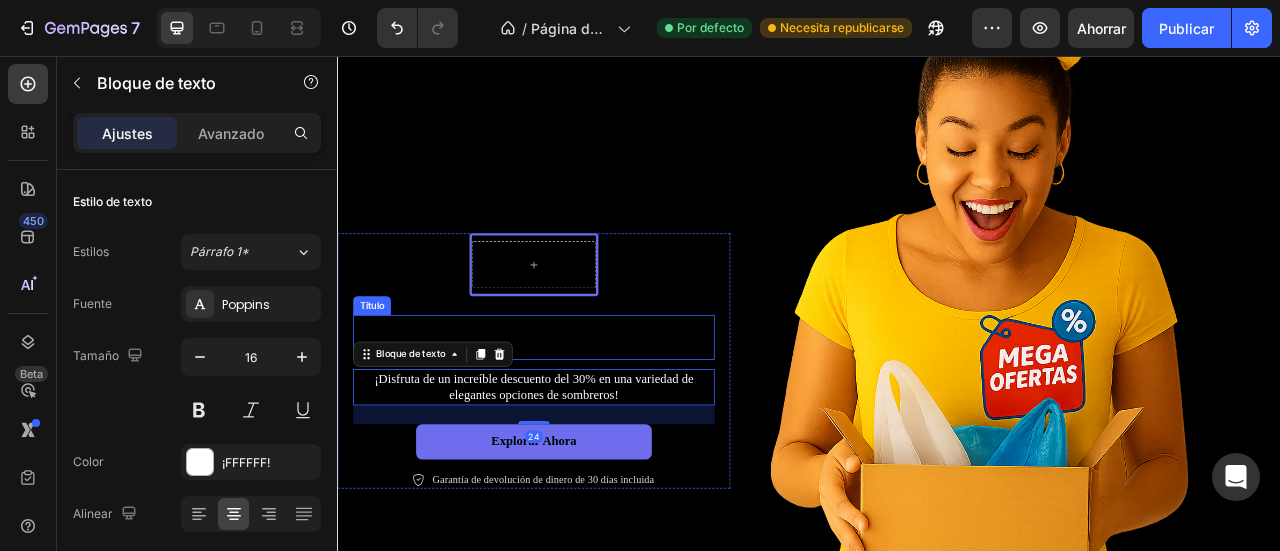click at bounding box center (587, 413) 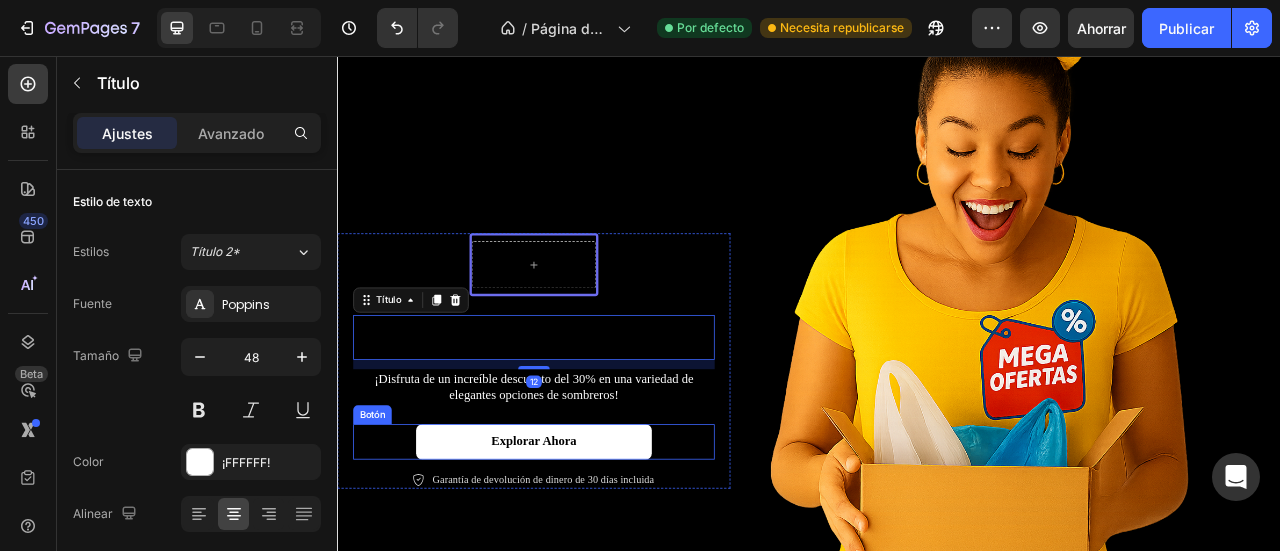 click on "Explorar ahora" at bounding box center (587, 546) 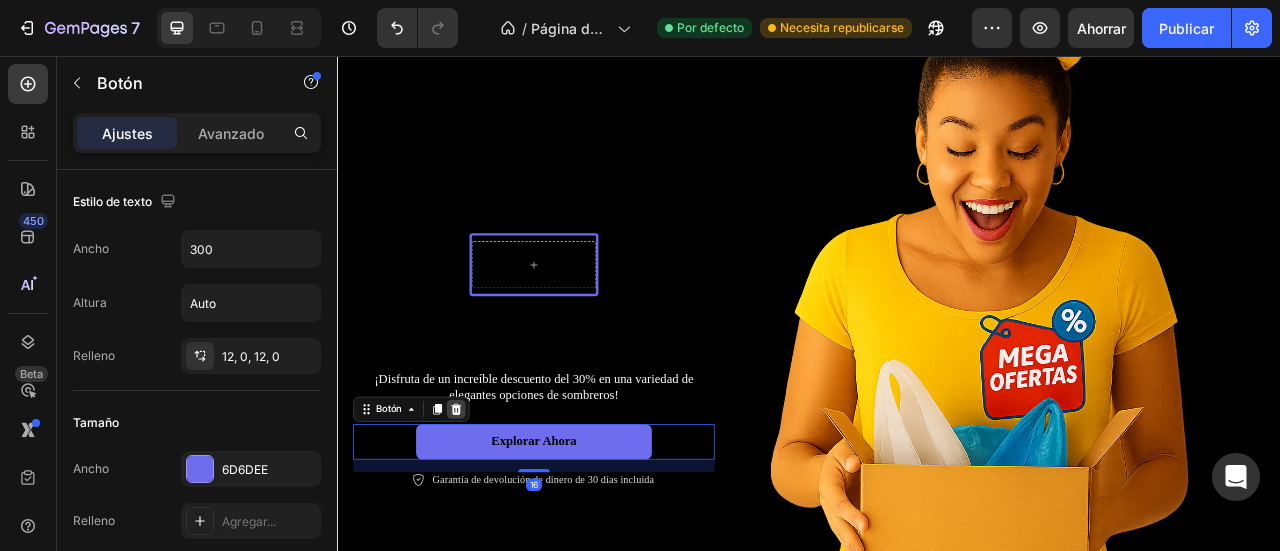 click at bounding box center (488, 505) 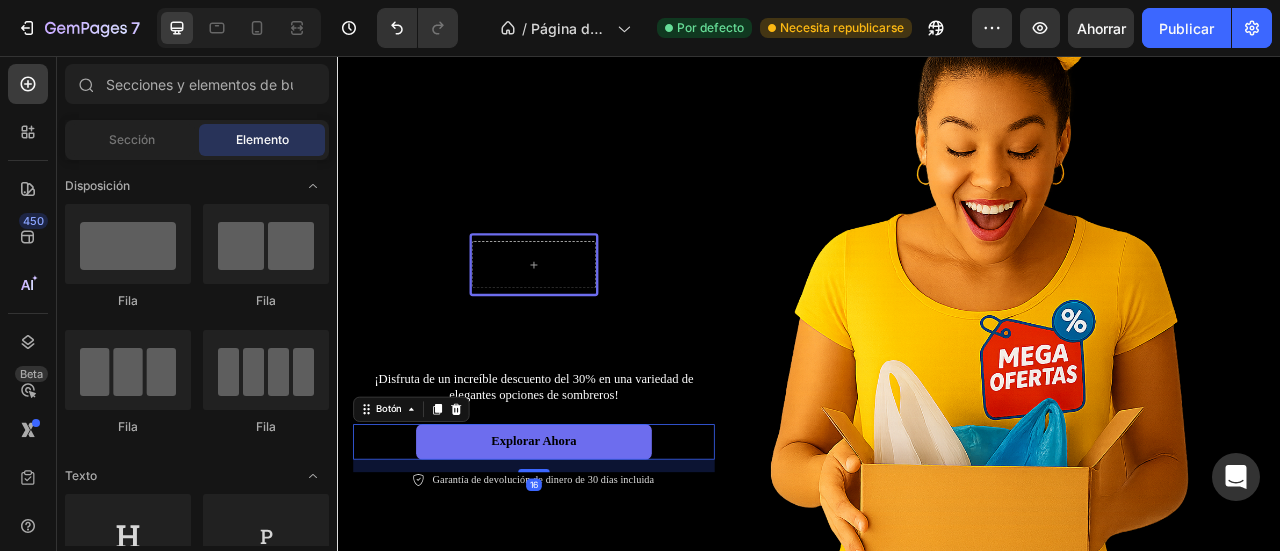 scroll, scrollTop: 253, scrollLeft: 0, axis: vertical 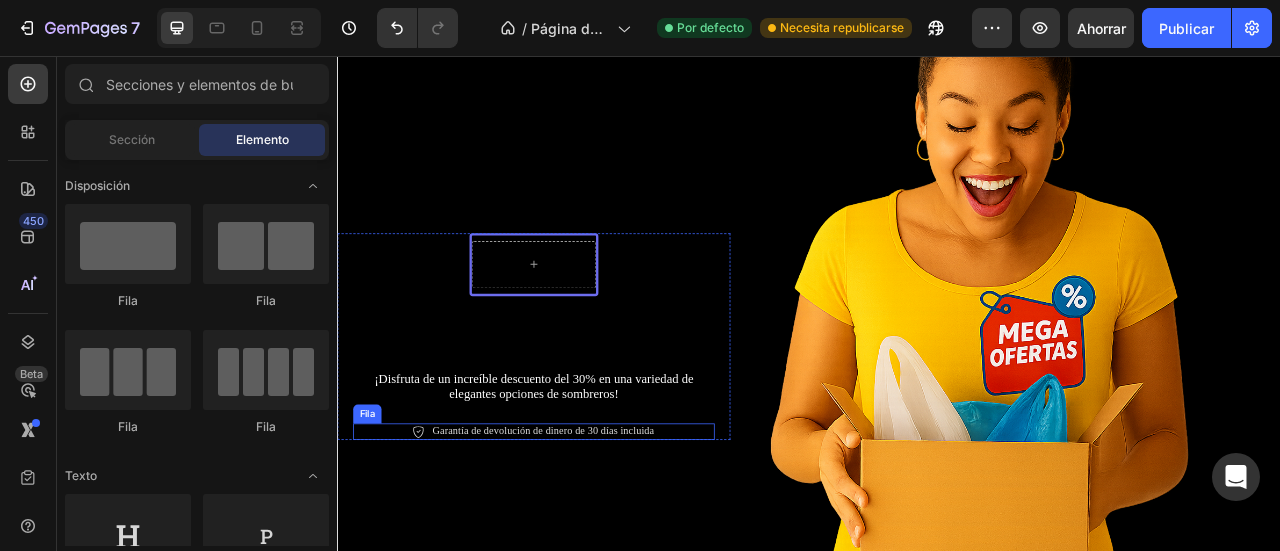 click on "Icono Garantía de devolución de dinero de 30 días incluida  Bloque de texto Fila" at bounding box center [587, 533] 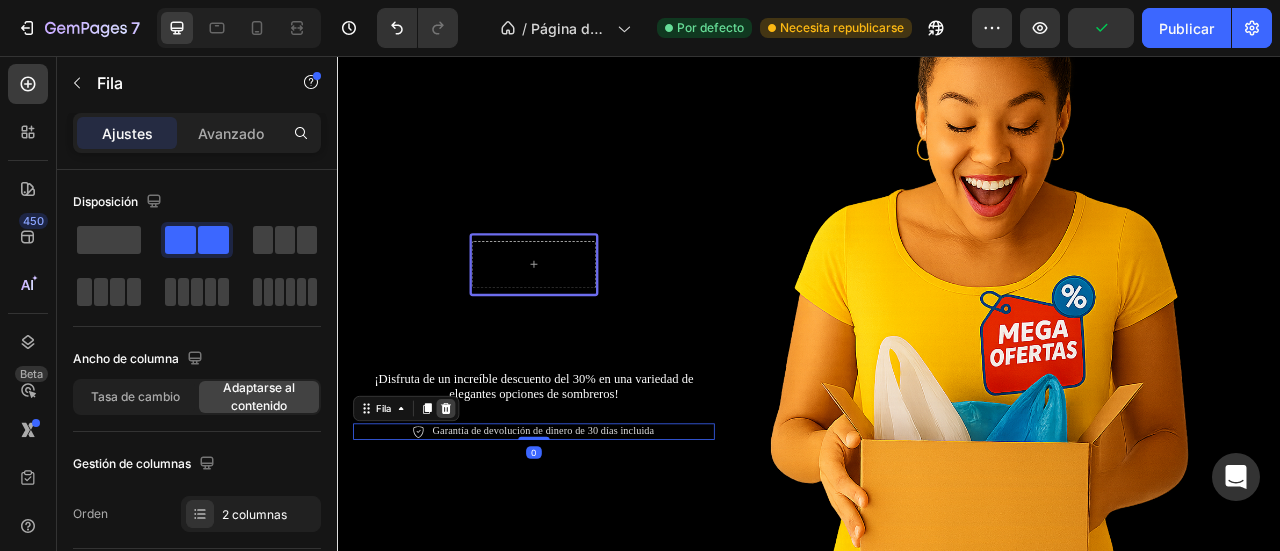 click 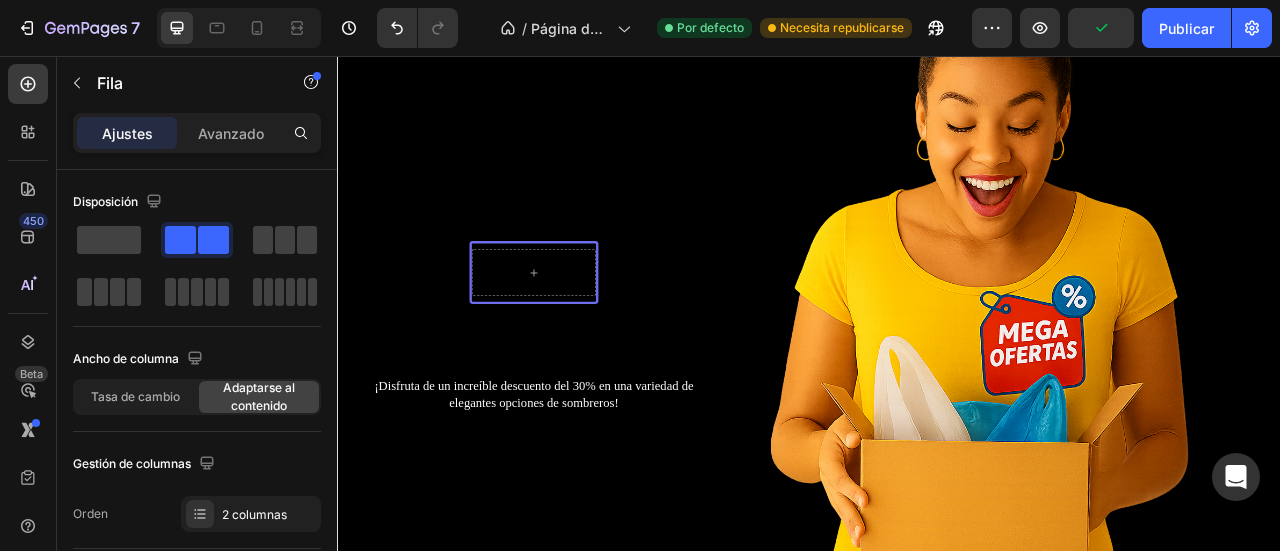 scroll, scrollTop: 263, scrollLeft: 0, axis: vertical 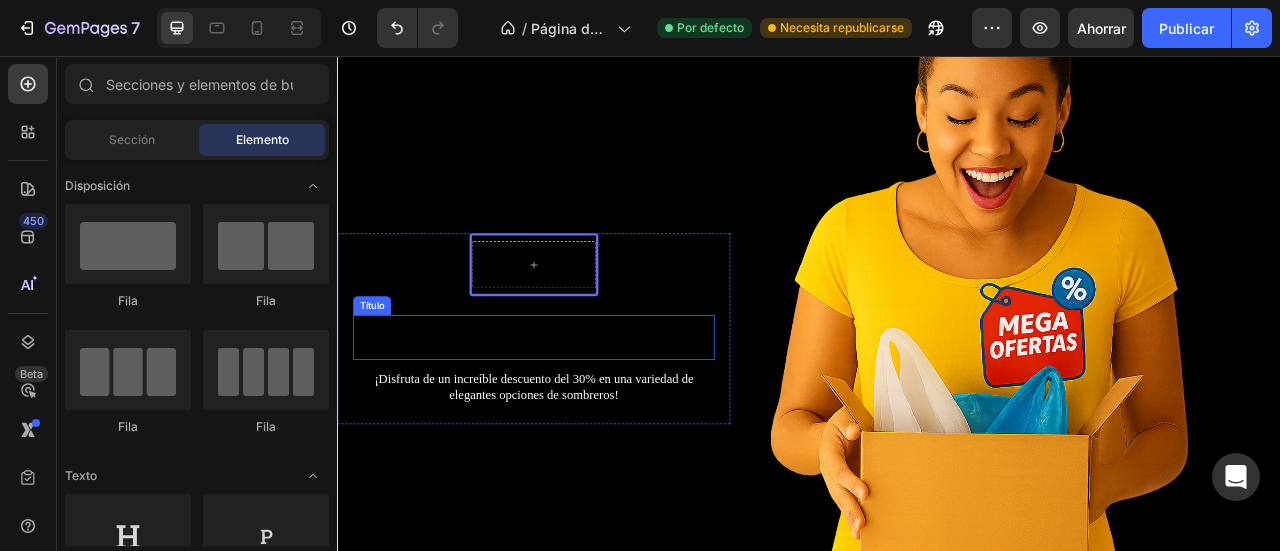 click at bounding box center (587, 413) 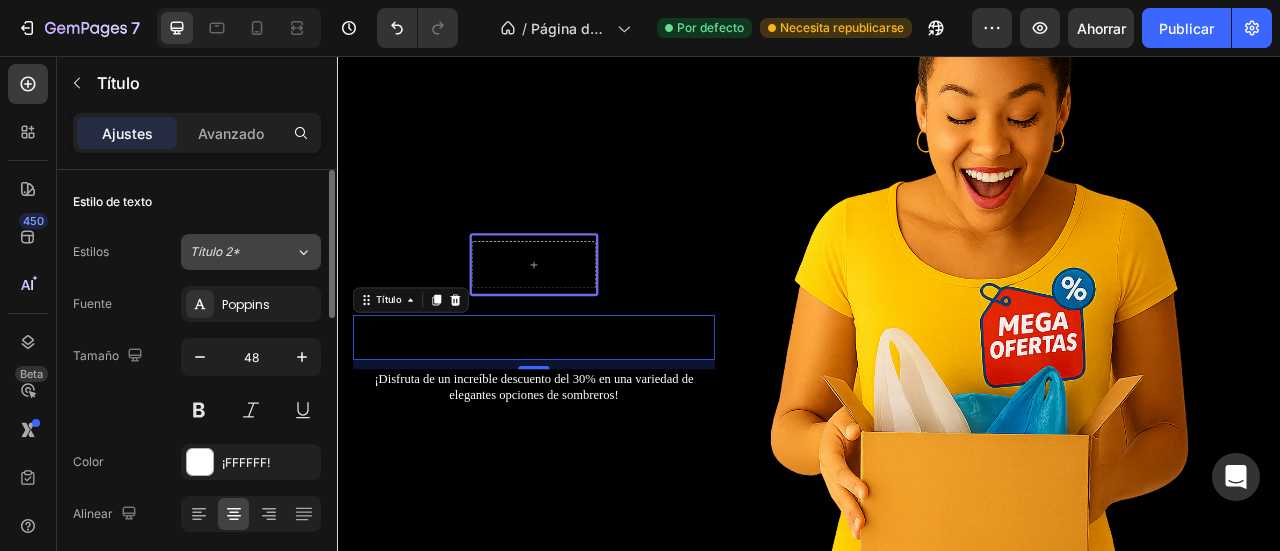 click on "Título 2*" at bounding box center (242, 252) 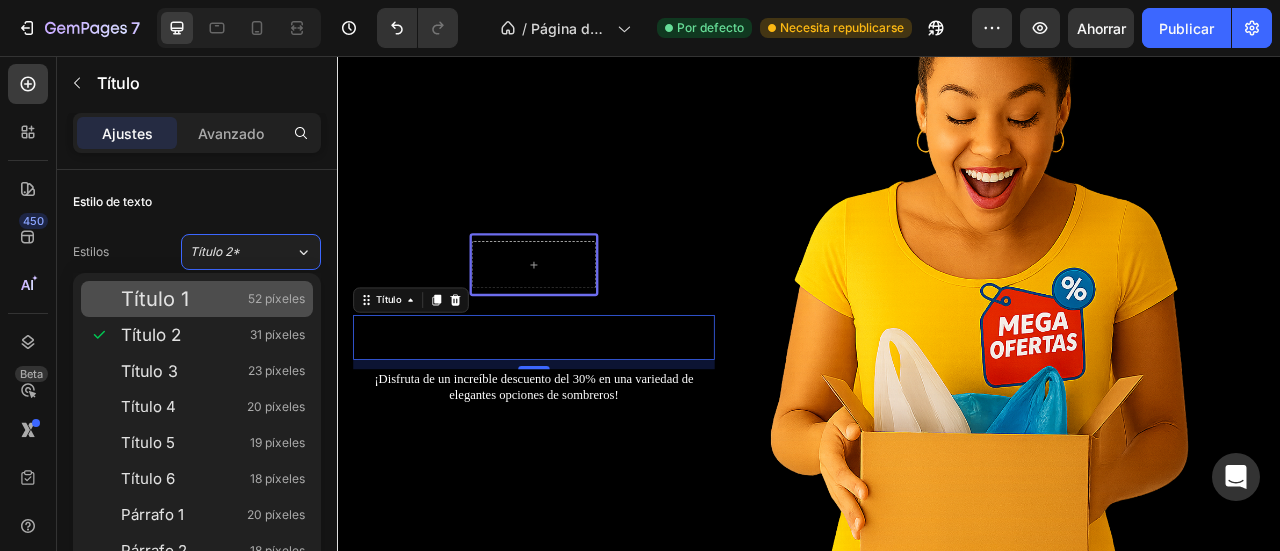 click on "Título 1 52 píxeles" at bounding box center [213, 299] 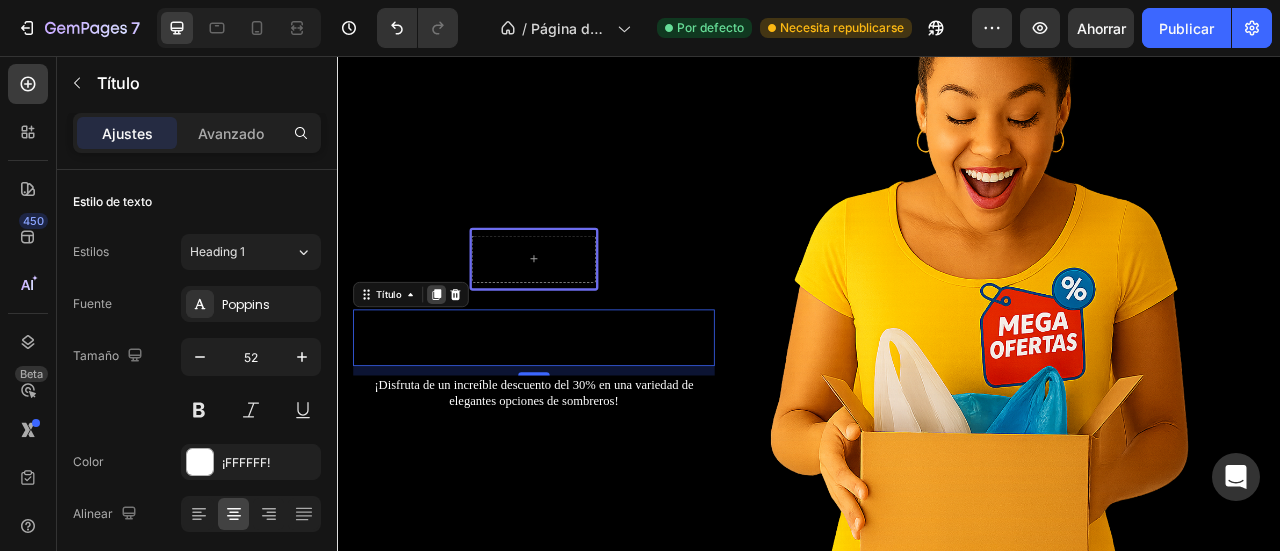 scroll, scrollTop: 256, scrollLeft: 0, axis: vertical 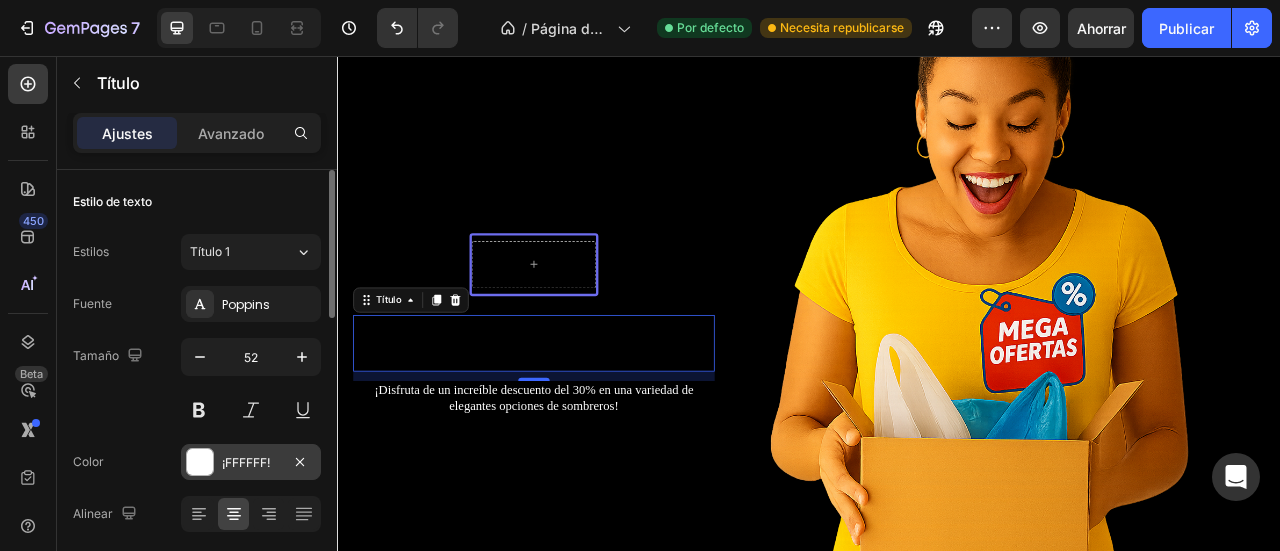 click on "¡FFFFFF!" at bounding box center [251, 463] 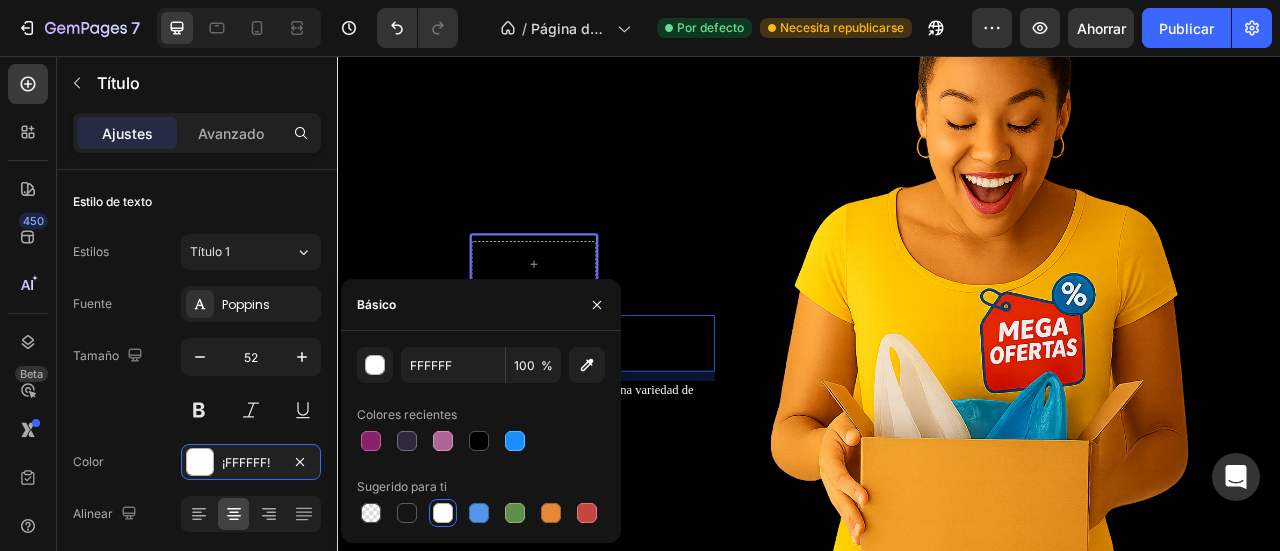 click on "Fila Título   12 ¡Disfruta de un increíble descuento del 30% en una variedad de elegantes opciones de sombreros! Bloque de texto" at bounding box center [587, 409] 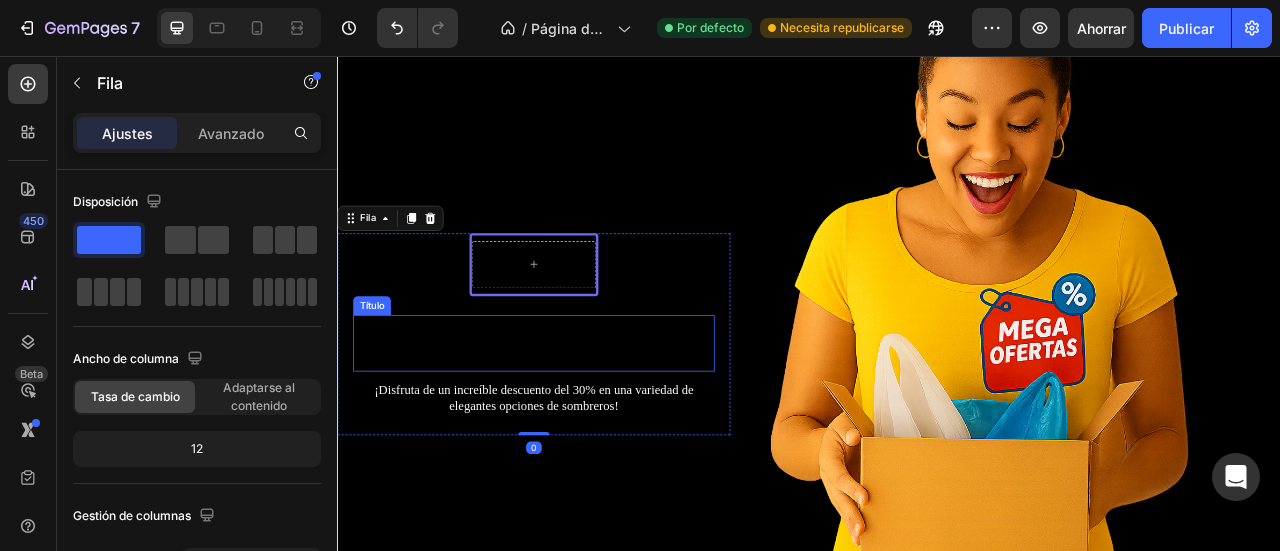 click at bounding box center [587, 421] 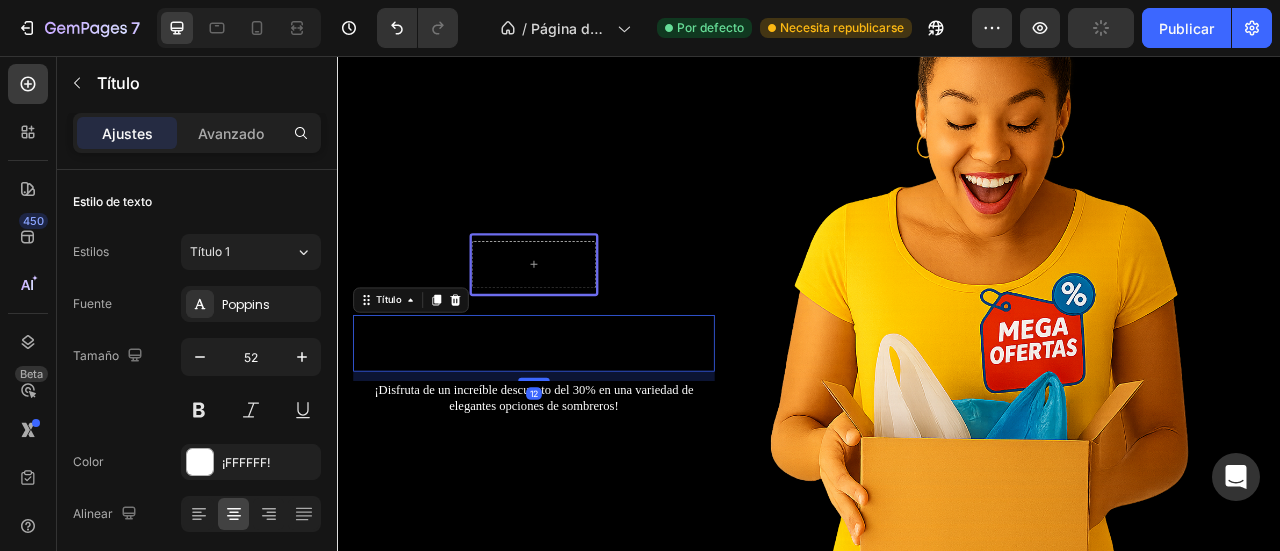 click at bounding box center (587, 321) 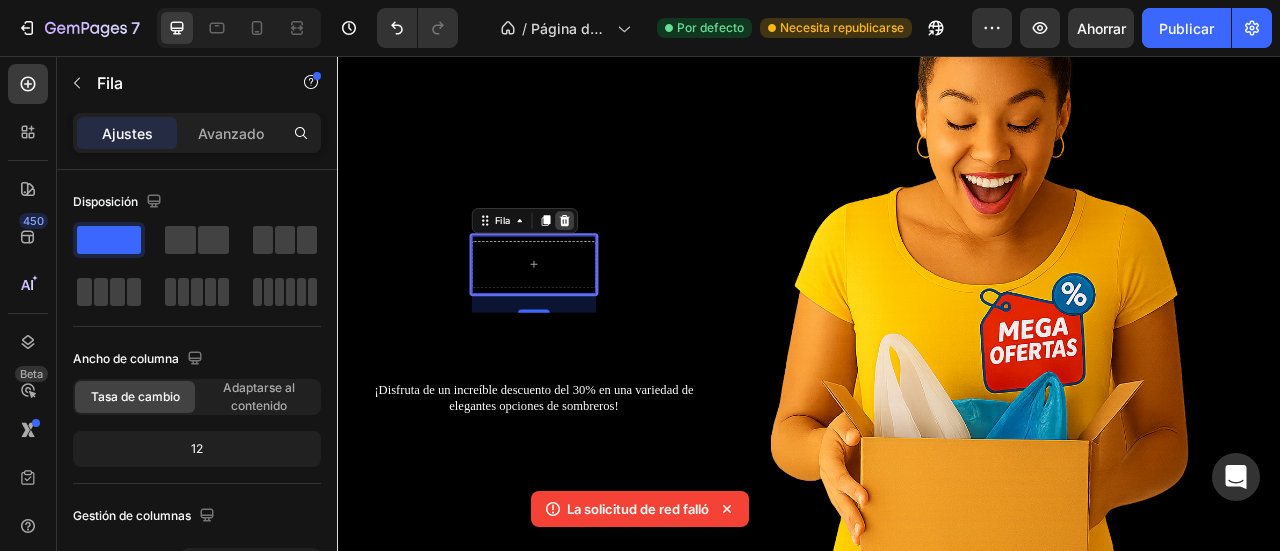 click 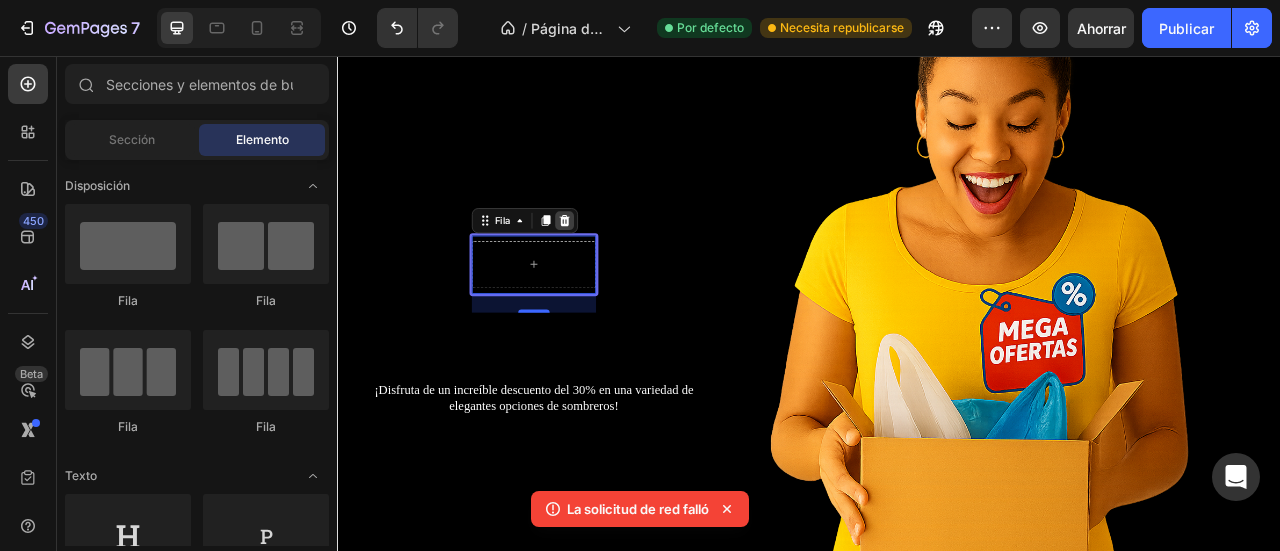 scroll, scrollTop: 308, scrollLeft: 0, axis: vertical 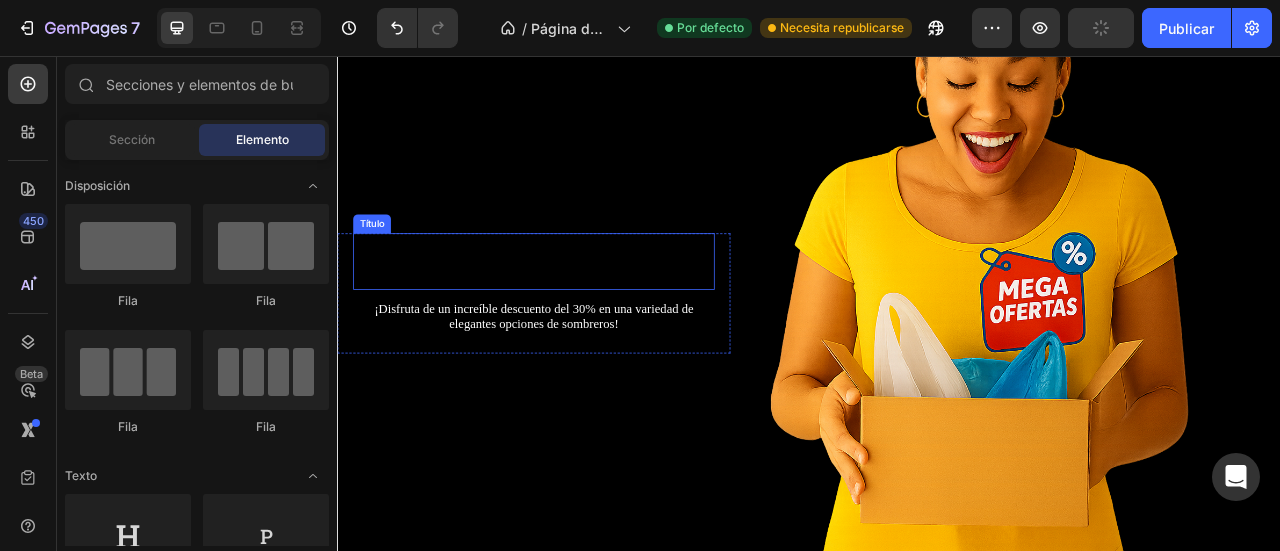 click on "¡Disfruta de un increíble descuento del 30% en una variedad de elegantes opciones de sombreros!" at bounding box center (587, 387) 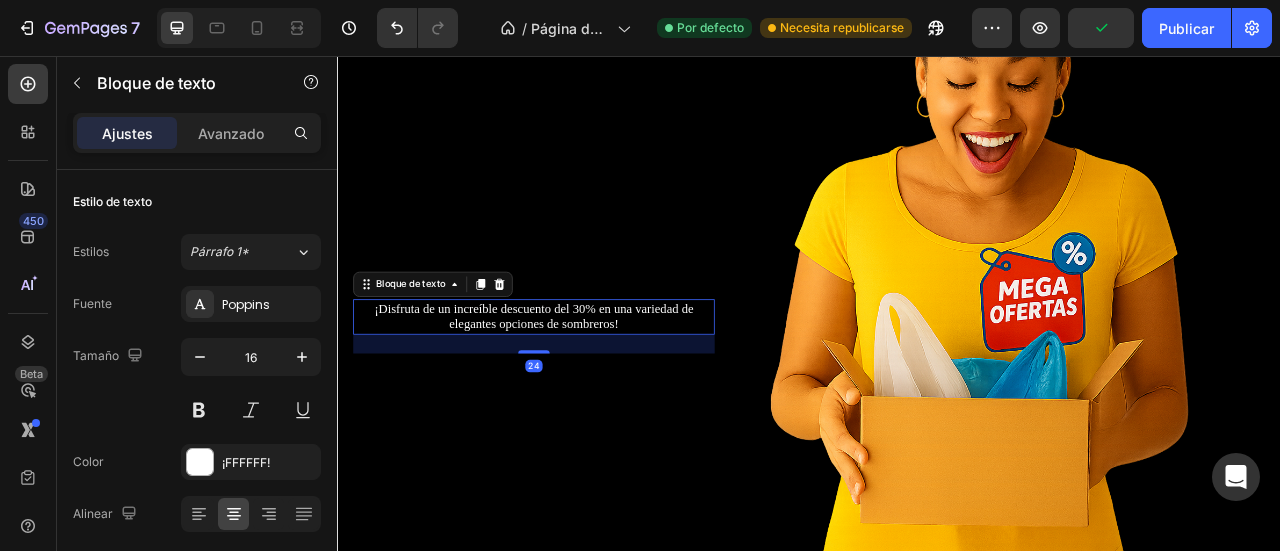 click at bounding box center (587, 317) 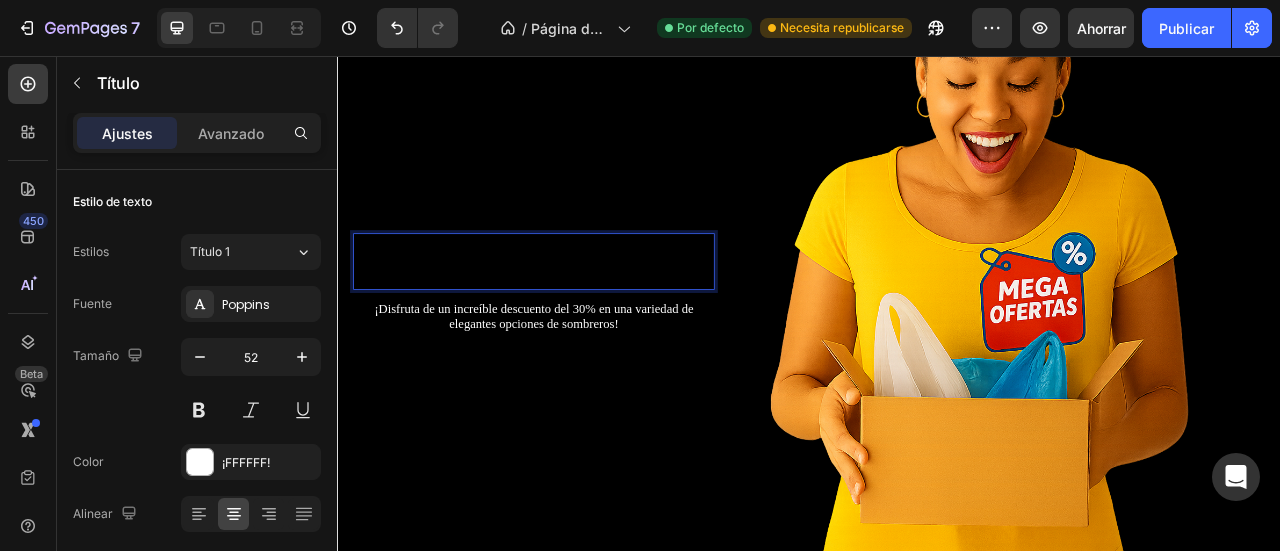 click at bounding box center (587, 317) 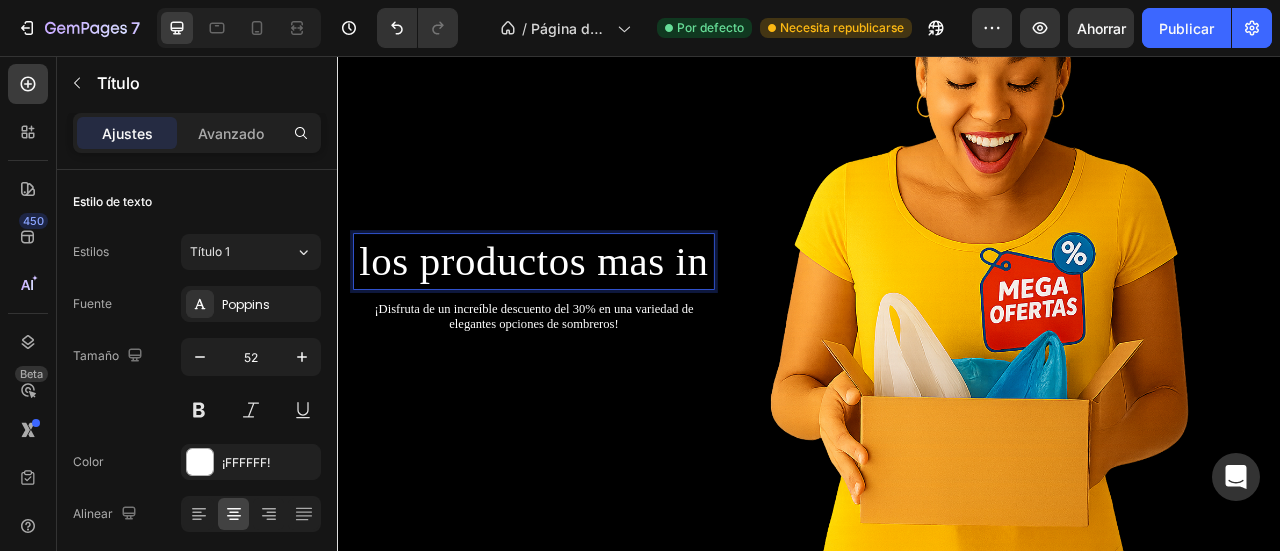 scroll, scrollTop: 274, scrollLeft: 0, axis: vertical 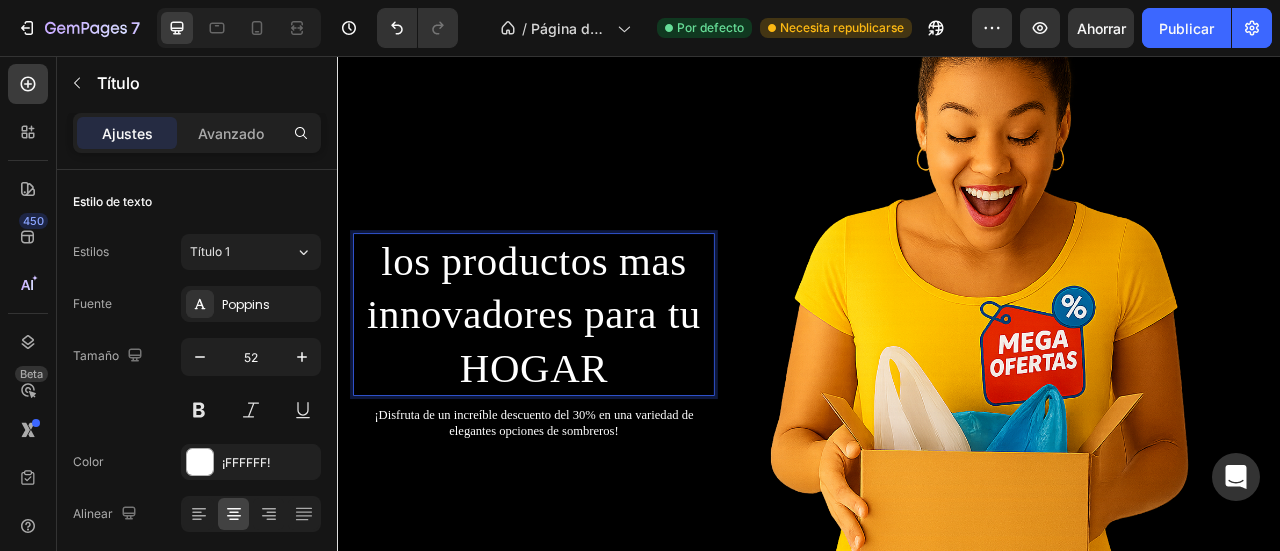 click on "los productos mas innovadores para tu HOGAR" at bounding box center (587, 384) 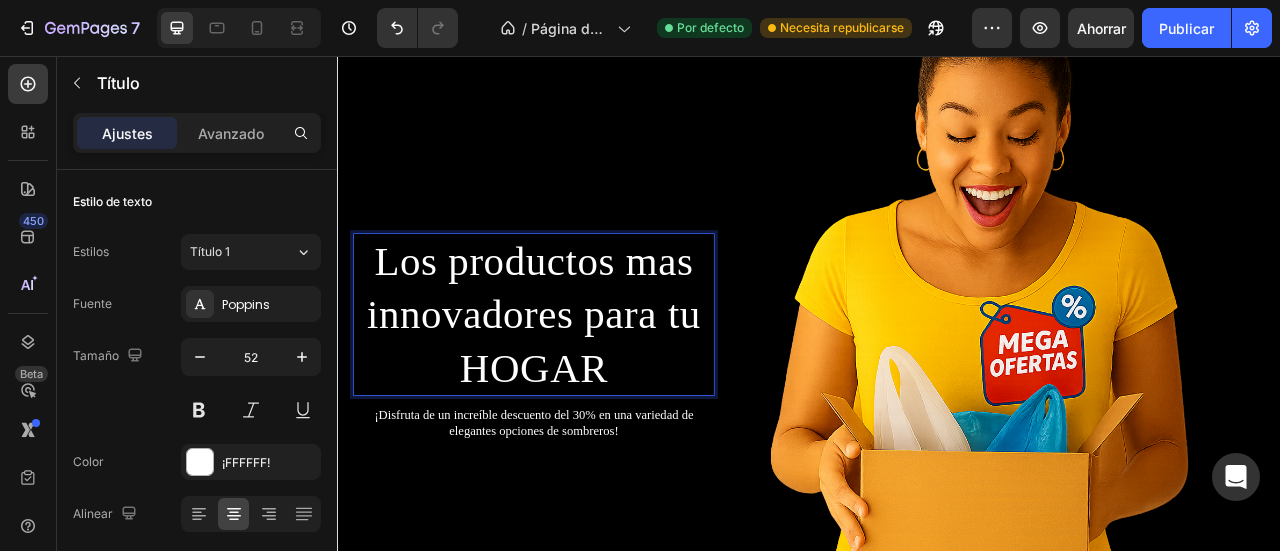 click on "Los productos mas innovadores para tu HOGAR" at bounding box center [587, 384] 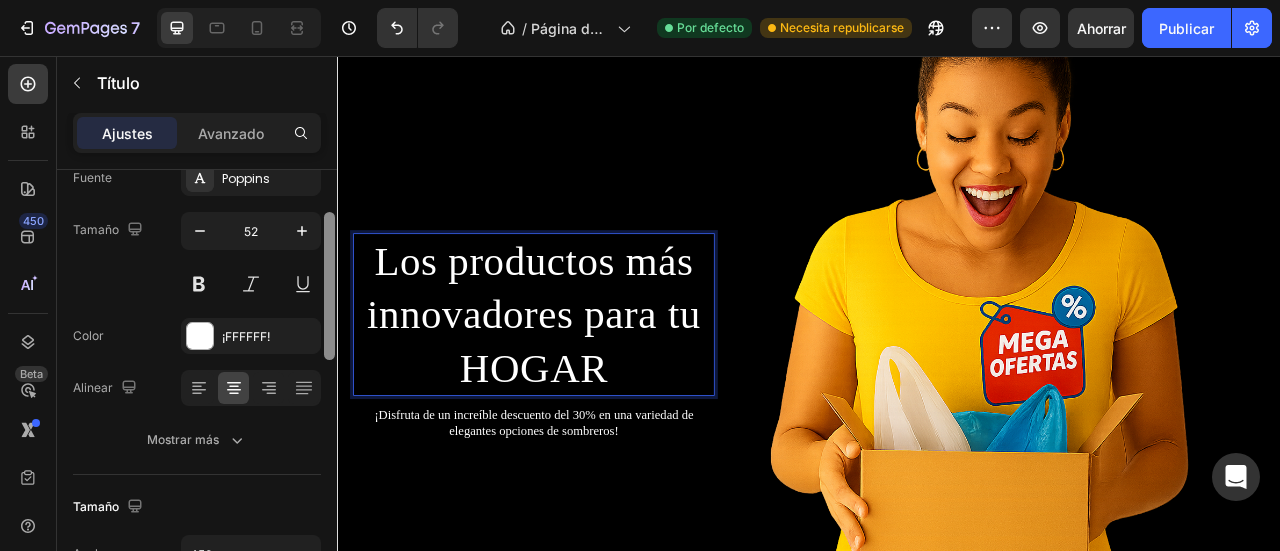 scroll, scrollTop: 147, scrollLeft: 0, axis: vertical 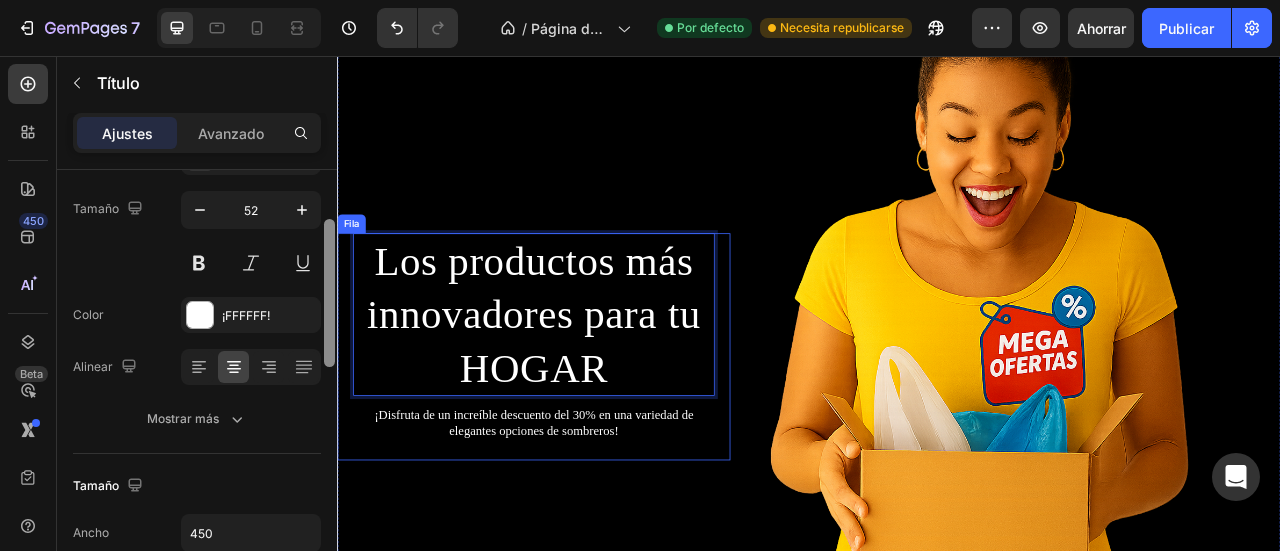 drag, startPoint x: 661, startPoint y: 249, endPoint x: 347, endPoint y: 355, distance: 331.40912 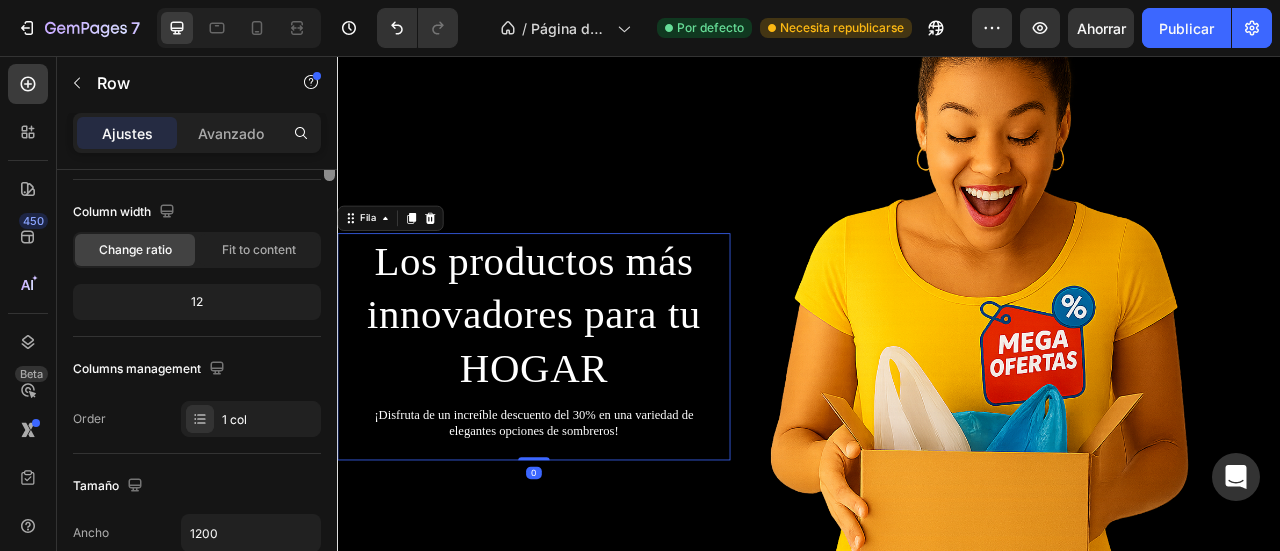 scroll, scrollTop: 0, scrollLeft: 0, axis: both 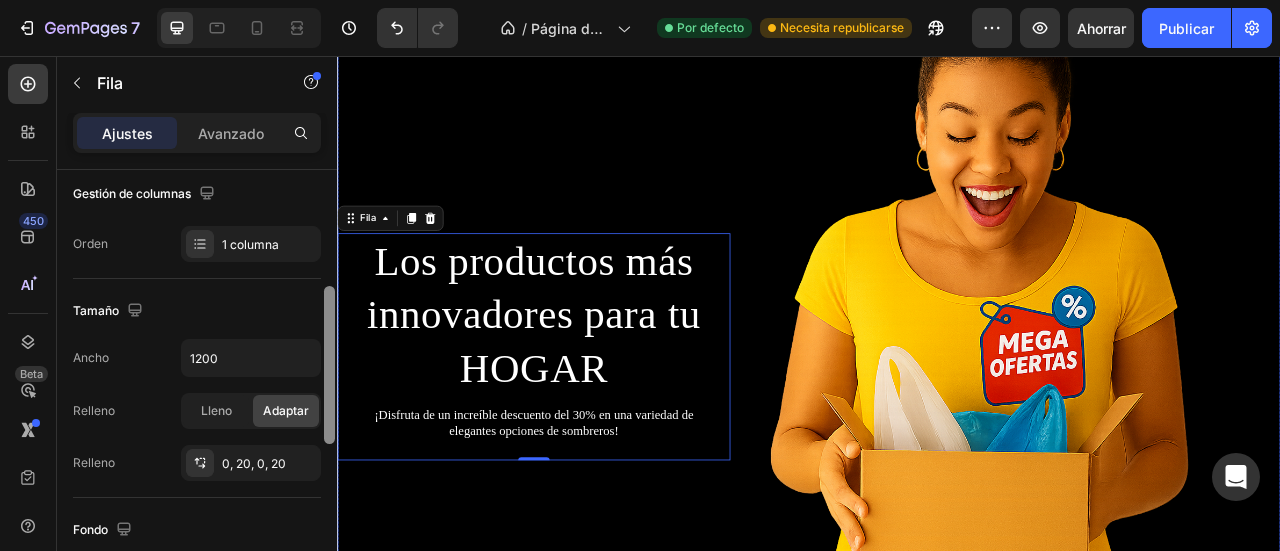 drag, startPoint x: 668, startPoint y: 353, endPoint x: 355, endPoint y: 227, distance: 337.40924 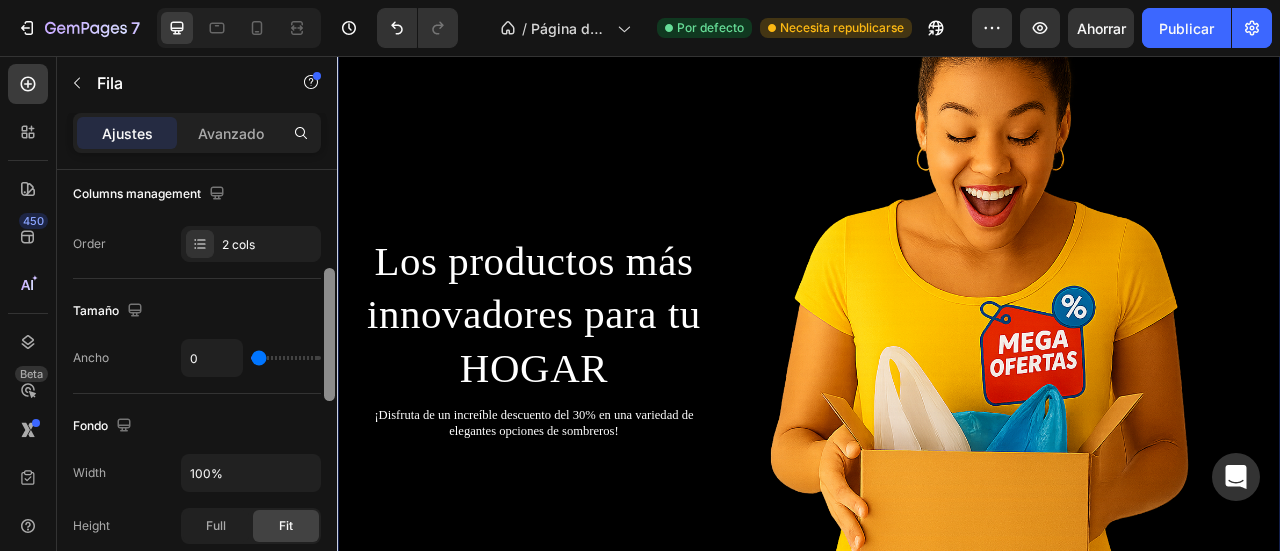 scroll, scrollTop: 322, scrollLeft: 0, axis: vertical 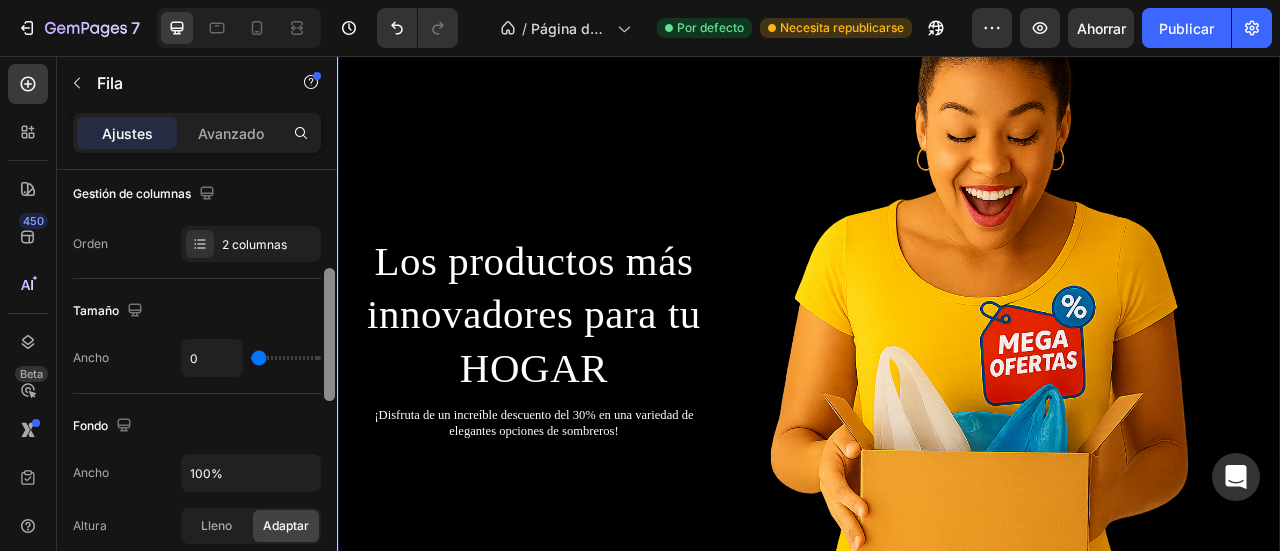 click on "Los productos más innovadores para tu HOGAR  Título ¡Disfruta de un increíble descuento del 30% en una variedad de elegantes opciones de sombreros! Bloque de texto Fila" at bounding box center (587, 426) 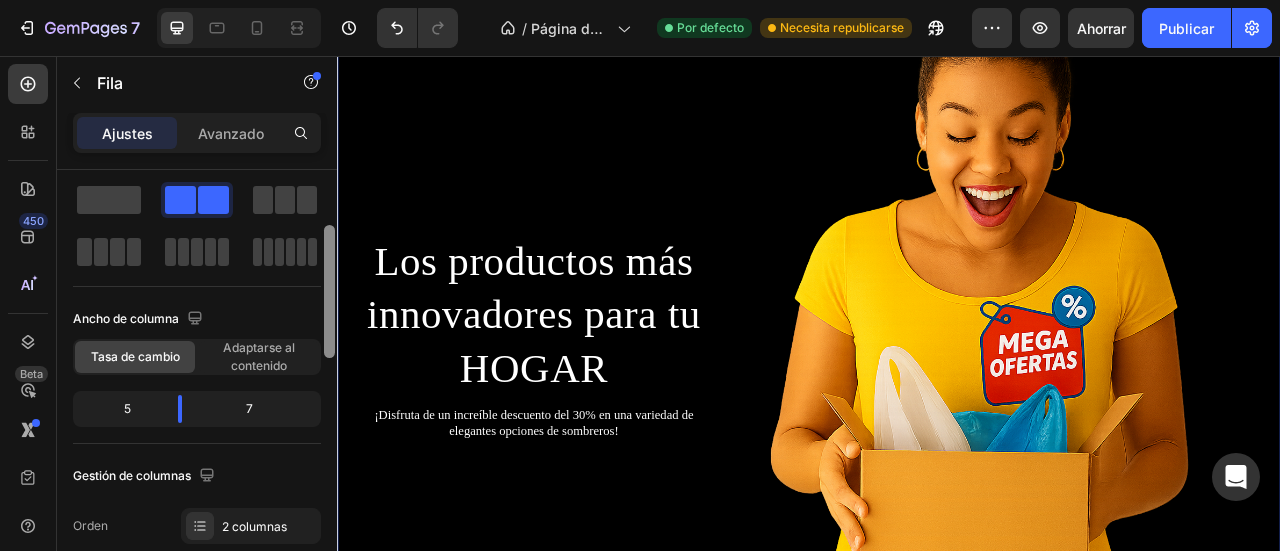 scroll, scrollTop: 84, scrollLeft: 0, axis: vertical 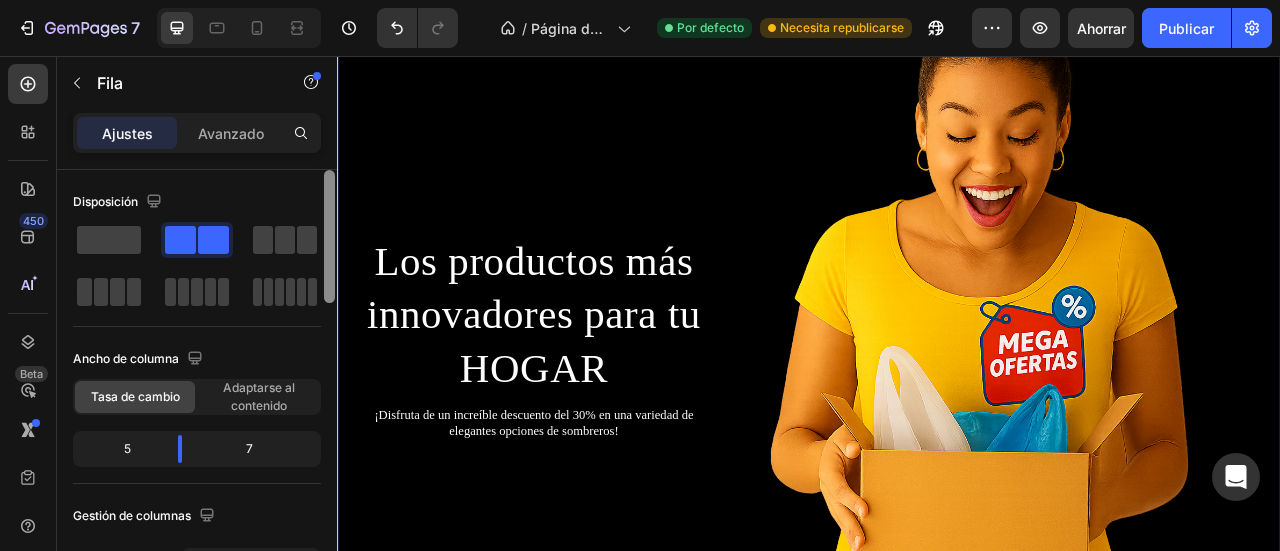 drag, startPoint x: 330, startPoint y: 217, endPoint x: 331, endPoint y: 86, distance: 131.00381 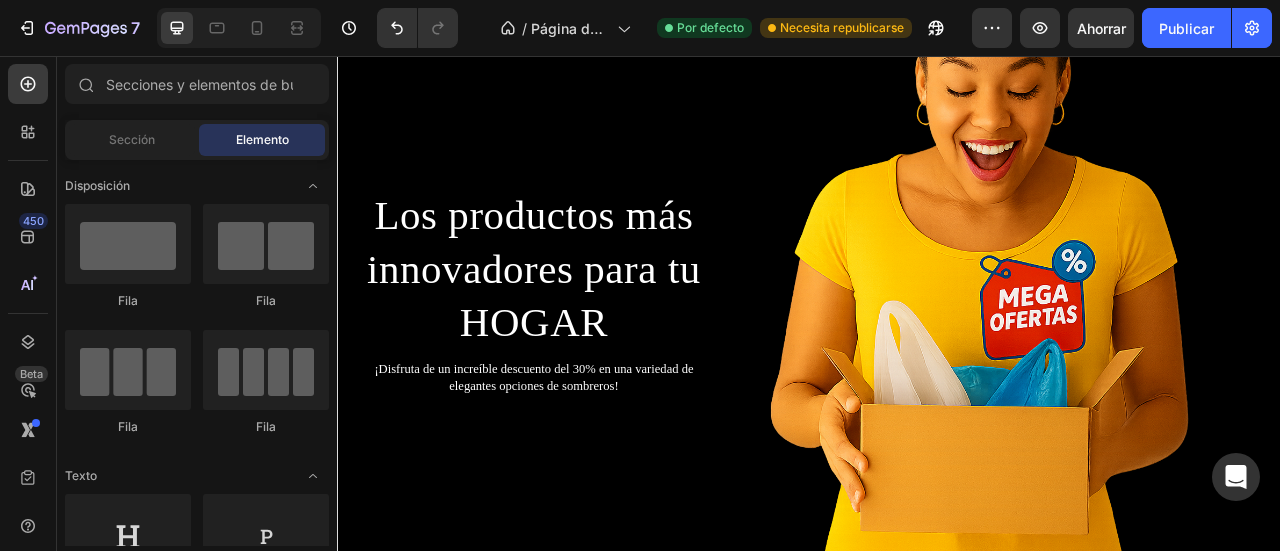 scroll, scrollTop: 362, scrollLeft: 0, axis: vertical 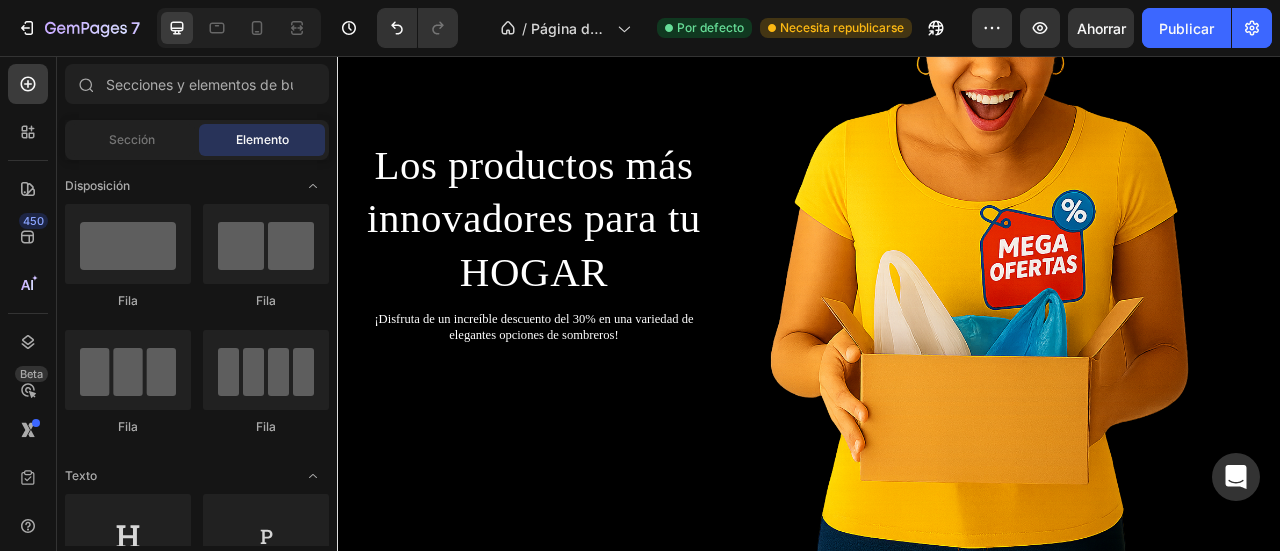 click at bounding box center [1187, 304] 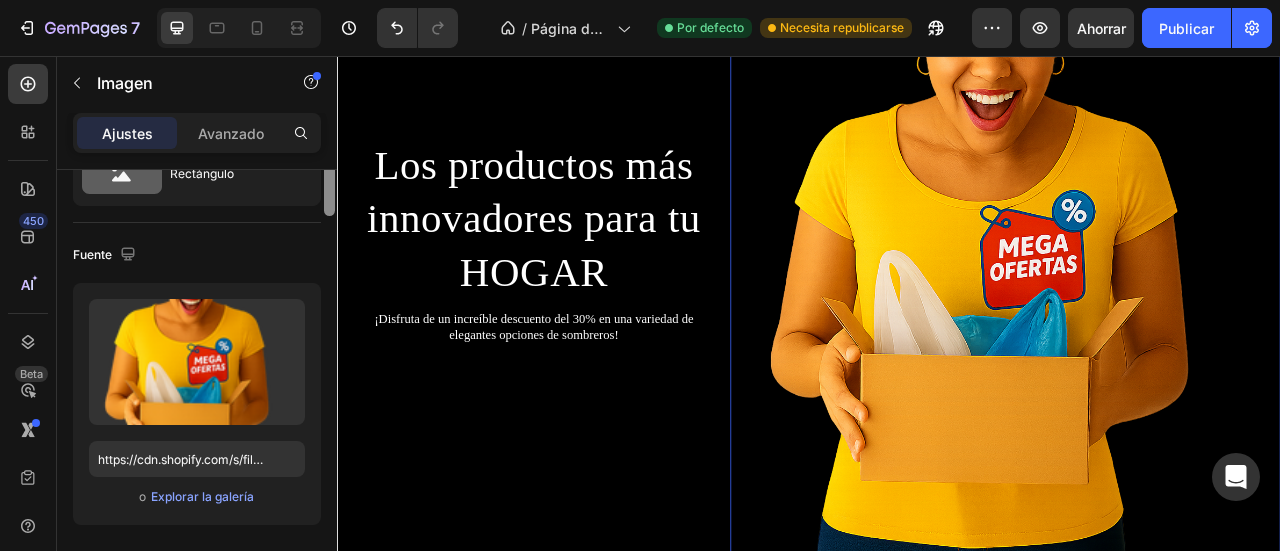 scroll, scrollTop: 0, scrollLeft: 0, axis: both 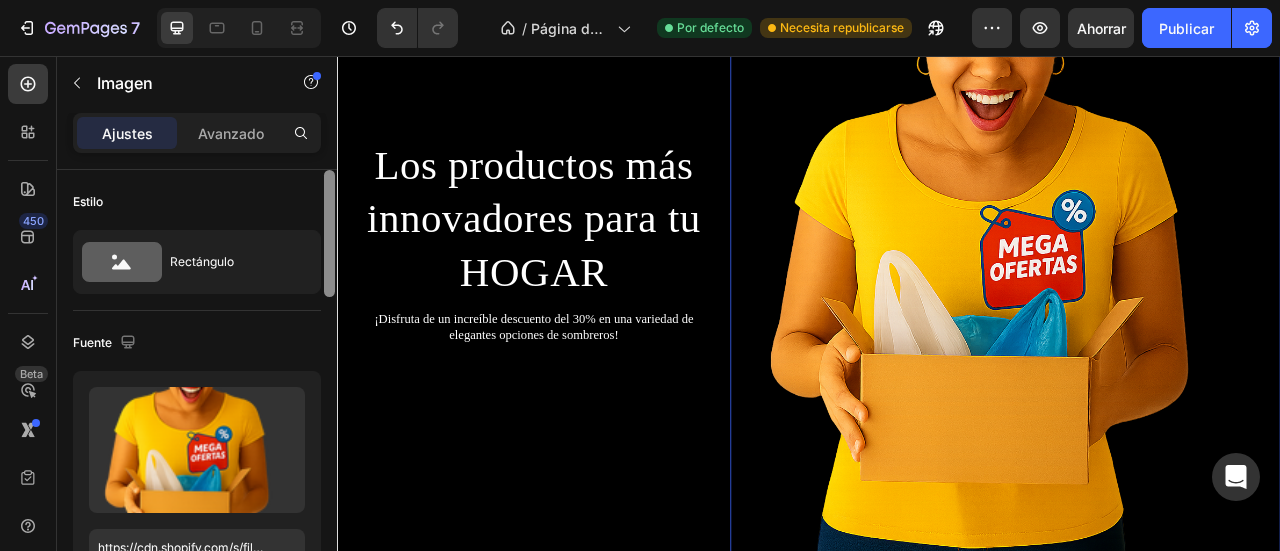 drag, startPoint x: 331, startPoint y: 183, endPoint x: 329, endPoint y: 166, distance: 17.117243 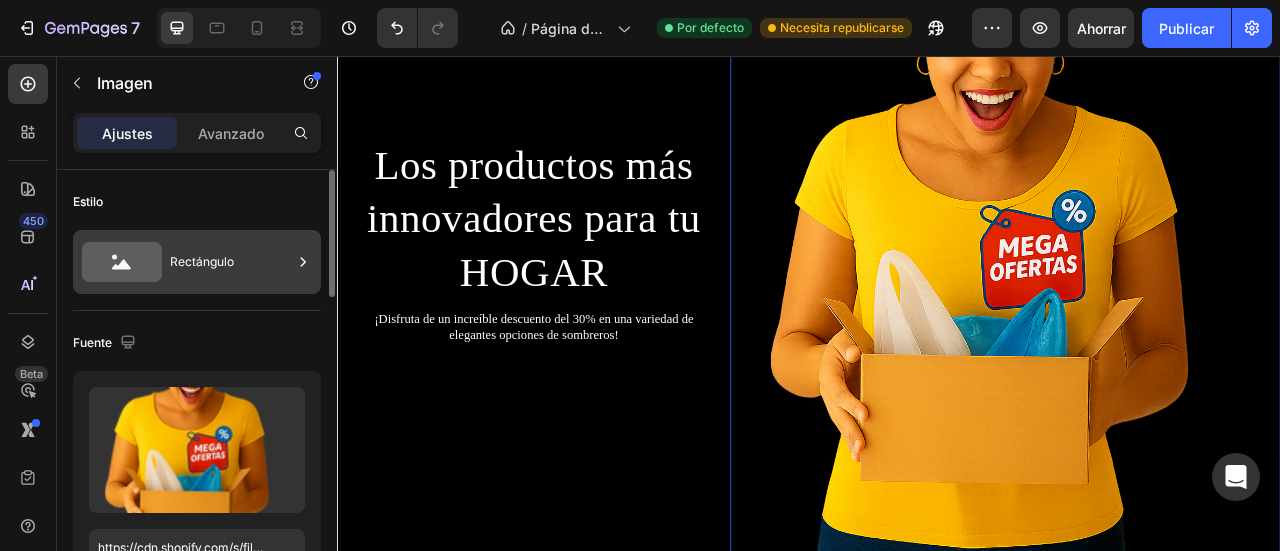 click 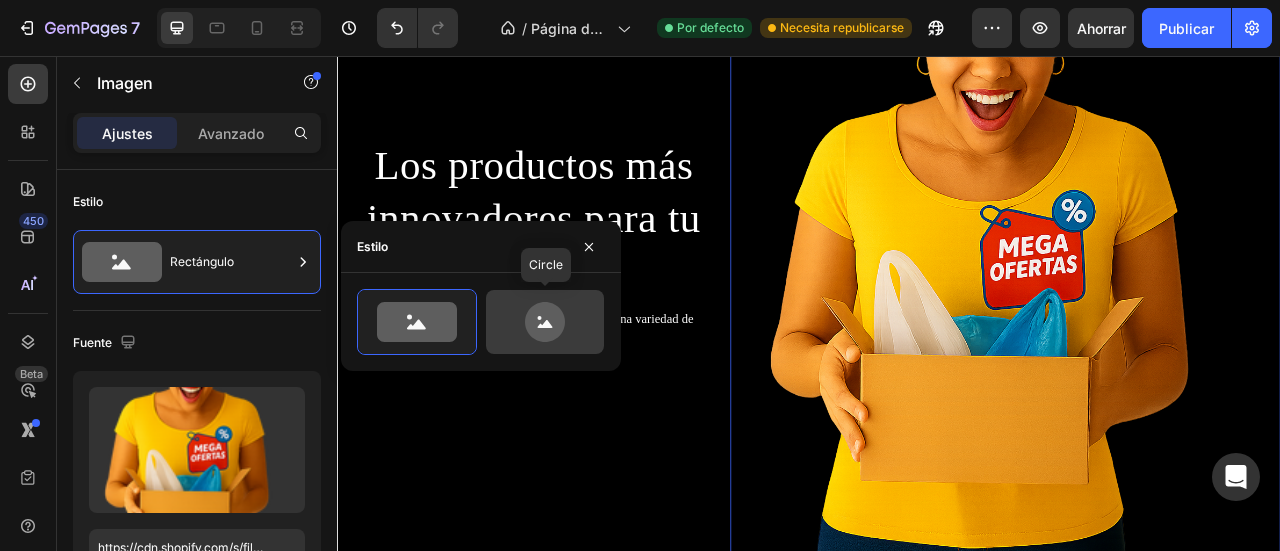 click 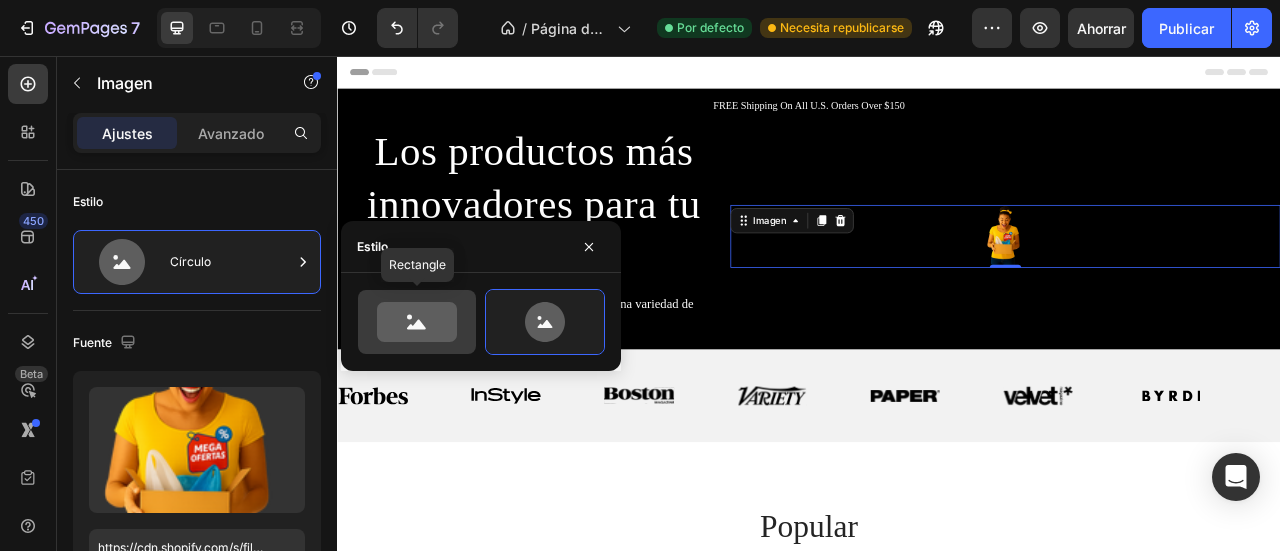 click 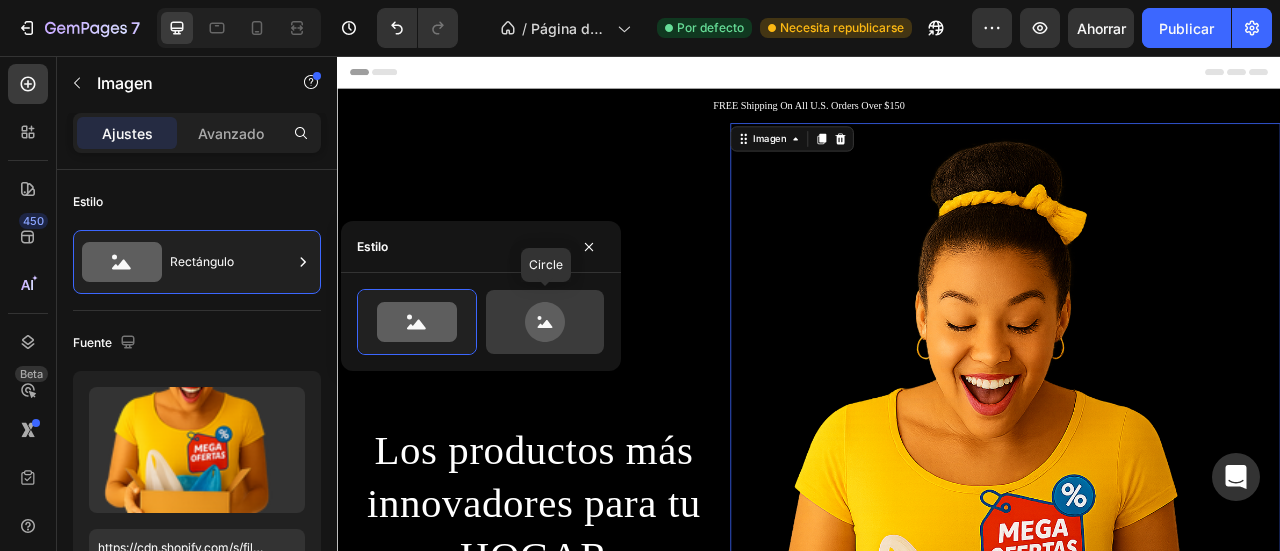 click 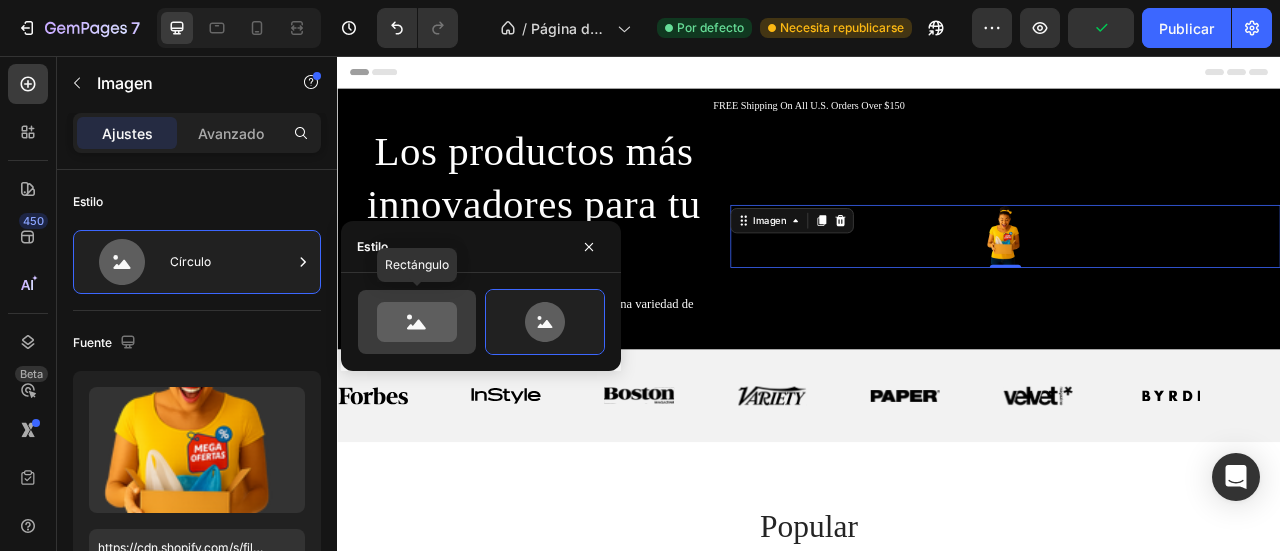 click 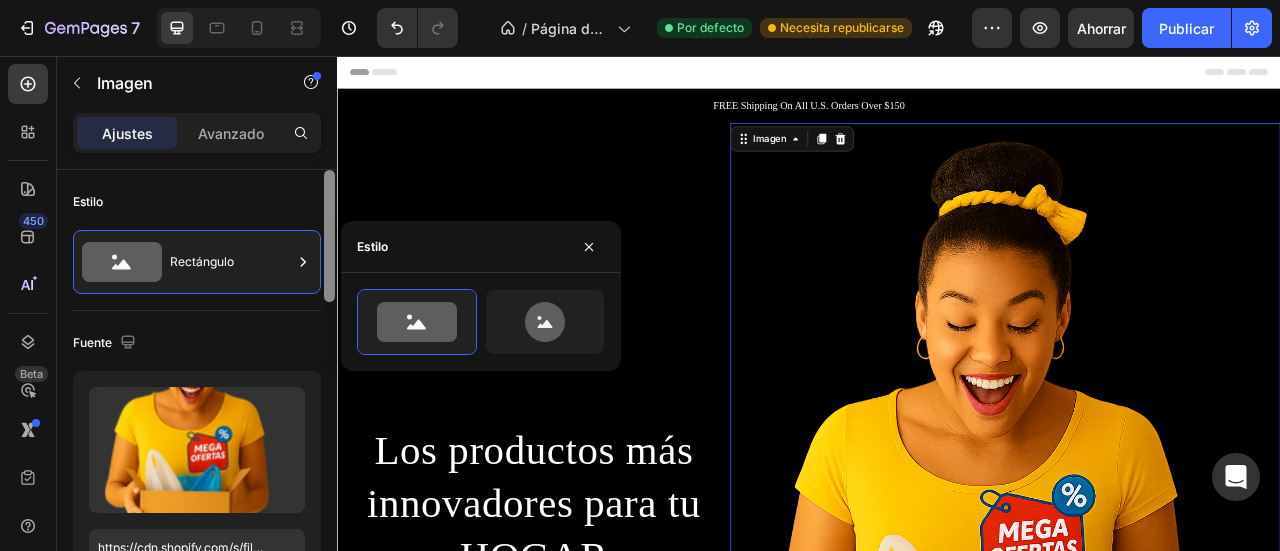 drag, startPoint x: 329, startPoint y: 190, endPoint x: 329, endPoint y: 155, distance: 35 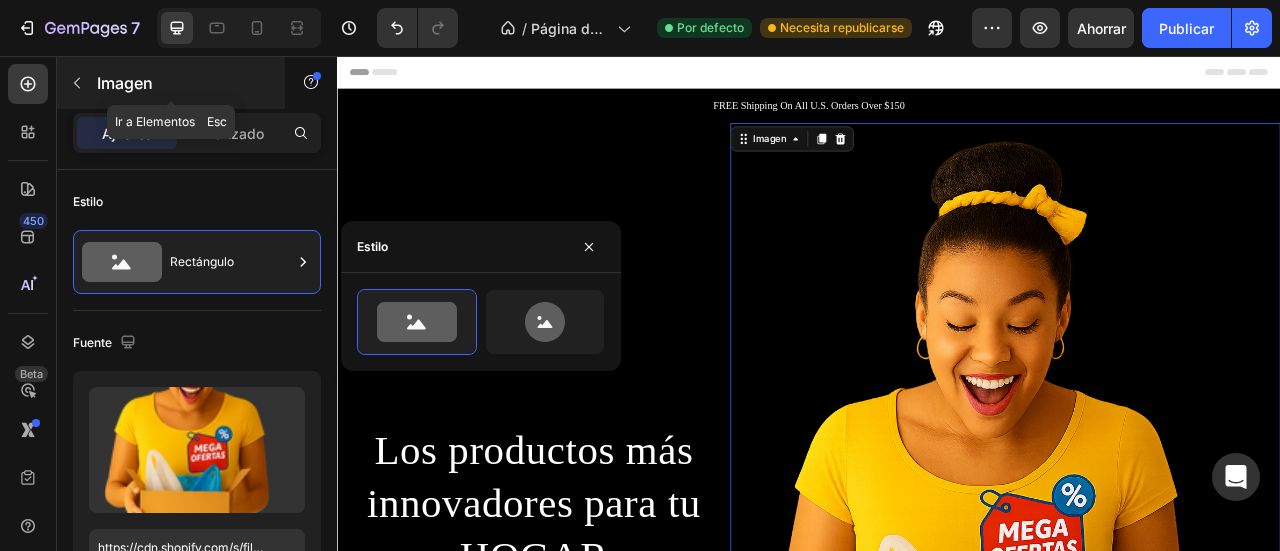 click 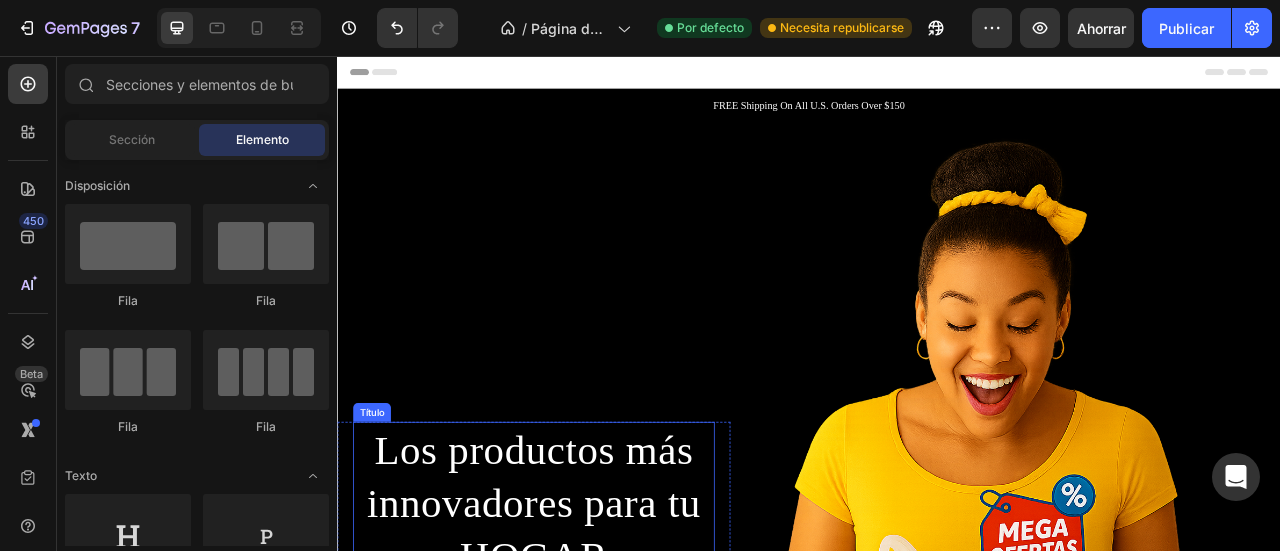 click on "Los productos más innovadores para tu HOGAR" at bounding box center (587, 624) 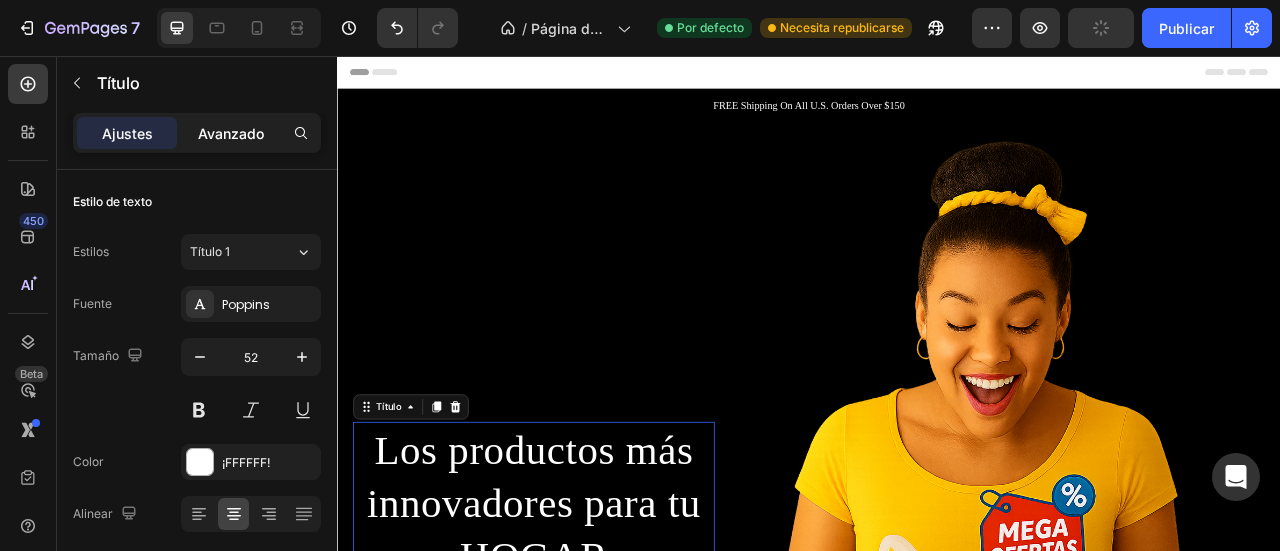 click on "Avanzado" 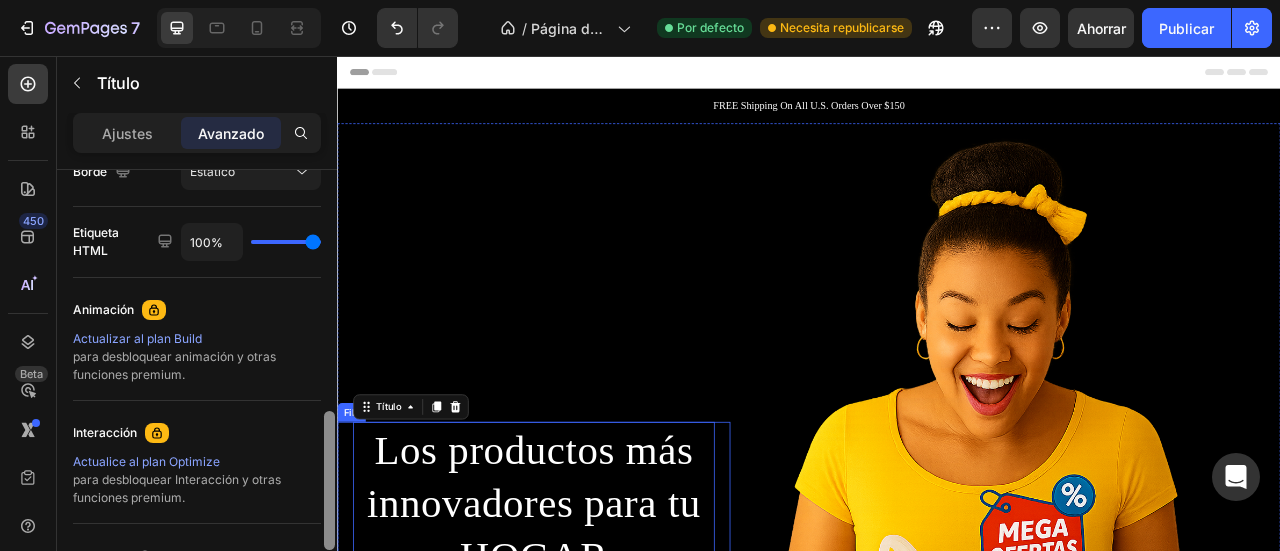 scroll, scrollTop: 649, scrollLeft: 0, axis: vertical 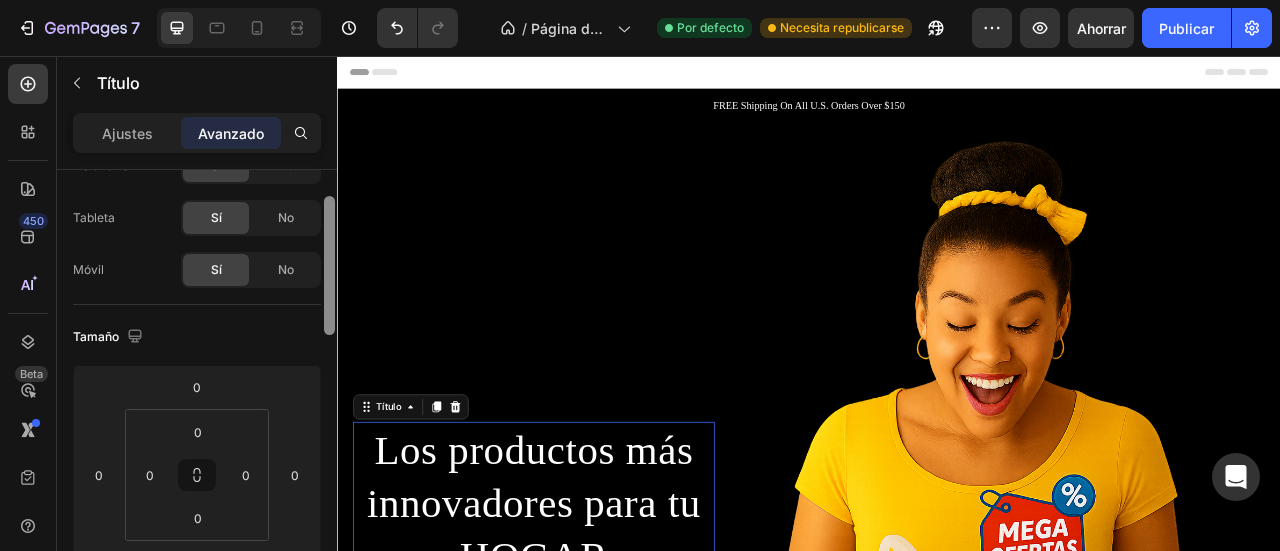 drag, startPoint x: 328, startPoint y: 265, endPoint x: 329, endPoint y: 291, distance: 26.019224 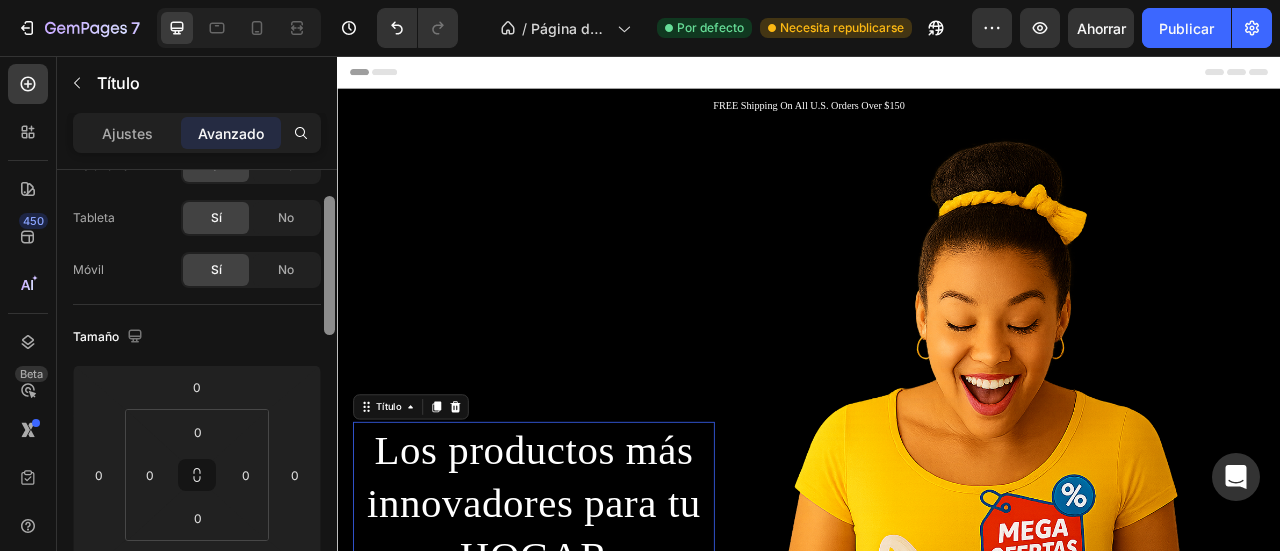 click at bounding box center [329, 265] 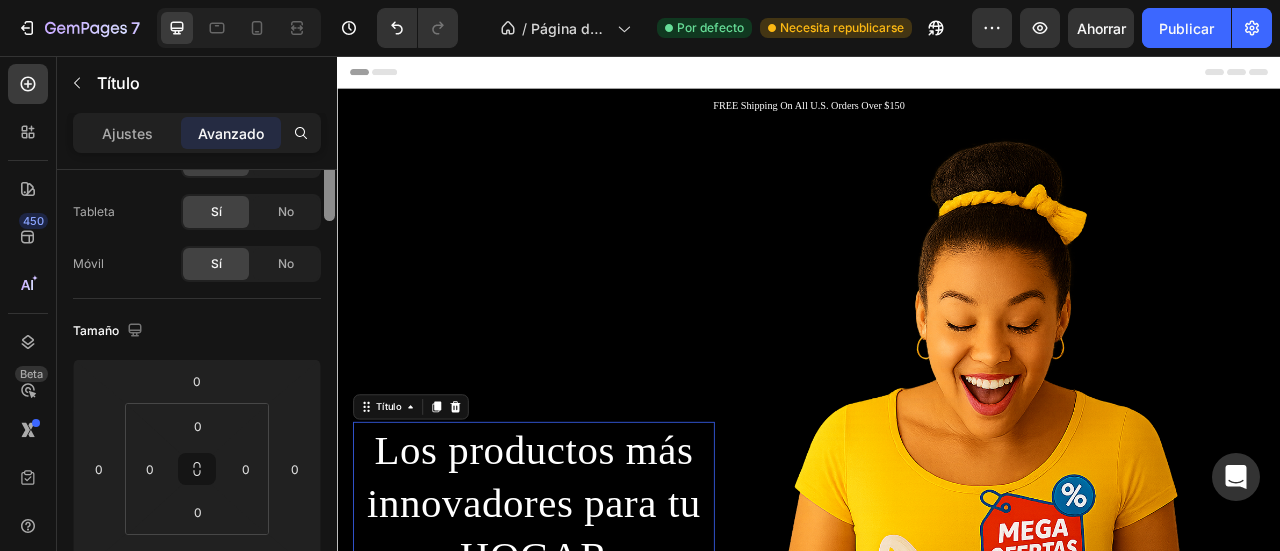 scroll, scrollTop: 0, scrollLeft: 0, axis: both 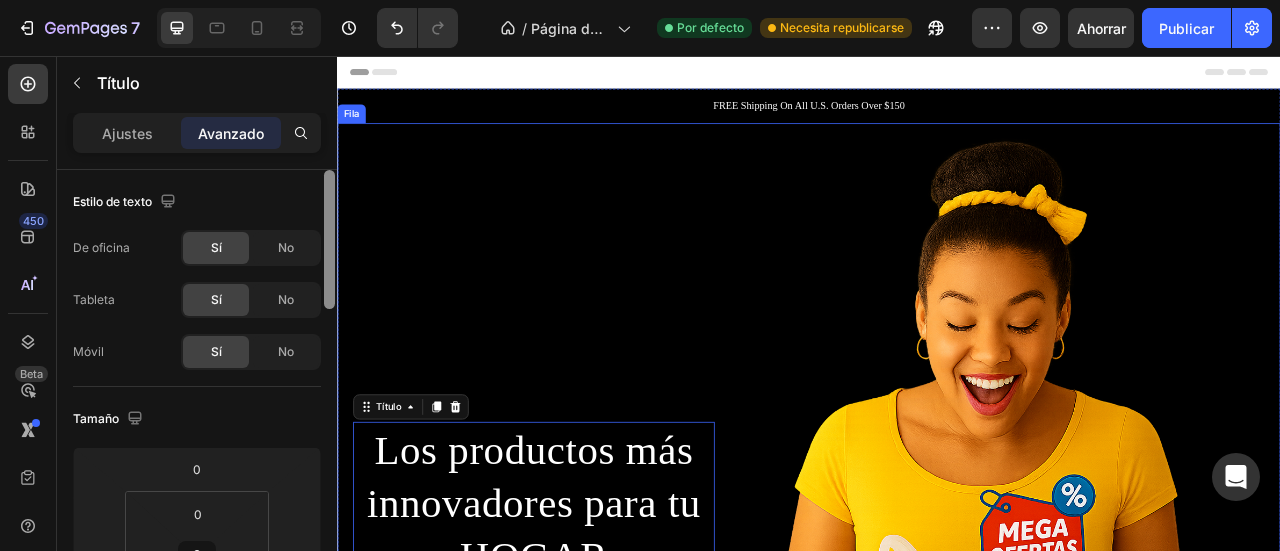 drag, startPoint x: 666, startPoint y: 355, endPoint x: 339, endPoint y: 171, distance: 375.2133 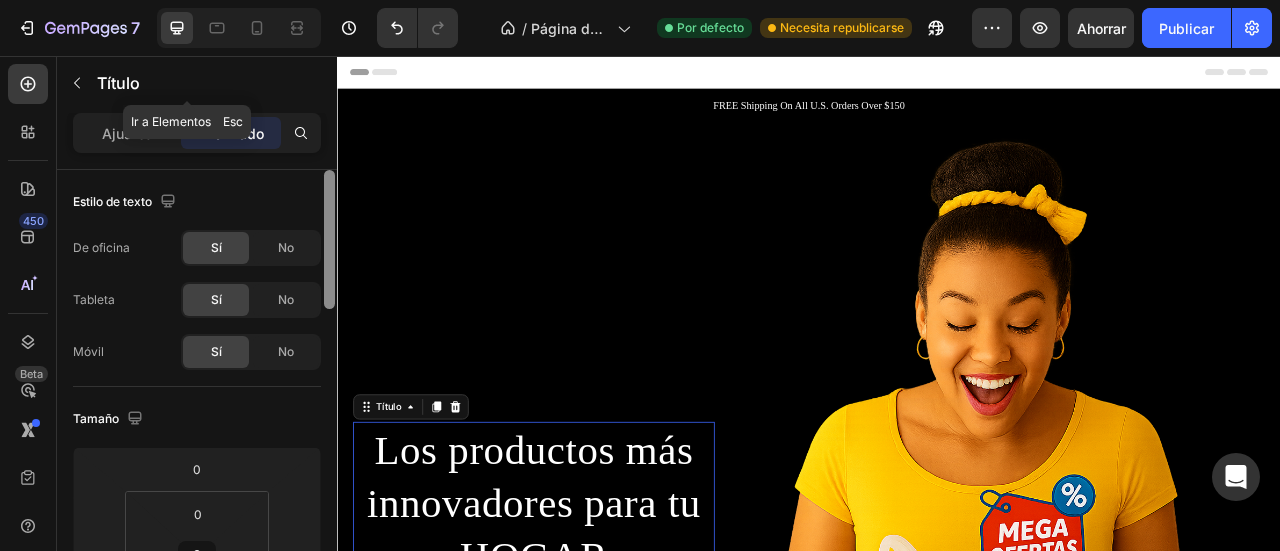 click 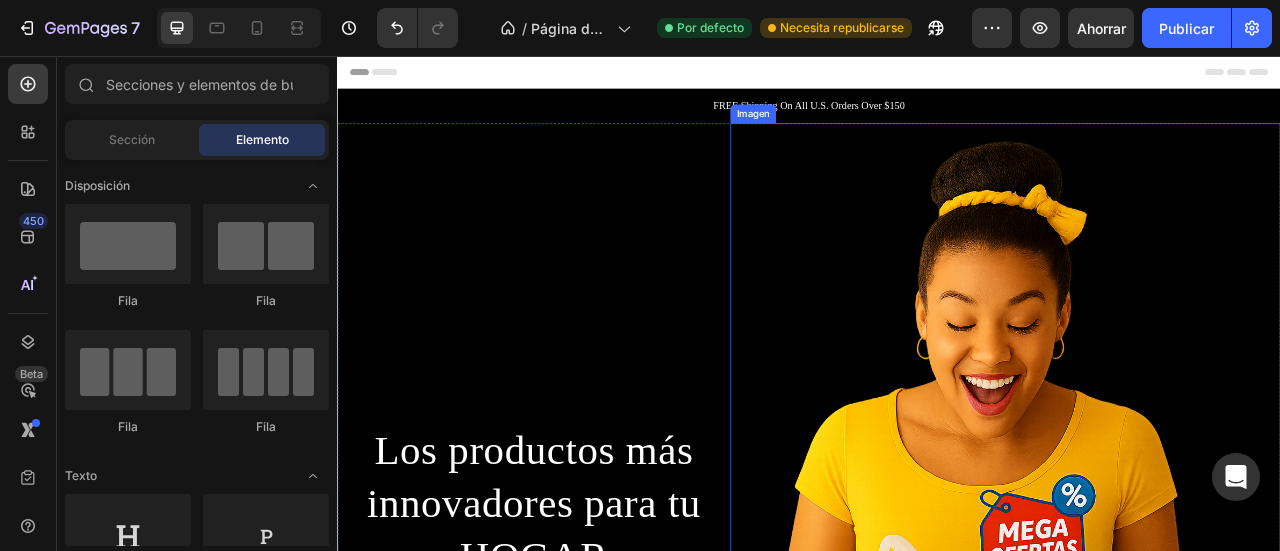 click at bounding box center (1187, 666) 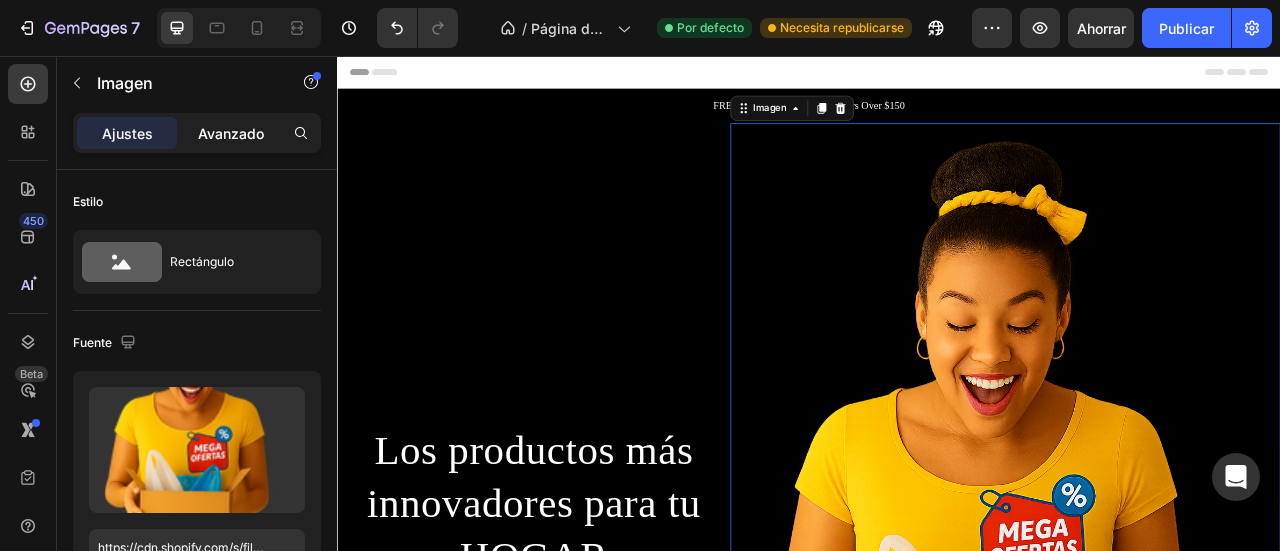 click on "Avanzado" at bounding box center (231, 133) 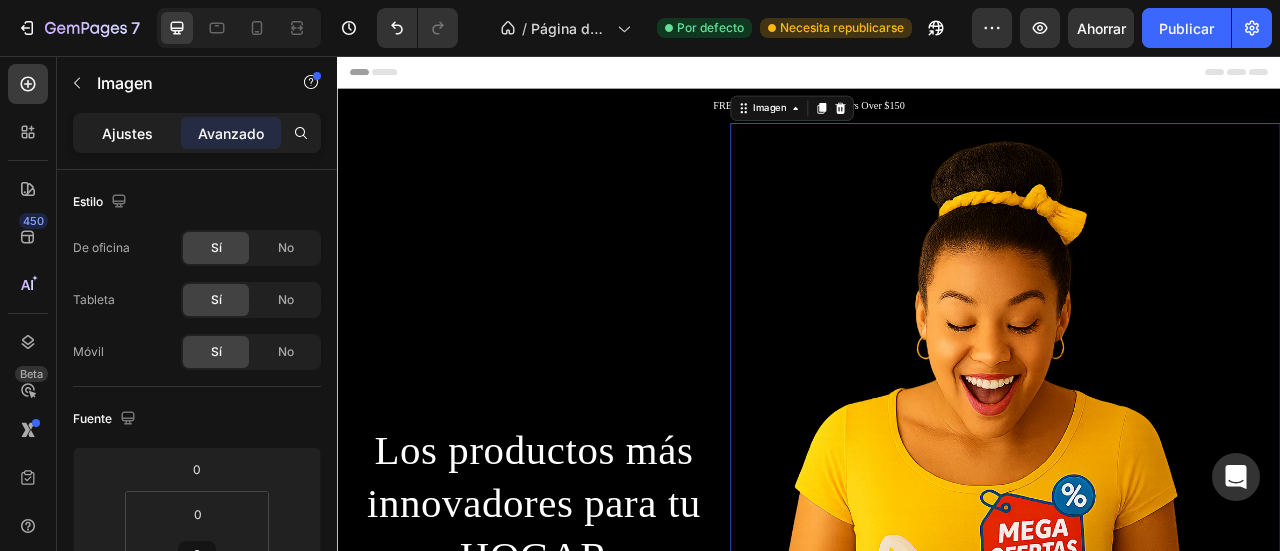 click on "Ajustes" at bounding box center (127, 133) 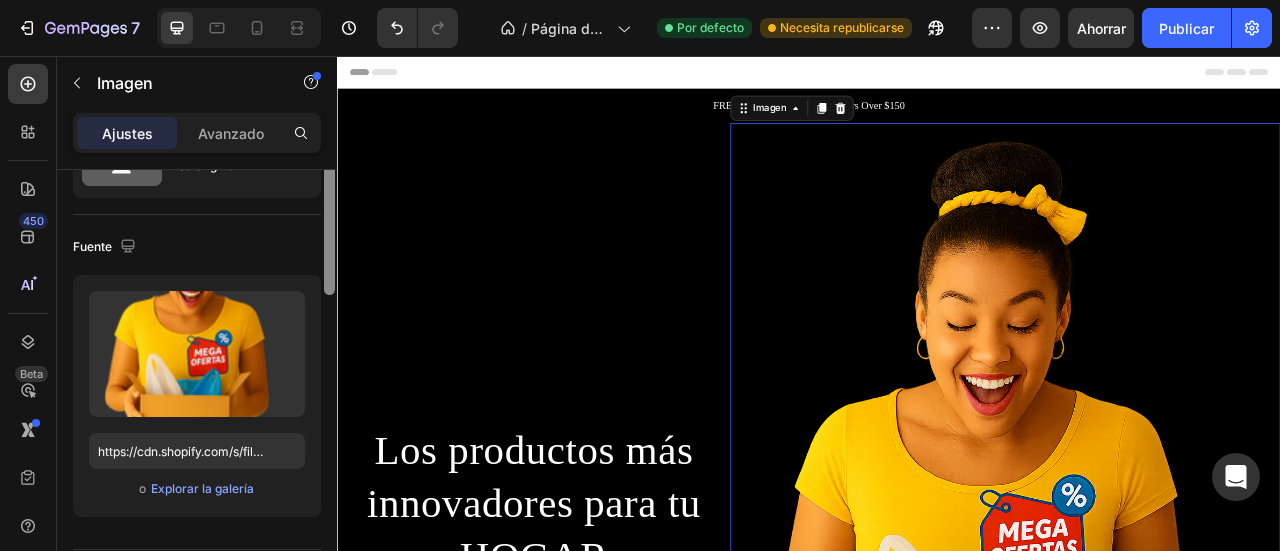 scroll, scrollTop: 122, scrollLeft: 0, axis: vertical 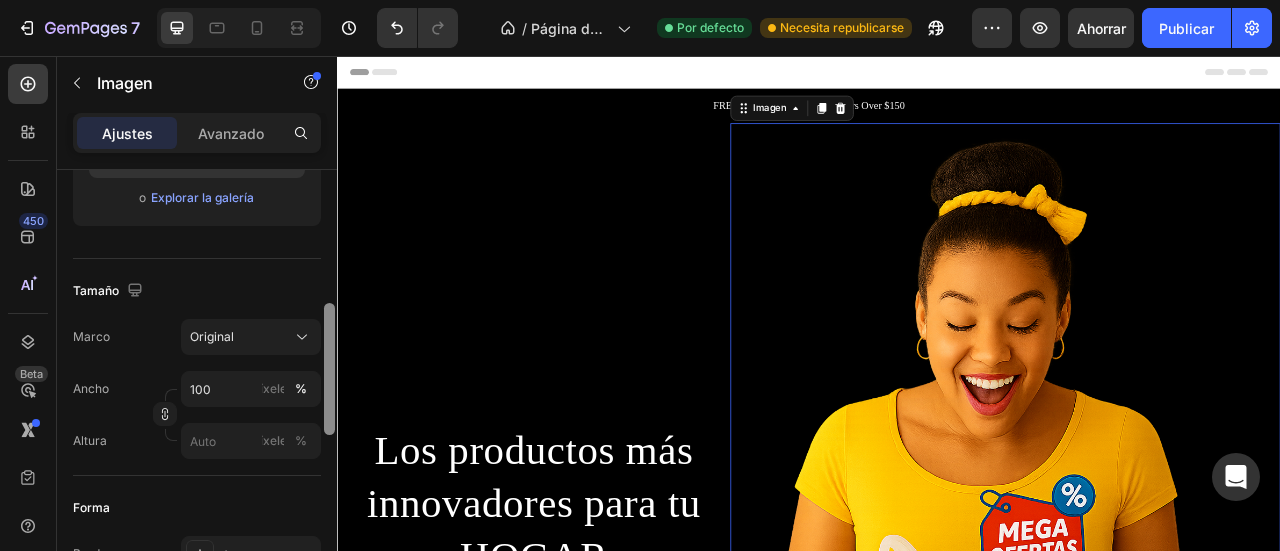 drag, startPoint x: 334, startPoint y: 178, endPoint x: 330, endPoint y: 291, distance: 113.07078 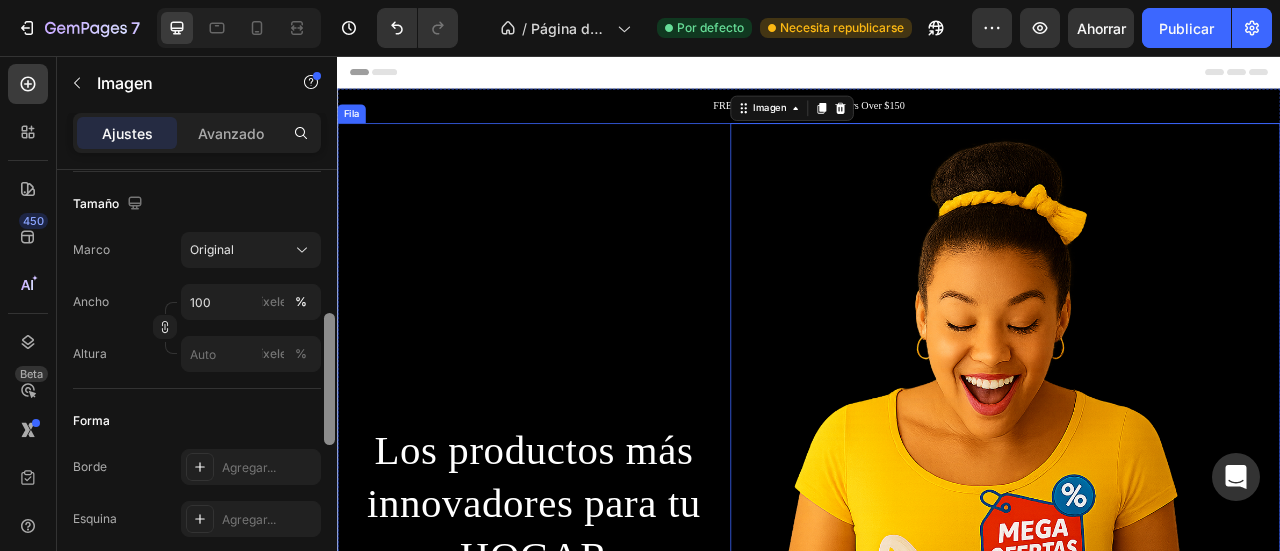 drag, startPoint x: 667, startPoint y: 347, endPoint x: 348, endPoint y: 472, distance: 342.6164 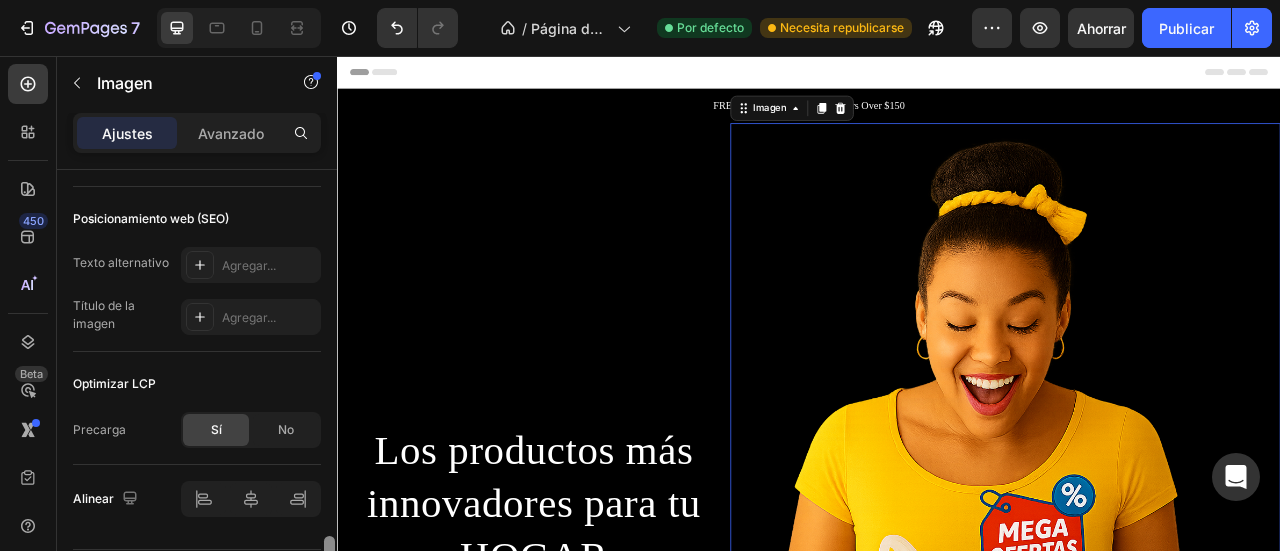 scroll, scrollTop: 1017, scrollLeft: 0, axis: vertical 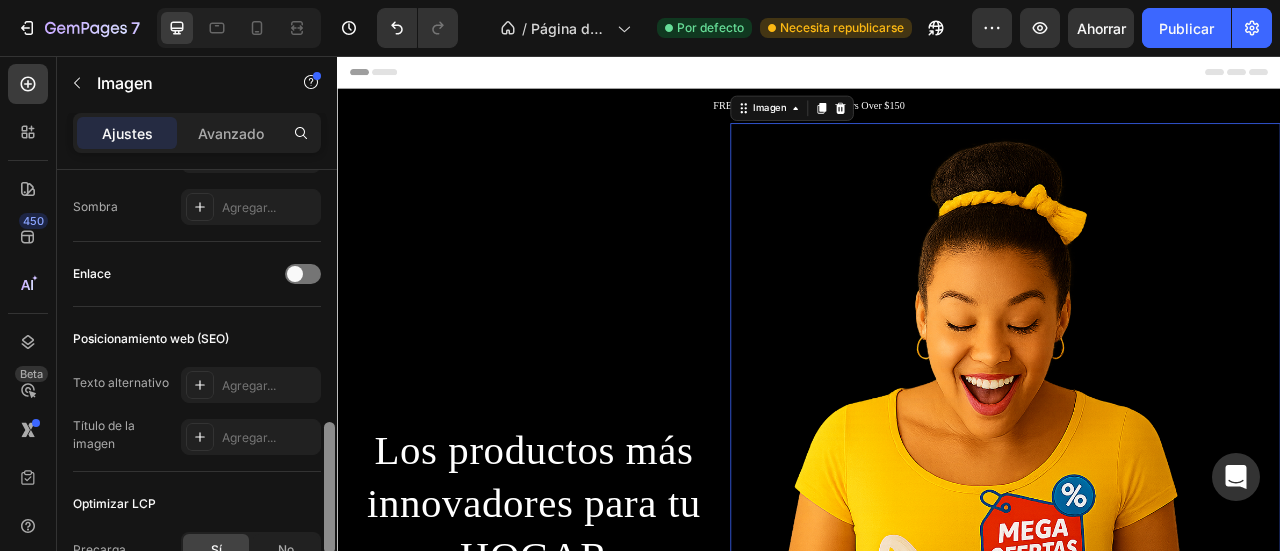 drag, startPoint x: 325, startPoint y: 520, endPoint x: 107, endPoint y: 371, distance: 264.05493 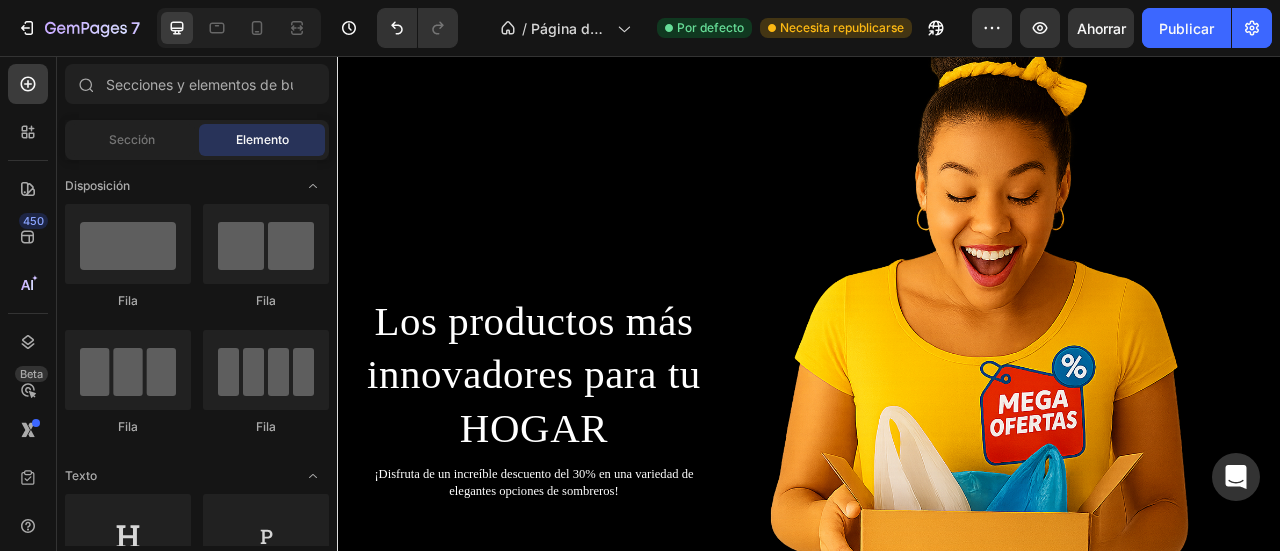 scroll, scrollTop: 153, scrollLeft: 0, axis: vertical 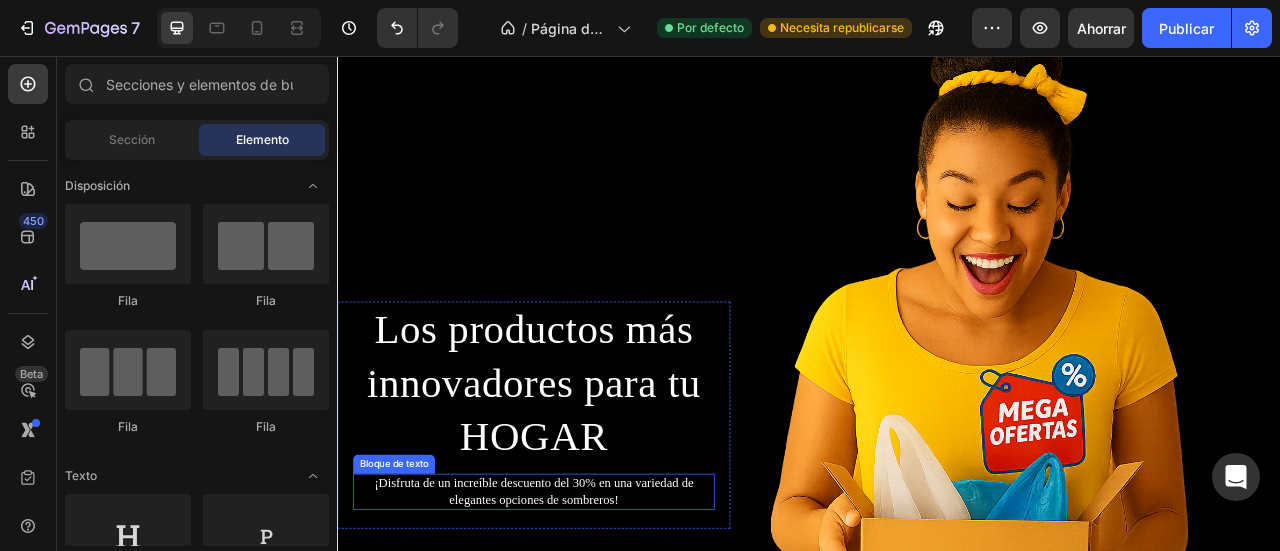 click on "¡Disfruta de un increíble descuento del 30% en una variedad de elegantes opciones de sombreros!" at bounding box center [587, 610] 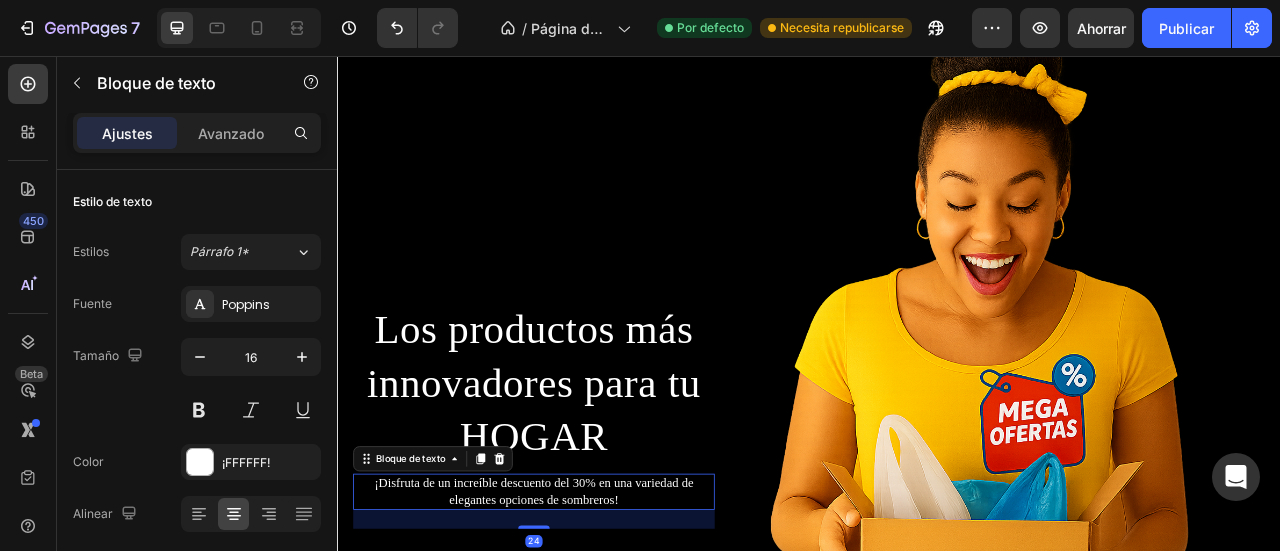 click on "¡Disfruta de un increíble descuento del 30% en una variedad de elegantes opciones de sombreros!" at bounding box center (587, 610) 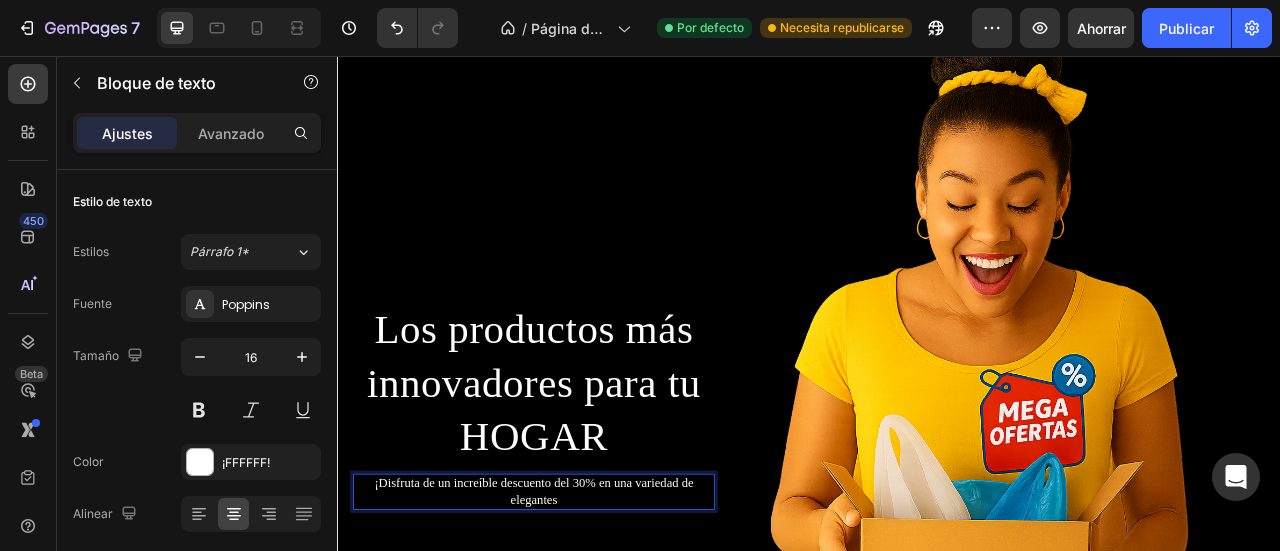 scroll, scrollTop: 164, scrollLeft: 0, axis: vertical 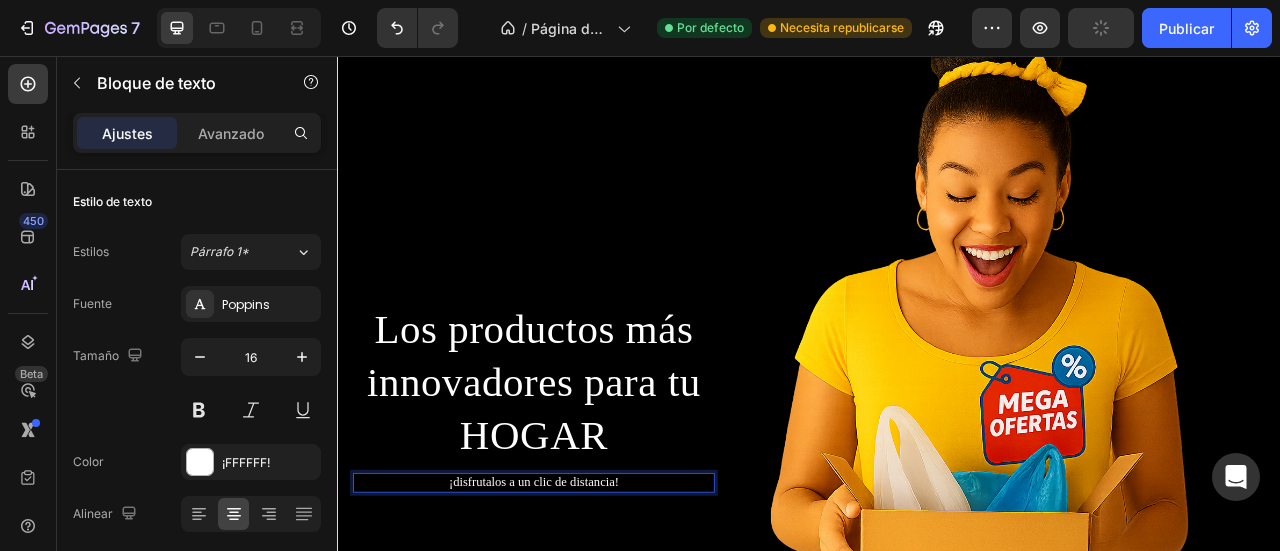 click on "¡disfrutalos a un clic de distancia!" at bounding box center (587, 598) 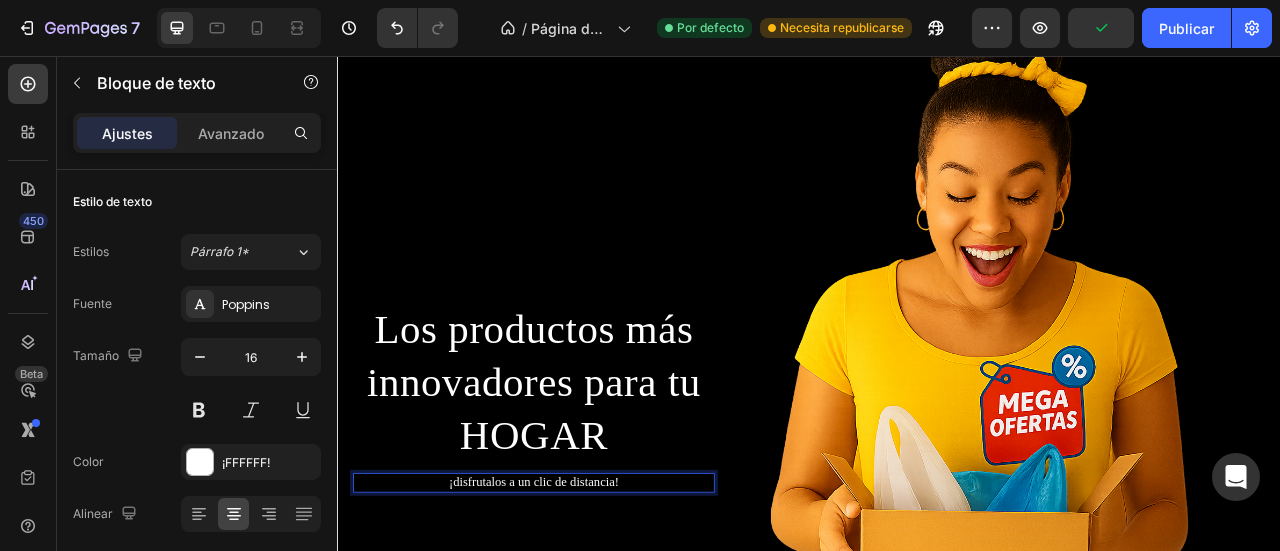 click on "ú" 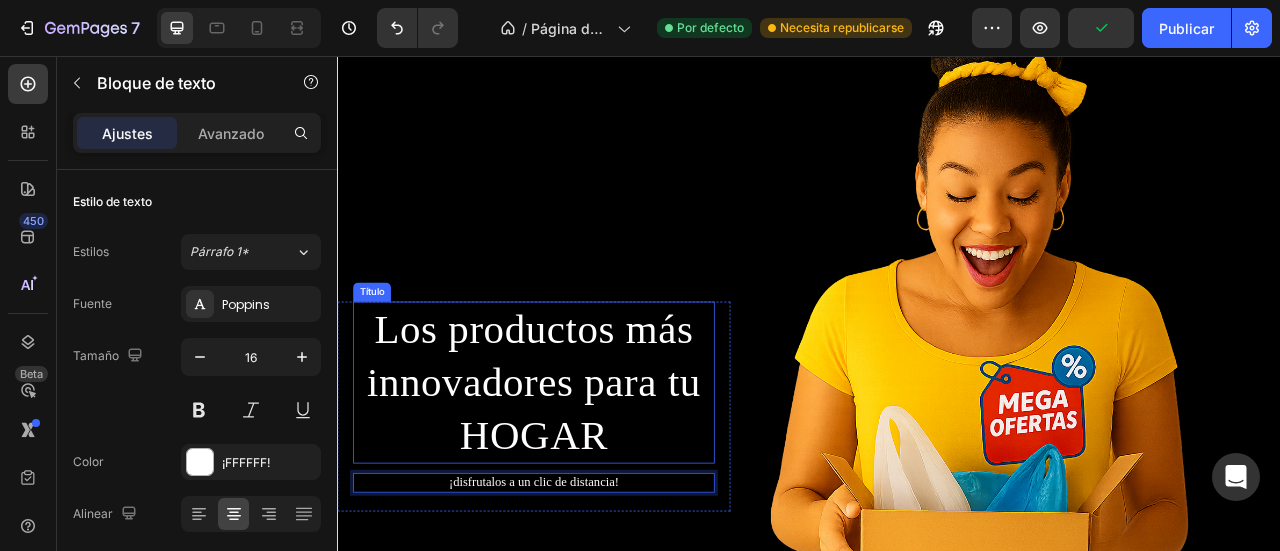 type 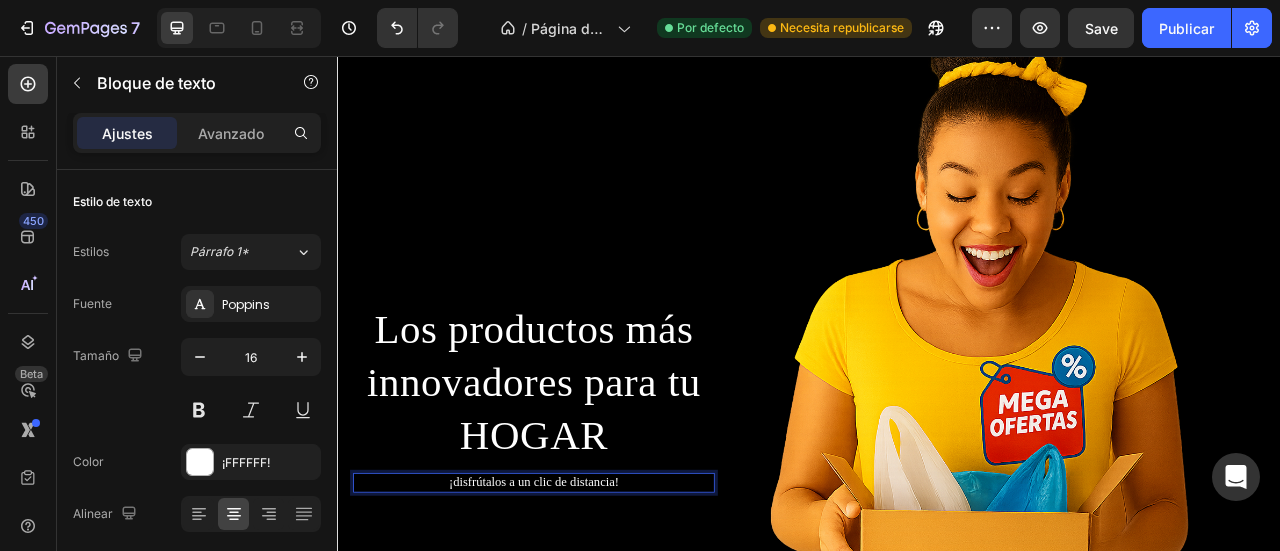 click on "¡disfrútalos a un clic de distancia!" at bounding box center [587, 598] 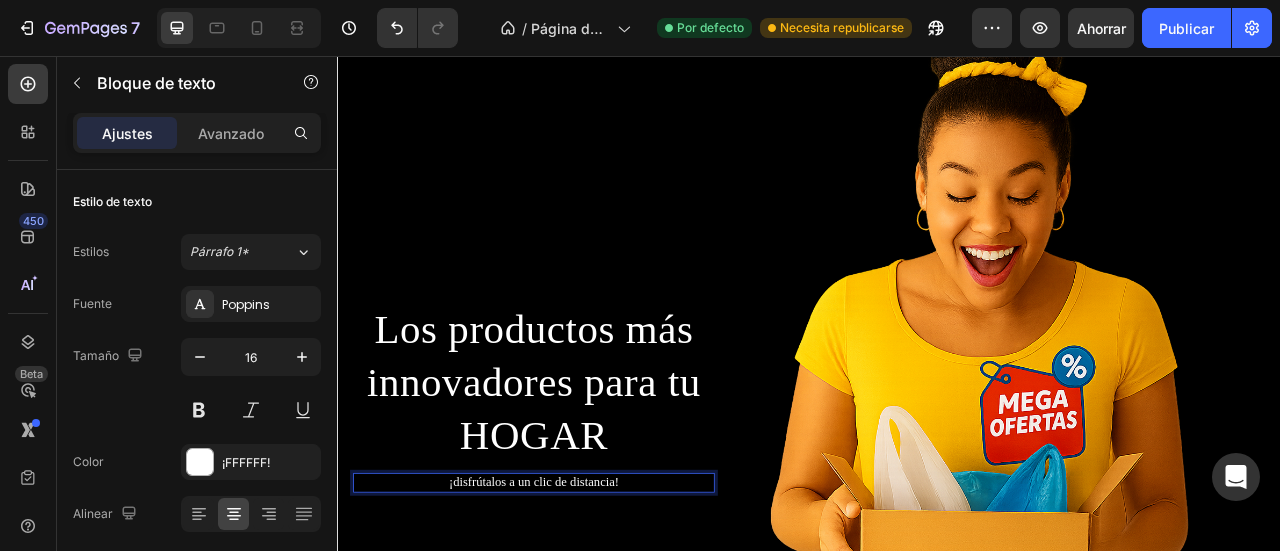 click on "D isfrútalos" 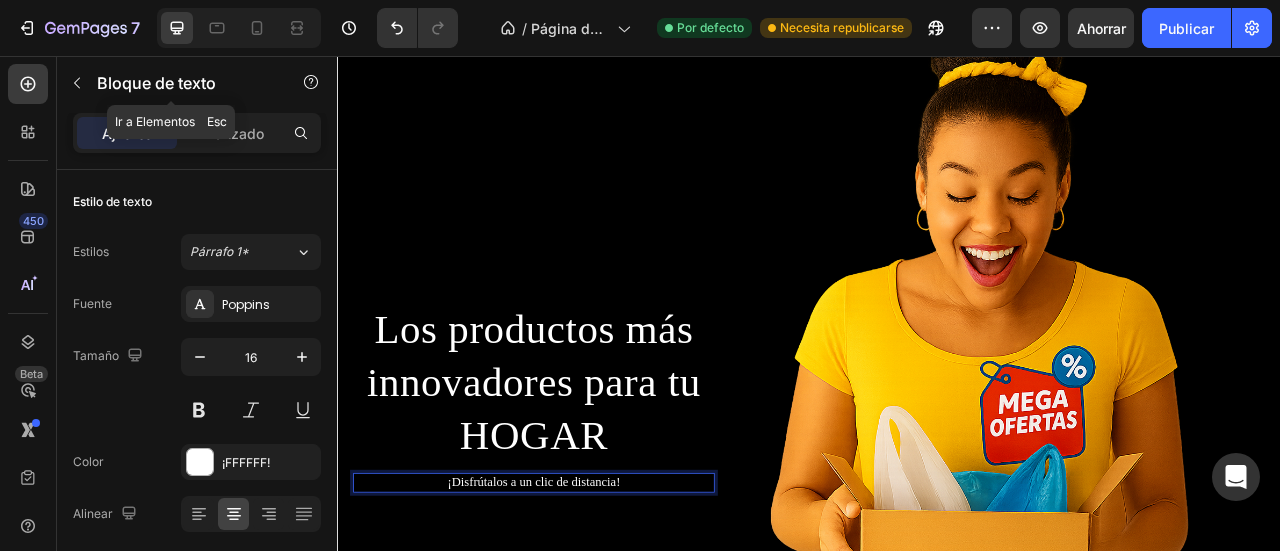 click 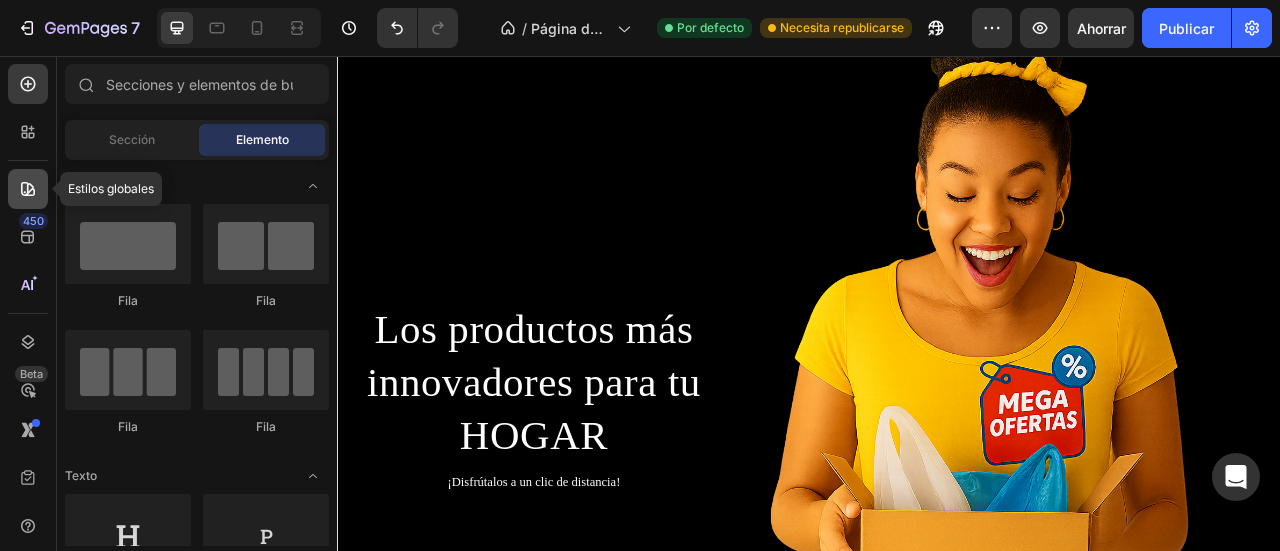 click 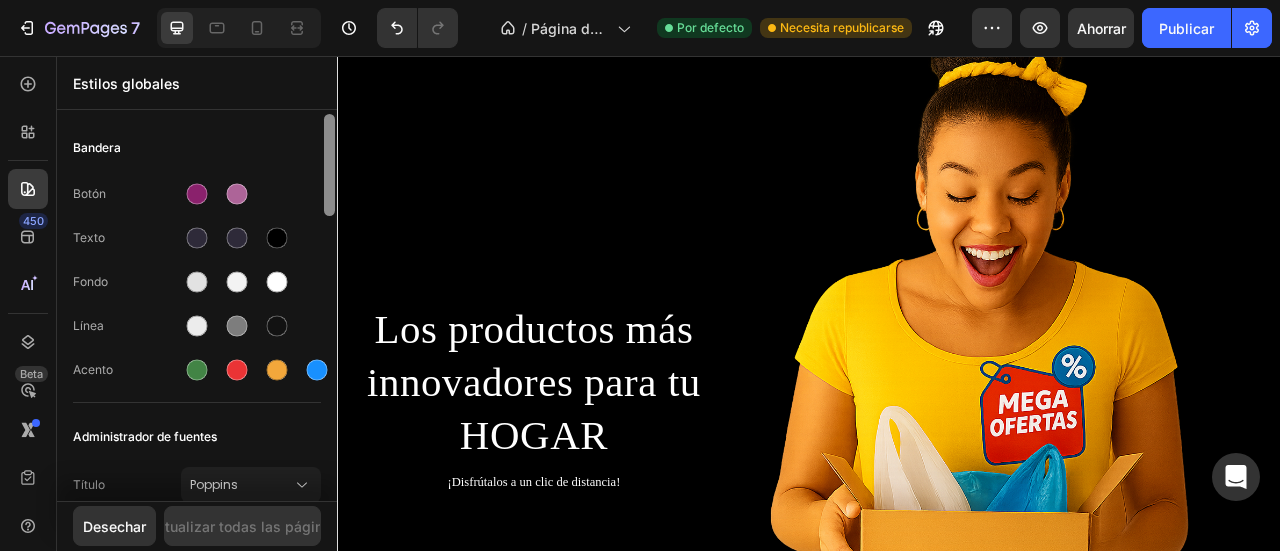 click at bounding box center (329, 165) 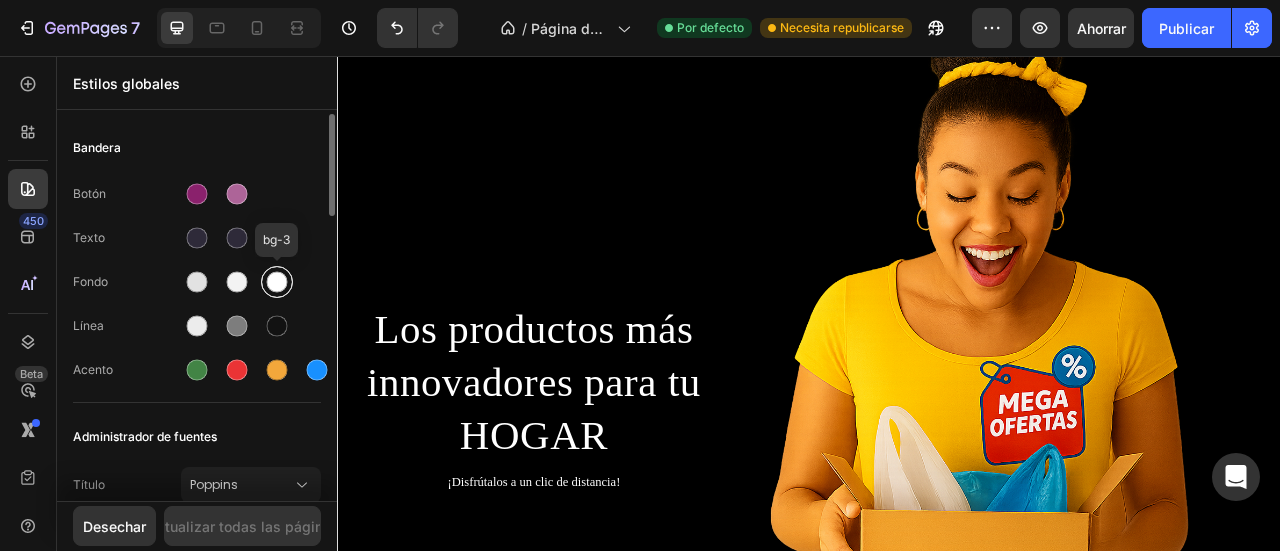 click at bounding box center [277, 282] 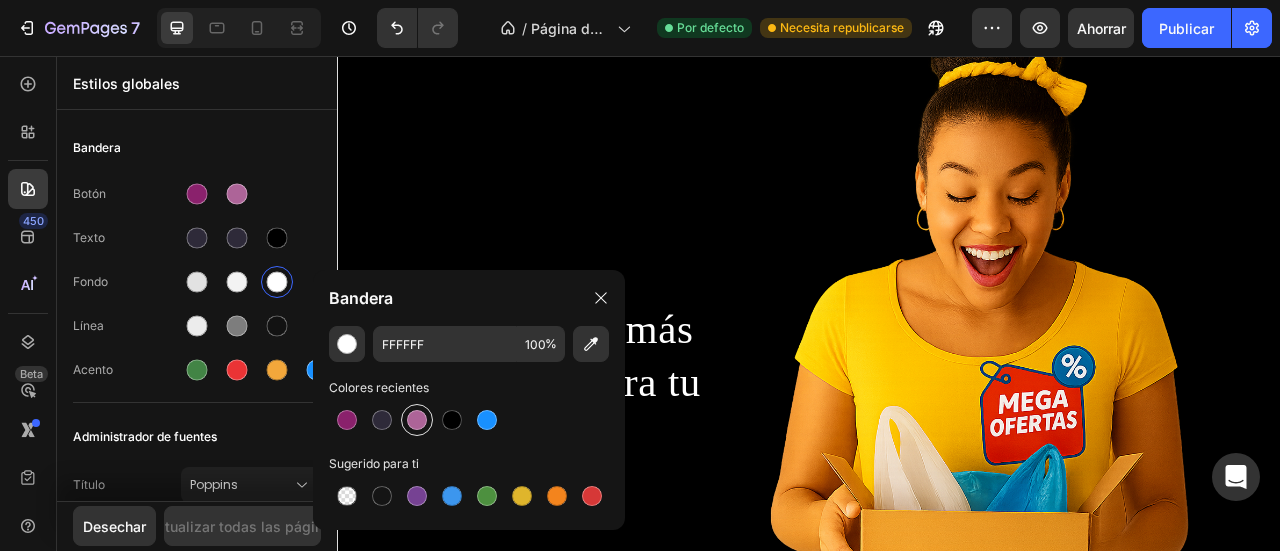 click at bounding box center (417, 420) 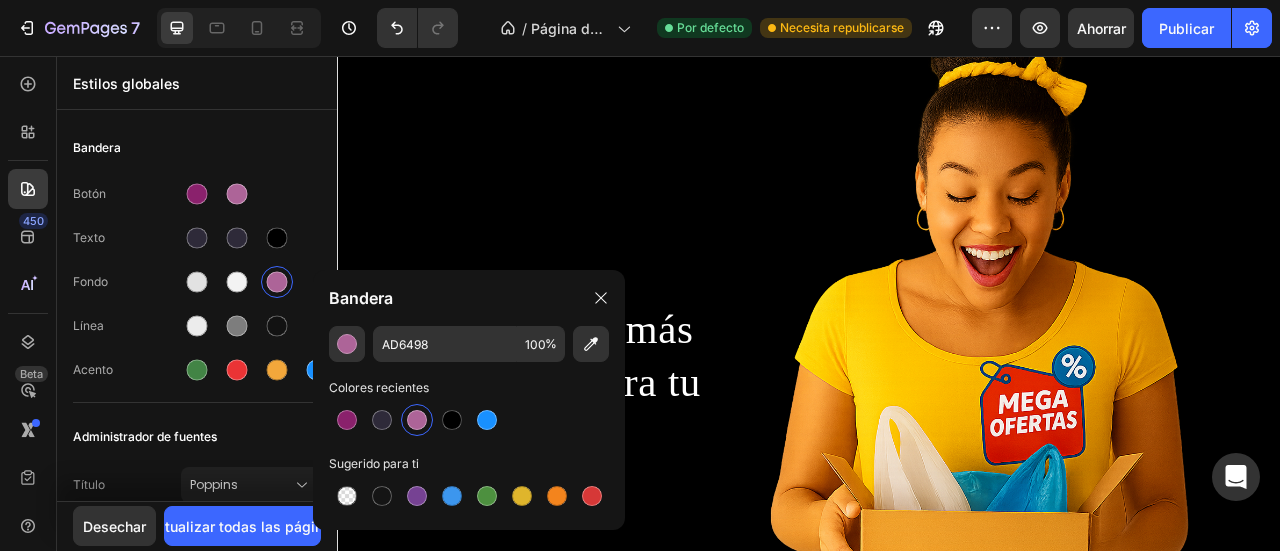 click at bounding box center (417, 420) 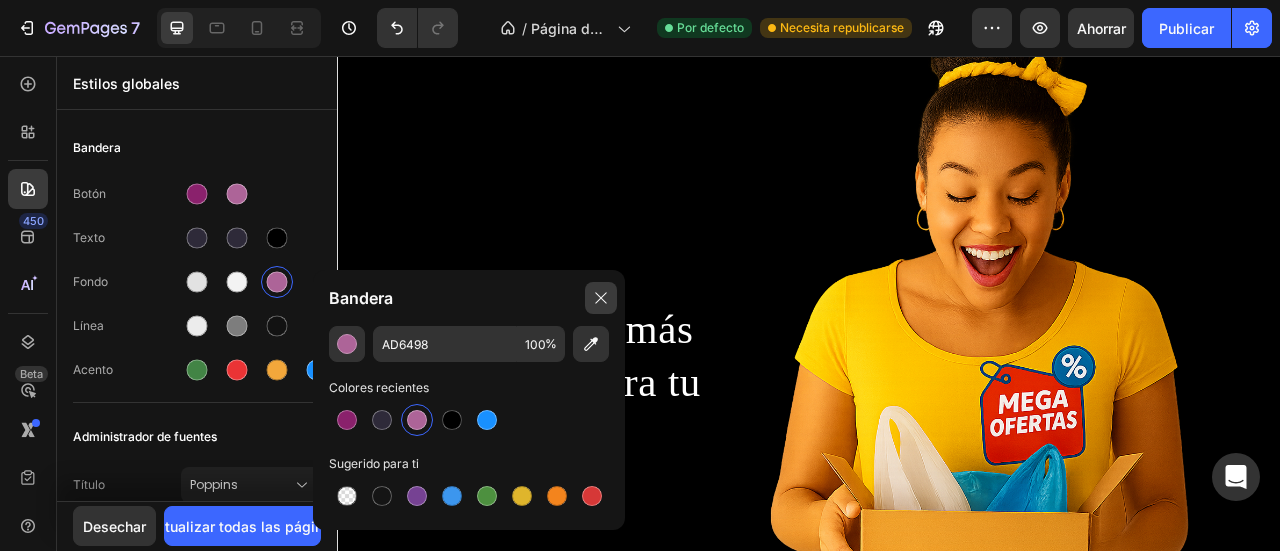 click 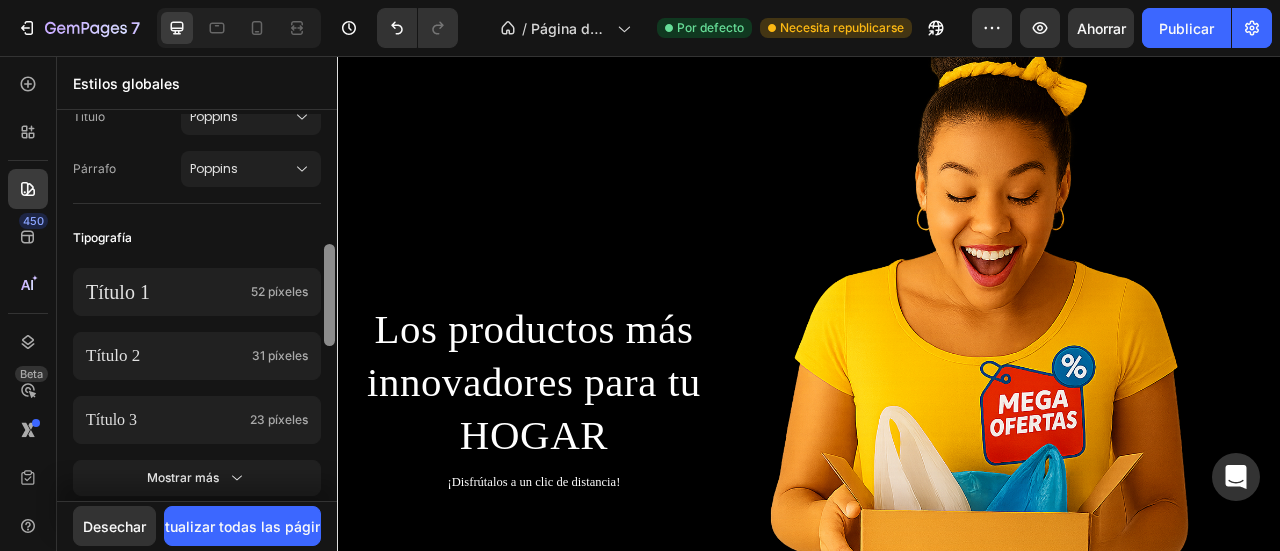 scroll, scrollTop: 394, scrollLeft: 0, axis: vertical 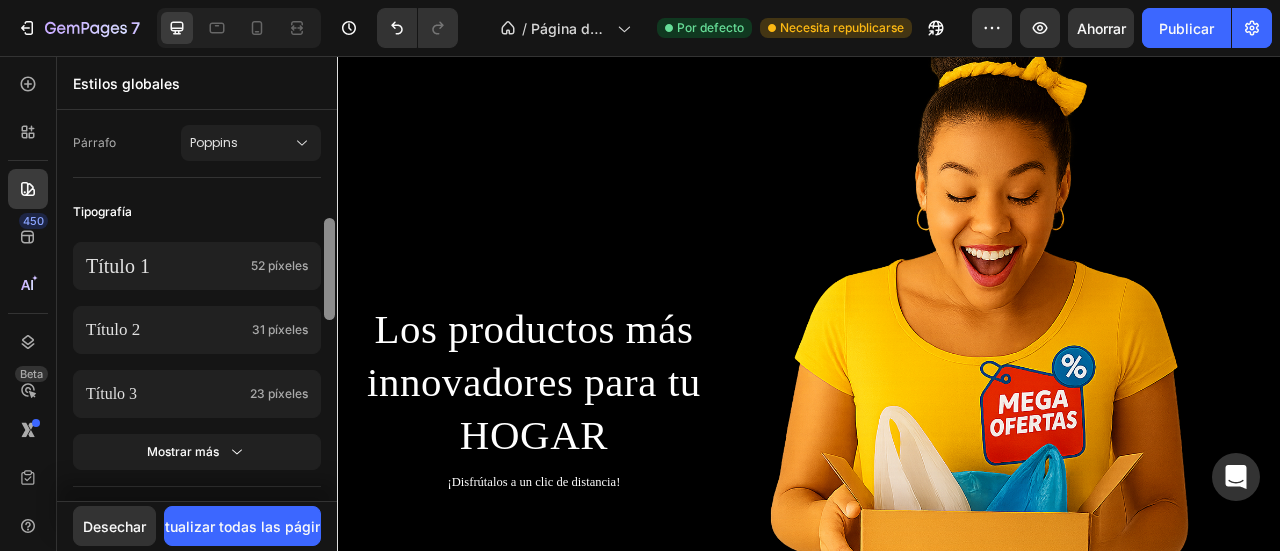 drag, startPoint x: 330, startPoint y: 177, endPoint x: 307, endPoint y: 243, distance: 69.89278 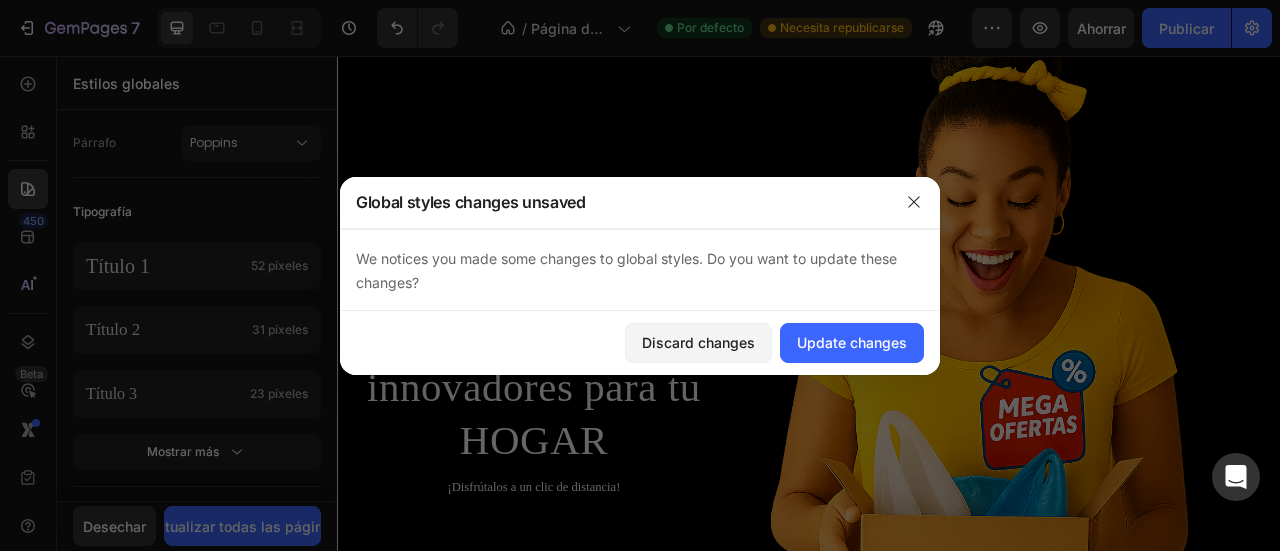 scroll, scrollTop: 0, scrollLeft: 0, axis: both 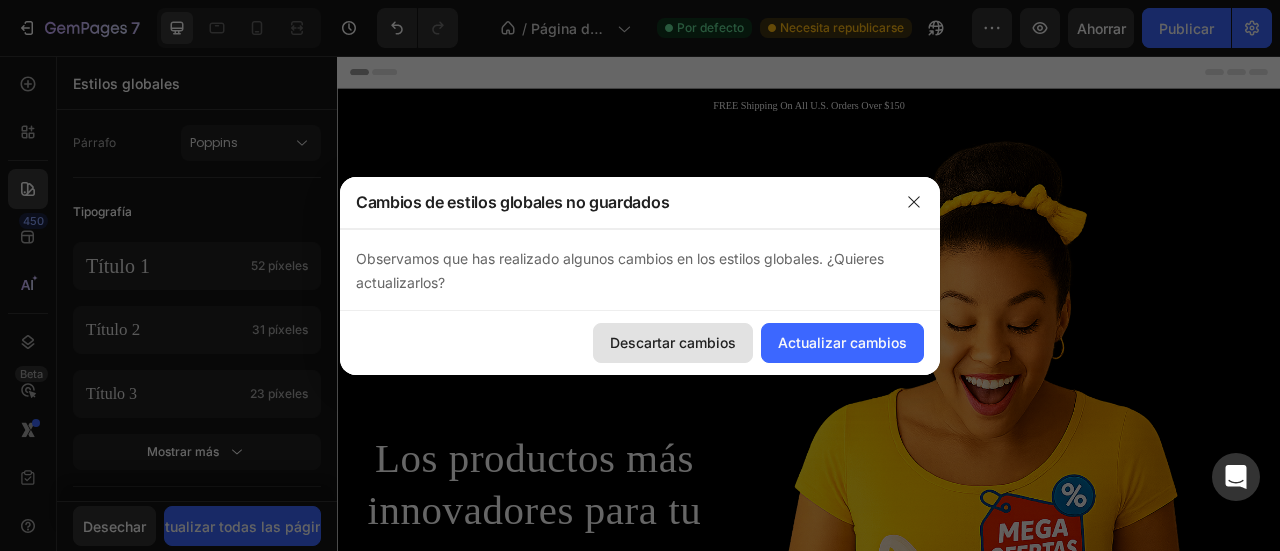 click on "Descartar cambios" at bounding box center [673, 342] 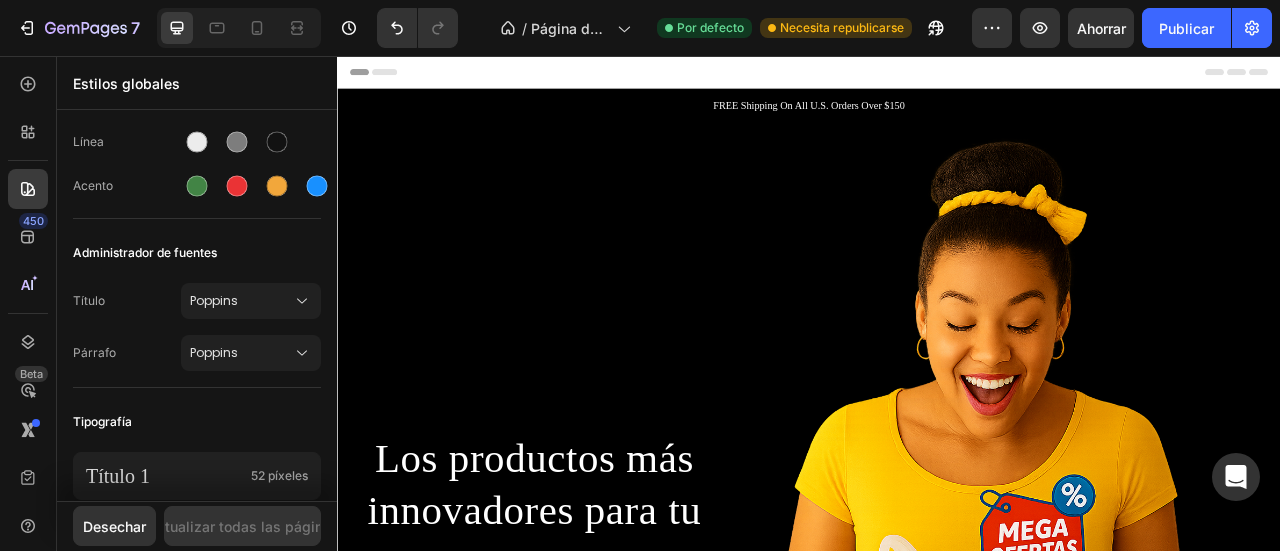 scroll, scrollTop: 0, scrollLeft: 0, axis: both 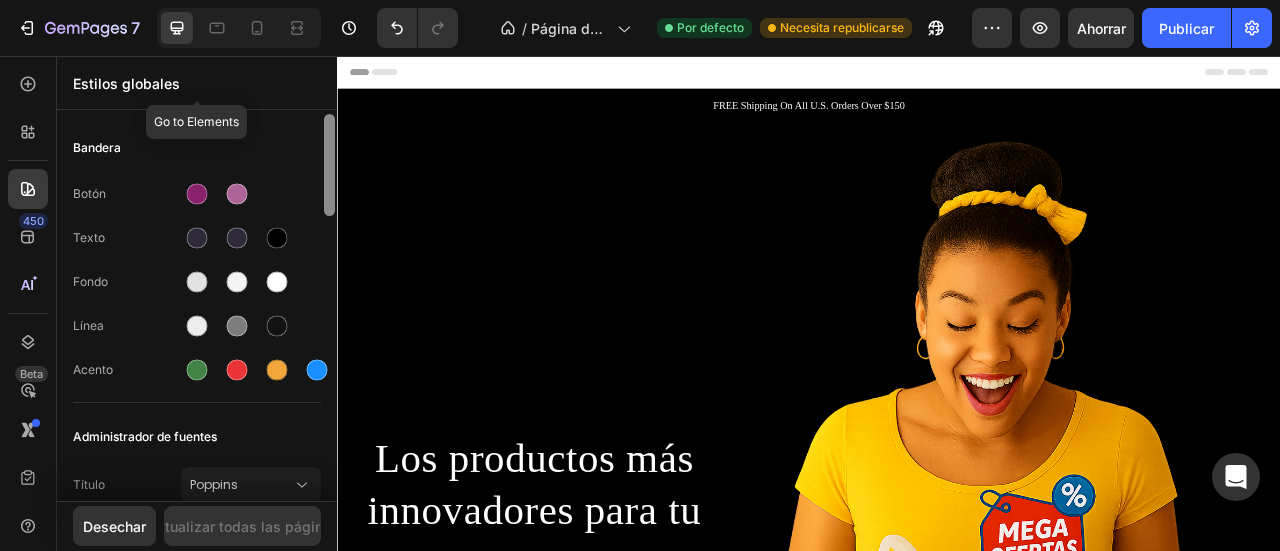 drag, startPoint x: 328, startPoint y: 261, endPoint x: 325, endPoint y: 101, distance: 160.02812 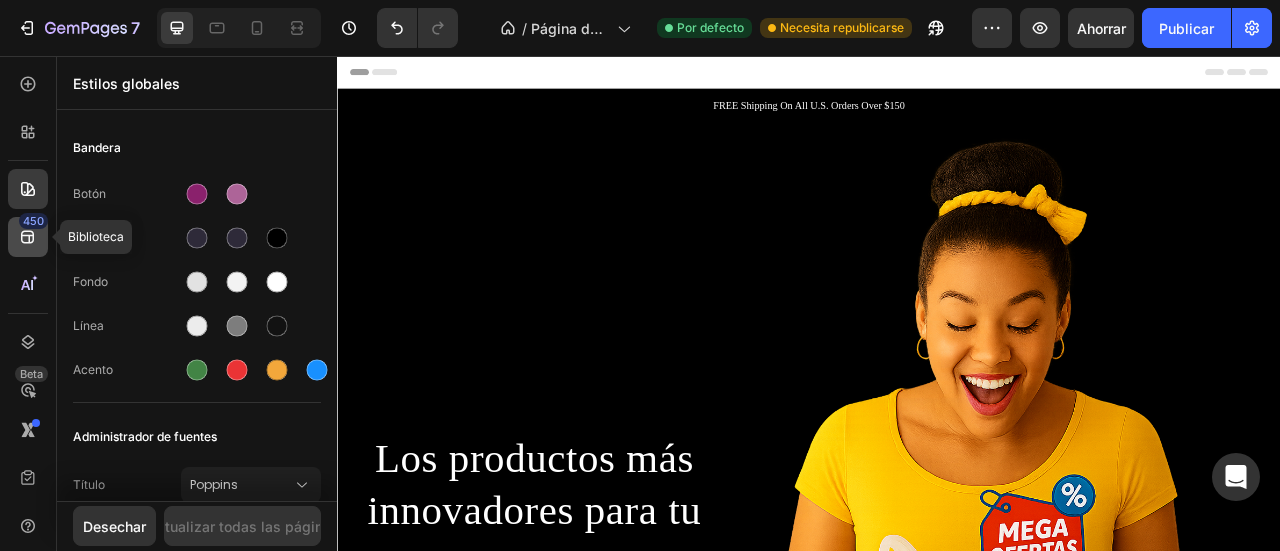 click 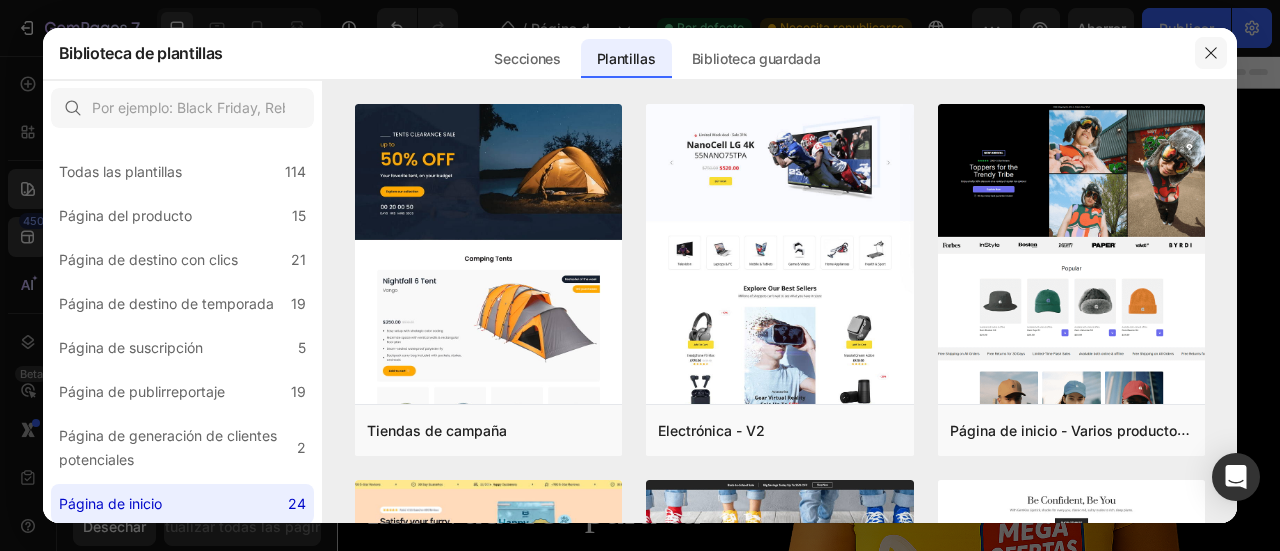click 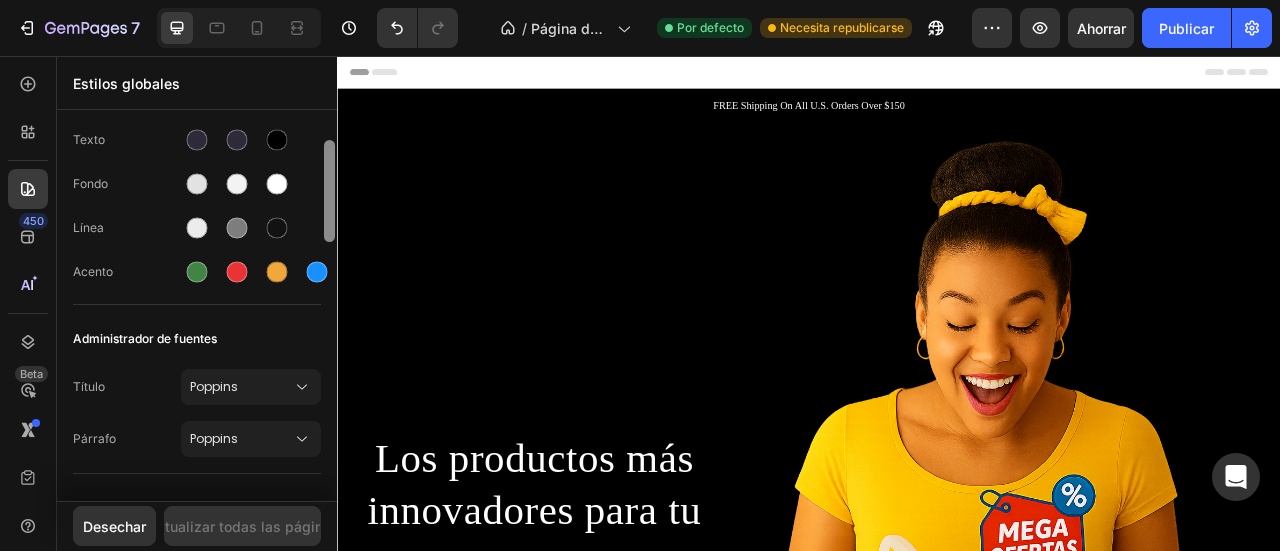 scroll, scrollTop: 0, scrollLeft: 0, axis: both 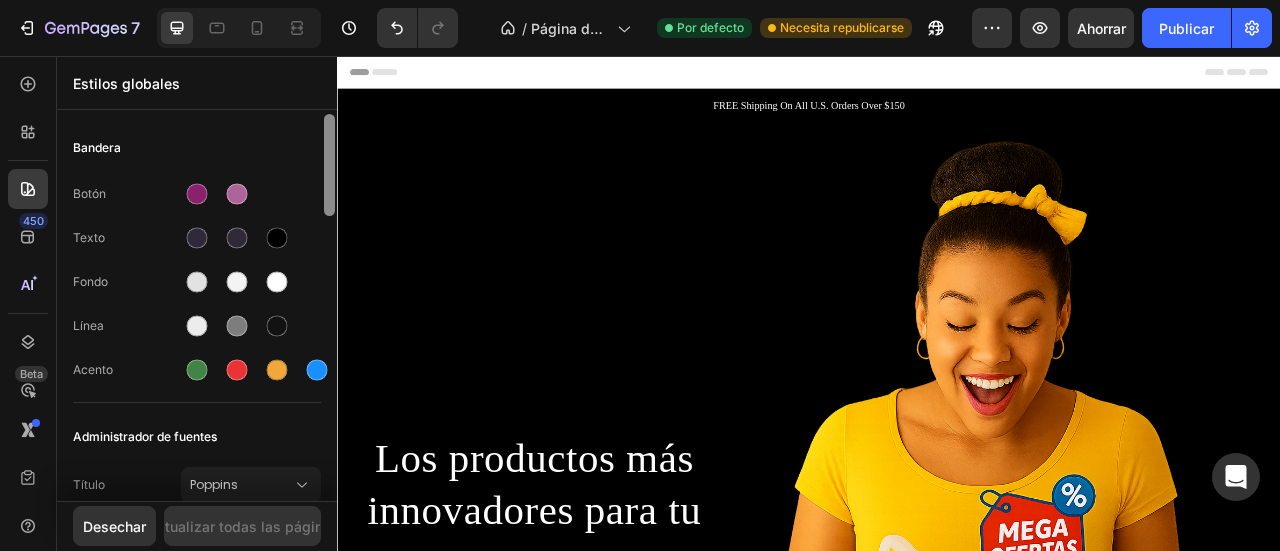 drag, startPoint x: 330, startPoint y: 149, endPoint x: 307, endPoint y: 145, distance: 23.345236 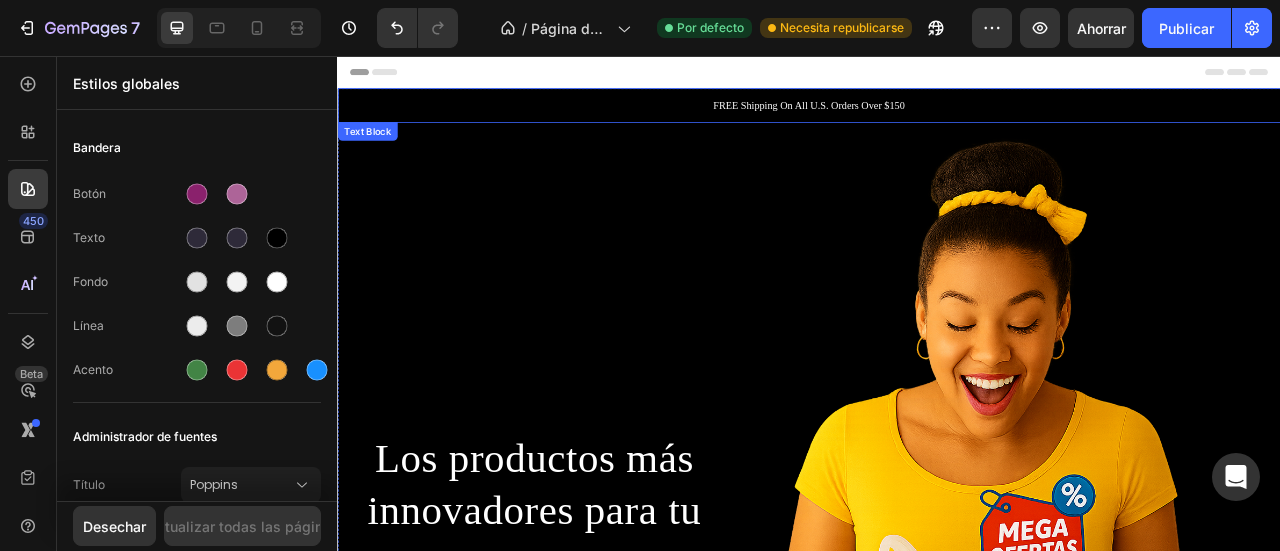 click on "FREE Shipping On All U.S. Orders Over $150" at bounding box center (937, 119) 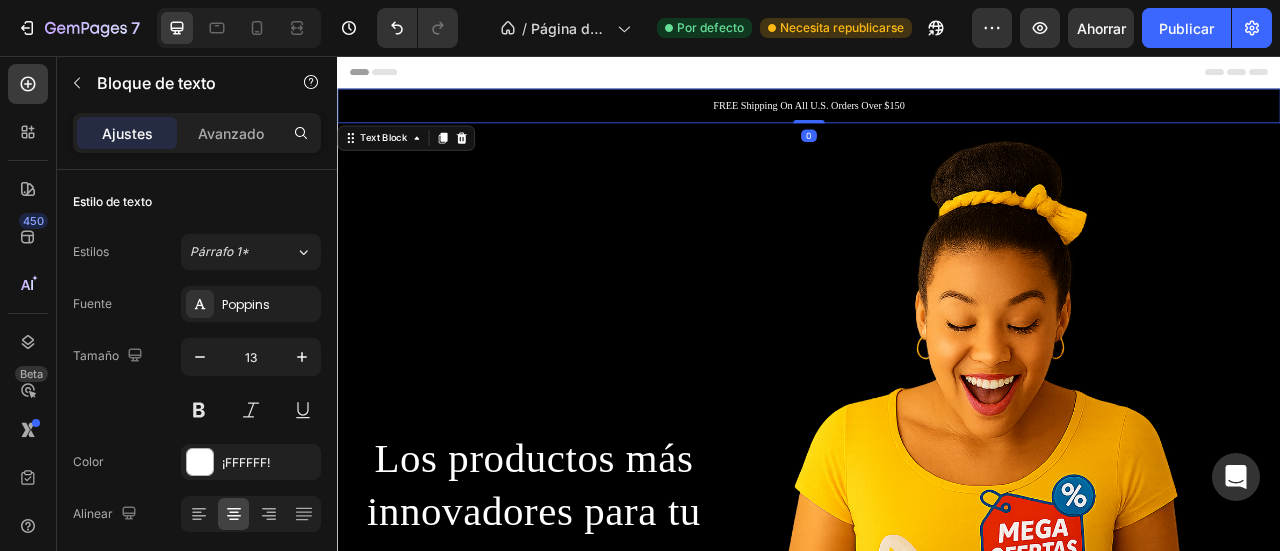 click on "FREE Shipping On All U.S. Orders Over $150" at bounding box center (937, 119) 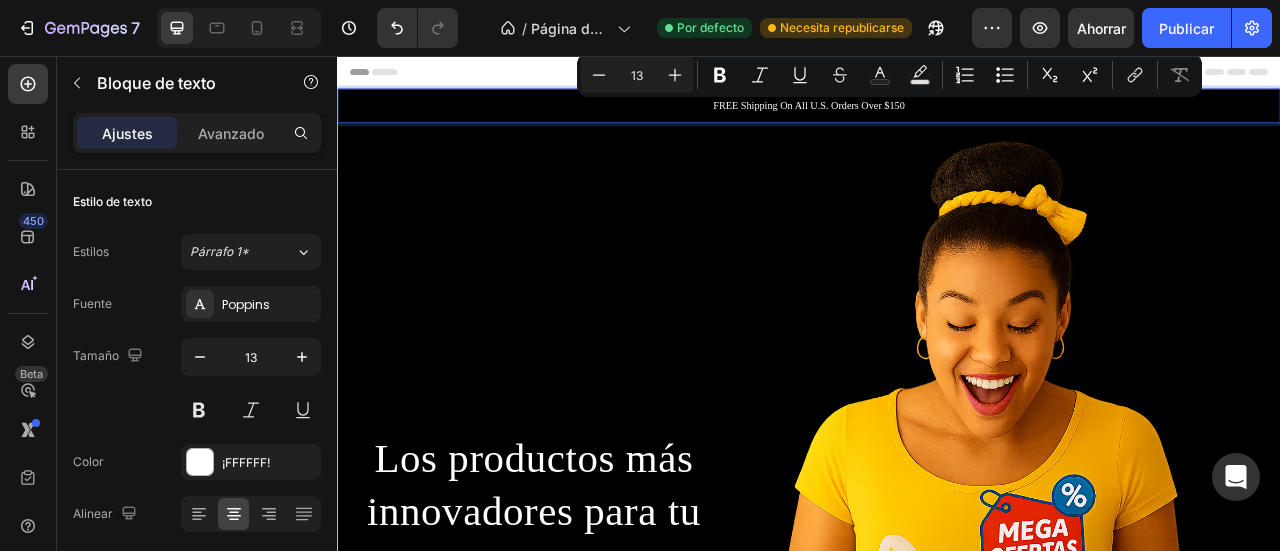 click on "FREE Shipping On All U.S. Orders Over $150" at bounding box center (937, 119) 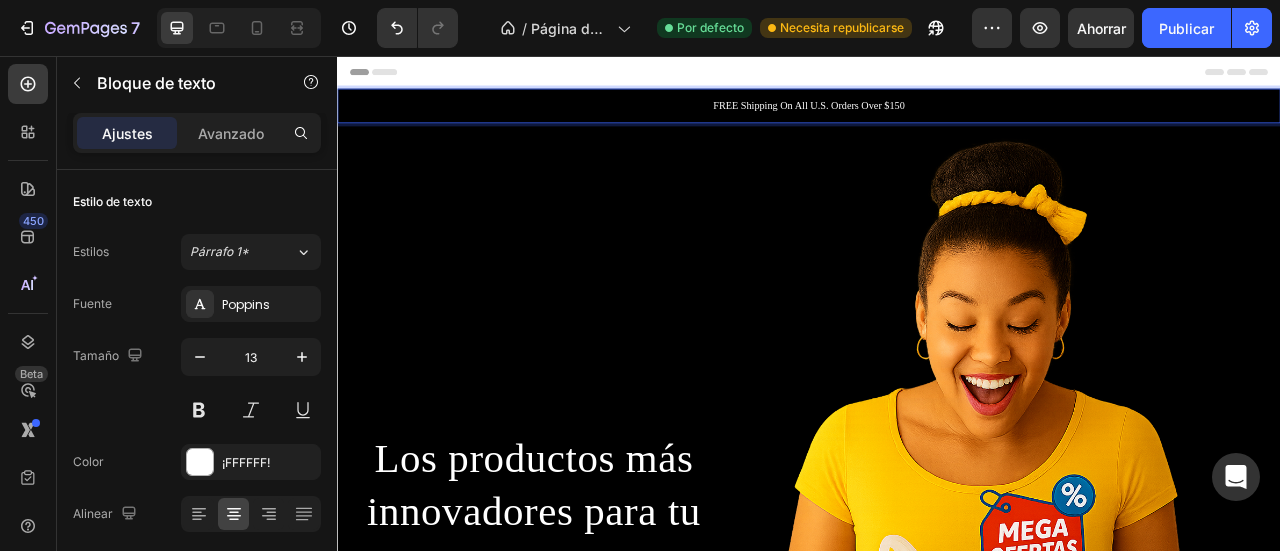 click on "FREE Shipping On All U.S. Orders Over $150" at bounding box center [937, 119] 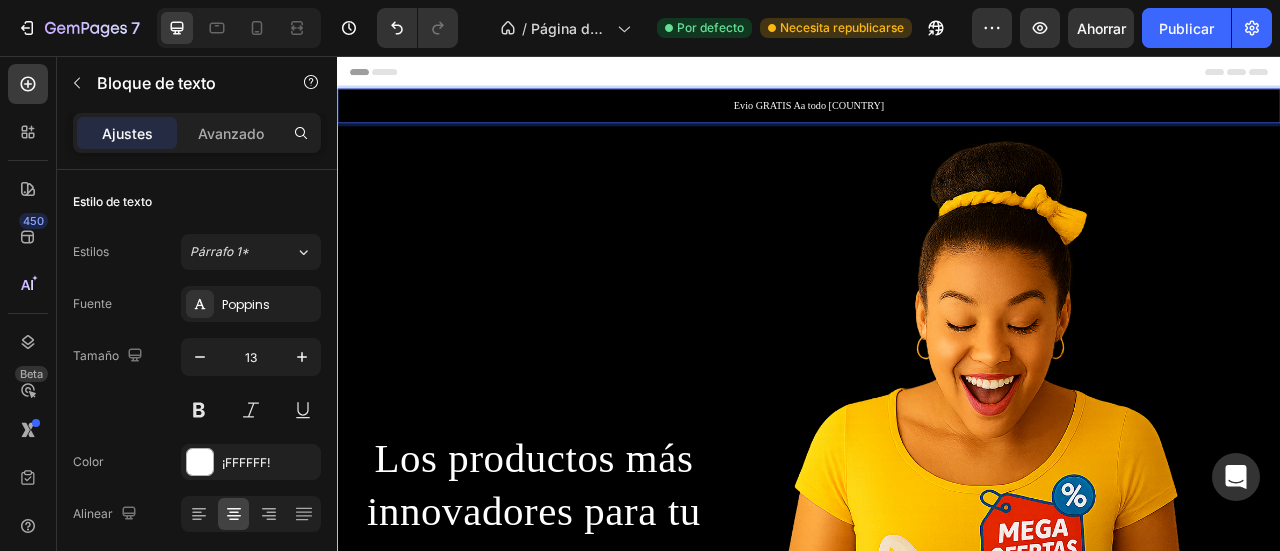 click on "Evio GRATIS Aa todo Costa Rica" at bounding box center (937, 119) 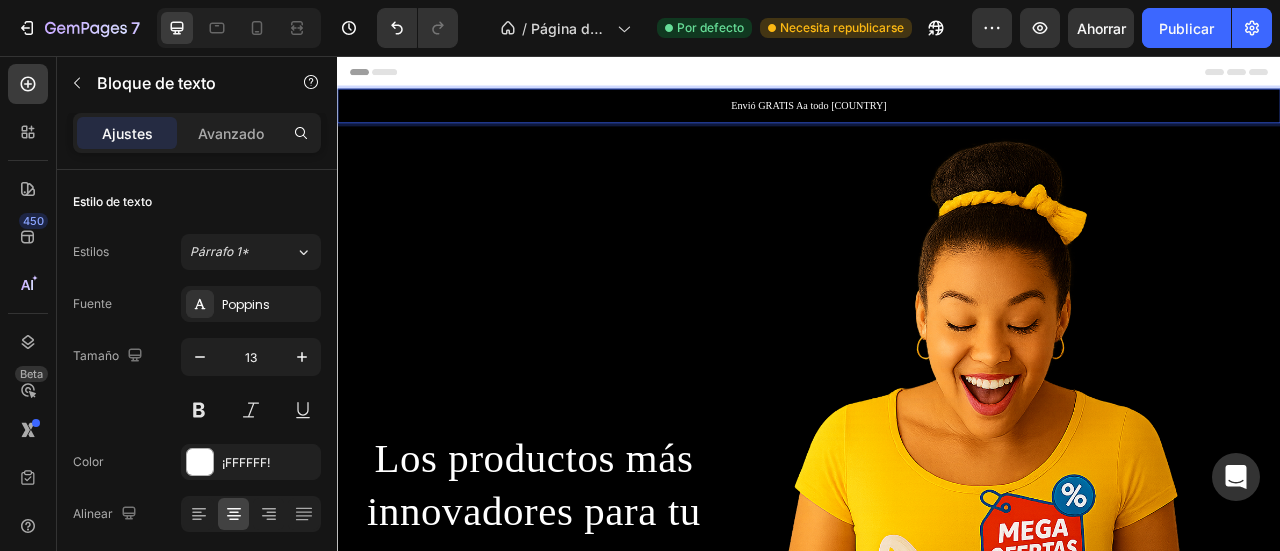 click on "Envió GRATIS Aa todo Costa Rica" at bounding box center [937, 119] 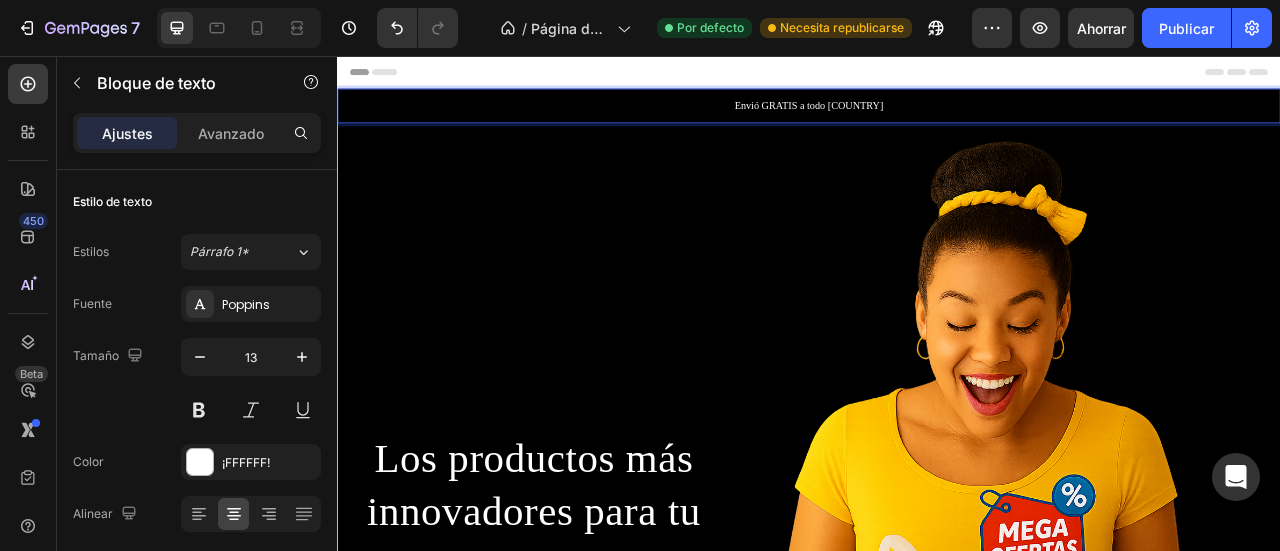 click on "Envió GRATIS a todo Costa Rica" at bounding box center [937, 119] 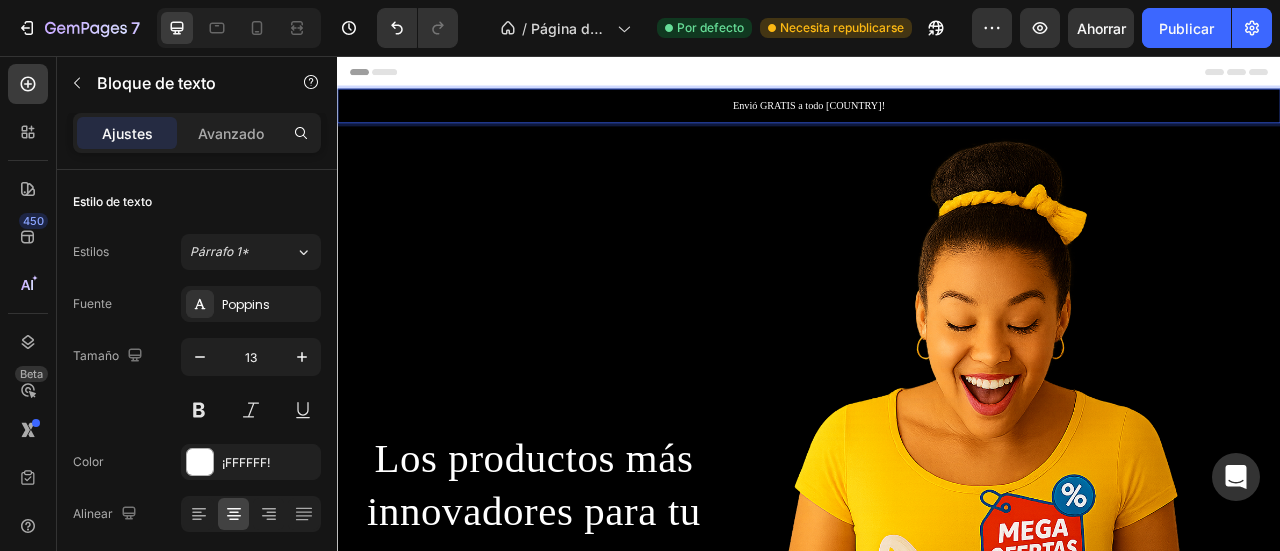 click on "Envió GRATIS a todo Costa Rica!" at bounding box center [937, 119] 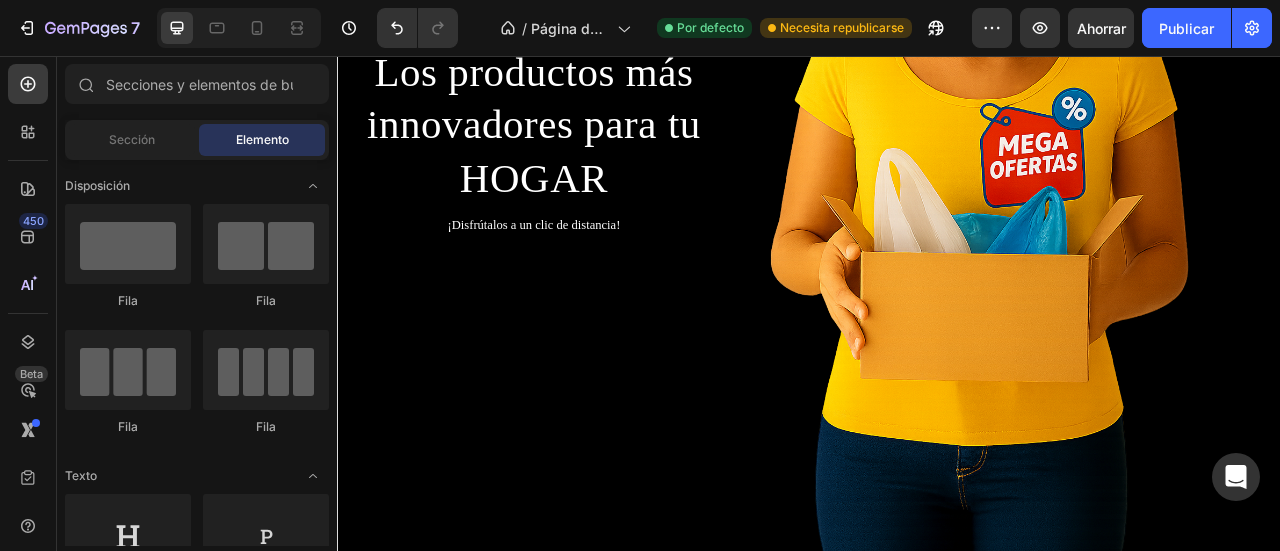 scroll, scrollTop: 1001, scrollLeft: 0, axis: vertical 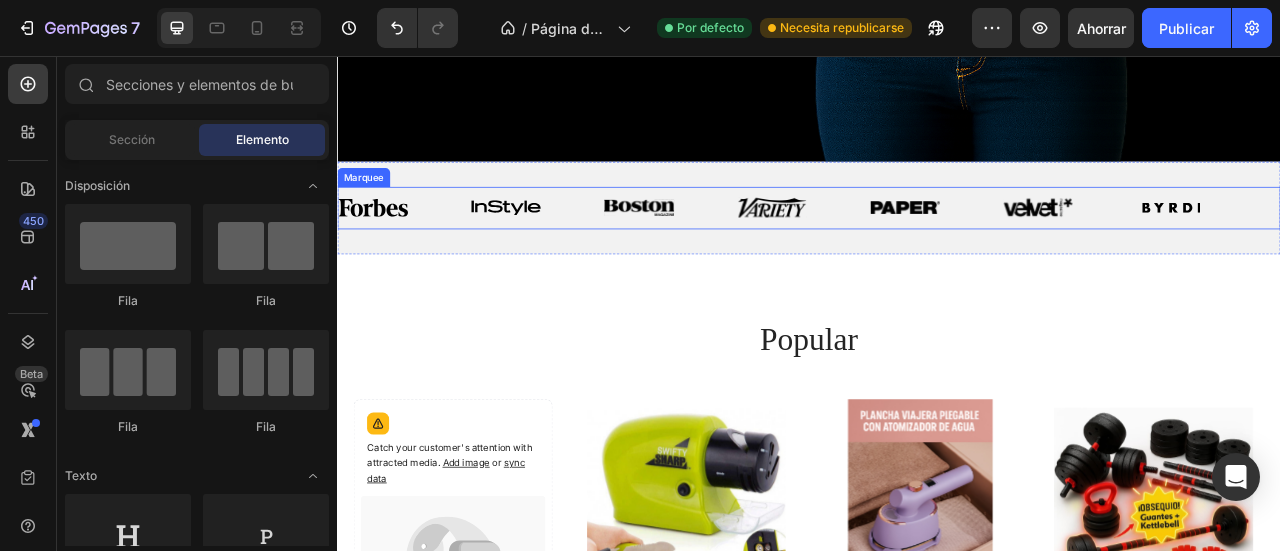 click on "Image" at bounding box center [591, 249] 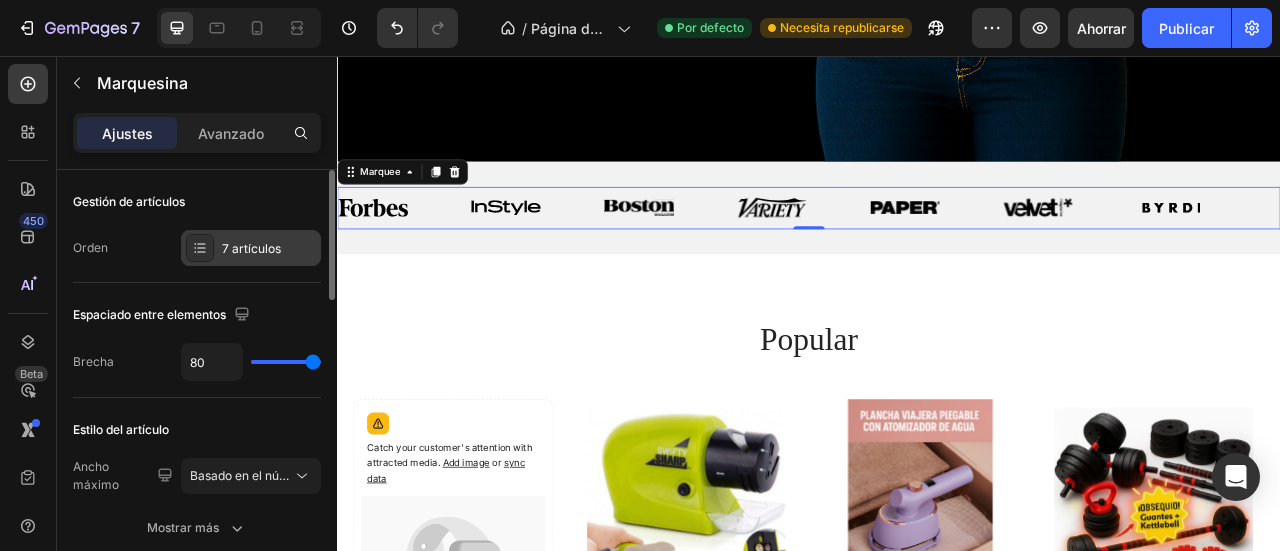 click on "7 artículos" at bounding box center (269, 249) 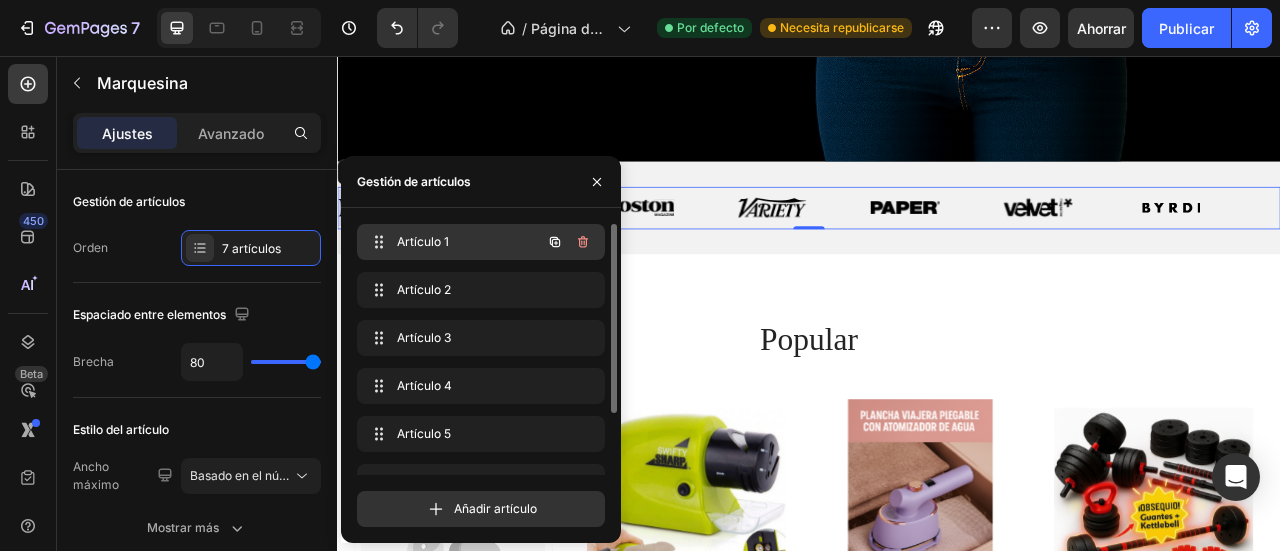 click on "Artículo 1" at bounding box center [423, 241] 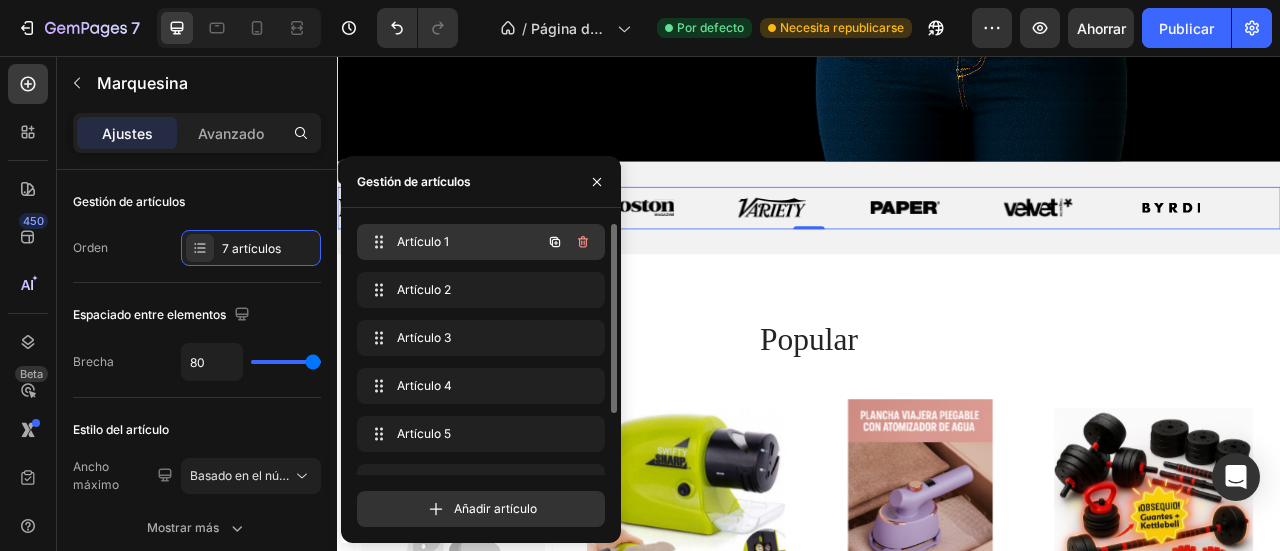click on "Artículo 1" at bounding box center [453, 242] 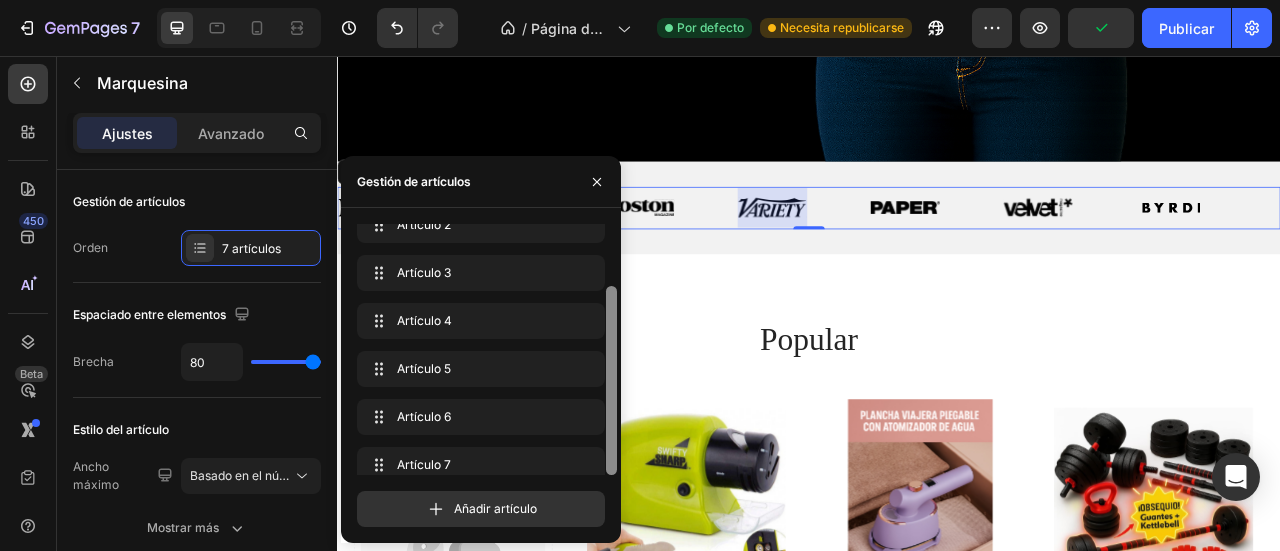 scroll, scrollTop: 80, scrollLeft: 0, axis: vertical 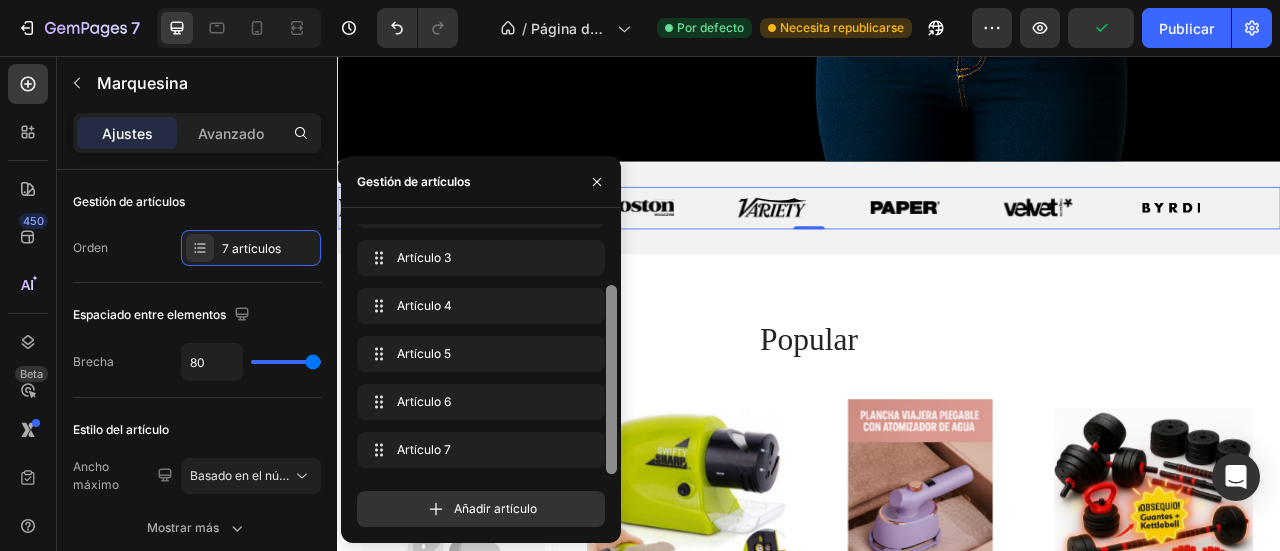 drag, startPoint x: 610, startPoint y: 368, endPoint x: 617, endPoint y: 466, distance: 98.24968 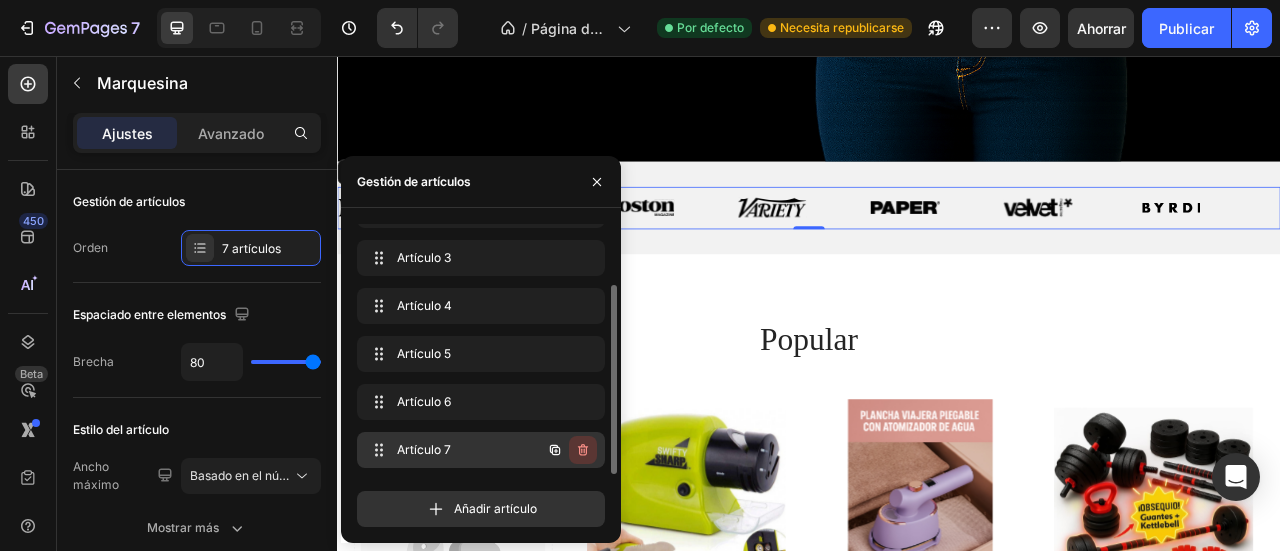 click 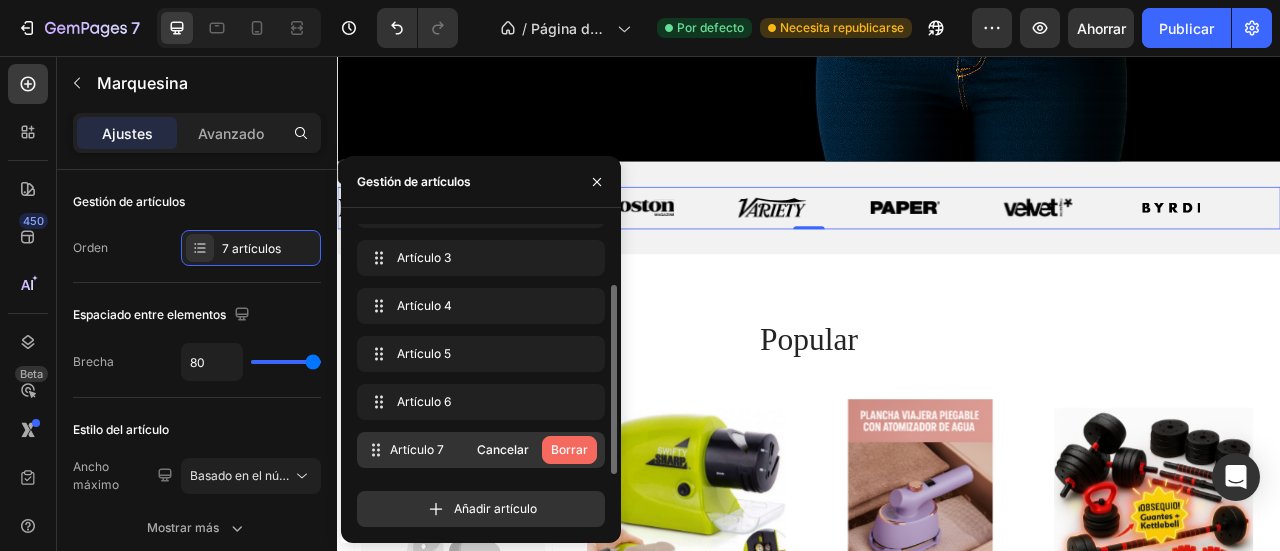 click on "Borrar" at bounding box center (569, 449) 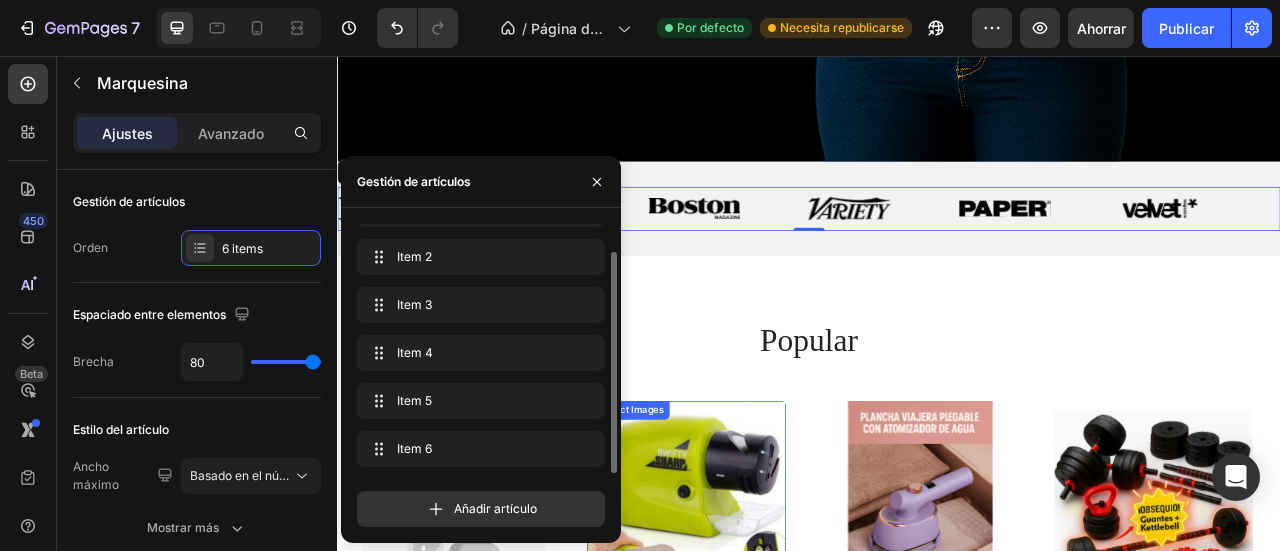 scroll, scrollTop: 32, scrollLeft: 0, axis: vertical 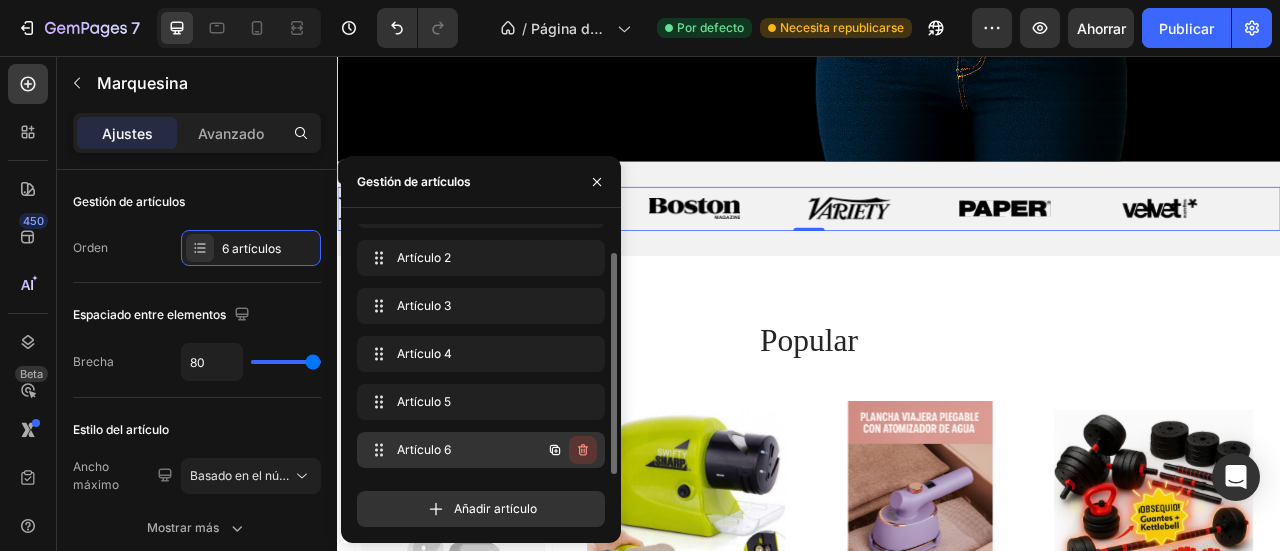 click 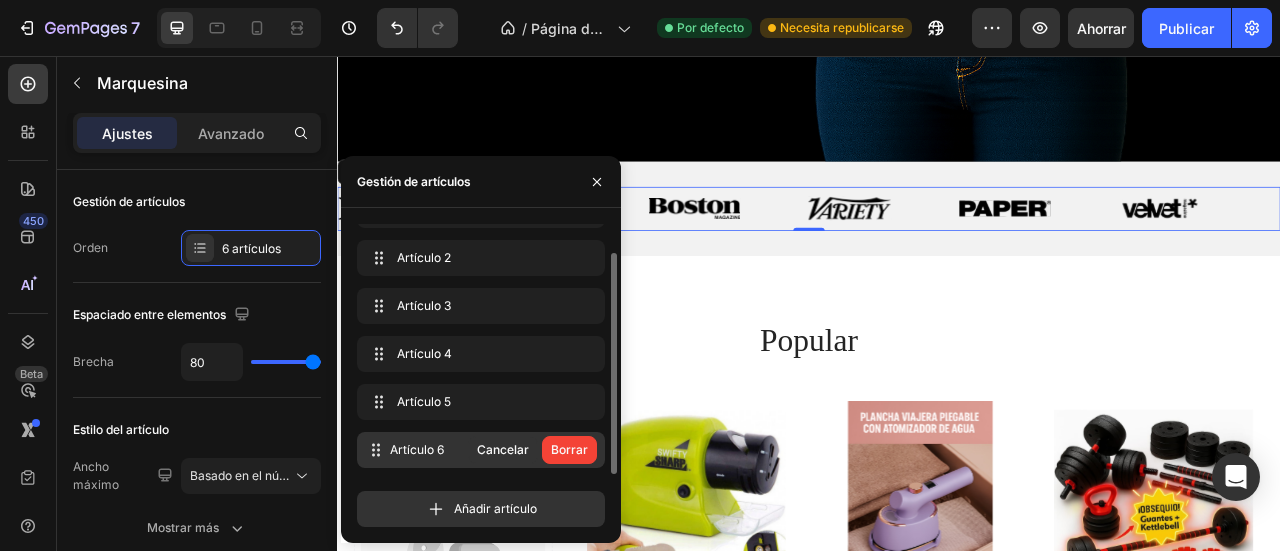 click on "Borrar" at bounding box center [569, 449] 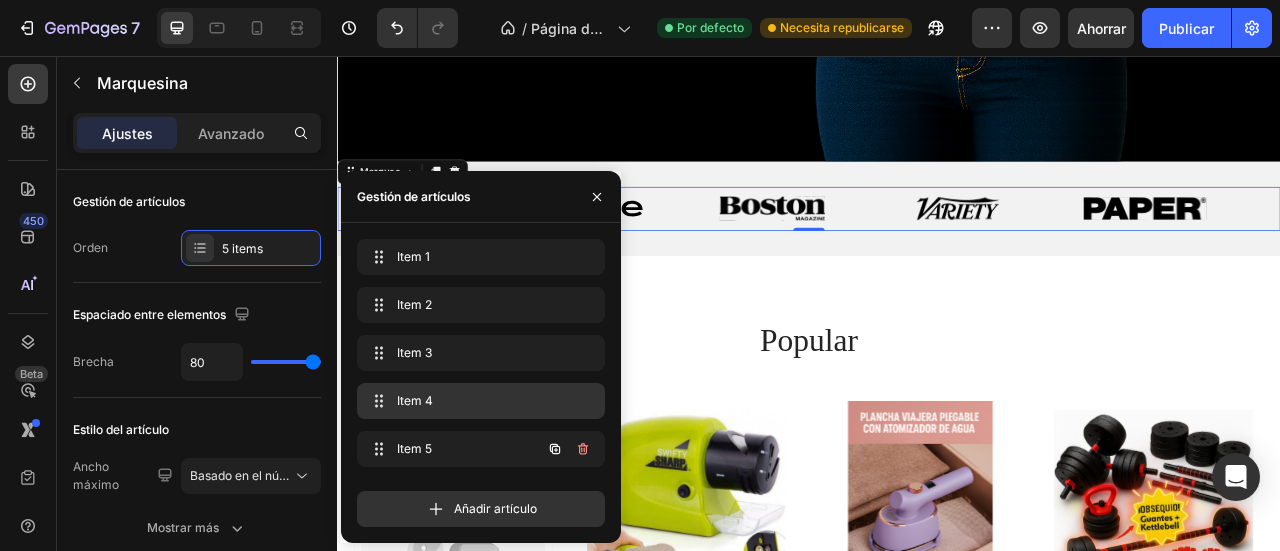 scroll, scrollTop: 0, scrollLeft: 0, axis: both 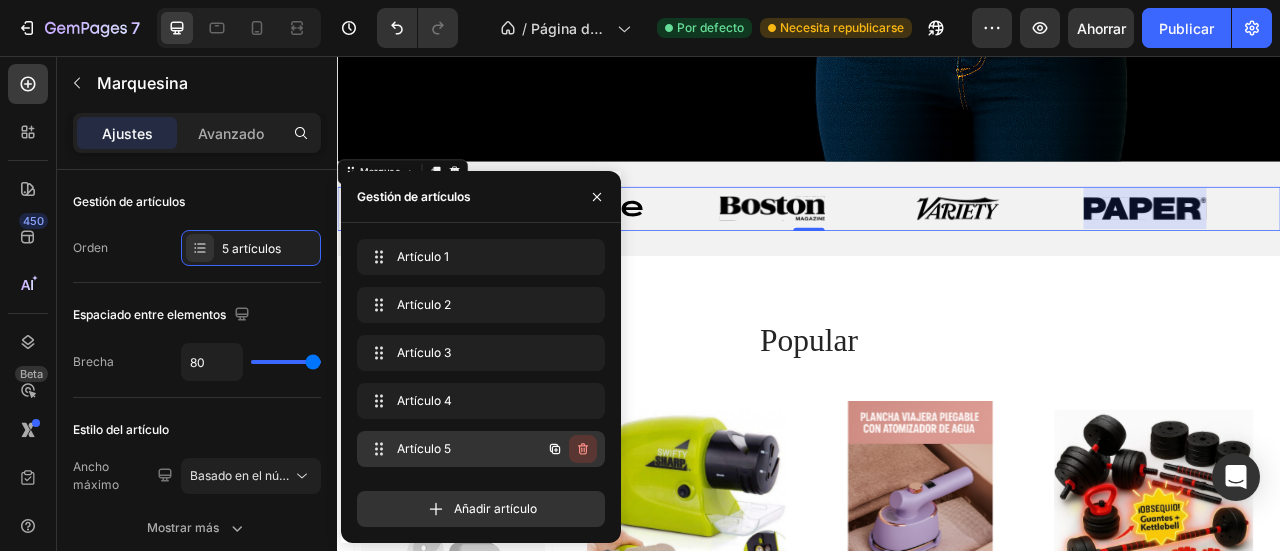 click 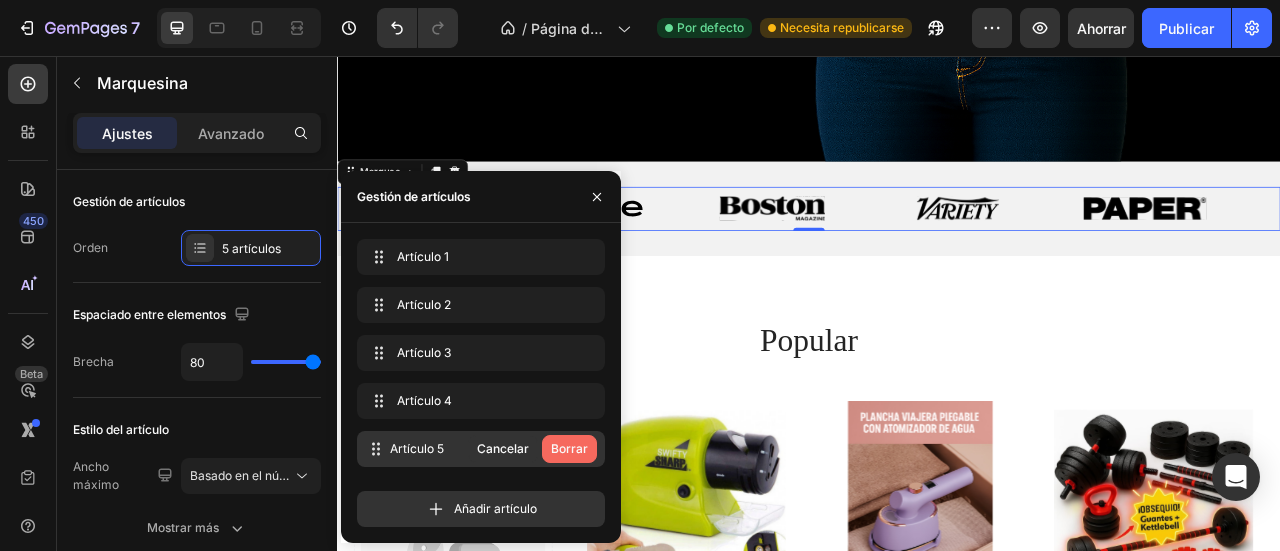 click on "Borrar" at bounding box center (569, 448) 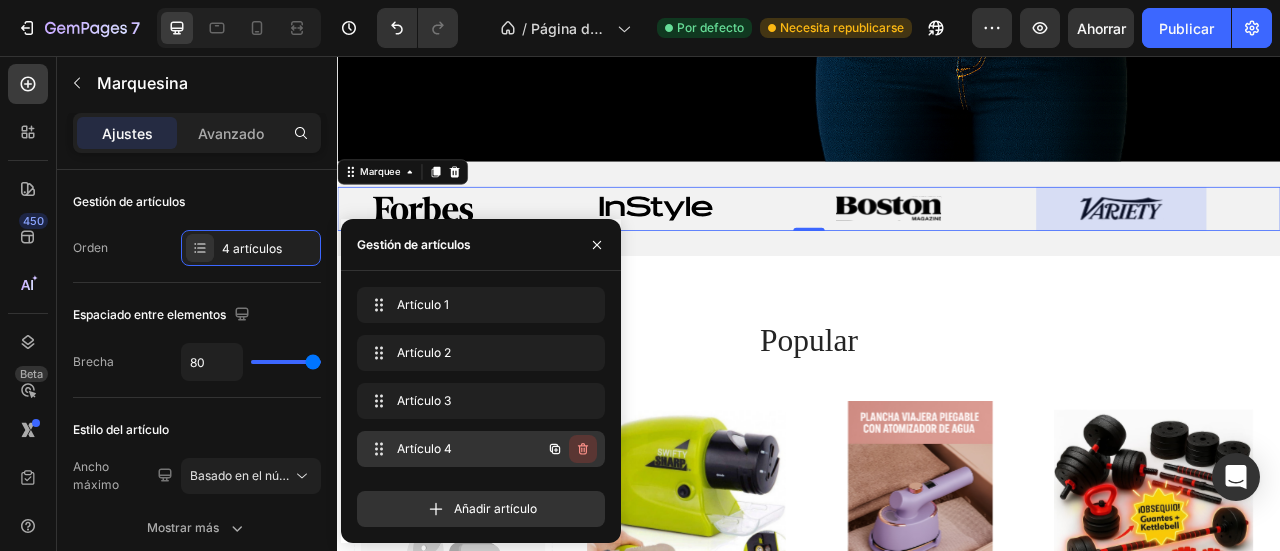 click 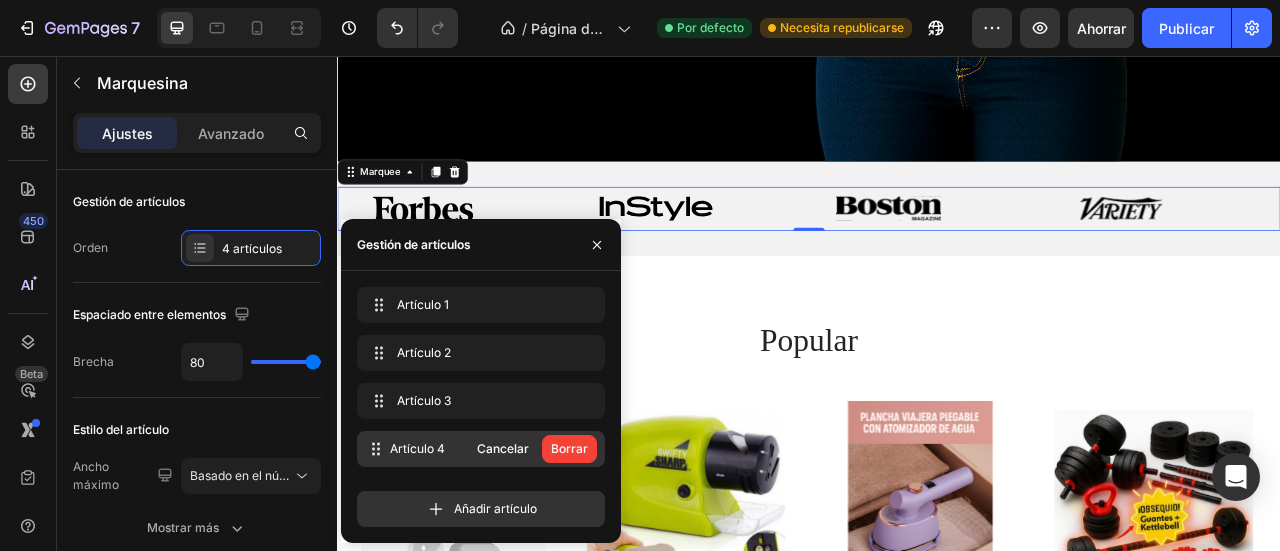 click on "Borrar" at bounding box center (569, 448) 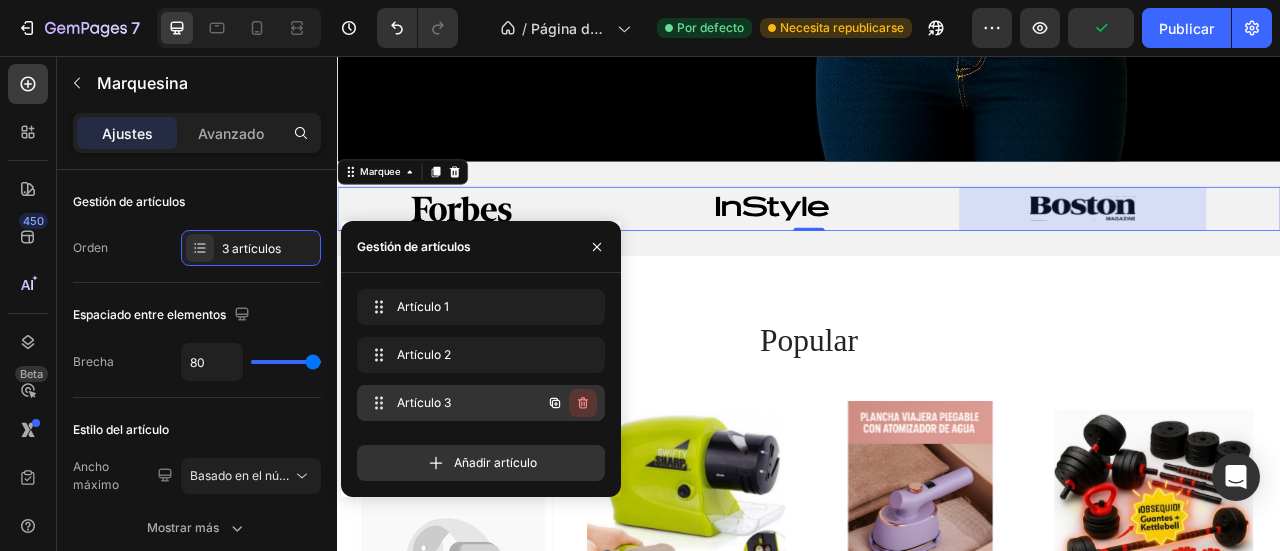 click 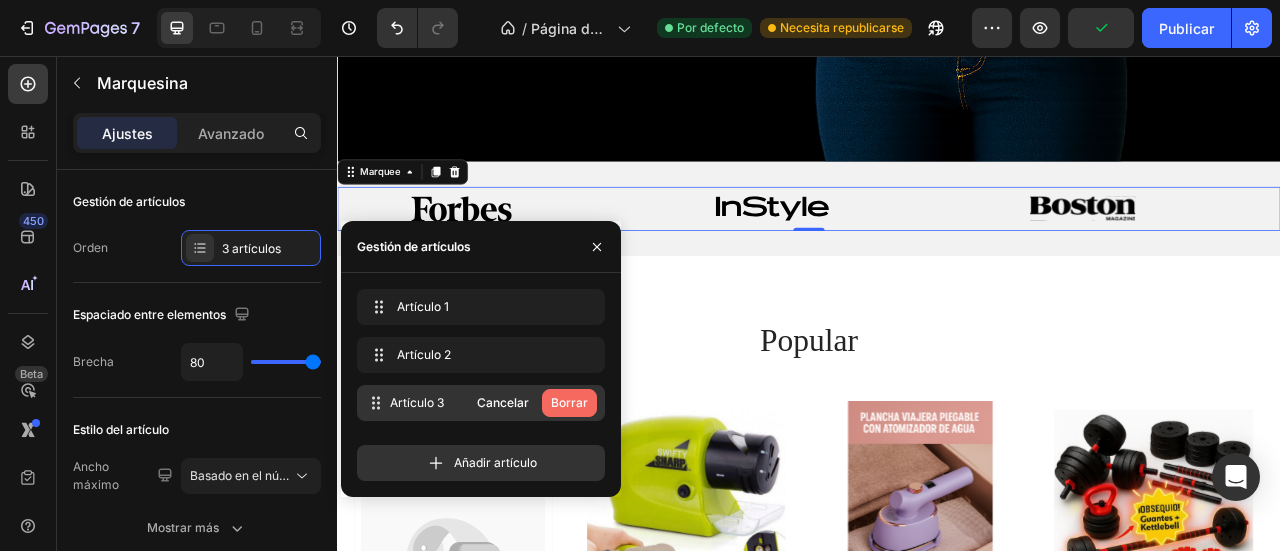 click on "Borrar" at bounding box center (569, 403) 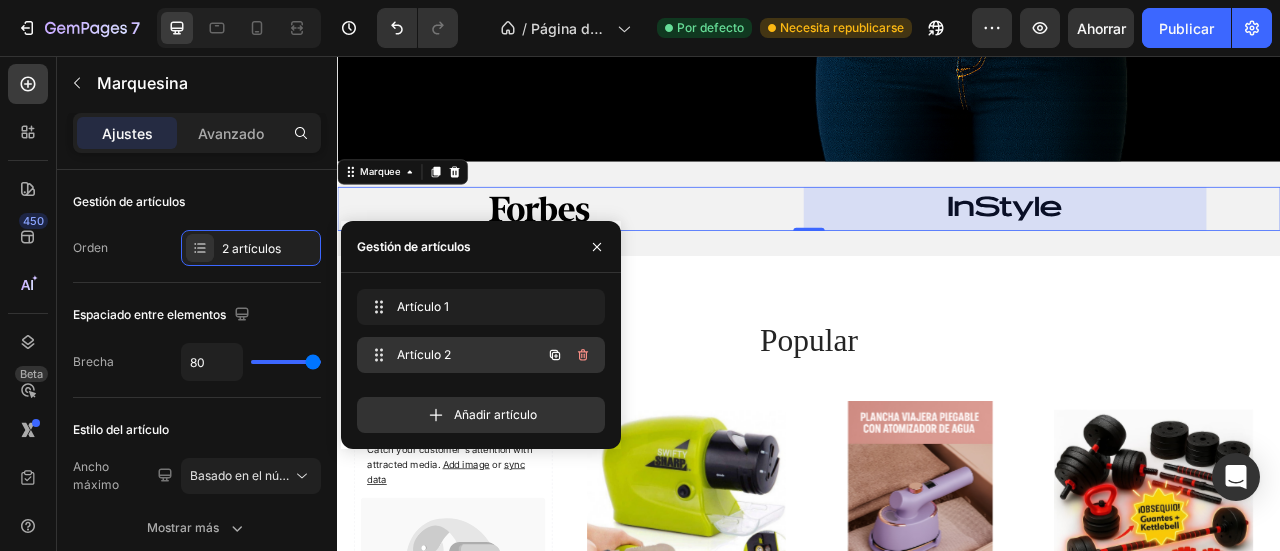 click 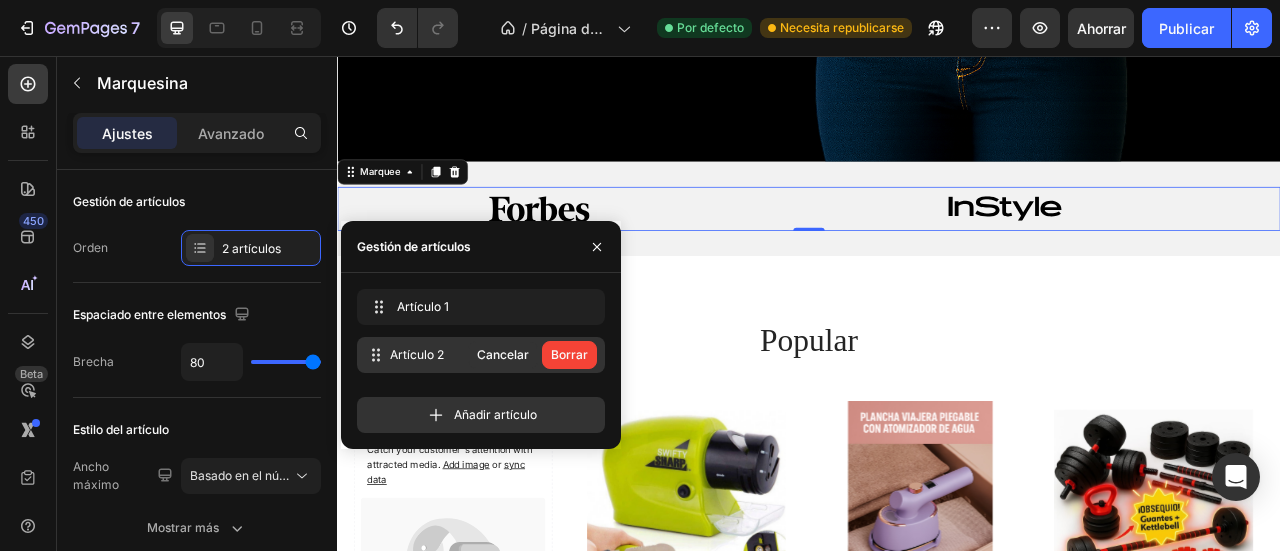 click on "Borrar" at bounding box center (569, 355) 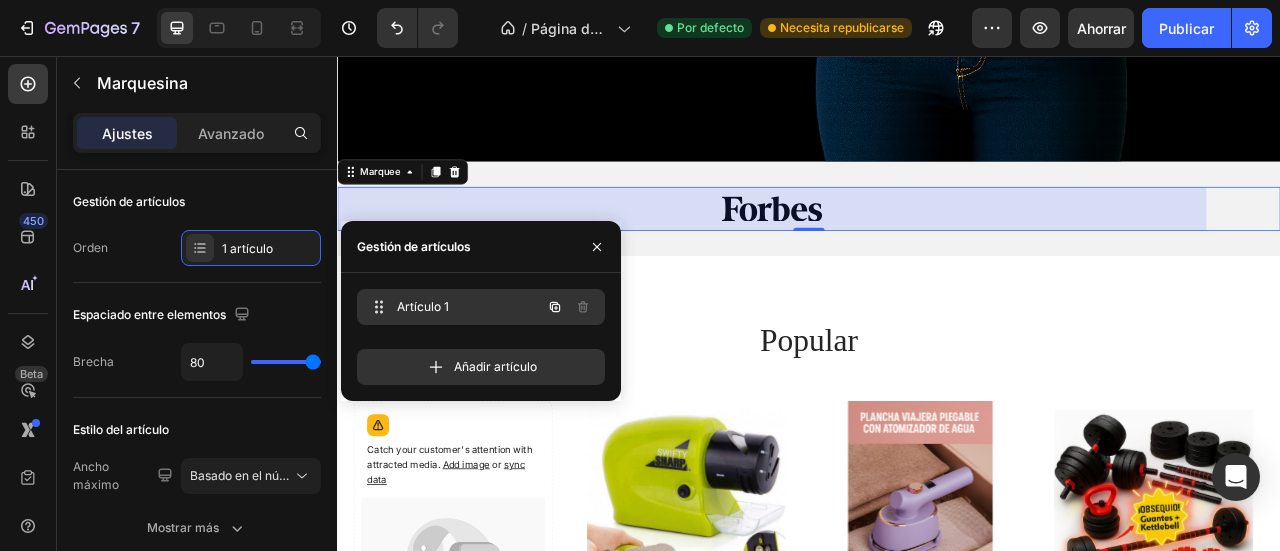 click on "Artículo 1 Item 1" at bounding box center (453, 307) 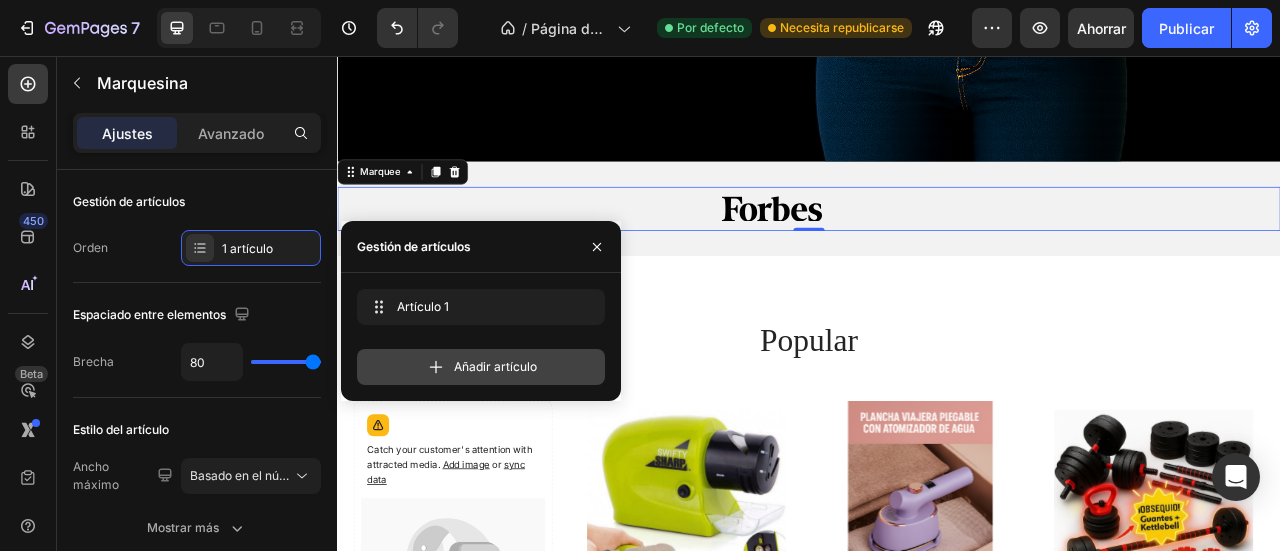 click on "Añadir artículo" at bounding box center [481, 367] 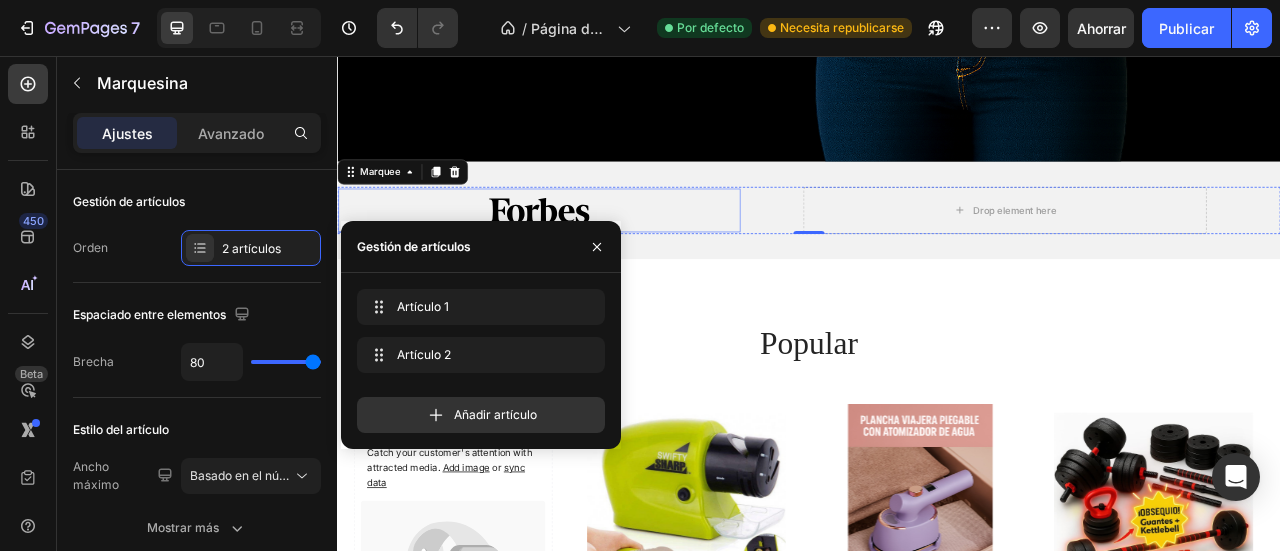 click at bounding box center (594, 252) 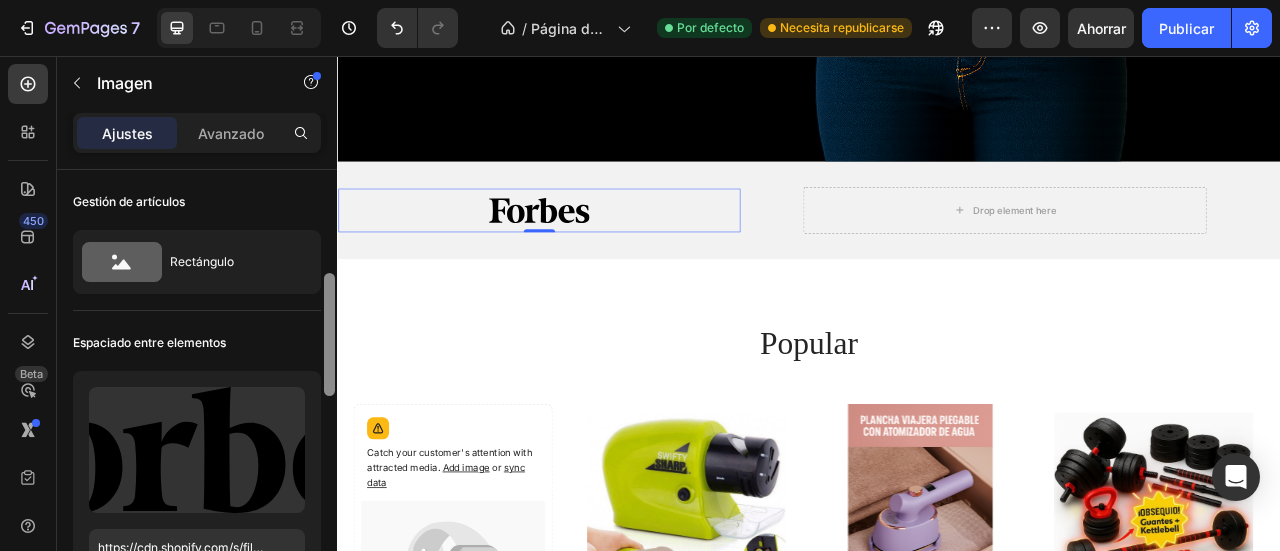 scroll, scrollTop: 177, scrollLeft: 0, axis: vertical 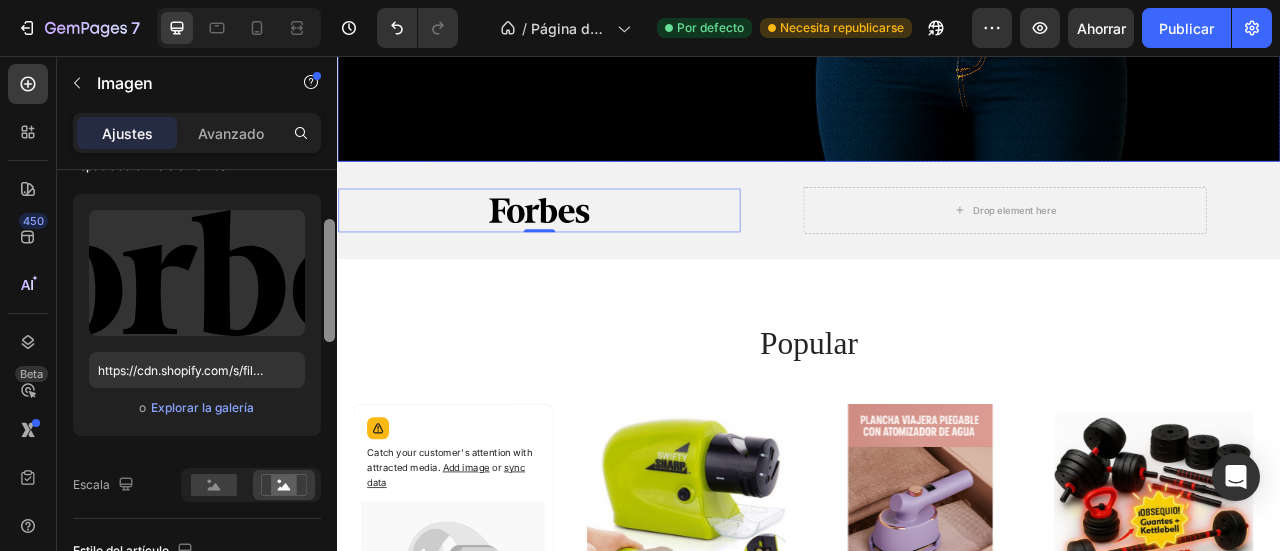 drag, startPoint x: 661, startPoint y: 264, endPoint x: 345, endPoint y: 268, distance: 316.02533 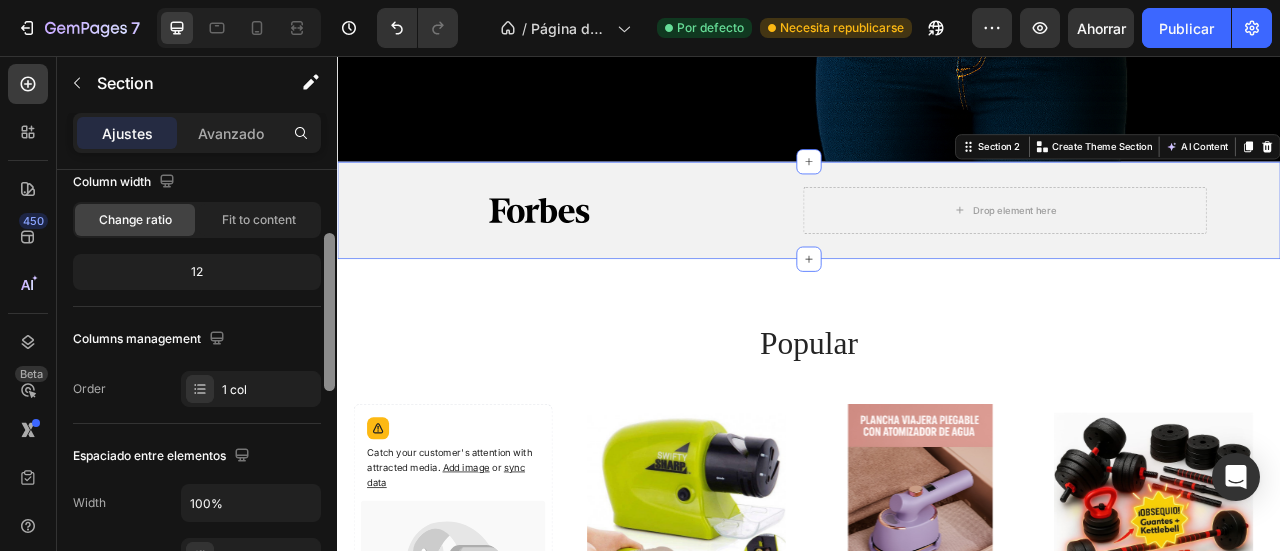 scroll, scrollTop: 0, scrollLeft: 0, axis: both 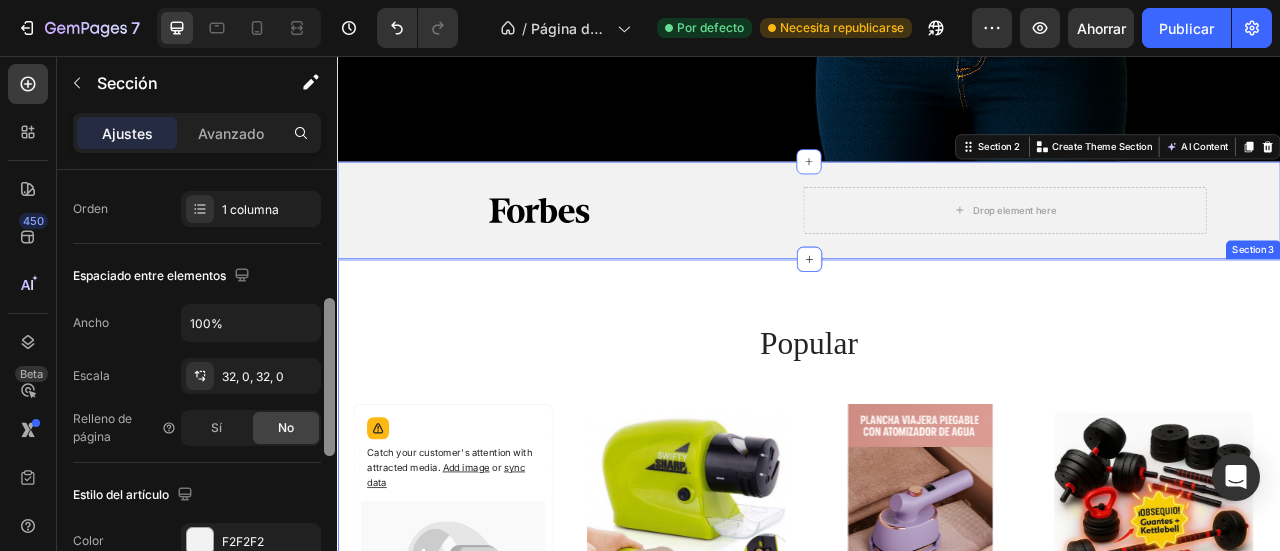 drag, startPoint x: 669, startPoint y: 343, endPoint x: 352, endPoint y: 514, distance: 360.1805 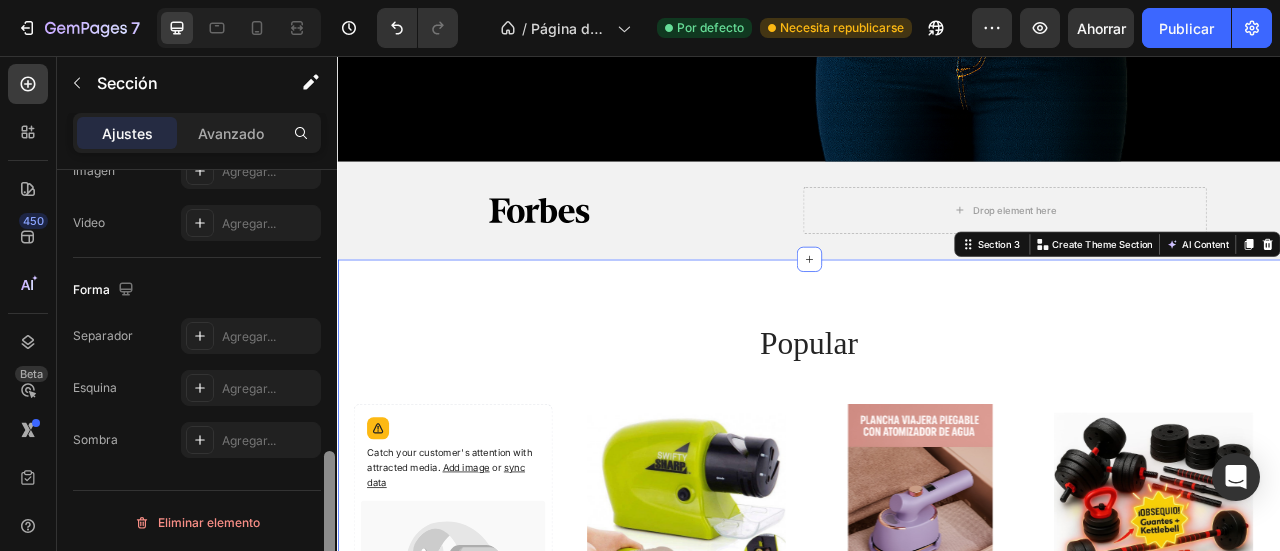 scroll, scrollTop: 692, scrollLeft: 0, axis: vertical 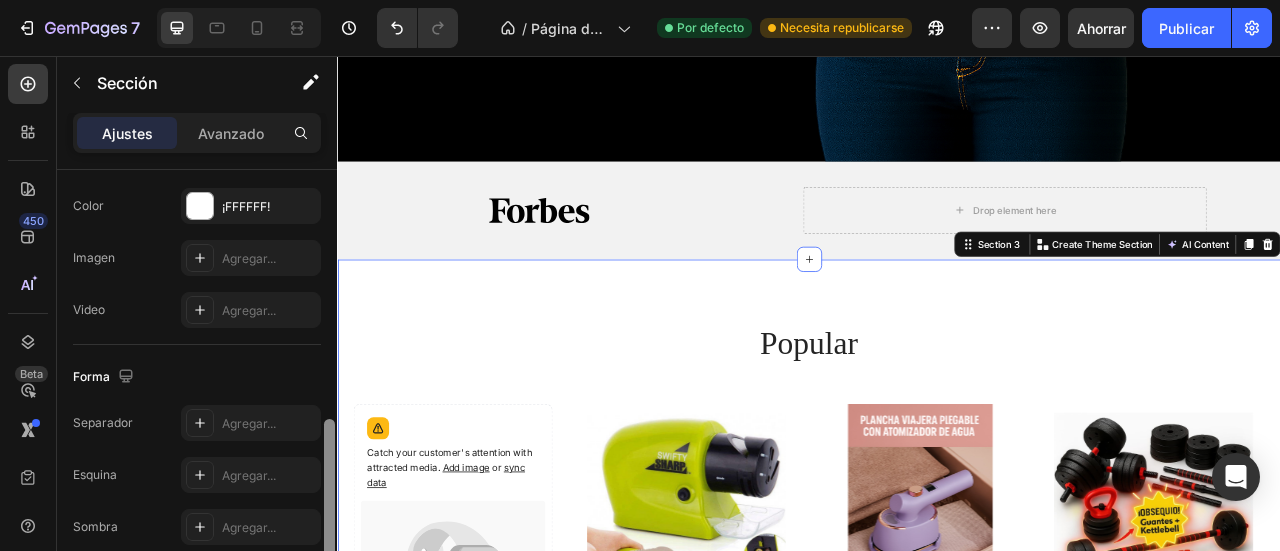 drag, startPoint x: 663, startPoint y: 439, endPoint x: 337, endPoint y: 394, distance: 329.0912 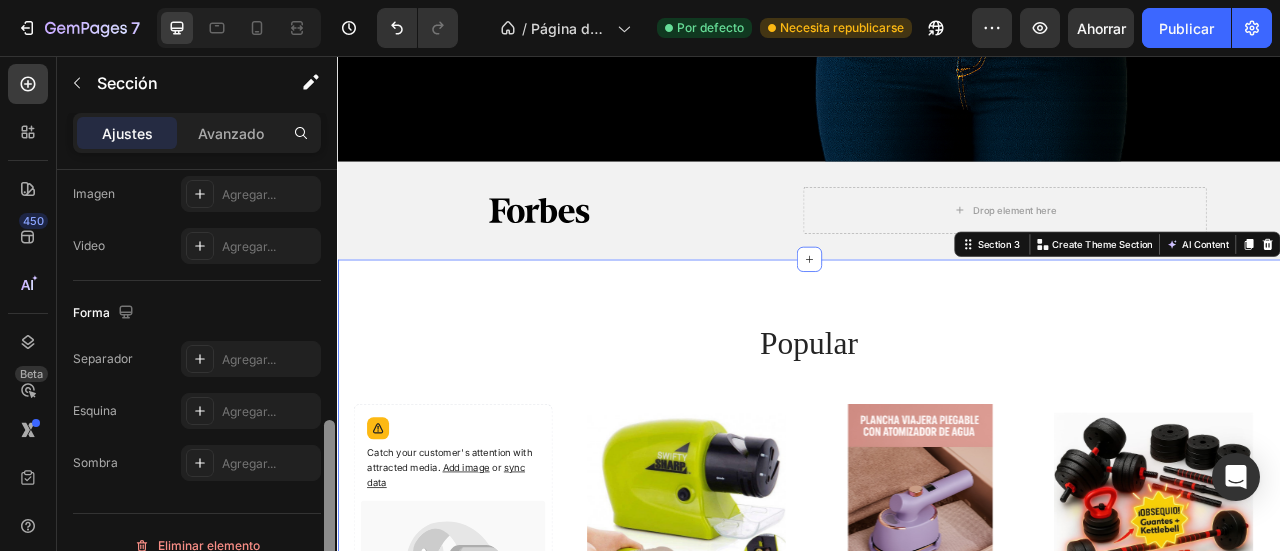 scroll, scrollTop: 779, scrollLeft: 0, axis: vertical 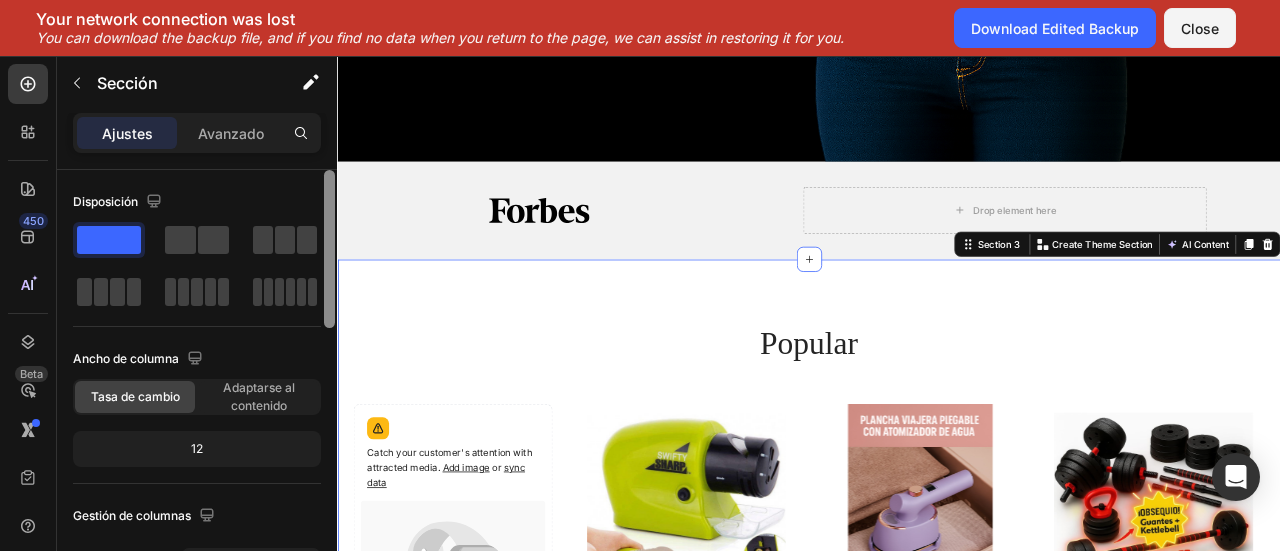 drag, startPoint x: 328, startPoint y: 487, endPoint x: 328, endPoint y: 149, distance: 338 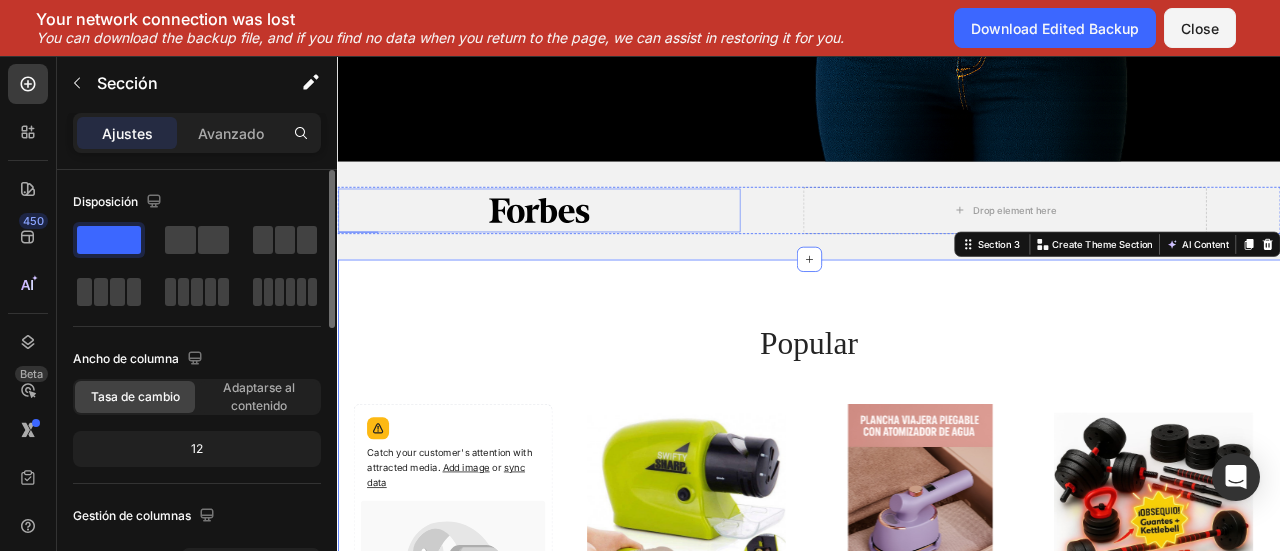 click at bounding box center [594, 252] 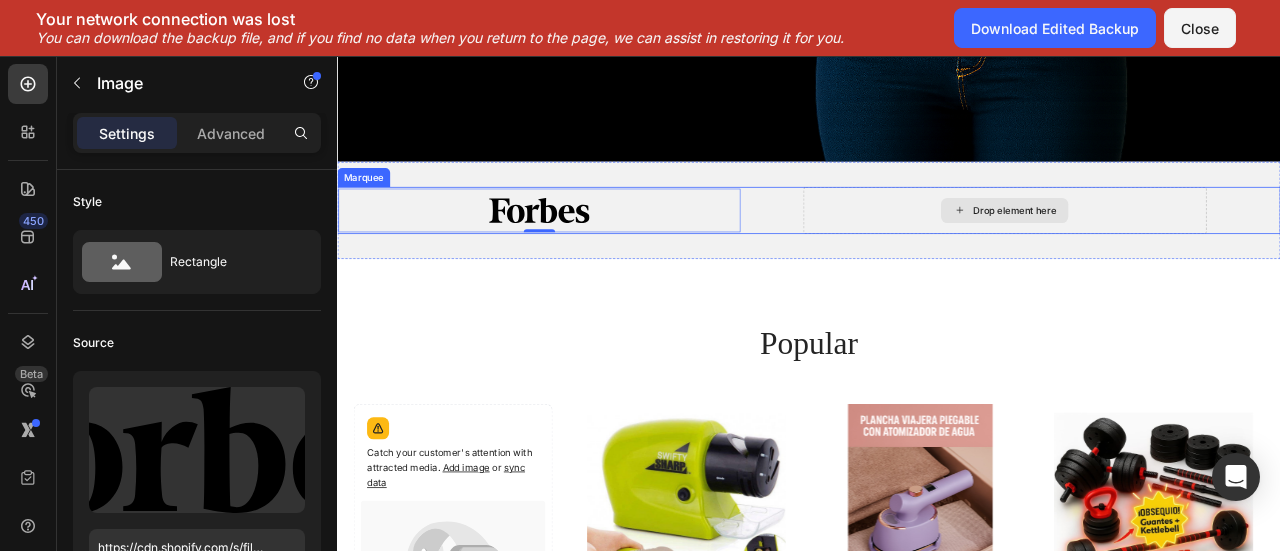 click on "Drop element here" at bounding box center [1186, 252] 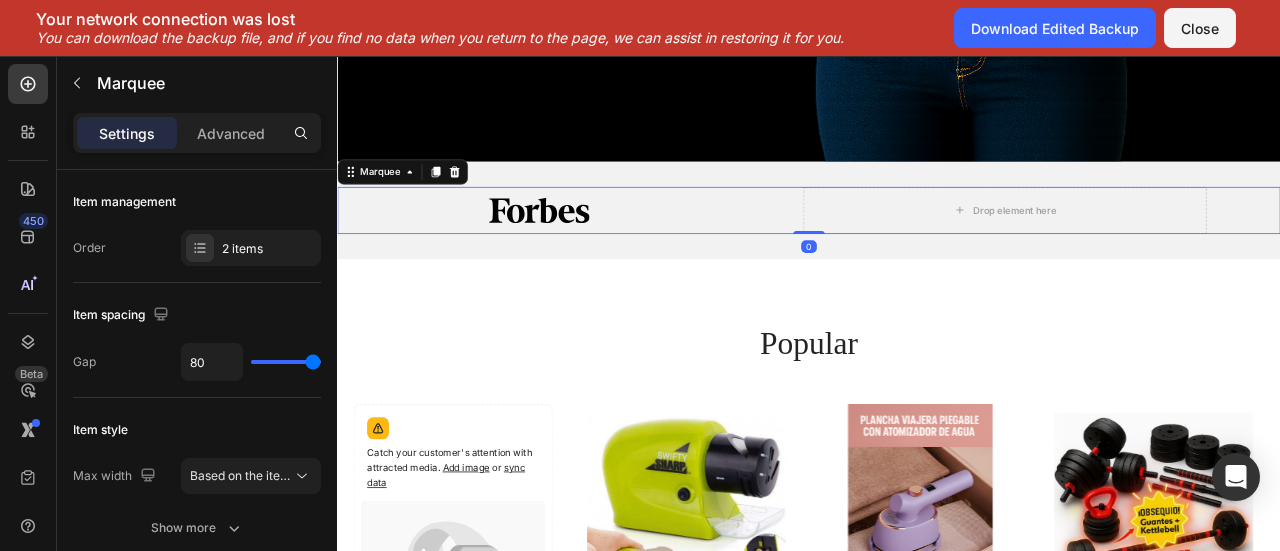 click on "Image" at bounding box center (594, 252) 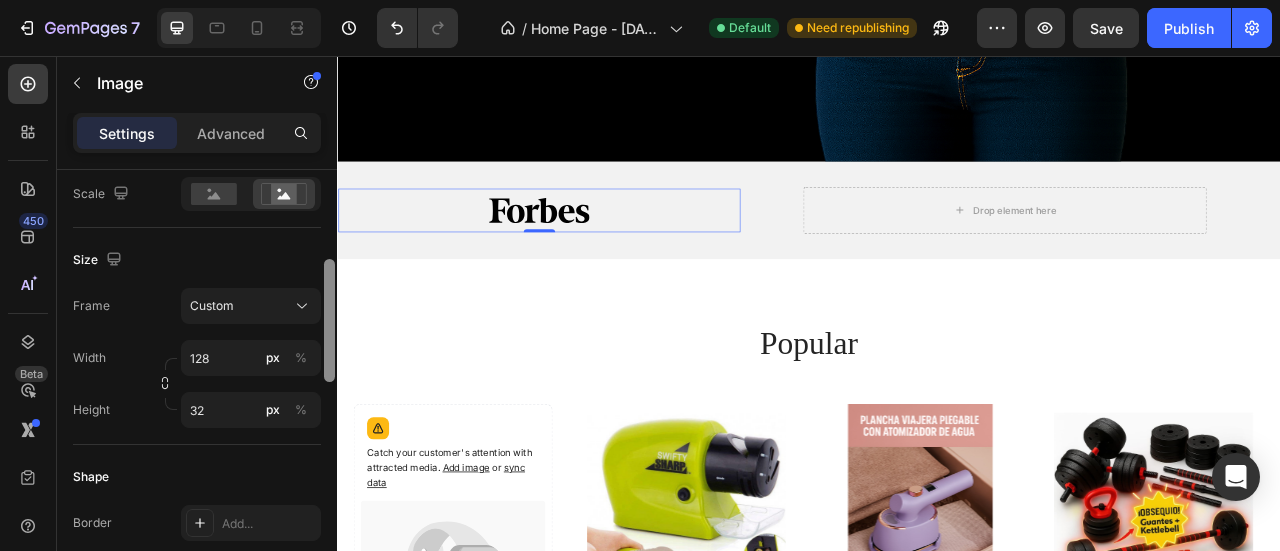 drag, startPoint x: 332, startPoint y: 222, endPoint x: 330, endPoint y: 331, distance: 109.01835 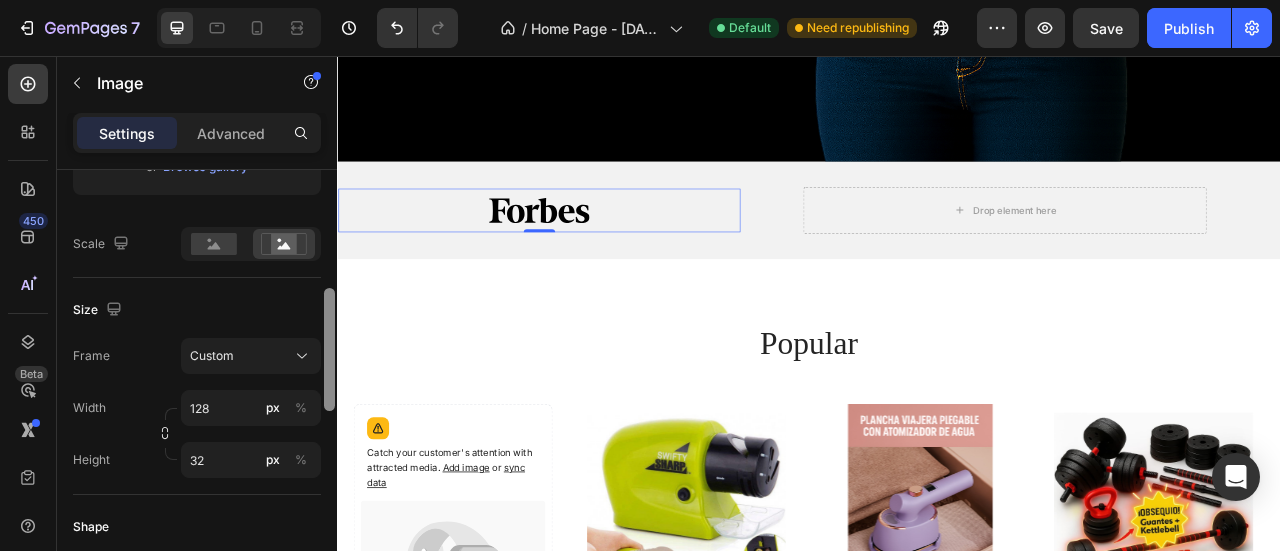 drag, startPoint x: 665, startPoint y: 370, endPoint x: 339, endPoint y: 286, distance: 336.6482 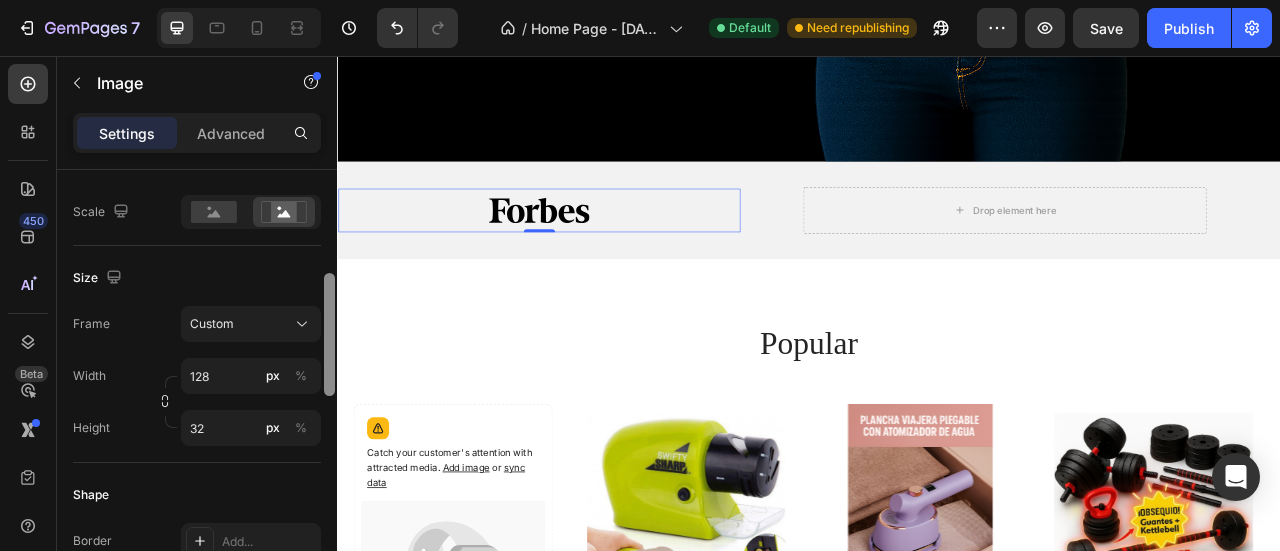 scroll, scrollTop: 432, scrollLeft: 0, axis: vertical 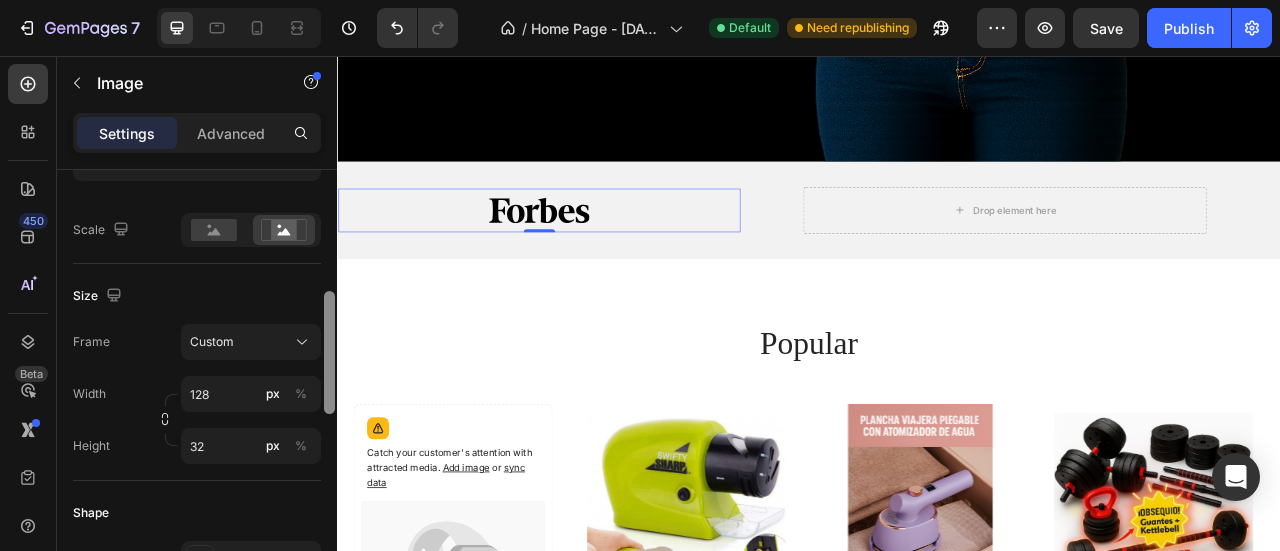 drag, startPoint x: 666, startPoint y: 521, endPoint x: 343, endPoint y: 239, distance: 428.78082 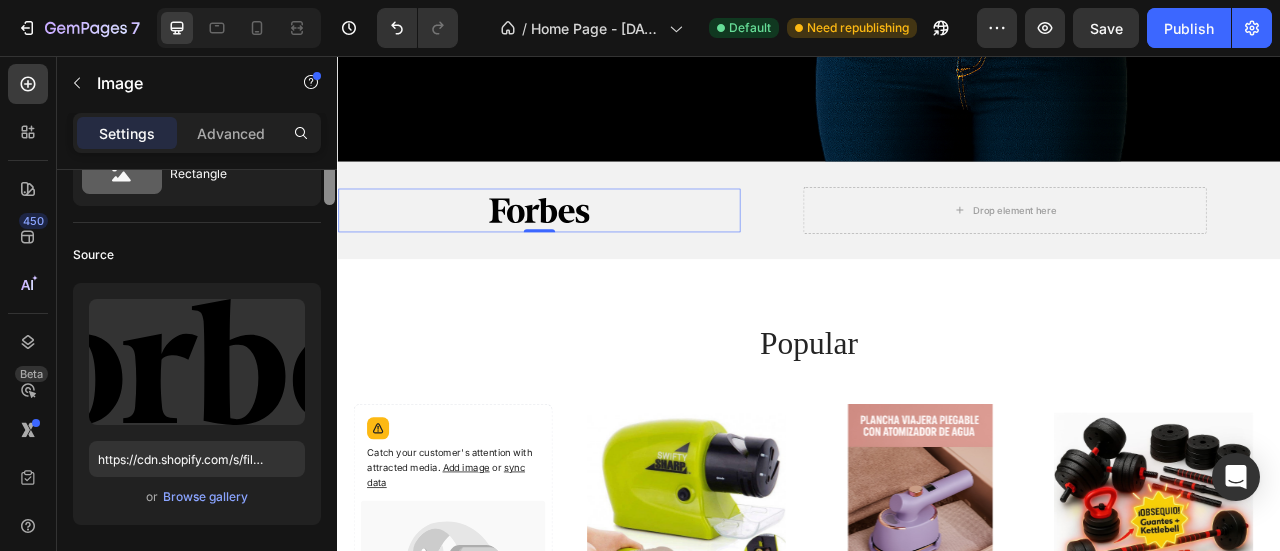 scroll, scrollTop: 0, scrollLeft: 0, axis: both 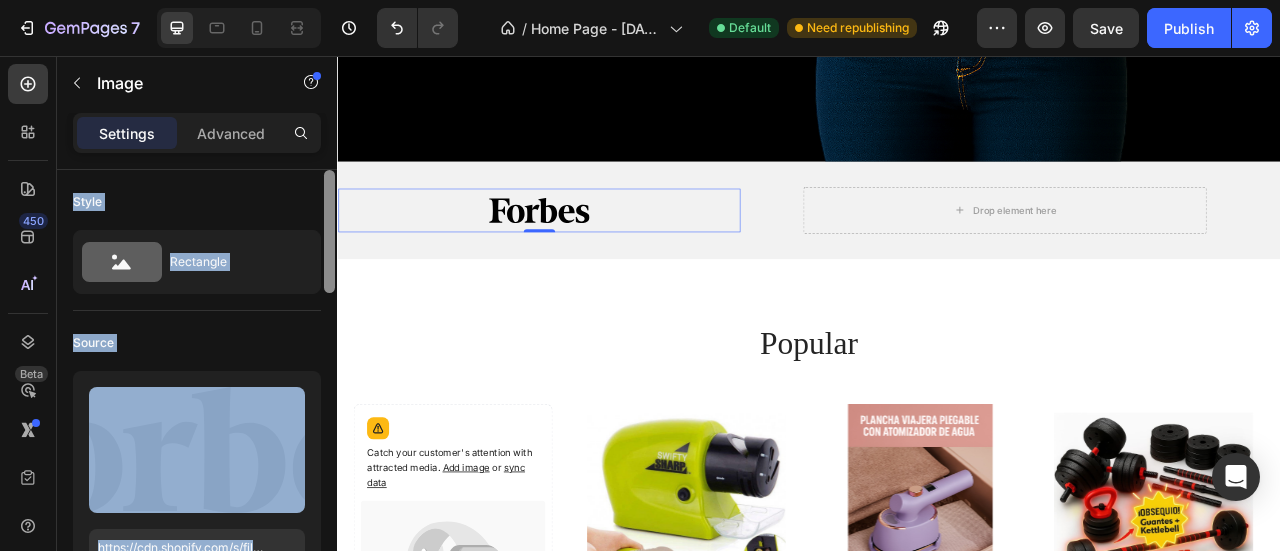 drag, startPoint x: 324, startPoint y: 292, endPoint x: 320, endPoint y: 109, distance: 183.04372 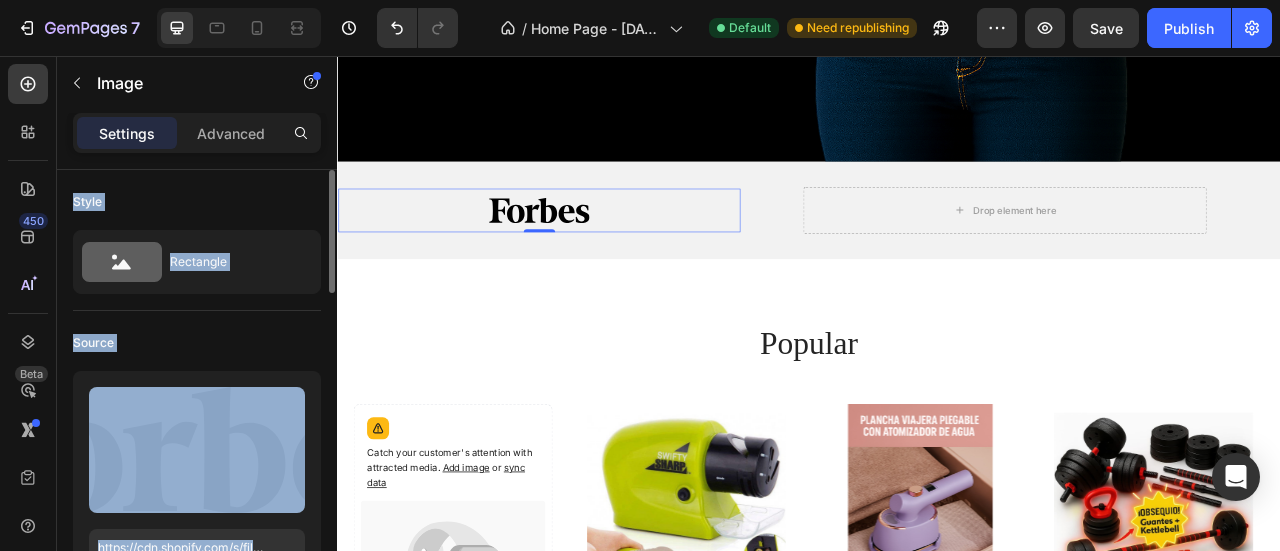click on "Style" at bounding box center [197, 202] 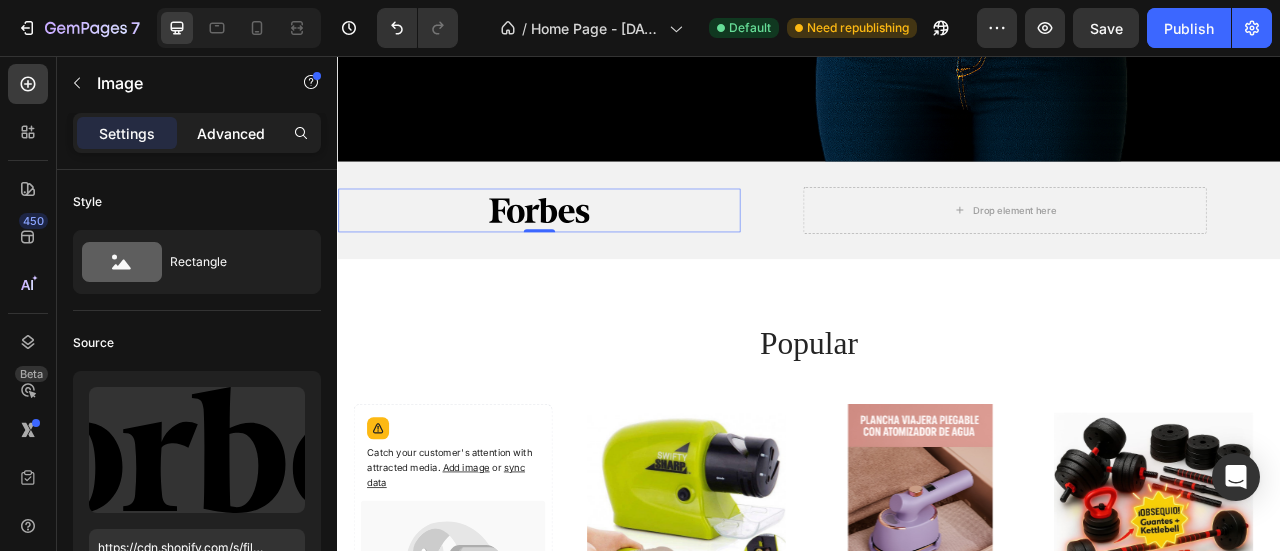 click on "Advanced" at bounding box center (231, 133) 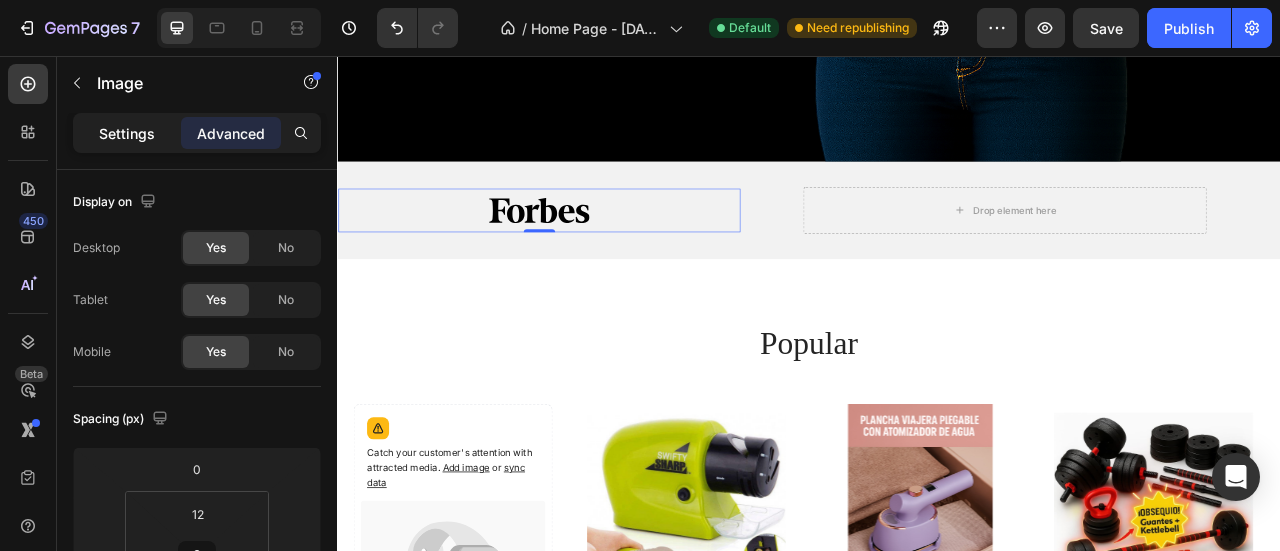 click on "Settings" at bounding box center (127, 133) 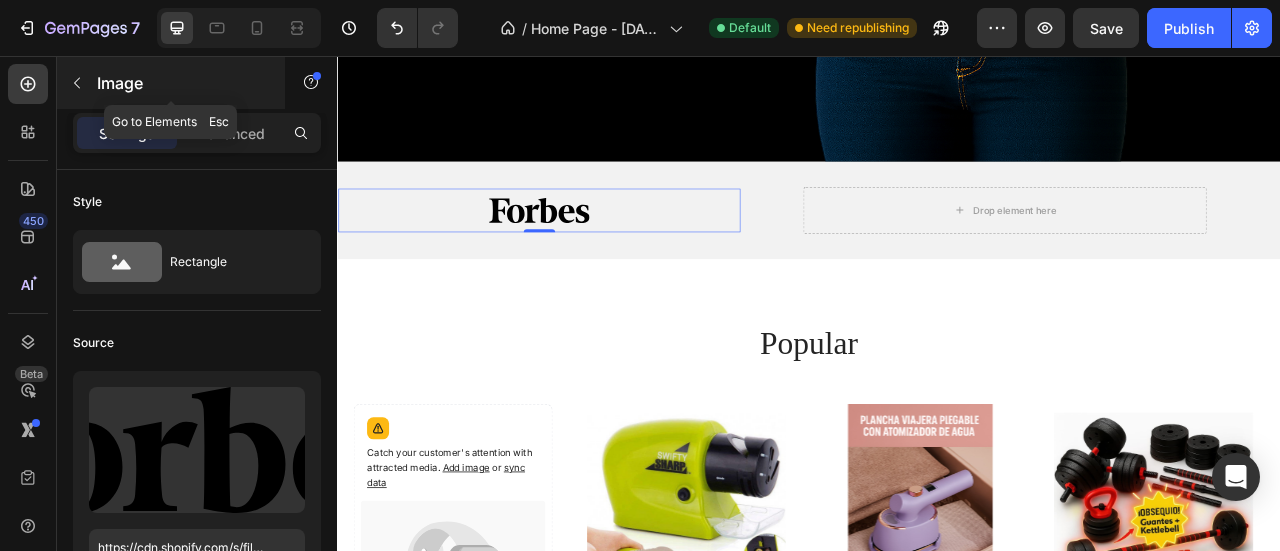 click 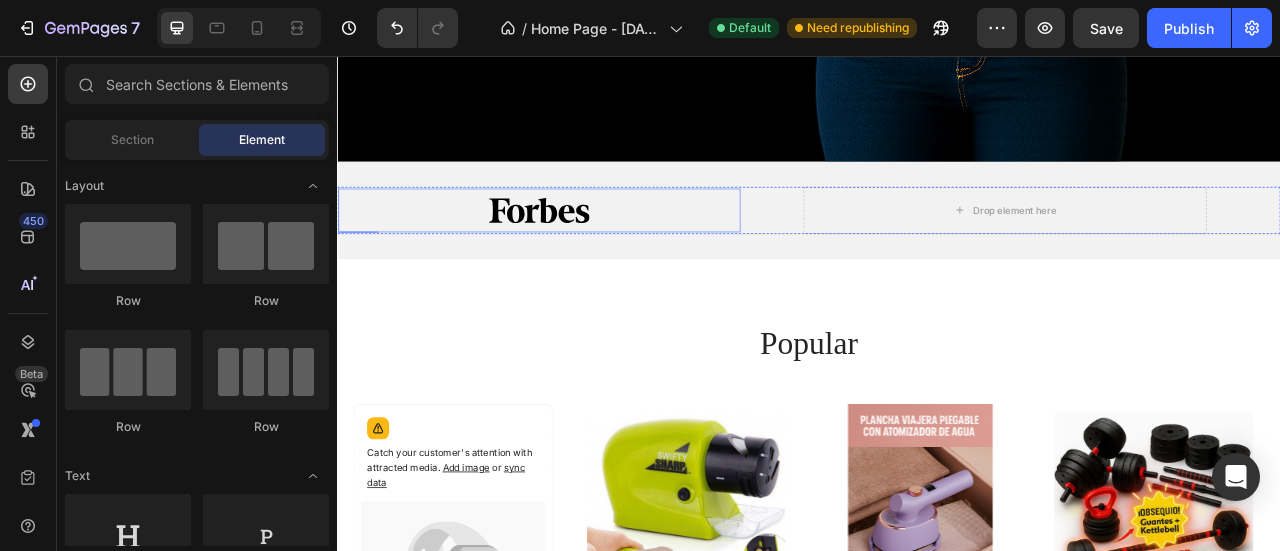 click at bounding box center (594, 252) 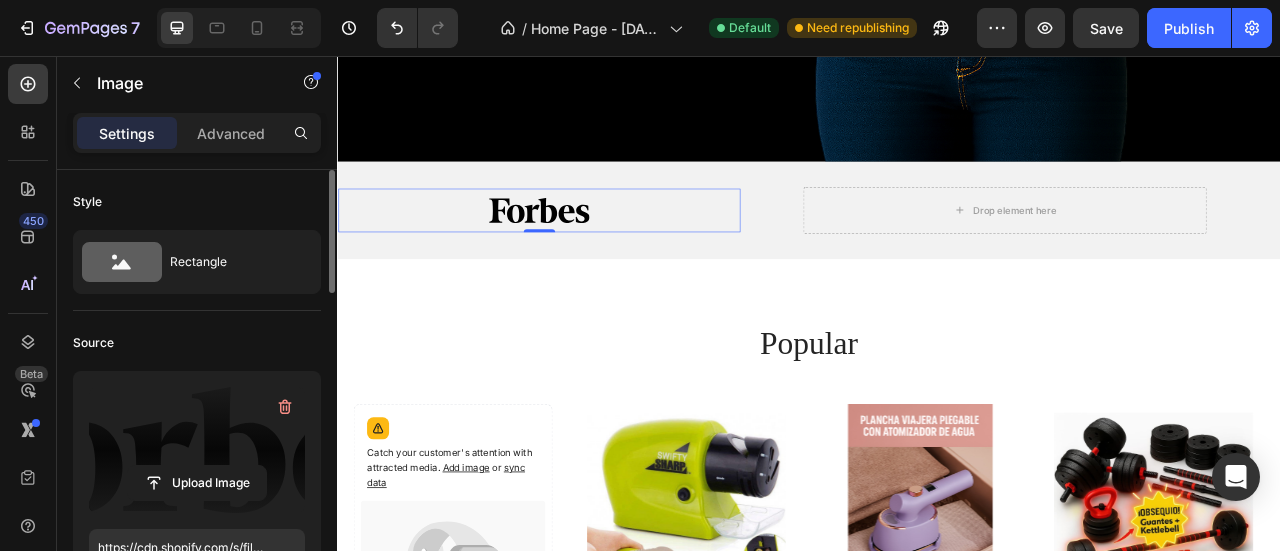 click at bounding box center [197, 450] 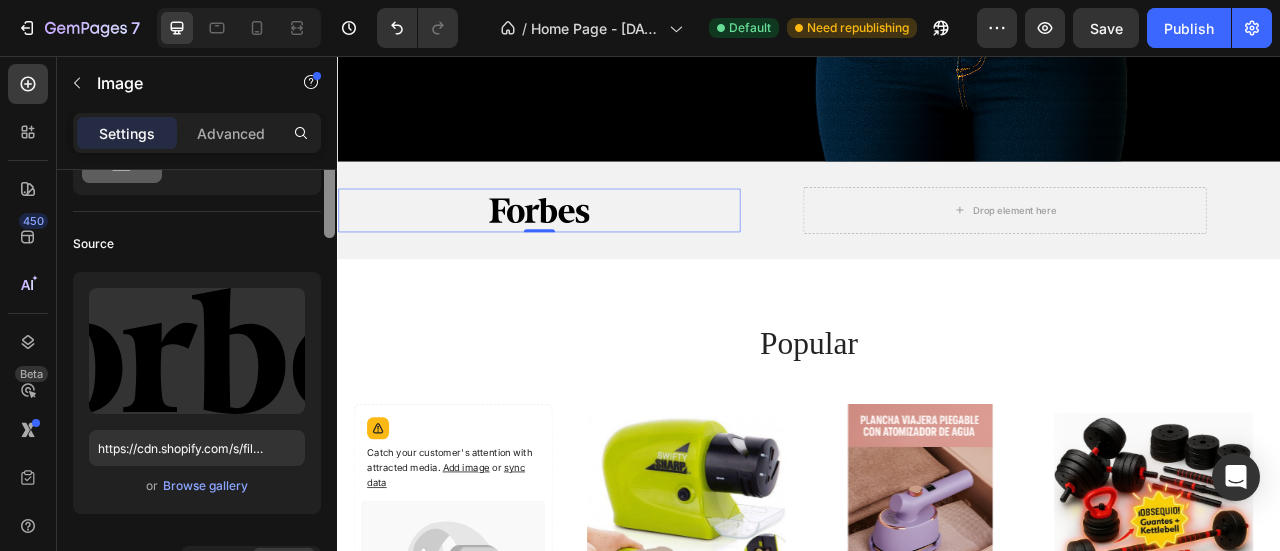 scroll, scrollTop: 138, scrollLeft: 0, axis: vertical 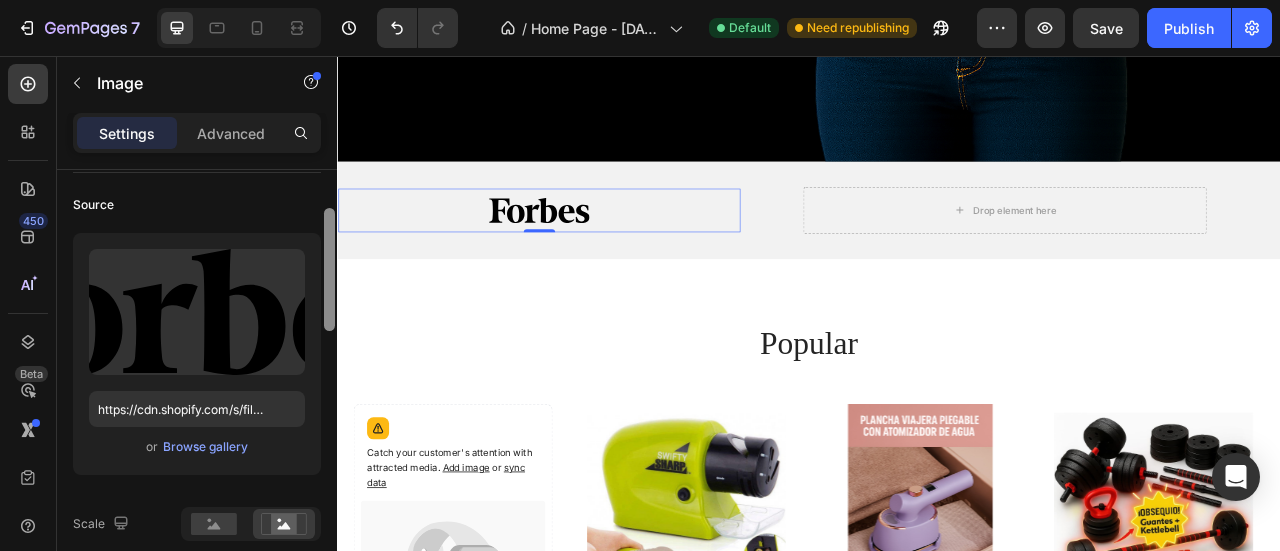 drag, startPoint x: 330, startPoint y: 241, endPoint x: 334, endPoint y: 280, distance: 39.20459 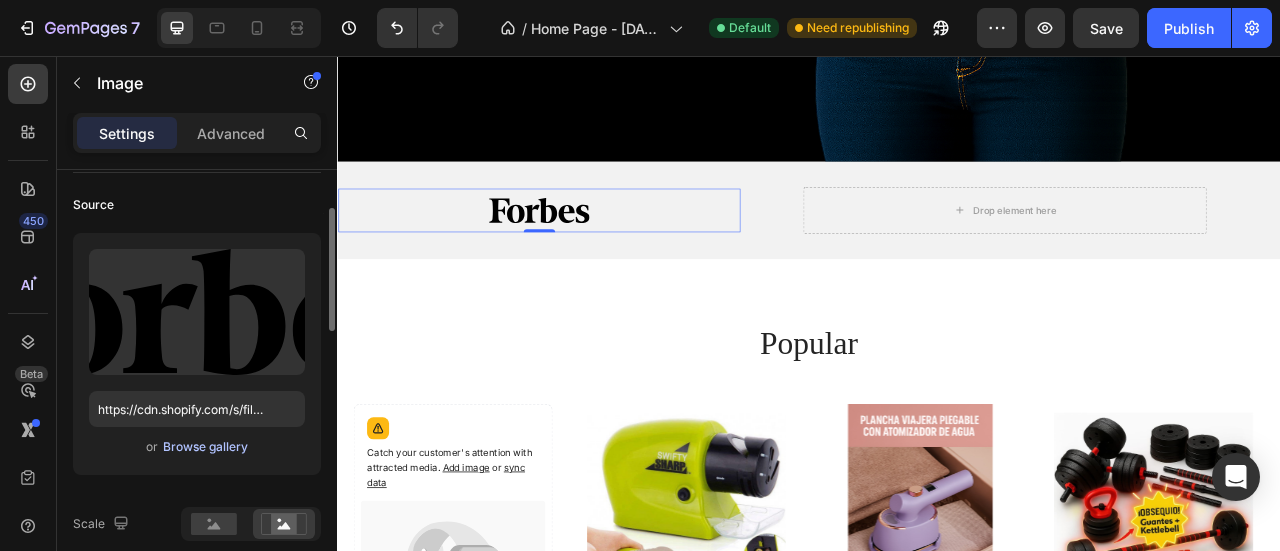 click on "Browse gallery" at bounding box center [205, 447] 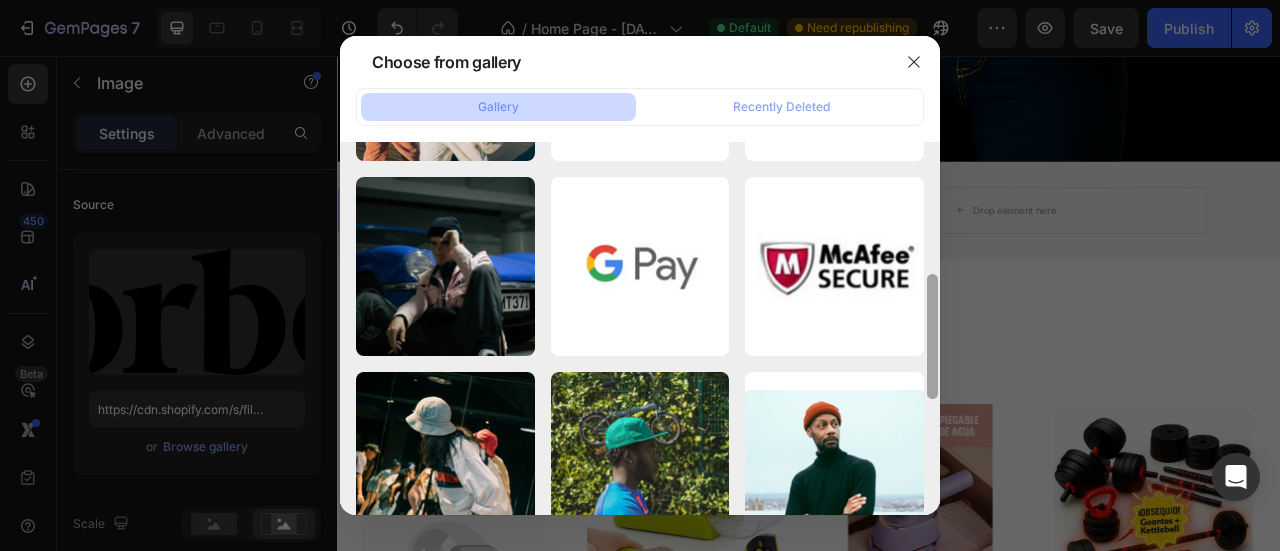 scroll, scrollTop: 406, scrollLeft: 0, axis: vertical 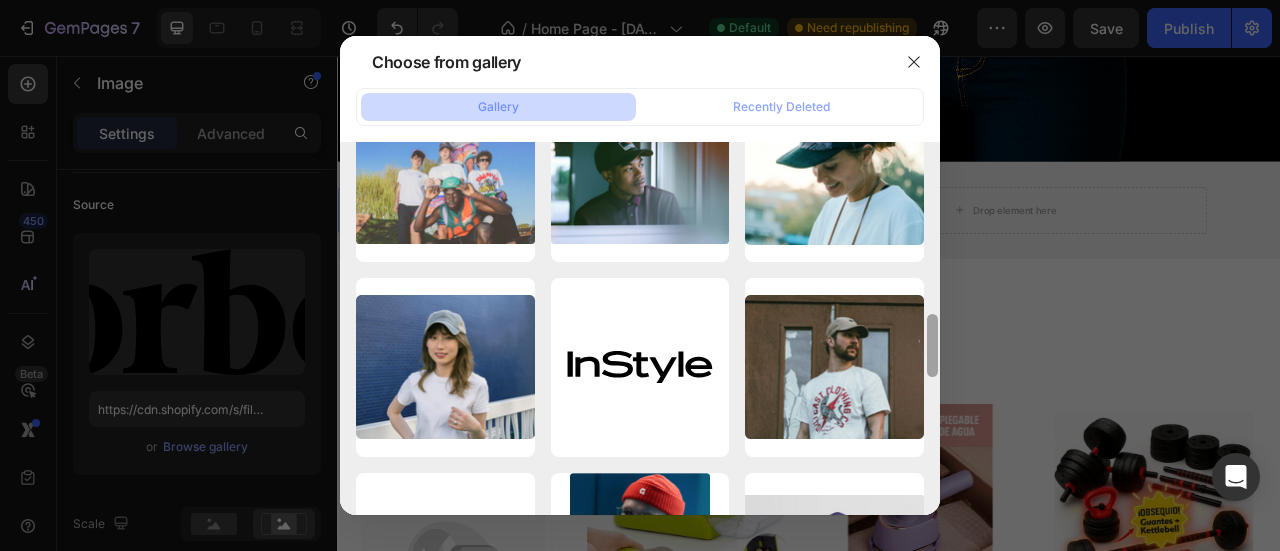 drag, startPoint x: 932, startPoint y: 184, endPoint x: 954, endPoint y: 519, distance: 335.72162 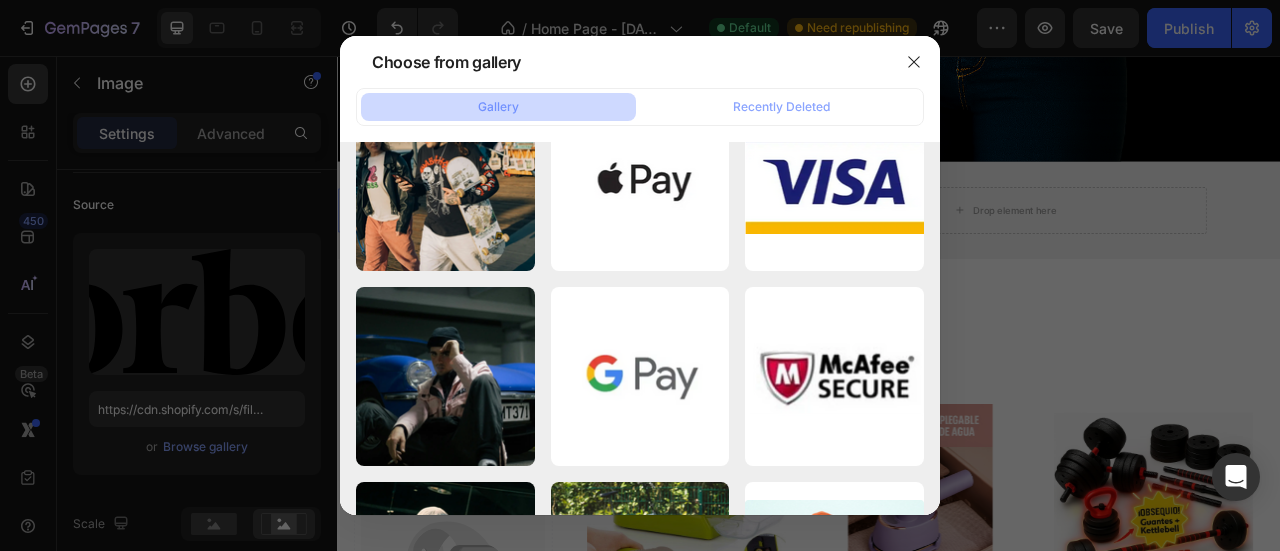 scroll, scrollTop: 0, scrollLeft: 0, axis: both 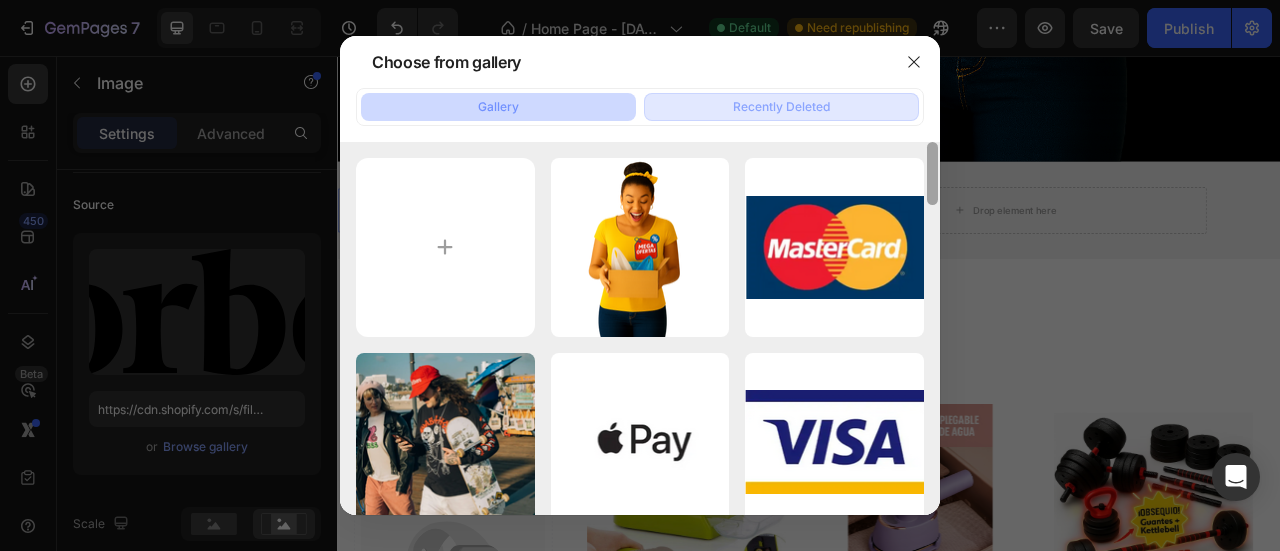 drag, startPoint x: 931, startPoint y: 348, endPoint x: 909, endPoint y: 109, distance: 240.01042 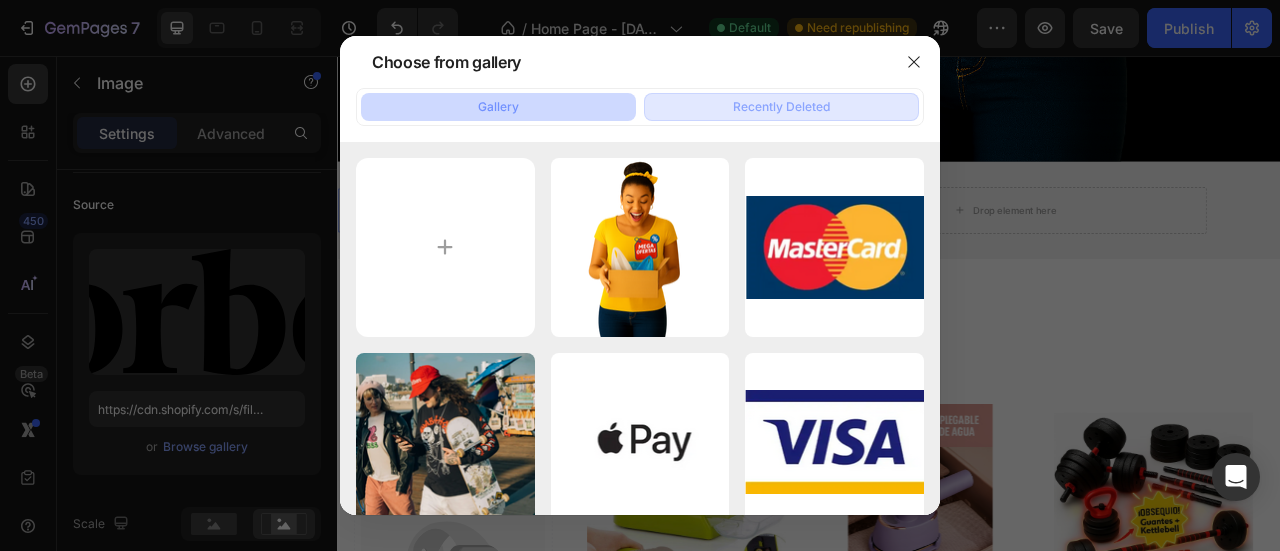 click on "Recently Deleted" at bounding box center (781, 107) 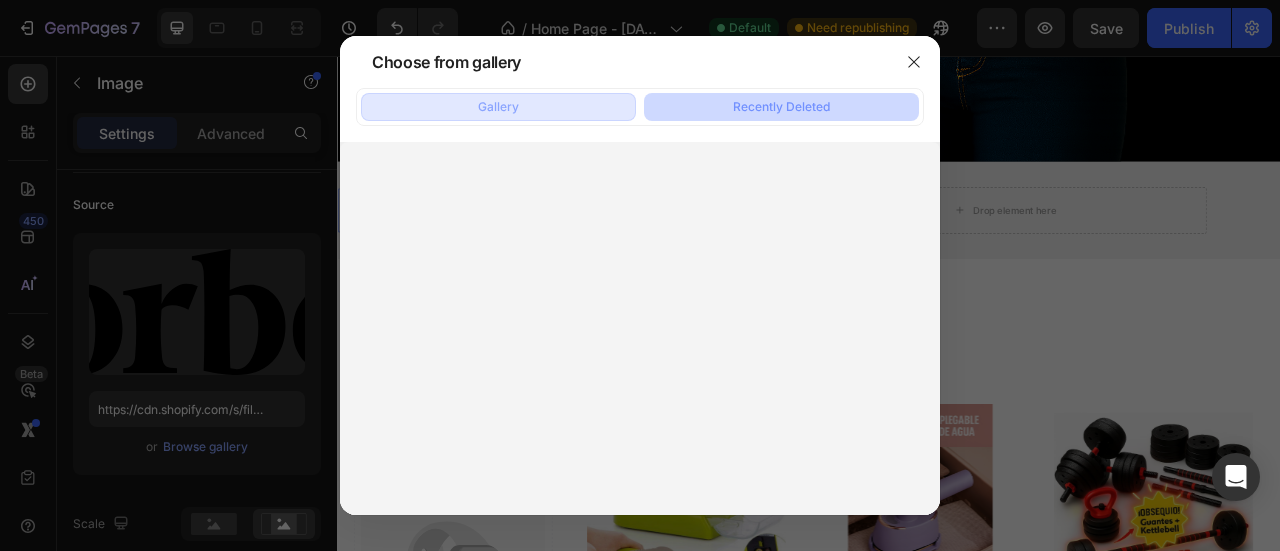 click on "Gallery" 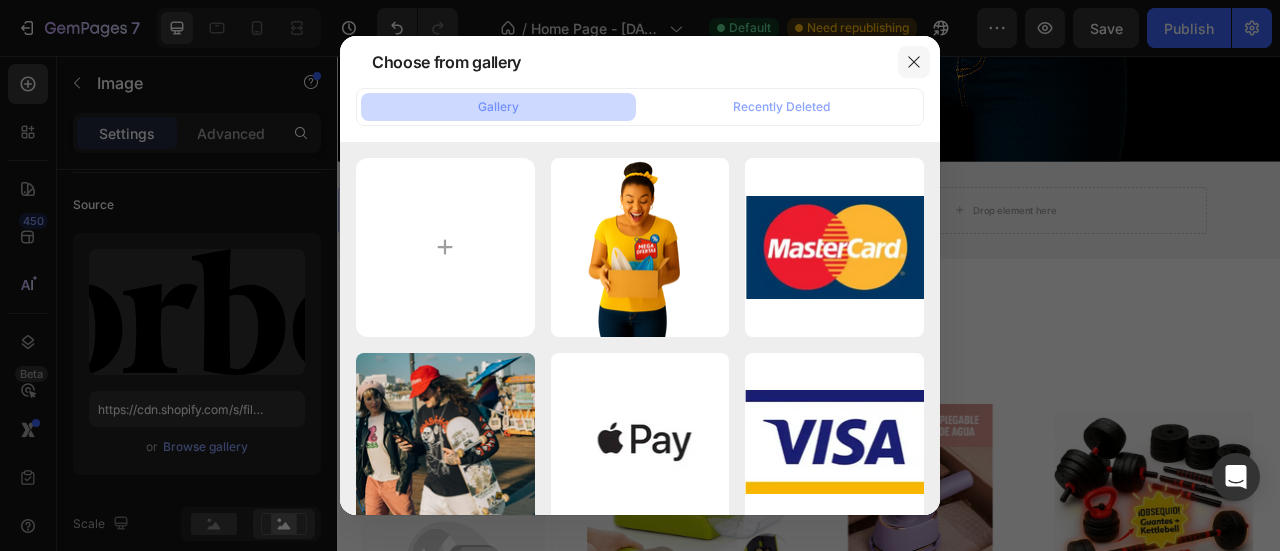 click 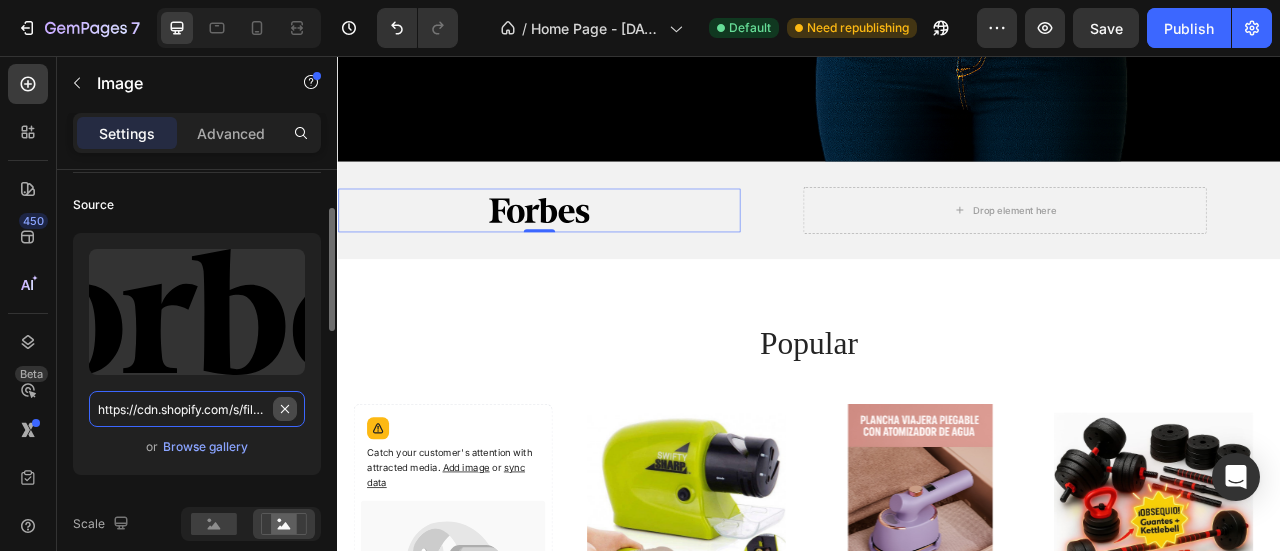 type 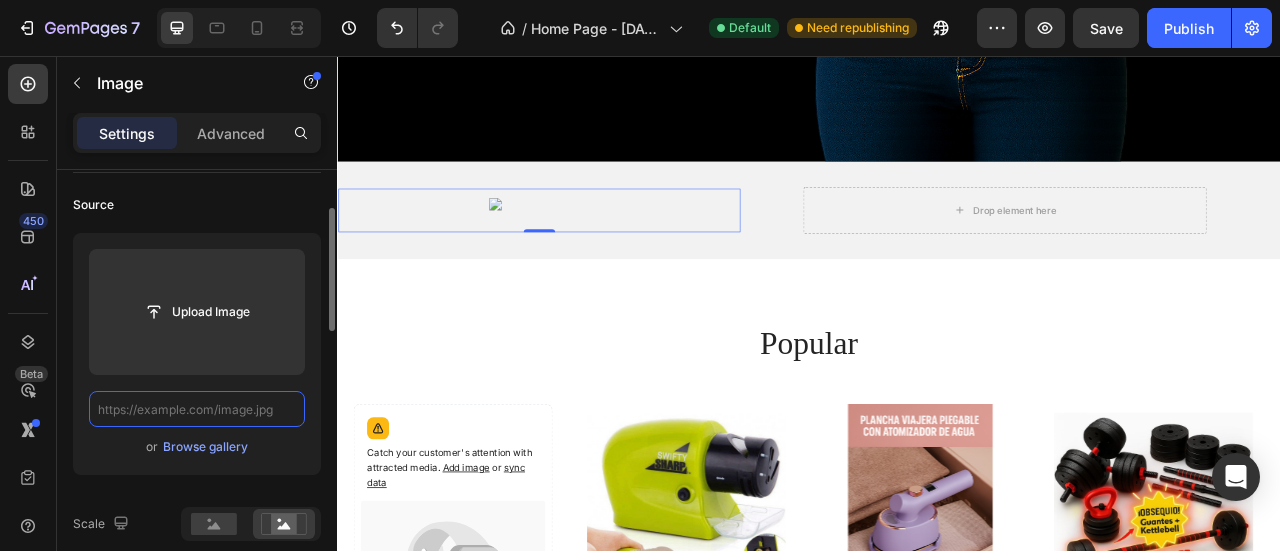 scroll, scrollTop: 0, scrollLeft: 0, axis: both 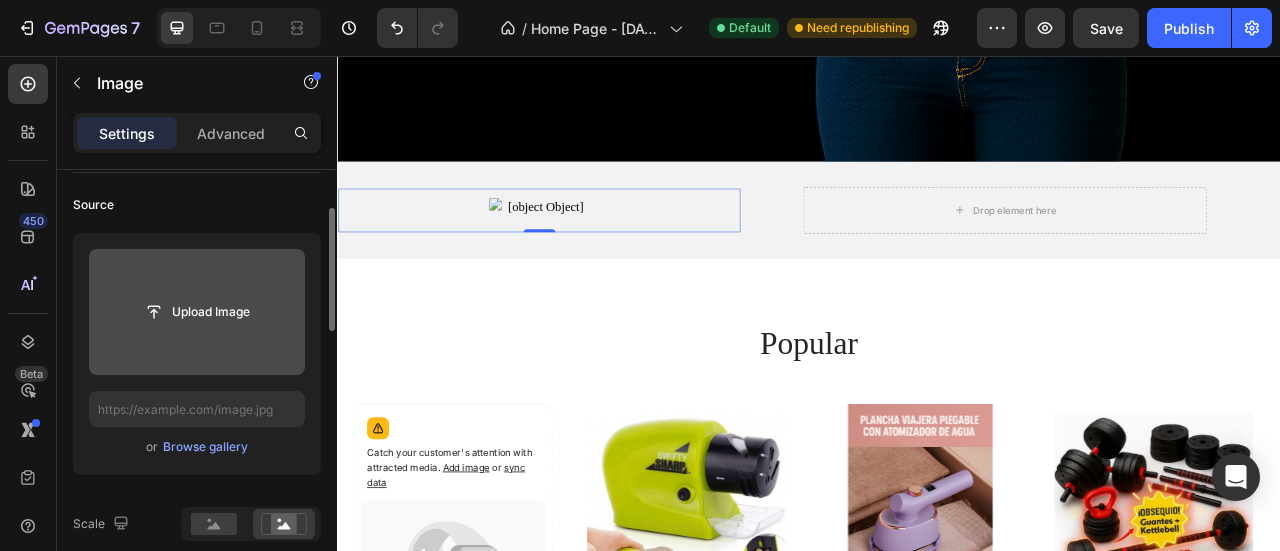 click 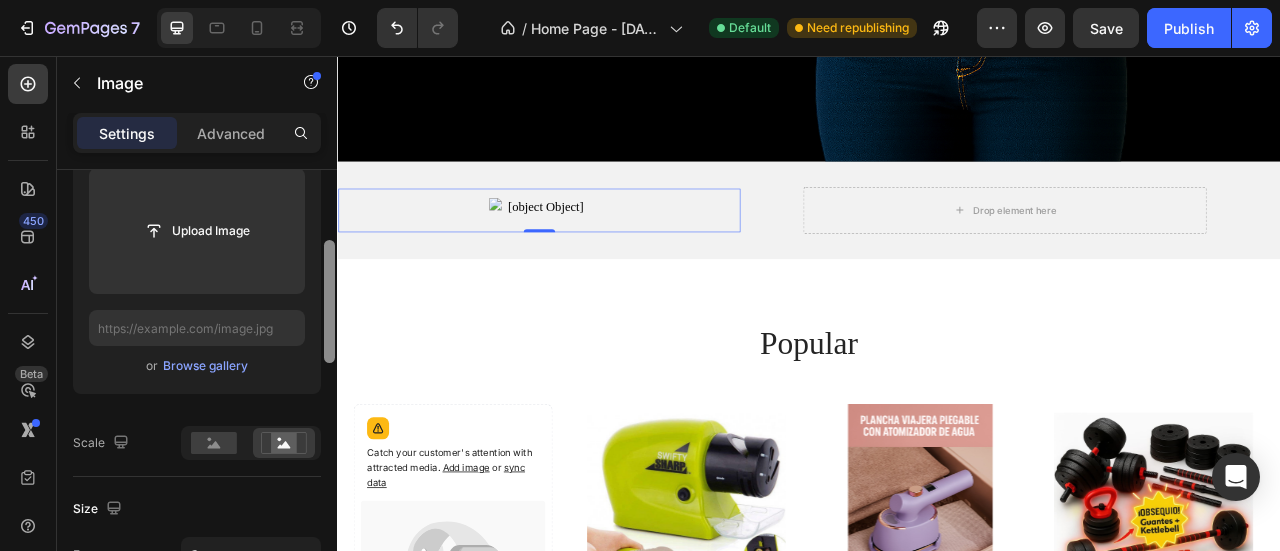 scroll, scrollTop: 212, scrollLeft: 0, axis: vertical 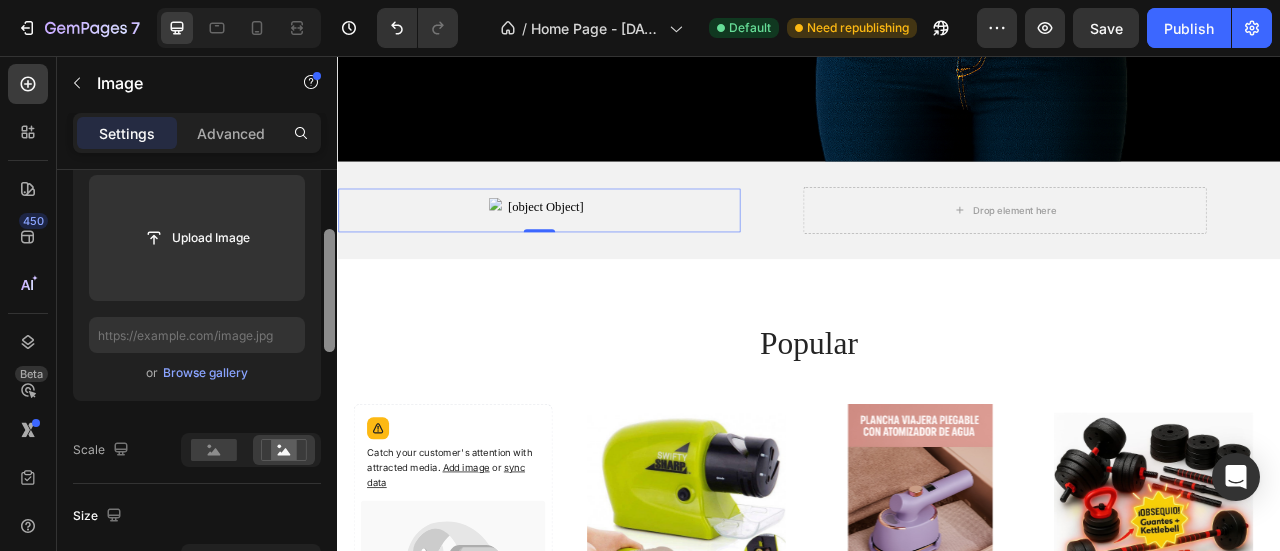 drag, startPoint x: 330, startPoint y: 237, endPoint x: 326, endPoint y: 258, distance: 21.377558 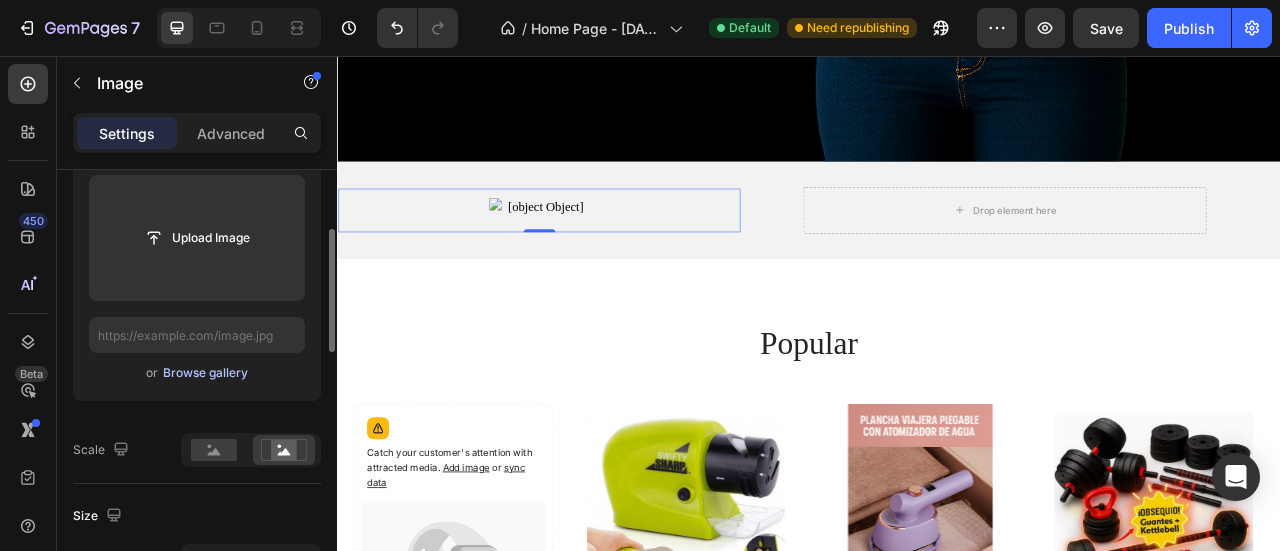 click on "Browse gallery" at bounding box center [205, 373] 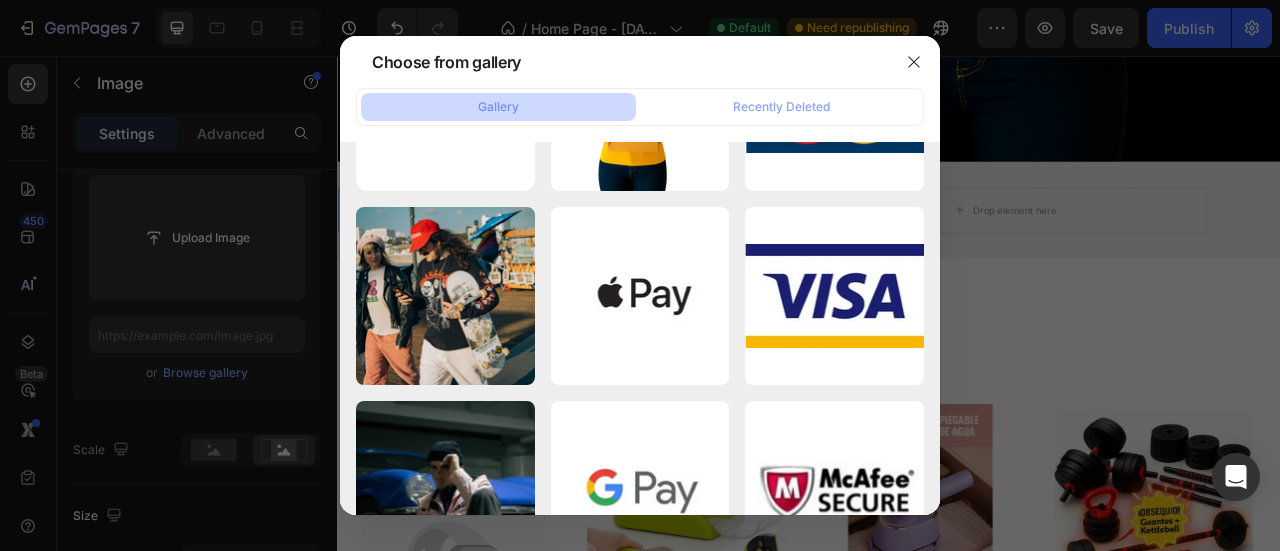 scroll, scrollTop: 0, scrollLeft: 0, axis: both 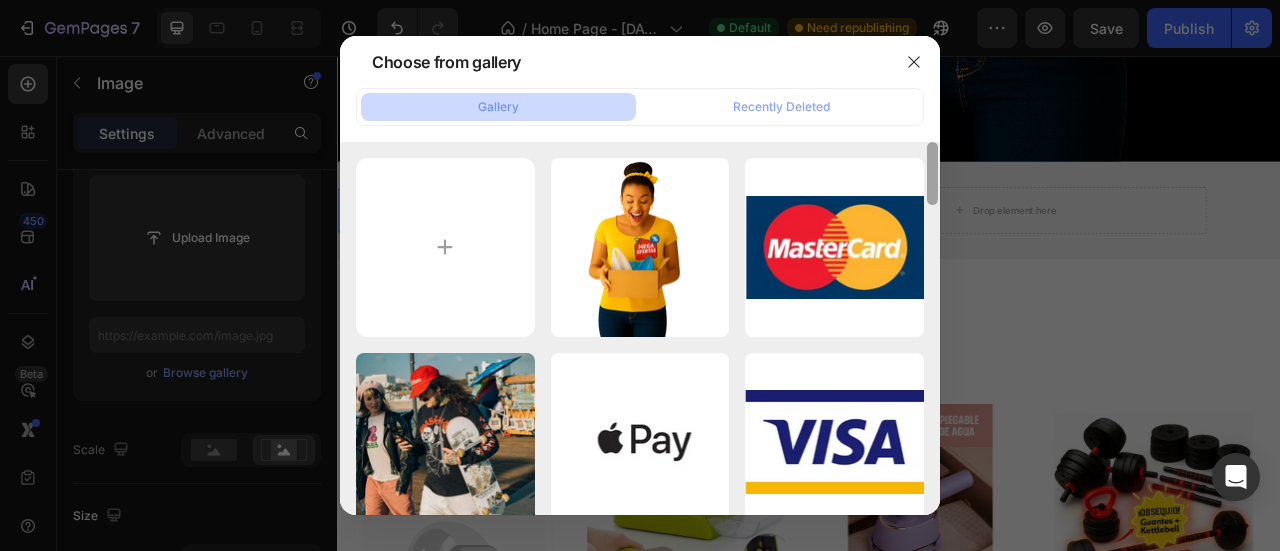 drag, startPoint x: 934, startPoint y: 155, endPoint x: 952, endPoint y: 127, distance: 33.286633 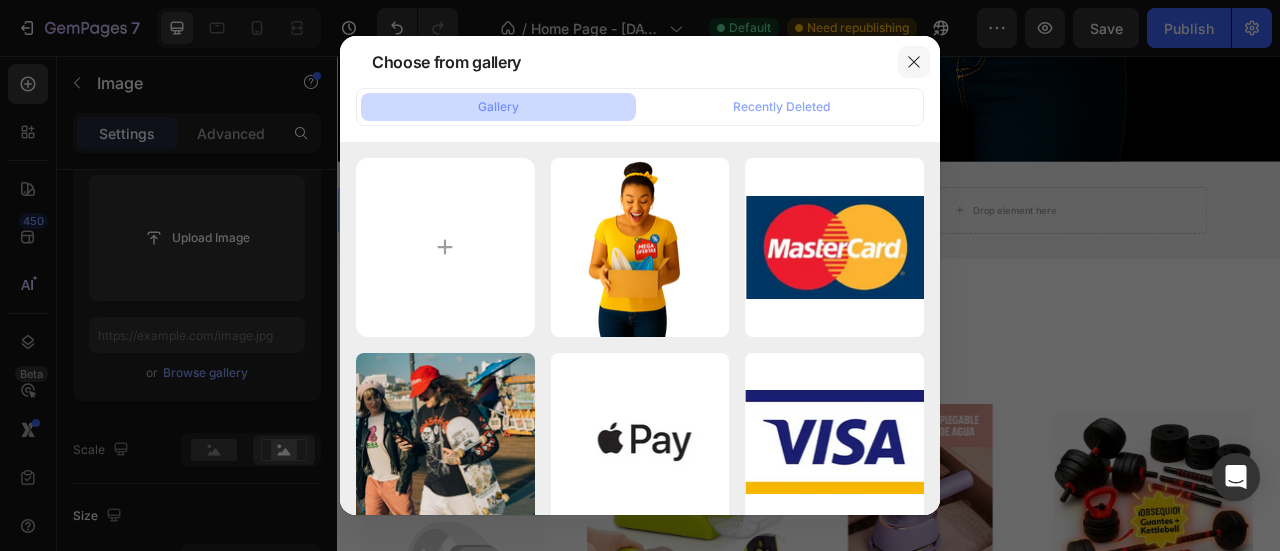 click at bounding box center (914, 62) 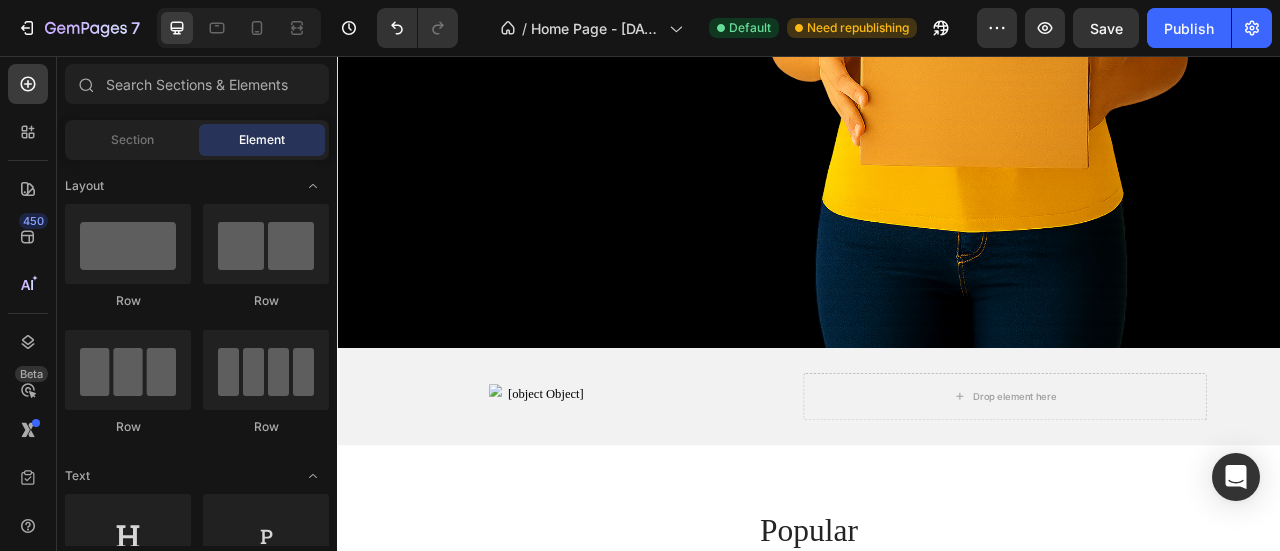 scroll, scrollTop: 701, scrollLeft: 0, axis: vertical 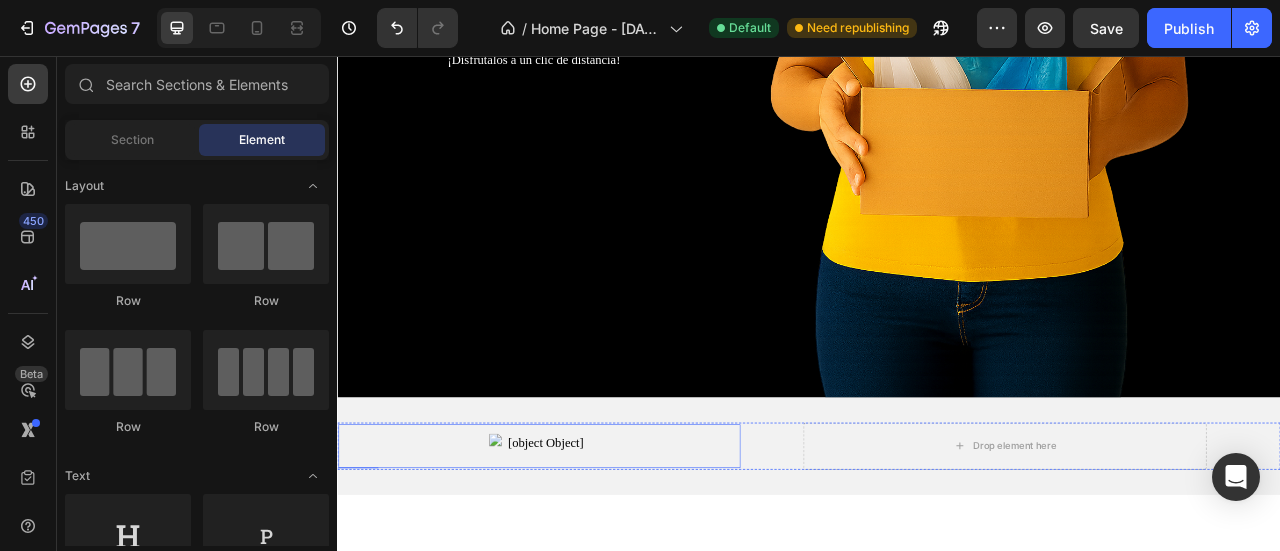 click at bounding box center [594, 552] 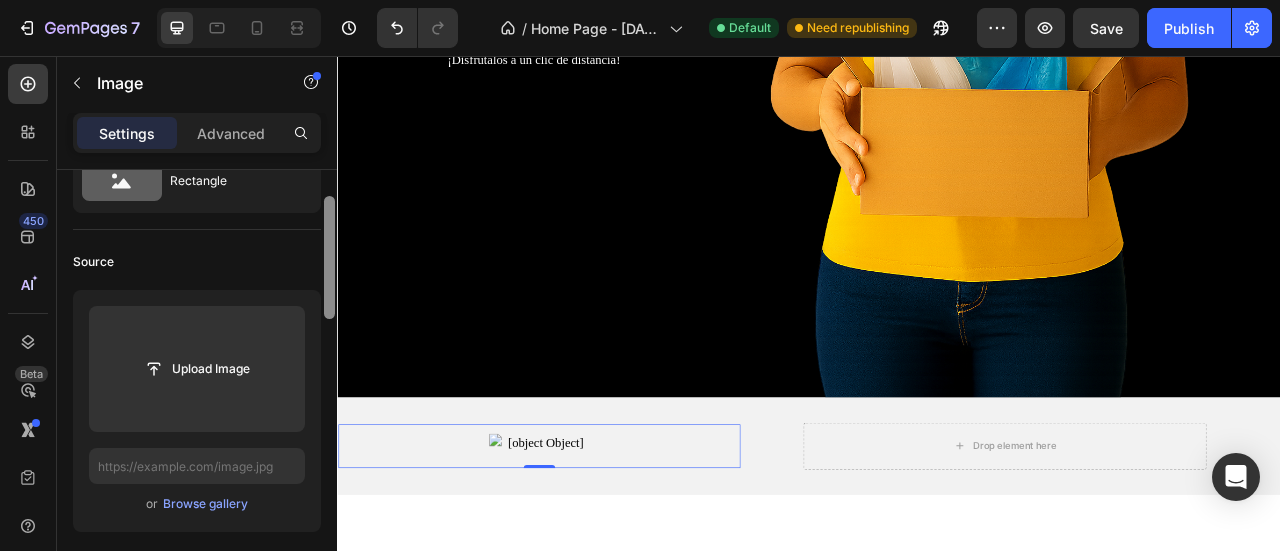 scroll, scrollTop: 84, scrollLeft: 0, axis: vertical 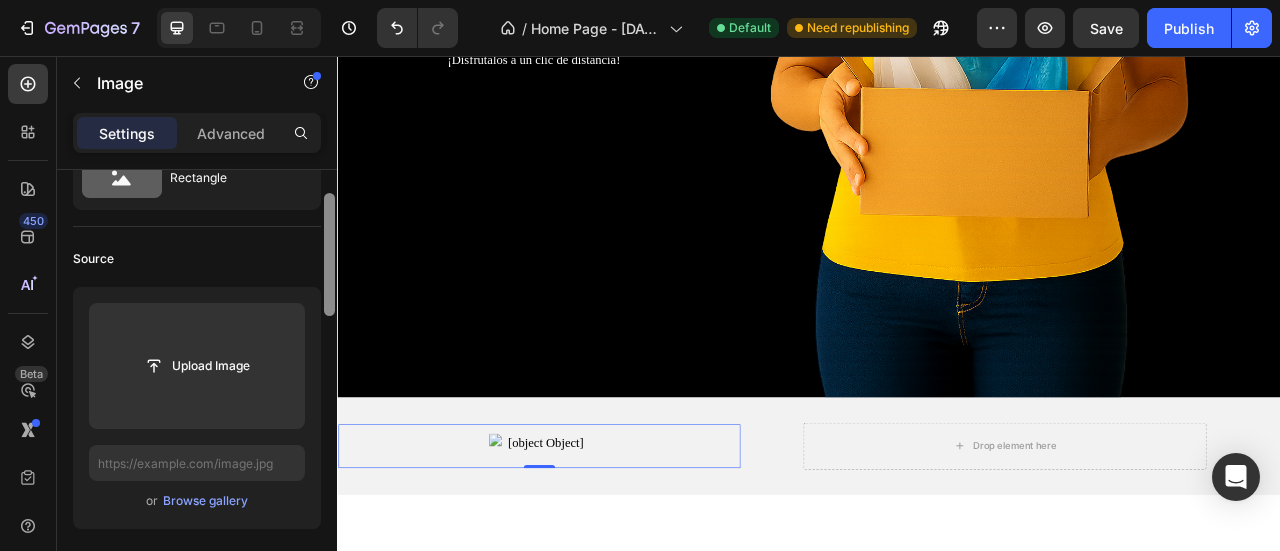 drag, startPoint x: 330, startPoint y: 239, endPoint x: 330, endPoint y: 263, distance: 24 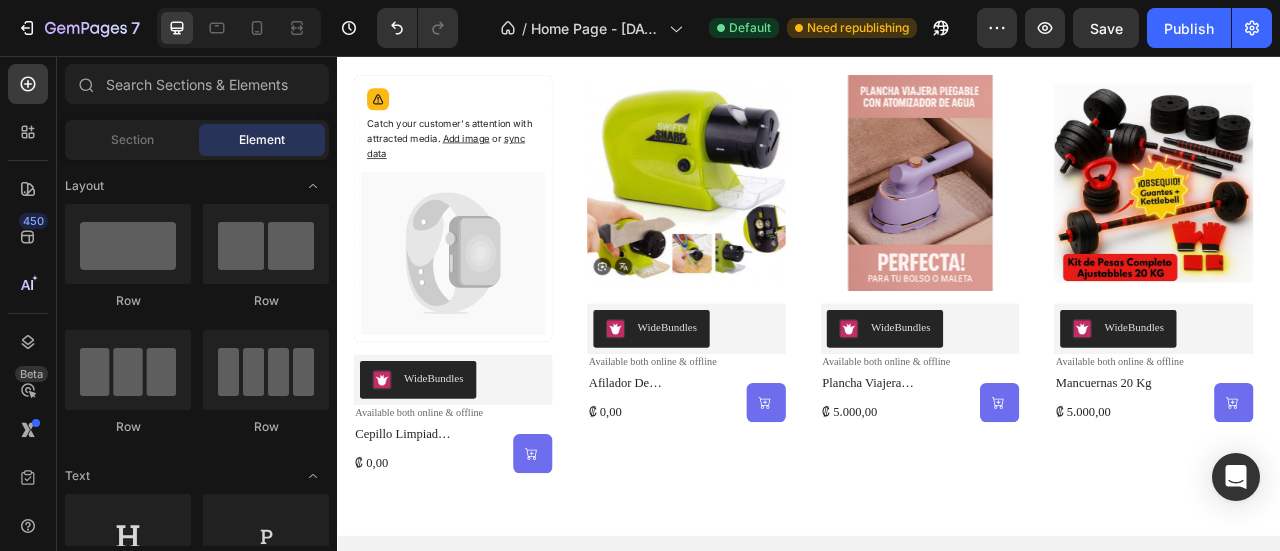 scroll, scrollTop: 1396, scrollLeft: 0, axis: vertical 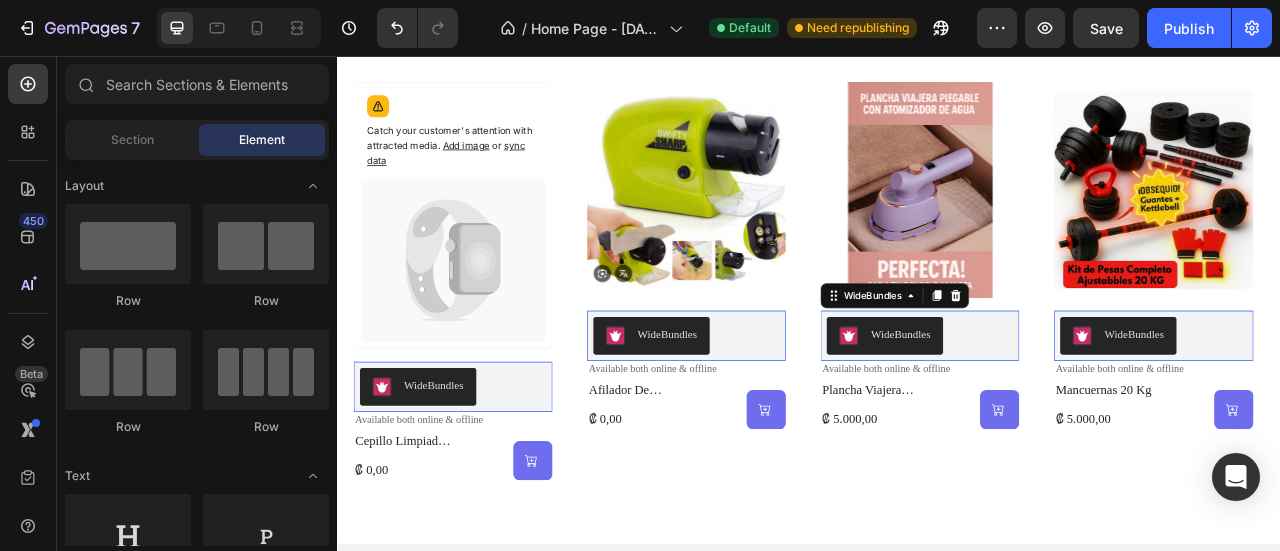 click on "WideBundles" at bounding box center [483, 477] 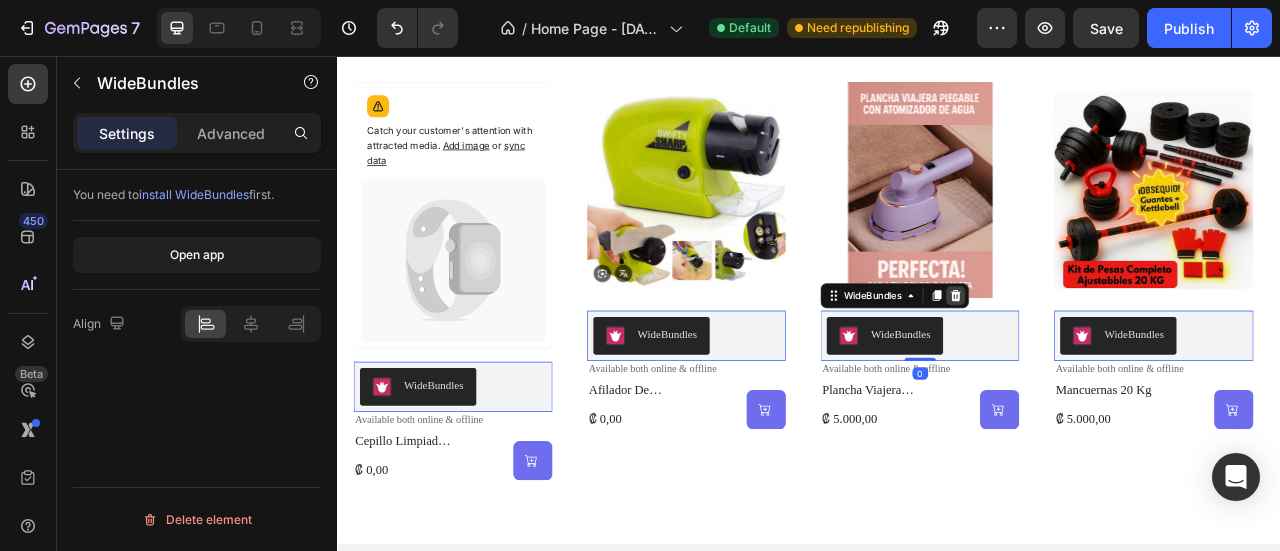 click 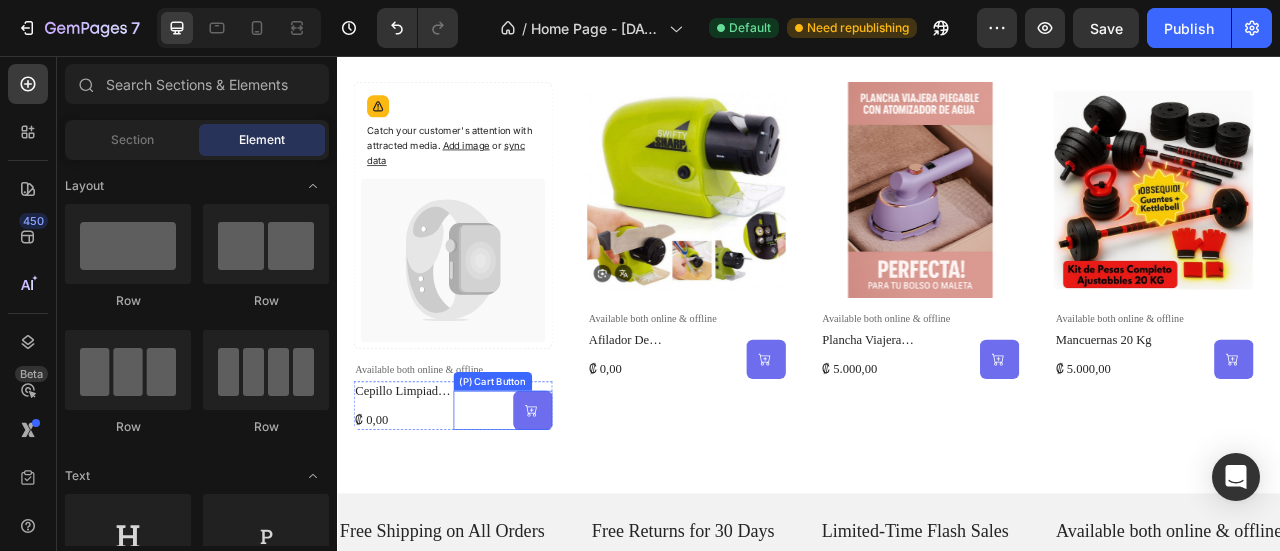 click at bounding box center (585, 507) 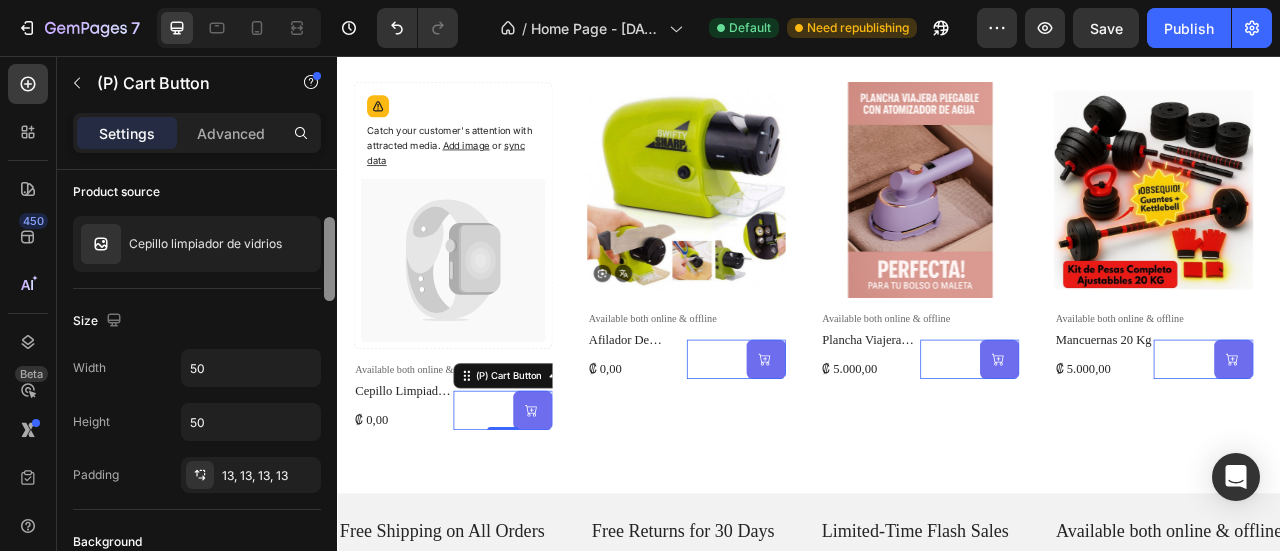 scroll, scrollTop: 167, scrollLeft: 0, axis: vertical 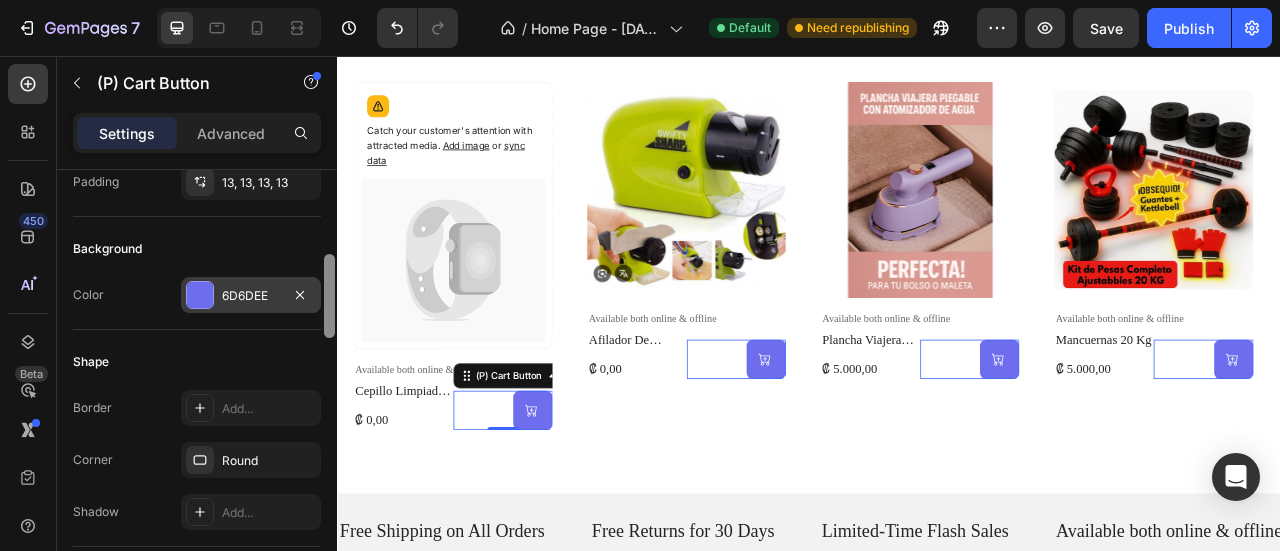 drag, startPoint x: 332, startPoint y: 209, endPoint x: 314, endPoint y: 295, distance: 87.86353 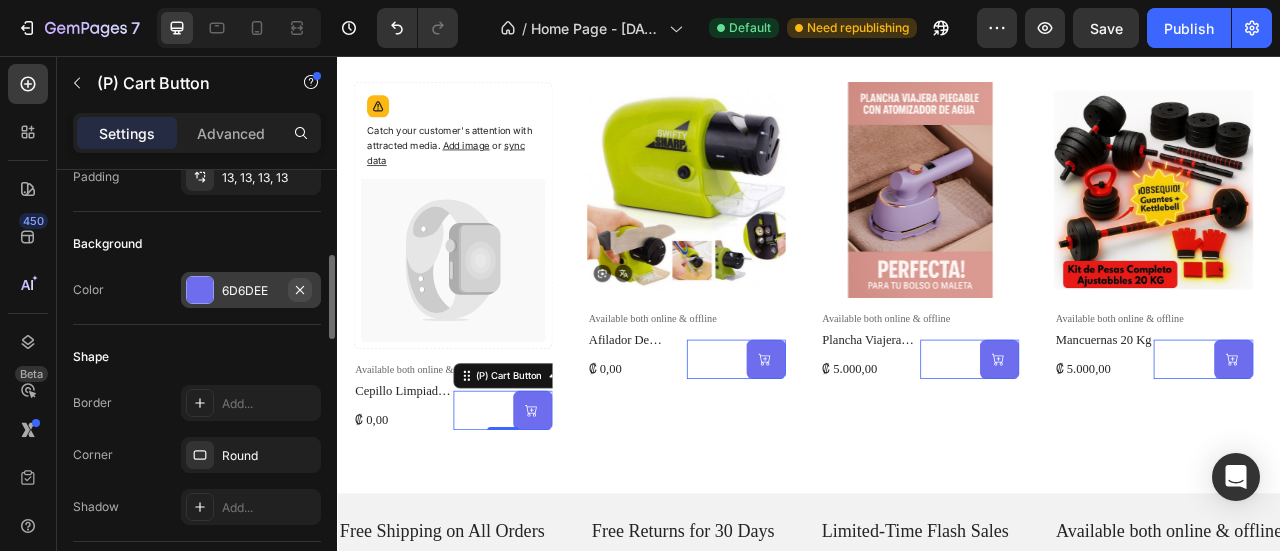 click 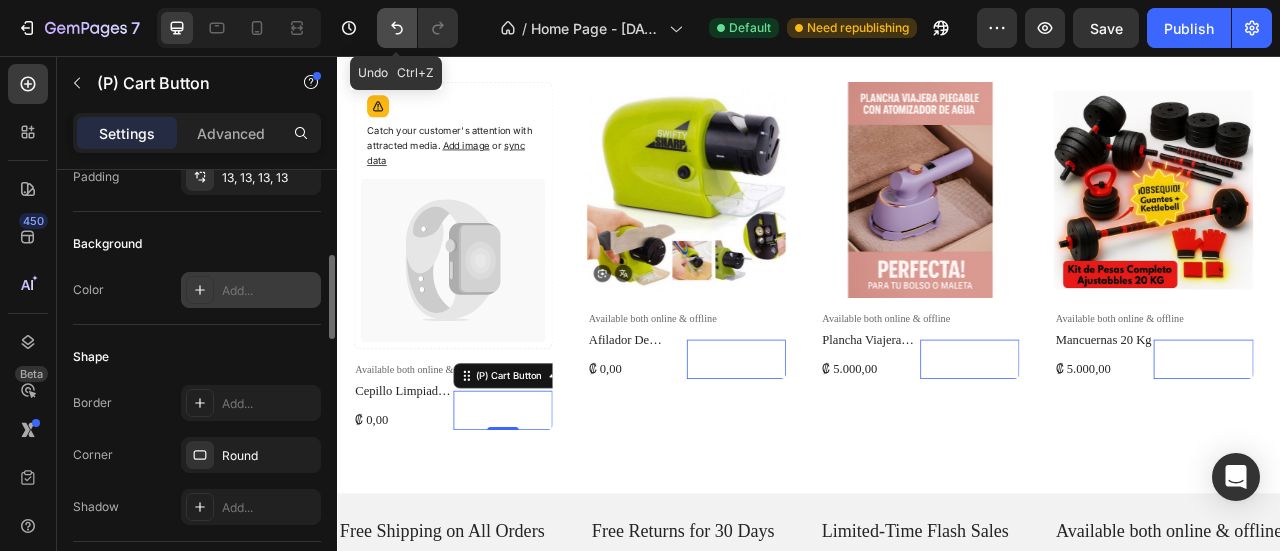 click 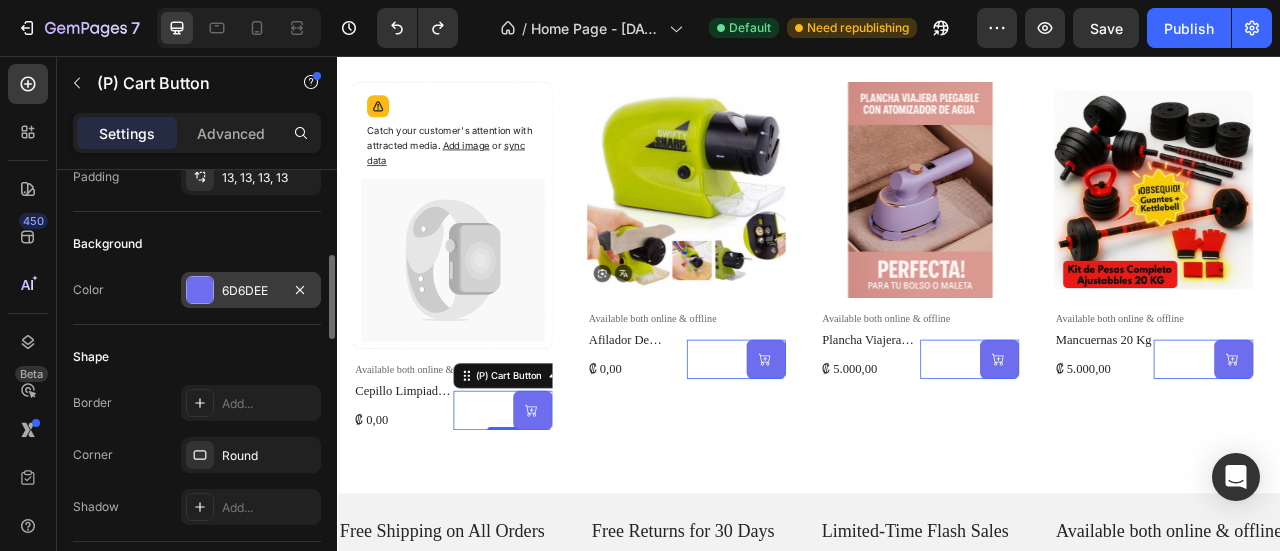 click on "6D6DEE" at bounding box center (251, 291) 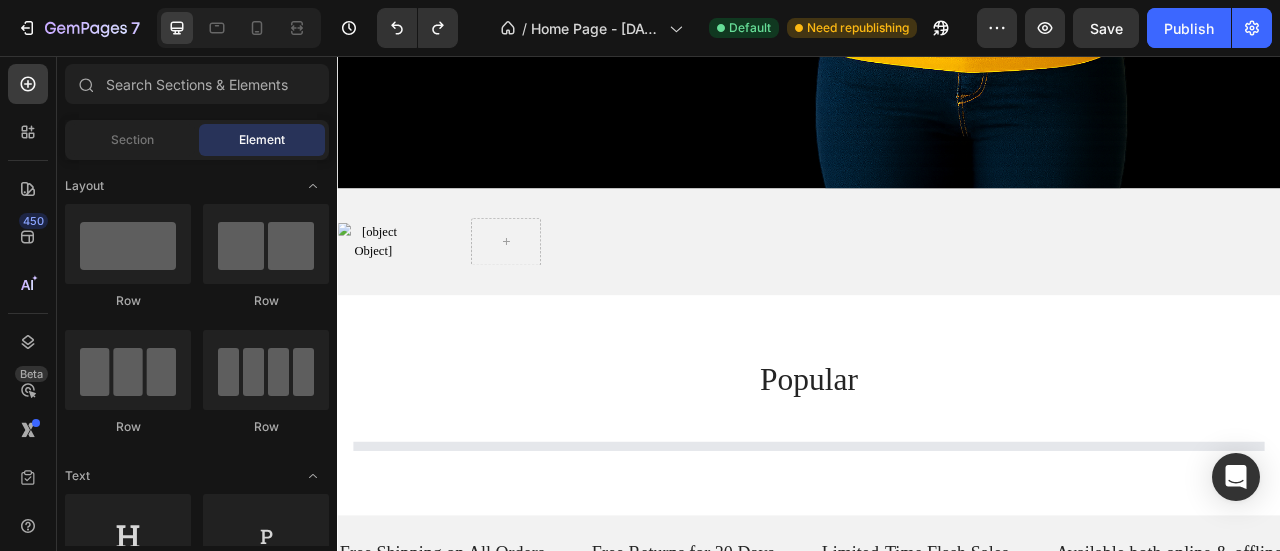 scroll, scrollTop: 958, scrollLeft: 0, axis: vertical 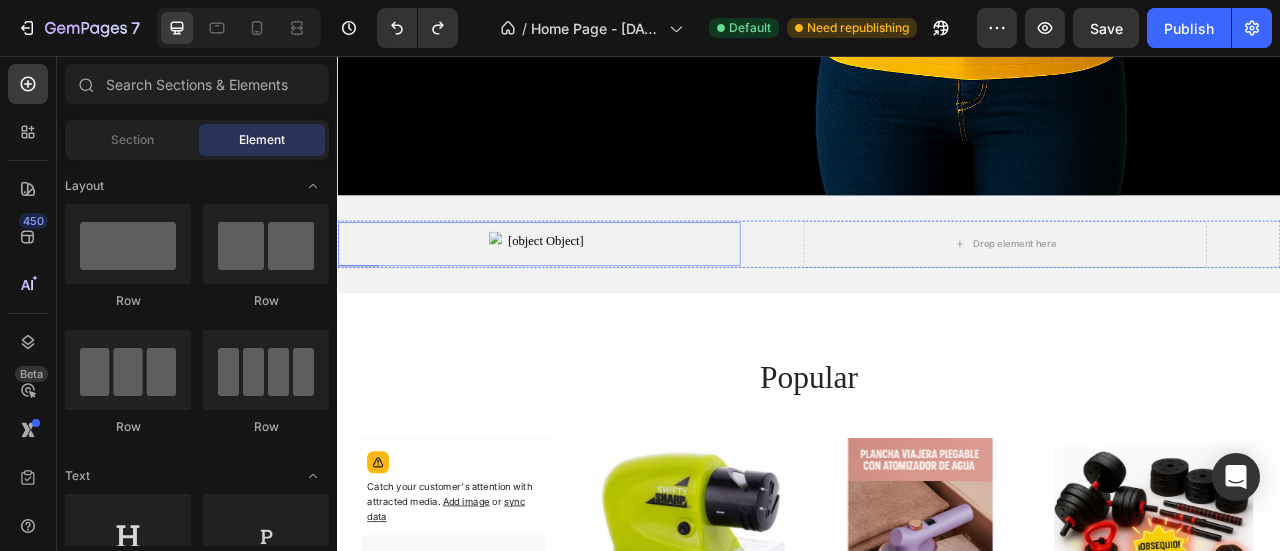 click at bounding box center [594, 295] 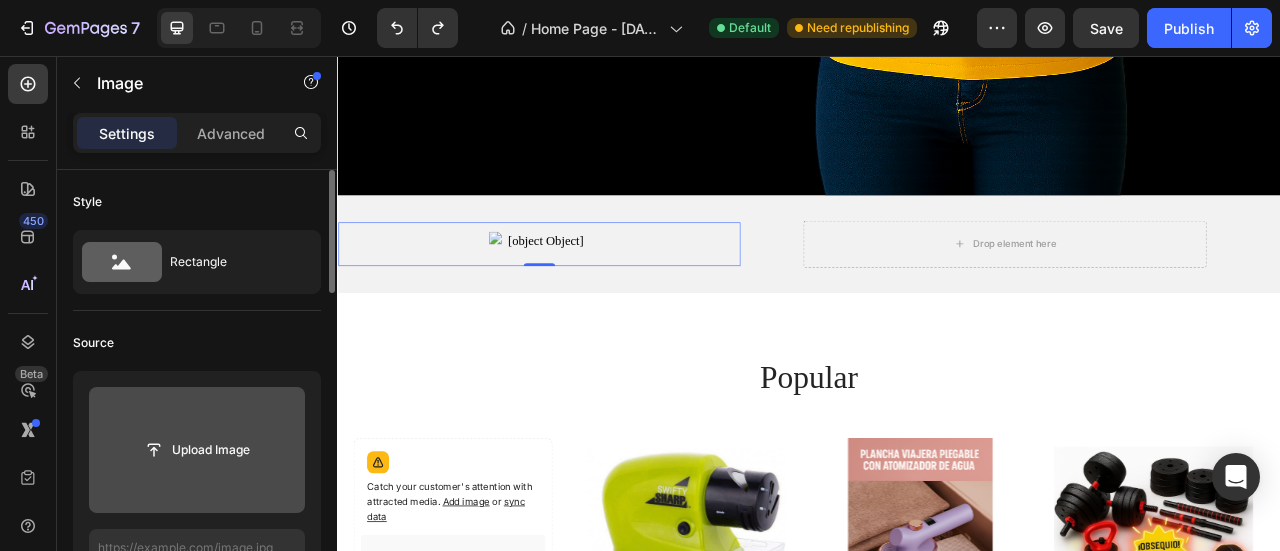 click 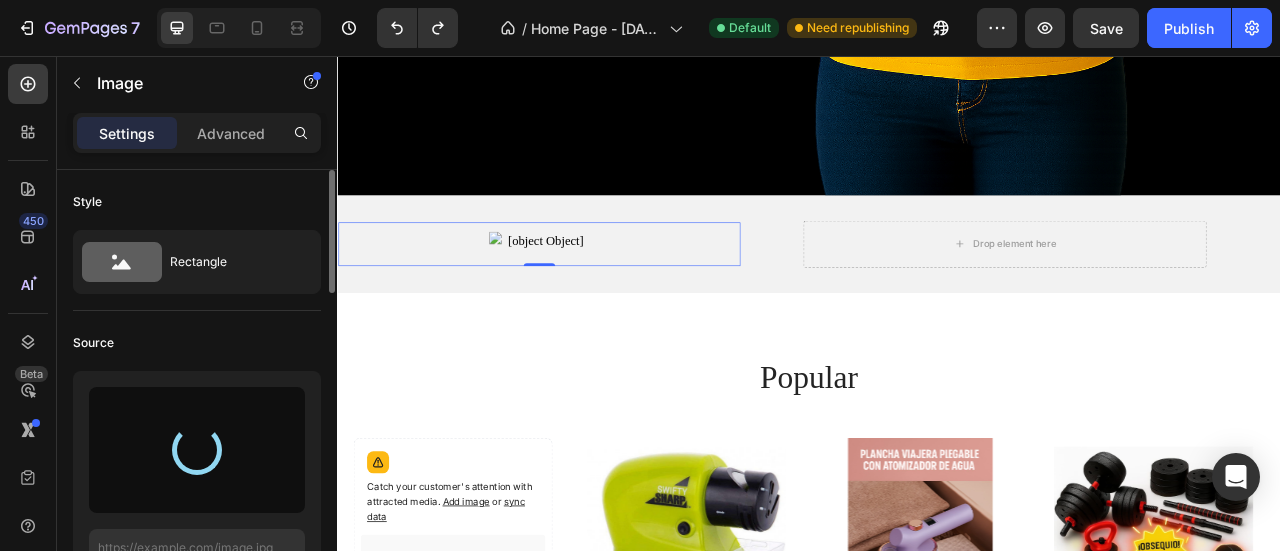 type on "https://cdn.shopify.com/s/files/1/0770/5470/5885/files/gempages_577038082545550051-d82e37ae-9d38-4926-95ea-c1aef061474d.png" 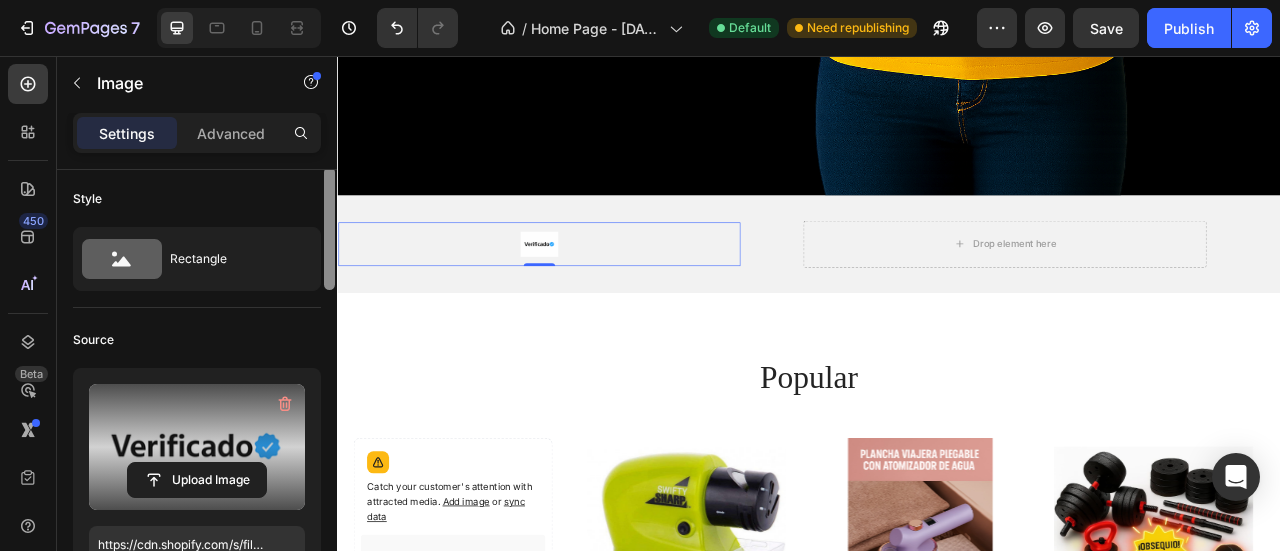 scroll, scrollTop: 0, scrollLeft: 0, axis: both 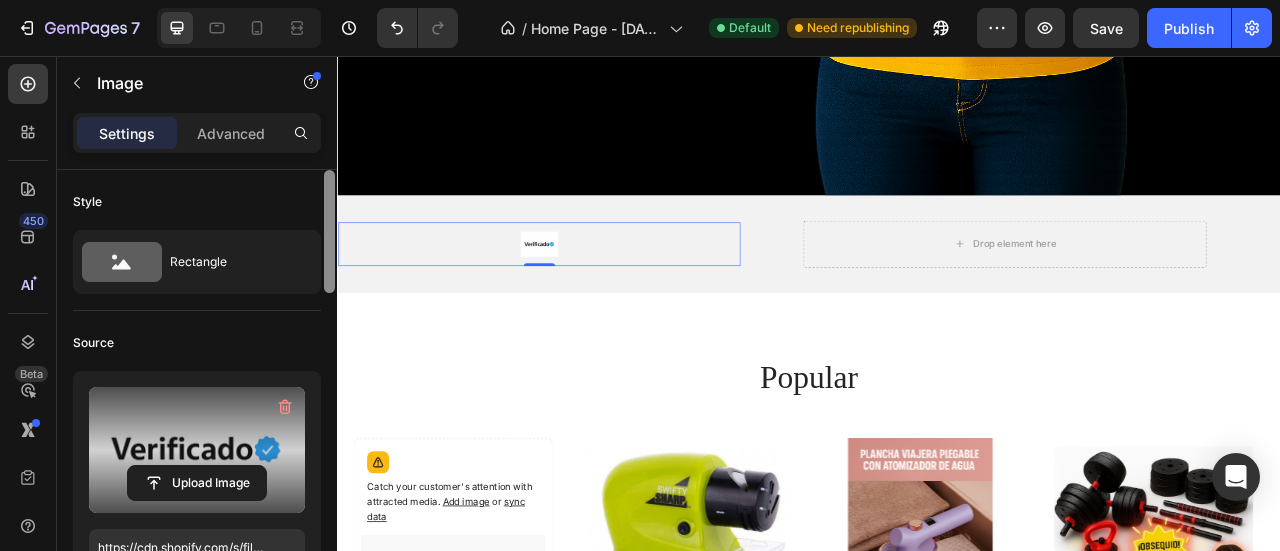 drag, startPoint x: 330, startPoint y: 245, endPoint x: 328, endPoint y: 217, distance: 28.071337 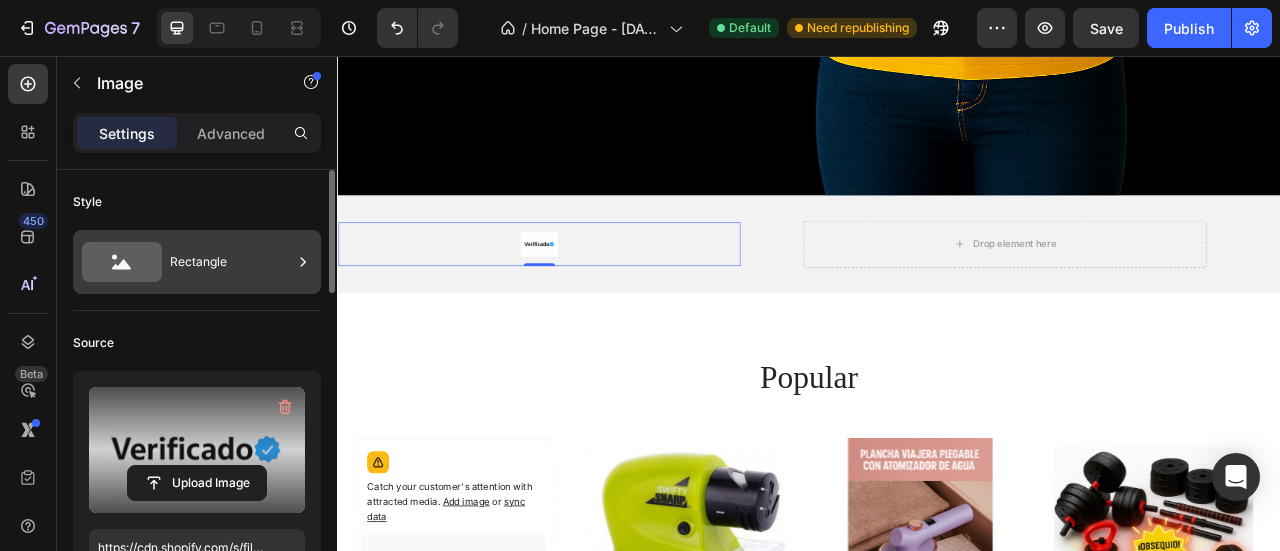 click on "Rectangle" at bounding box center (231, 262) 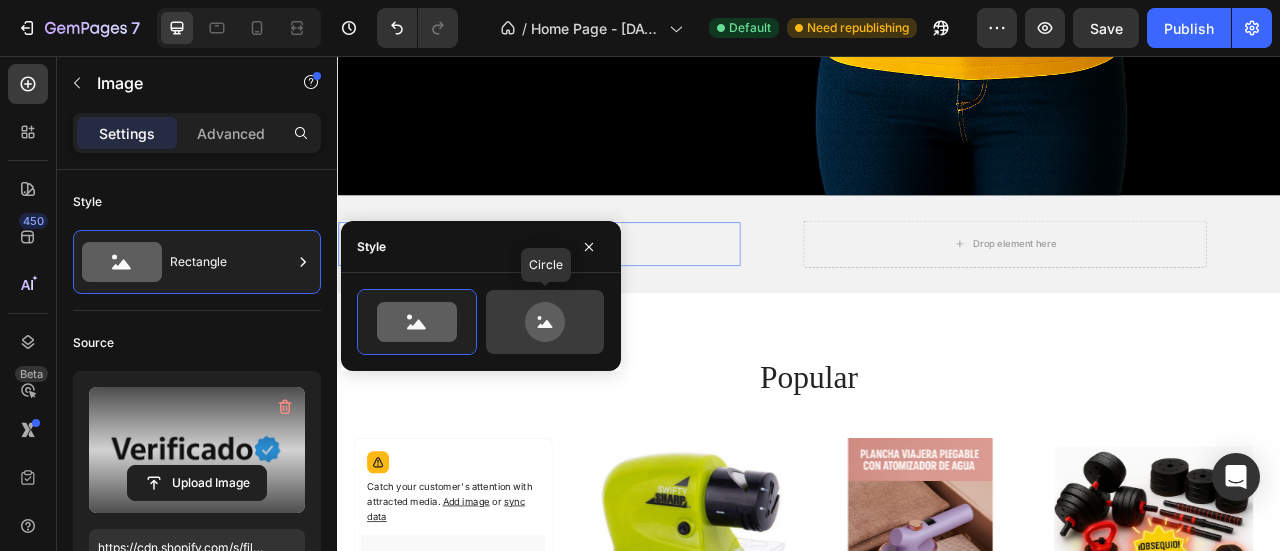 click 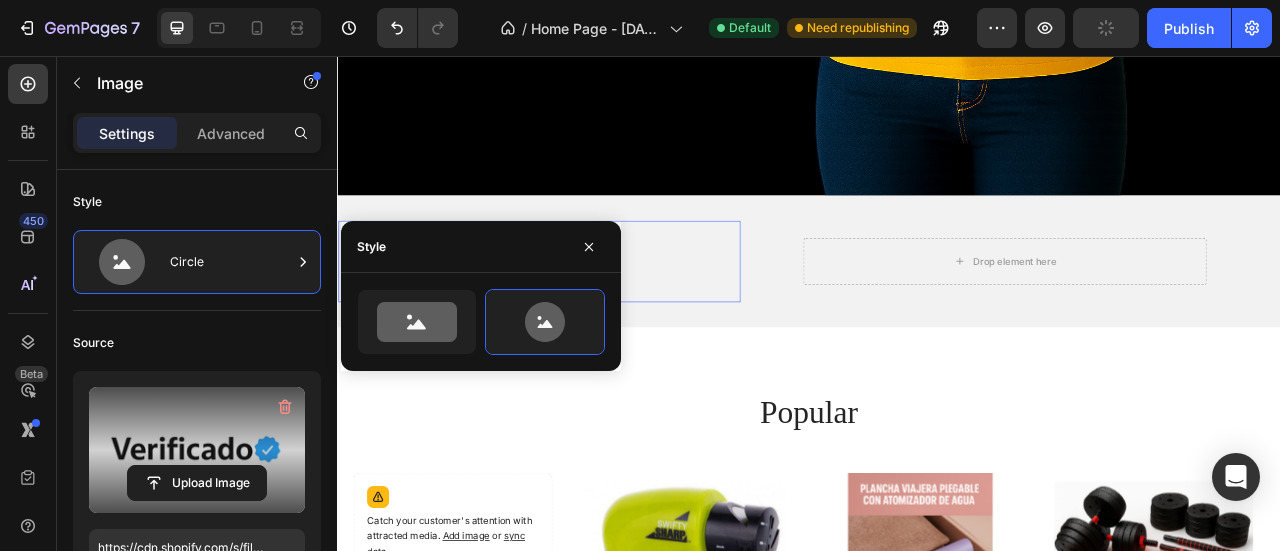 click on "Source Upload Image https://cdn.shopify.com/s/files/1/0770/5470/5885/files/gempages_577038082545550051-d82e37ae-9d38-4926-95ea-c1aef061474d.png or  Browse gallery  Scale" 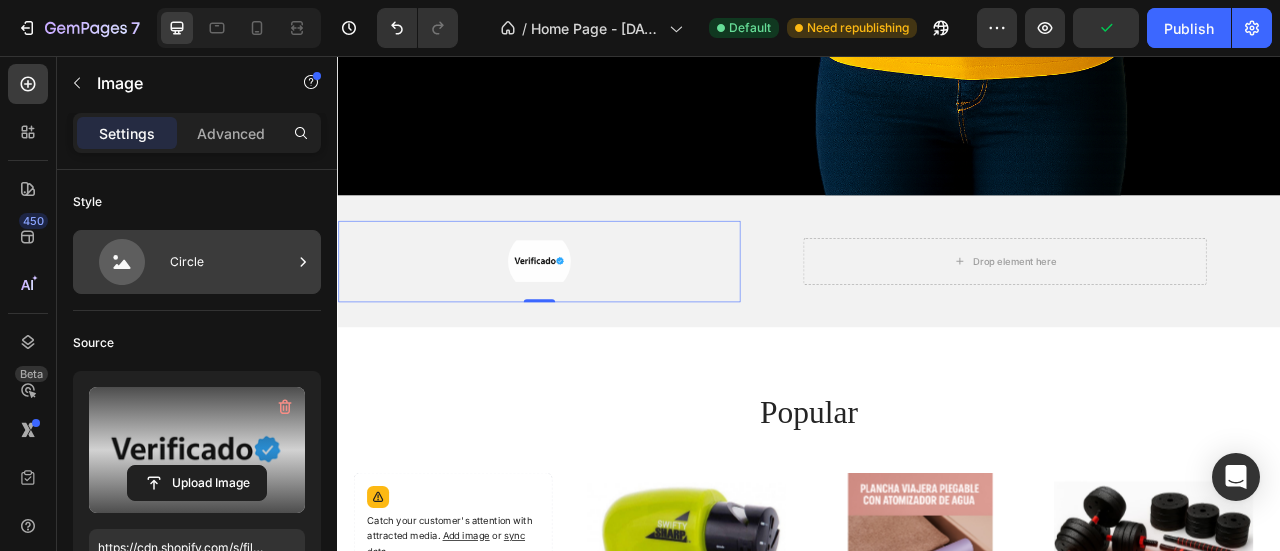 click on "Circle" at bounding box center [231, 262] 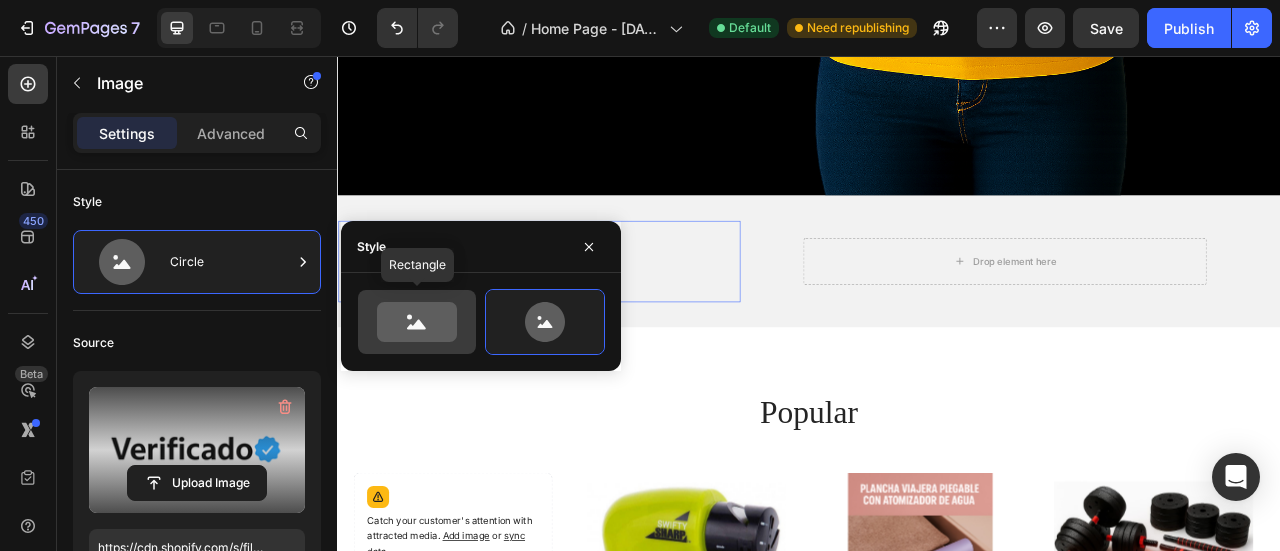 click 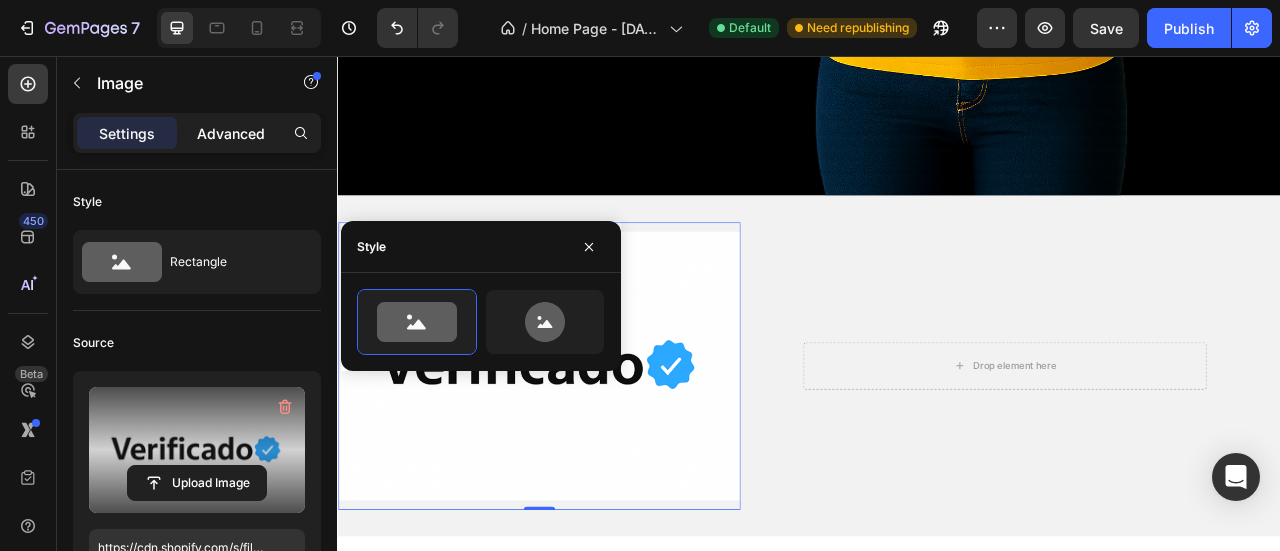 click on "Advanced" 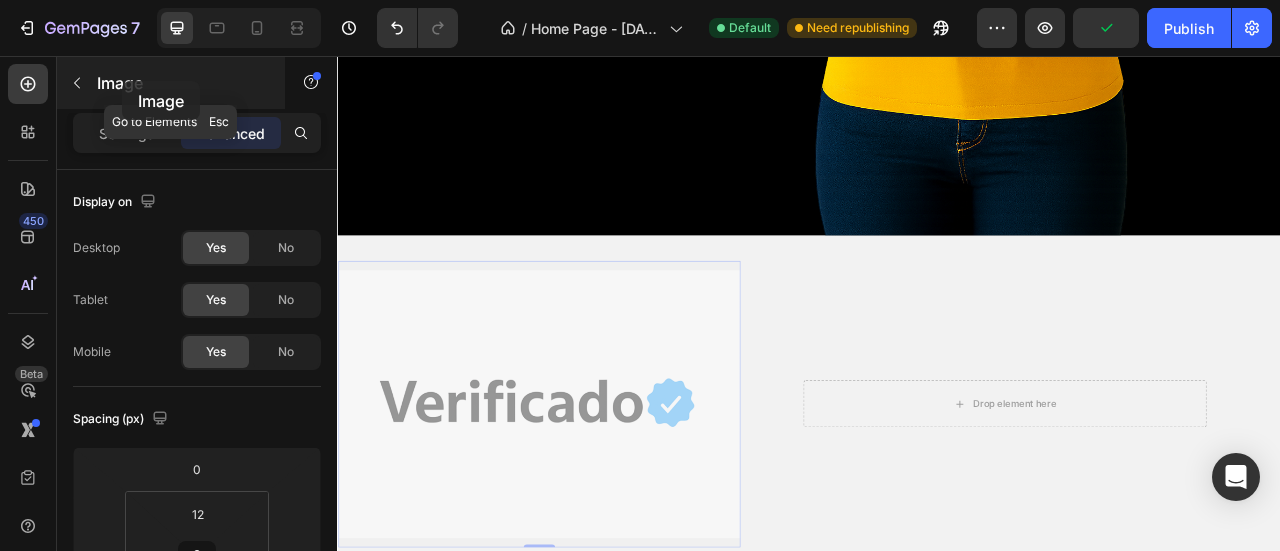 scroll, scrollTop: 883, scrollLeft: 0, axis: vertical 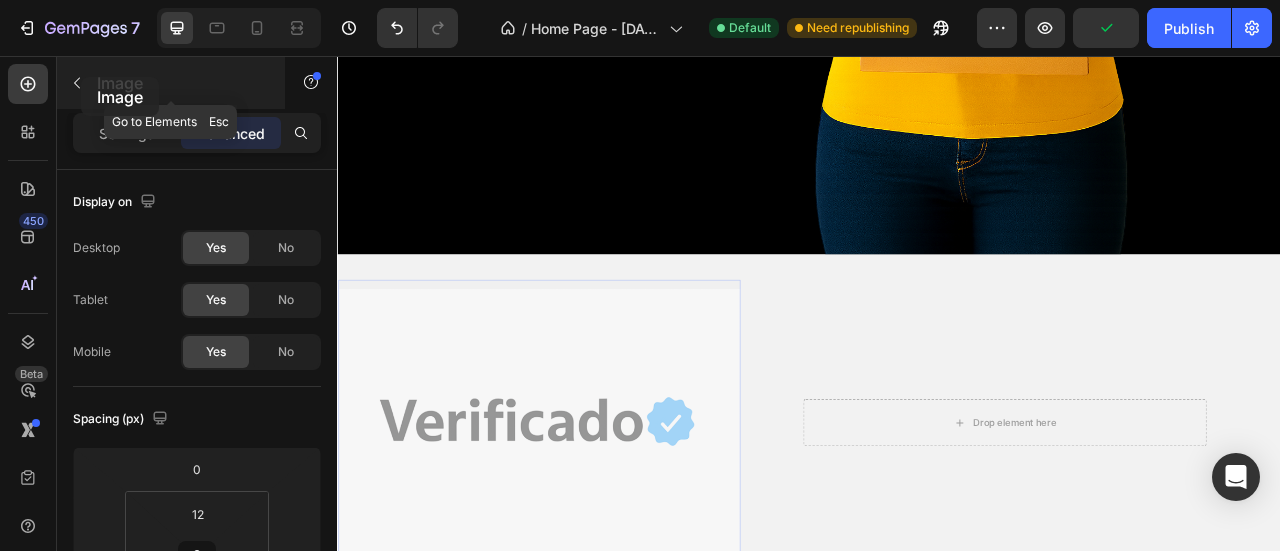 click 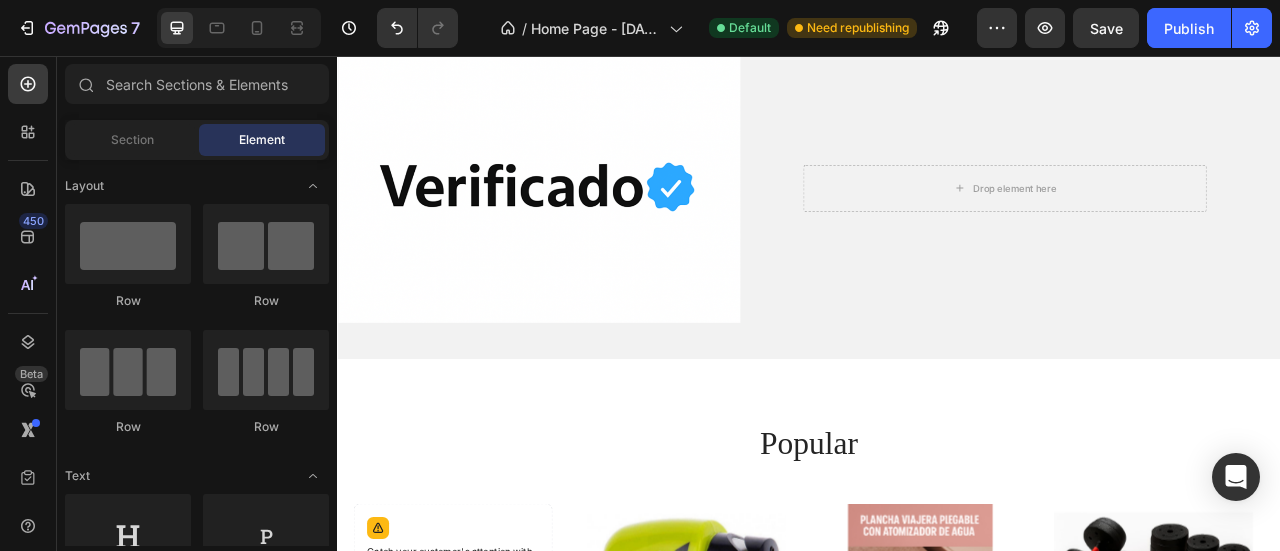scroll, scrollTop: 1052, scrollLeft: 0, axis: vertical 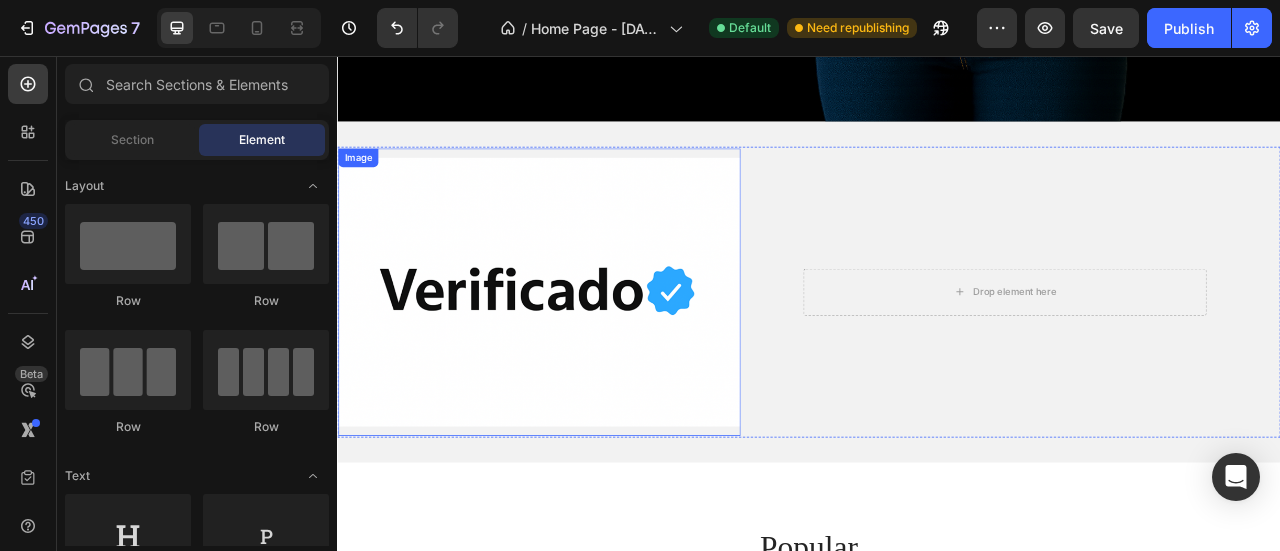 click at bounding box center [594, 356] 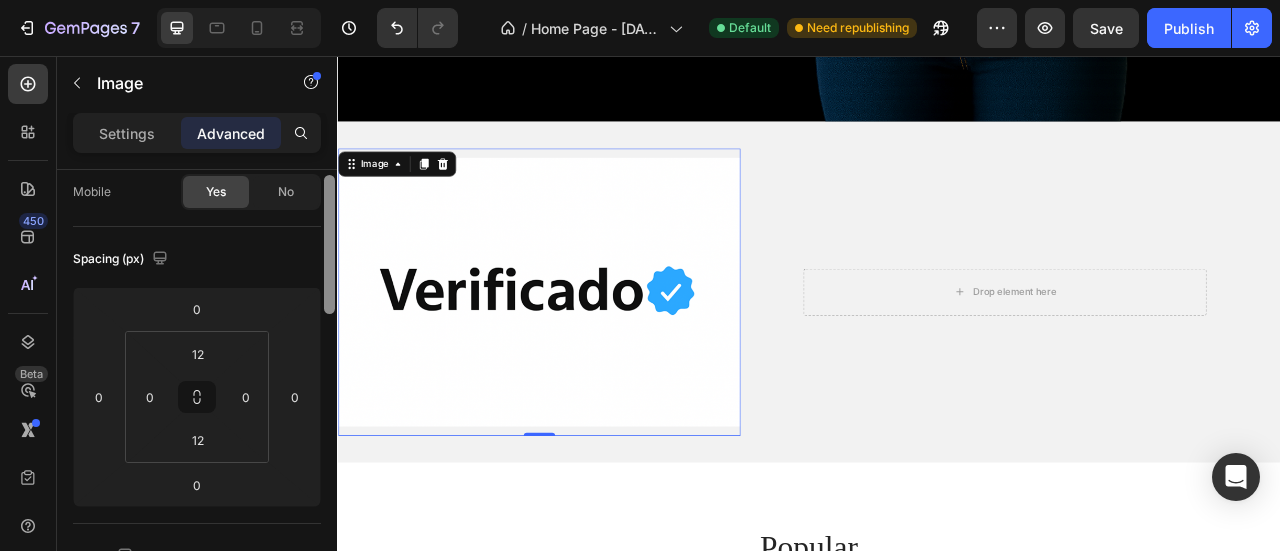 scroll, scrollTop: 166, scrollLeft: 0, axis: vertical 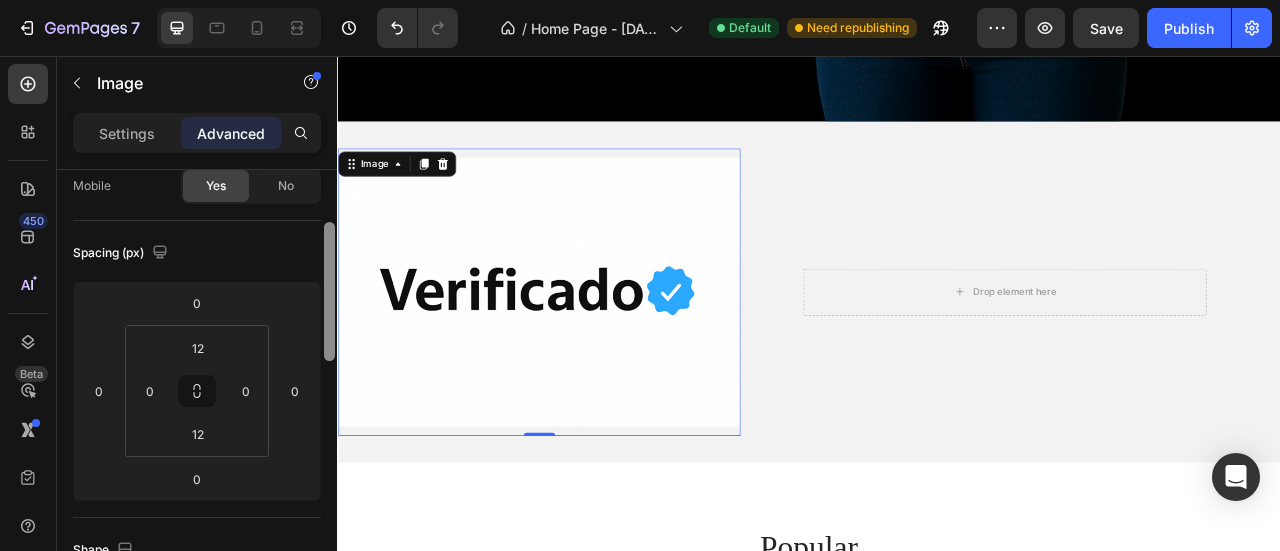 drag, startPoint x: 328, startPoint y: 211, endPoint x: 334, endPoint y: 264, distance: 53.338543 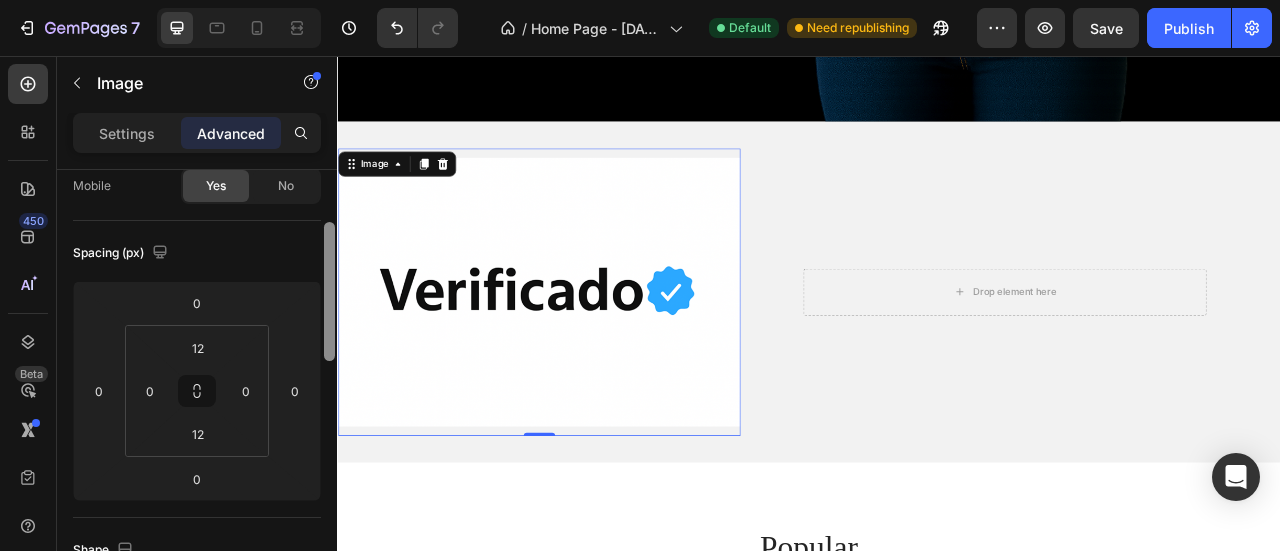 click at bounding box center (329, 291) 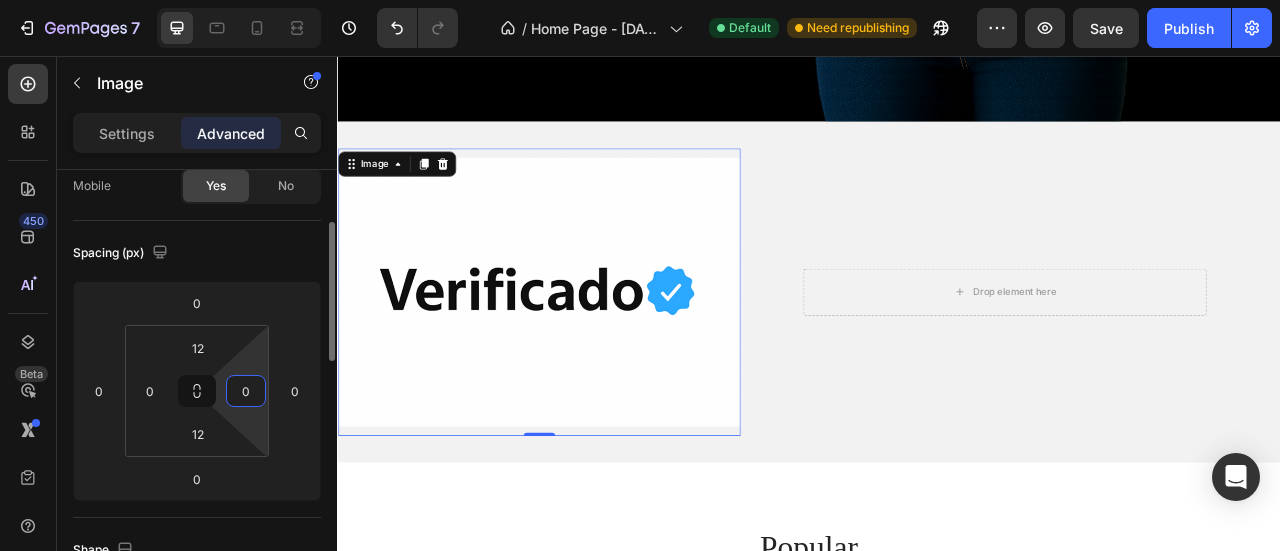 click on "0" at bounding box center (246, 391) 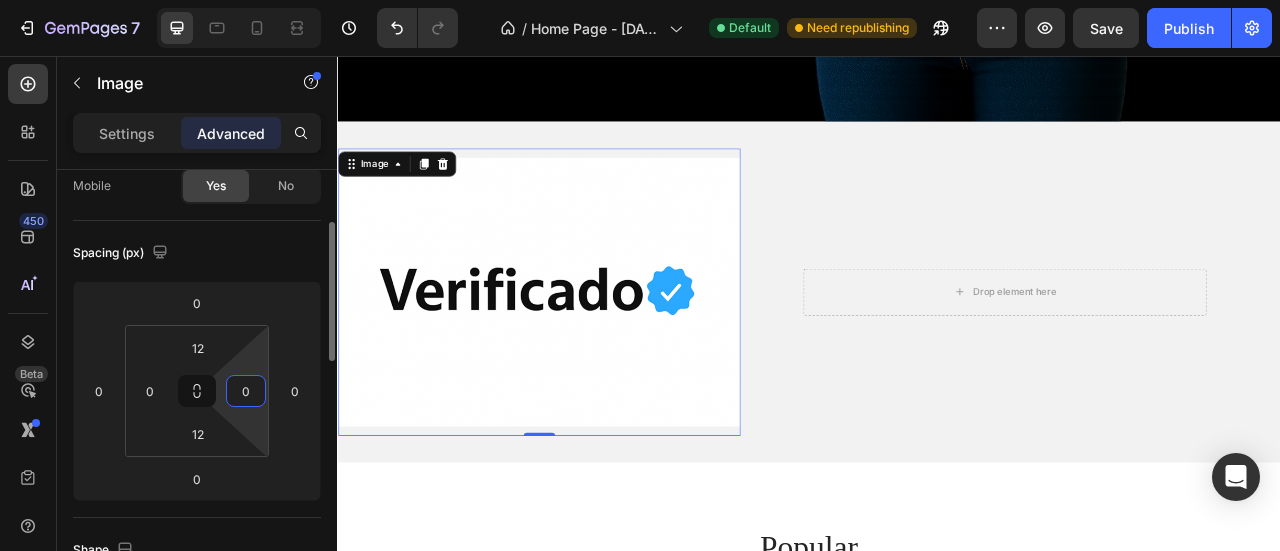click on "0" at bounding box center (246, 391) 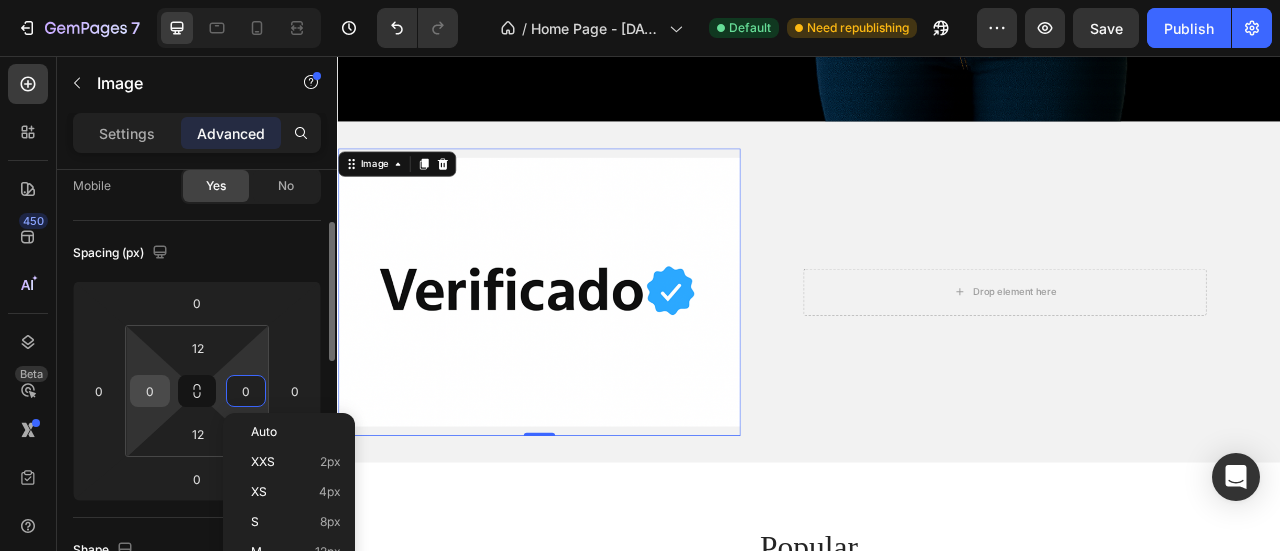 click on "0" at bounding box center [150, 391] 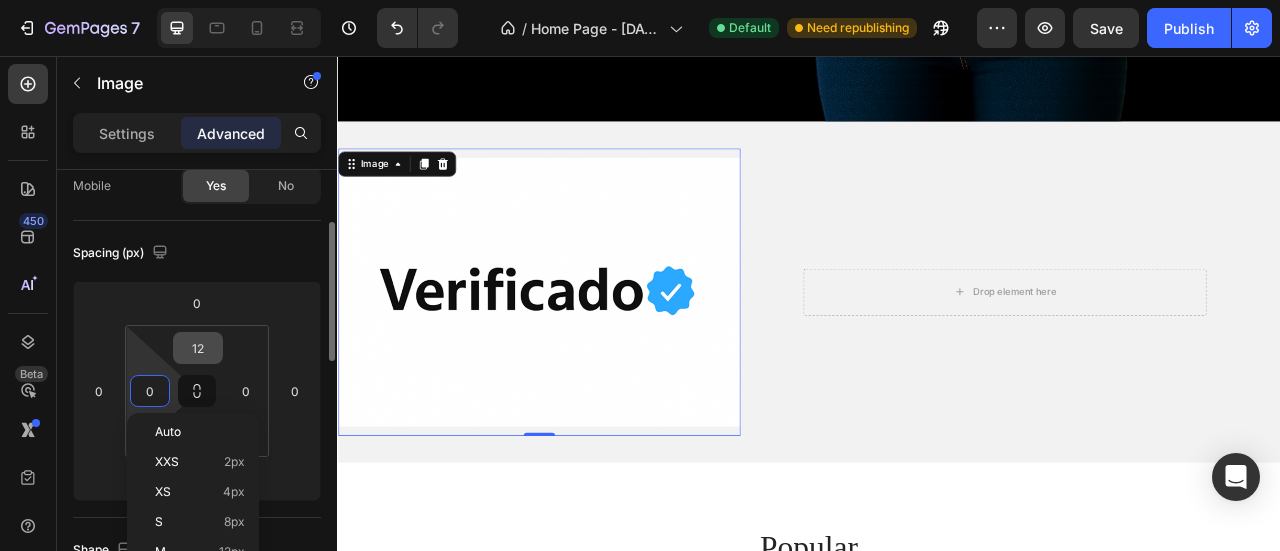 click on "12" at bounding box center [198, 348] 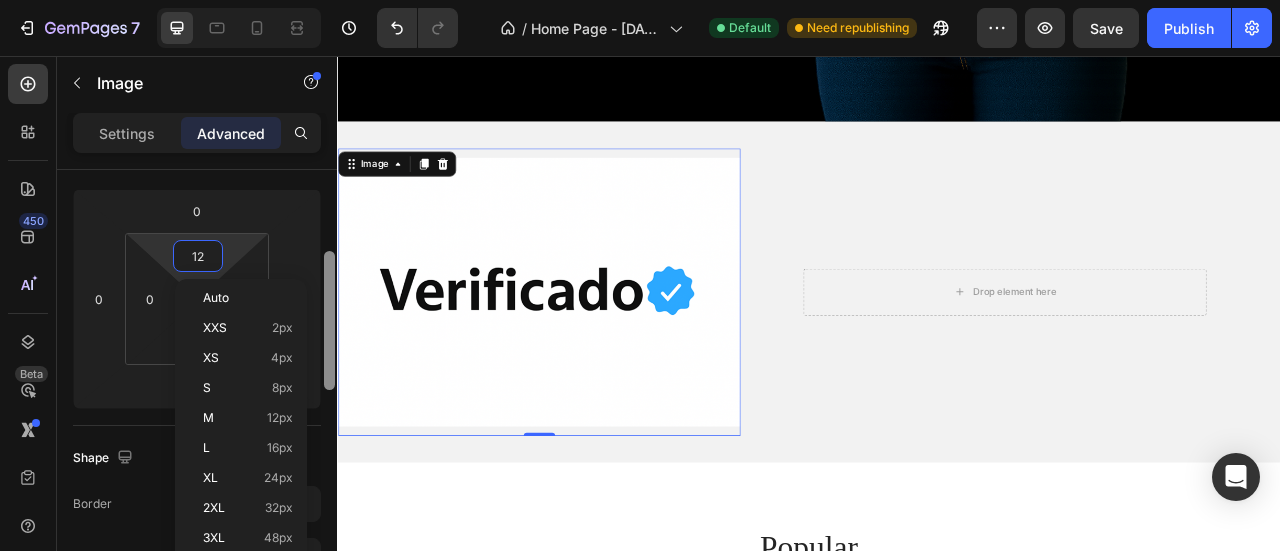 drag, startPoint x: 663, startPoint y: 301, endPoint x: 350, endPoint y: 440, distance: 342.4763 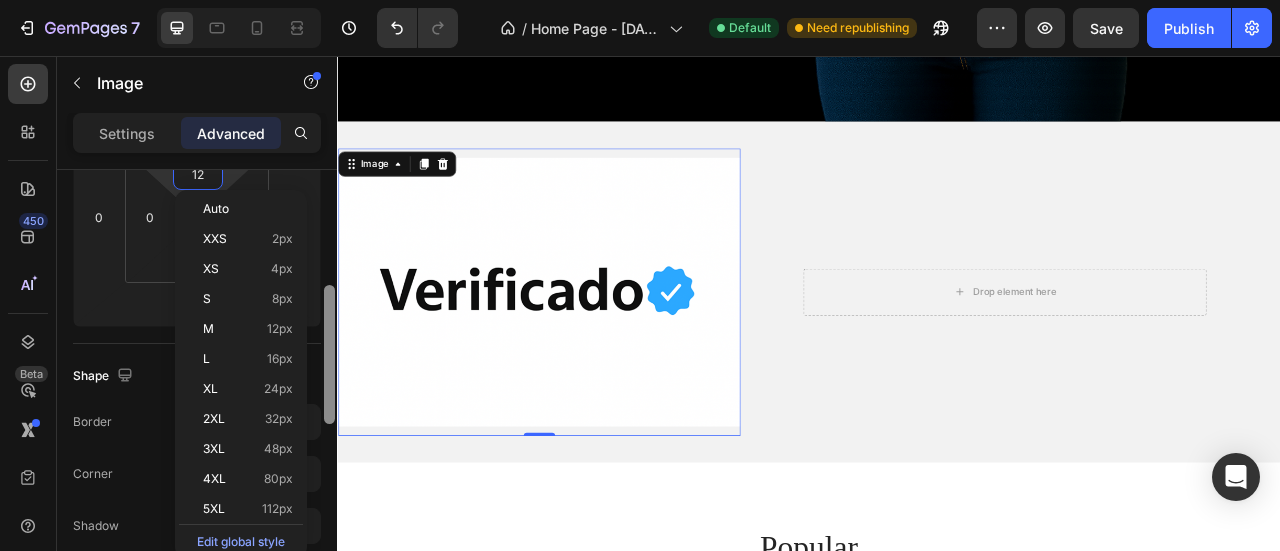 scroll, scrollTop: 346, scrollLeft: 0, axis: vertical 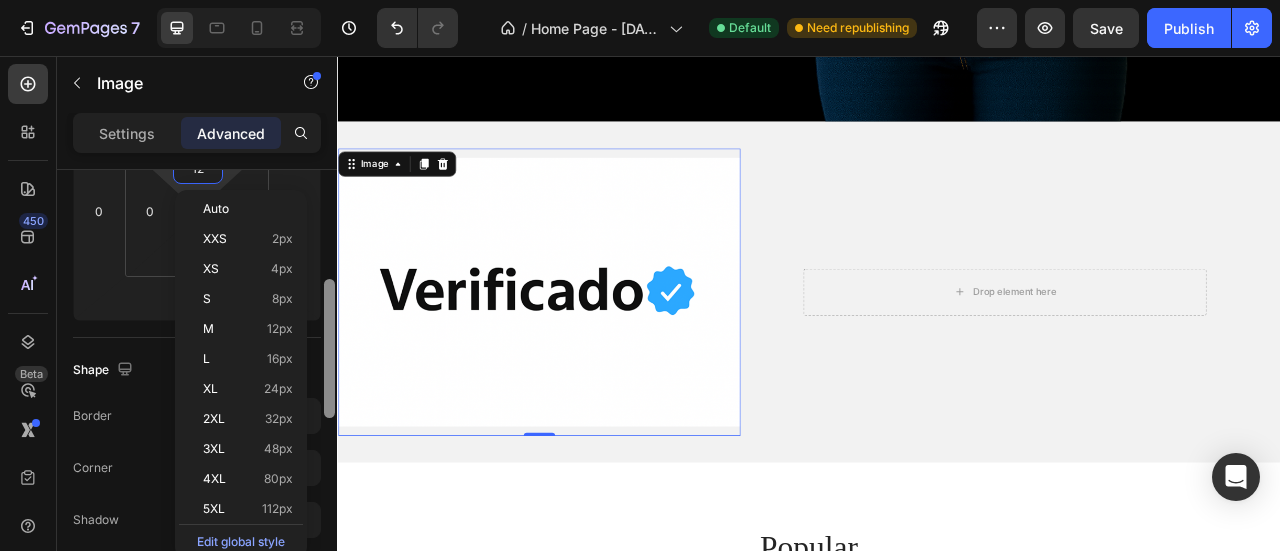 click on "Image   0
Drop element here" at bounding box center (930, 356) 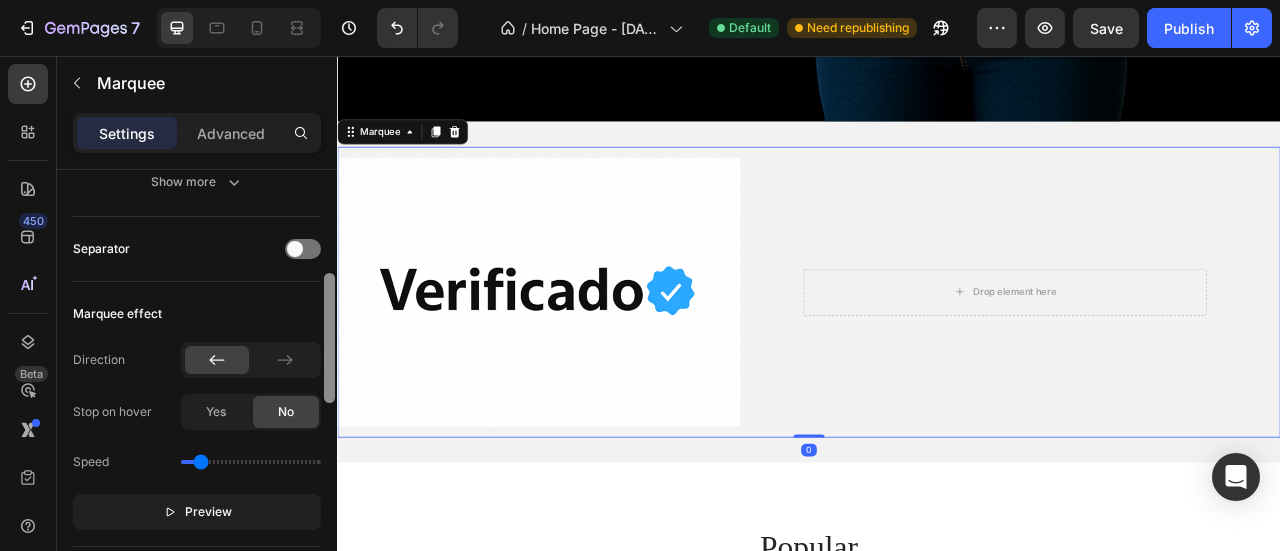 scroll, scrollTop: 0, scrollLeft: 0, axis: both 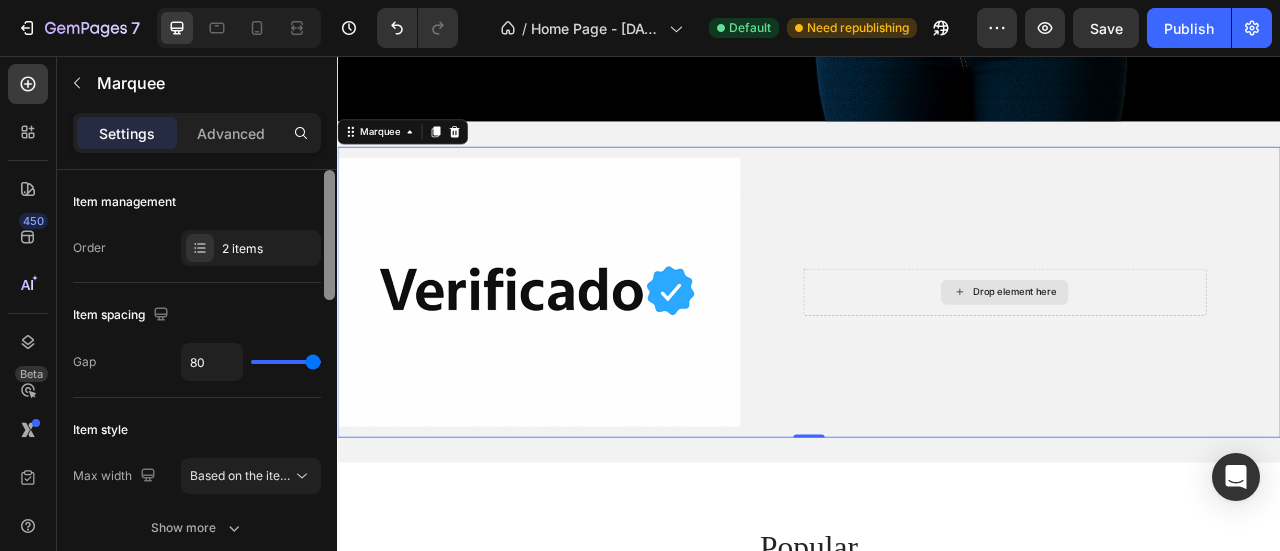 click on "Drop element here" at bounding box center (1186, 356) 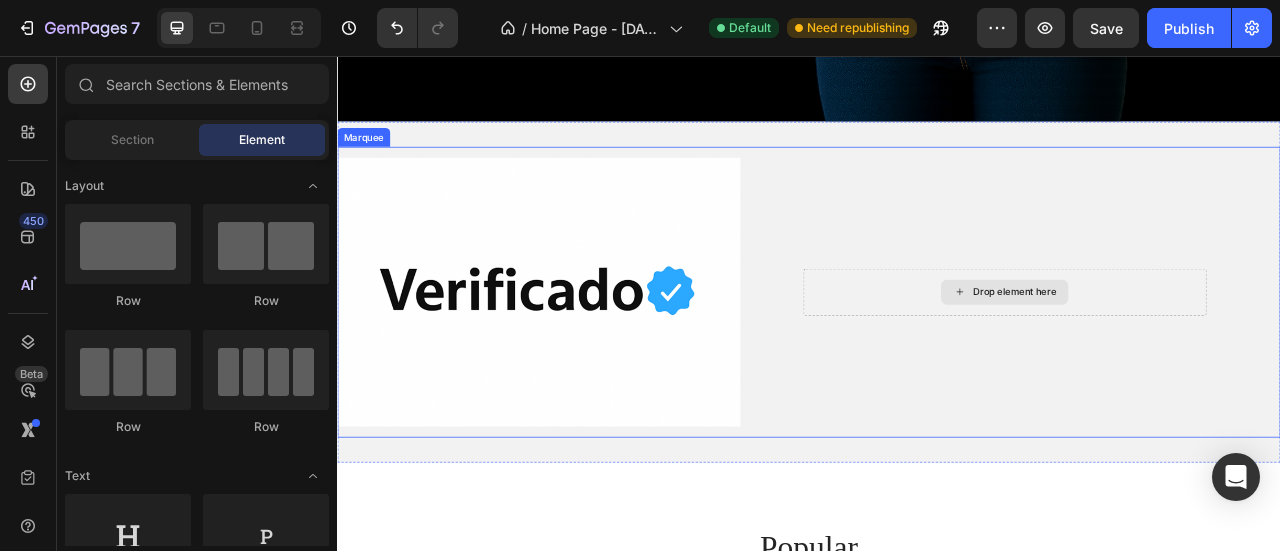 click on "Drop element here" at bounding box center (1186, 356) 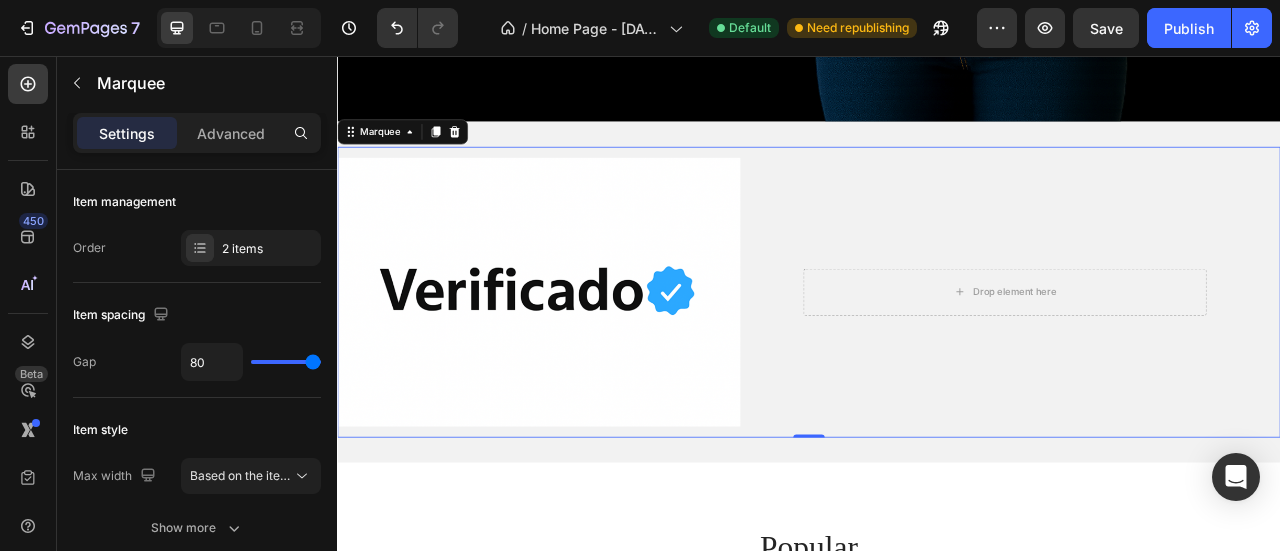 scroll, scrollTop: 439, scrollLeft: 0, axis: vertical 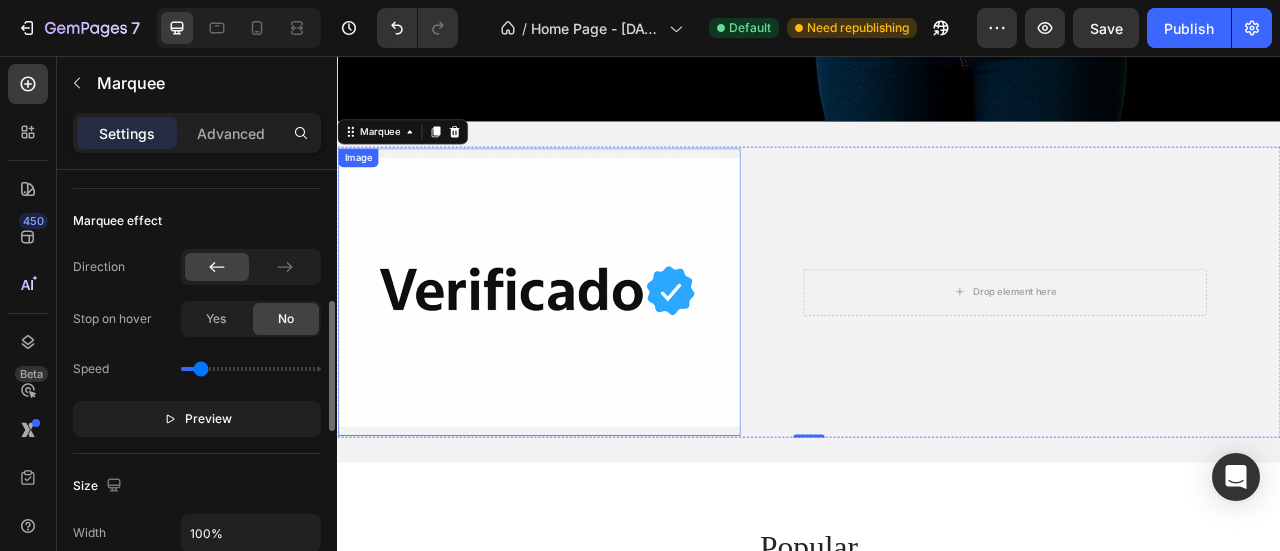 drag, startPoint x: 672, startPoint y: 249, endPoint x: 339, endPoint y: 288, distance: 335.276 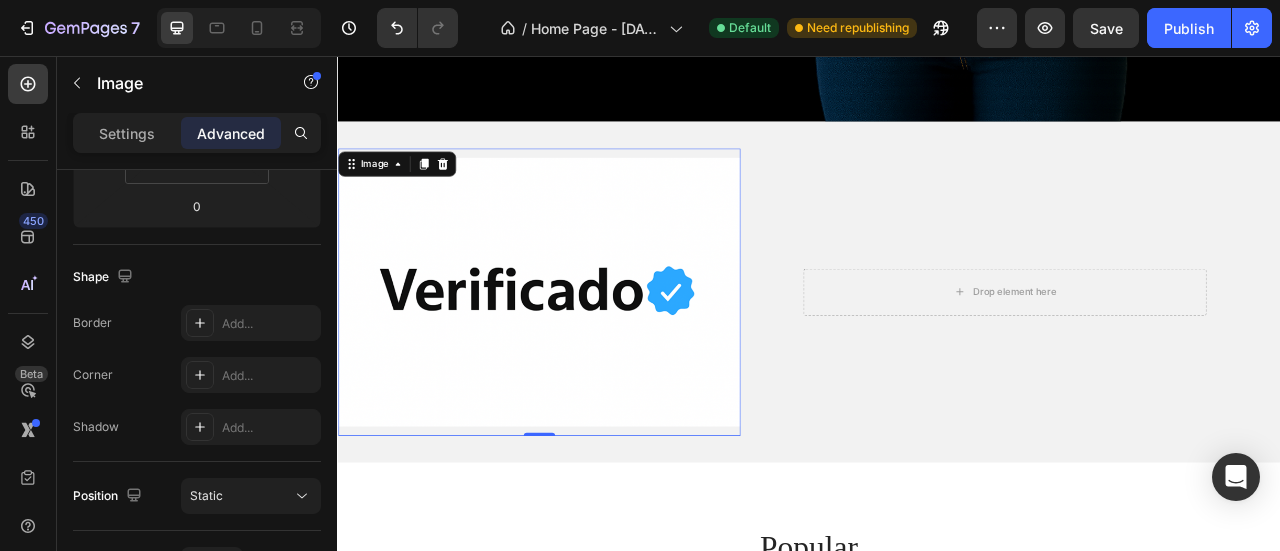 scroll, scrollTop: 0, scrollLeft: 0, axis: both 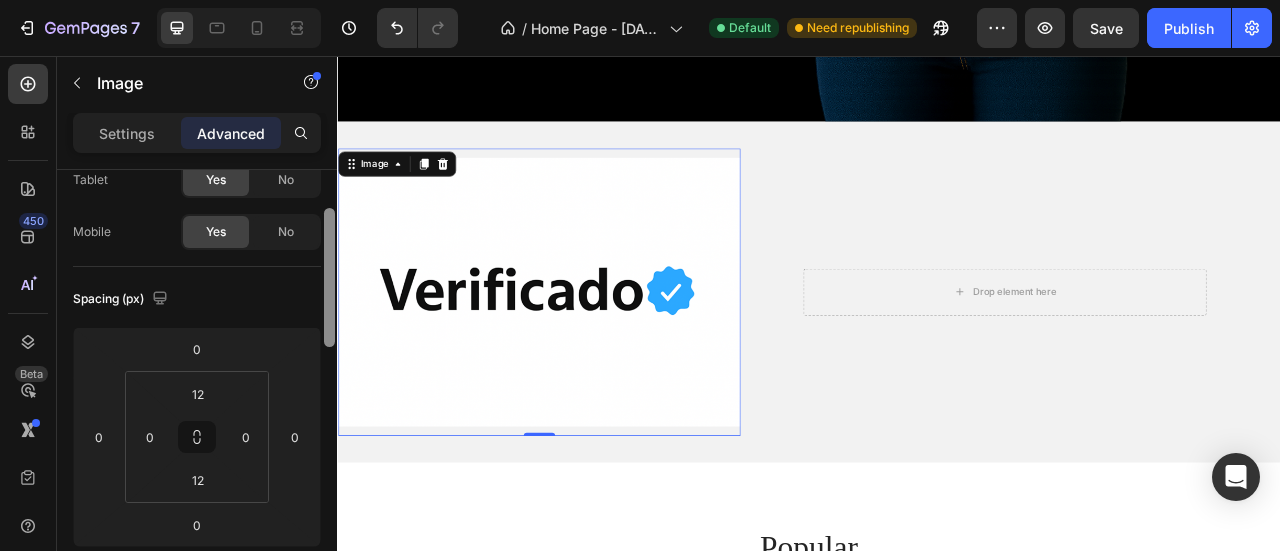 drag, startPoint x: 667, startPoint y: 337, endPoint x: 339, endPoint y: 335, distance: 328.0061 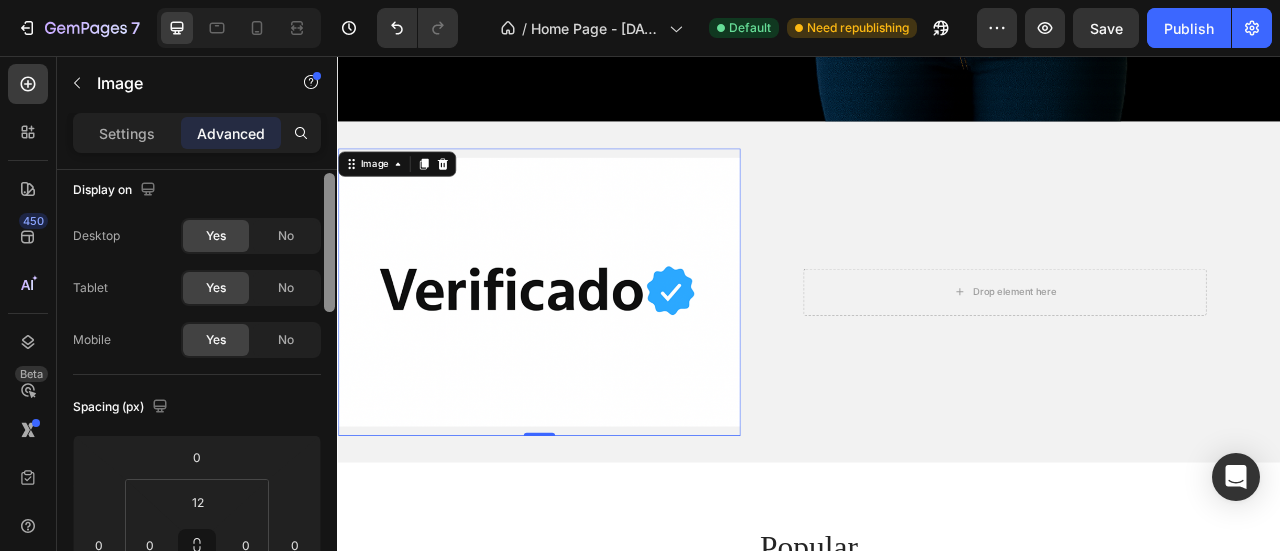 scroll, scrollTop: 6, scrollLeft: 0, axis: vertical 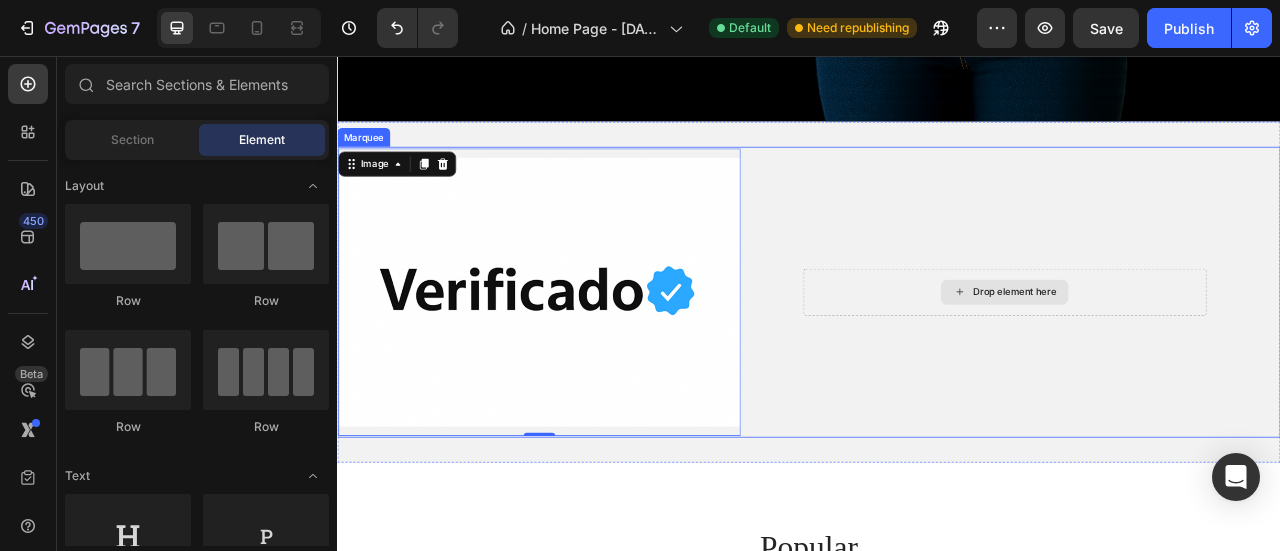 click on "Drop element here" at bounding box center [1198, 356] 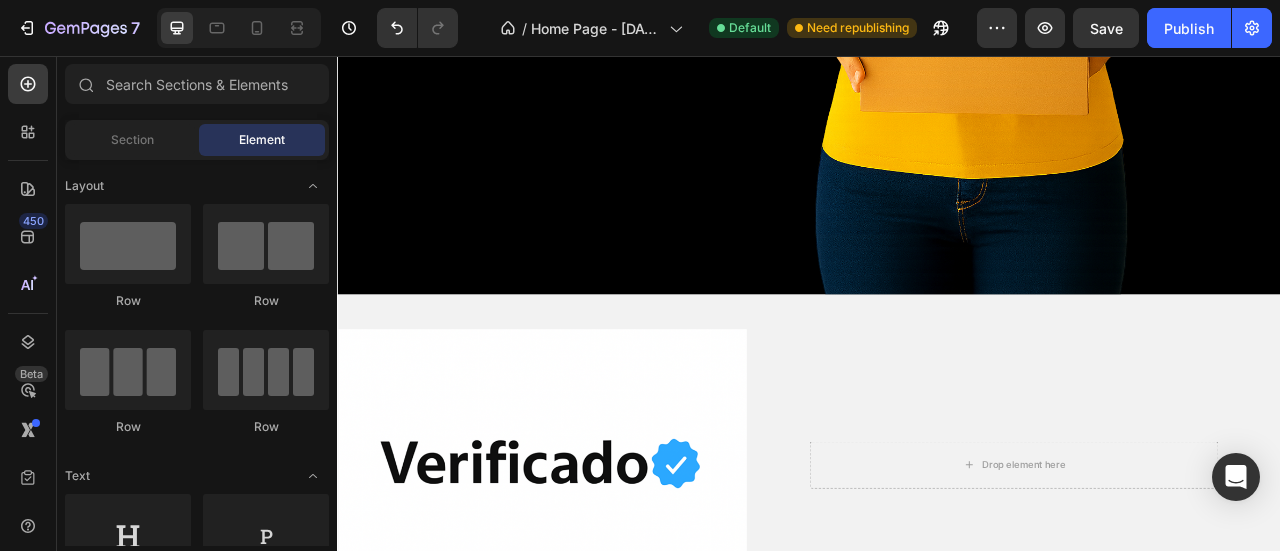 scroll, scrollTop: 1040, scrollLeft: 0, axis: vertical 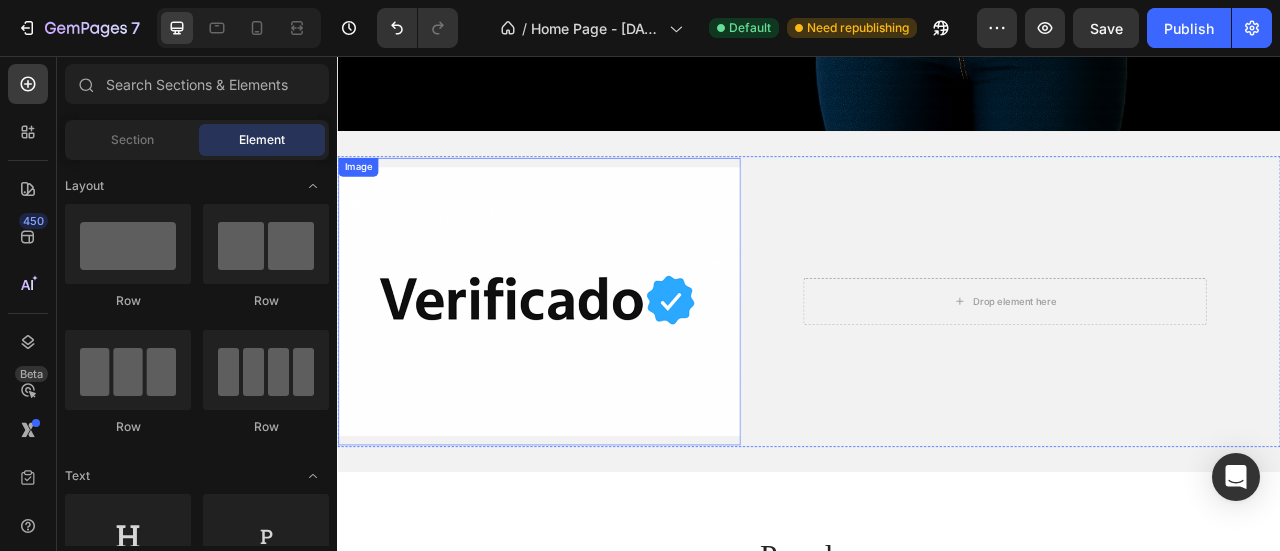 click at bounding box center [594, 368] 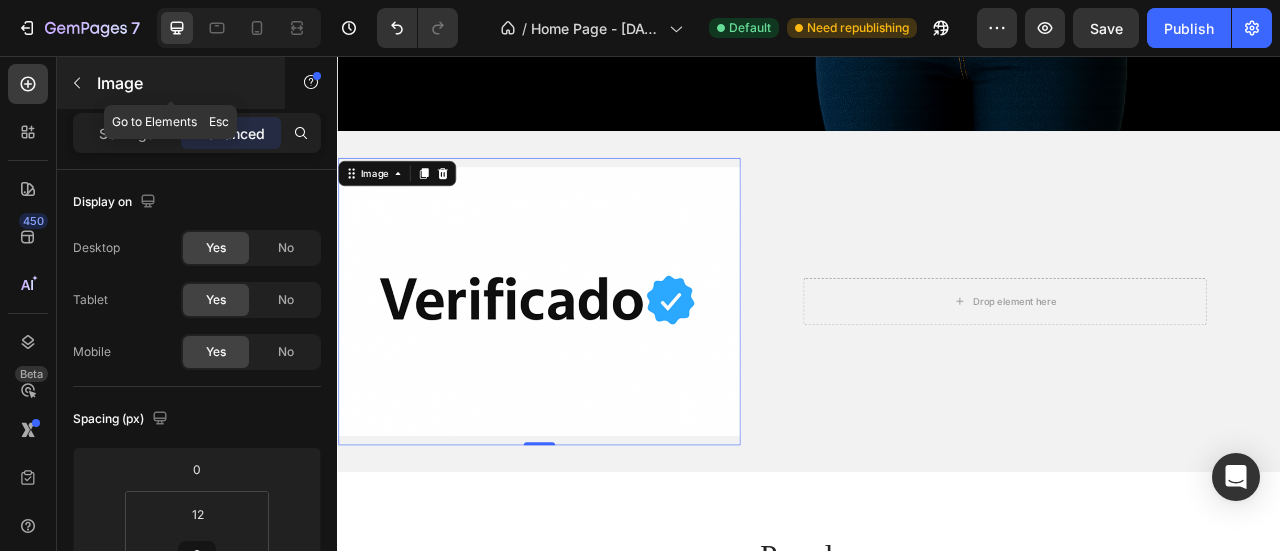click at bounding box center [77, 83] 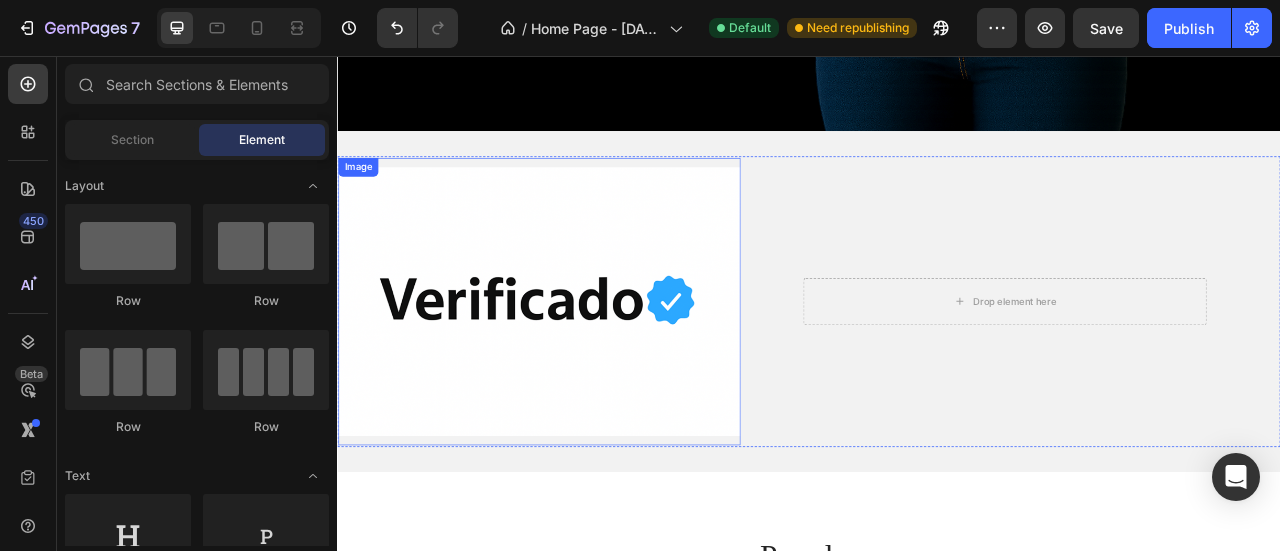 click at bounding box center [594, 368] 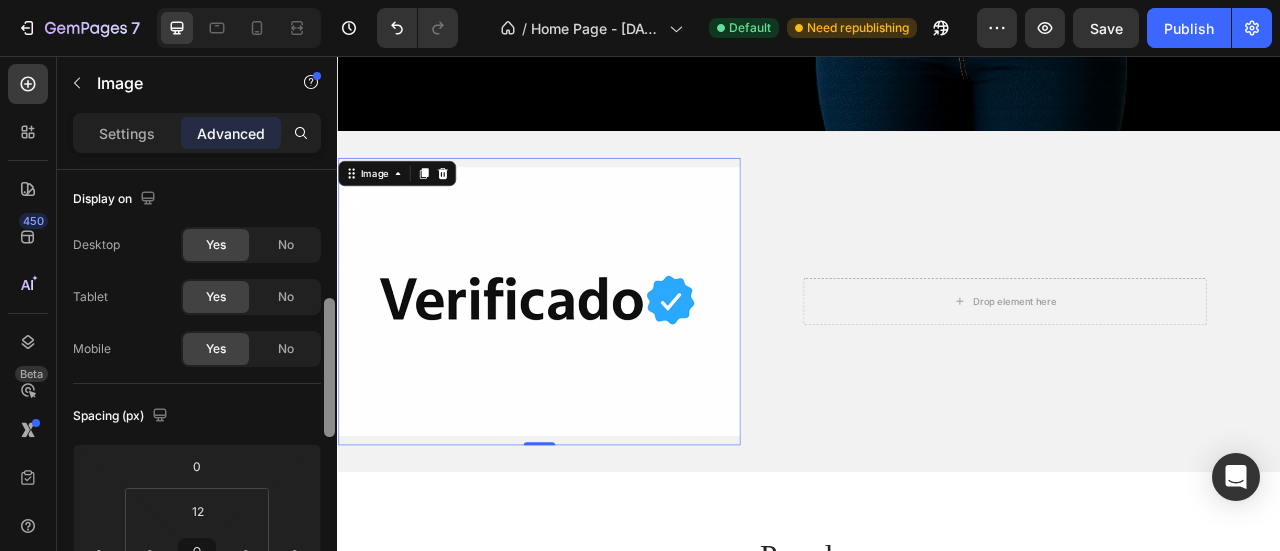 scroll, scrollTop: 0, scrollLeft: 0, axis: both 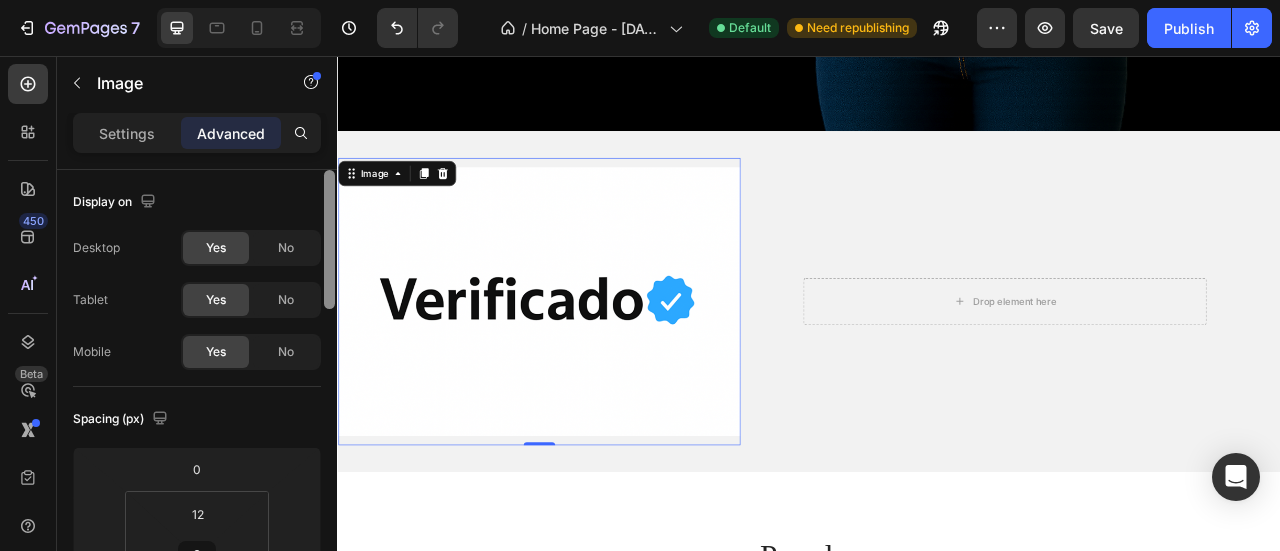 drag, startPoint x: 326, startPoint y: 183, endPoint x: 328, endPoint y: 129, distance: 54.037025 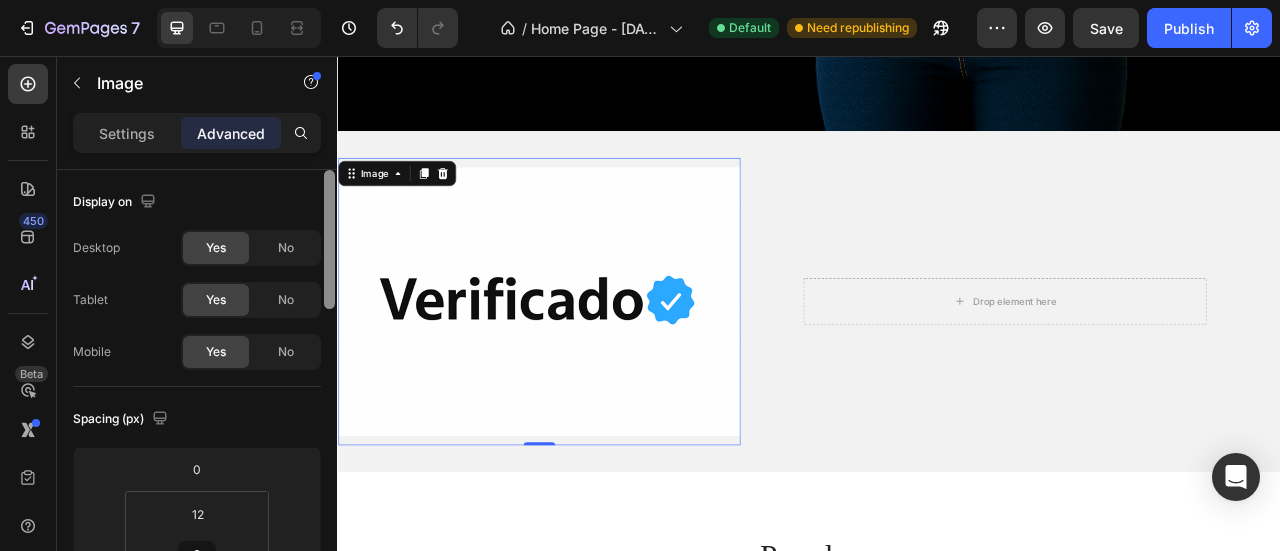 click on "Settings Advanced Display on Desktop Yes No Tablet Yes No Mobile Yes No Spacing (px) 0 0 0 0 12 0 12 0 Shape Border Add... Corner Add... Shadow Add... Position Static Opacity 100% Animation Upgrade to Build plan  to unlock Animation & other premium features. Interaction Upgrade to Optimize plan  to unlock Interaction & other premium features. CSS class Delete element" at bounding box center [197, 360] 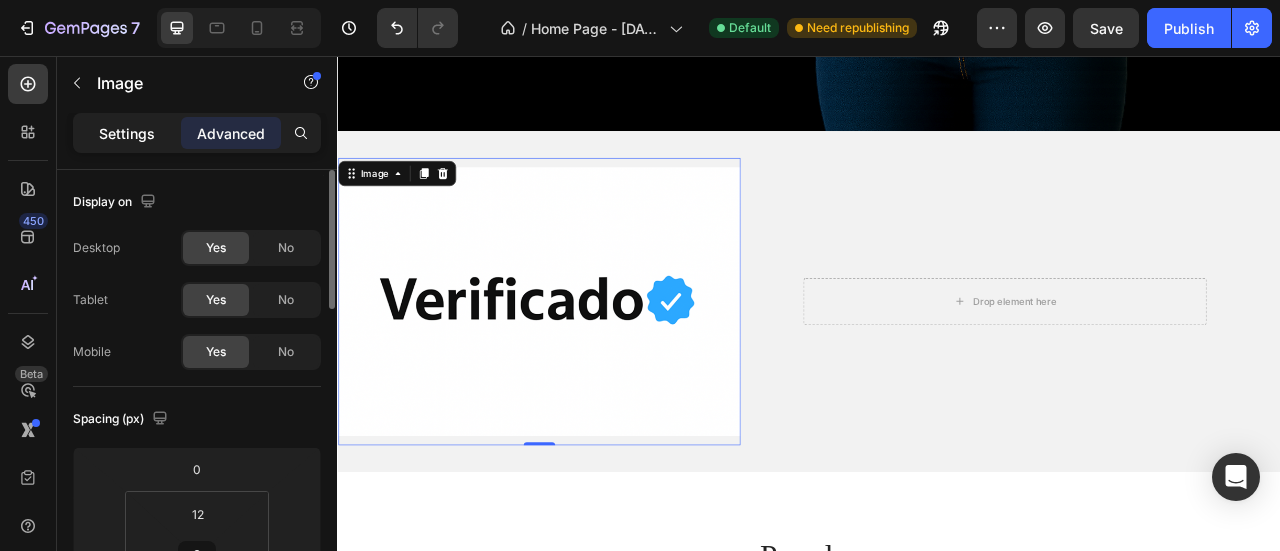 click on "Settings" at bounding box center [127, 133] 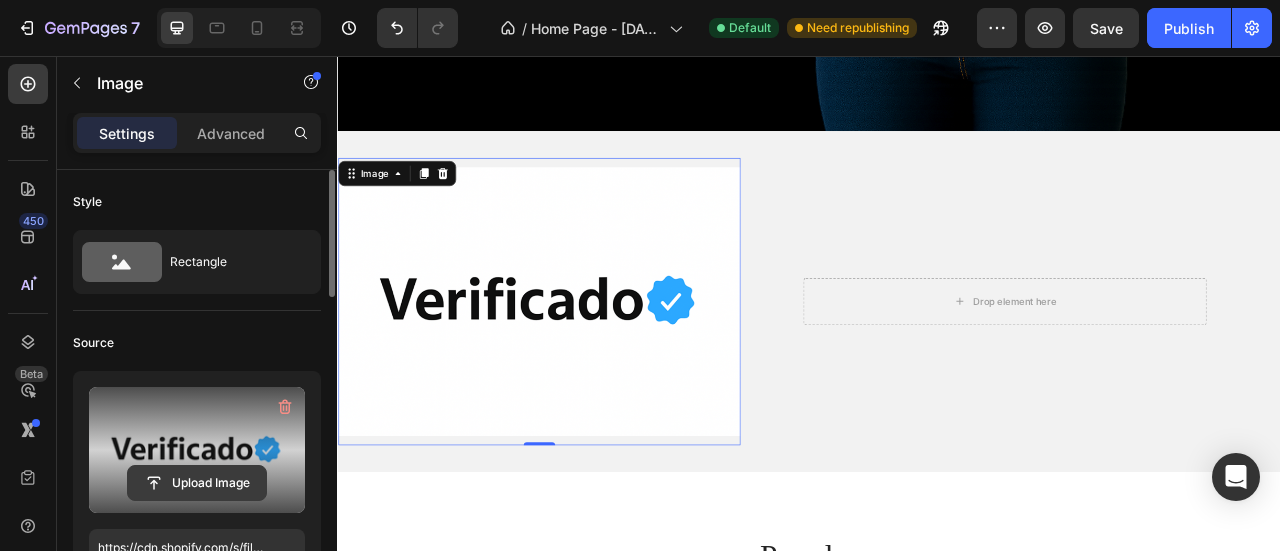click 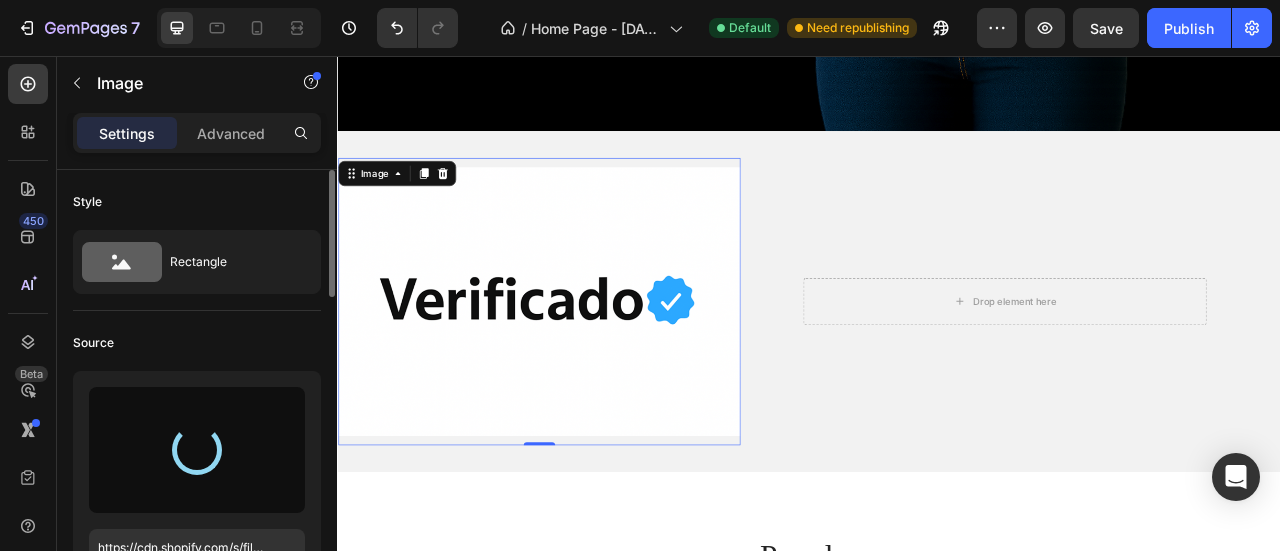 type on "https://cdn.shopify.com/s/files/1/0770/5470/5885/files/gempages_577038082545550051-49e97f9b-191e-475c-a695-e5f6c7c0aacd.png" 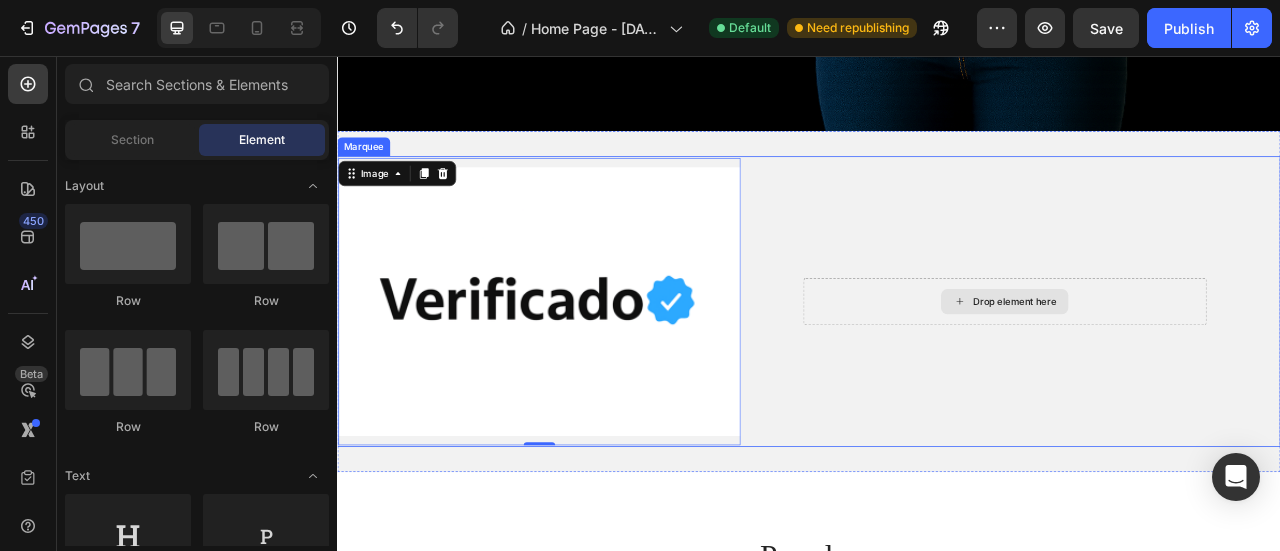 click on "Drop element here" at bounding box center (1186, 368) 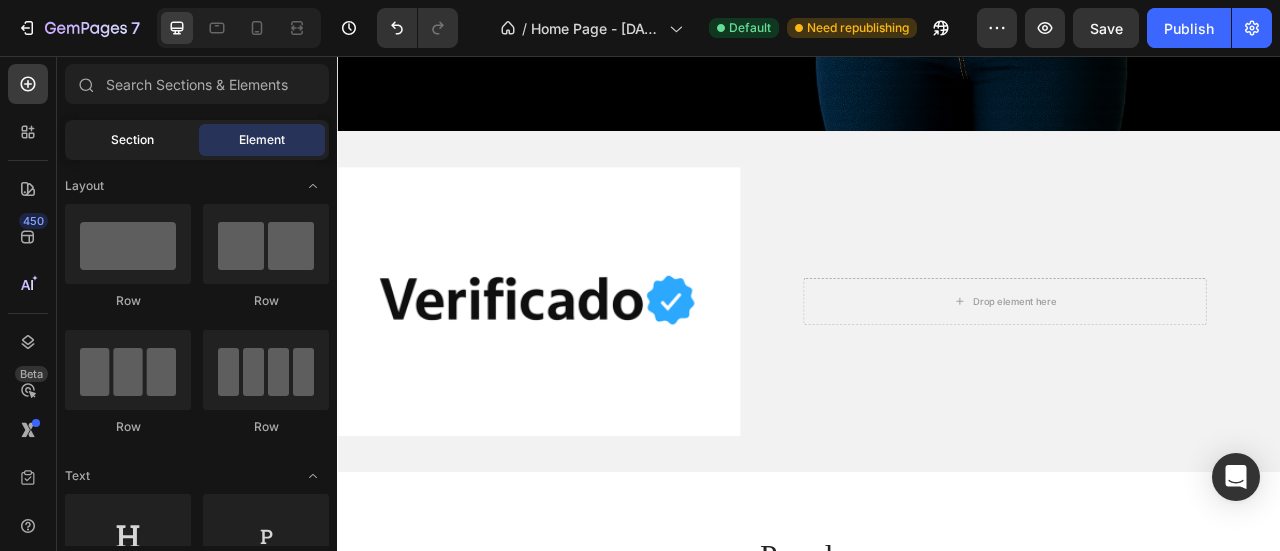 click on "Section" at bounding box center [132, 140] 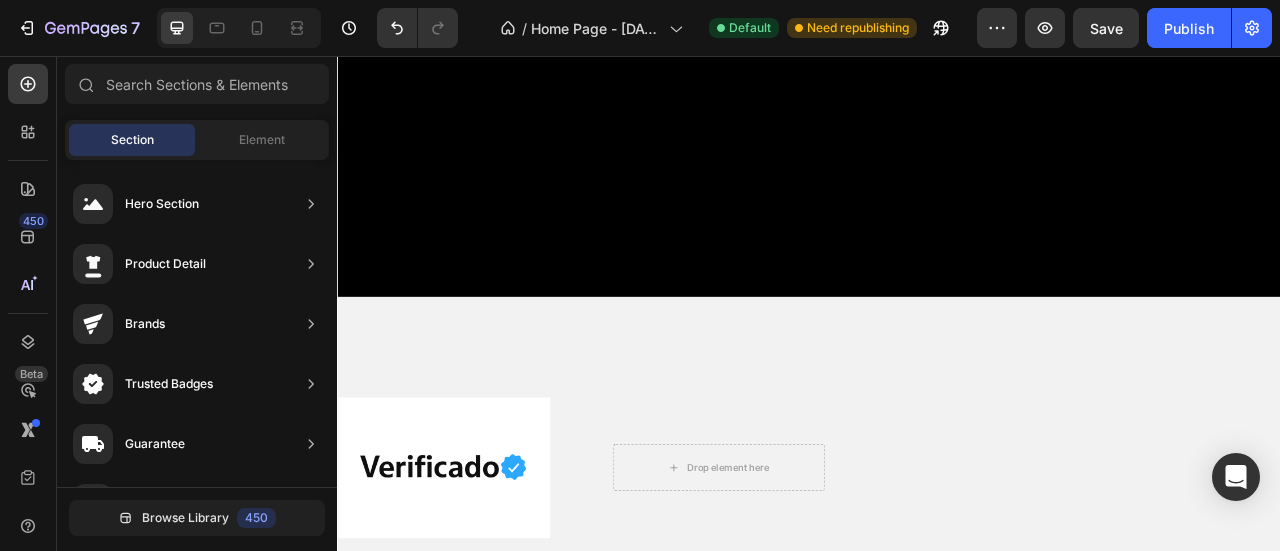 scroll, scrollTop: 1122, scrollLeft: 0, axis: vertical 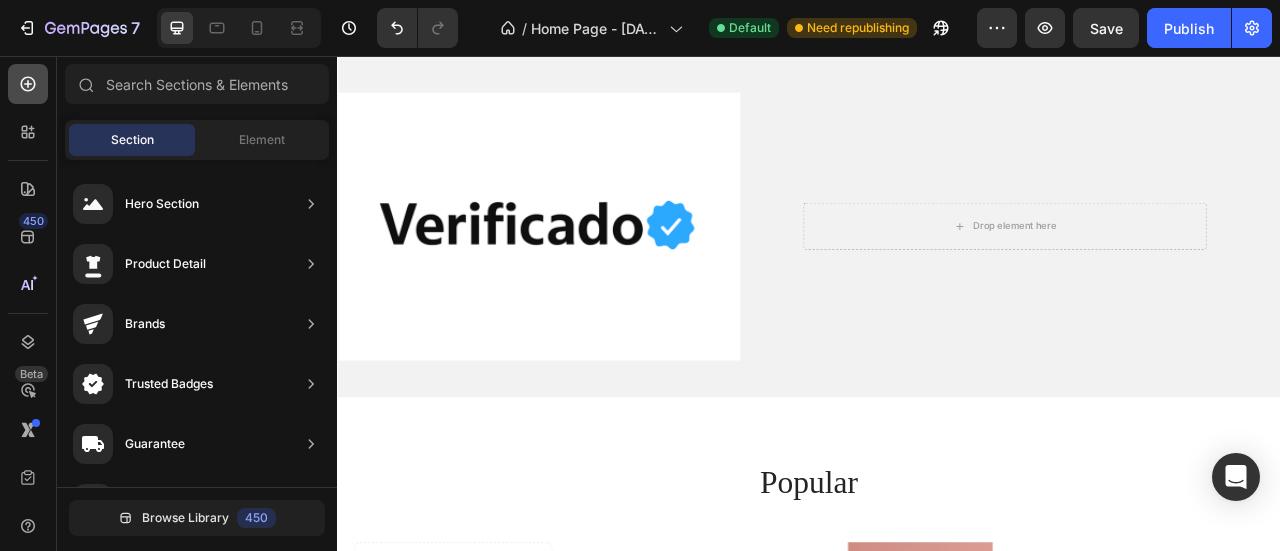 click 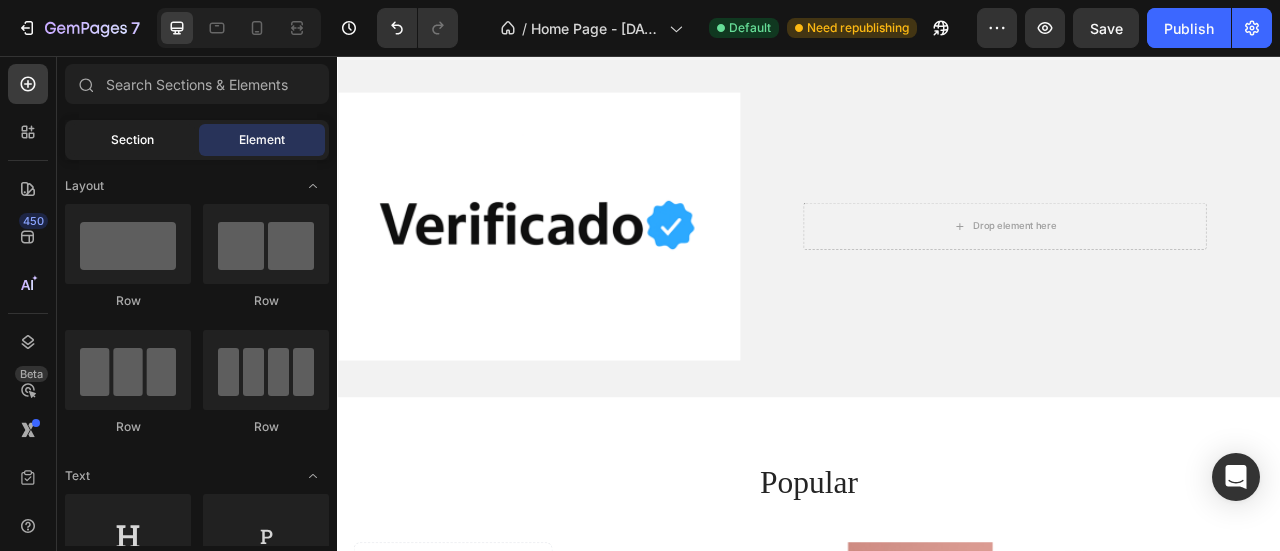 click on "Section" at bounding box center [132, 140] 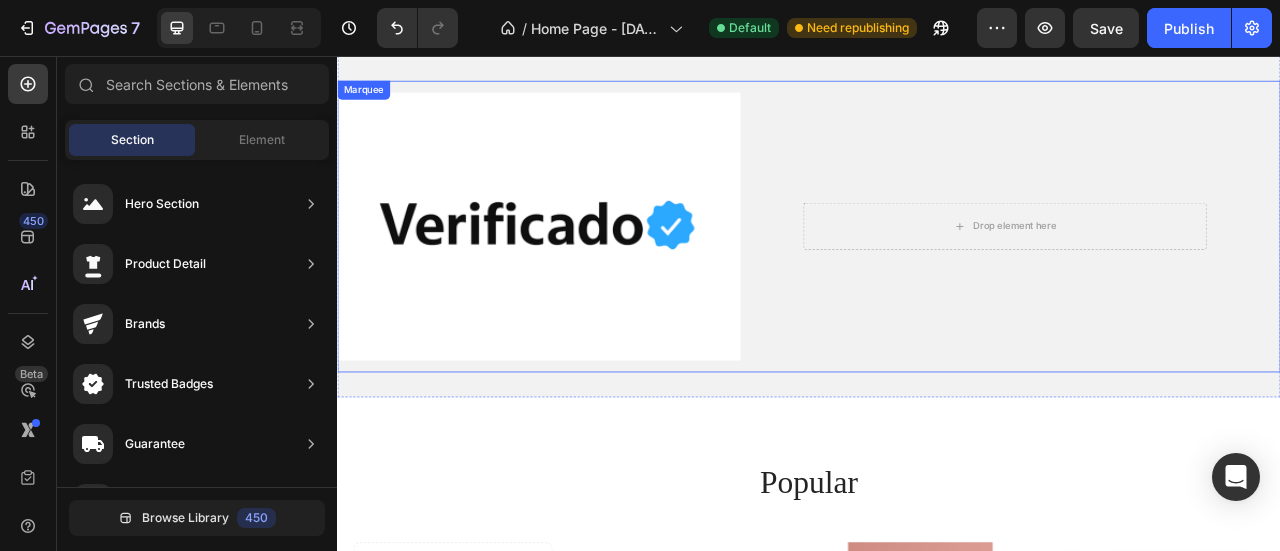 click on "Image
Drop element here" at bounding box center [930, 273] 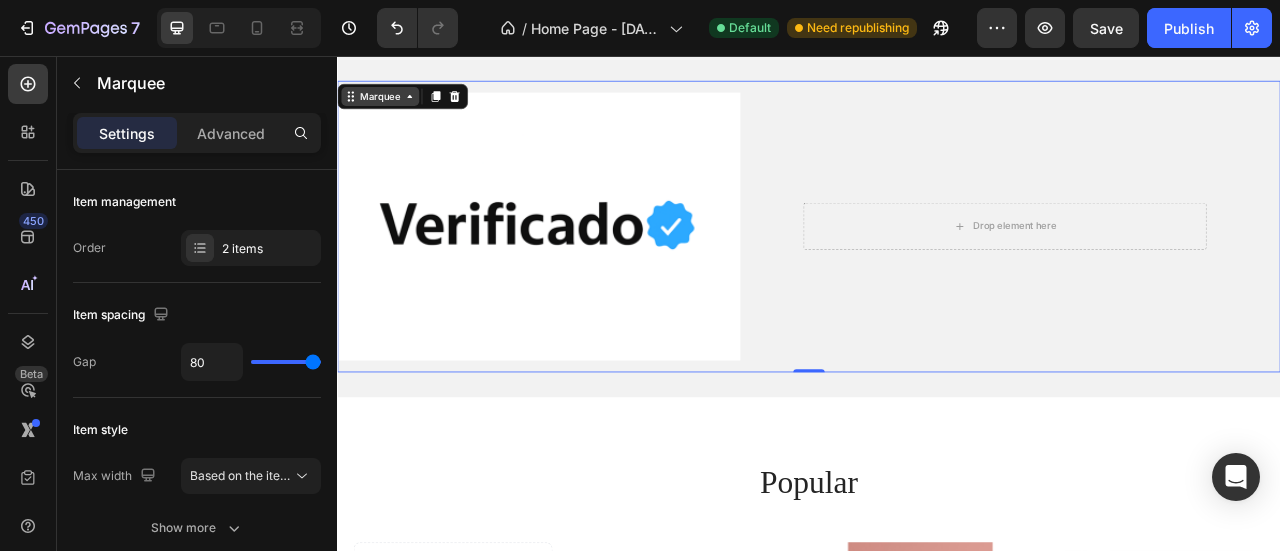 click on "Marquee" at bounding box center [391, 107] 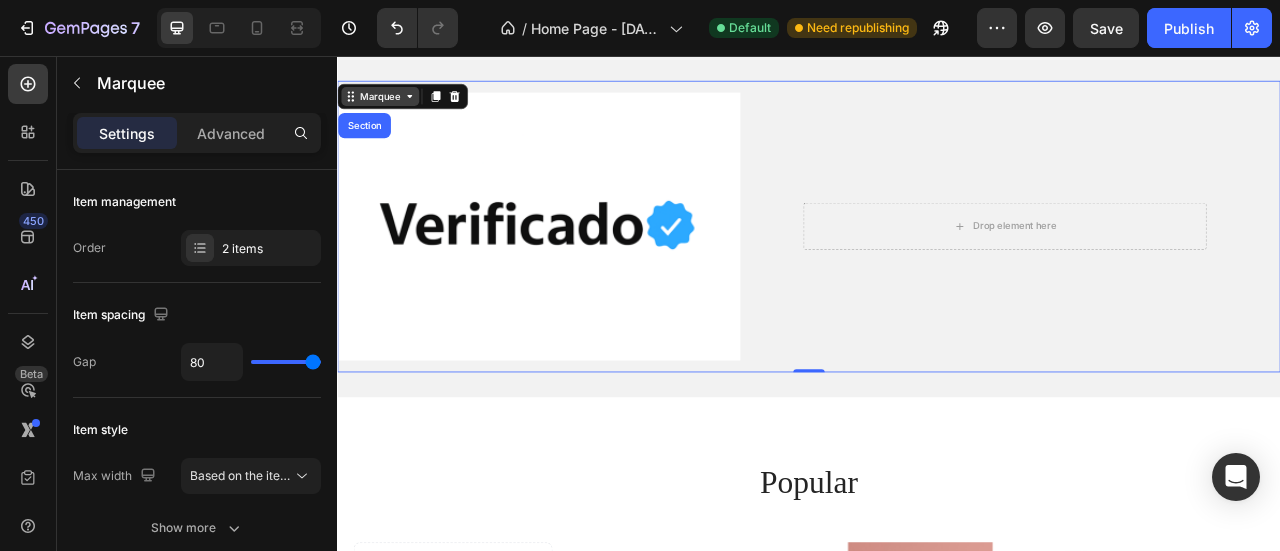 click 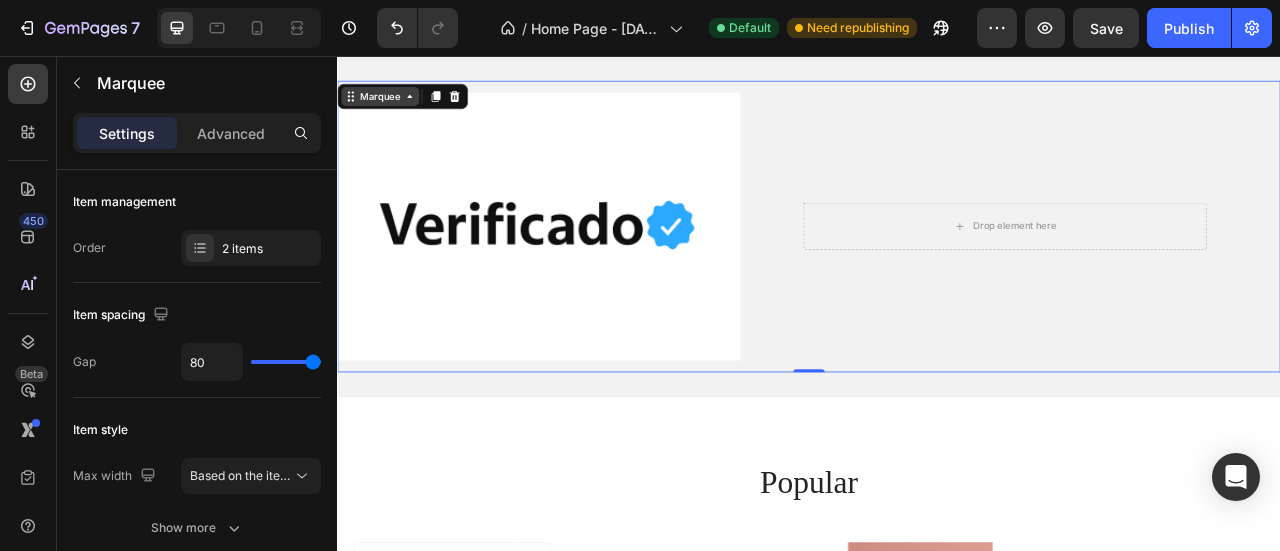 click 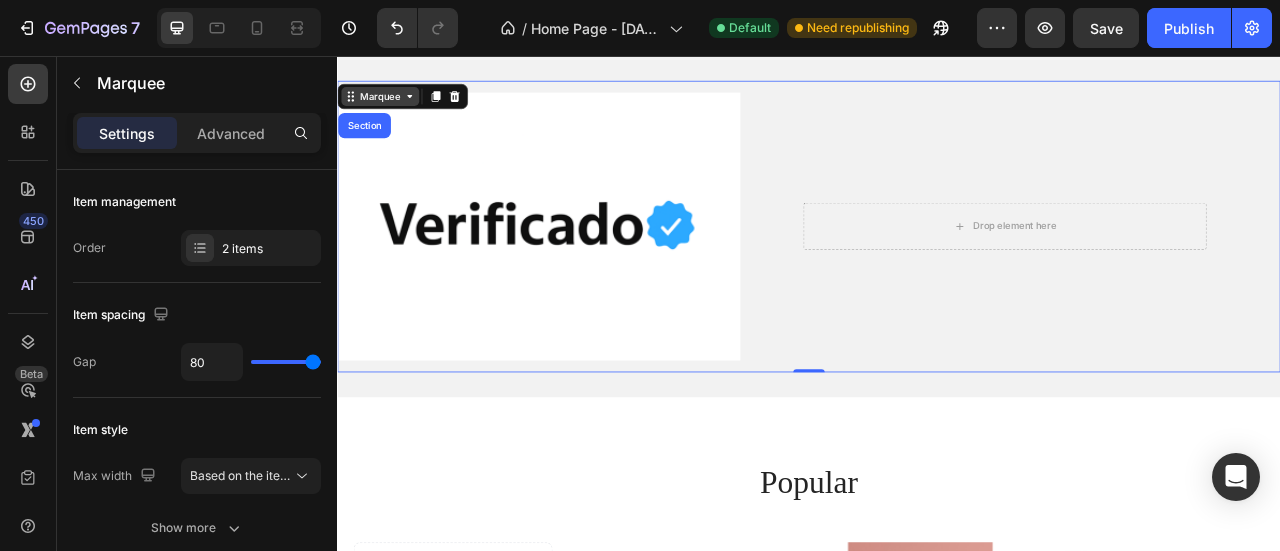 click 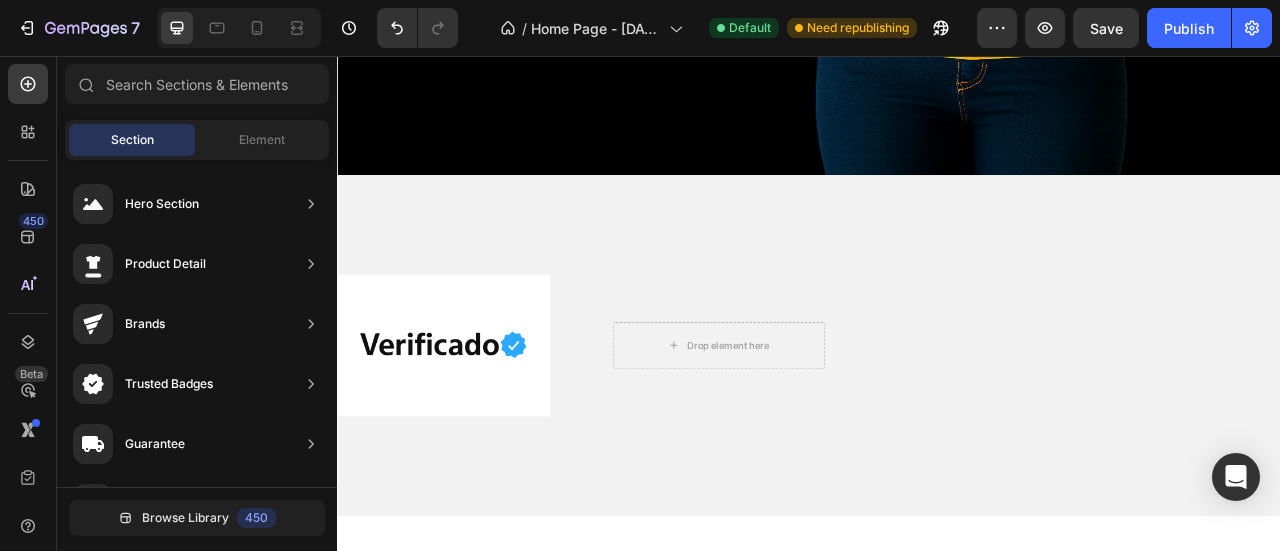 scroll, scrollTop: 952, scrollLeft: 0, axis: vertical 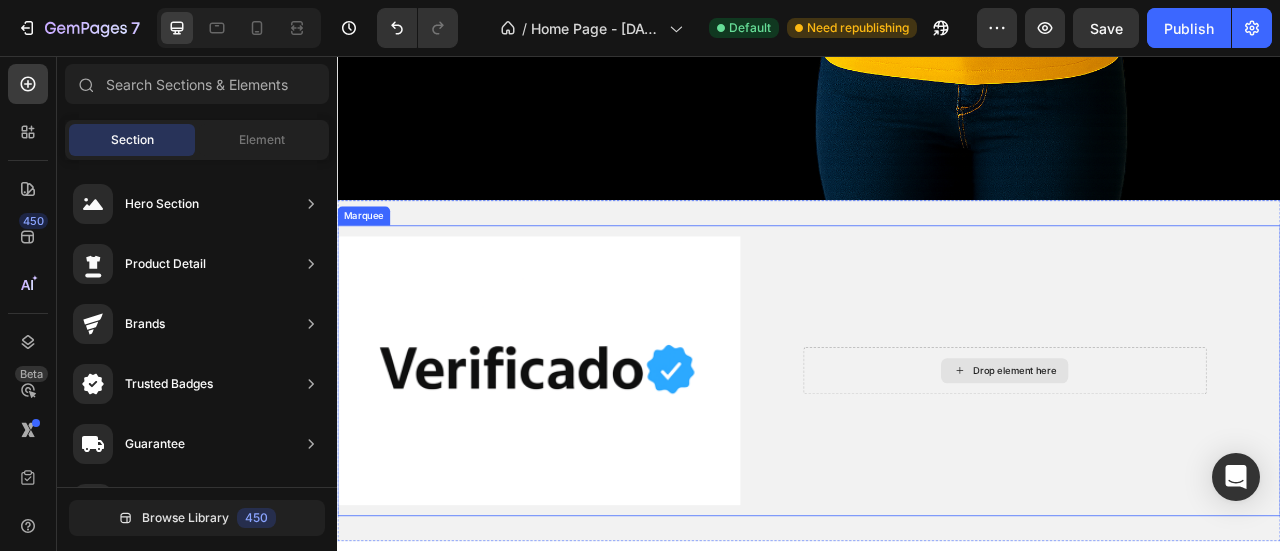 click on "Drop element here" at bounding box center (1186, 456) 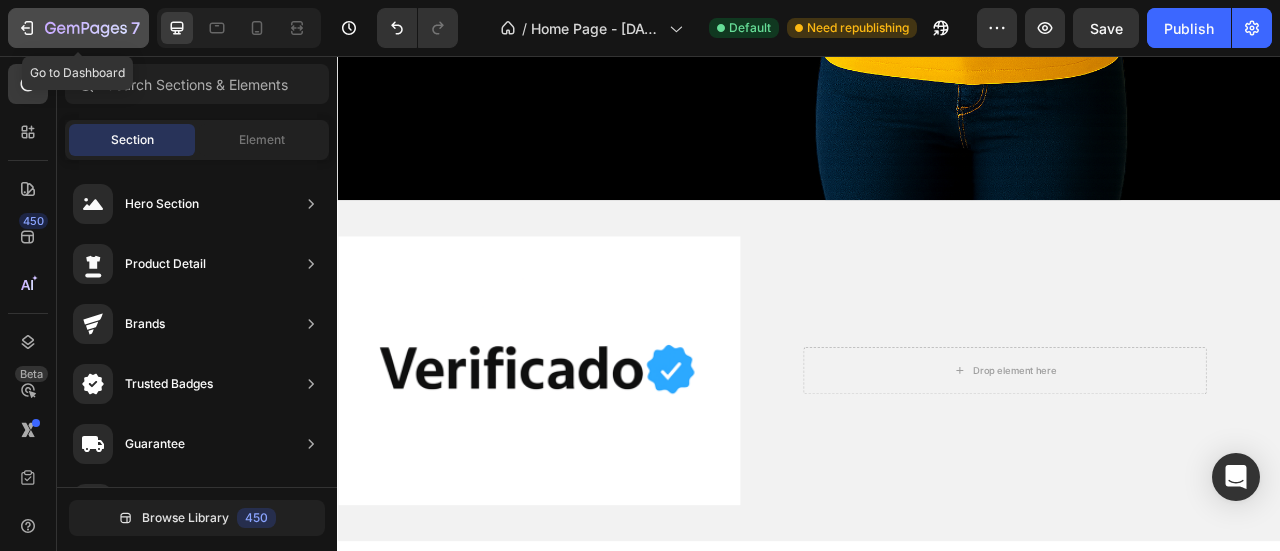 click 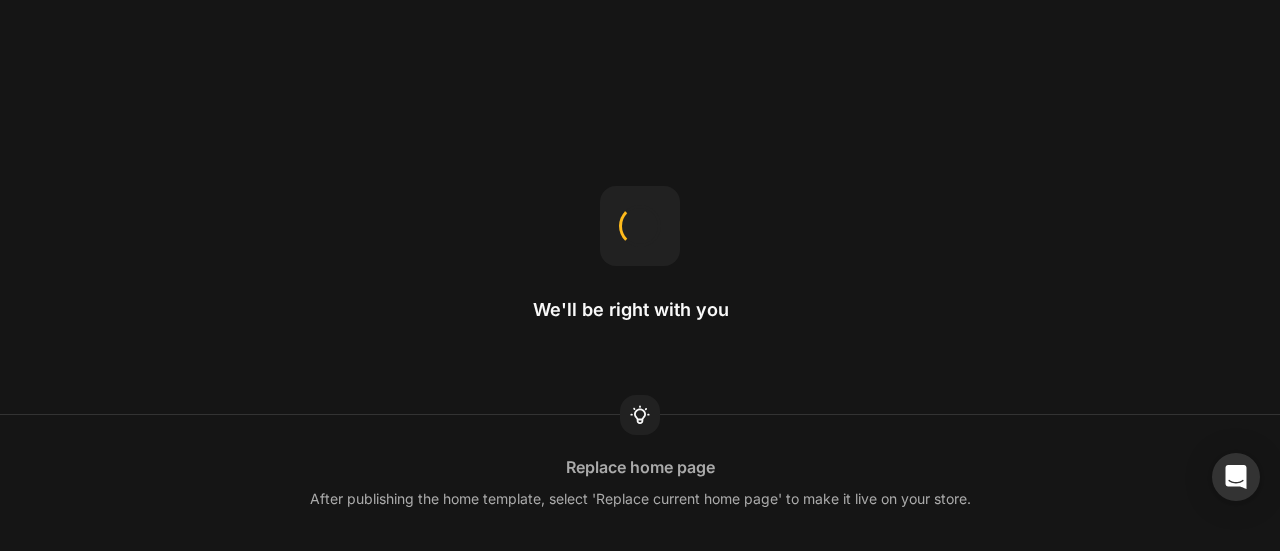 scroll, scrollTop: 0, scrollLeft: 0, axis: both 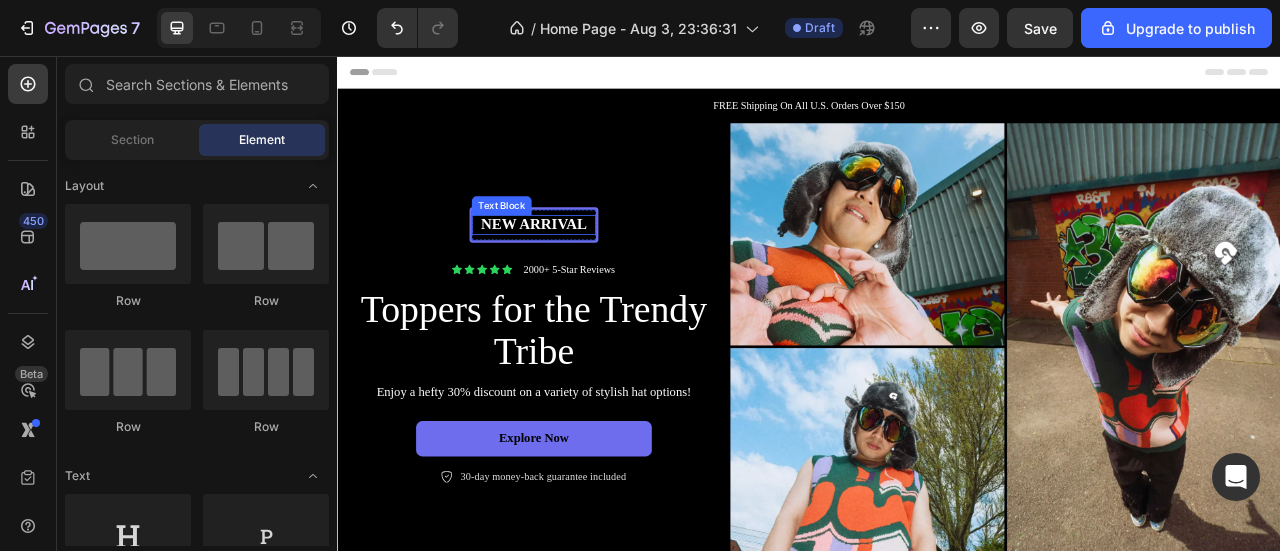 click on "New arrival" at bounding box center [587, 270] 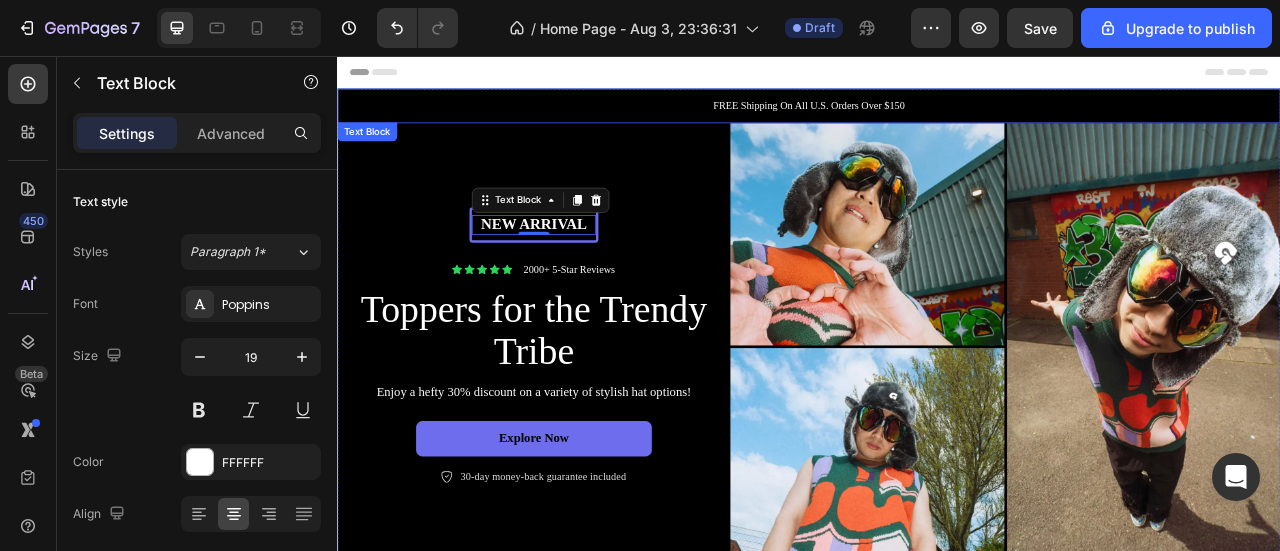 click on "FREE Shipping On All U.S. Orders Over $150" at bounding box center (937, 119) 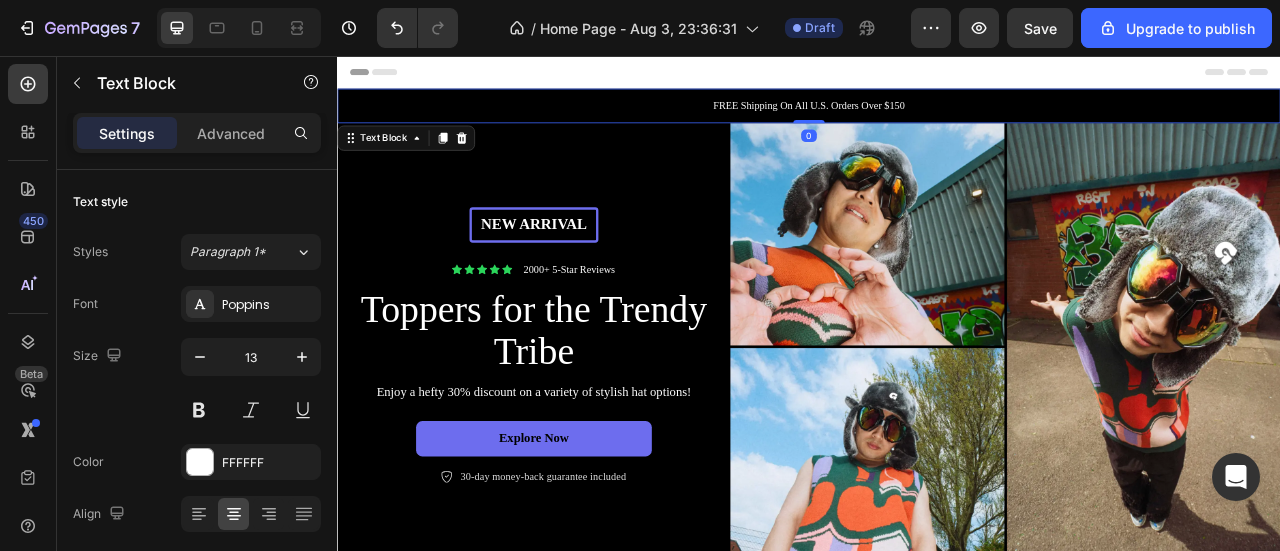 click on "FREE Shipping On All U.S. Orders Over $150" at bounding box center [937, 119] 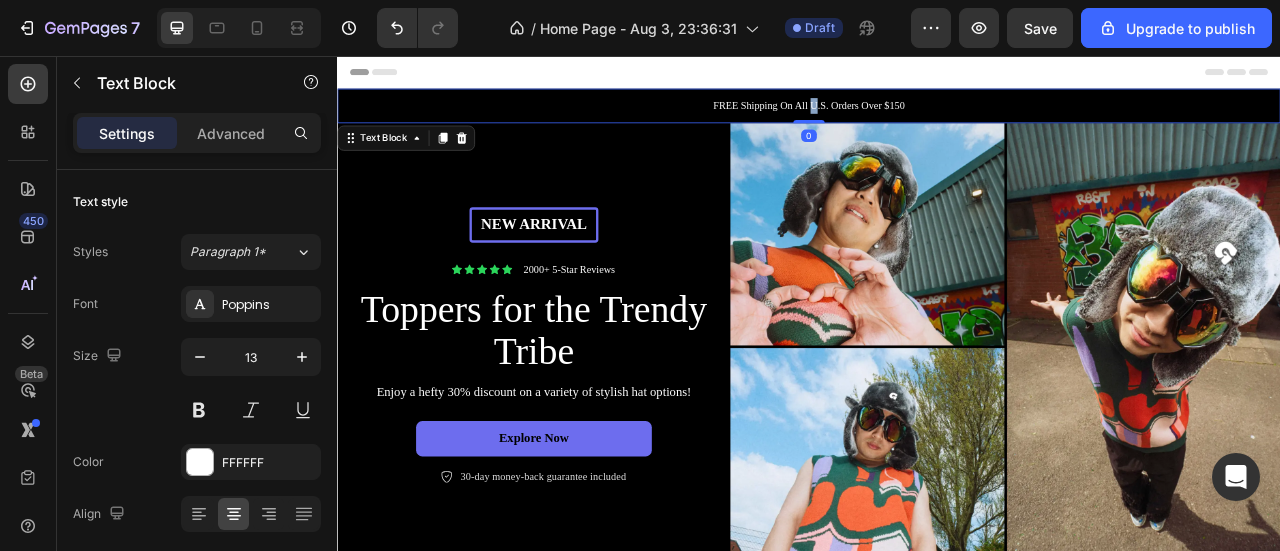 click on "FREE Shipping On All U.S. Orders Over $150" at bounding box center [937, 119] 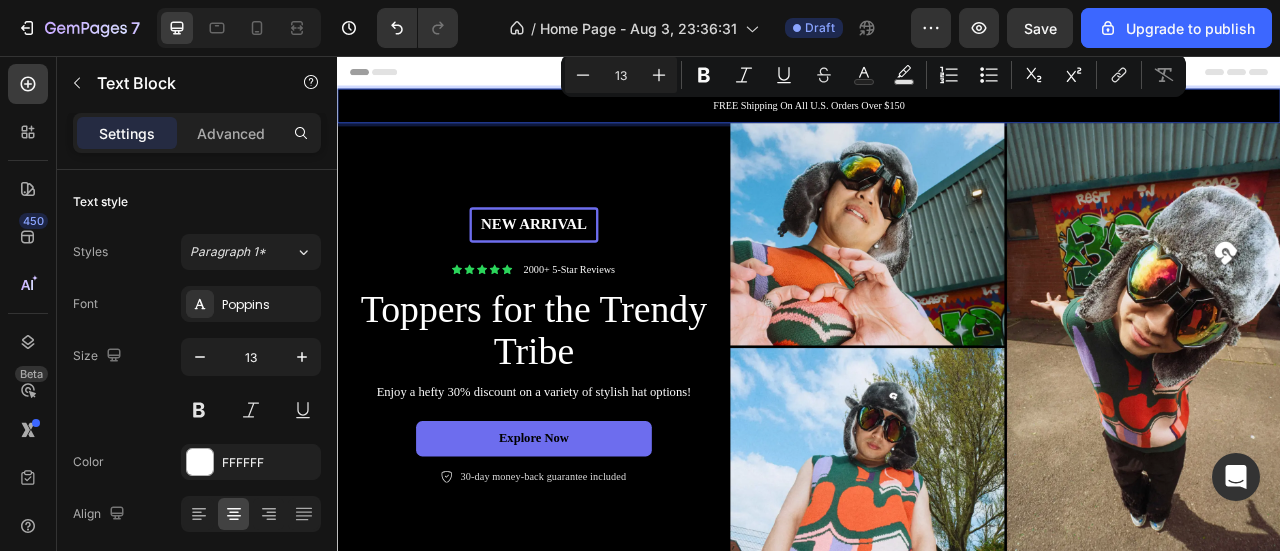 click on "FREE Shipping On All U.S. Orders Over $150" at bounding box center (937, 119) 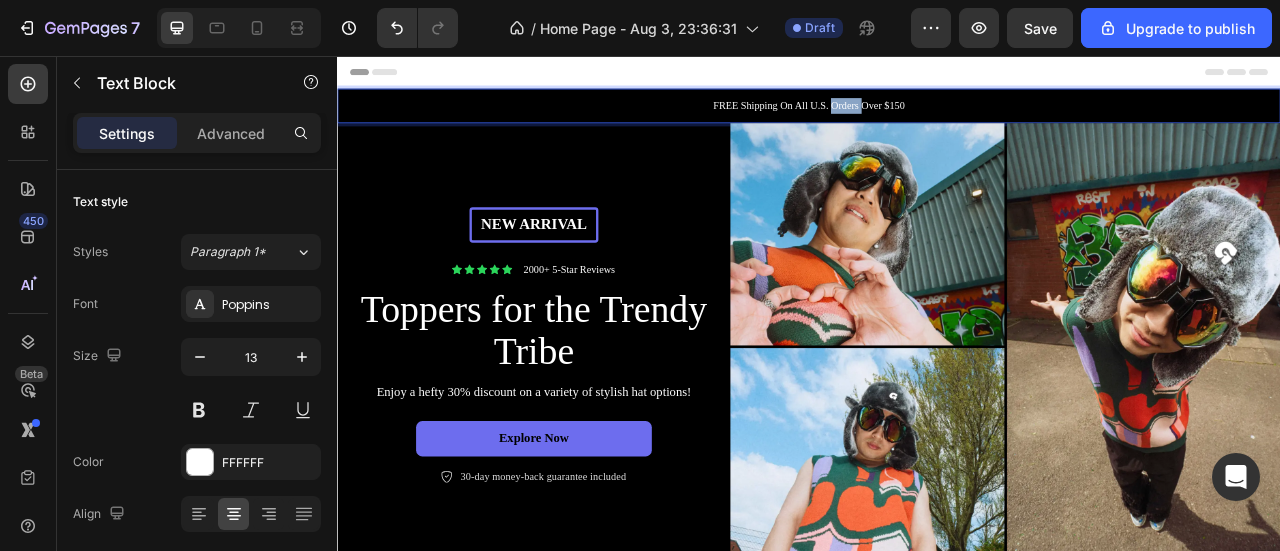 click on "FREE Shipping On All U.S. Orders Over $150" at bounding box center (937, 119) 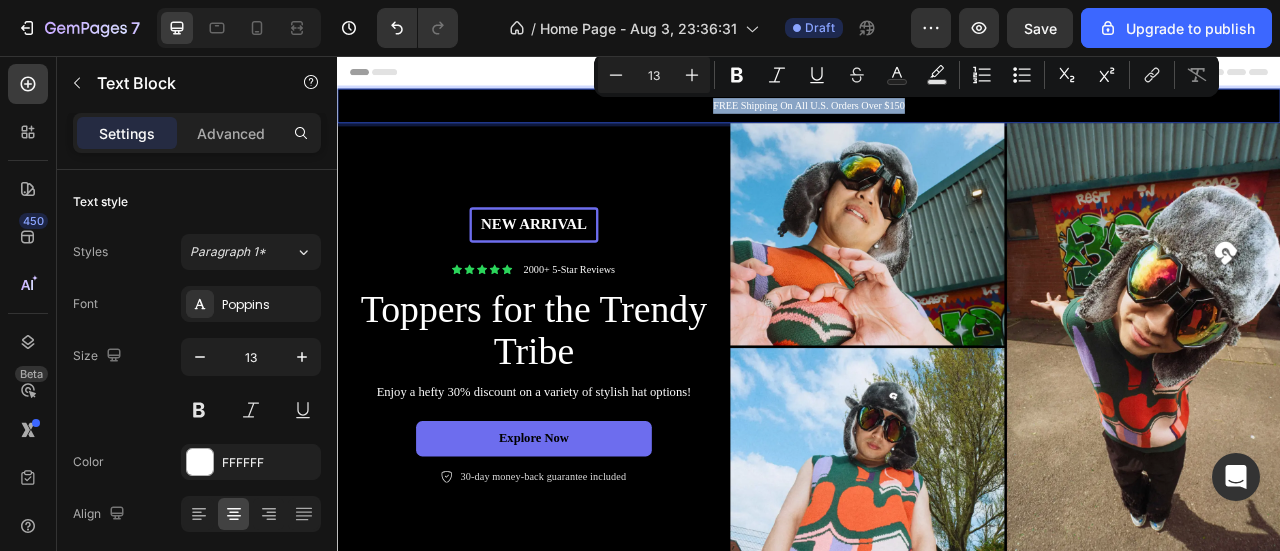 click on "FREE Shipping On All U.S. Orders Over $150" at bounding box center [937, 119] 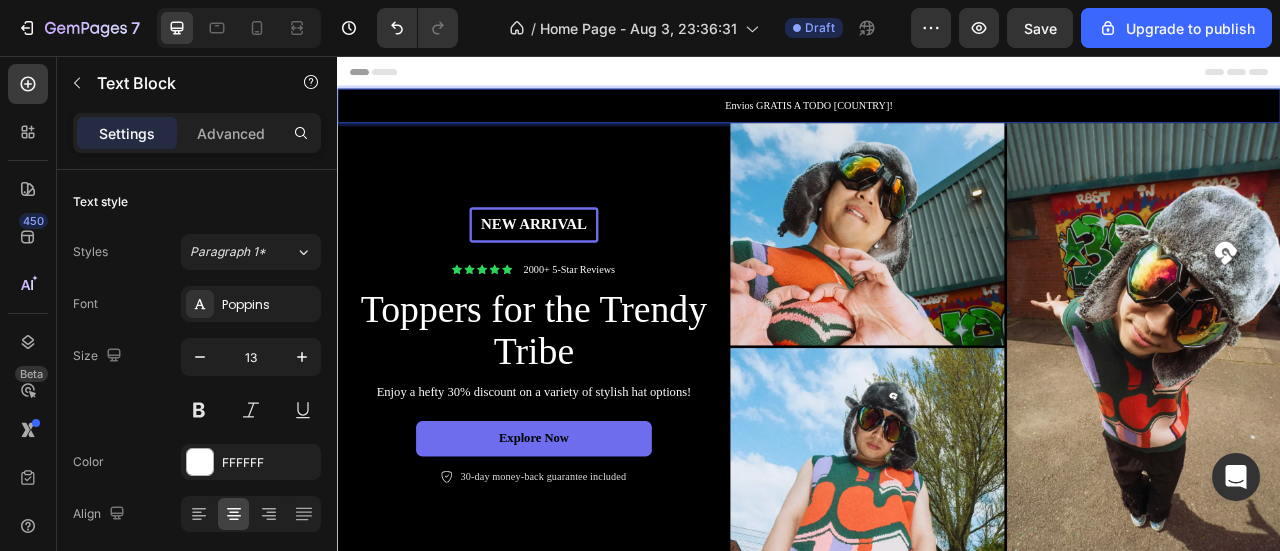 click on "Envios GRATIS A TODO [COUNTRY]!" at bounding box center (937, 119) 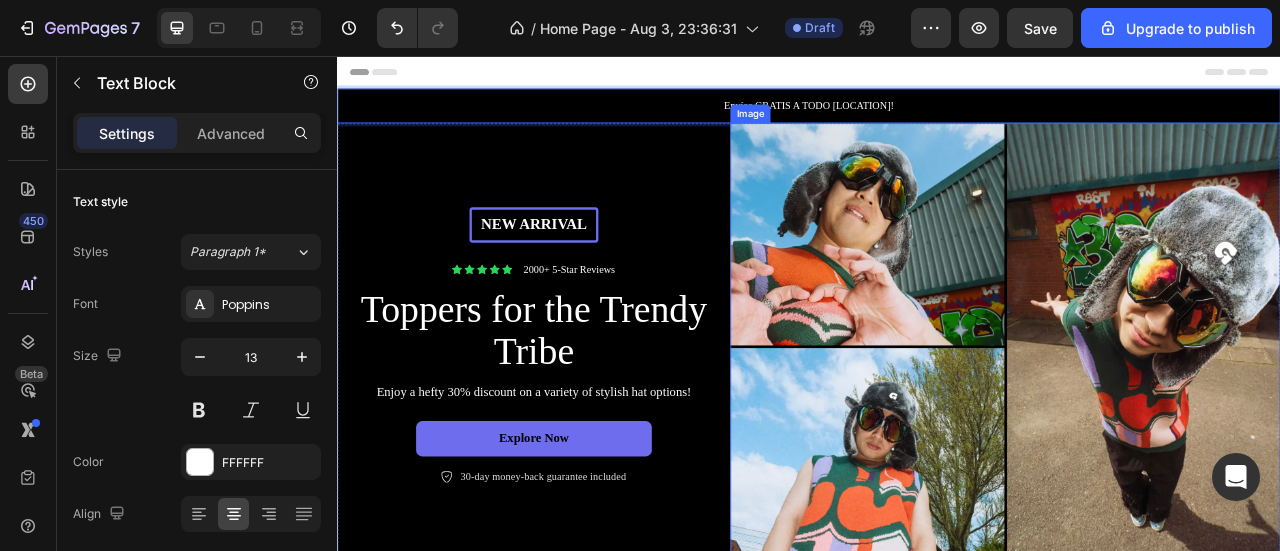click on "Image" at bounding box center (862, 129) 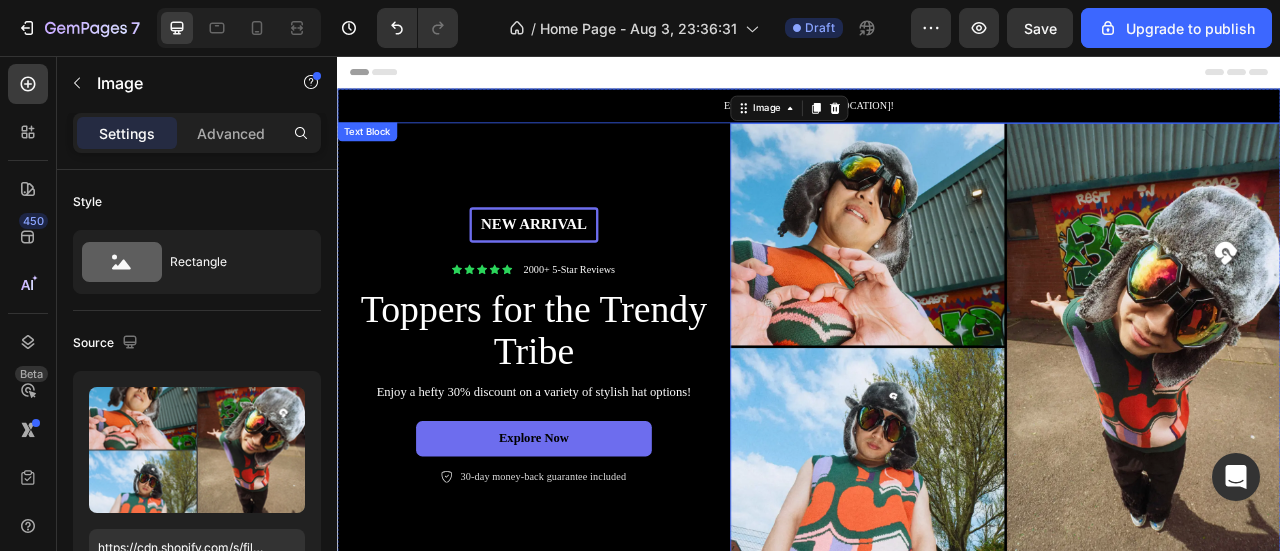 click on "Envíos GRATIS A TODO [LOCATION]!" at bounding box center (937, 119) 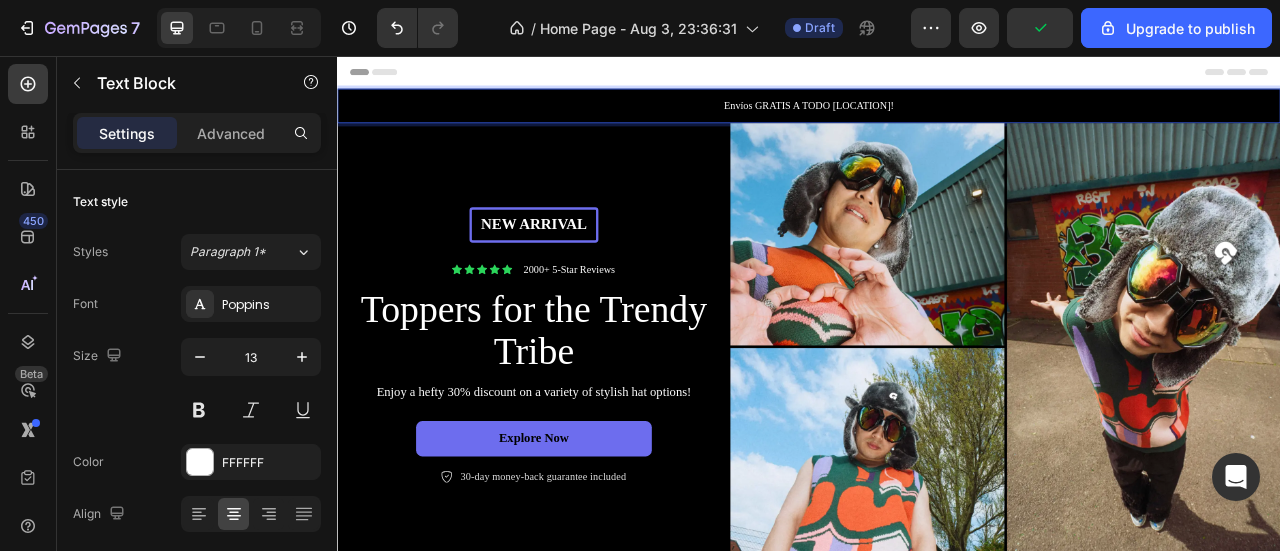 click on "Envíos GRATIS A TODO [LOCATION]!" at bounding box center [937, 119] 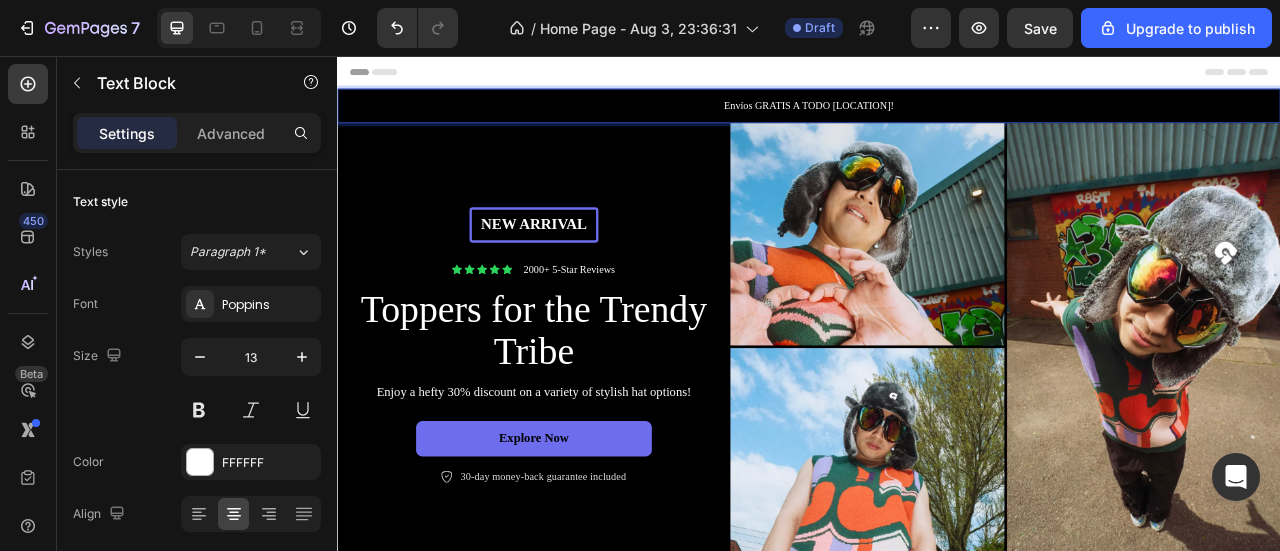 click on "¡ Envíos" 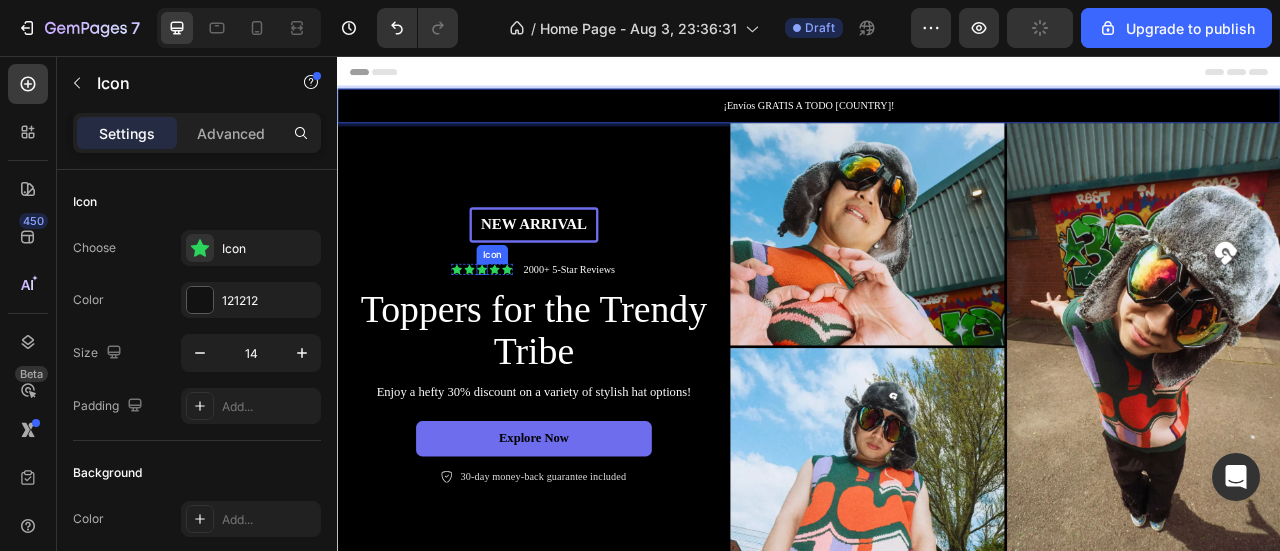 click 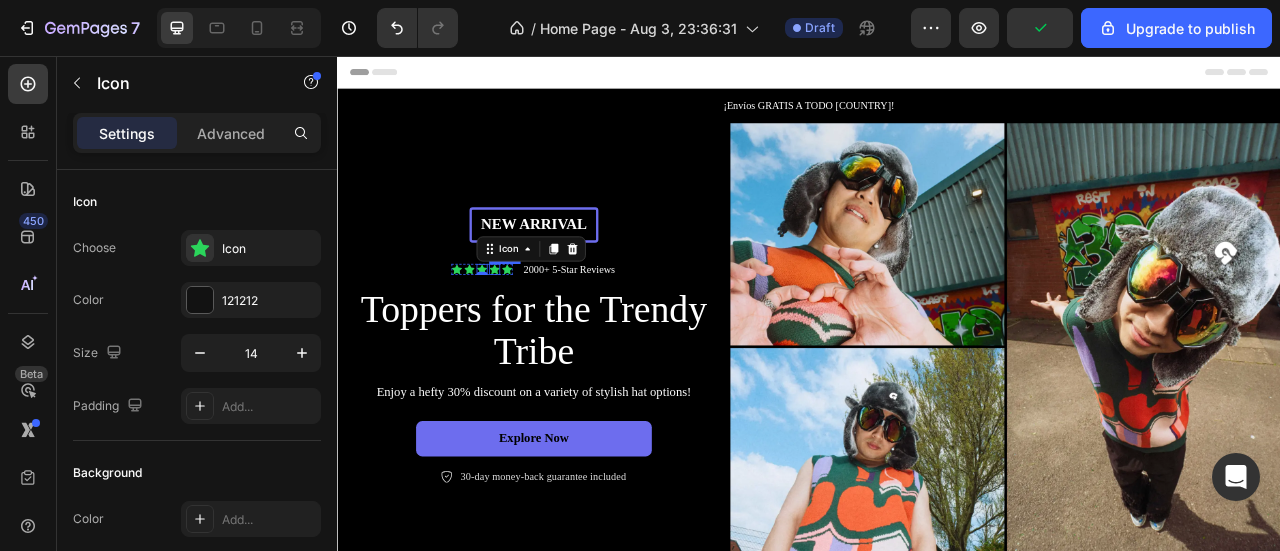 click 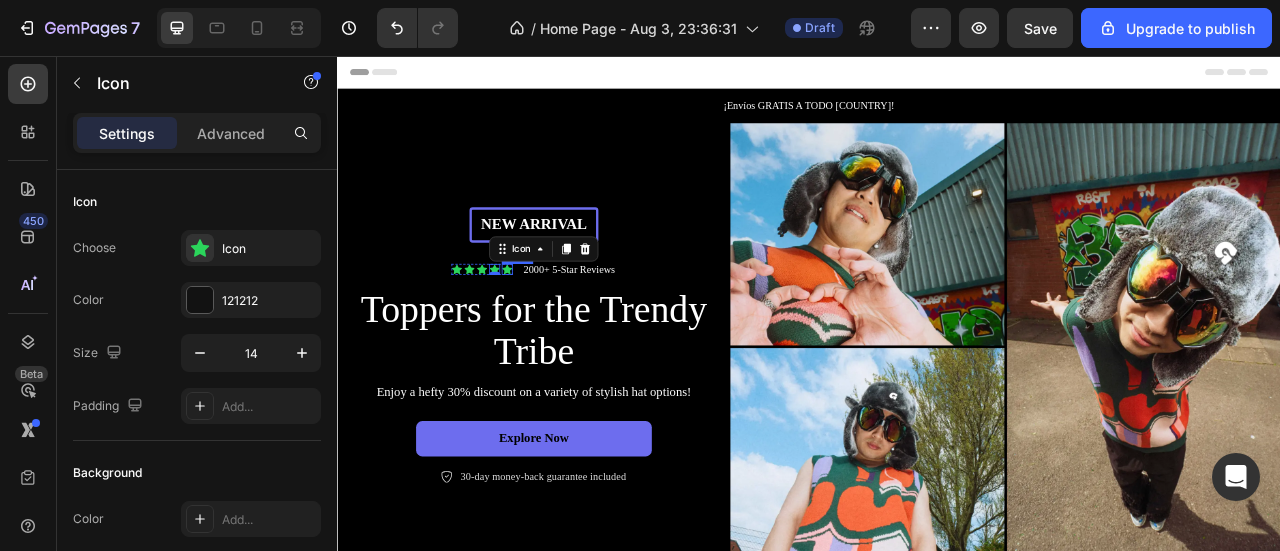 click 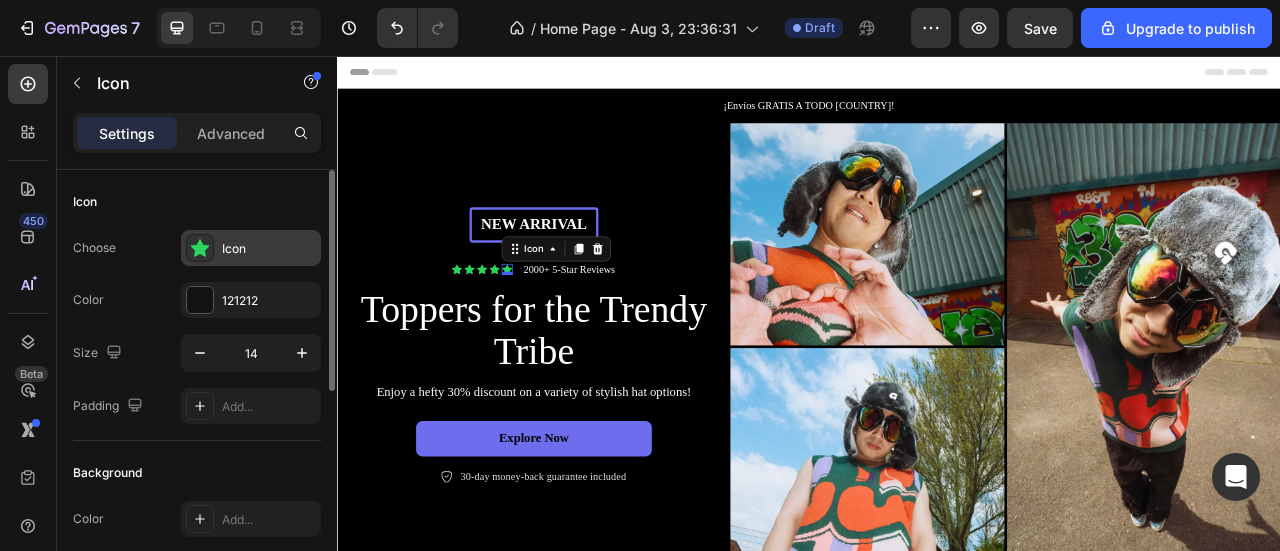 click on "Icon" at bounding box center (269, 249) 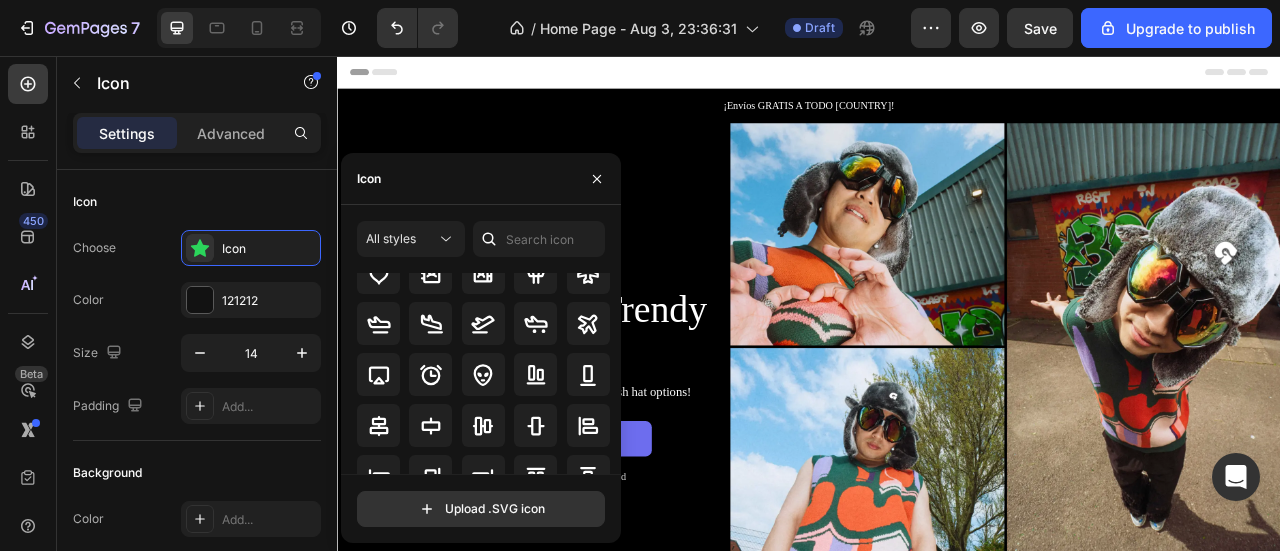 scroll, scrollTop: 0, scrollLeft: 0, axis: both 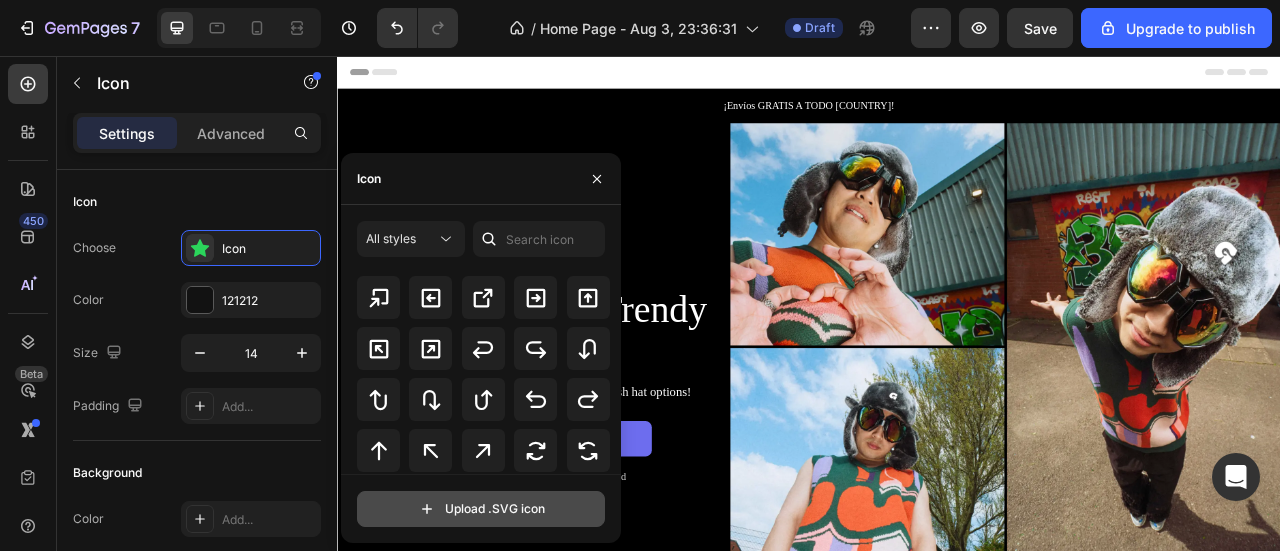 click 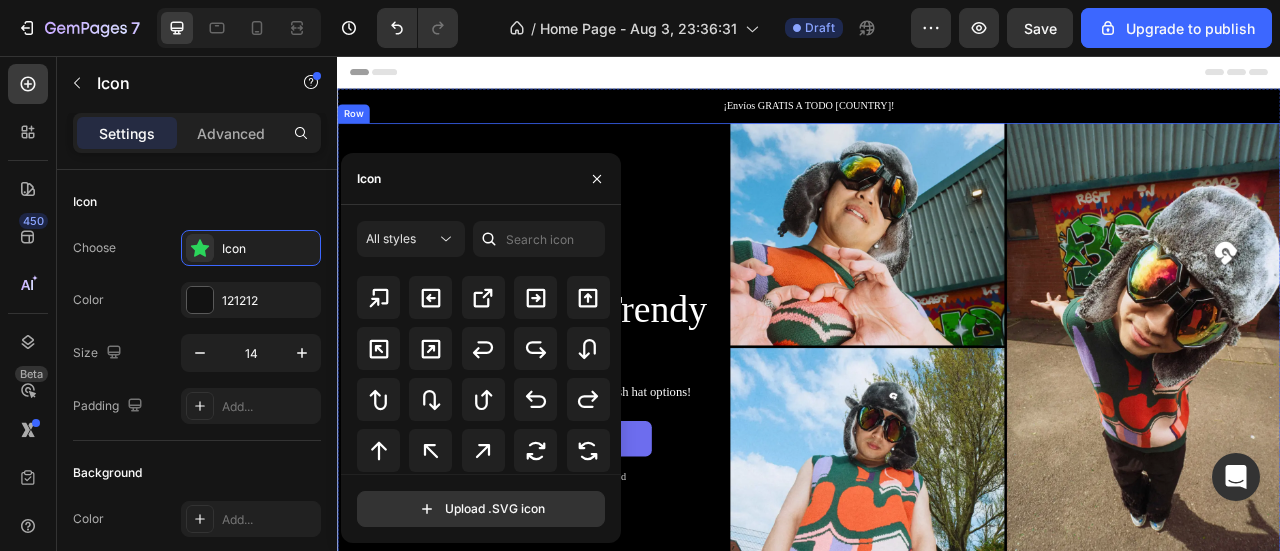 click on "New arrival Text Block Row
Icon
Icon
Icon
Icon
Icon   [NUMBER]+ 5-Star Reviews Text Block Row Toppers for the Trendy Tribe Heading Enjoy a hefty 30% discount on a variety of stylish hat options! Text Block Explore Now Button
Icon 30-day money-back guarantee included  Text Block Row Row" at bounding box center [587, 425] 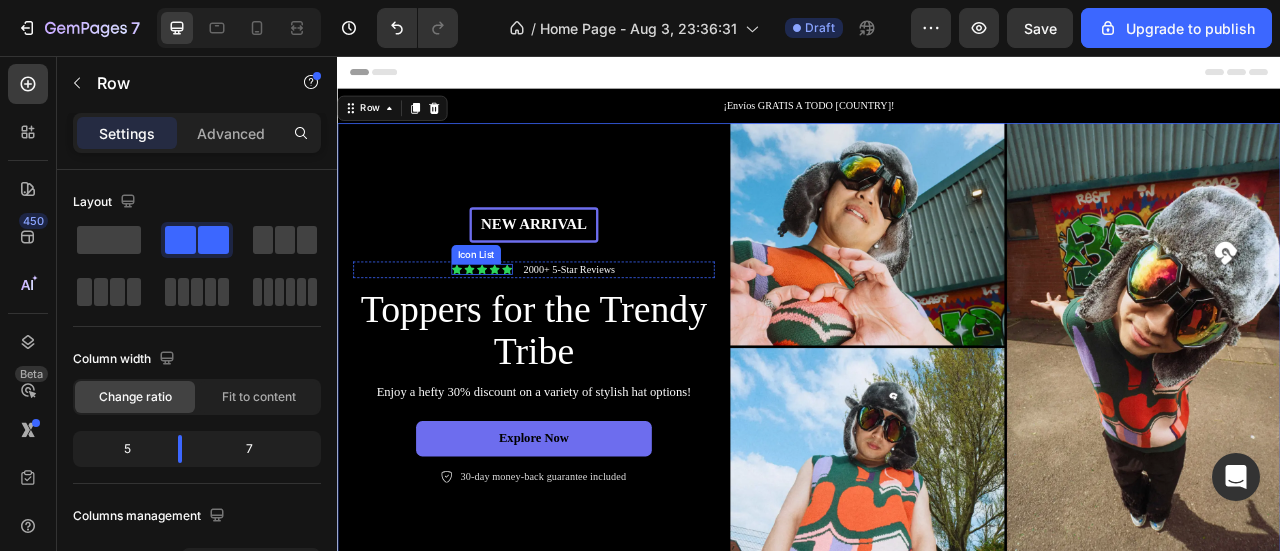 click on "Icon" at bounding box center [537, 327] 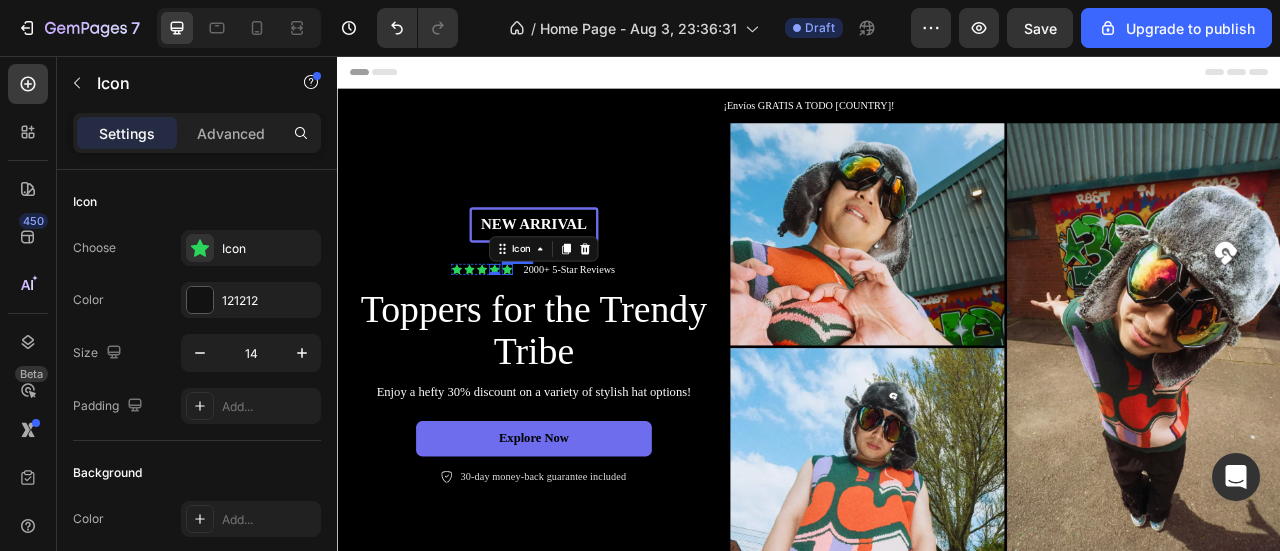 click on "Icon" at bounding box center (553, 327) 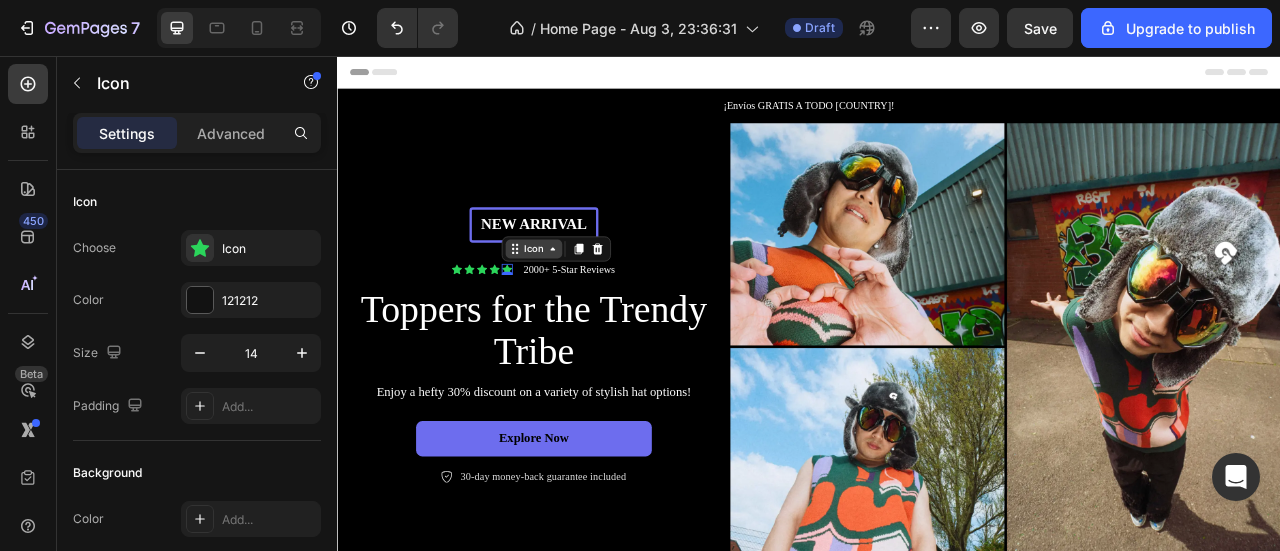click on "Icon" at bounding box center [587, 301] 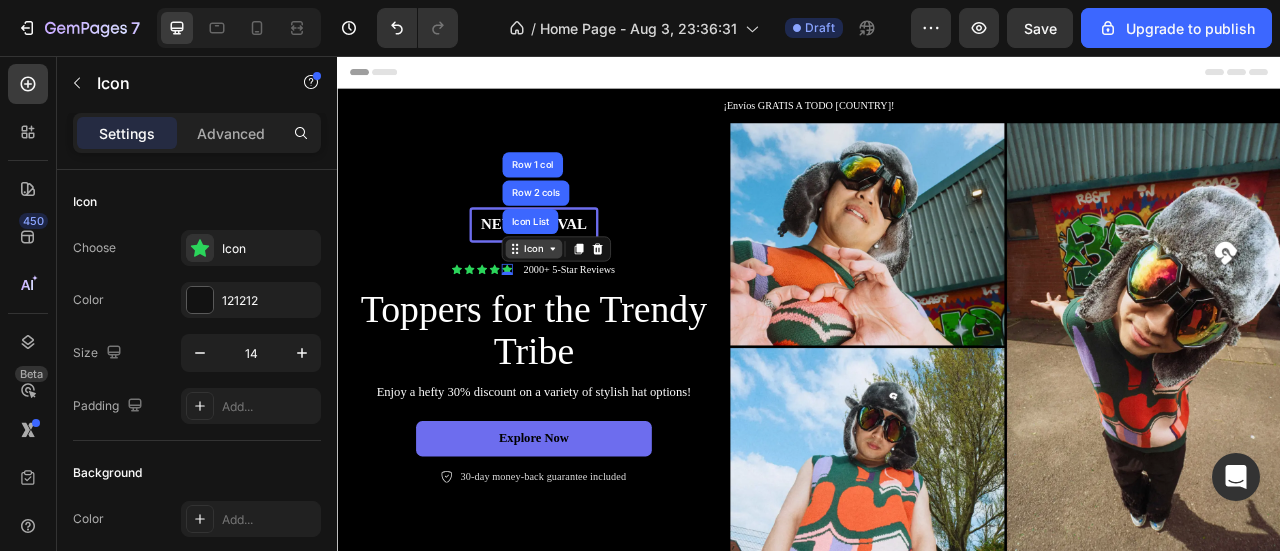click on "Icon" at bounding box center (587, 301) 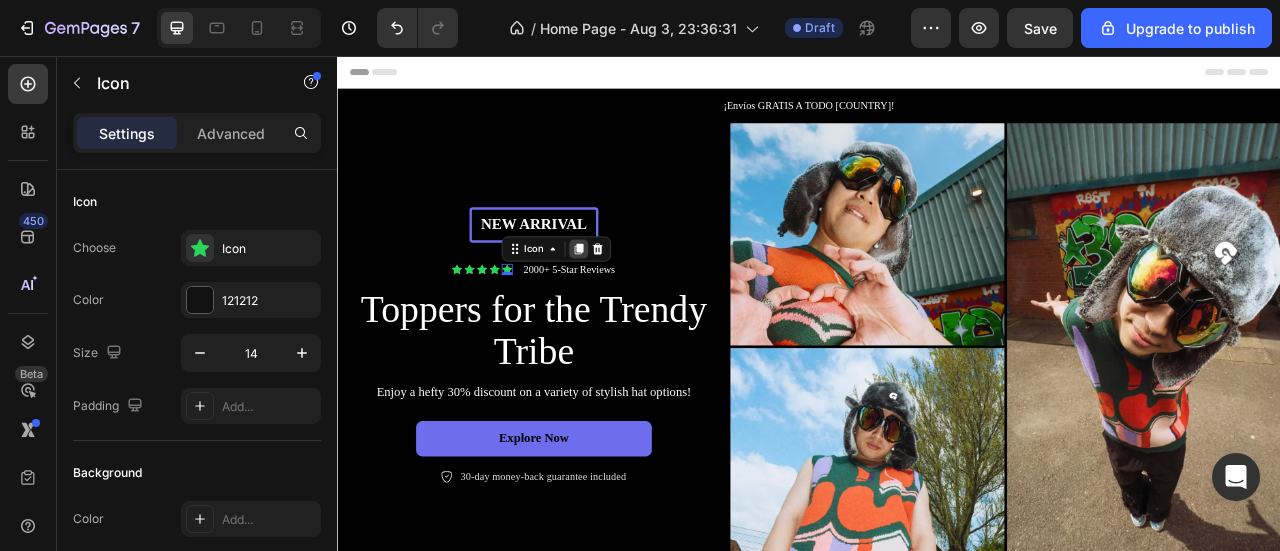 click 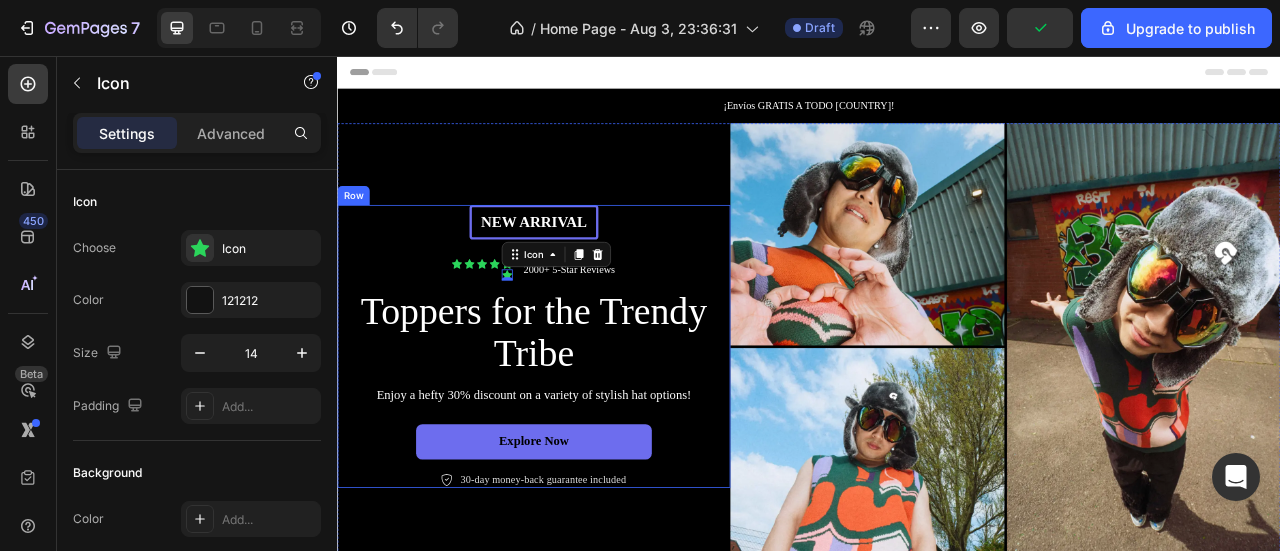 click on "Background The changes might be hidden by  the video. Color FCE849 Image Add... Video Add..." at bounding box center [587, 425] 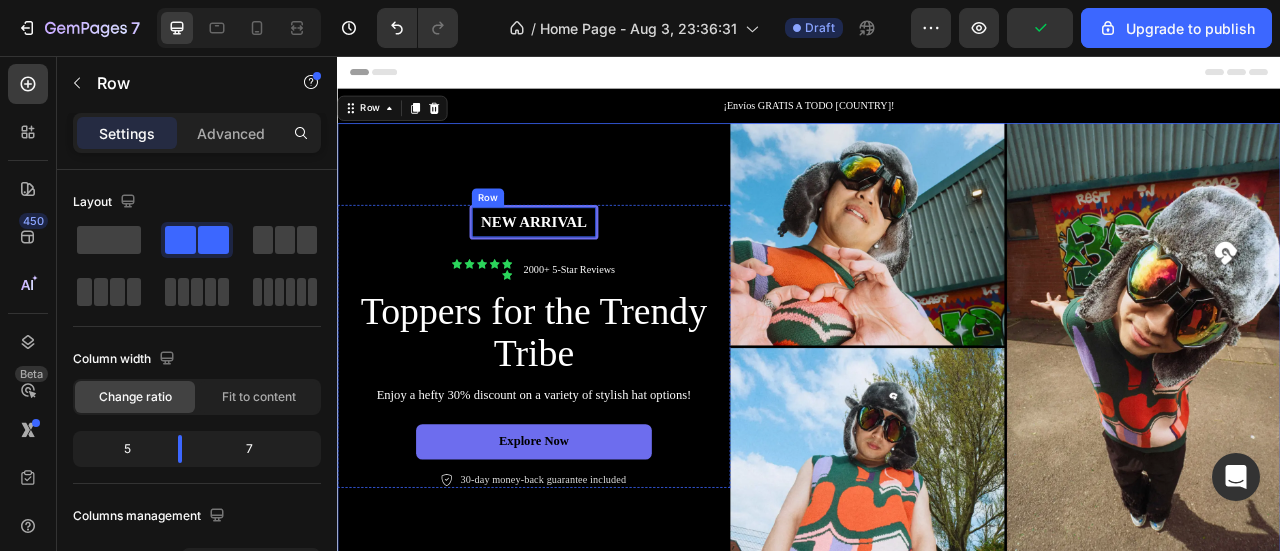 click on "New arrival" at bounding box center [587, 267] 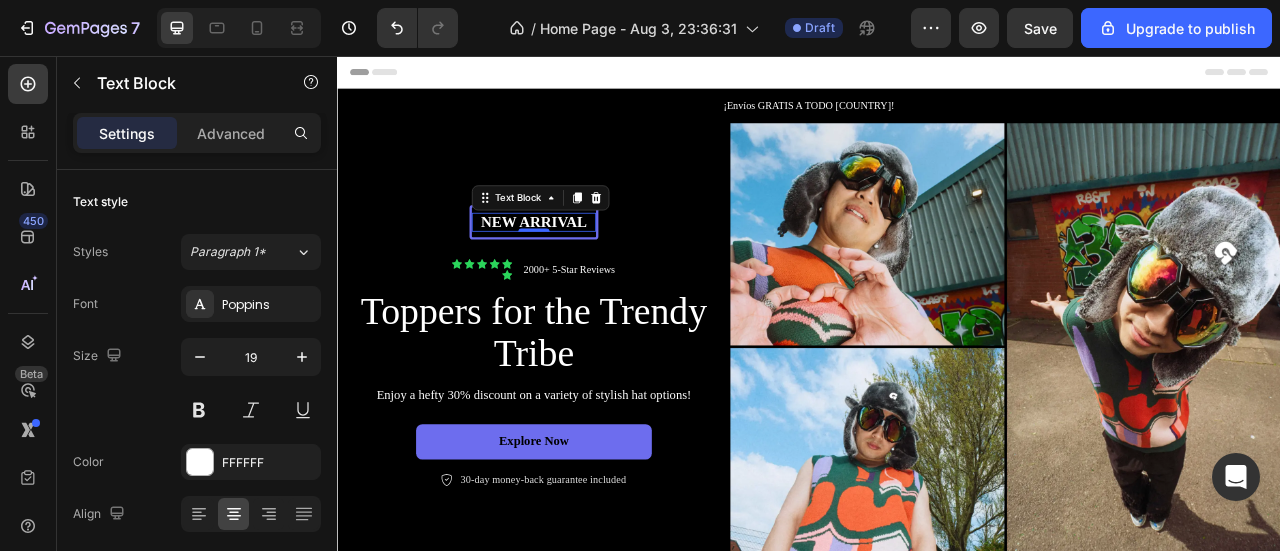 click on "New arrival" at bounding box center (587, 267) 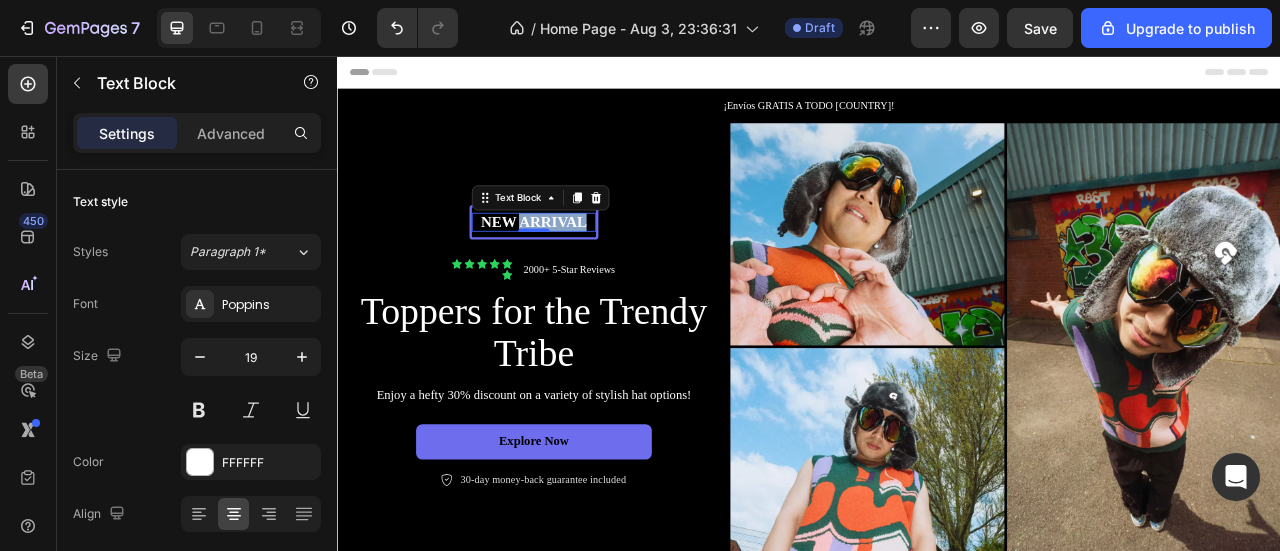 click on "New arrival" at bounding box center [587, 267] 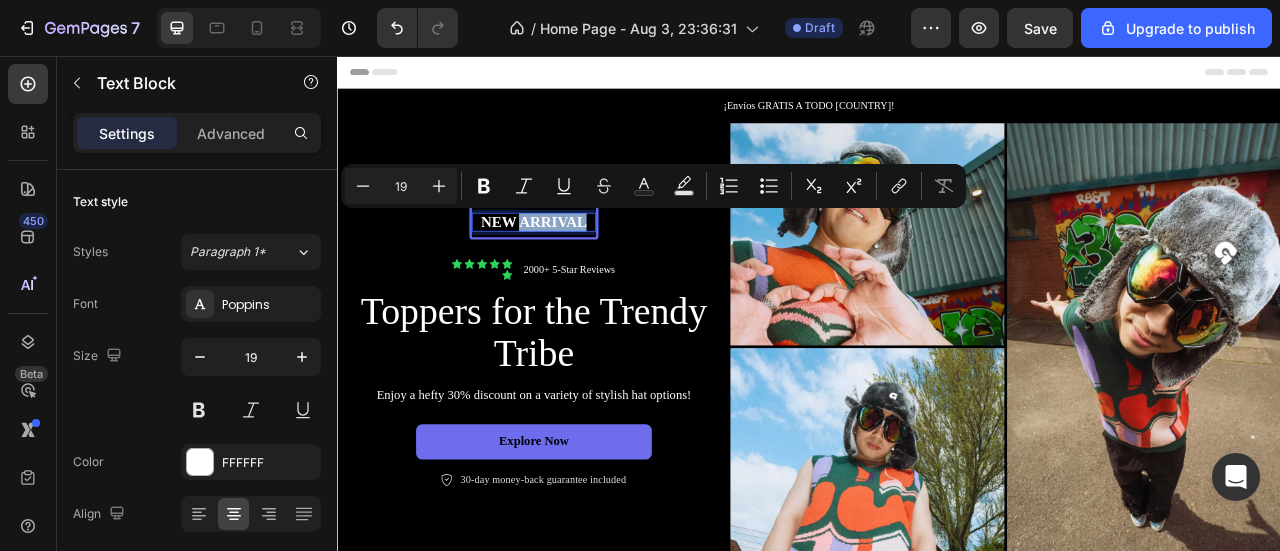 click on "New arrival" at bounding box center (587, 267) 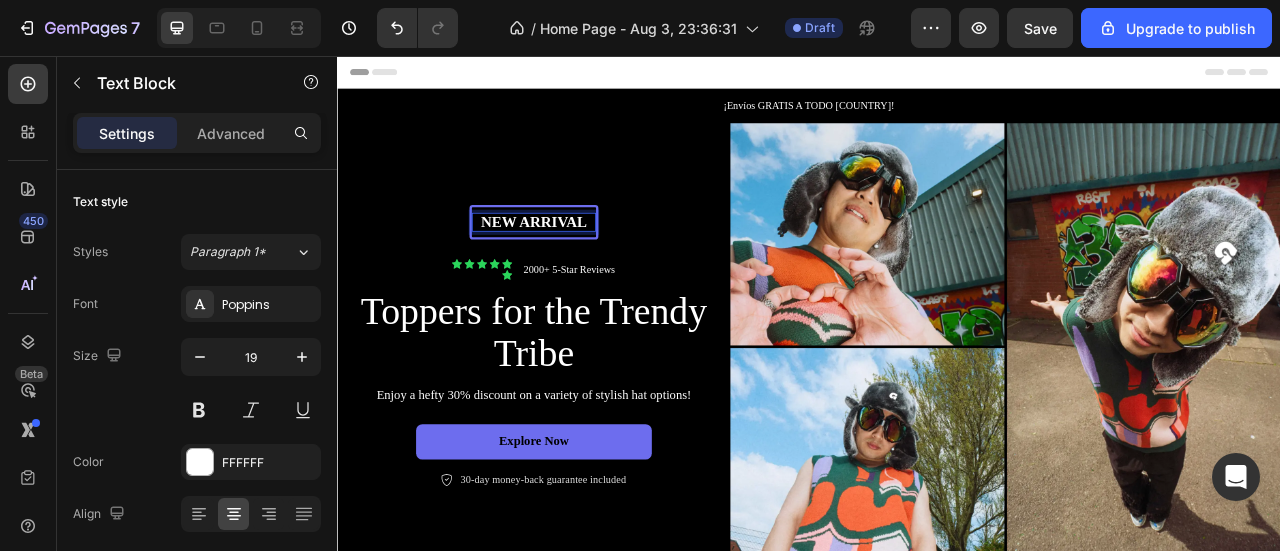 click on "New arrival" at bounding box center [587, 267] 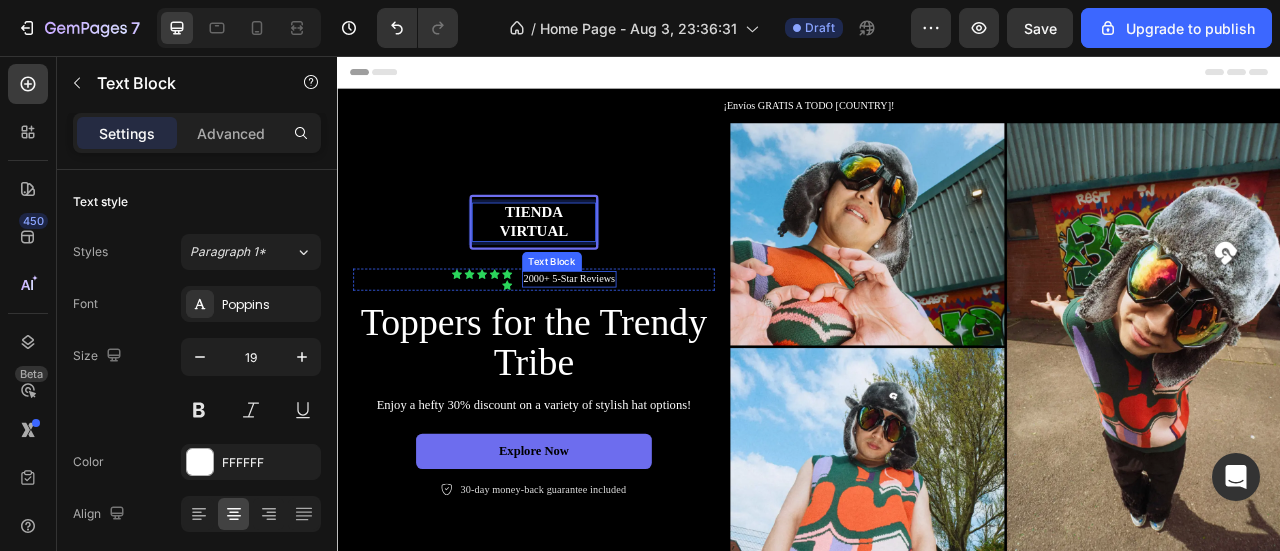 click on "2000+ 5-Star Reviews" at bounding box center [632, 339] 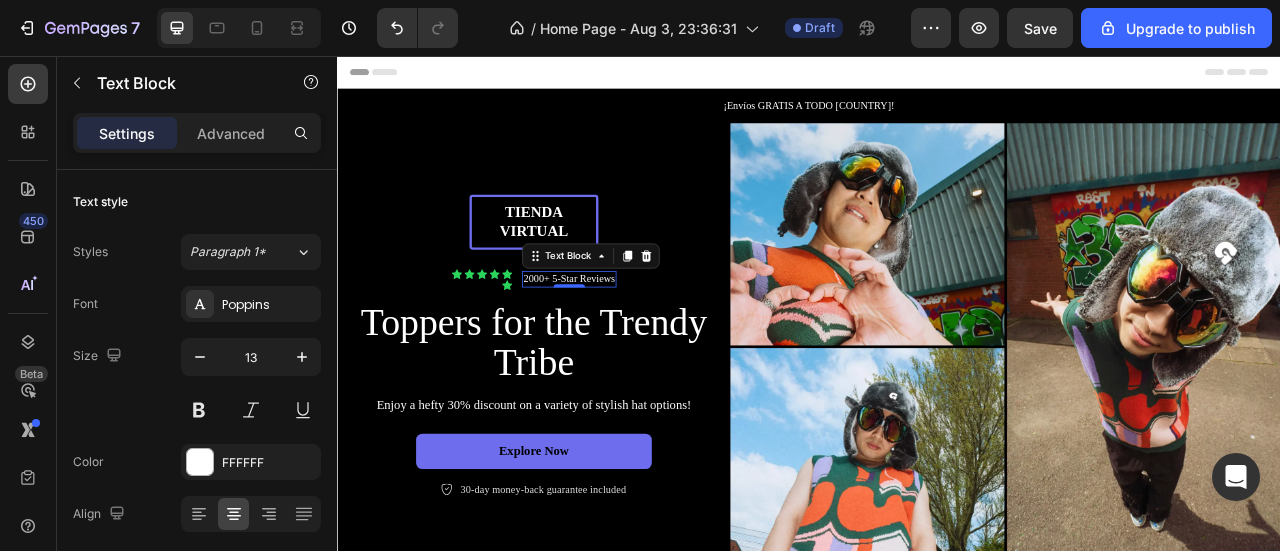 click on "2000+ 5-Star Reviews" at bounding box center (632, 339) 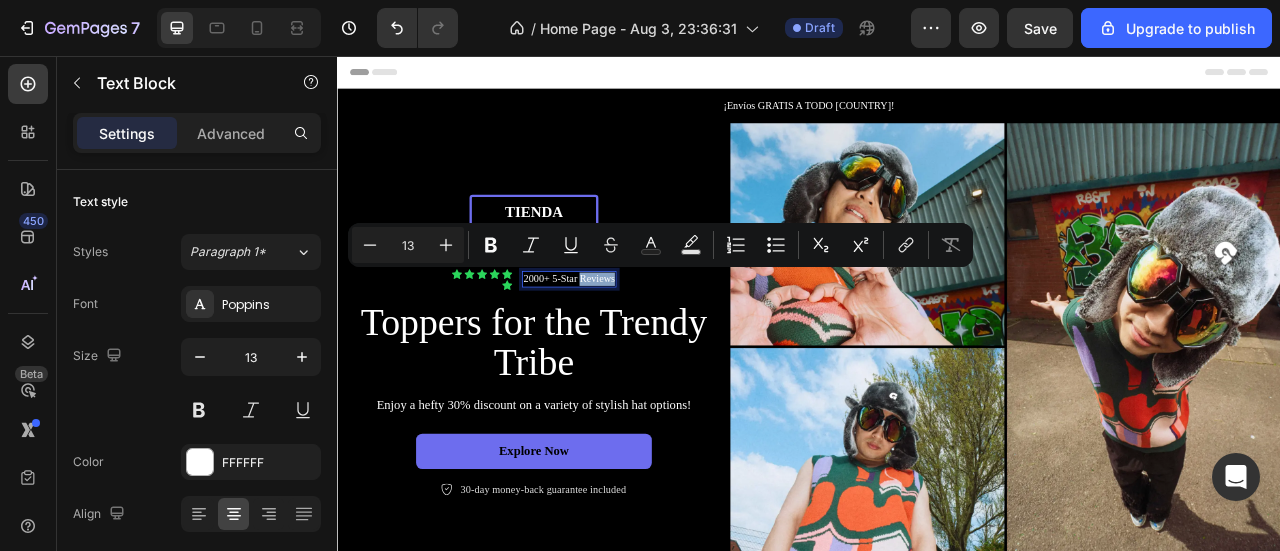 click on "2000+ 5-Star Reviews" at bounding box center [632, 339] 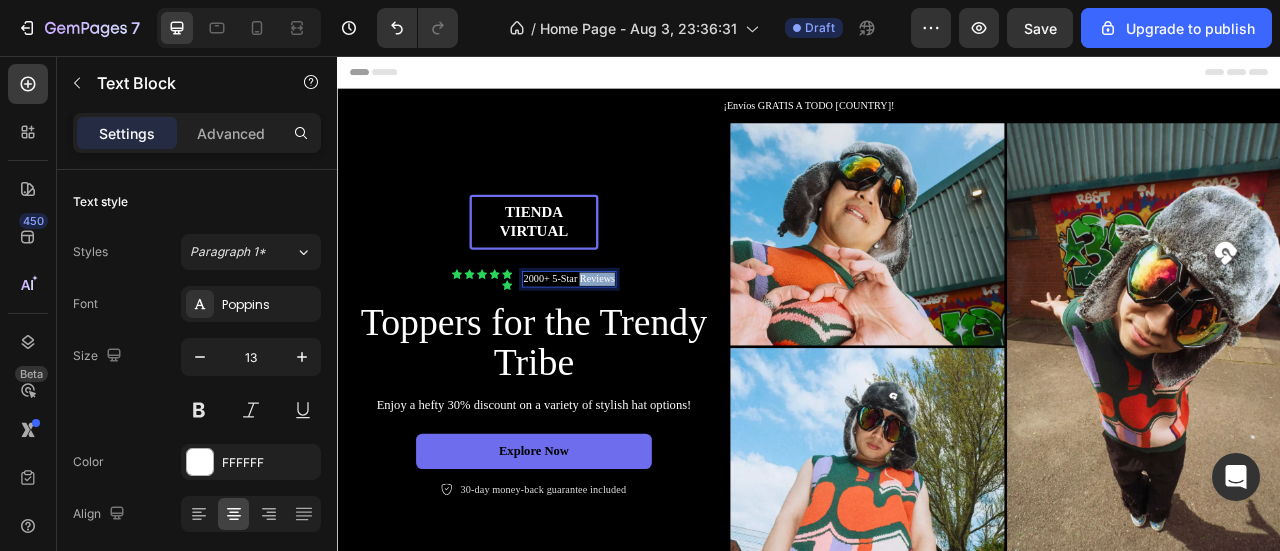 click on "2000+ 5-Star Reviews" at bounding box center [632, 339] 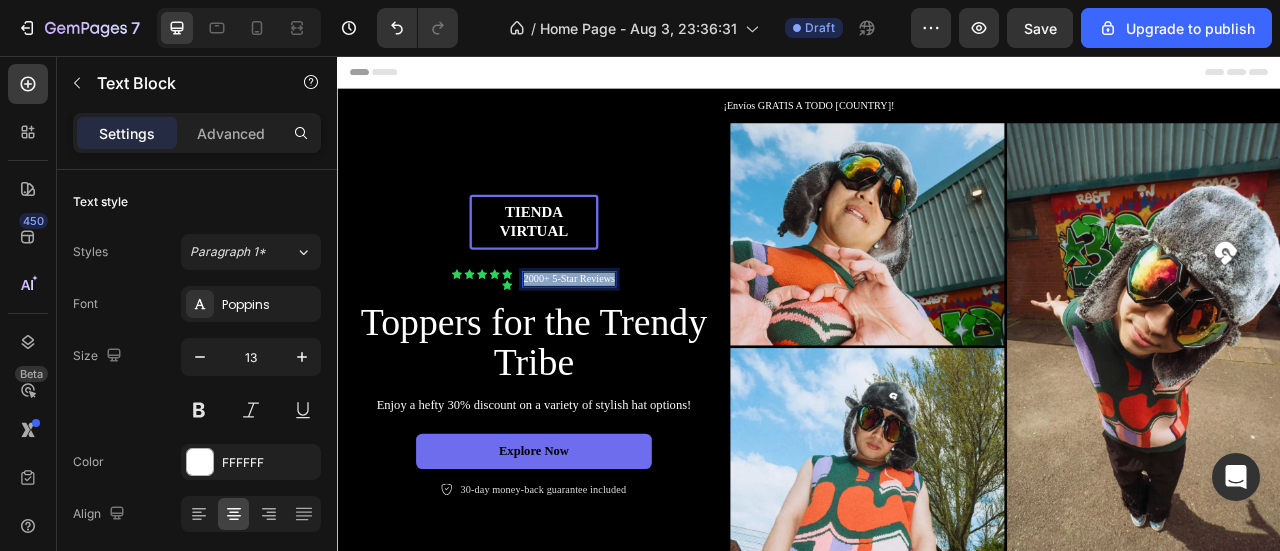 click on "2000+ 5-Star Reviews" at bounding box center (632, 339) 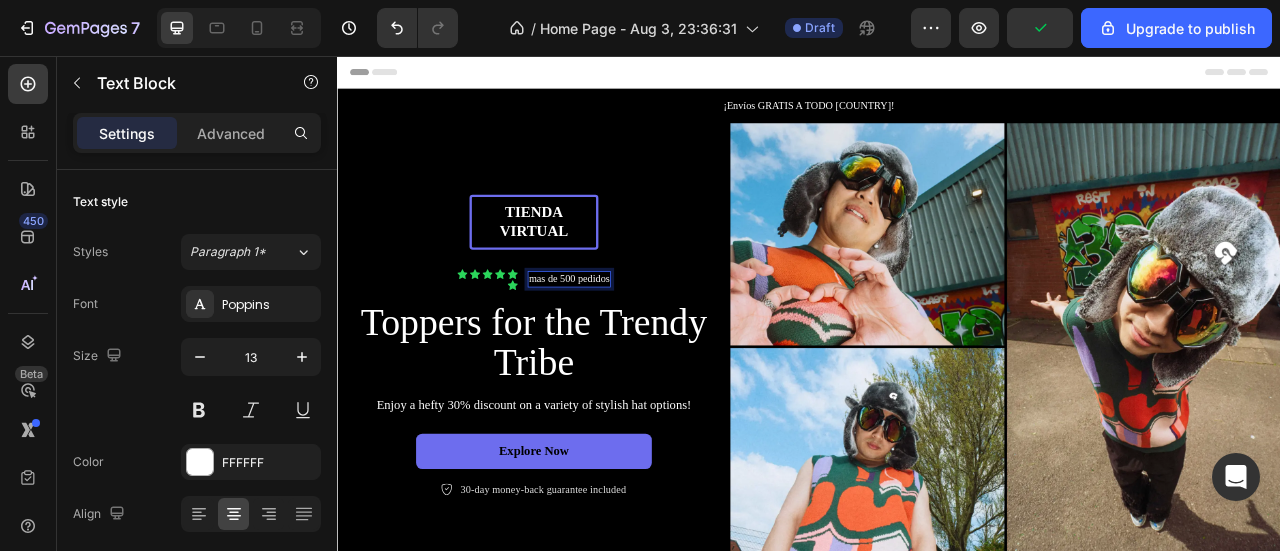 click on "mas de 500 pedidos" at bounding box center (632, 339) 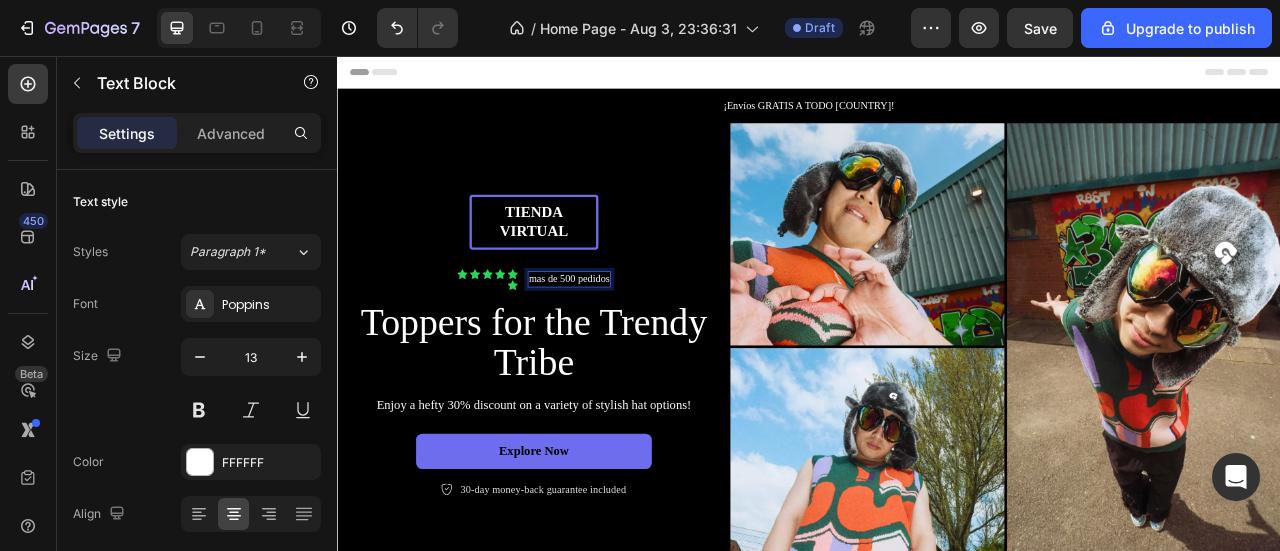 click on "m á s" 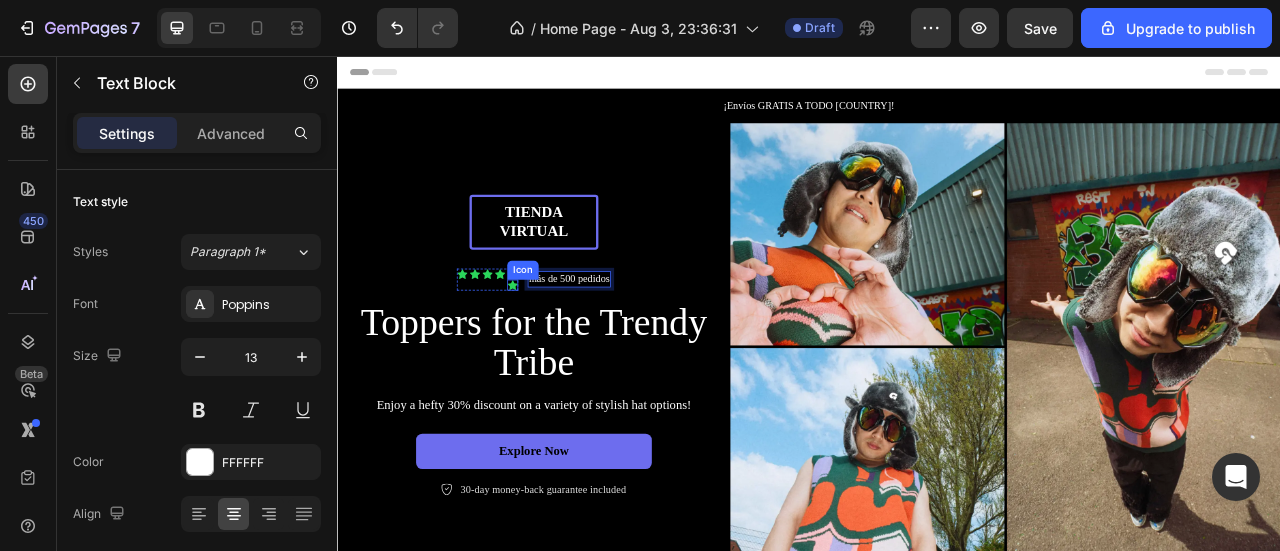 click 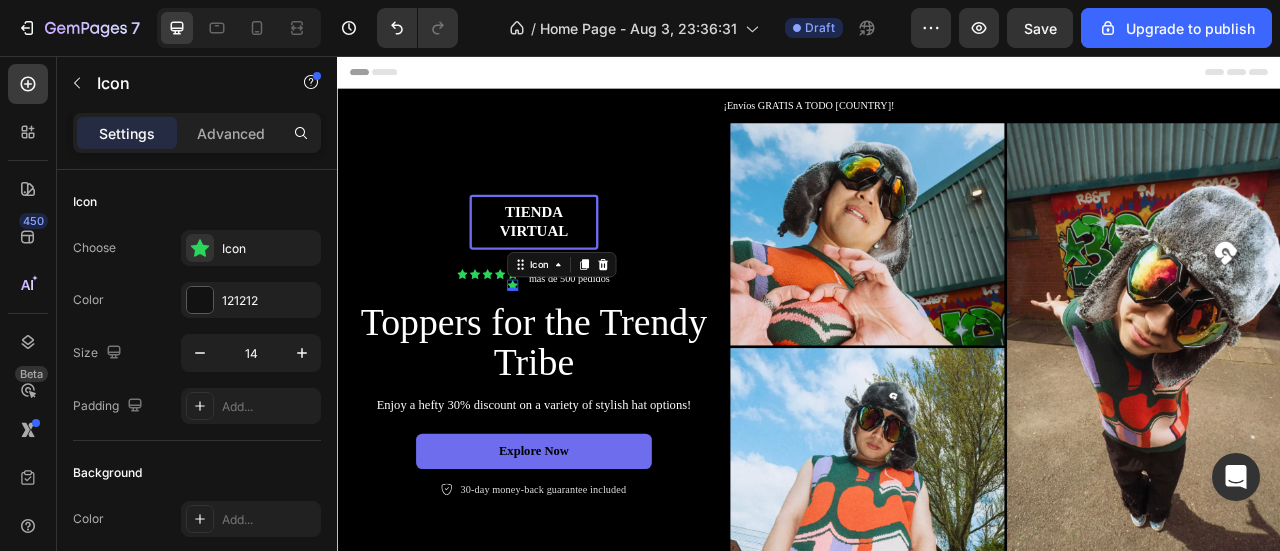click 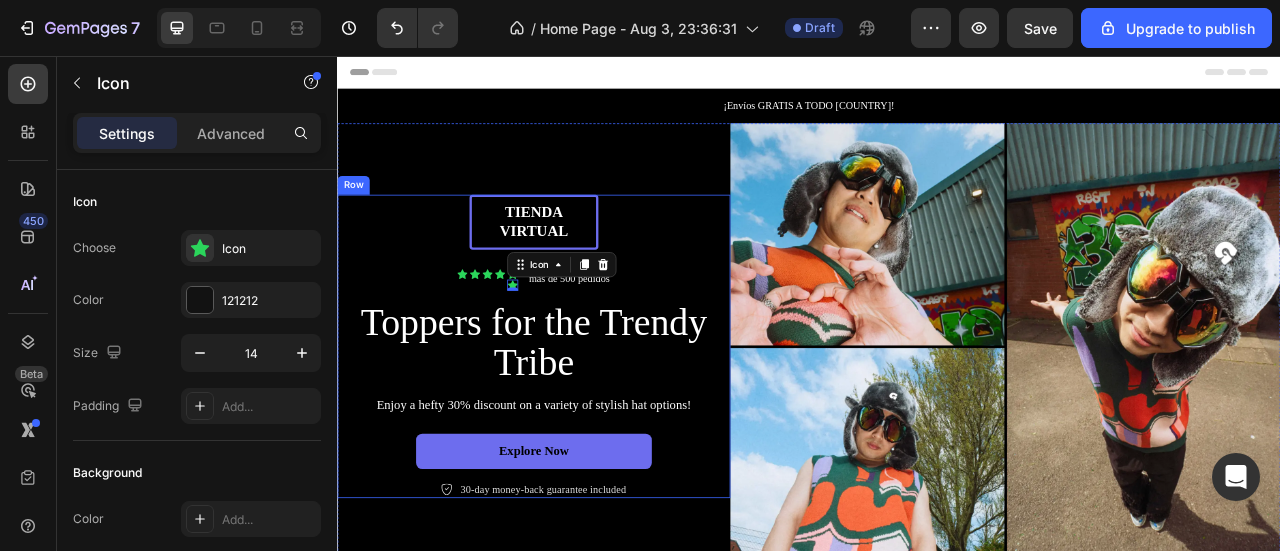 click on "tienda virtual Text Block Row
Icon
Icon
Icon
Icon
Icon
Icon   0 Icon List más de 500 pedidos  Text Block Row Toppers for the Trendy Tribe Heading Enjoy a hefty 30% discount on a variety of stylish hat options! Text Block Explore Now Button
Icon 30-day money-back guarantee included  Text Block Row" at bounding box center (587, 425) 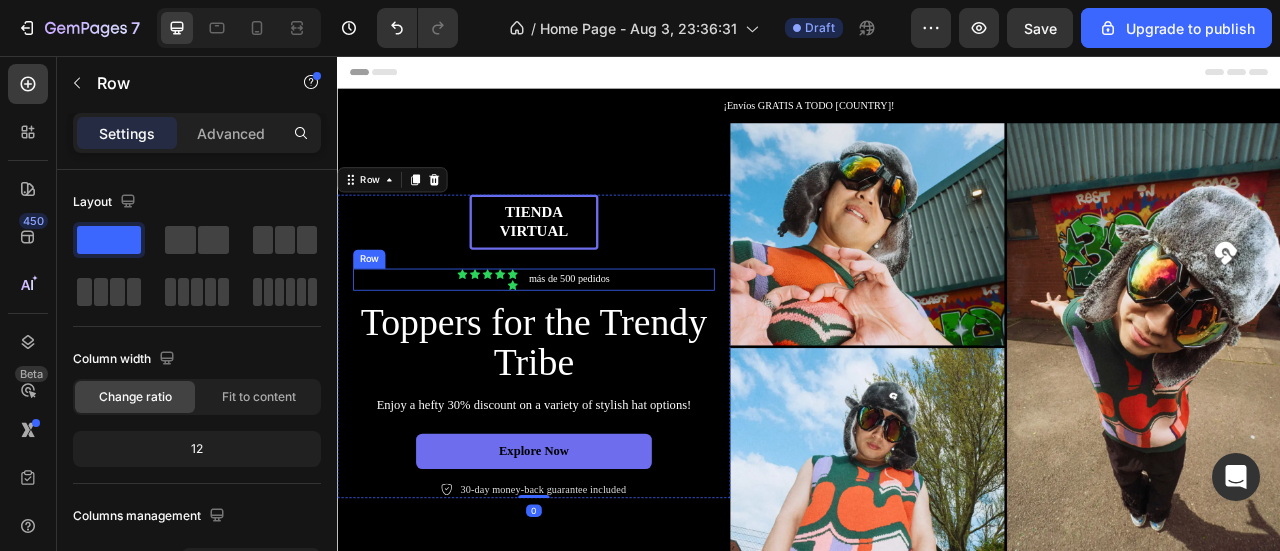 click on "Toppers for the Trendy Tribe" at bounding box center (587, 421) 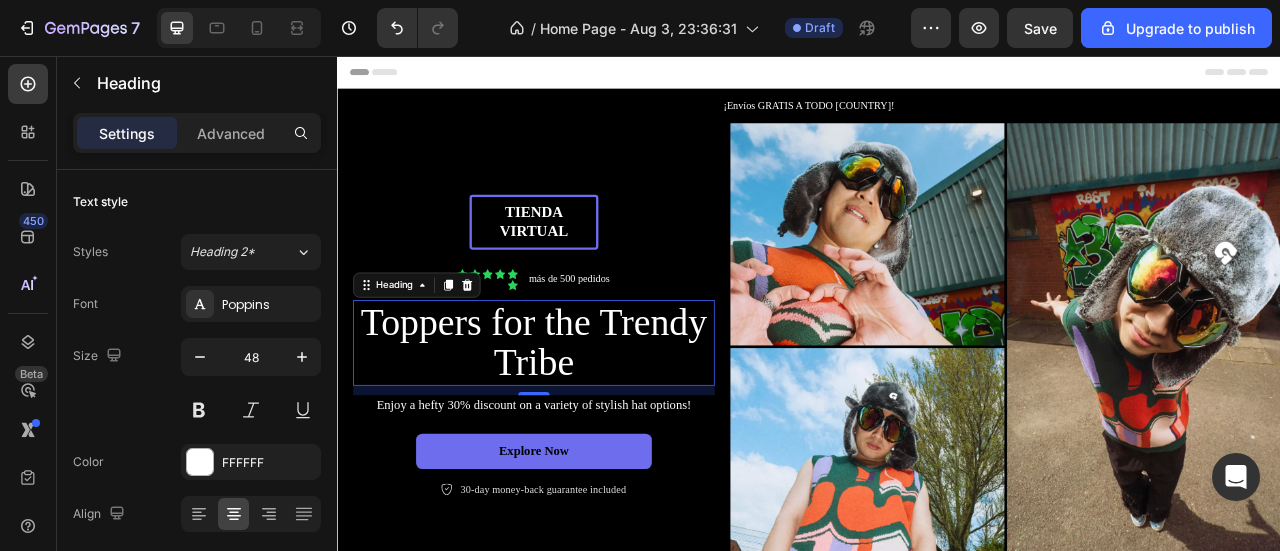 click on "Toppers for the Trendy Tribe" at bounding box center [587, 421] 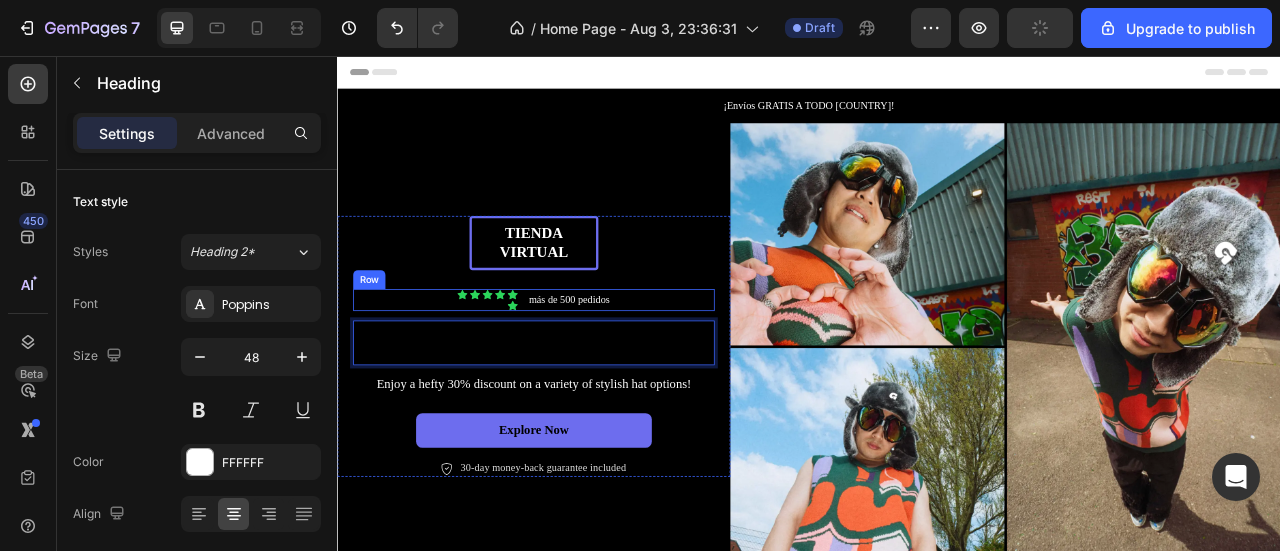 click on "más de 500 pedidos" at bounding box center [632, 366] 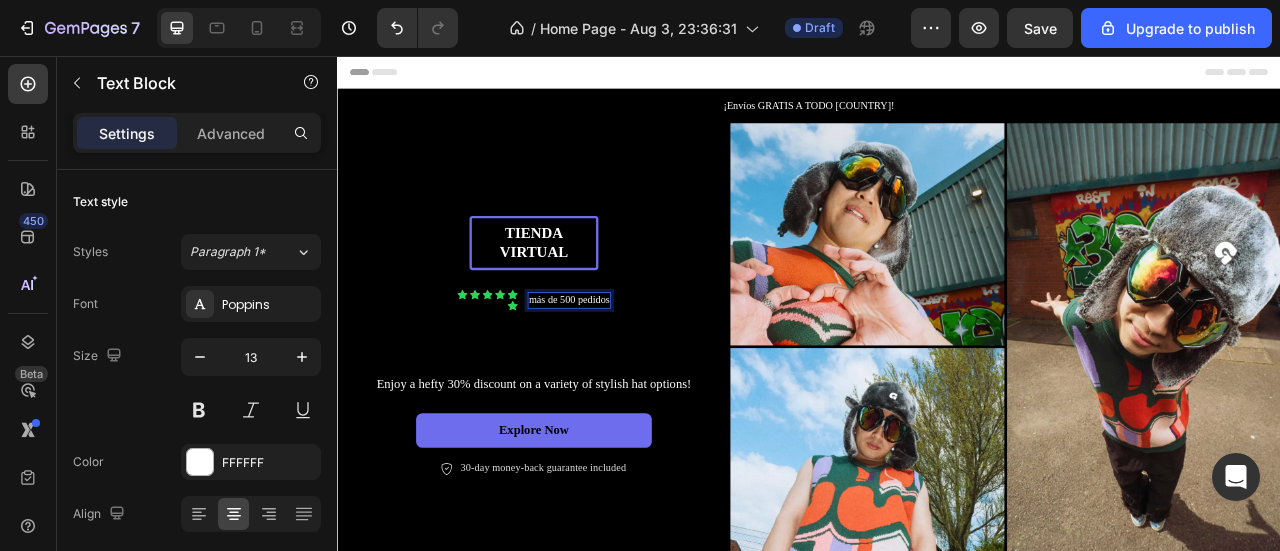 click on "más de 500 pedidos" at bounding box center [632, 366] 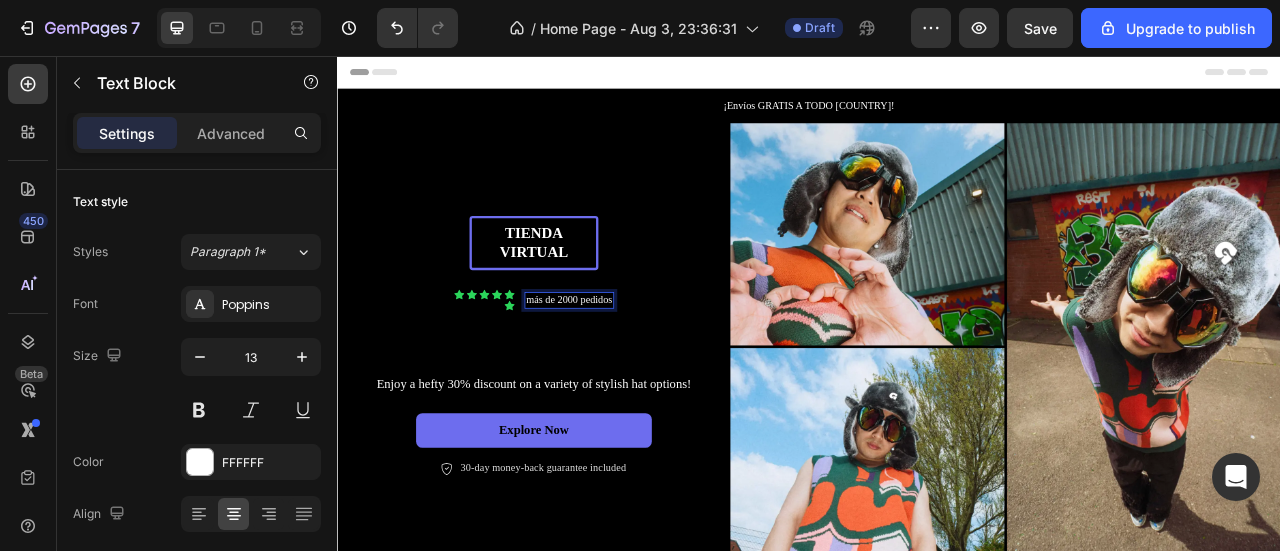 click on "más de 2000 pedidos" at bounding box center (631, 366) 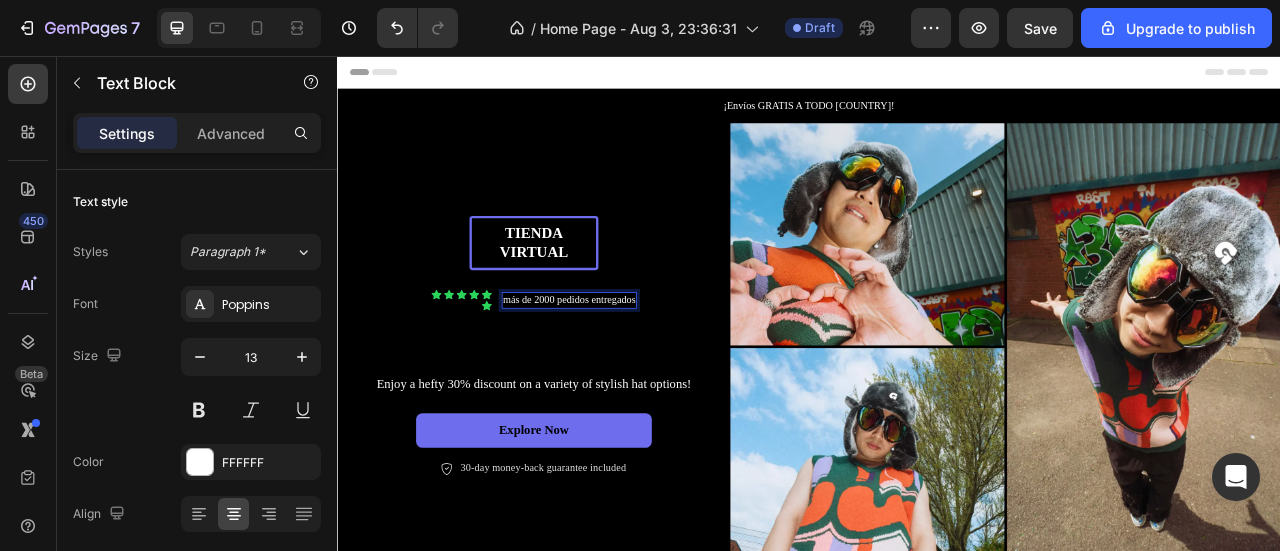 click on "más de 2000 pedidos entregados" at bounding box center [632, 366] 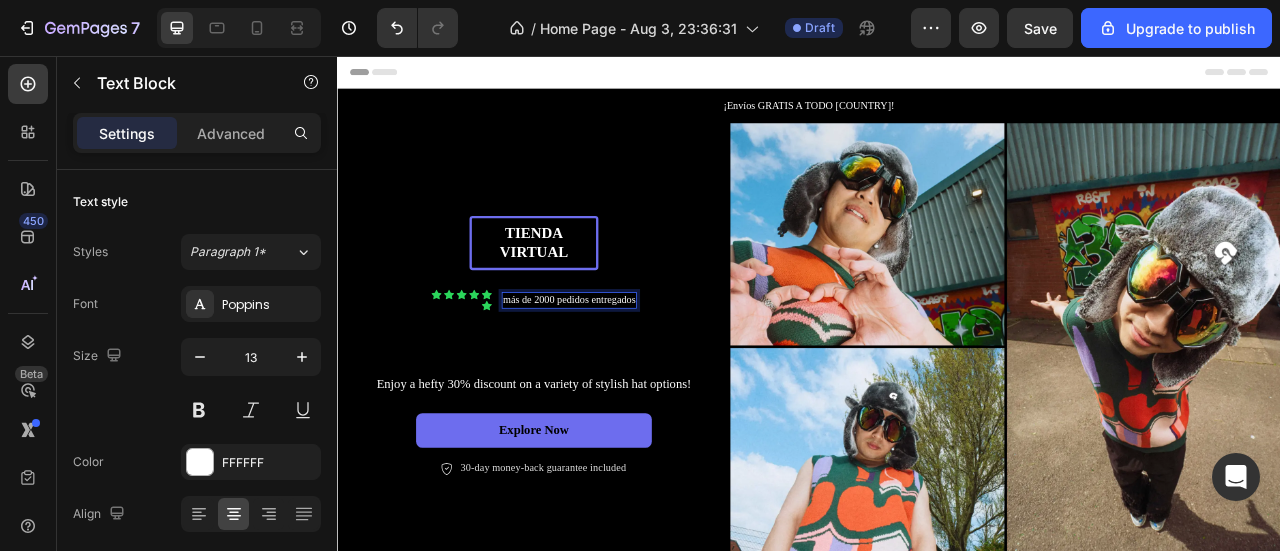 click on "M ás" 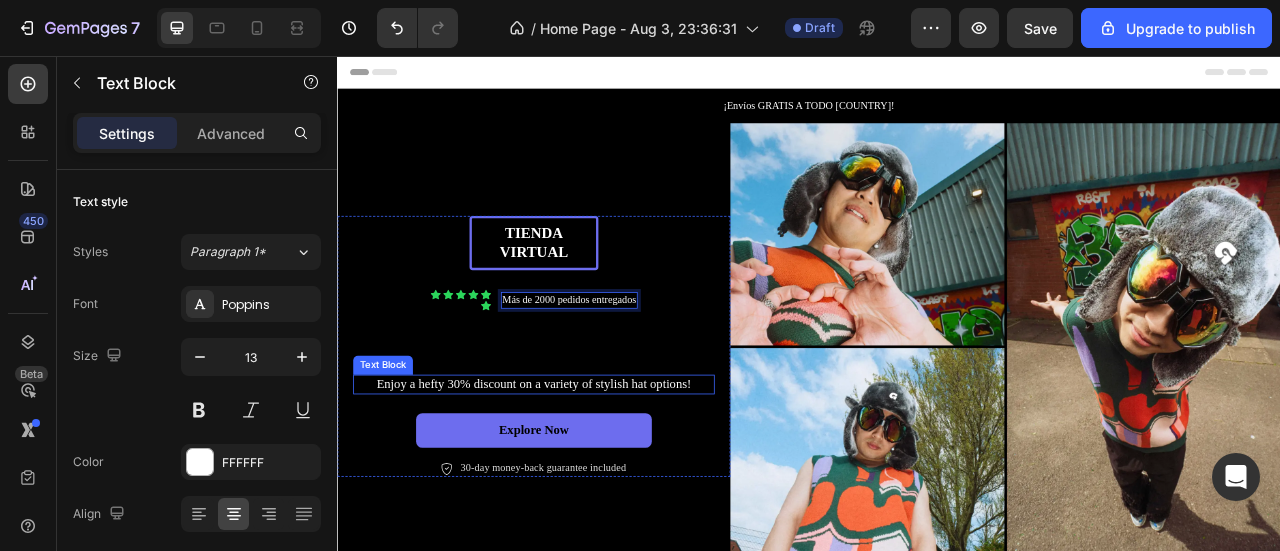 click on "Enjoy a hefty 30% discount on a variety of stylish hat options!" at bounding box center (587, 473) 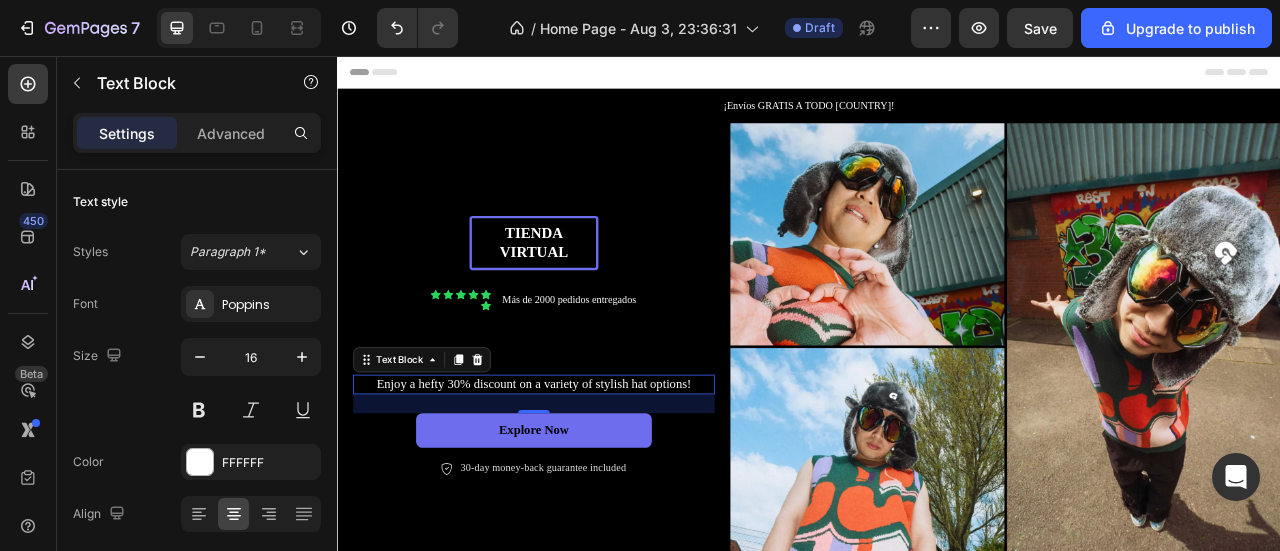 click on "Enjoy a hefty 30% discount on a variety of stylish hat options!" at bounding box center [587, 473] 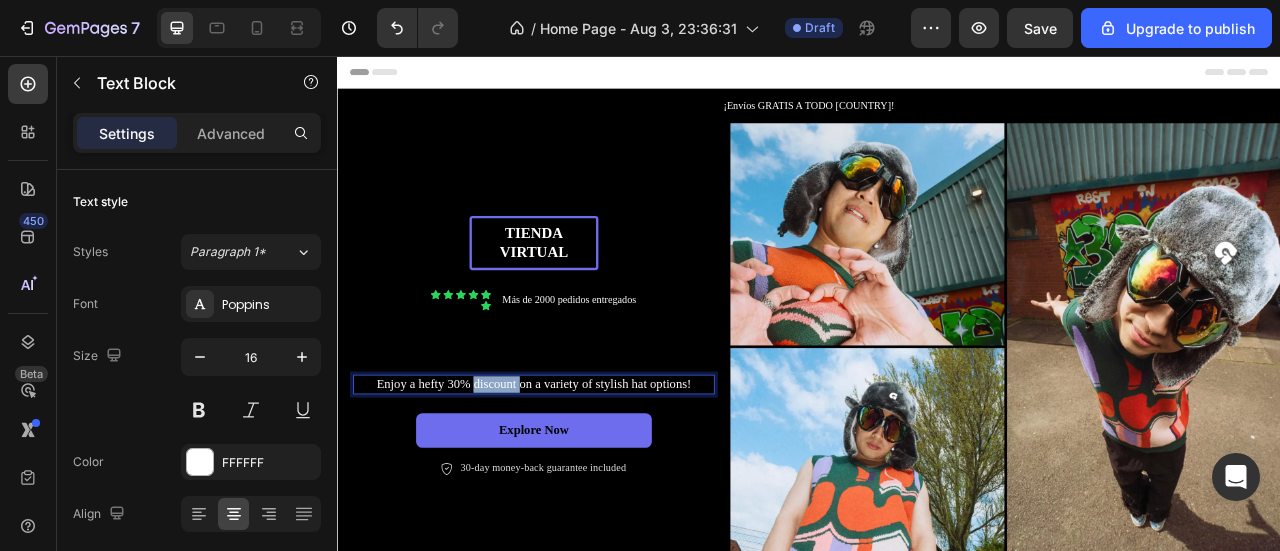 click on "Enjoy a hefty 30% discount on a variety of stylish hat options!" at bounding box center [587, 473] 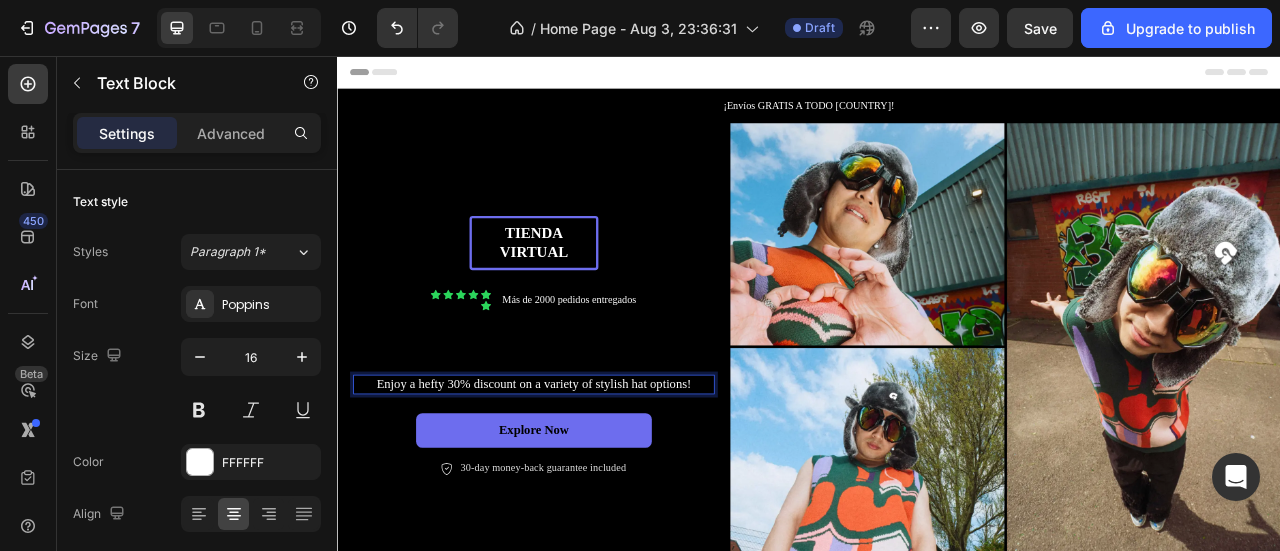 click on "Enjoy a hefty 30% discount on a variety of stylish hat options!" at bounding box center (587, 473) 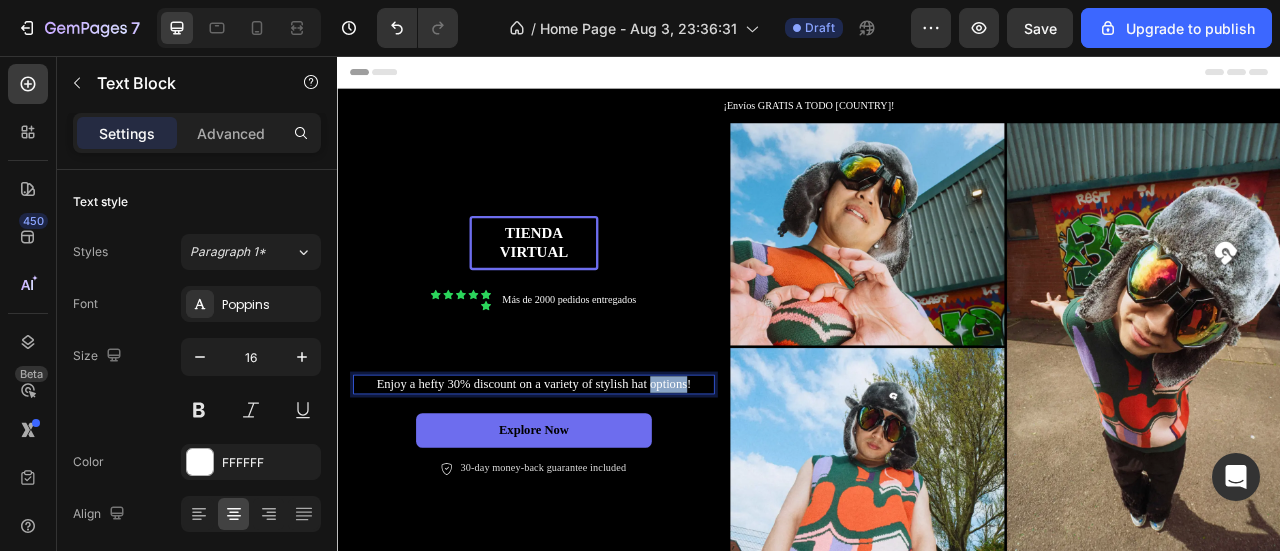 click on "Enjoy a hefty 30% discount on a variety of stylish hat options!" at bounding box center [587, 473] 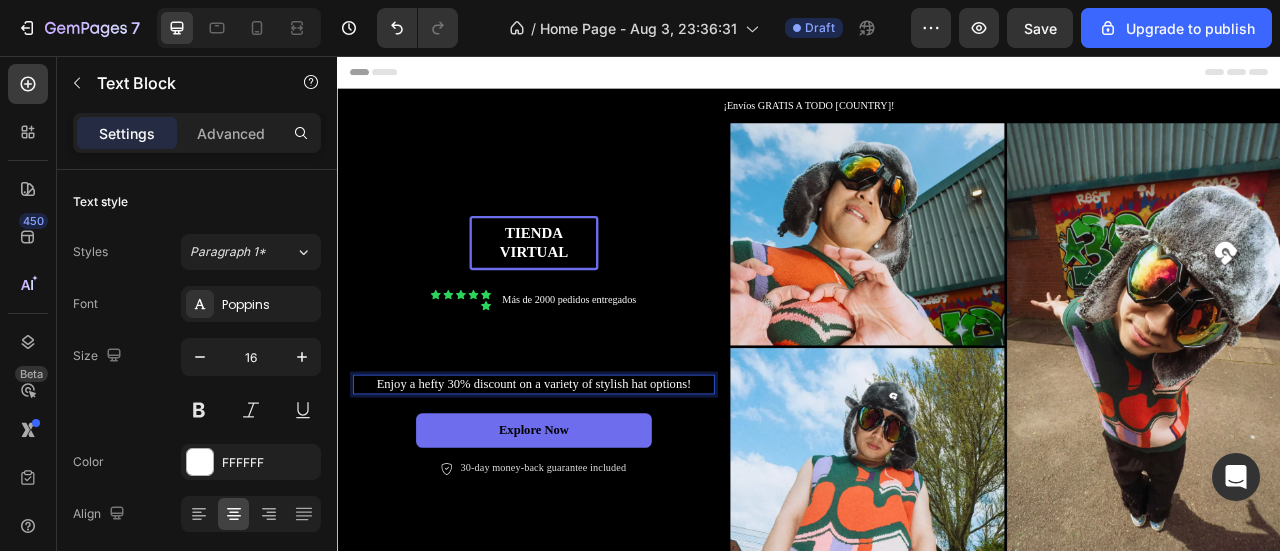 click on "Enjoy a hefty 30% discount on a variety of stylish hat options!" at bounding box center (587, 473) 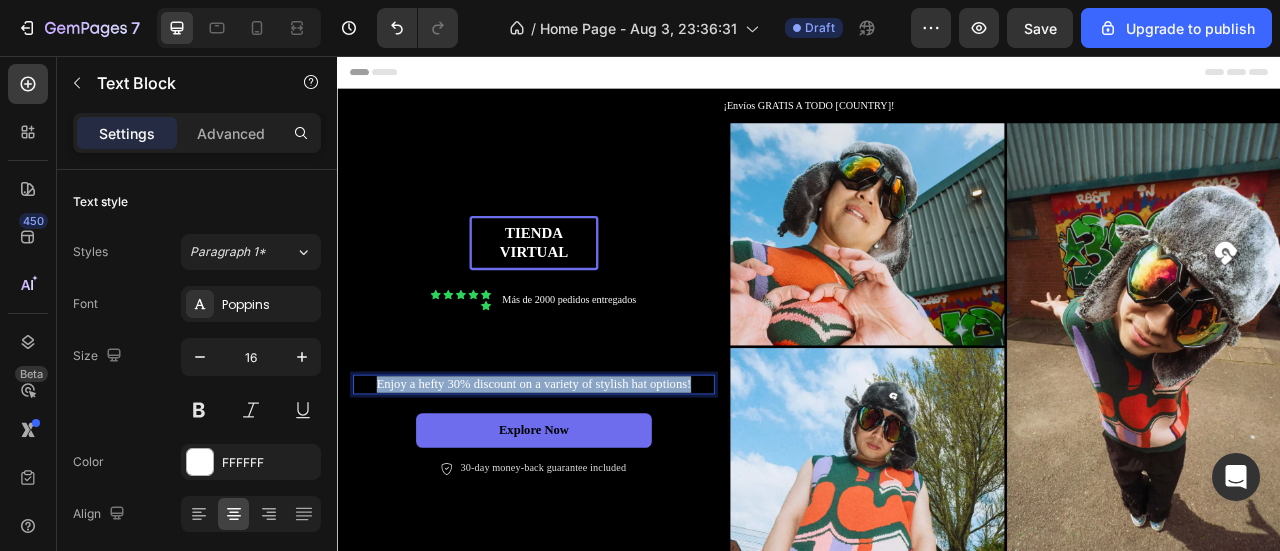 click on "Enjoy a hefty 30% discount on a variety of stylish hat options!" at bounding box center (587, 473) 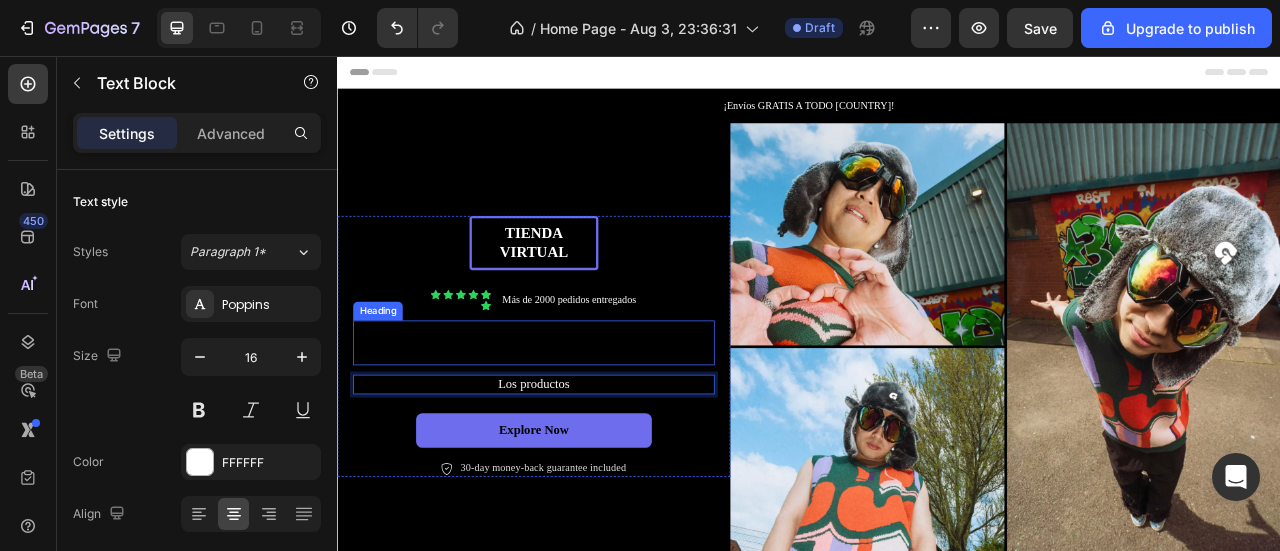 click at bounding box center (587, 420) 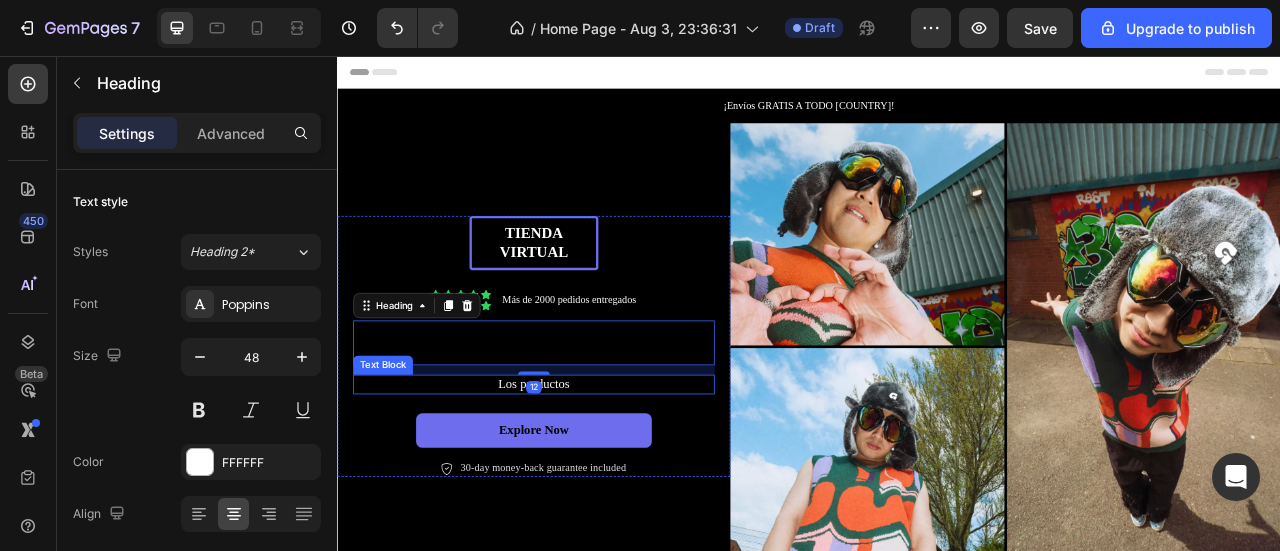 click on "Los productos" at bounding box center (587, 473) 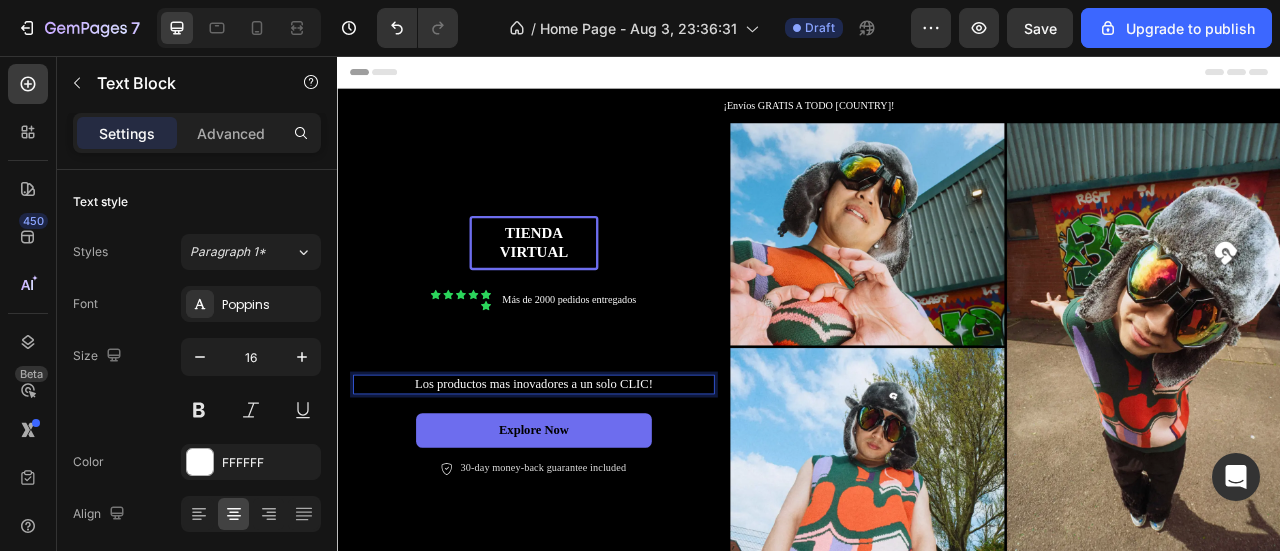 click on "Los productos mas inovadores a un solo CLIC!" at bounding box center (587, 473) 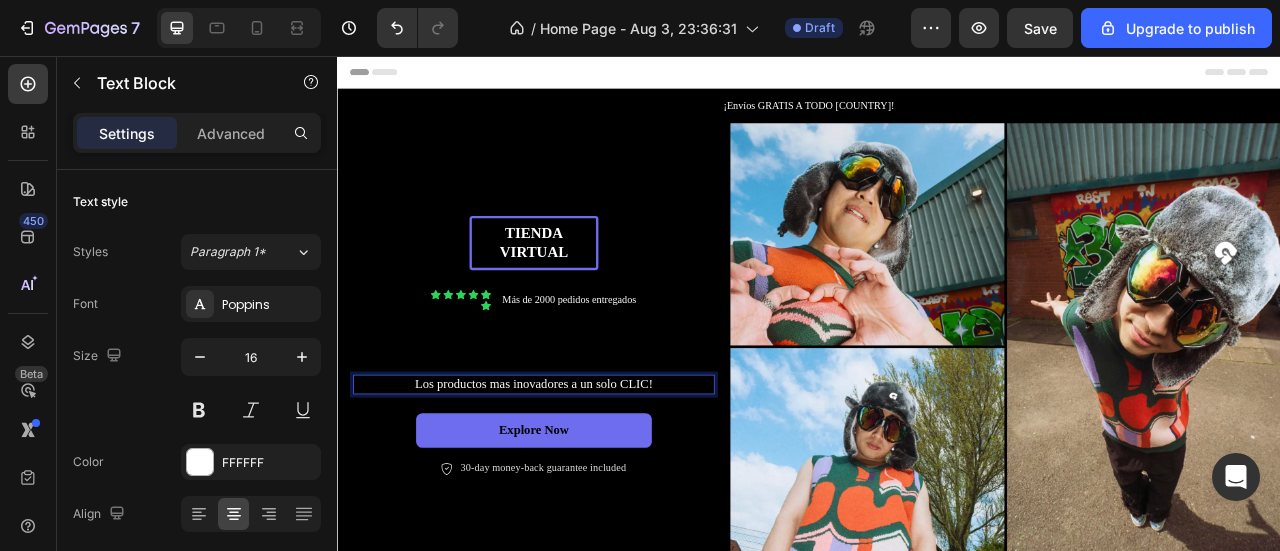 click on "á" 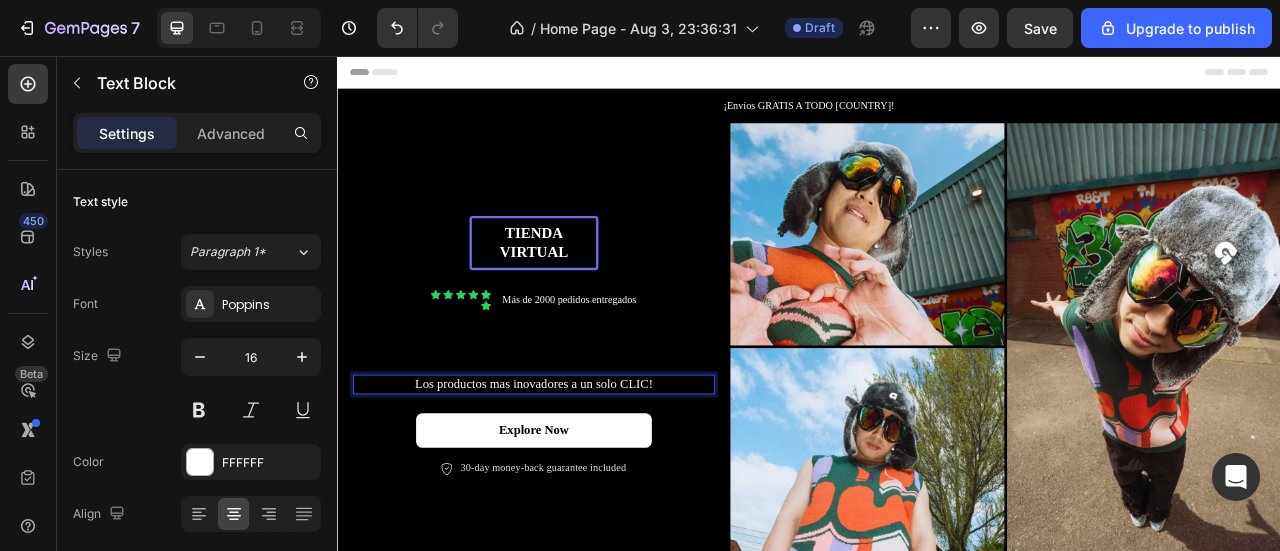 type 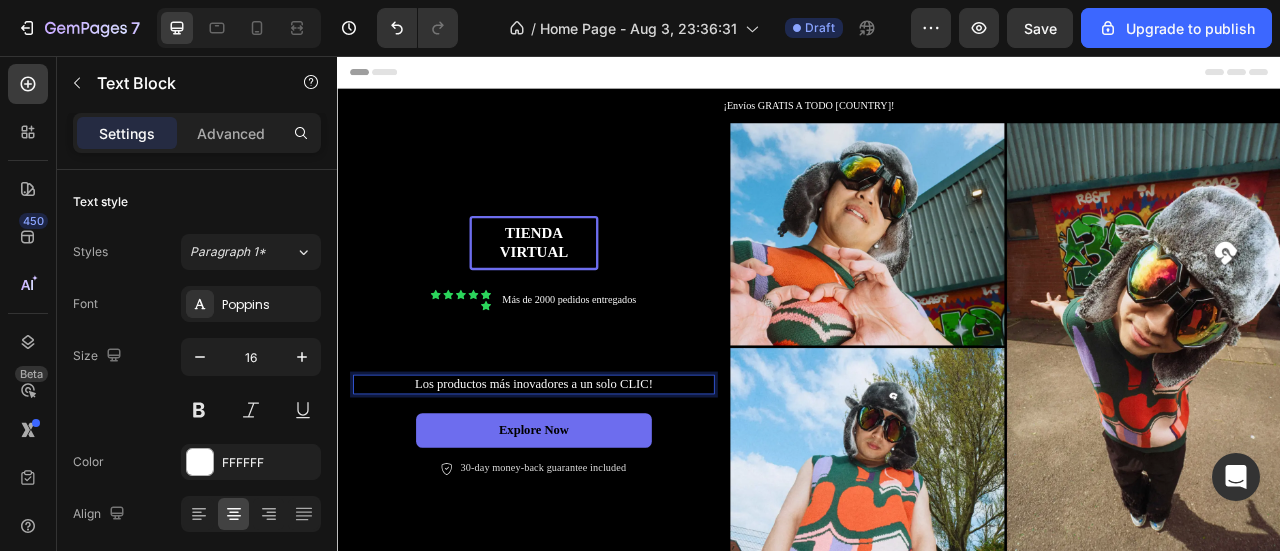 click on "Los productos más inovadores a un solo CLIC!" at bounding box center (587, 473) 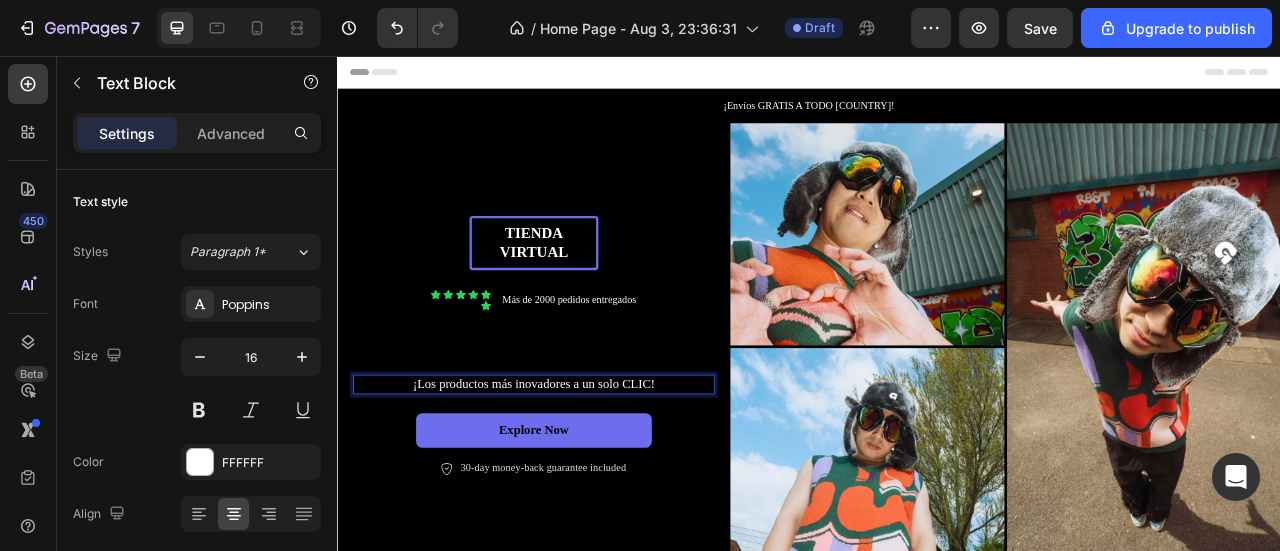 click on "¡Los productos más inovadores a un solo CLIC!" at bounding box center (587, 473) 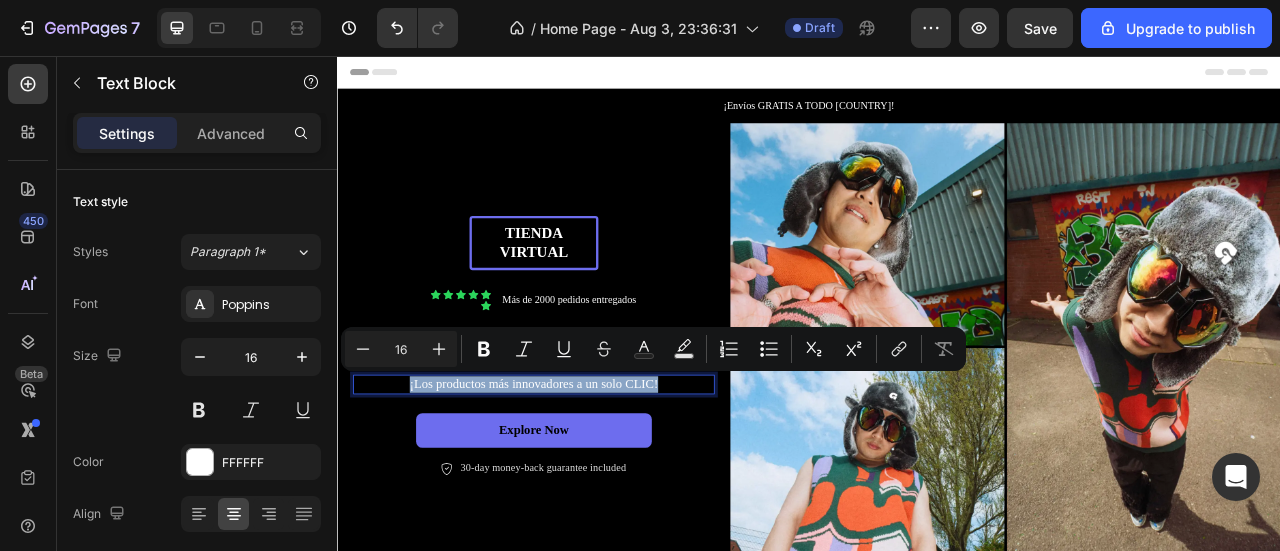 drag, startPoint x: 413, startPoint y: 467, endPoint x: 774, endPoint y: 472, distance: 361.03464 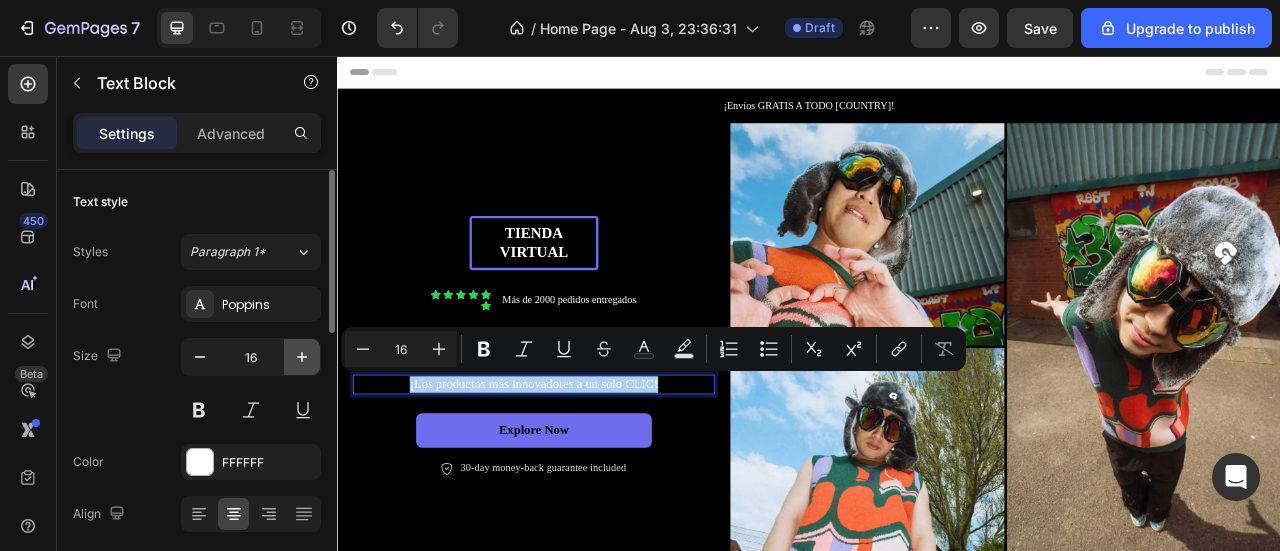 click 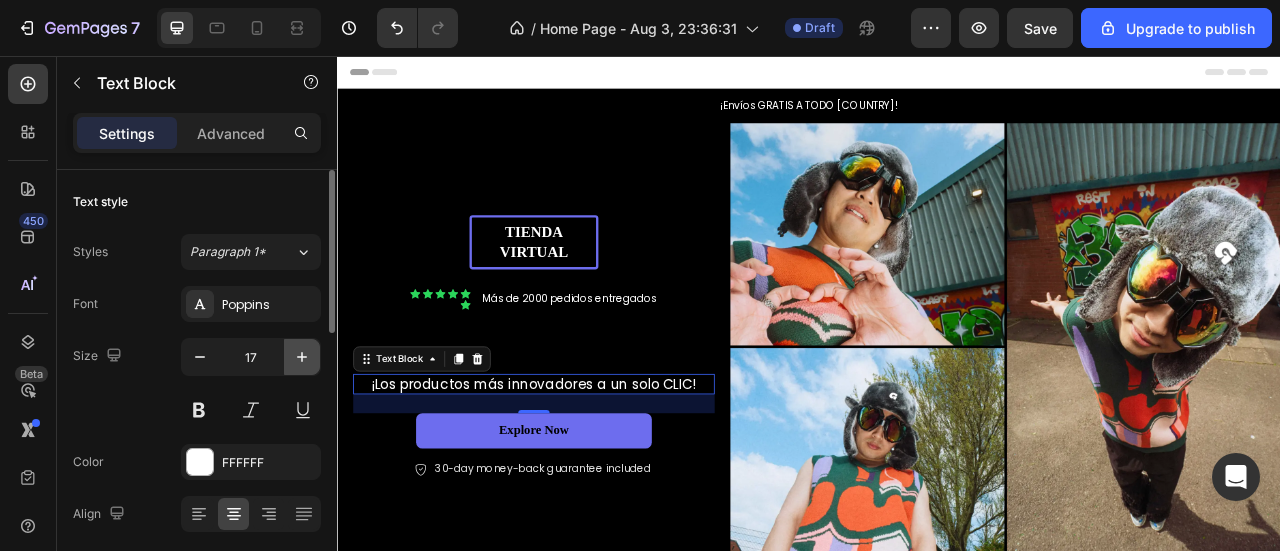 click 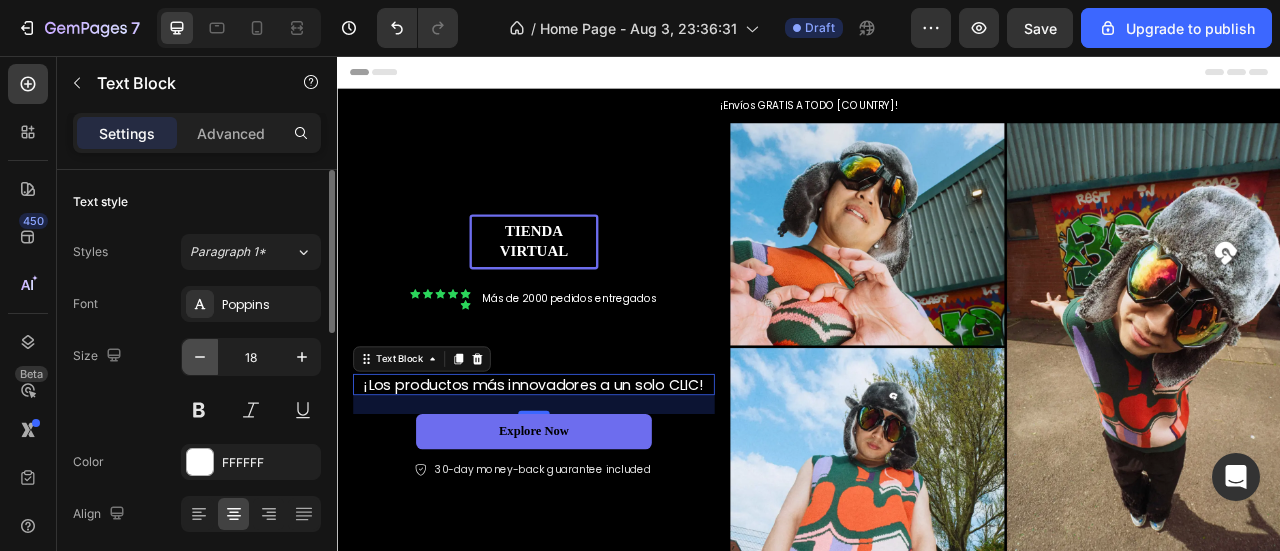 click 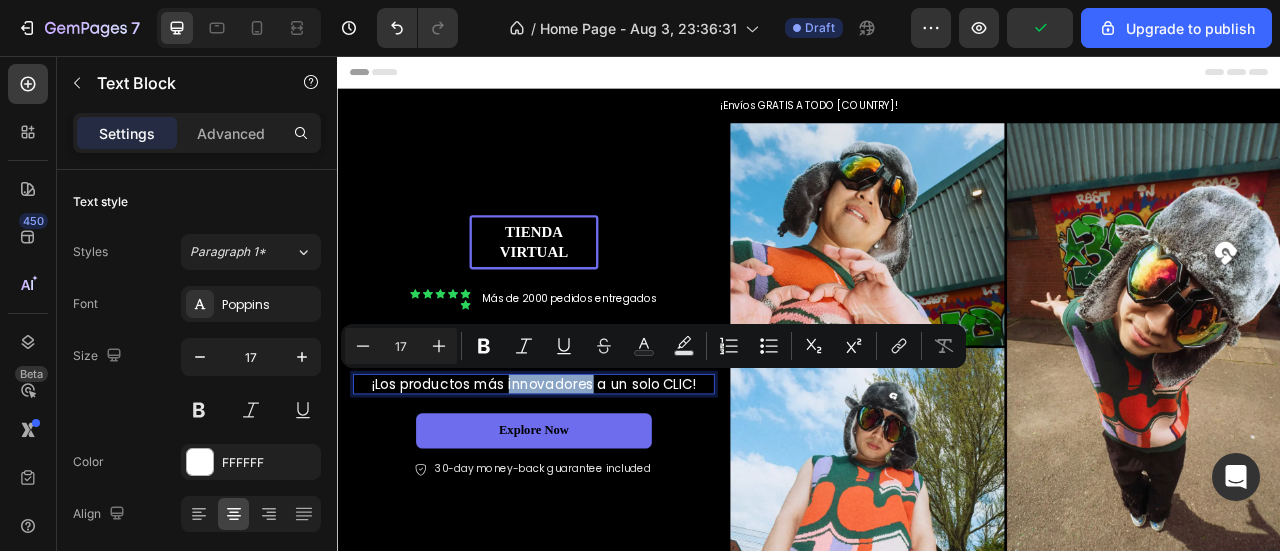 drag, startPoint x: 657, startPoint y: 468, endPoint x: 552, endPoint y: 467, distance: 105.00476 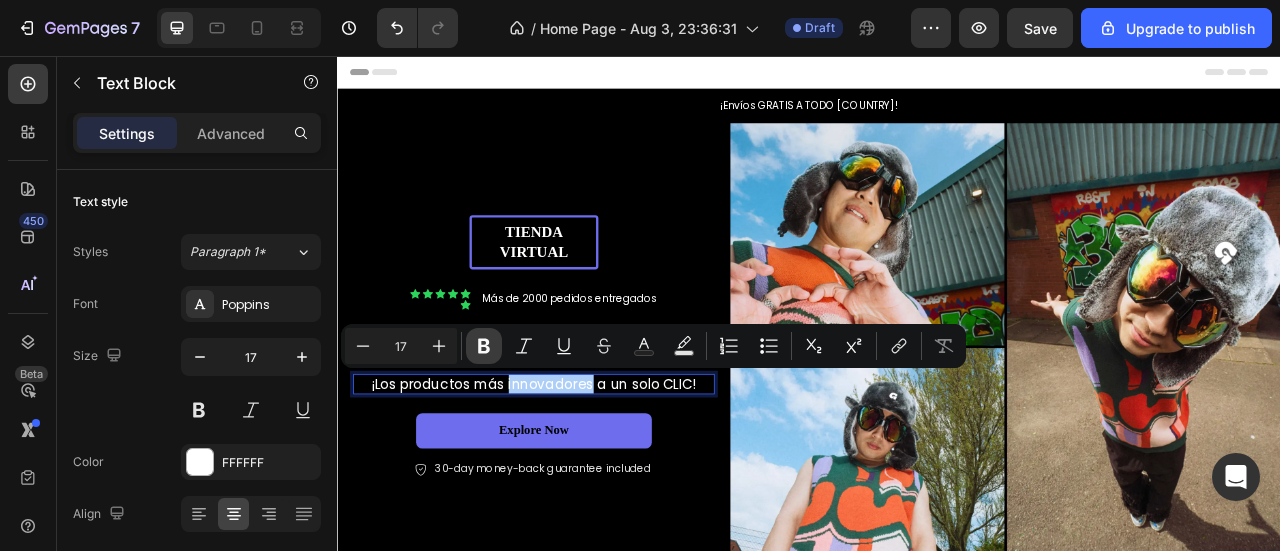 click 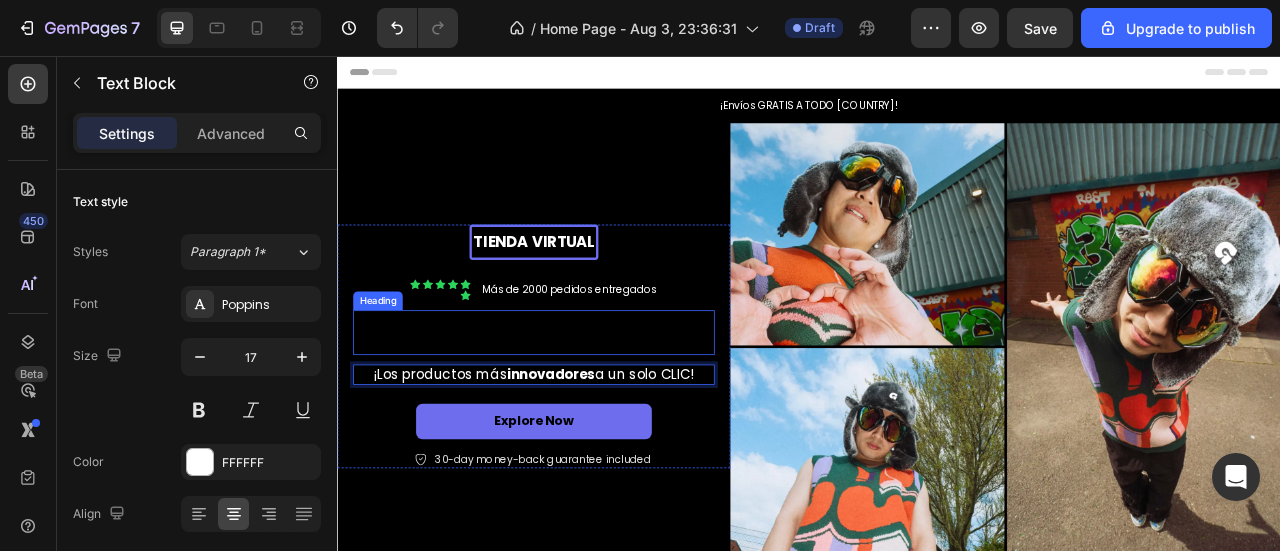 click at bounding box center (587, 407) 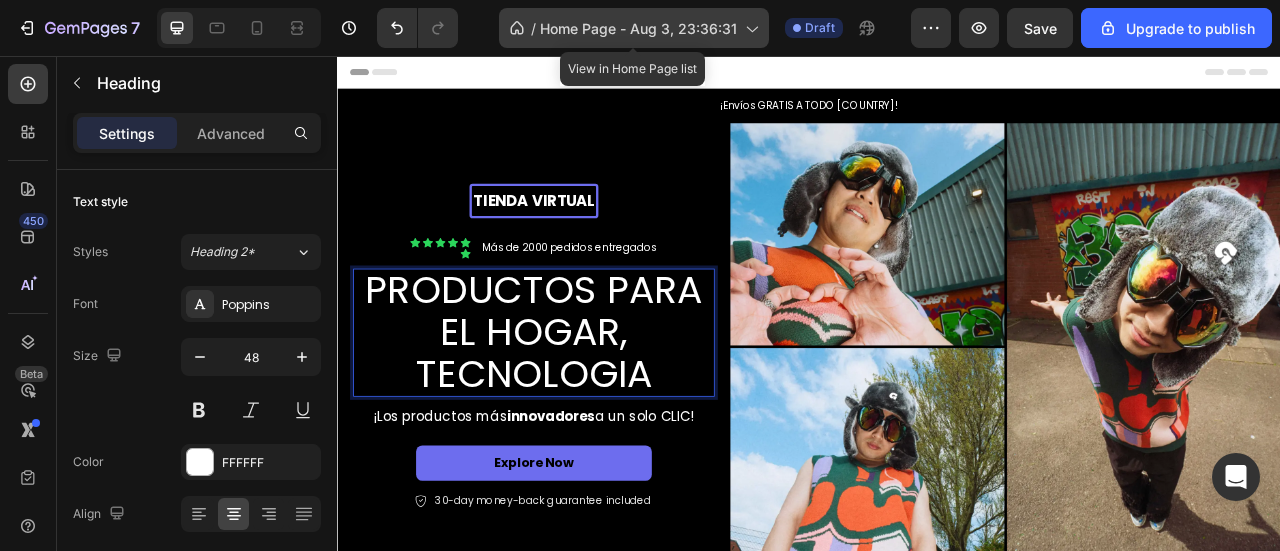 scroll, scrollTop: 4, scrollLeft: 0, axis: vertical 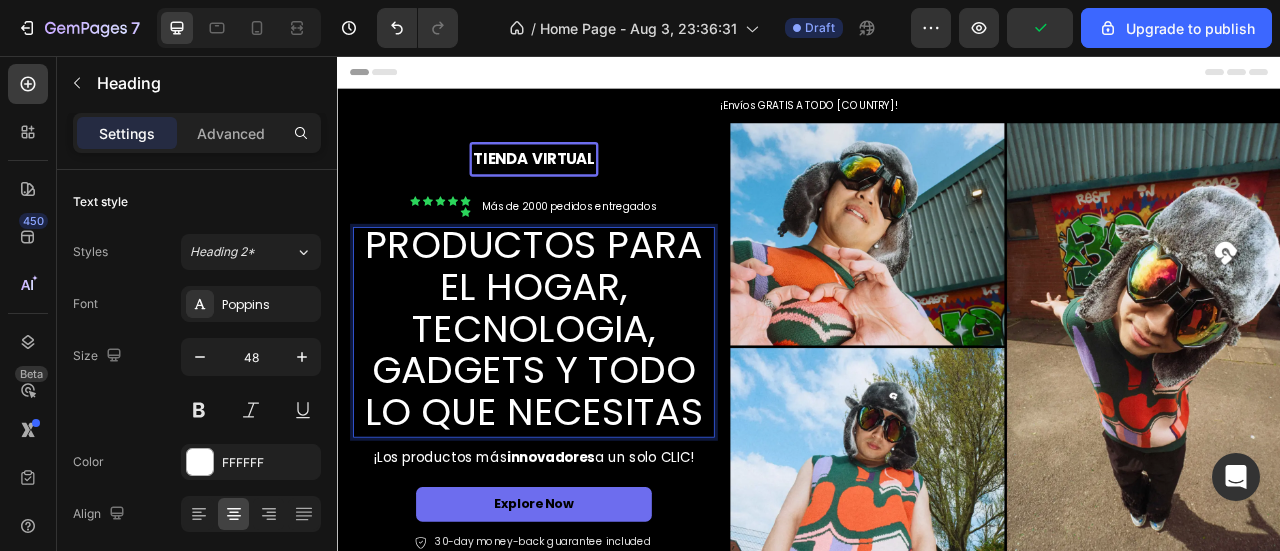 click on "PRODUCTOS PARA EL HOGAR, TECNOLOGIA, GADGETS Y TODO LO QUE NECESITAS" at bounding box center [587, 403] 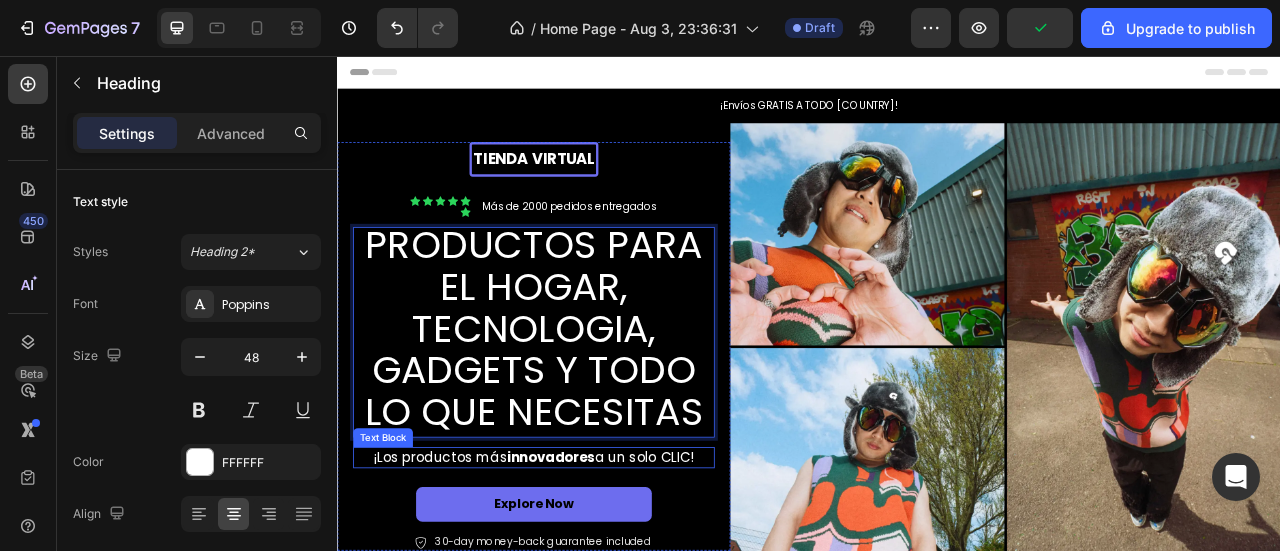 type 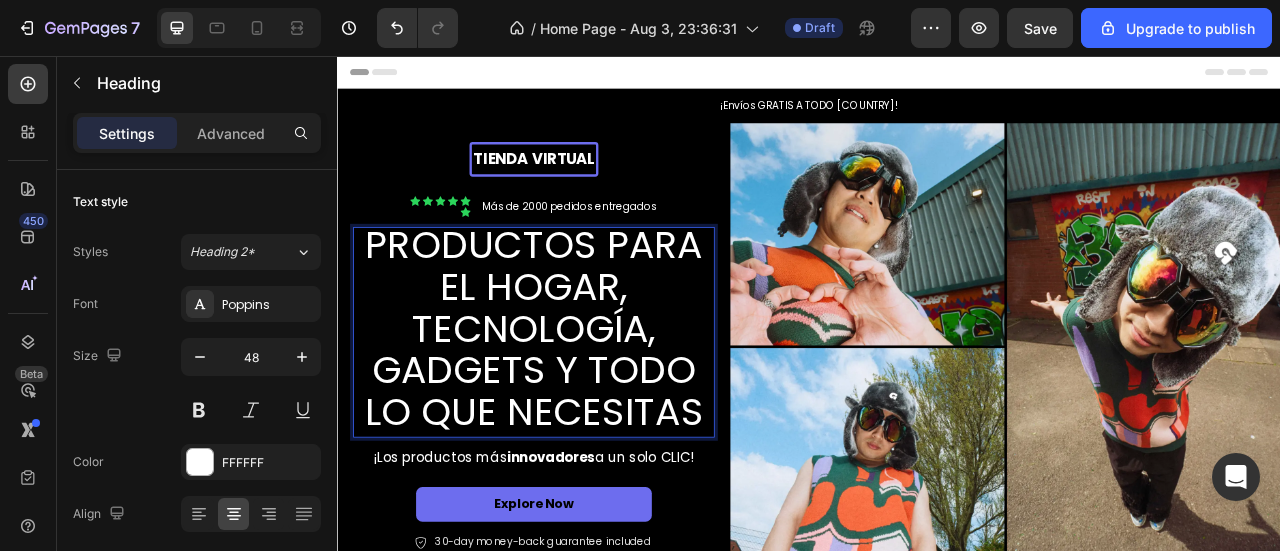 click on "PRODUCTOS PARA EL HOGAR, TECNOLOGÍA, GADGETS Y TODO LO QUE NECESITAS" at bounding box center [587, 403] 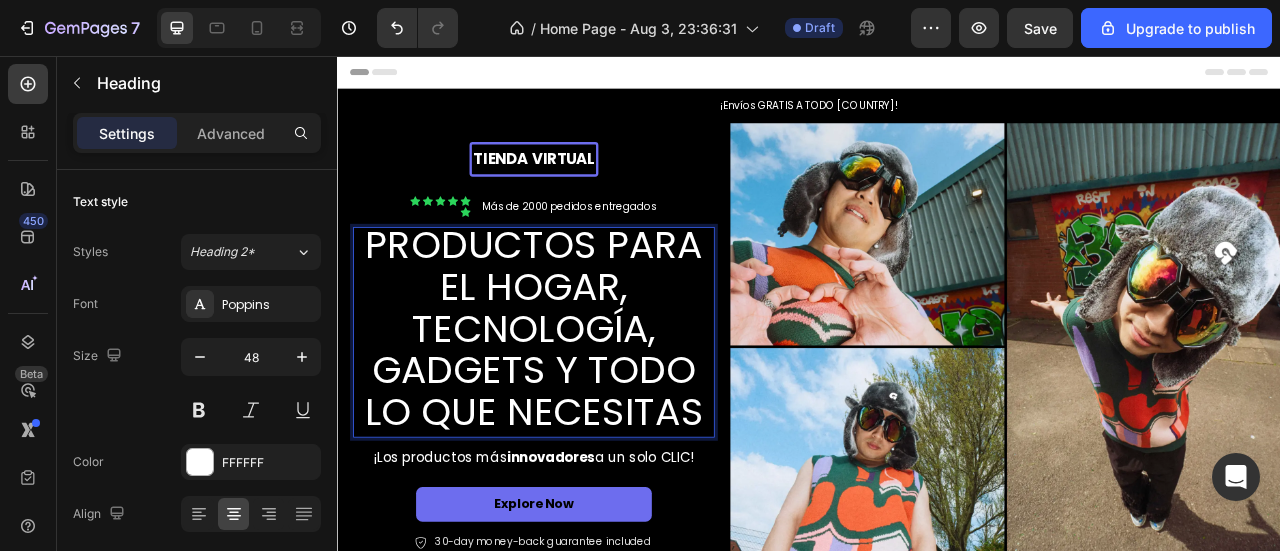 click on "Descartar" 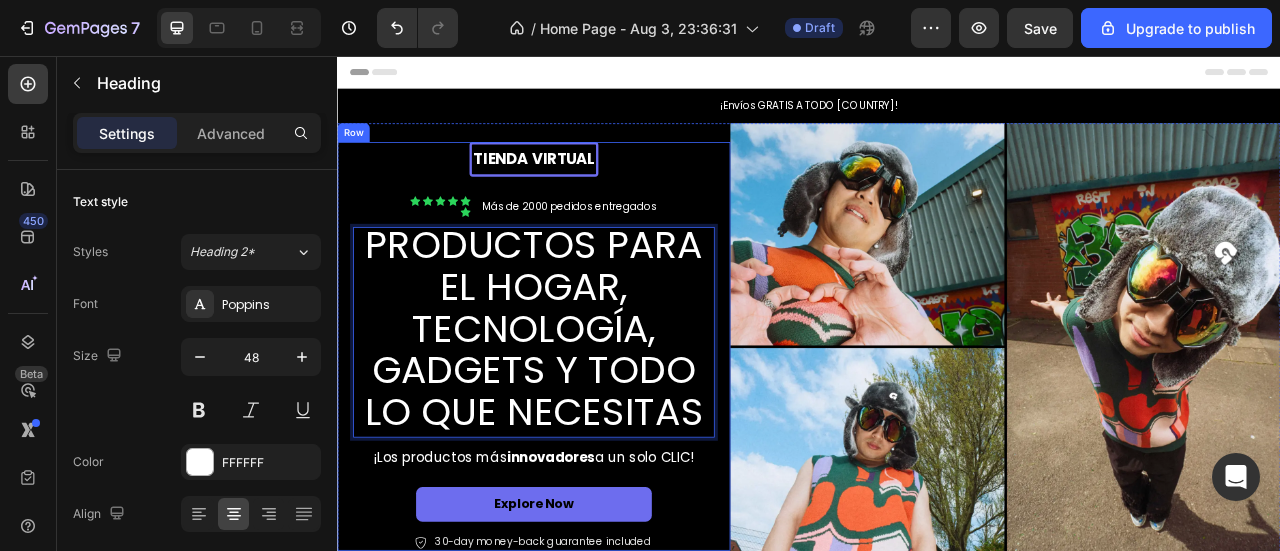 click on "tienda virtual Text Block Row
Icon
Icon
Icon
Icon
Icon
Icon Icon List Más de 2000 pedidos entregados   Text Block Row PRODUCTOS PARA EL HOGAR, TECNOLOGÍA, GADGETS Y TODO LO QUE NECESITAS  Heading   12 ¡Los productos más  innovadores  a un solo CLIC! Text Block Explore Now Button
Icon 30-day money-back guarantee included  Text Block Row" at bounding box center [587, 425] 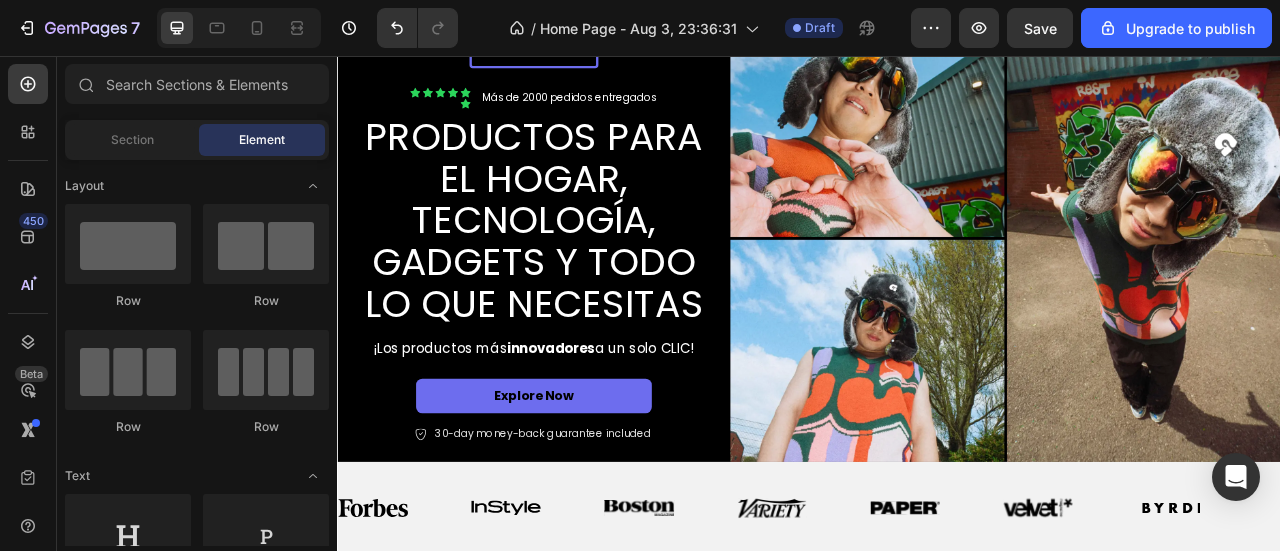 scroll, scrollTop: 180, scrollLeft: 0, axis: vertical 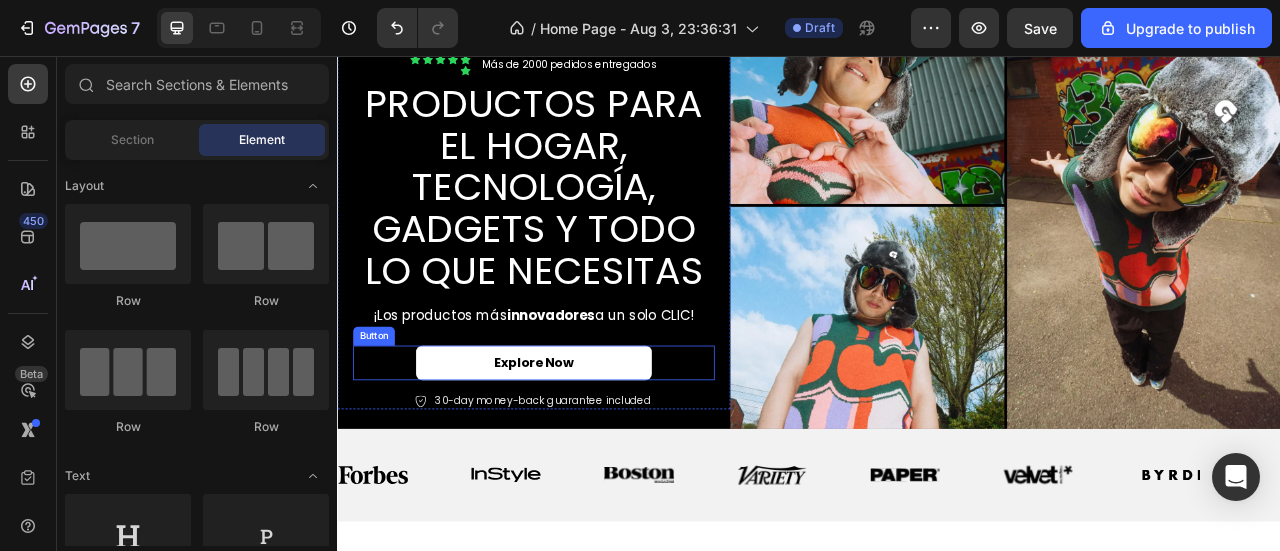 click on "Explore Now" at bounding box center [587, 446] 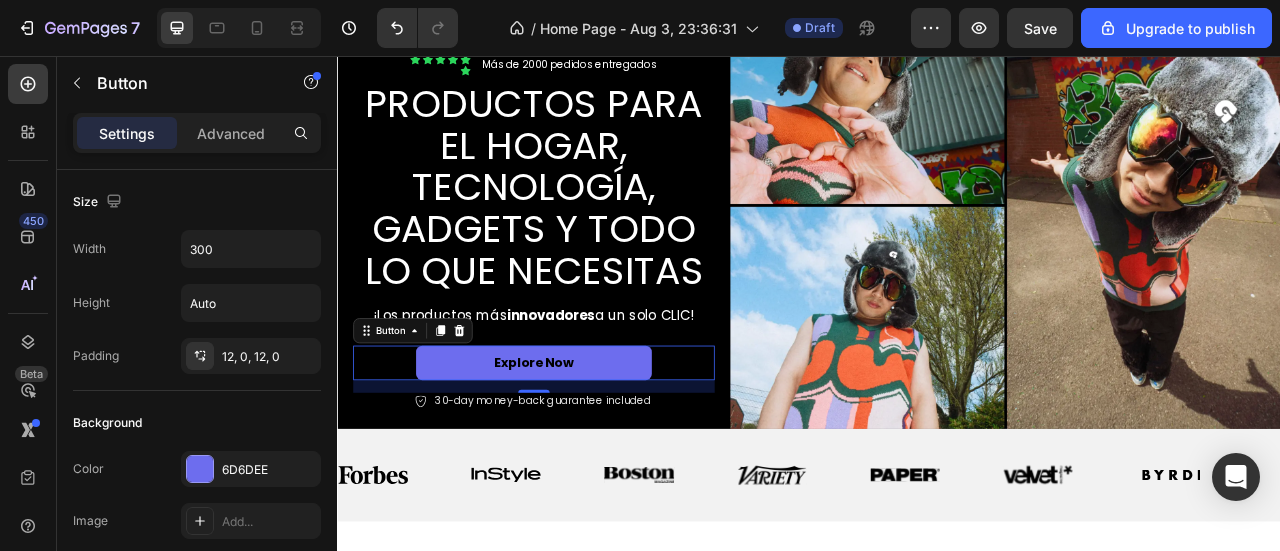 click on "Explore Now Button   16" at bounding box center (587, 446) 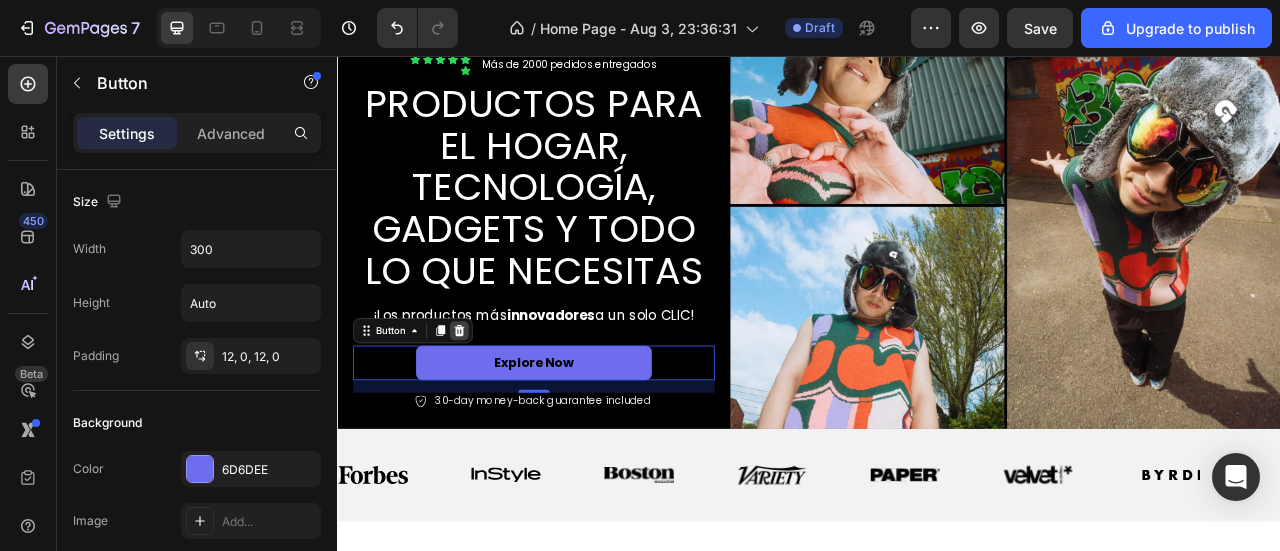 click 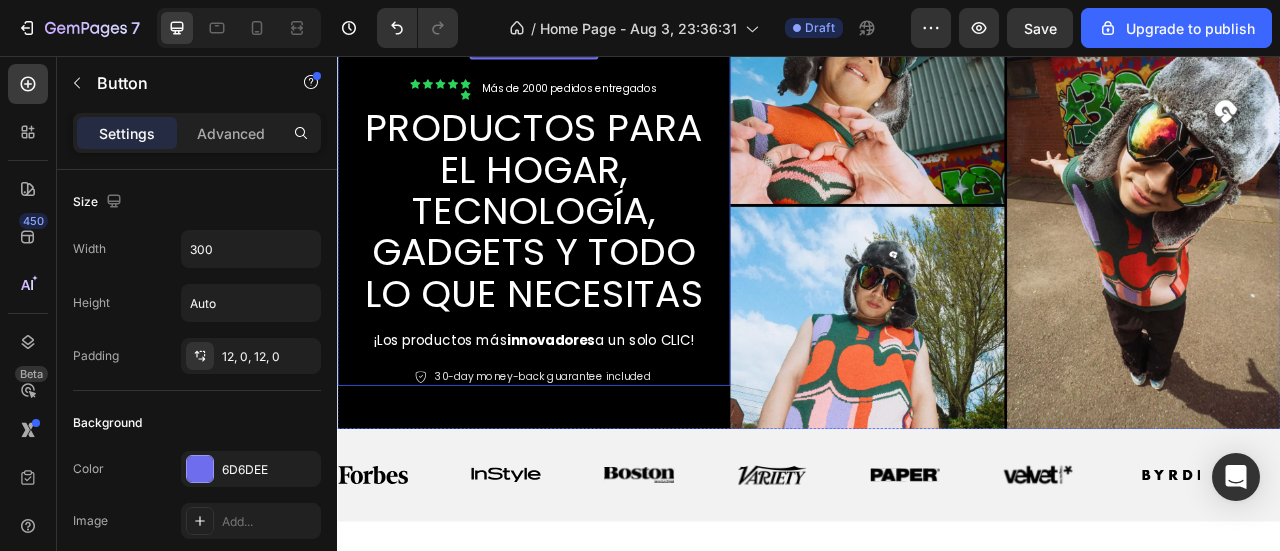 scroll, scrollTop: 210, scrollLeft: 0, axis: vertical 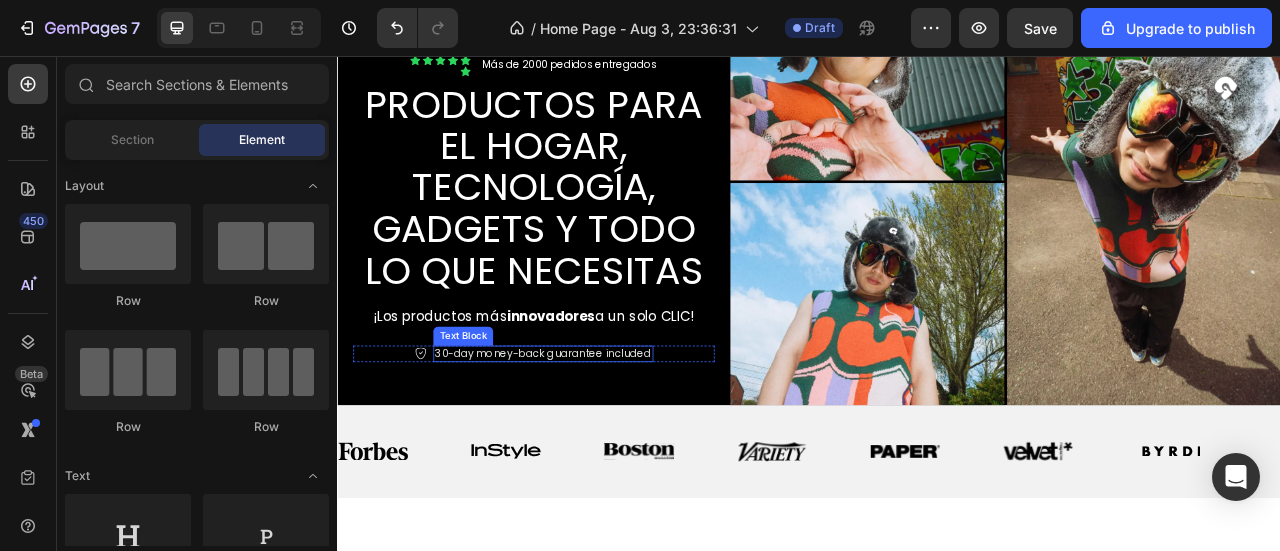 click on "30-day money-back guarantee included" at bounding box center (598, 434) 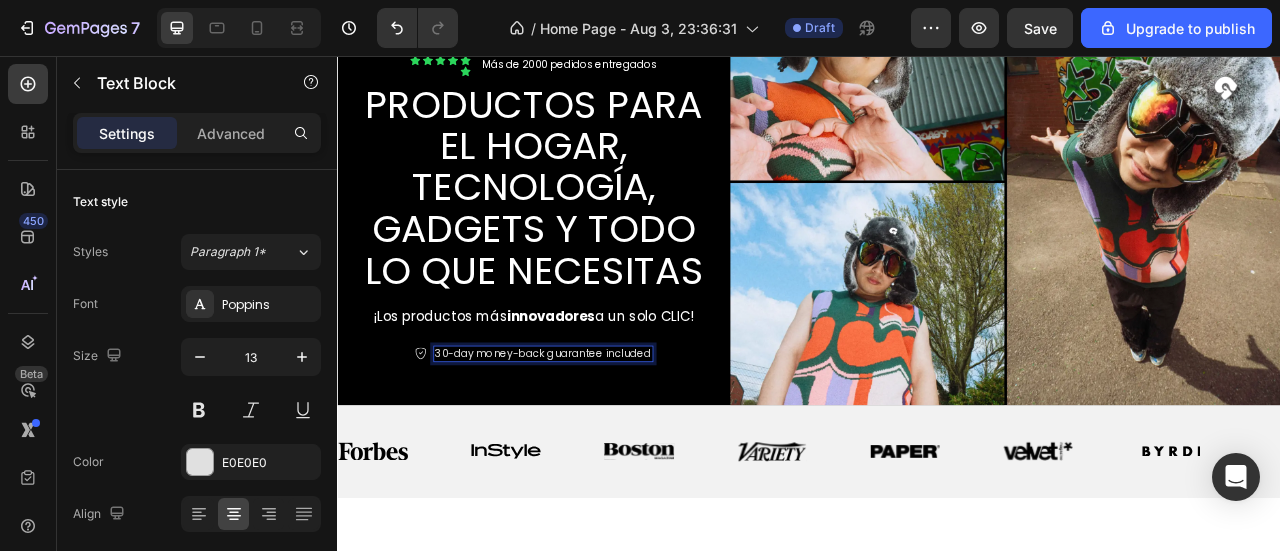 click on "30-day money-back guarantee included" at bounding box center [598, 434] 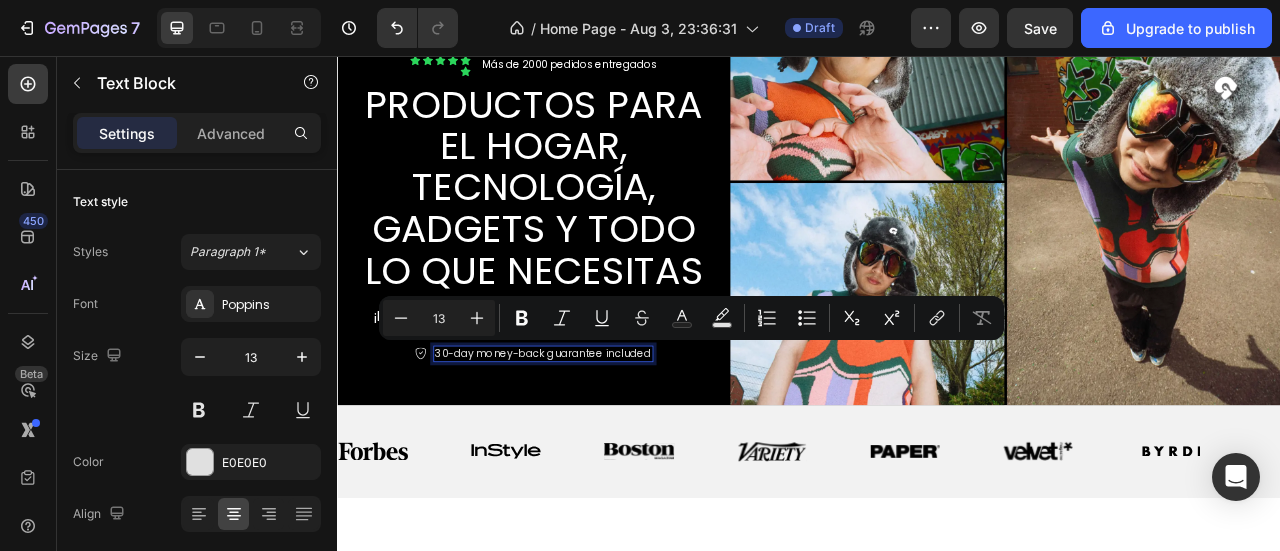 click on "30-day money-back guarantee included" at bounding box center (598, 434) 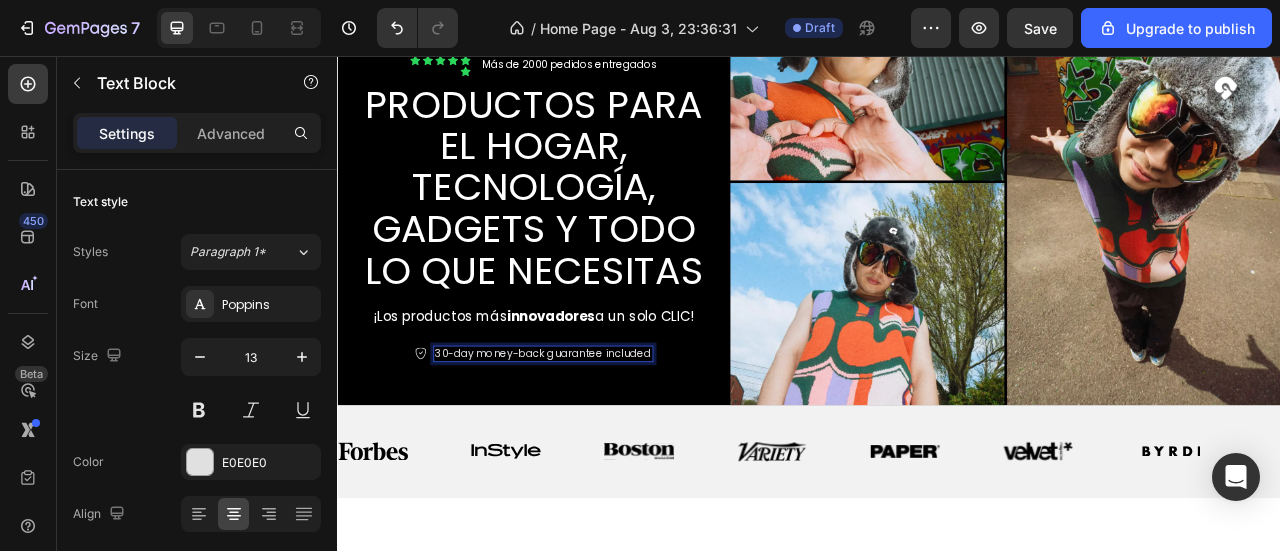 click on "30-day money-back guarantee included" at bounding box center [598, 434] 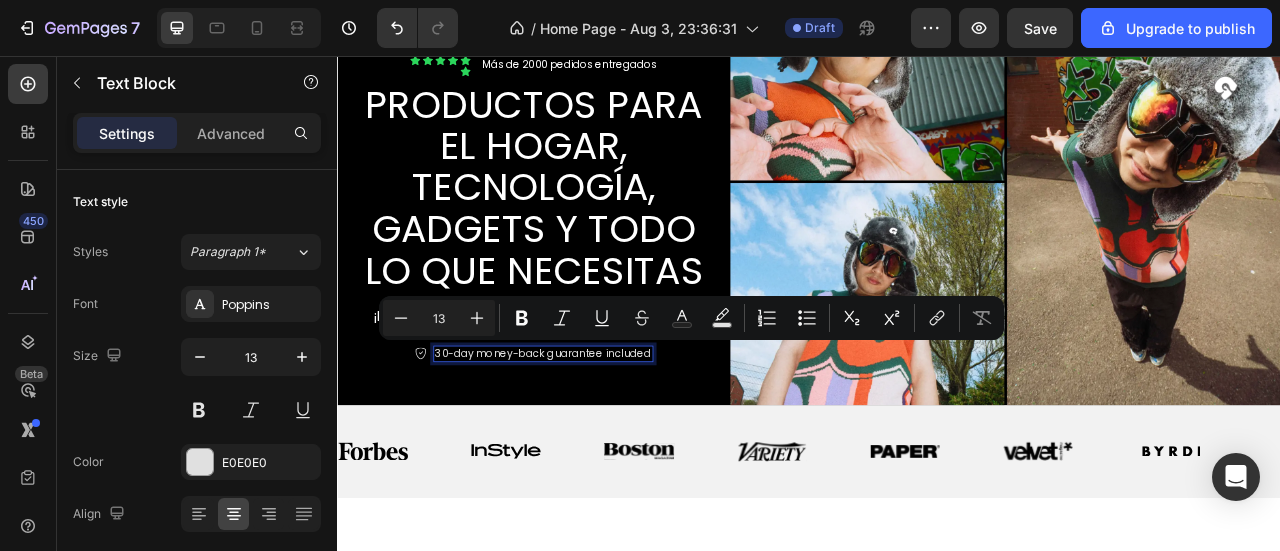 click 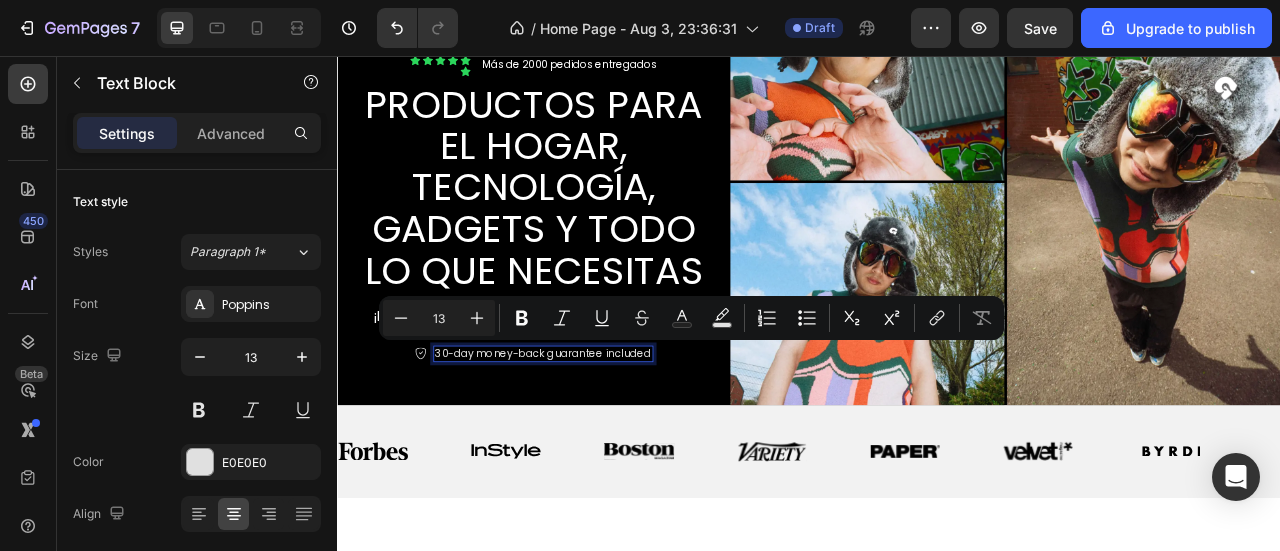 select on "en-us" 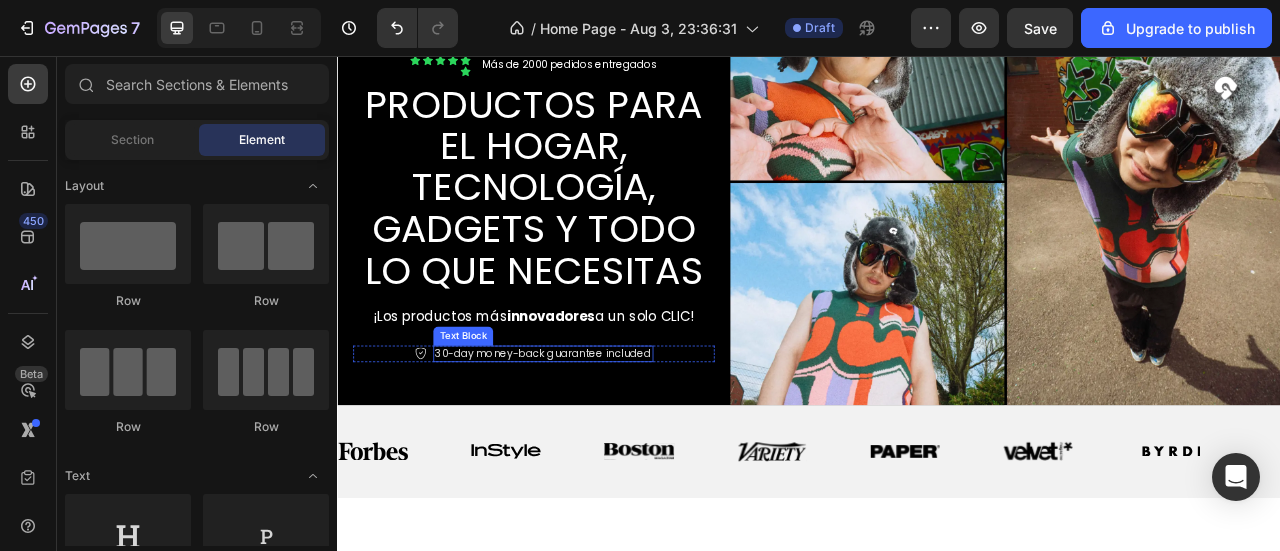 click on "30-day money-back guarantee included" at bounding box center [598, 434] 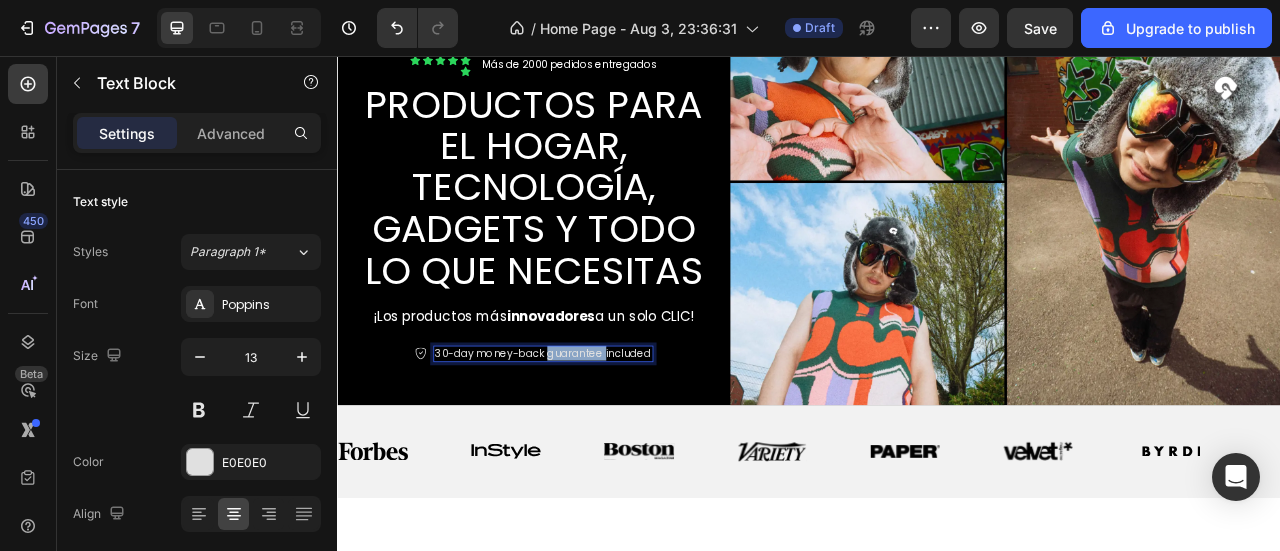 click on "30-day money-back guarantee included" at bounding box center (598, 434) 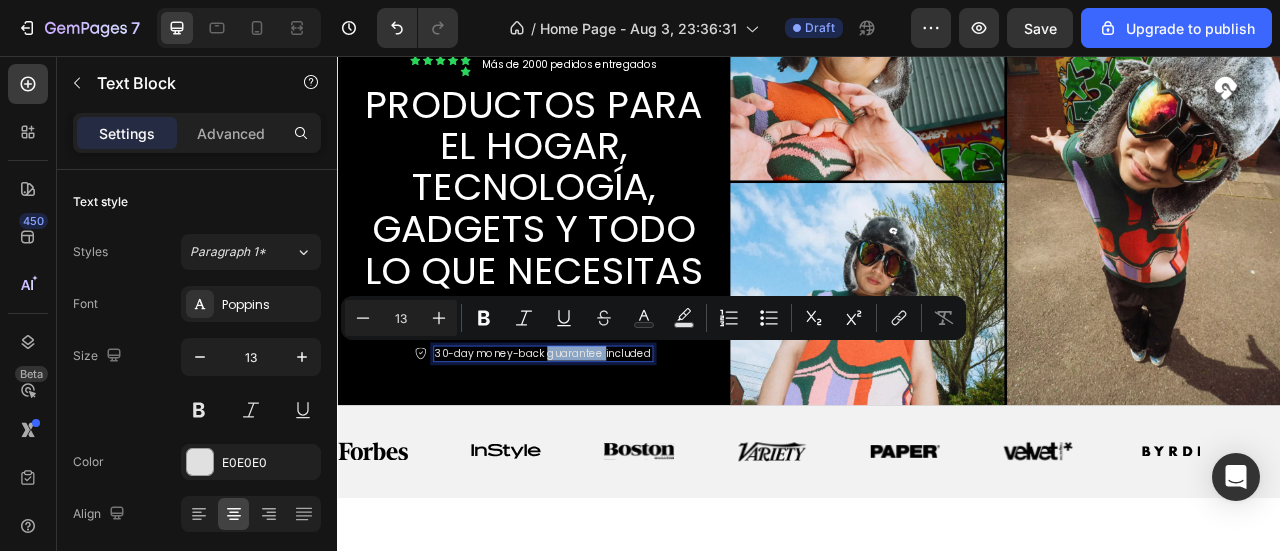click on "30-day money-back guarantee included" at bounding box center [598, 434] 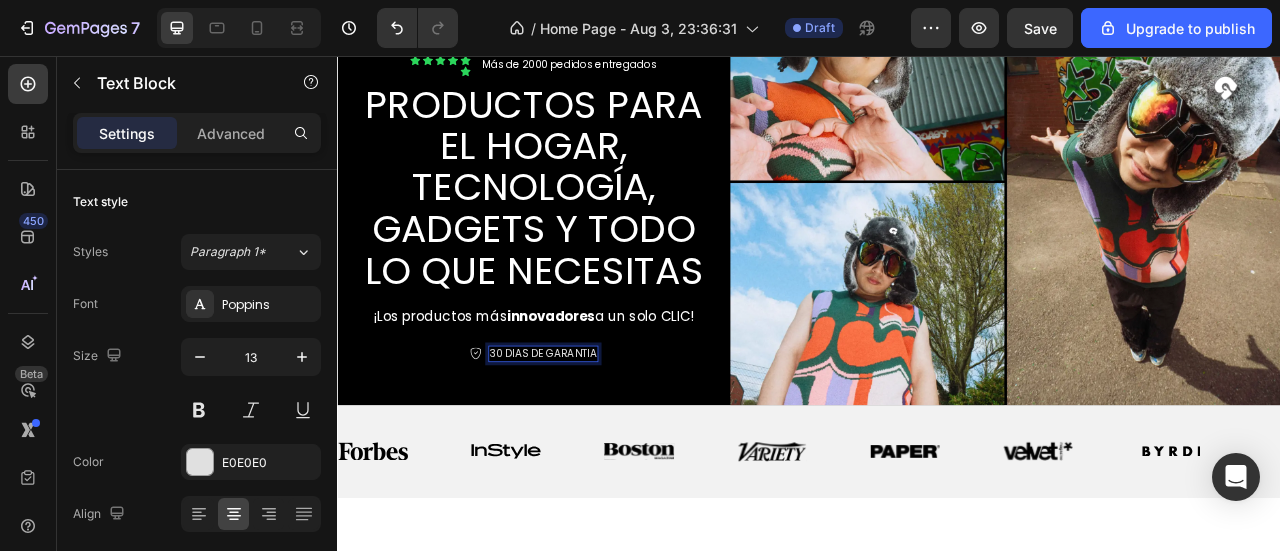 click on "30 DIAS DE GARANTIA" at bounding box center [599, 434] 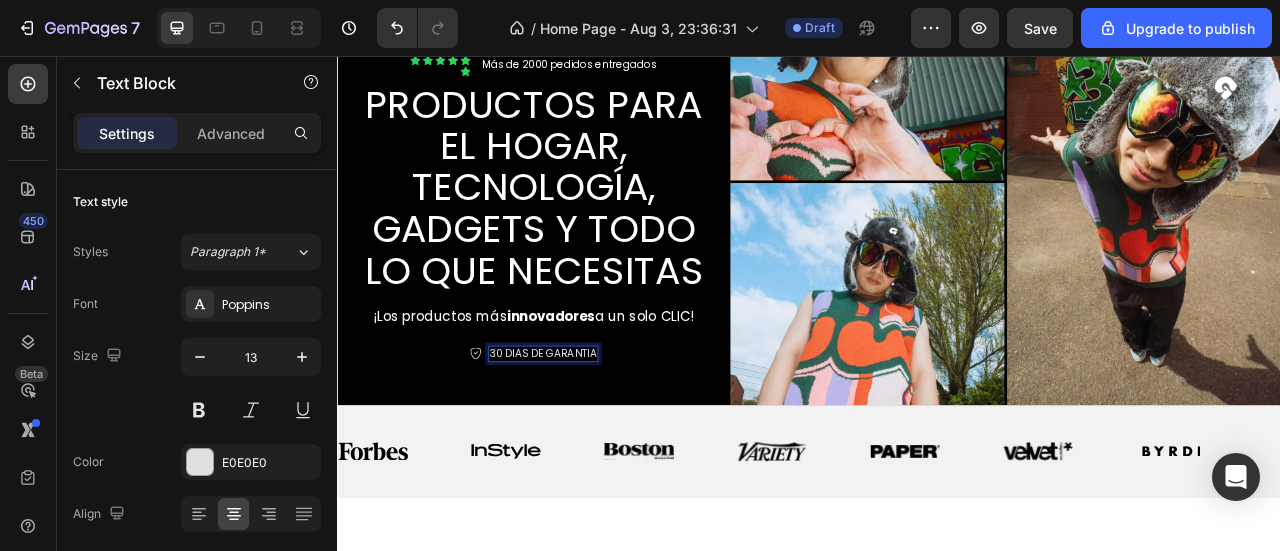 type 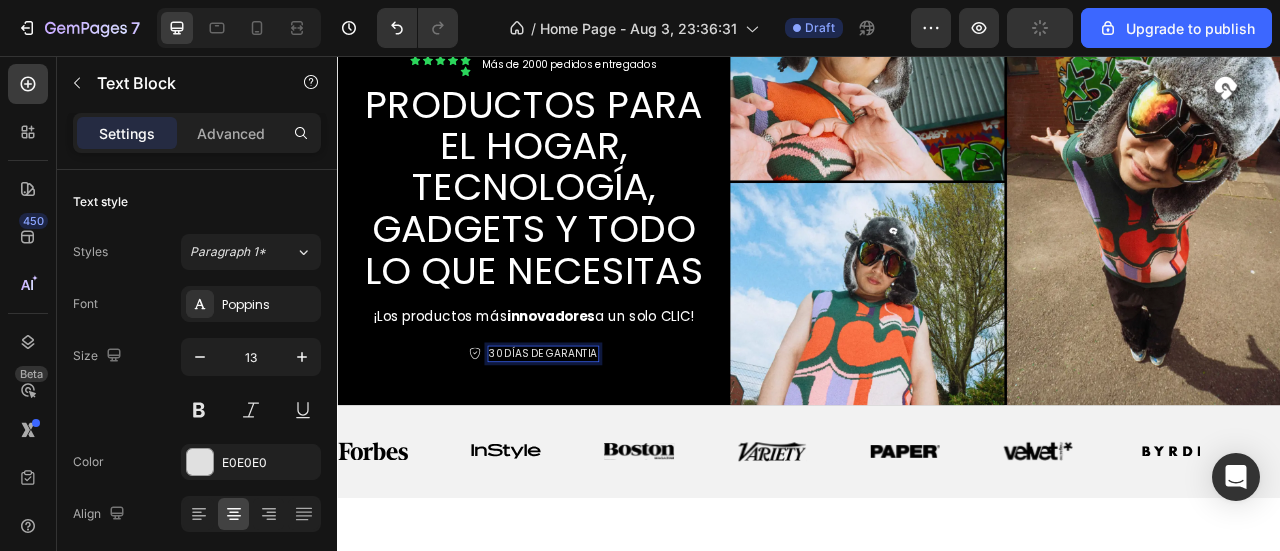click on "30 DÍAS DE GARANTIA" at bounding box center (599, 434) 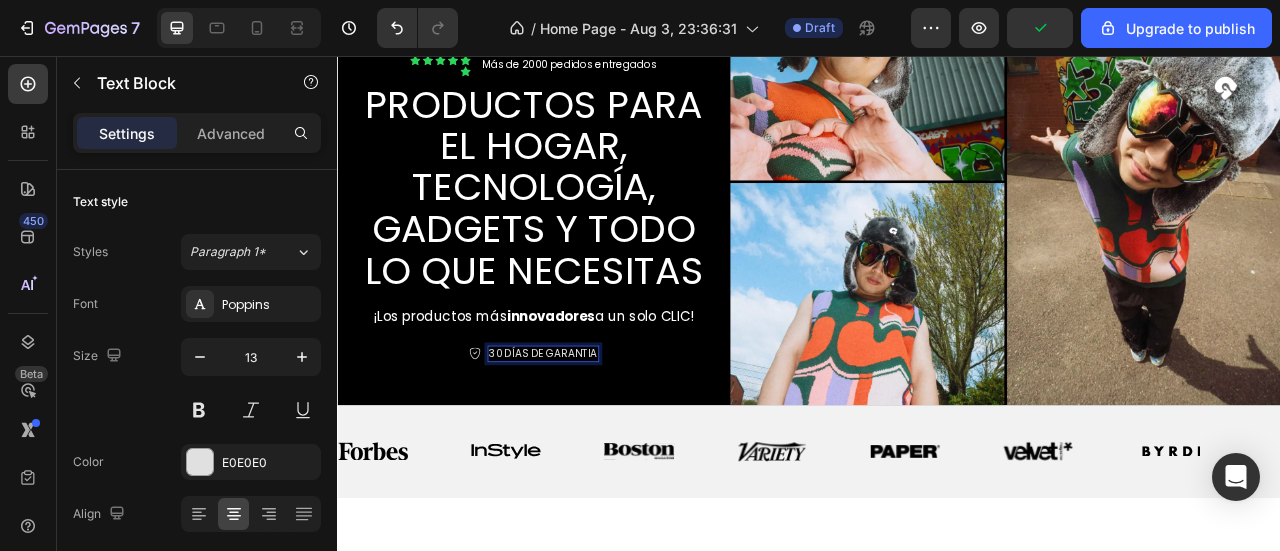 click on "GARANTÍA" 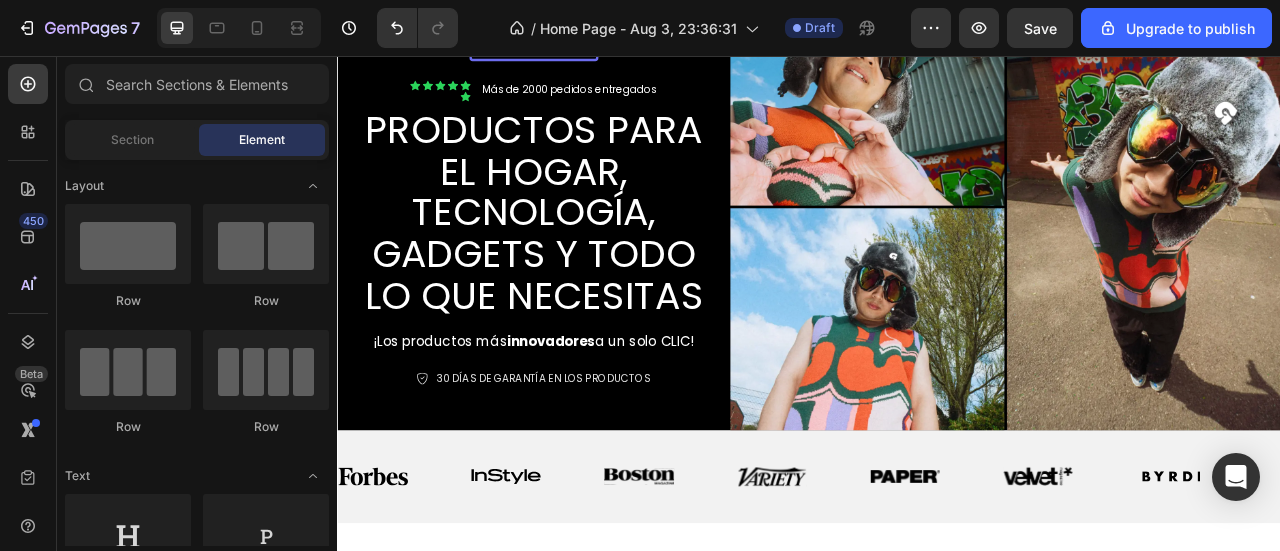 scroll, scrollTop: 0, scrollLeft: 0, axis: both 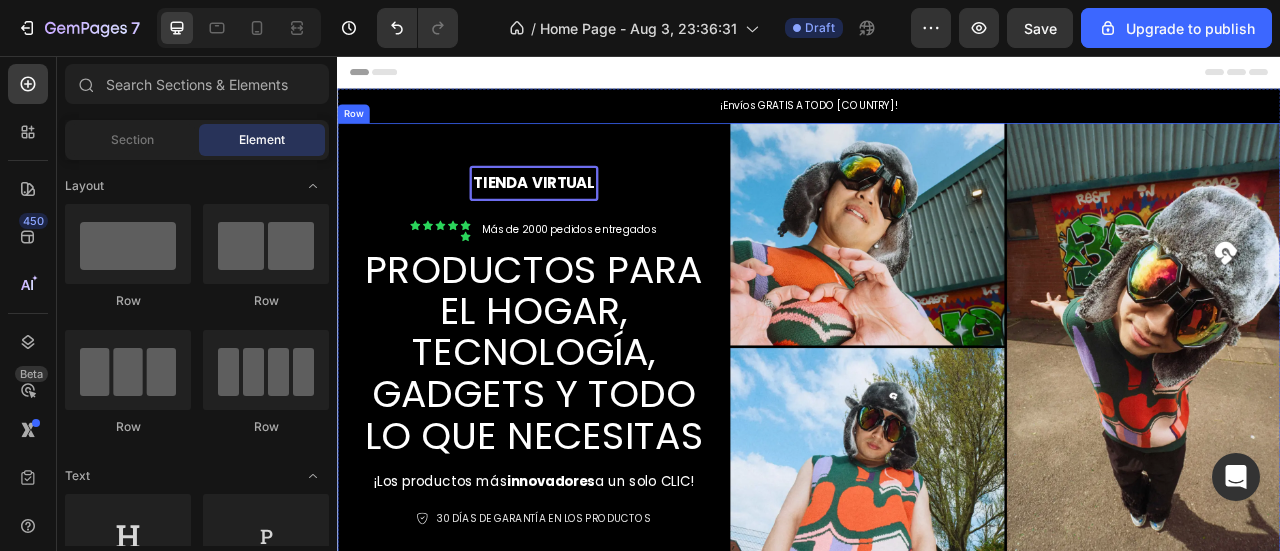 click on "tienda virtual Text Block Row
Icon
Icon
Icon
Icon
Icon
Icon Icon List Más de 2000 pedidos entregados   Text Block Row PRODUCTOS PARA EL HOGAR, TECNOLOGÍA, GADGETS Y TODO LO QUE NECESITAS  Heading ¡Los productos más  innovadores  a un solo CLIC! Text Block
Icon 30 DÍAS DE GARANTÍA EN LOS PRODUCTOS  Text Block Row Row" at bounding box center [587, 425] 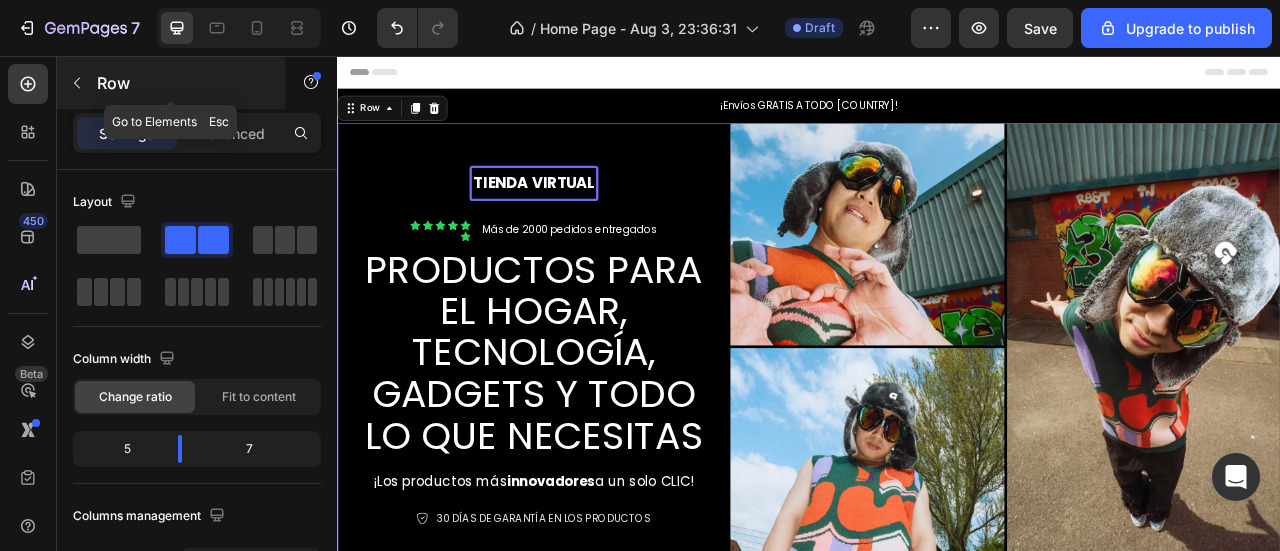 click 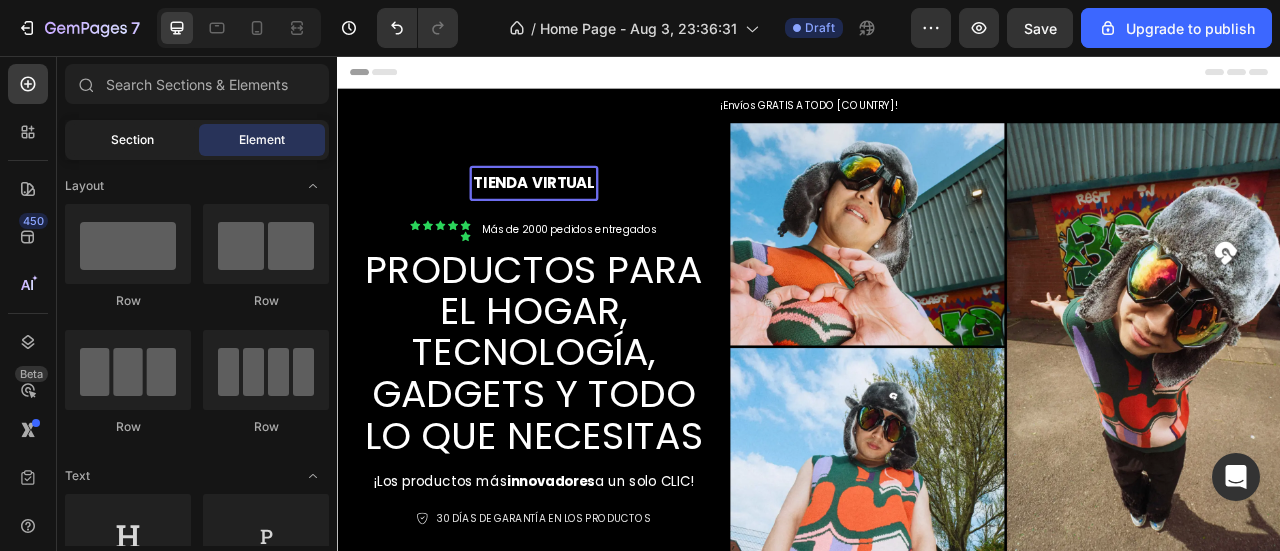 click on "Section" 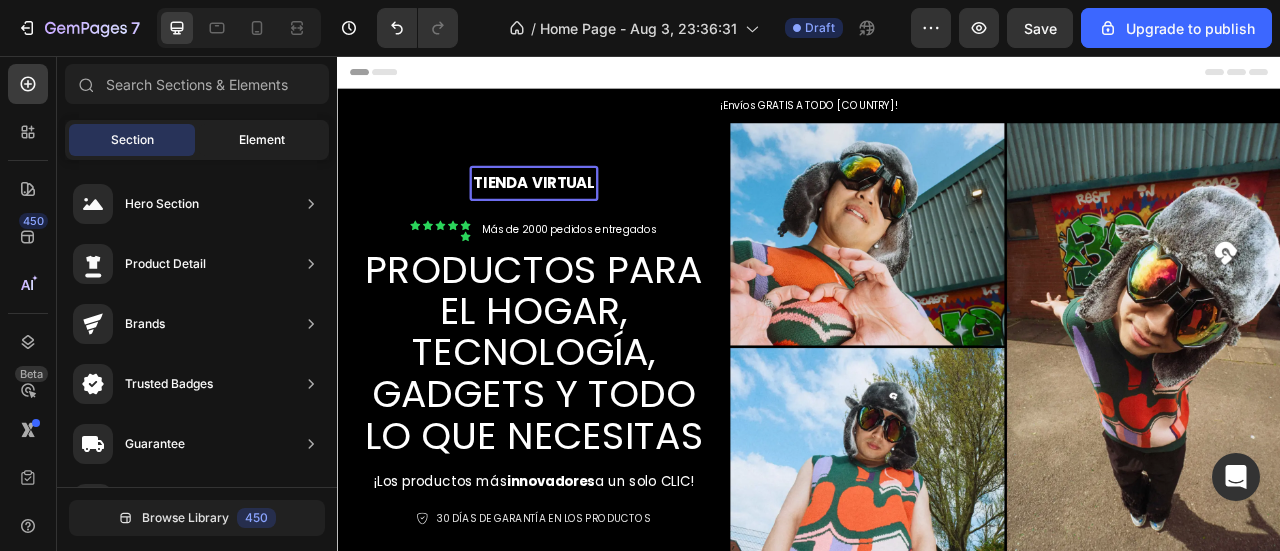 click on "Element" at bounding box center [262, 140] 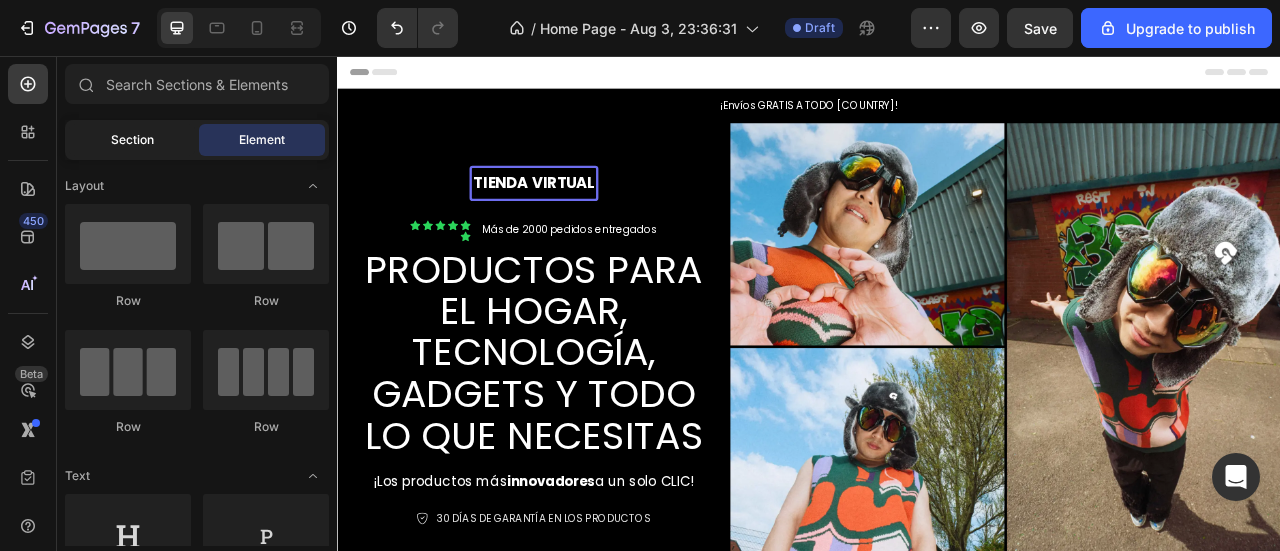 click on "Section" 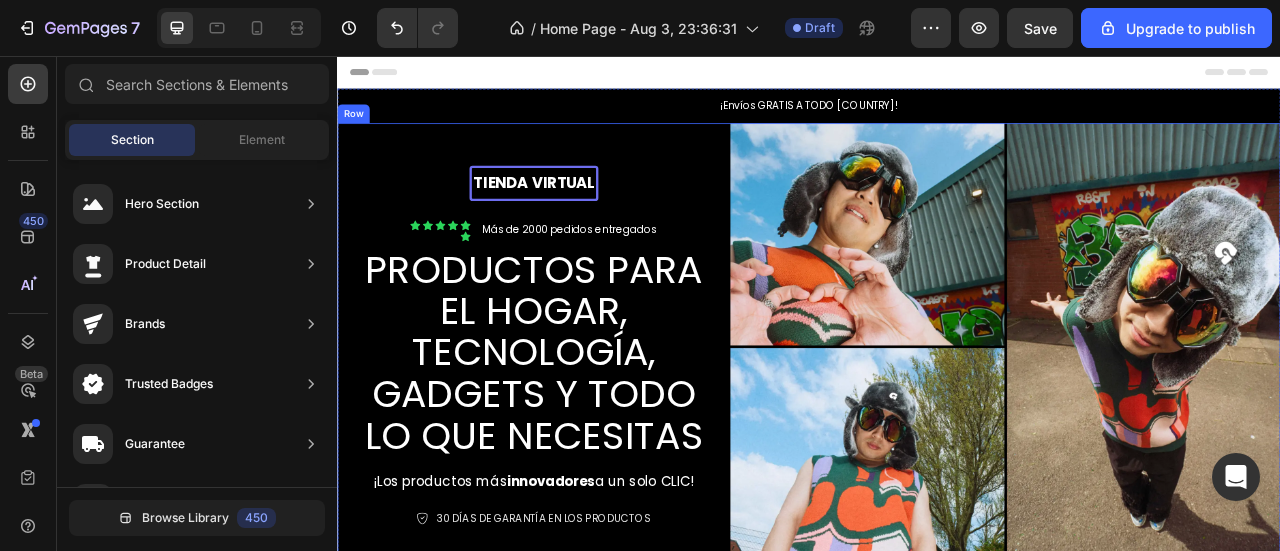 click on "tienda virtual Text Block Row
Icon
Icon
Icon
Icon
Icon
Icon Icon List Más de 2000 pedidos entregados   Text Block Row PRODUCTOS PARA EL HOGAR, TECNOLOGÍA, GADGETS Y TODO LO QUE NECESITAS  Heading ¡Los productos más  innovadores  a un solo CLIC! Text Block
Icon 30 DÍAS DE GARANTÍA EN LOS PRODUCTOS  Text Block Row Row" at bounding box center [587, 425] 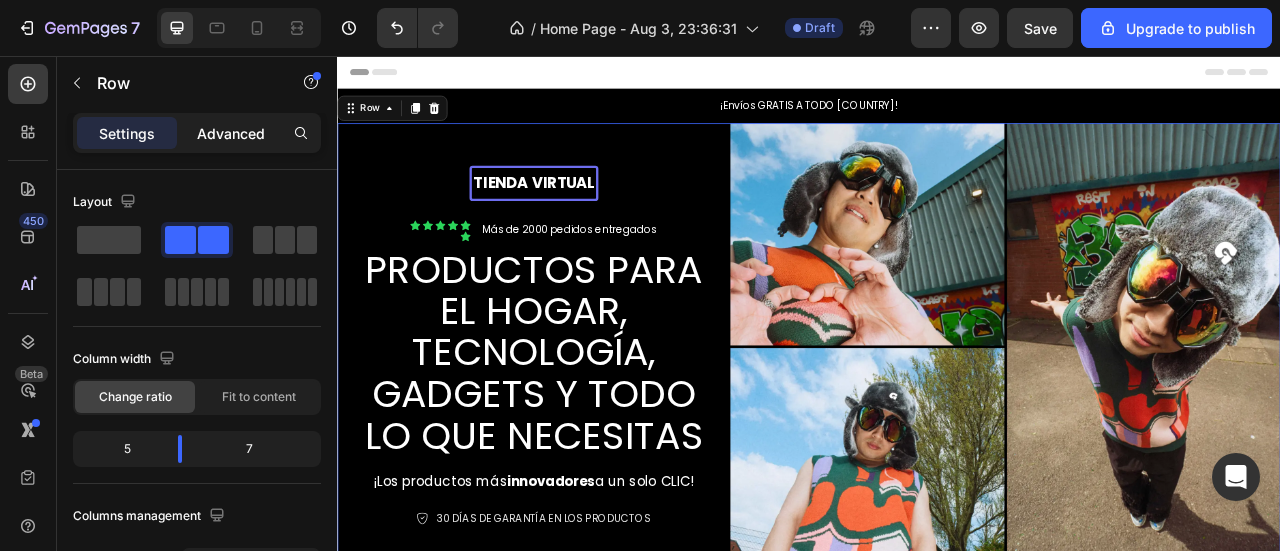 click on "Advanced" at bounding box center [231, 133] 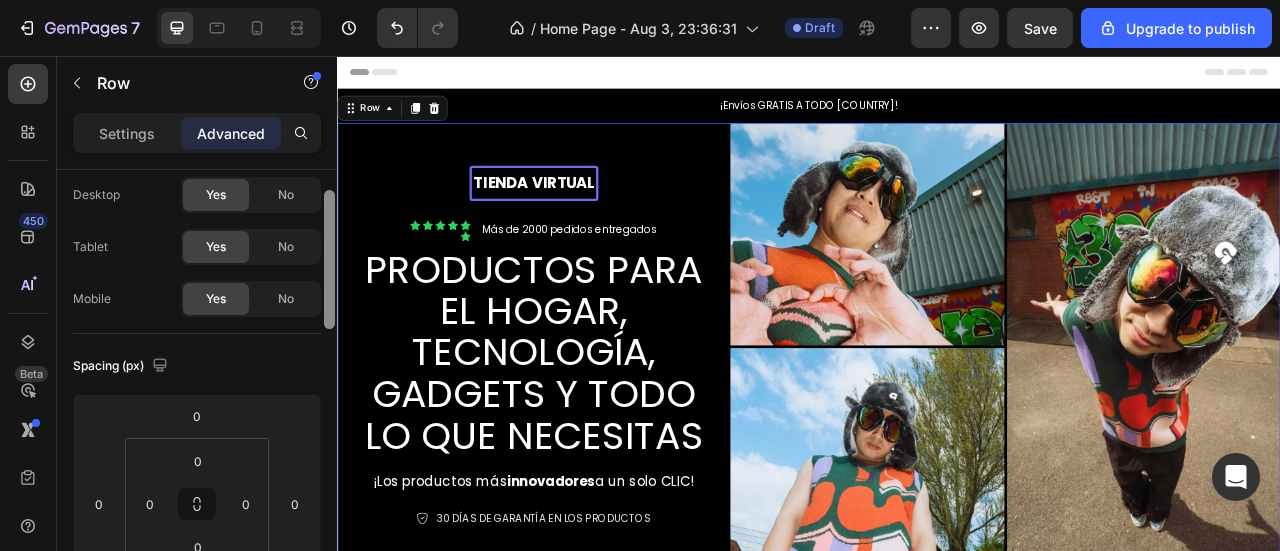 scroll, scrollTop: 22, scrollLeft: 0, axis: vertical 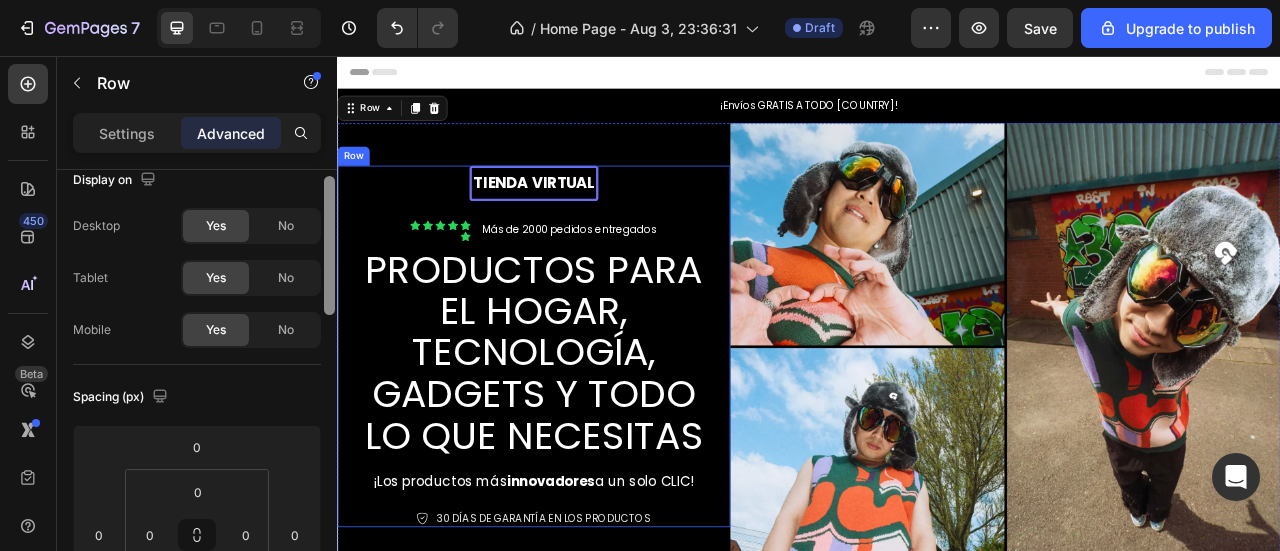 drag, startPoint x: 667, startPoint y: 302, endPoint x: 340, endPoint y: 280, distance: 327.73923 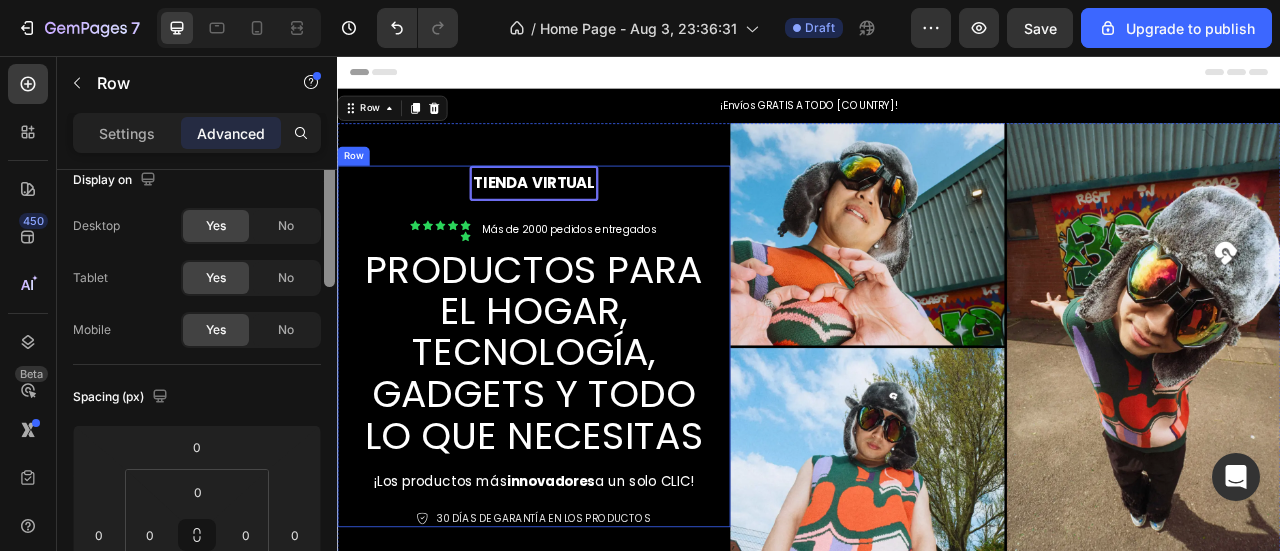 scroll, scrollTop: 0, scrollLeft: 0, axis: both 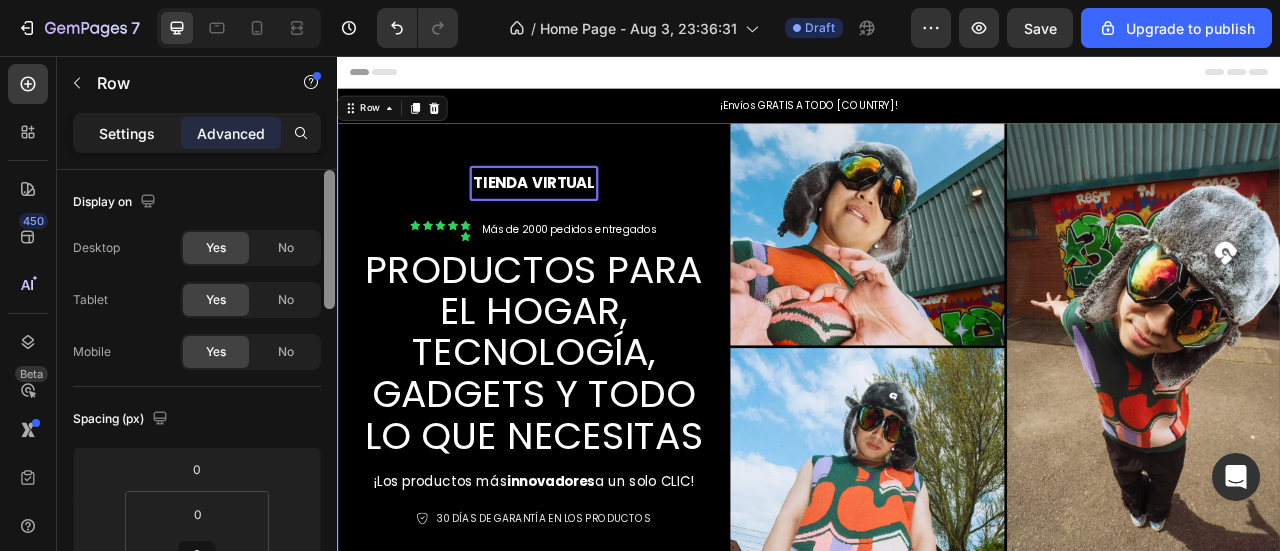 click on "Settings" at bounding box center (127, 133) 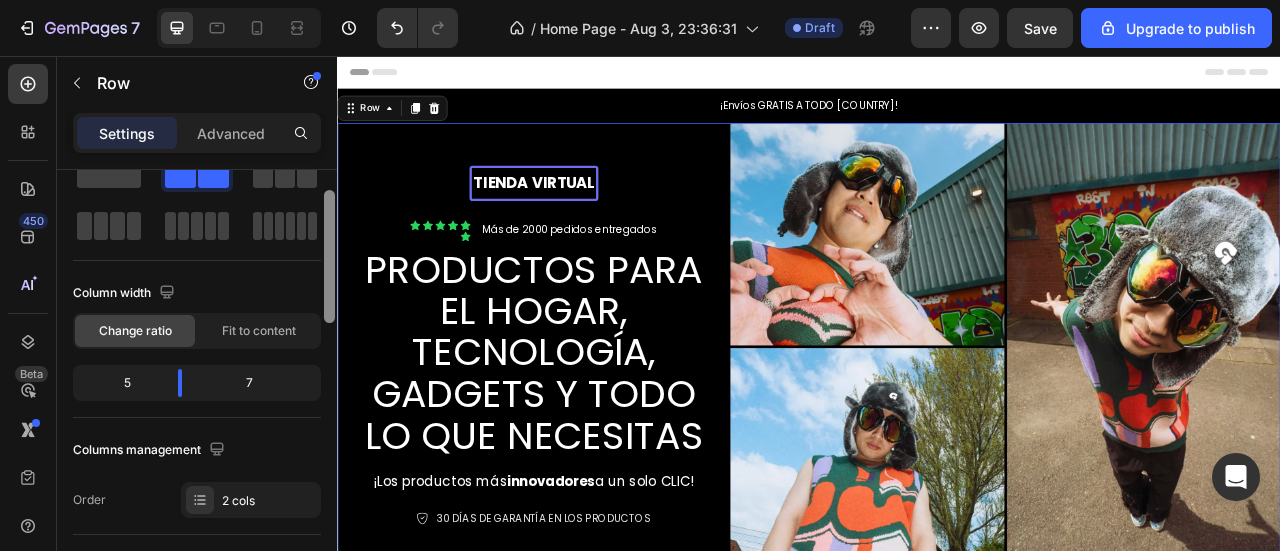 scroll, scrollTop: 68, scrollLeft: 0, axis: vertical 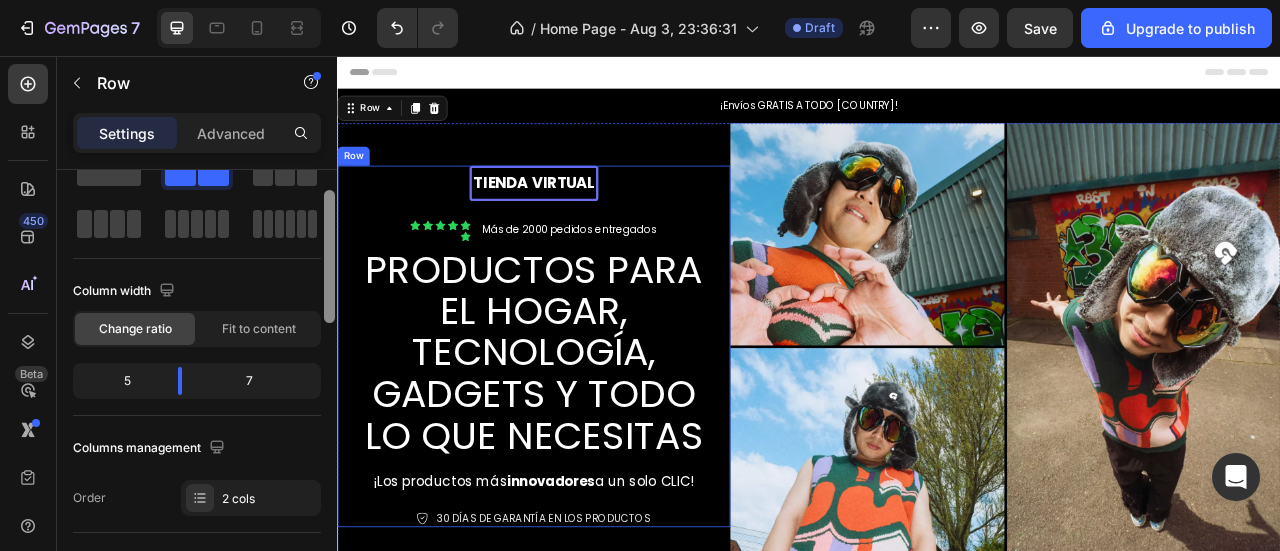drag, startPoint x: 664, startPoint y: 258, endPoint x: 341, endPoint y: 364, distance: 339.94852 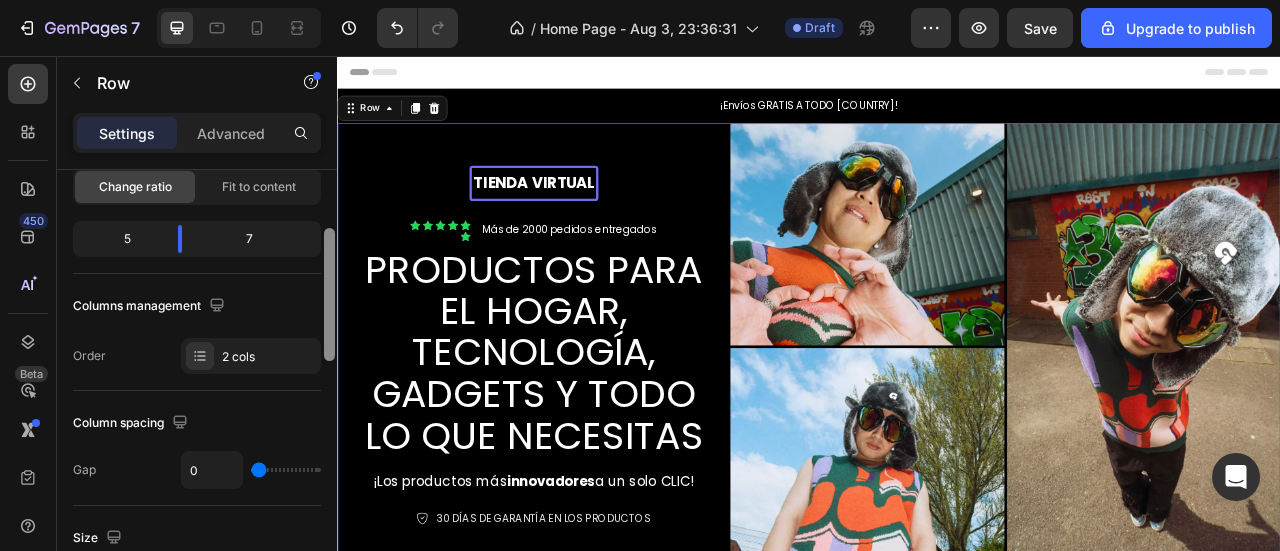 scroll, scrollTop: 216, scrollLeft: 0, axis: vertical 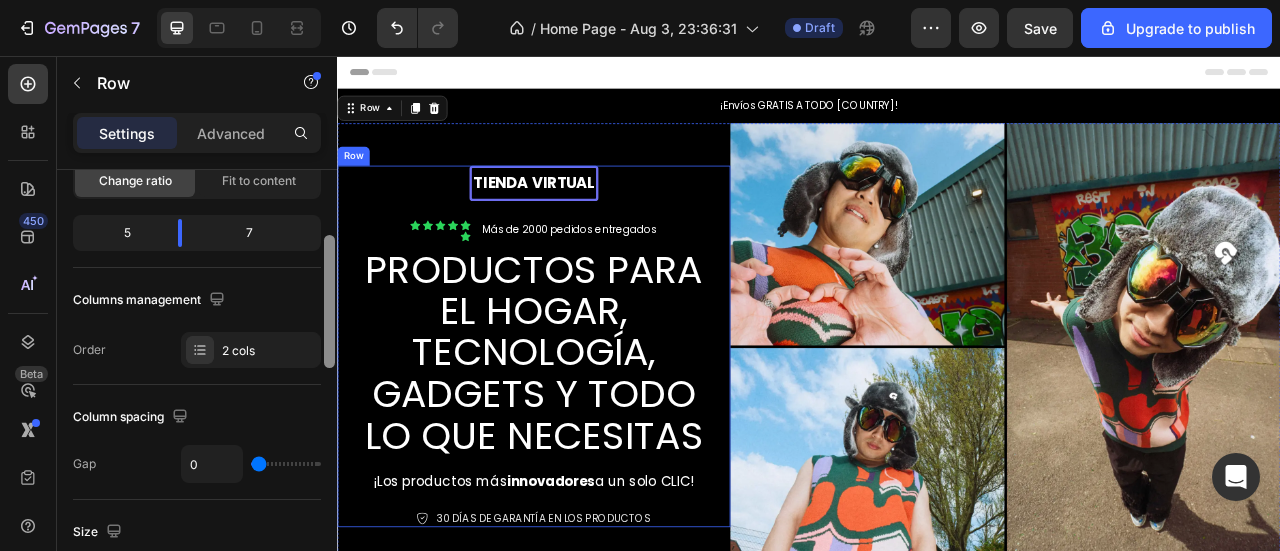drag, startPoint x: 665, startPoint y: 364, endPoint x: 339, endPoint y: 362, distance: 326.00613 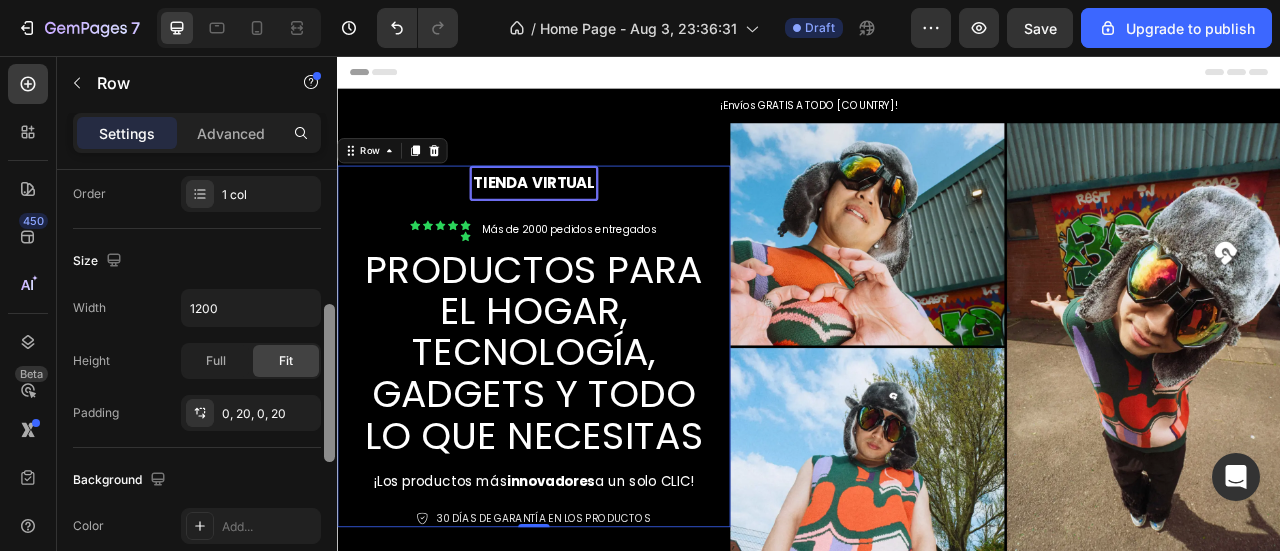 scroll, scrollTop: 342, scrollLeft: 0, axis: vertical 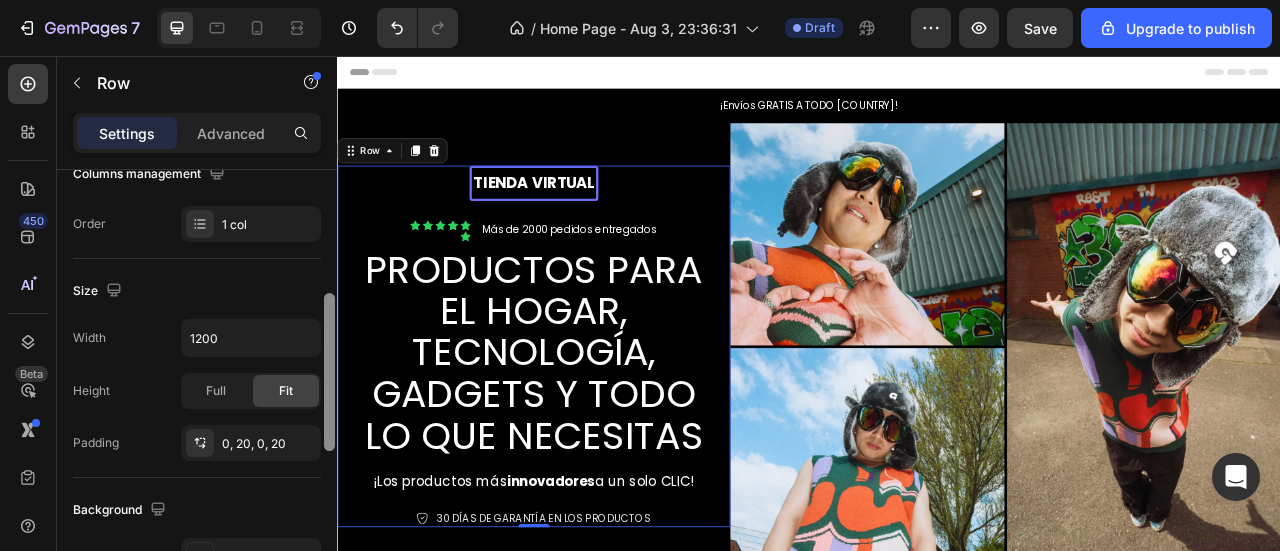 drag, startPoint x: 666, startPoint y: 347, endPoint x: 344, endPoint y: 336, distance: 322.18784 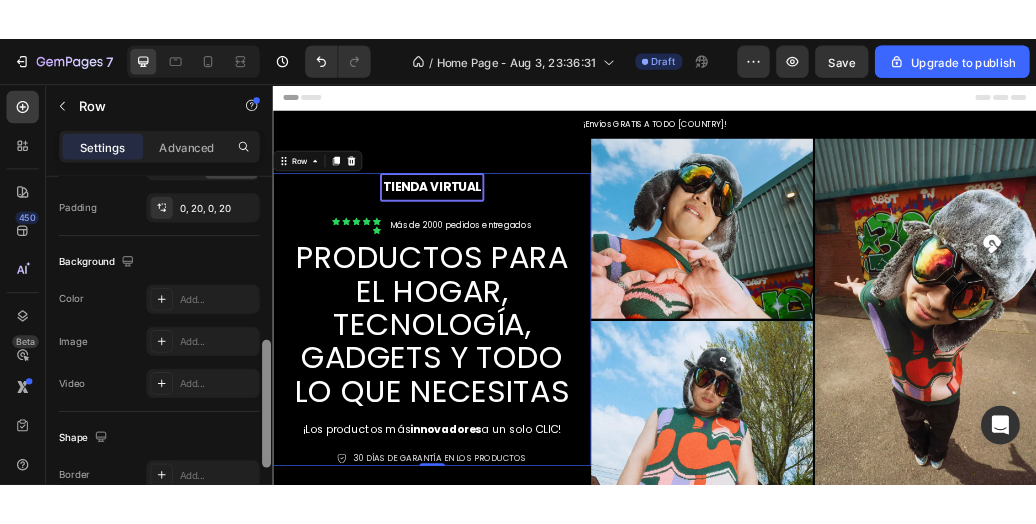 scroll, scrollTop: 580, scrollLeft: 0, axis: vertical 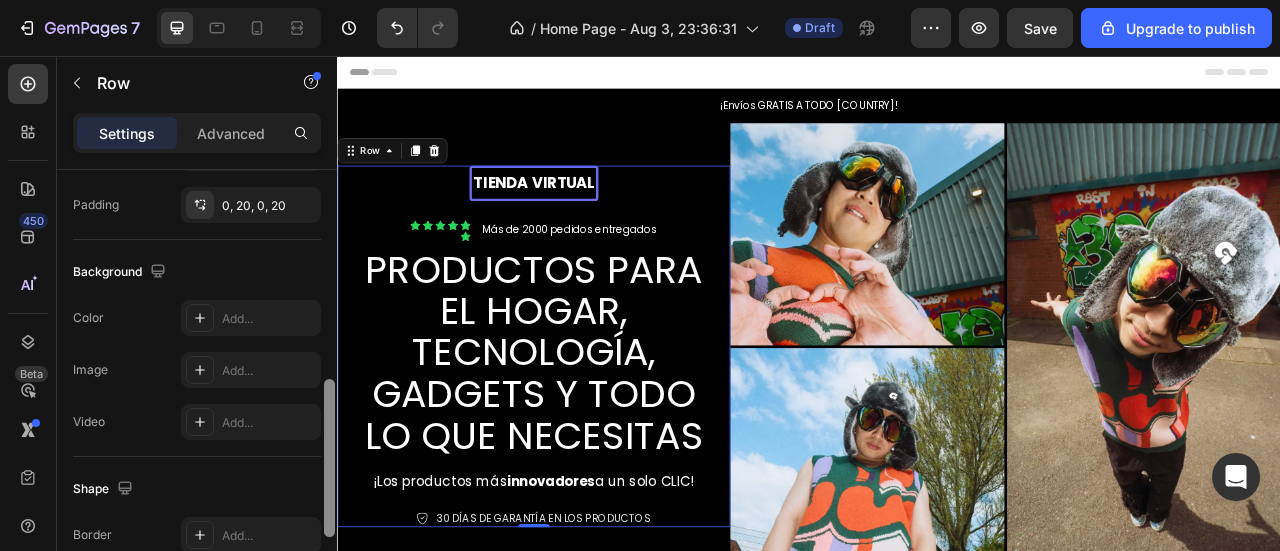 drag, startPoint x: 328, startPoint y: 309, endPoint x: 332, endPoint y: 395, distance: 86.09297 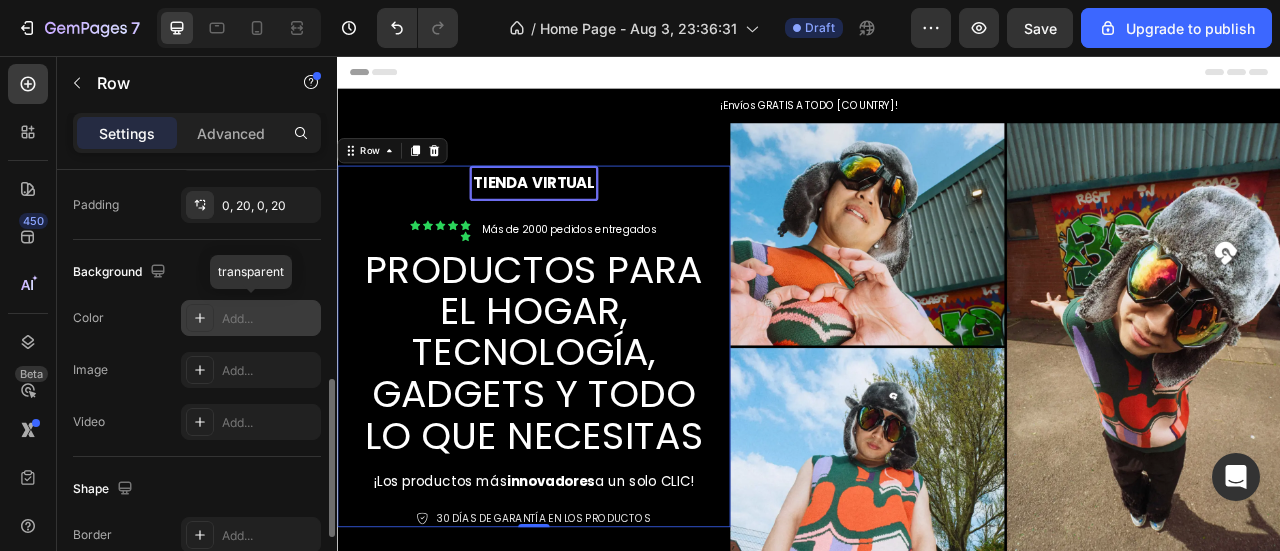 click on "Add..." at bounding box center [269, 319] 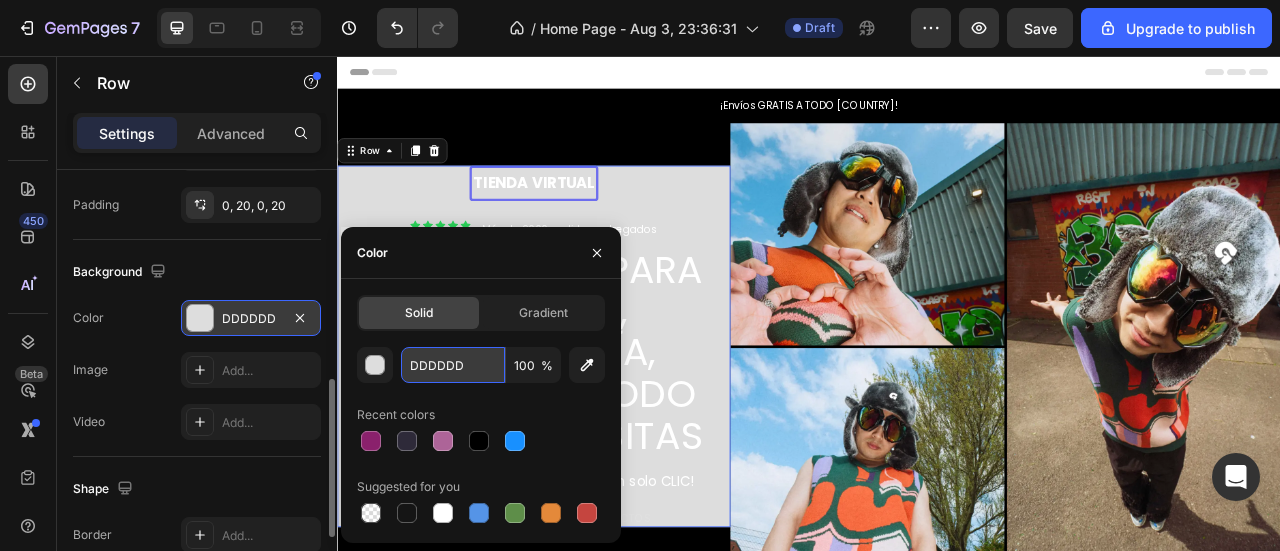 click on "DDDDDD" at bounding box center (453, 365) 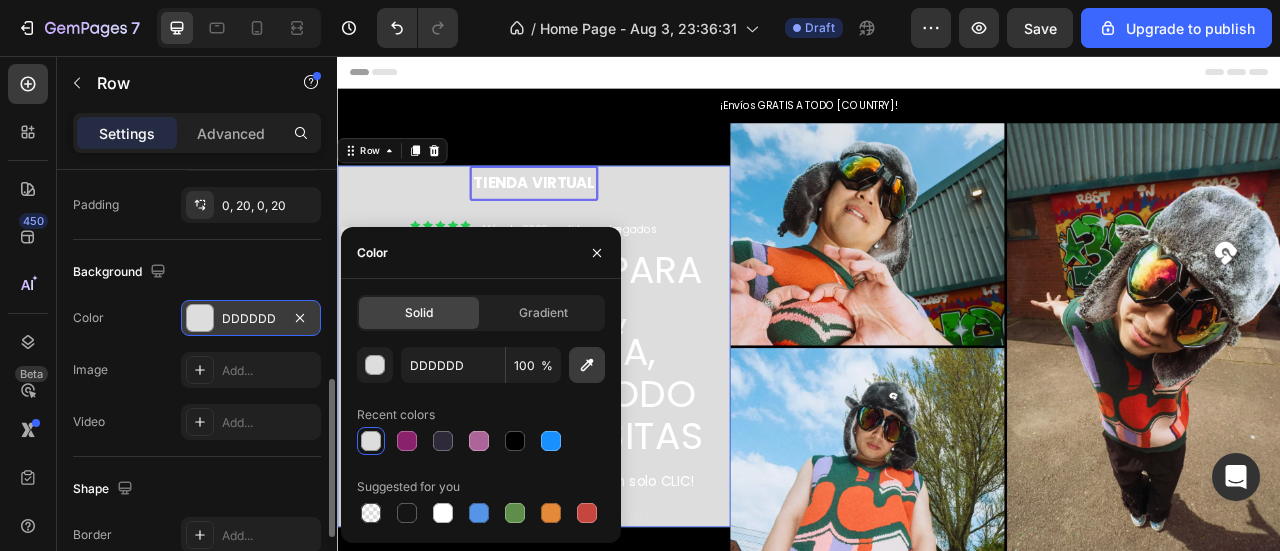 click 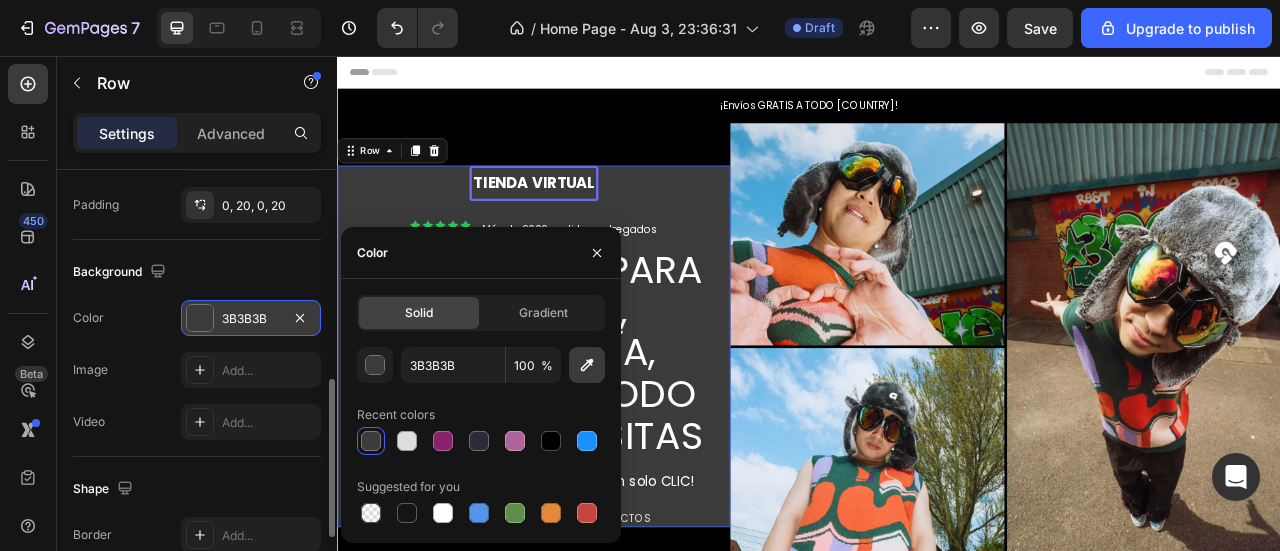 click 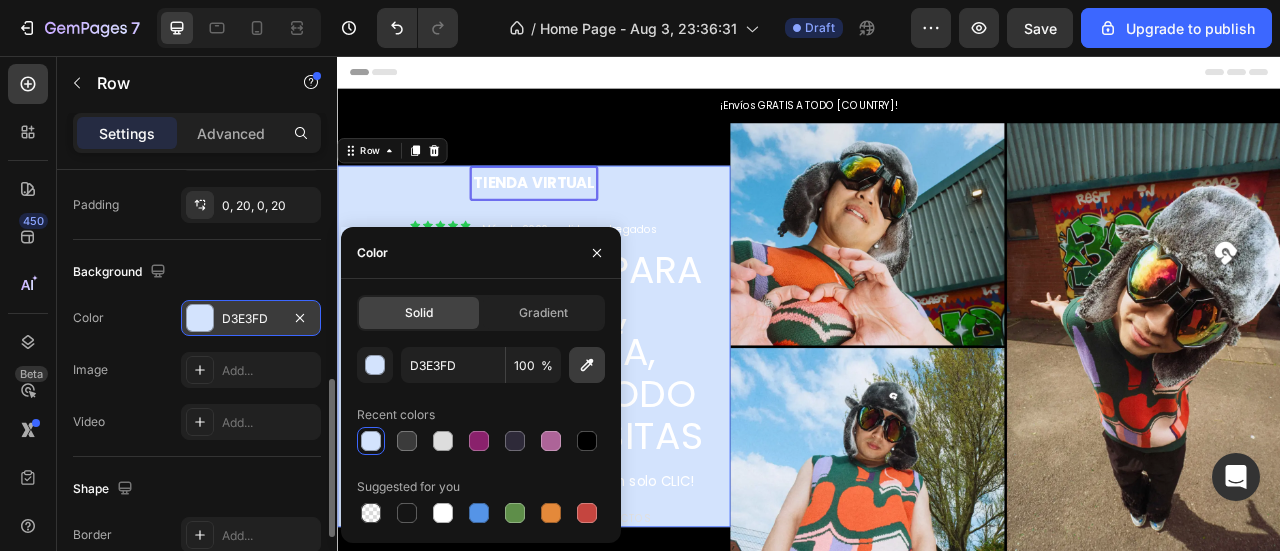 click 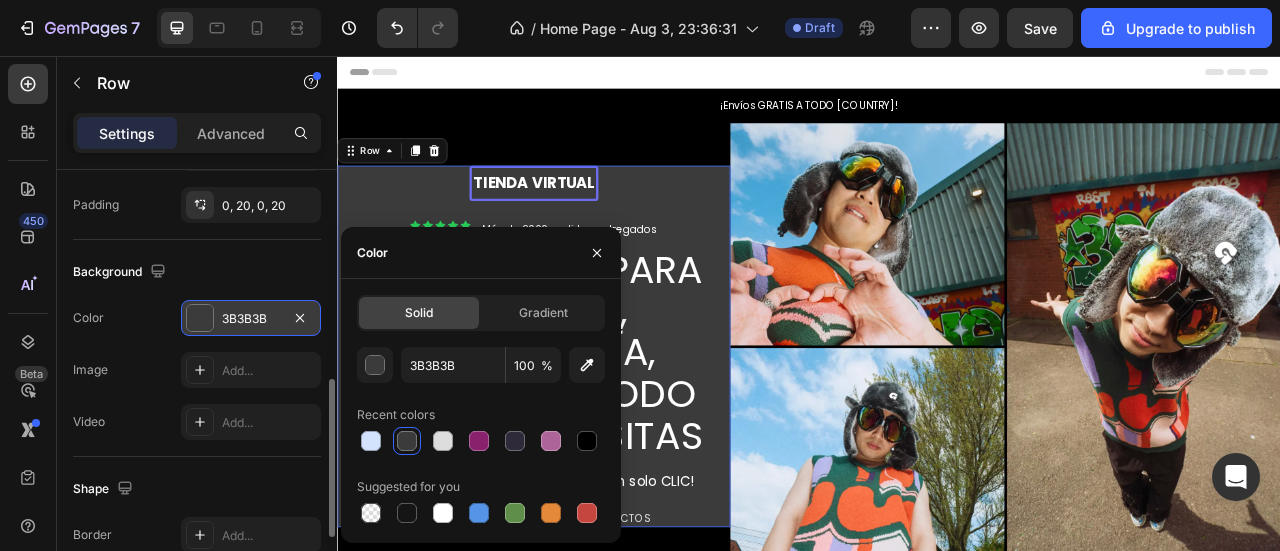 click on "tienda virtual Text Block Row
Icon
Icon
Icon
Icon
Icon
Icon Icon List Más de 2000 pedidos entregados   Text Block Row PRODUCTOS PARA EL HOGAR, TECNOLOGÍA, GADGETS Y TODO LO QUE NECESITAS  Heading ¡Los productos más  innovadores  a un solo CLIC! Text Block
Icon 30 DÍAS DE GARANTÍA EN LOS PRODUCTOS  Text Block Row" at bounding box center [587, 425] 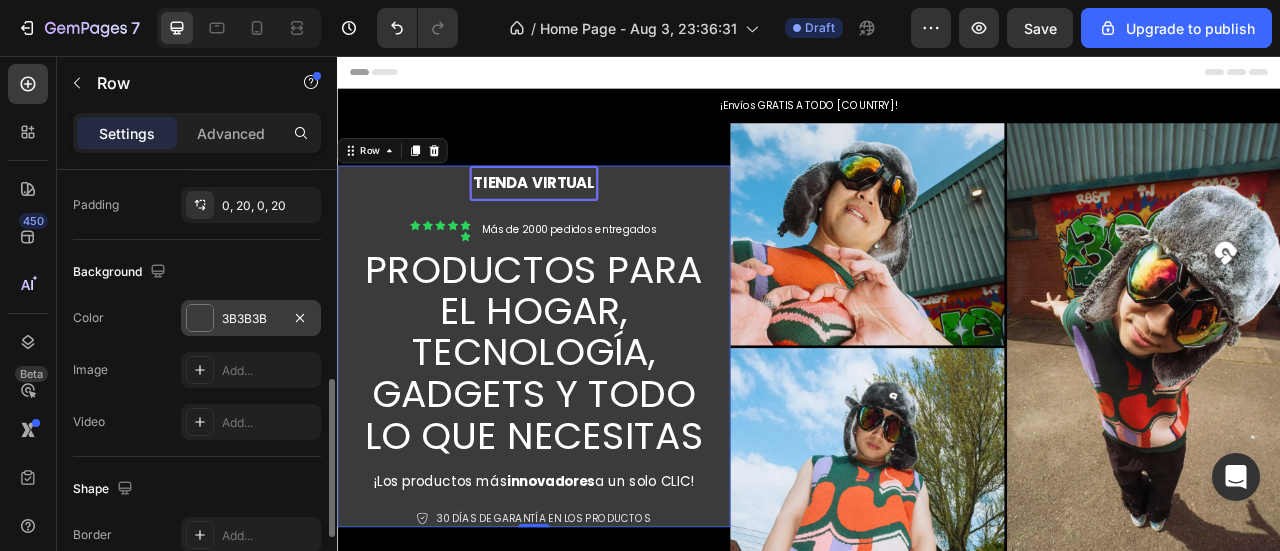 click on "tienda virtual Text Block Row
Icon
Icon
Icon
Icon
Icon
Icon Icon List Más de 2000 pedidos entregados   Text Block Row PRODUCTOS PARA EL HOGAR, TECNOLOGÍA, GADGETS Y TODO LO QUE NECESITAS  Heading ¡Los productos más  innovadores  a un solo CLIC! Text Block
Icon 30 DÍAS DE GARANTÍA EN LOS PRODUCTOS  Text Block Row" at bounding box center [587, 425] 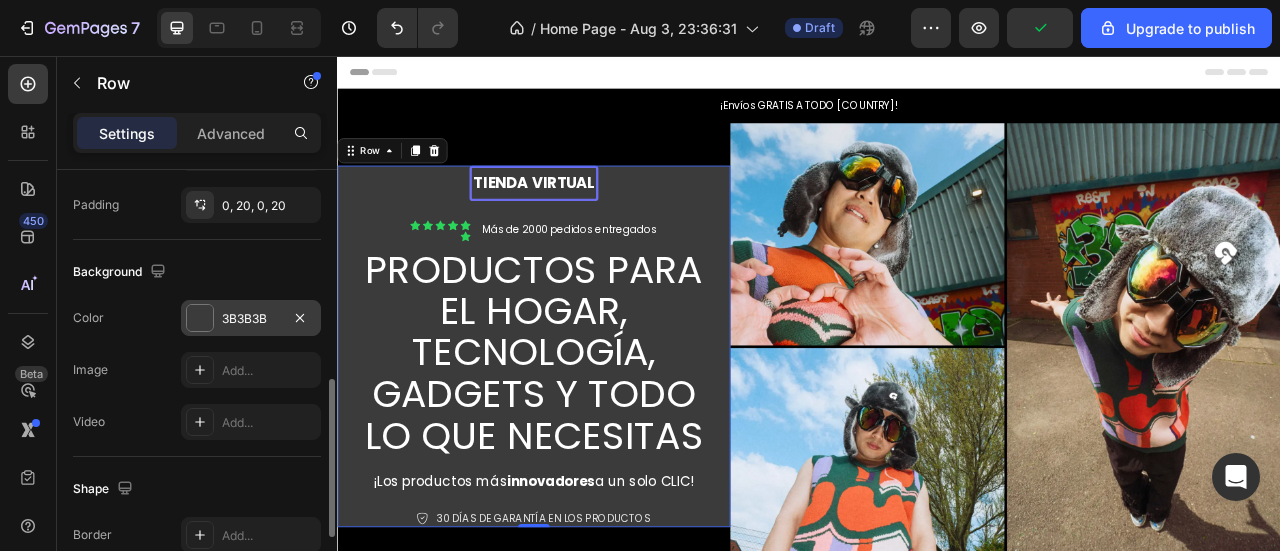 click on "tienda virtual Text Block Row
Icon
Icon
Icon
Icon
Icon
Icon Icon List Más de 2000 pedidos entregados   Text Block Row PRODUCTOS PARA EL HOGAR, TECNOLOGÍA, GADGETS Y TODO LO QUE NECESITAS  Heading ¡Los productos más  innovadores  a un solo CLIC! Text Block
Icon 30 DÍAS DE GARANTÍA EN LOS PRODUCTOS  Text Block Row" at bounding box center (587, 425) 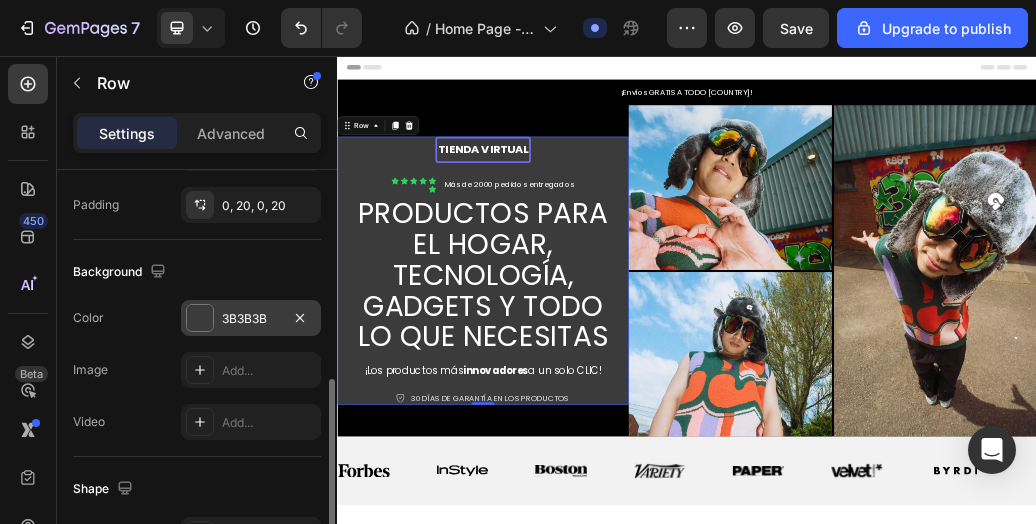 click on "3B3B3B" at bounding box center (251, 319) 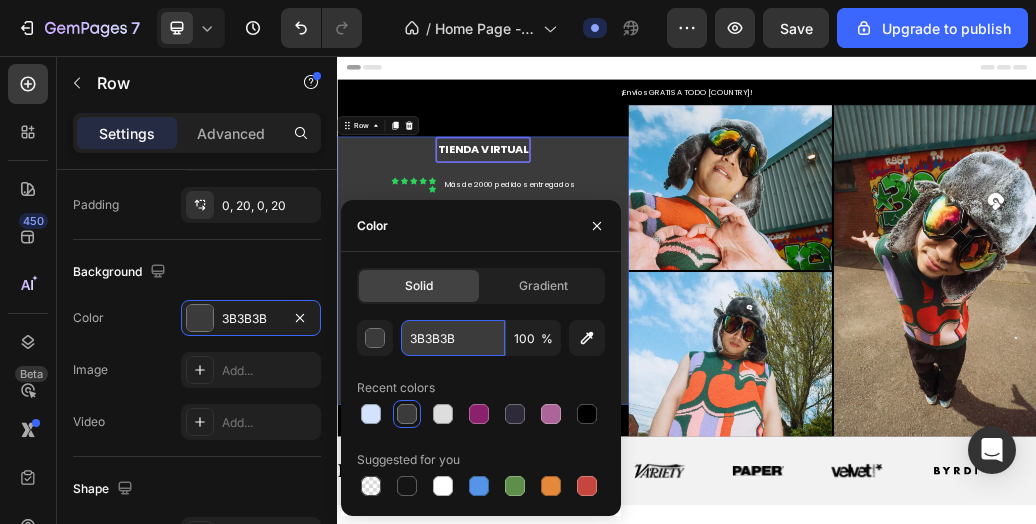 click on "3B3B3B" at bounding box center [453, 338] 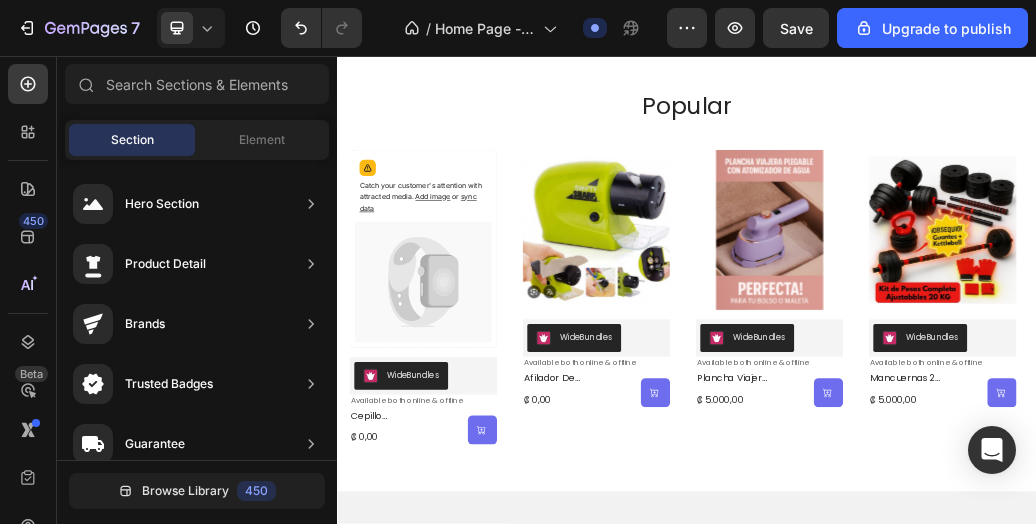 scroll, scrollTop: 0, scrollLeft: 0, axis: both 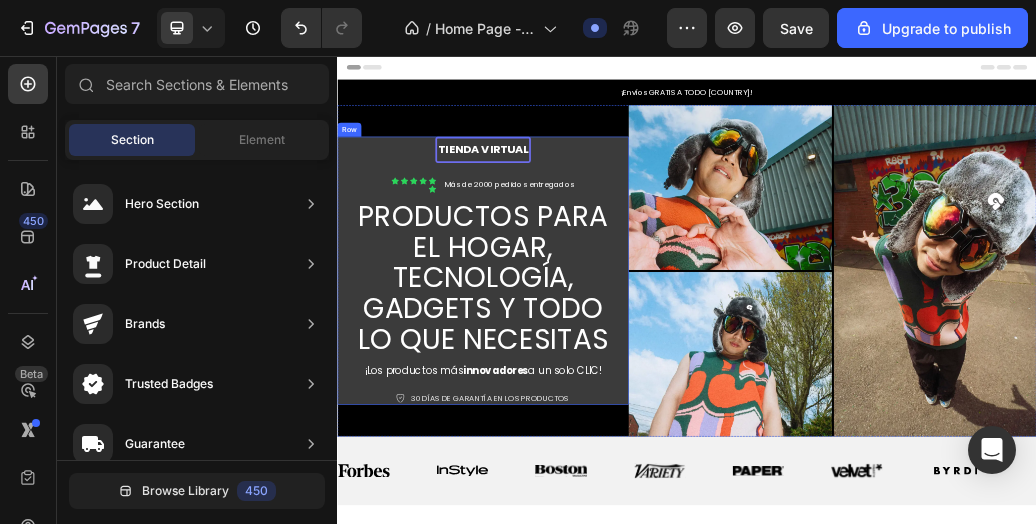 click on "tienda virtual Text Block Row
Icon
Icon
Icon
Icon
Icon
Icon Icon List Más de 2000 pedidos entregados   Text Block Row PRODUCTOS PARA EL HOGAR, TECNOLOGÍA, GADGETS Y TODO LO QUE NECESITAS  Heading ¡Los productos más  innovadores  a un solo CLIC! Text Block
Icon 30 DÍAS DE GARANTÍA EN LOS PRODUCTOS  Text Block Row" at bounding box center (587, 425) 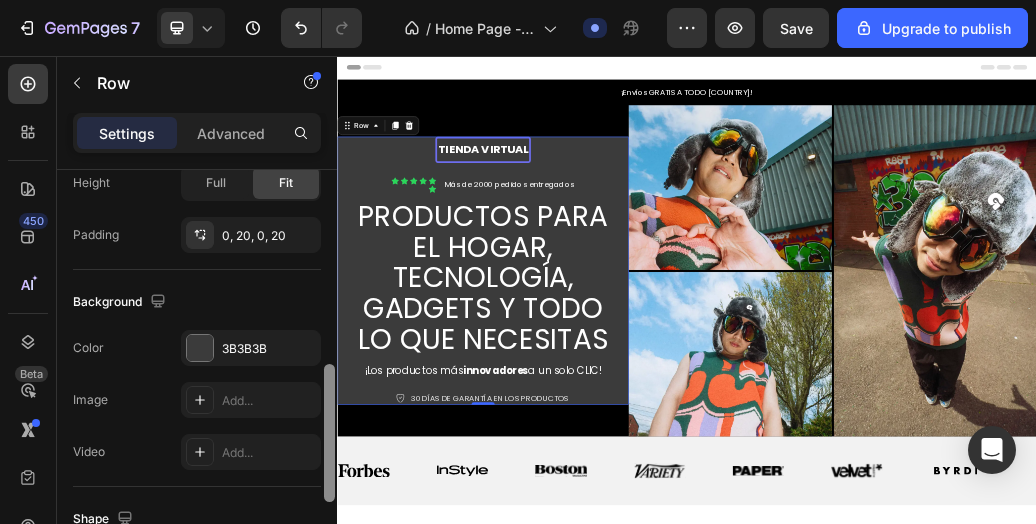 scroll, scrollTop: 558, scrollLeft: 0, axis: vertical 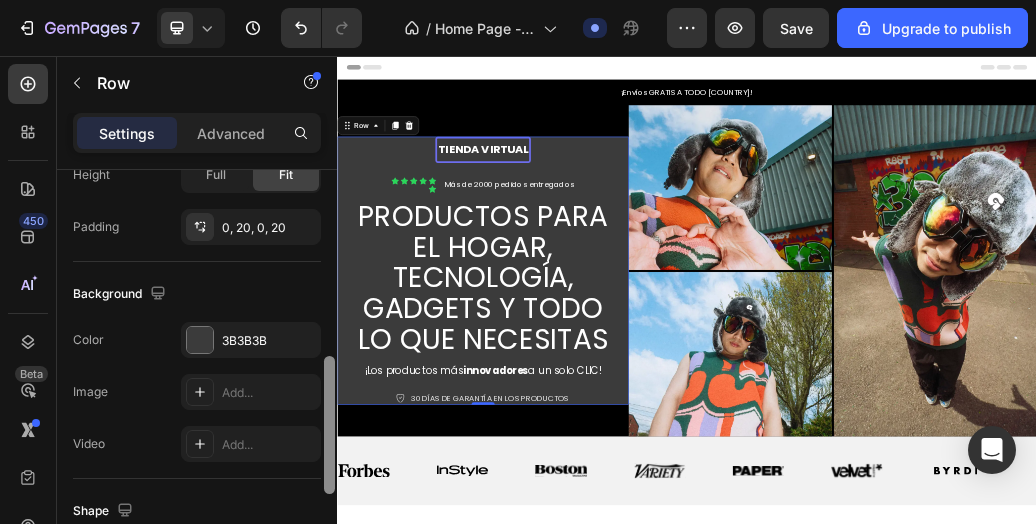 drag, startPoint x: 325, startPoint y: 203, endPoint x: 326, endPoint y: 392, distance: 189.00264 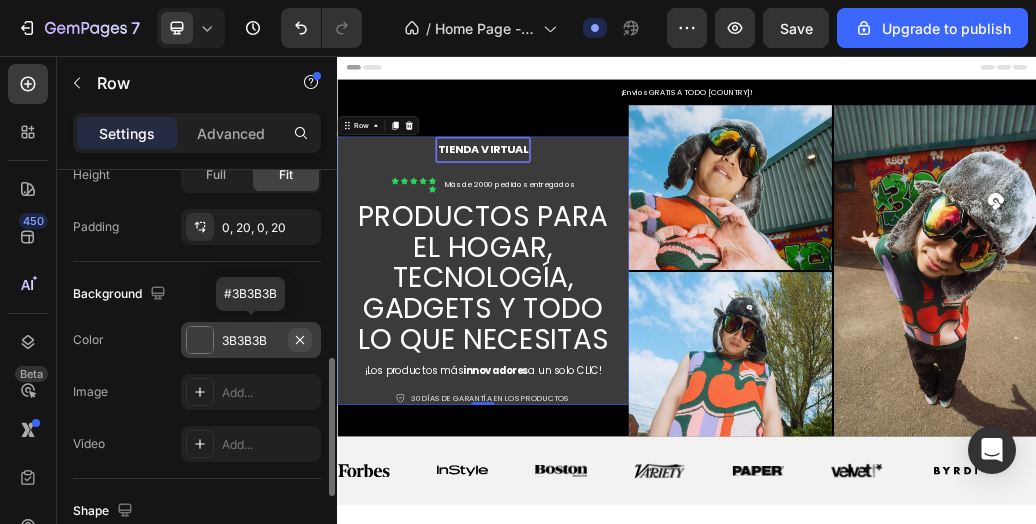 click 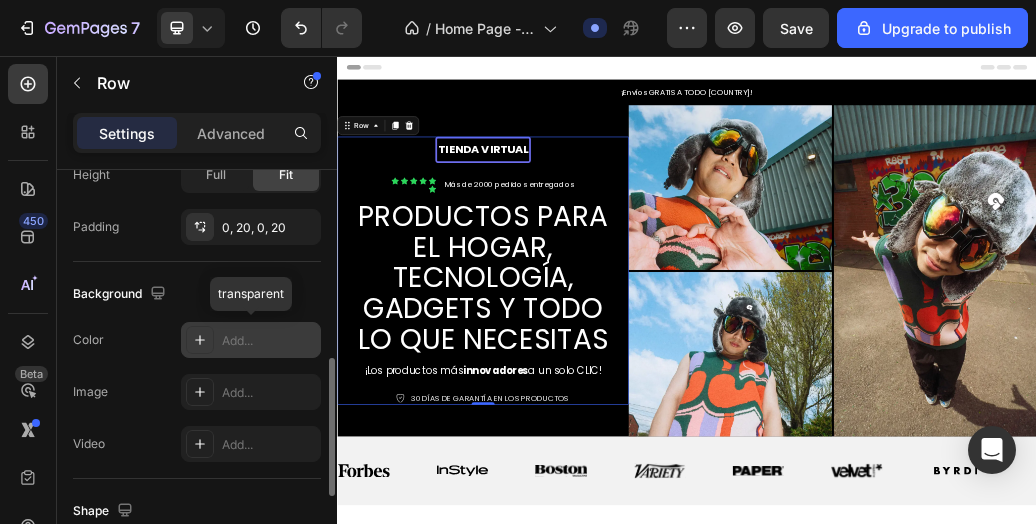 click 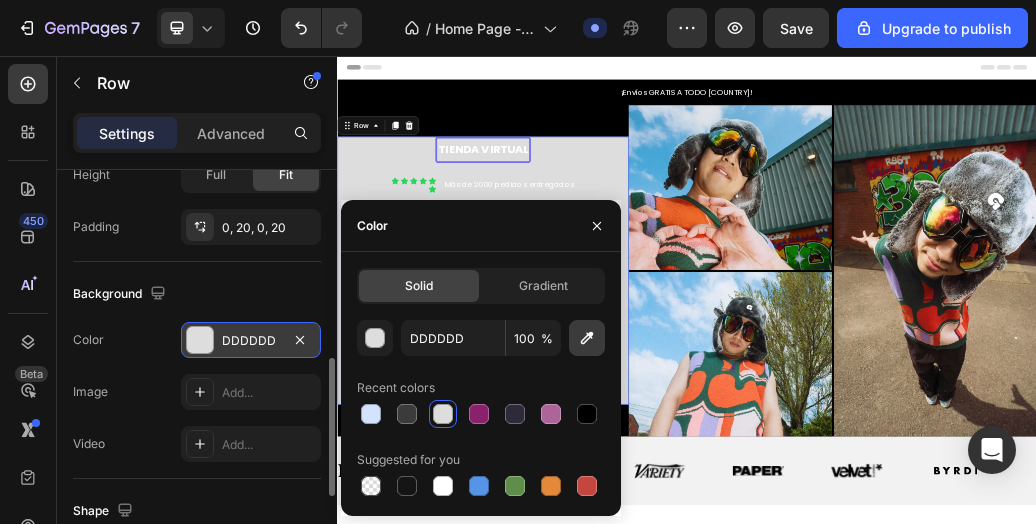 click at bounding box center [587, 338] 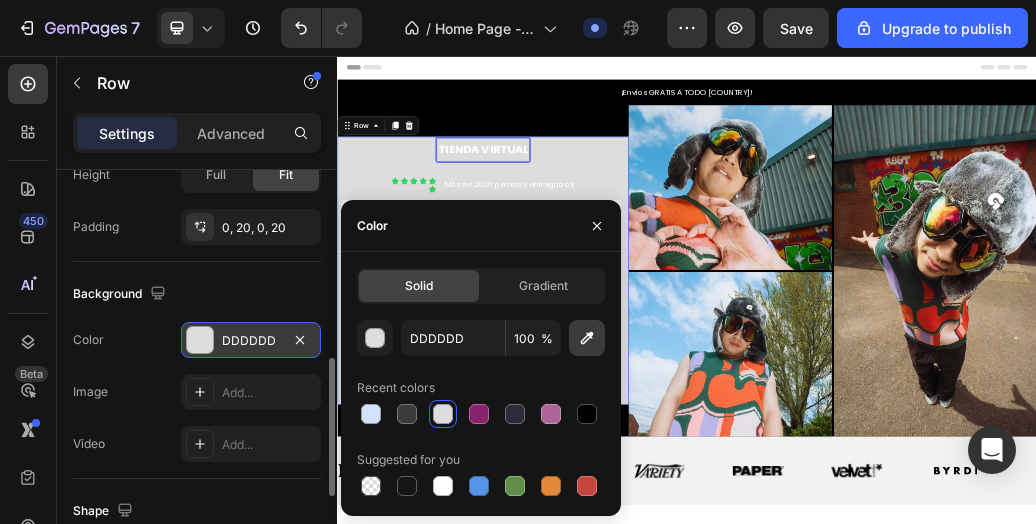 type on "FCE849" 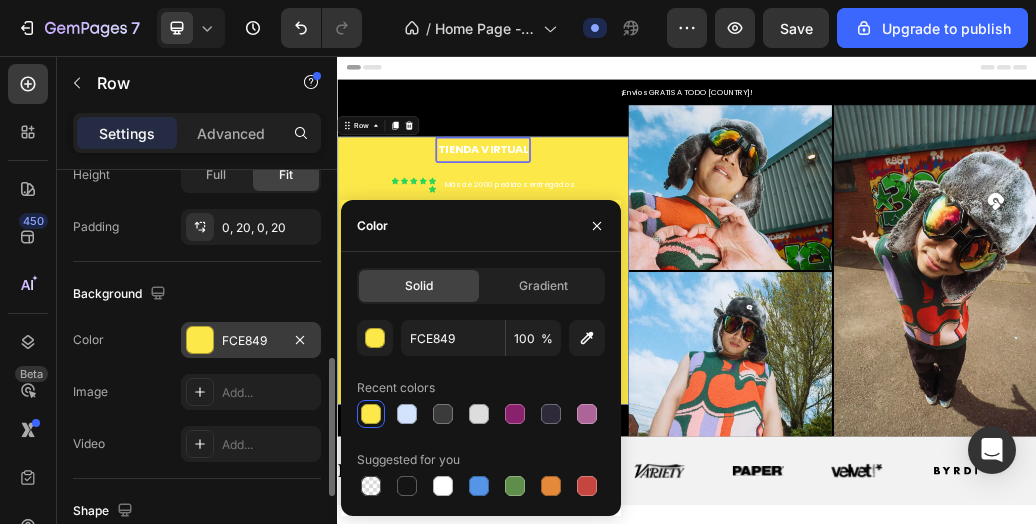 click on "Background The changes might be hidden by  the video. Color FCE849 Image Add... Video Add..." 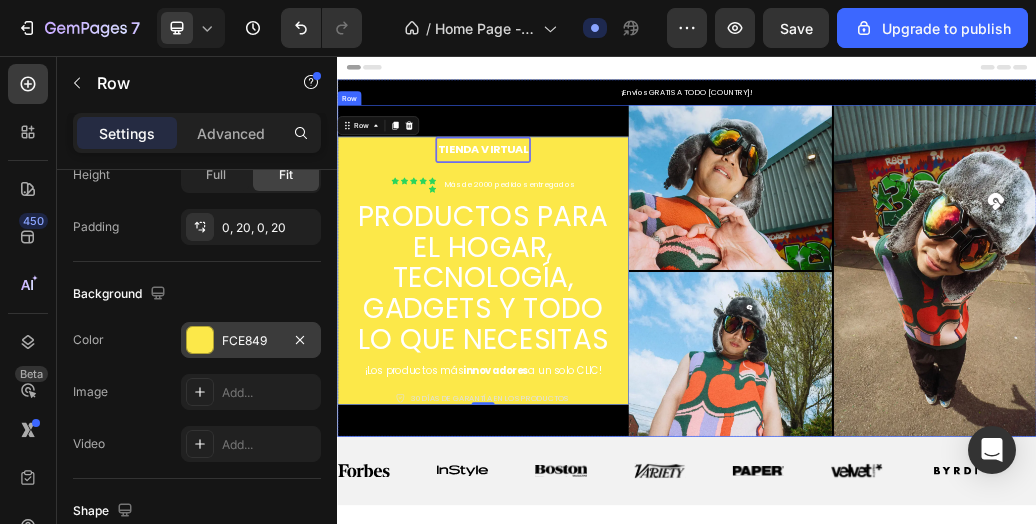 click on "tienda virtual Text Block Row
Icon
Icon
Icon
Icon
Icon
Icon Icon List Más de 2000 pedidos entregados   Text Block Row PRODUCTOS PARA EL HOGAR, TECNOLOGÍA, GADGETS Y TODO LO QUE NECESITAS  Heading ¡Los productos más  innovadores  a un solo CLIC! Text Block
Icon 30 DÍAS DE GARANTÍA EN LOS PRODUCTOS  Text Block Row Row   0" at bounding box center [587, 425] 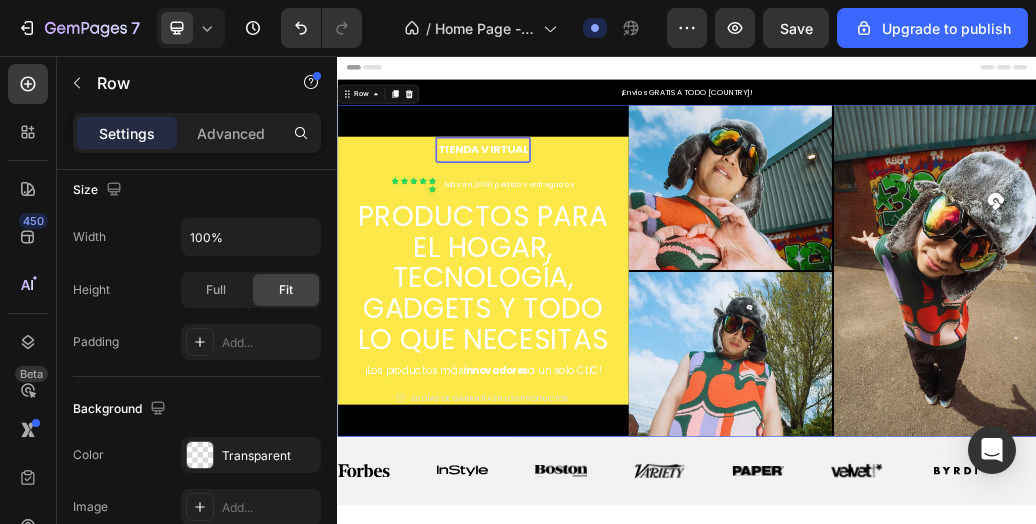 scroll, scrollTop: 558, scrollLeft: 0, axis: vertical 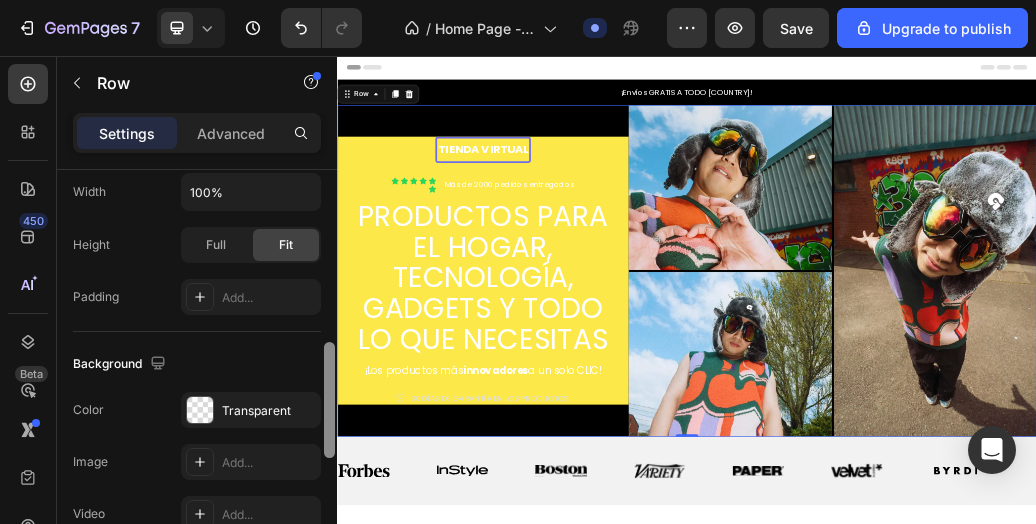 drag, startPoint x: 324, startPoint y: 370, endPoint x: 327, endPoint y: 385, distance: 15.297058 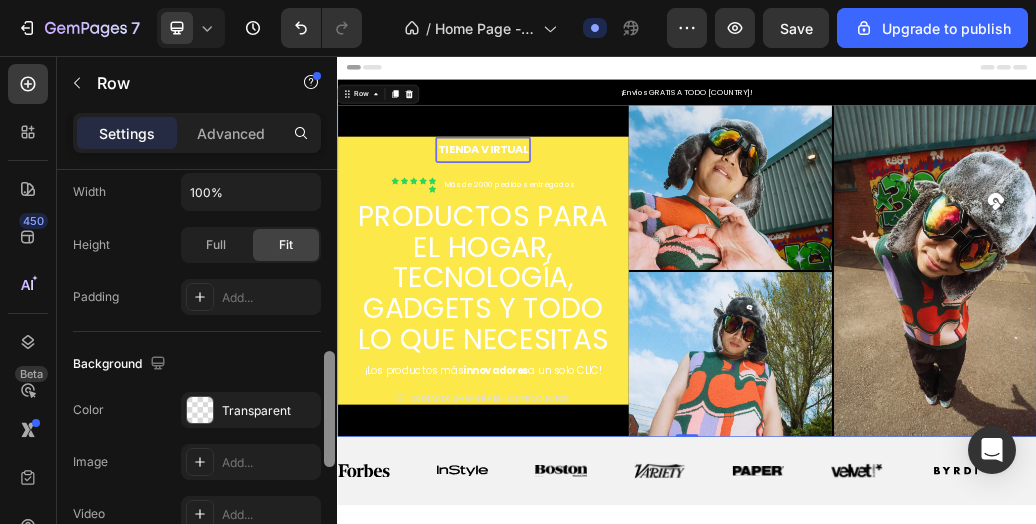 scroll, scrollTop: 610, scrollLeft: 0, axis: vertical 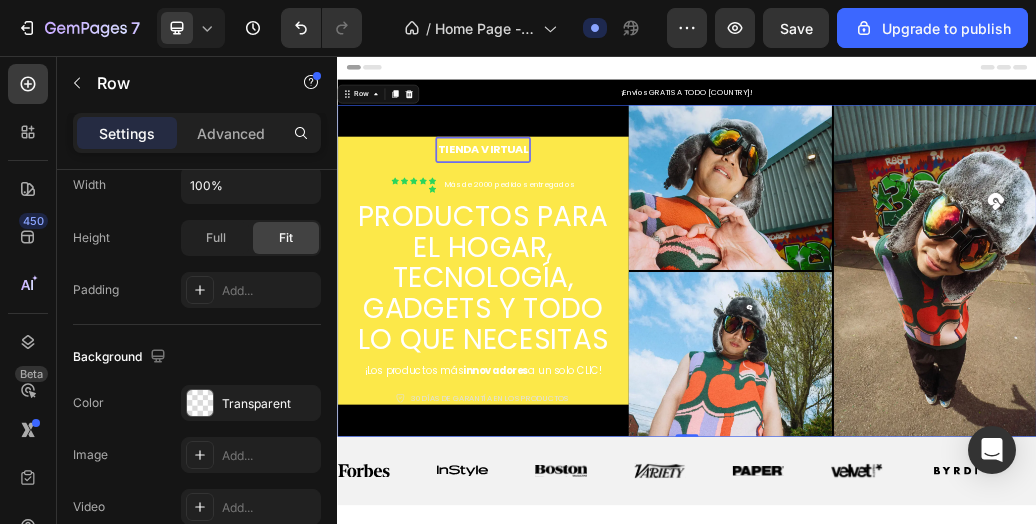 click on "tienda virtual Text Block Row
Icon
Icon
Icon
Icon
Icon
Icon Icon List Más de 2000 pedidos entregados   Text Block Row PRODUCTOS PARA EL HOGAR, TECNOLOGÍA, GADGETS Y TODO LO QUE NECESITAS  Heading ¡Los productos más  innovadores  a un solo CLIC! Text Block
Icon 30 DÍAS DE GARANTÍA EN LOS PRODUCTOS  Text Block Row Row" at bounding box center (587, 425) 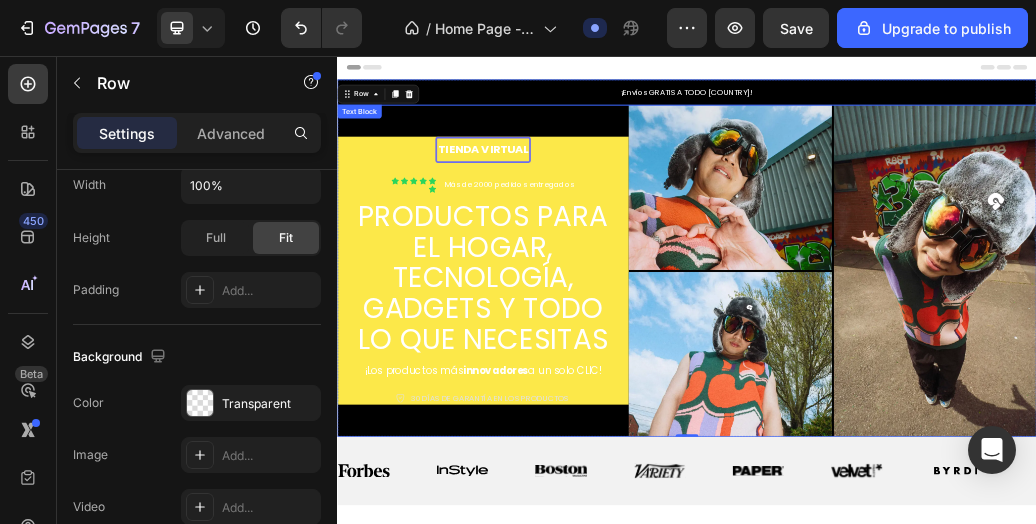 click on "¡Envíos GRATIS A TODO Costa Rica!" at bounding box center (937, 119) 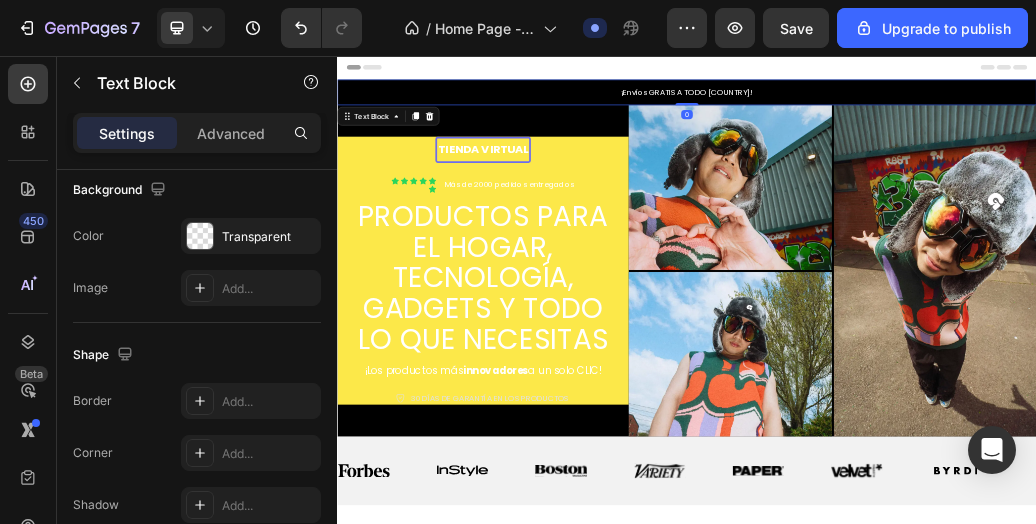scroll, scrollTop: 0, scrollLeft: 0, axis: both 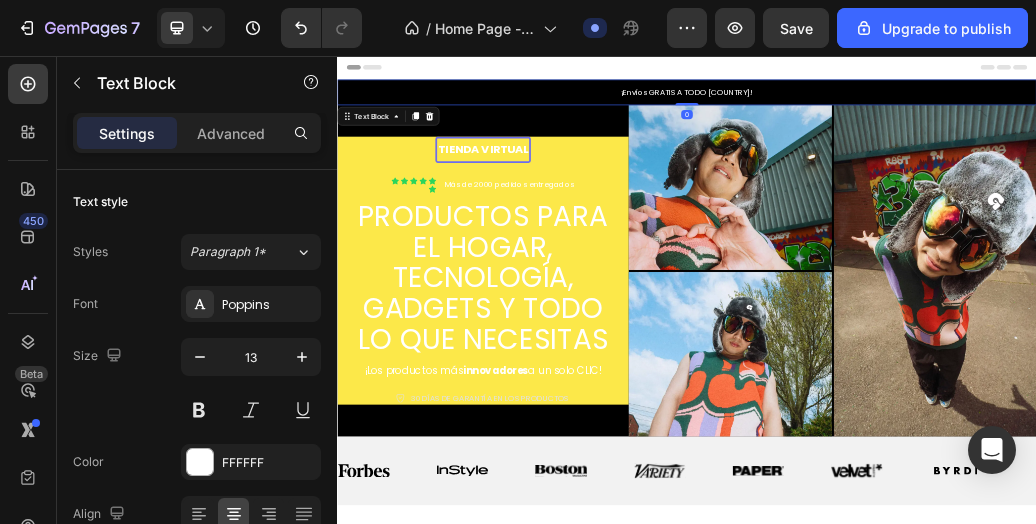 click on "¡Envíos GRATIS A TODO Costa Rica!" at bounding box center (937, 119) 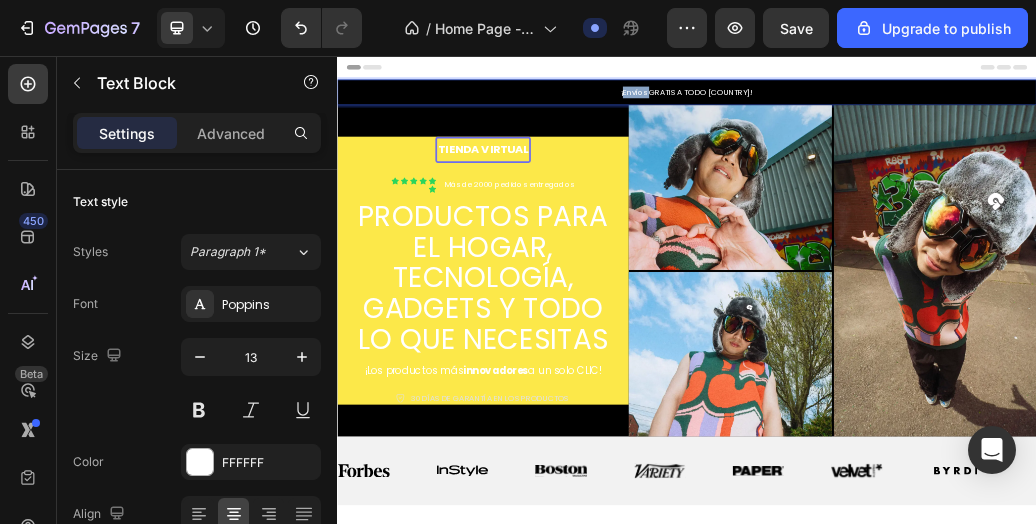 click on "¡Envíos GRATIS A TODO Costa Rica!" at bounding box center [937, 119] 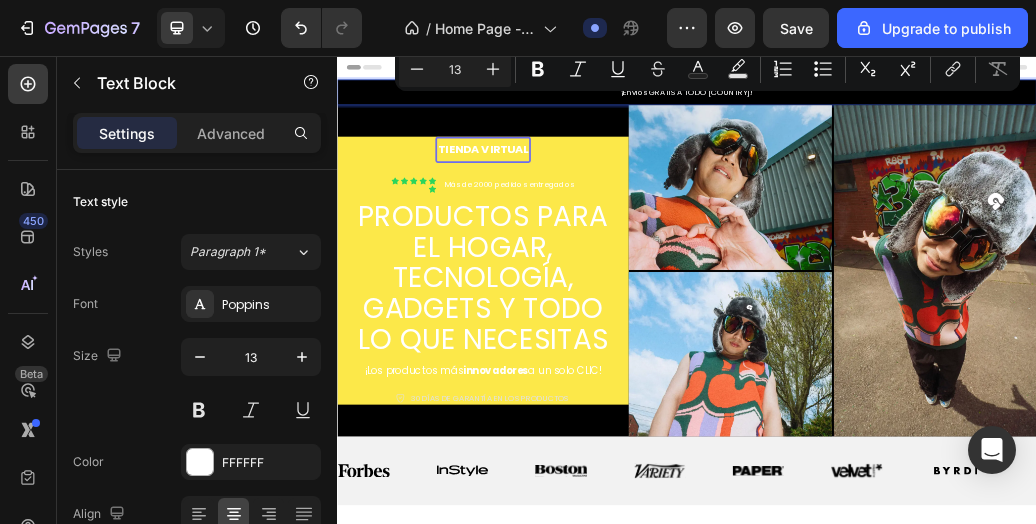 click on "¡Envíos GRATIS A TODO Costa Rica!" at bounding box center (937, 119) 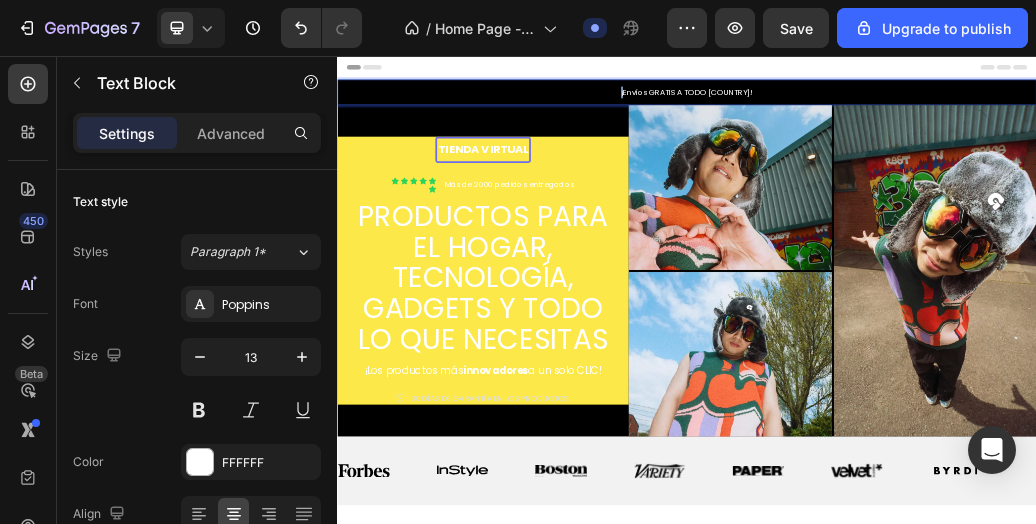 click on "¡Envíos GRATIS A TODO Costa Rica!" at bounding box center [937, 119] 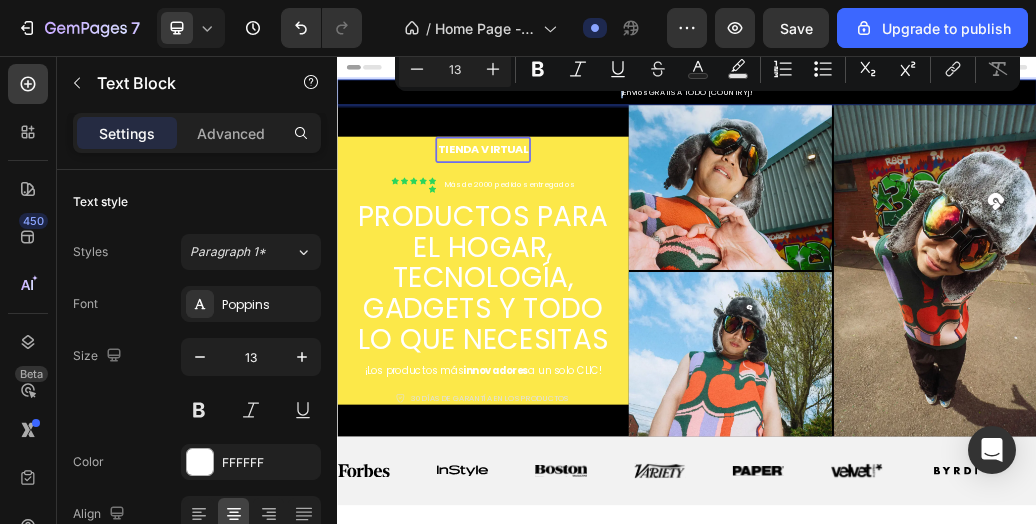 click on "¡Envíos GRATIS A TODO Costa Rica!" at bounding box center [937, 119] 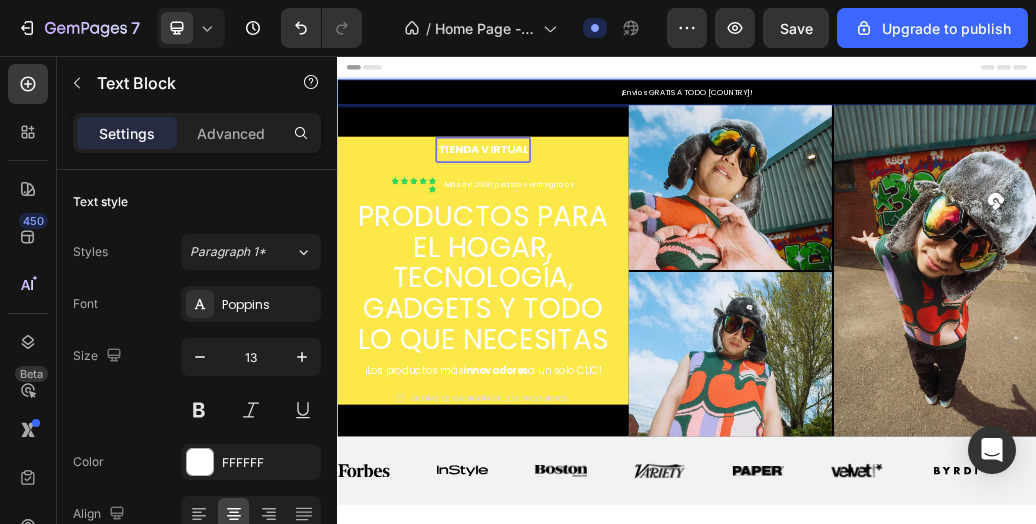 scroll, scrollTop: 411, scrollLeft: 0, axis: vertical 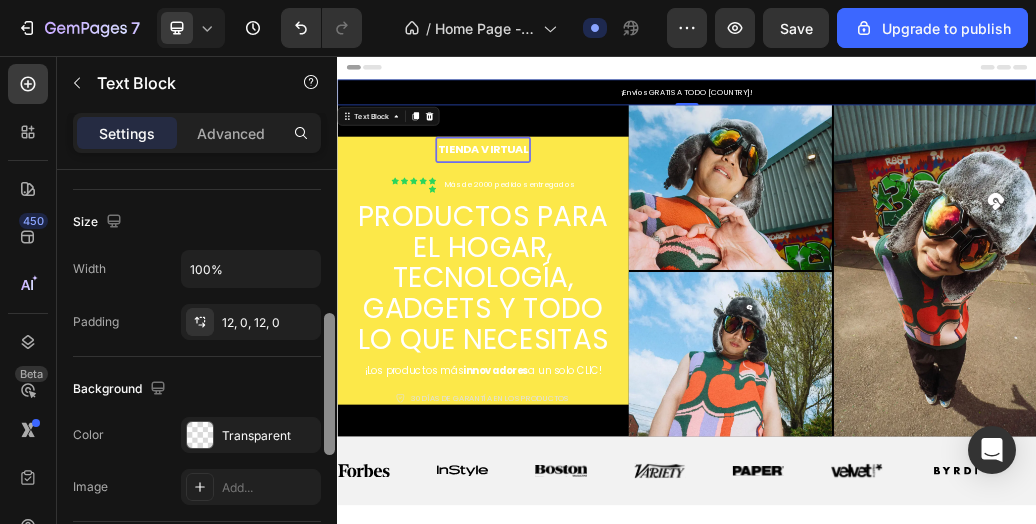 drag, startPoint x: 323, startPoint y: 245, endPoint x: 333, endPoint y: 303, distance: 58.855755 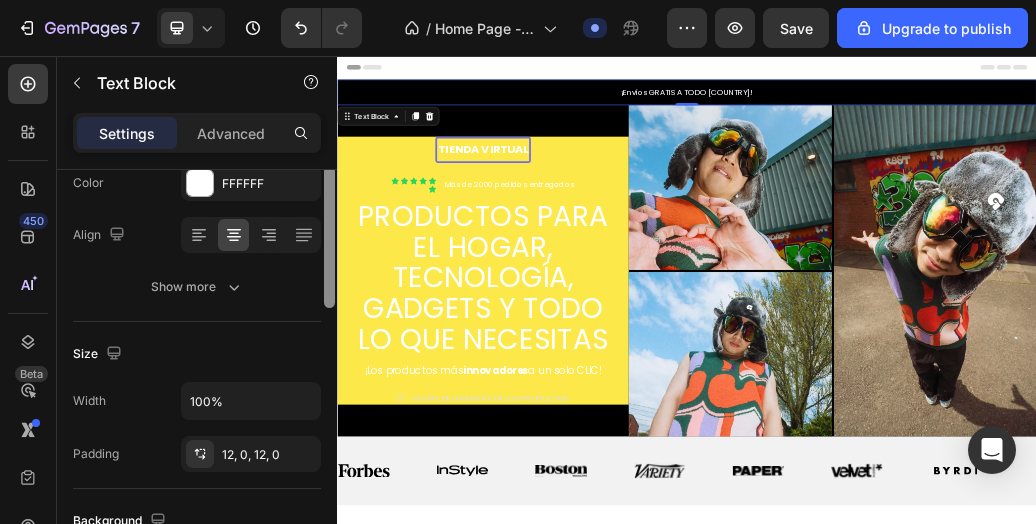 scroll, scrollTop: 118, scrollLeft: 0, axis: vertical 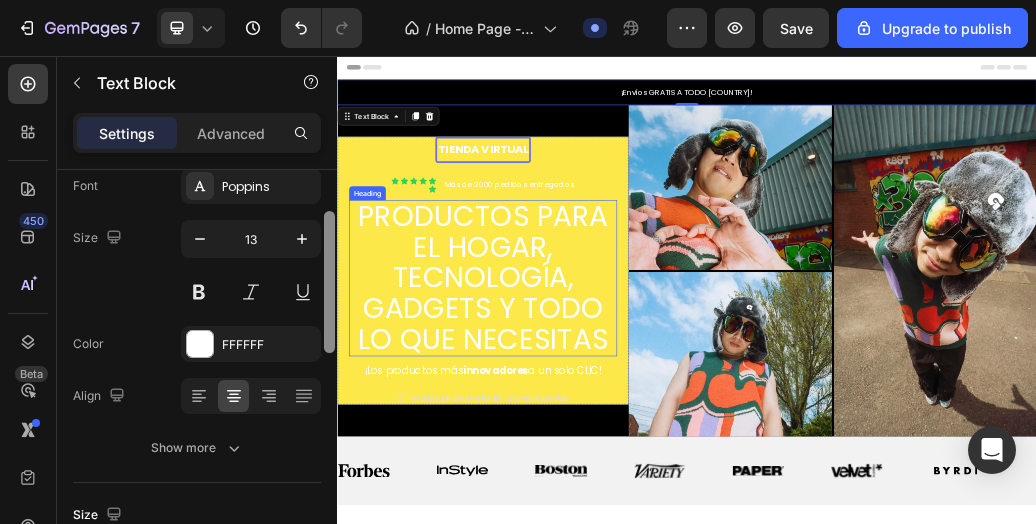 drag, startPoint x: 665, startPoint y: 415, endPoint x: 358, endPoint y: 341, distance: 315.79266 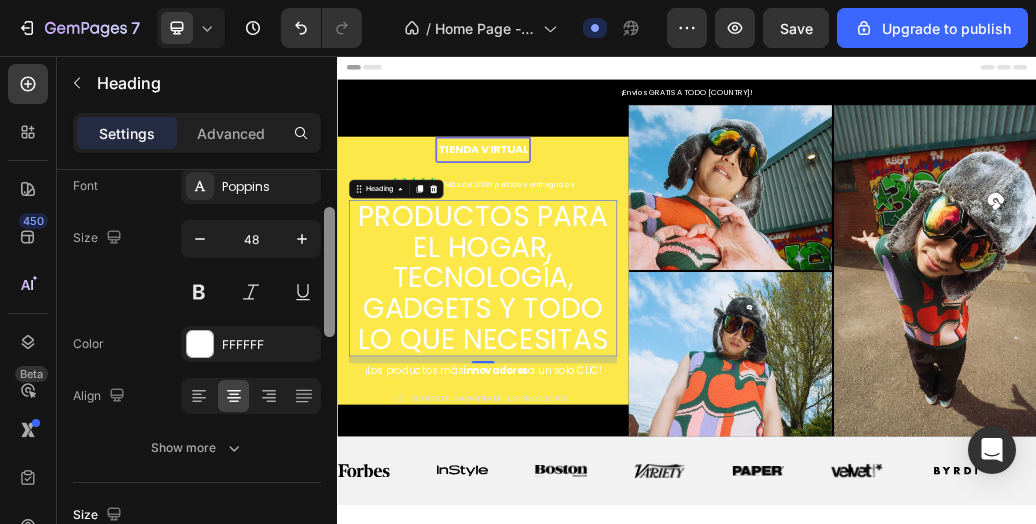 scroll, scrollTop: 0, scrollLeft: 0, axis: both 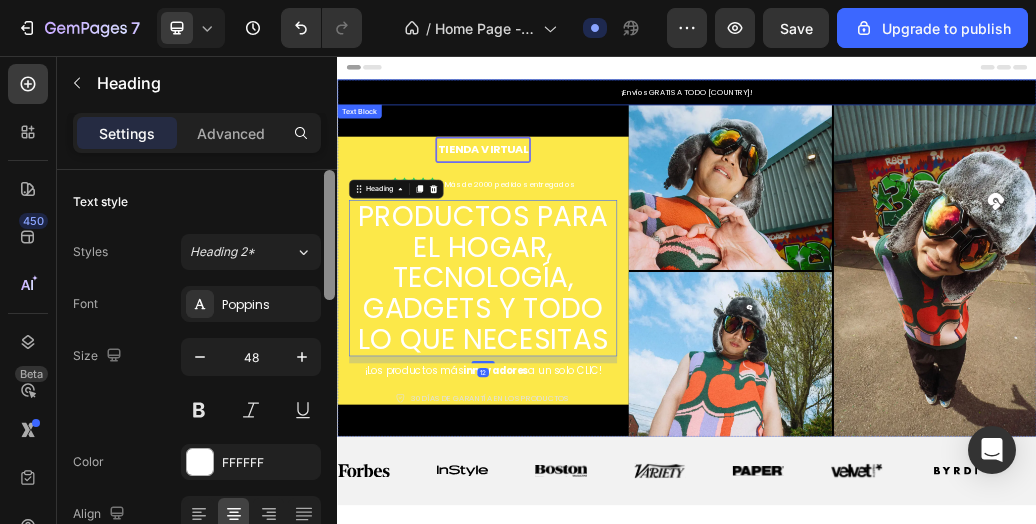 click on "¡Envíos GRATIS A TODO Costa Rica!" at bounding box center (937, 119) 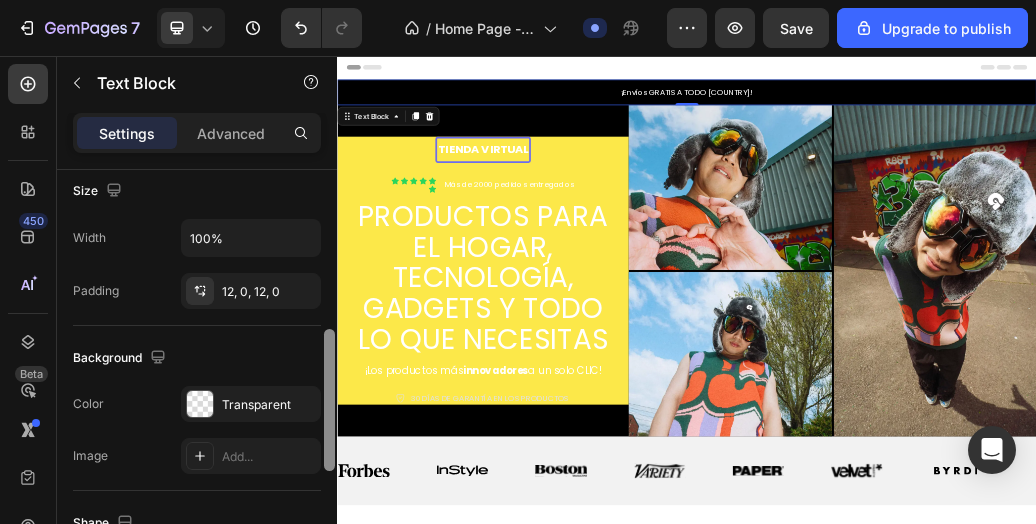 click on "Background The changes might be hidden by  the video. Color Transparent Image Add..." 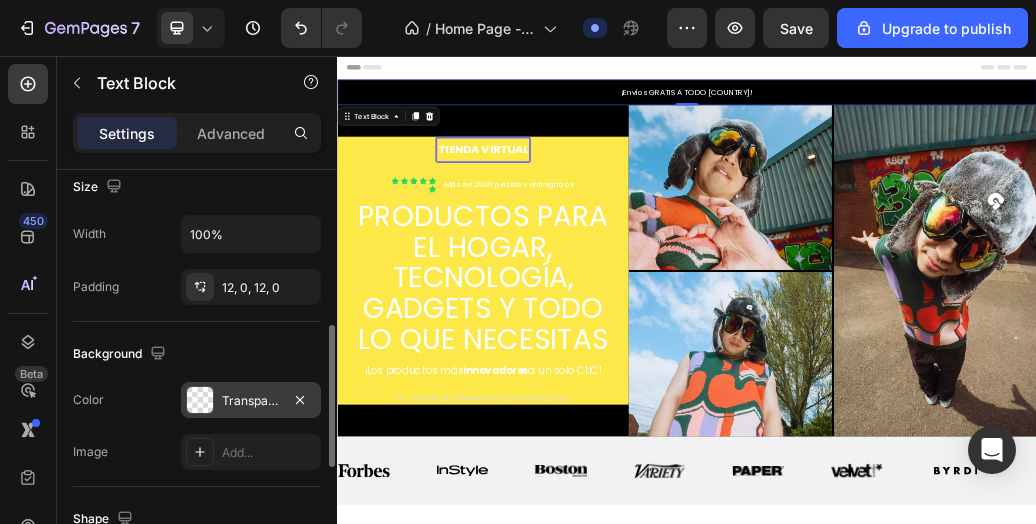 click at bounding box center (200, 400) 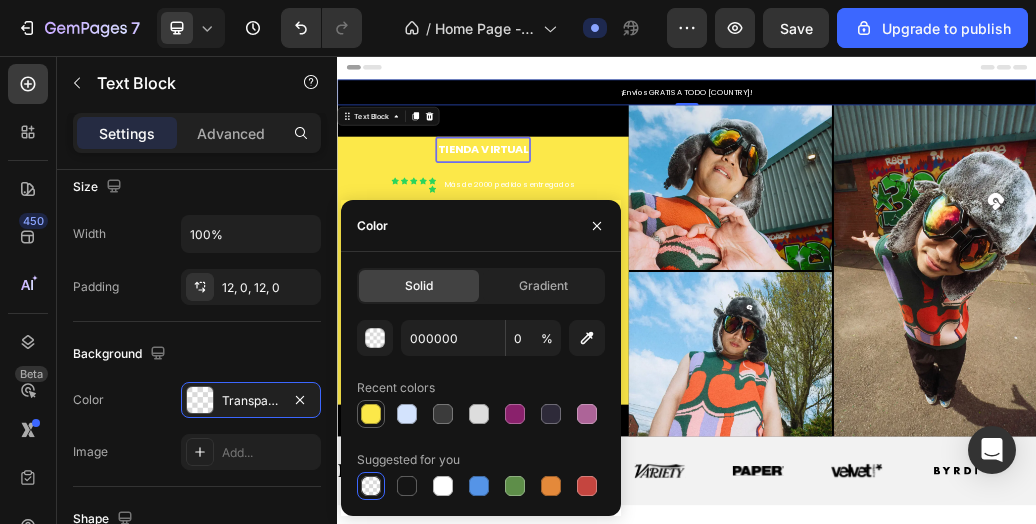 click at bounding box center [371, 414] 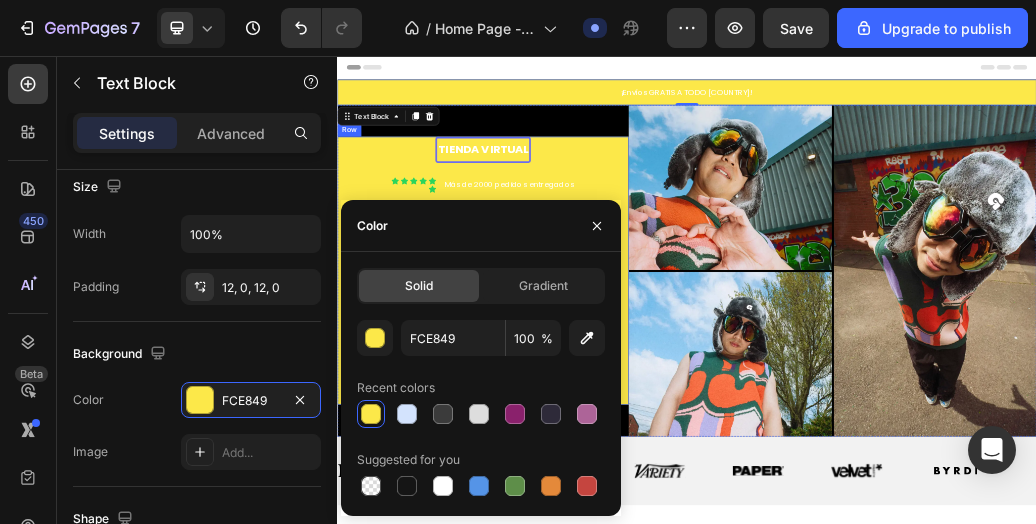 click on "tienda virtual Text Block Row
Icon
Icon
Icon
Icon
Icon
Icon Icon List Más de 2000 pedidos entregados   Text Block Row PRODUCTOS PARA EL HOGAR, TECNOLOGÍA, GADGETS Y TODO LO QUE NECESITAS  Heading ¡Los productos más  innovadores  a un solo CLIC! Text Block
Icon 30 DÍAS DE GARANTÍA EN LOS PRODUCTOS  Text Block Row" at bounding box center (587, 425) 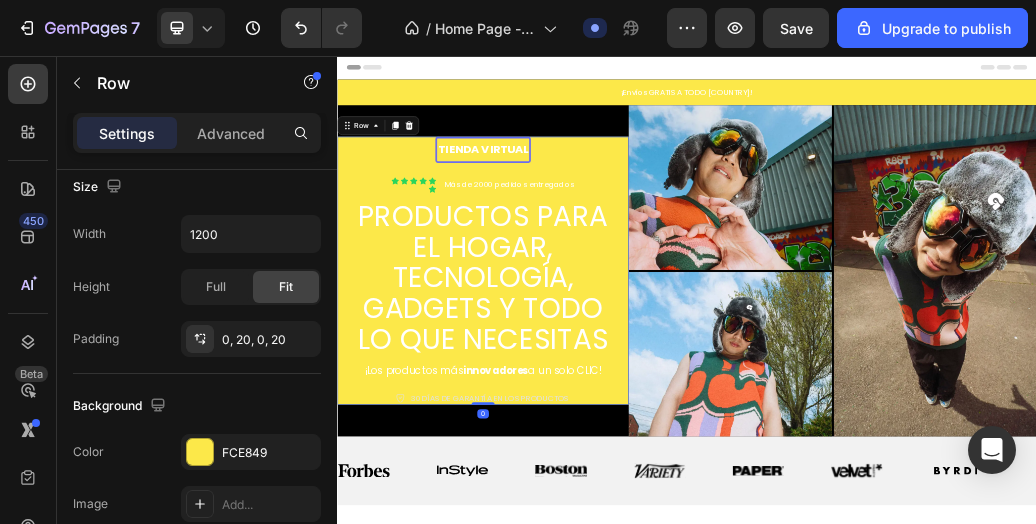 scroll, scrollTop: 0, scrollLeft: 0, axis: both 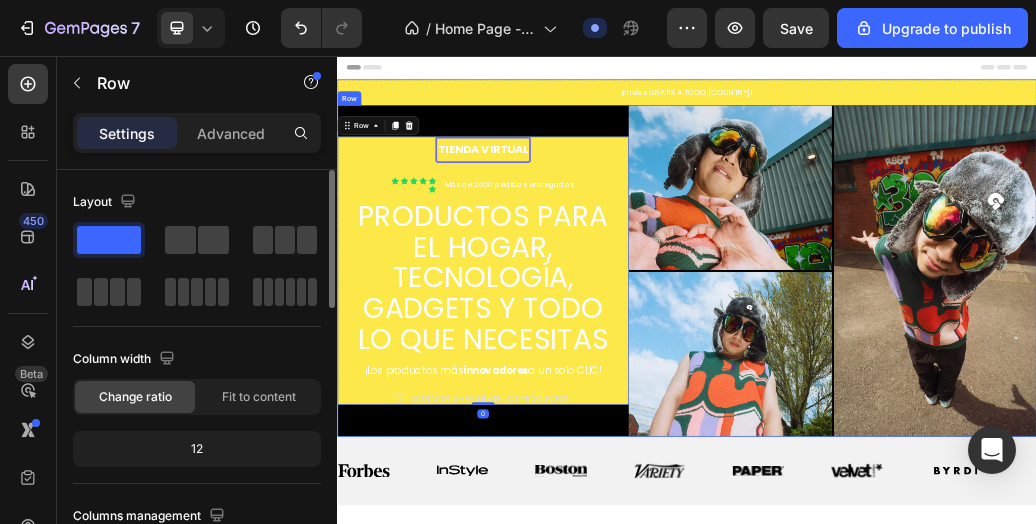 click on "tienda virtual Text Block Row
Icon
Icon
Icon
Icon
Icon
Icon Icon List Más de 2000 pedidos entregados   Text Block Row PRODUCTOS PARA EL HOGAR, TECNOLOGÍA, GADGETS Y TODO LO QUE NECESITAS  Heading ¡Los productos más  innovadores  a un solo CLIC! Text Block
Icon 30 DÍAS DE GARANTÍA EN LOS PRODUCTOS  Text Block Row Row   0" at bounding box center [587, 425] 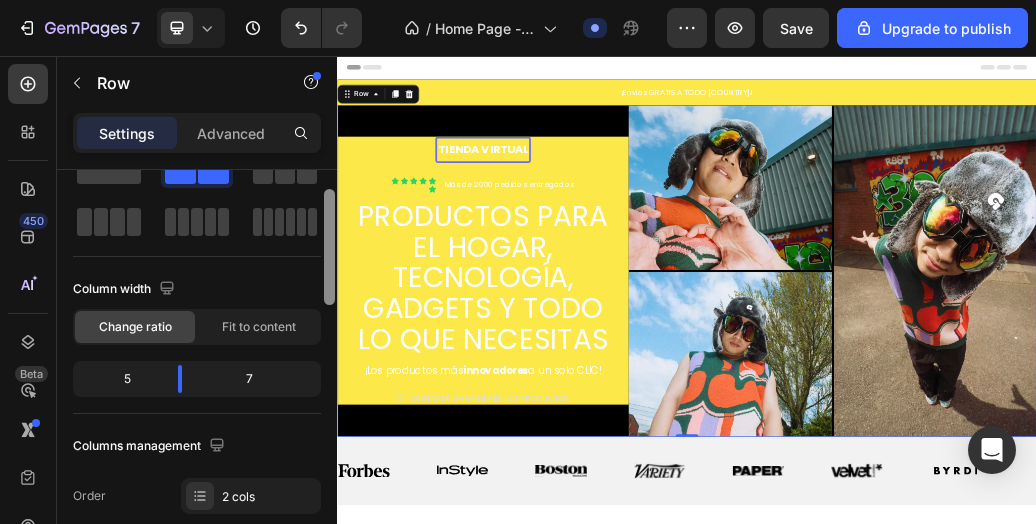 scroll, scrollTop: 98, scrollLeft: 0, axis: vertical 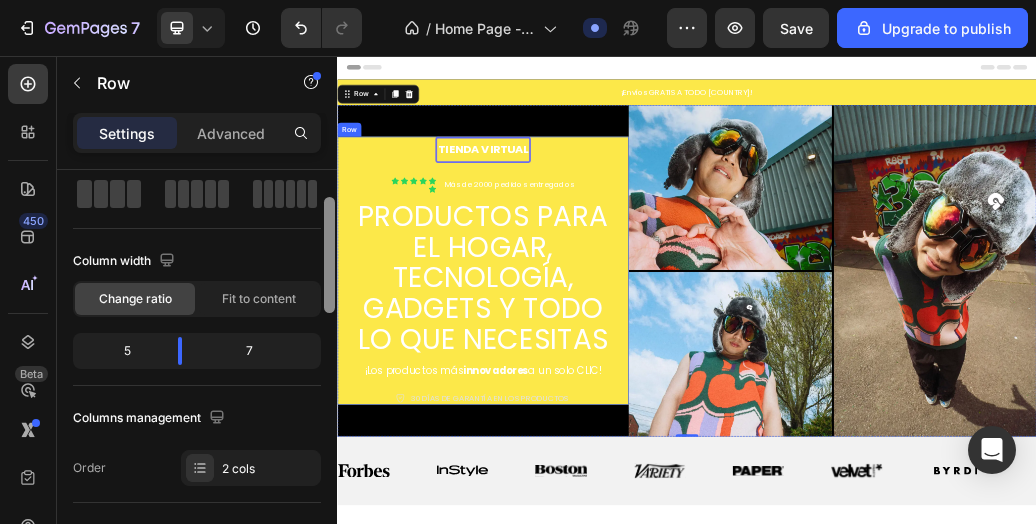 drag, startPoint x: 670, startPoint y: 231, endPoint x: 342, endPoint y: 415, distance: 376.08508 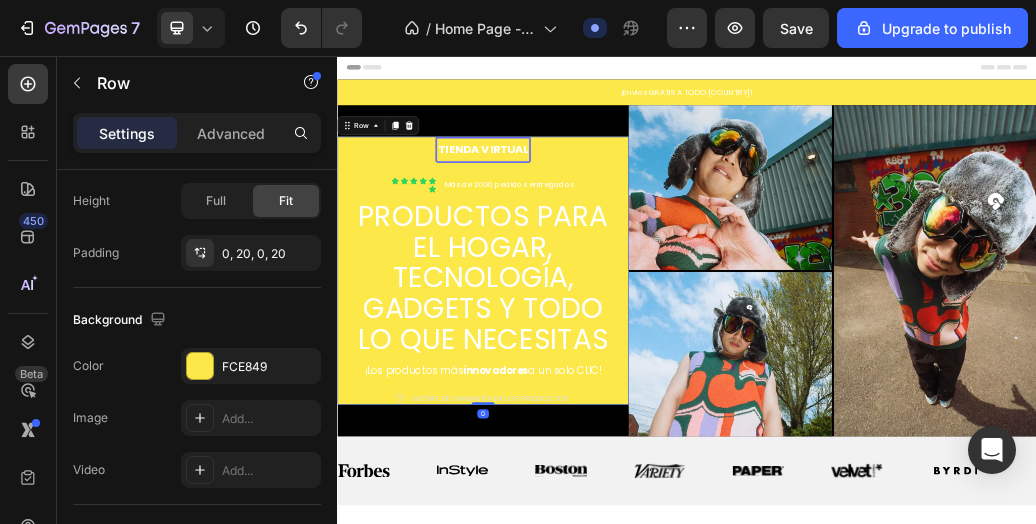scroll, scrollTop: 532, scrollLeft: 0, axis: vertical 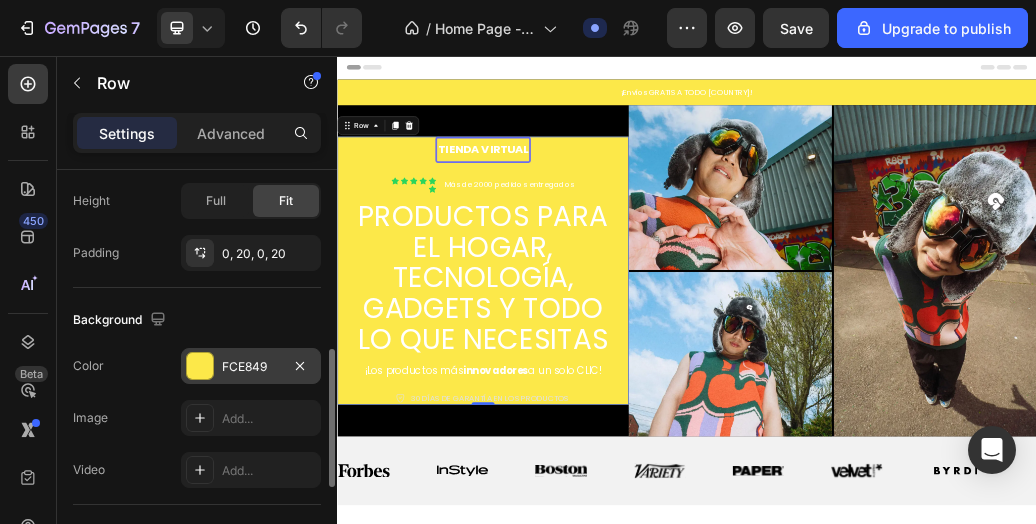 click at bounding box center [200, 366] 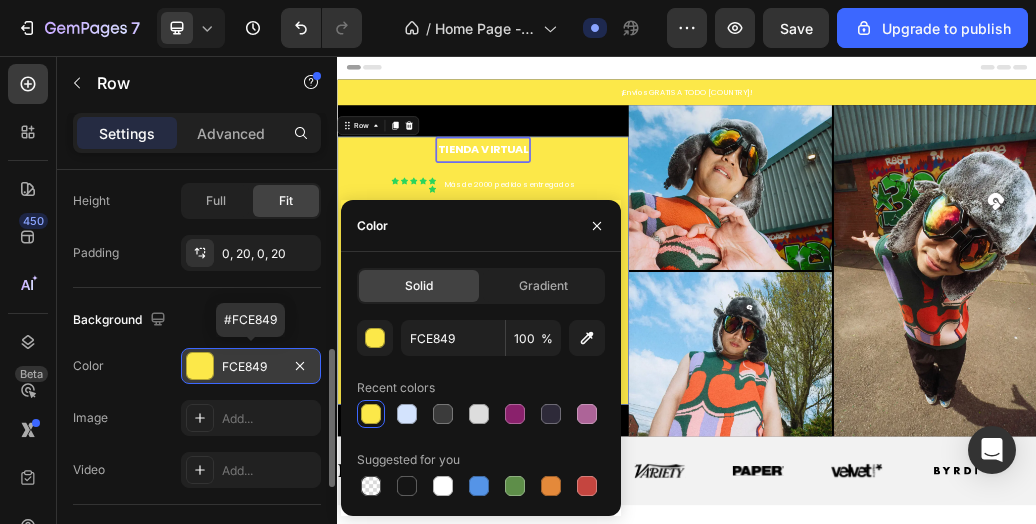 click at bounding box center (200, 366) 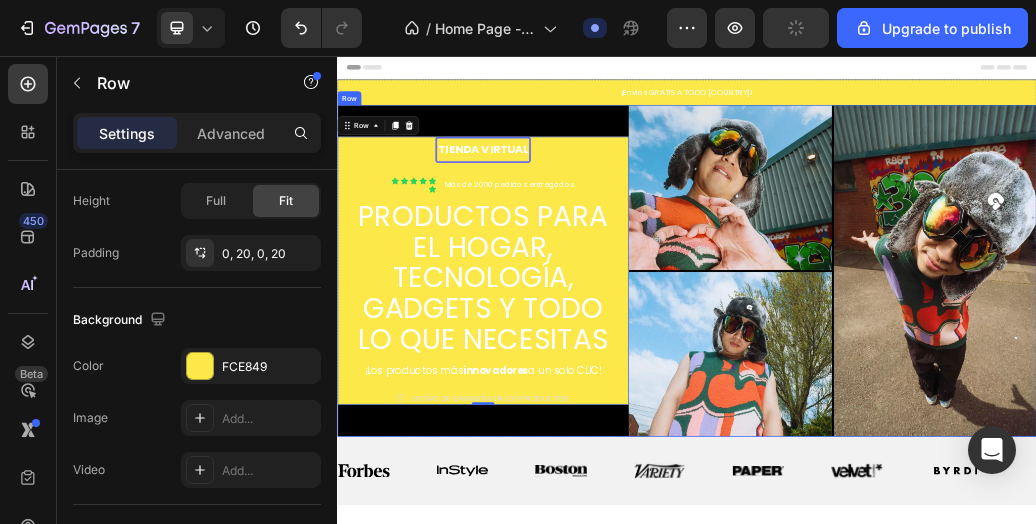 click on "tienda virtual Text Block Row
Icon
Icon
Icon
Icon
Icon
Icon Icon List Más de 2000 pedidos entregados   Text Block Row PRODUCTOS PARA EL HOGAR, TECNOLOGÍA, GADGETS Y TODO LO QUE NECESITAS  Heading ¡Los productos más  innovadores  a un solo CLIC! Text Block
Icon 30 DÍAS DE GARANTÍA EN LOS PRODUCTOS  Text Block Row Row   0" at bounding box center [587, 425] 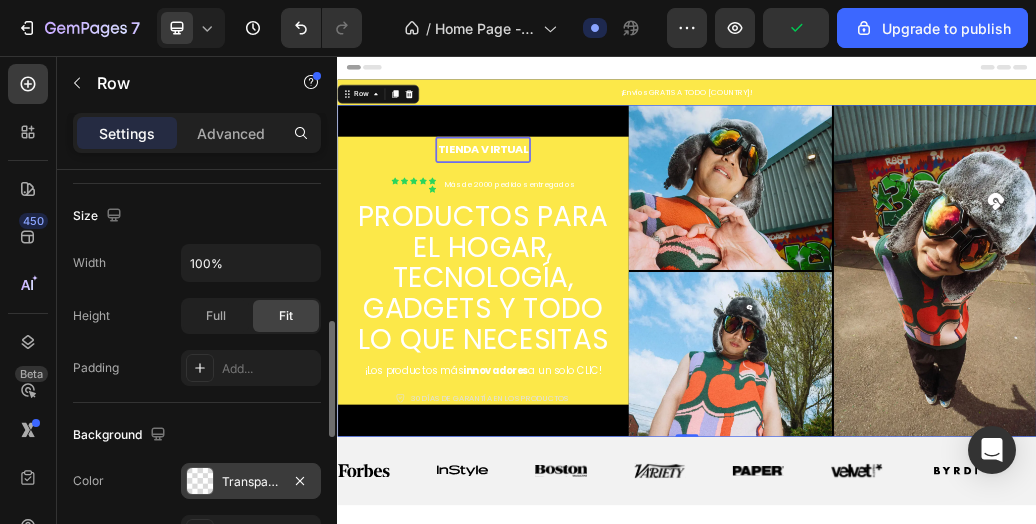 click at bounding box center [200, 481] 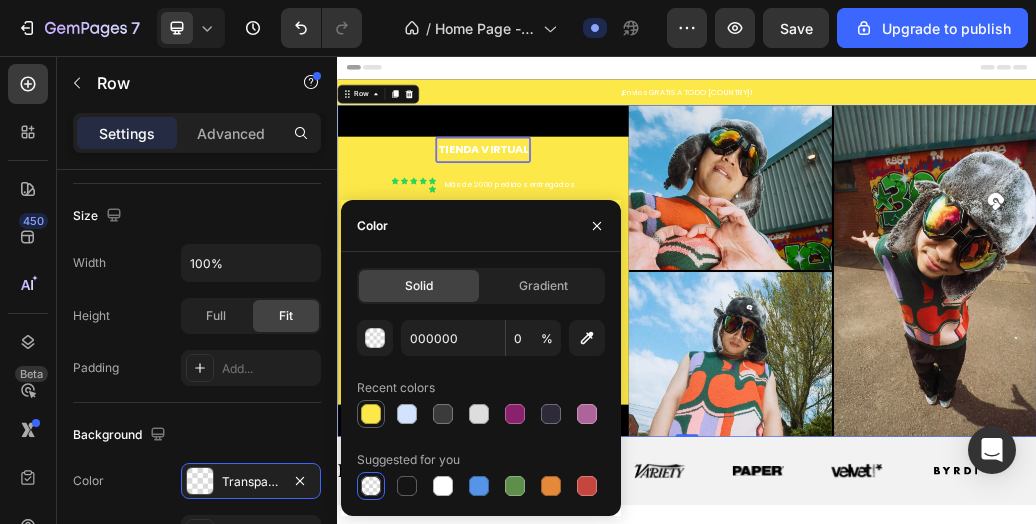 click at bounding box center [371, 414] 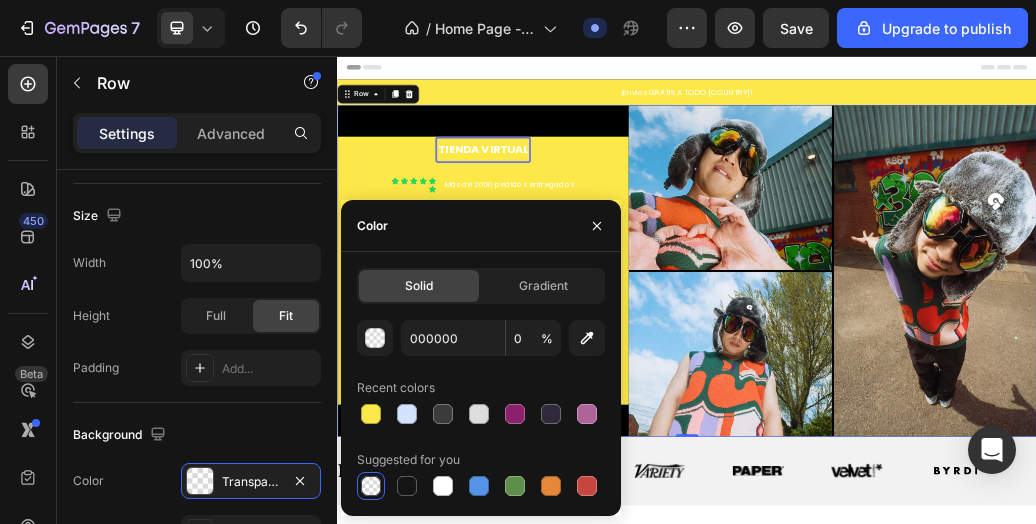 type on "FCE849" 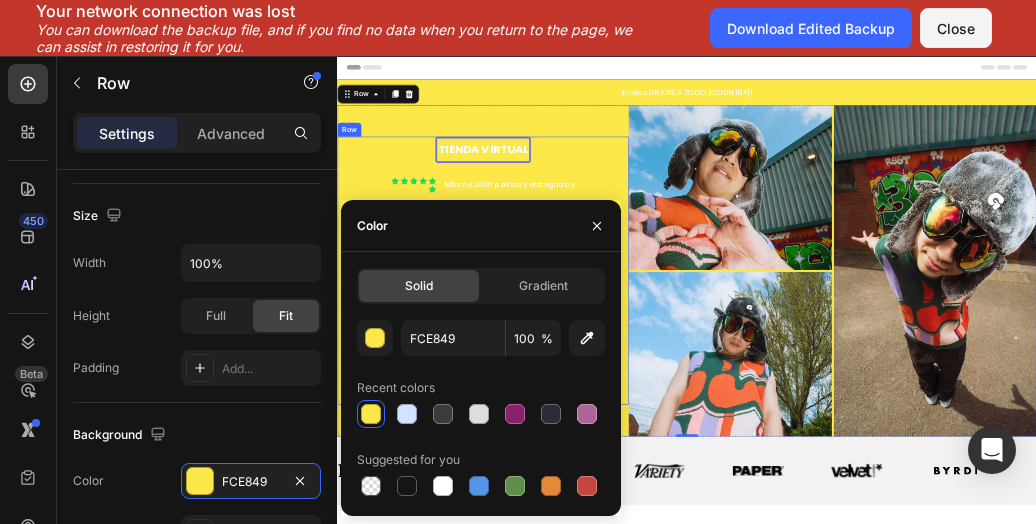 click on "tienda virtual Text Block Row
Icon
Icon
Icon
Icon
Icon
Icon Icon List Más de 2000 pedidos entregados   Text Block Row PRODUCTOS PARA EL HOGAR, TECNOLOGÍA, GADGETS Y TODO LO QUE NECESITAS  Heading ¡Los productos más  innovadores  a un solo CLIC! Text Block
Icon 30 DÍAS DE GARANTÍA EN LOS PRODUCTOS  Text Block Row" at bounding box center (587, 425) 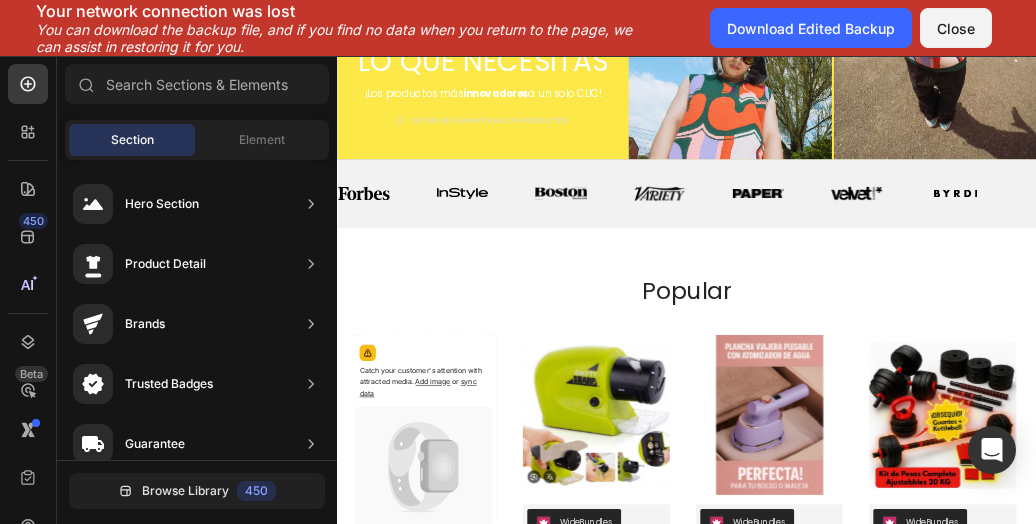 scroll, scrollTop: 518, scrollLeft: 0, axis: vertical 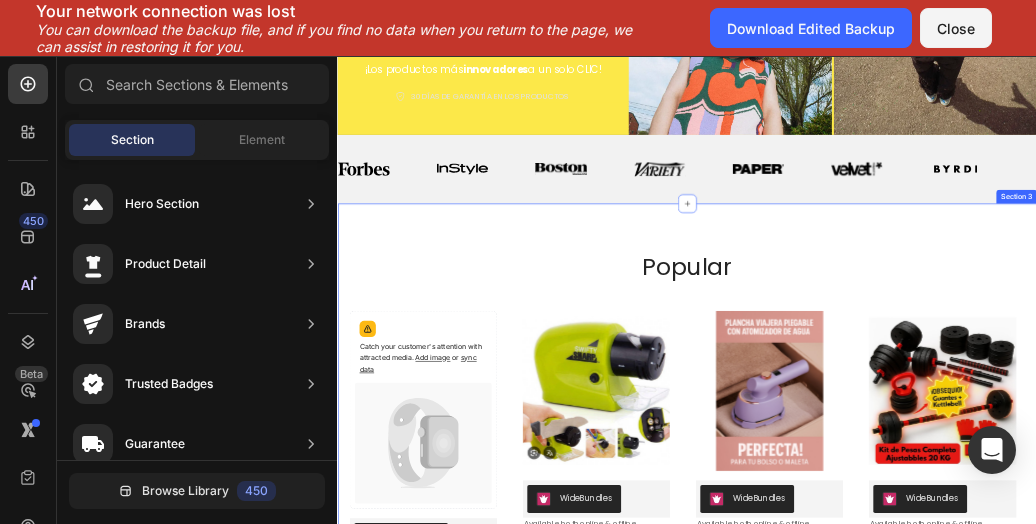 click on "popular Heading Catch your customer's attention with attracted media.       Add image   or   sync data
Product Images WideBundles WideBundles Available both online & offline Text Block cepillo limpiador de vidrios Product Title ₡ 0,00 Product Price Product Price
(P) Cart Button Row Row Product List Product Images WideBundles WideBundles Available both online & offline Text Block afilador de cuchillos Product Title ₡ 0,00 Product Price Product Price
(P) Cart Button Row Row Product List Product Images WideBundles WideBundles Available both online & offline Text Block plancha viajera plegable con atomizador de agua Product Title ₡ 5.000,00 Product Price Product Price
(P) Cart Button Row Row Product List Product Images WideBundles WideBundles Text Block" at bounding box center [937, 695] 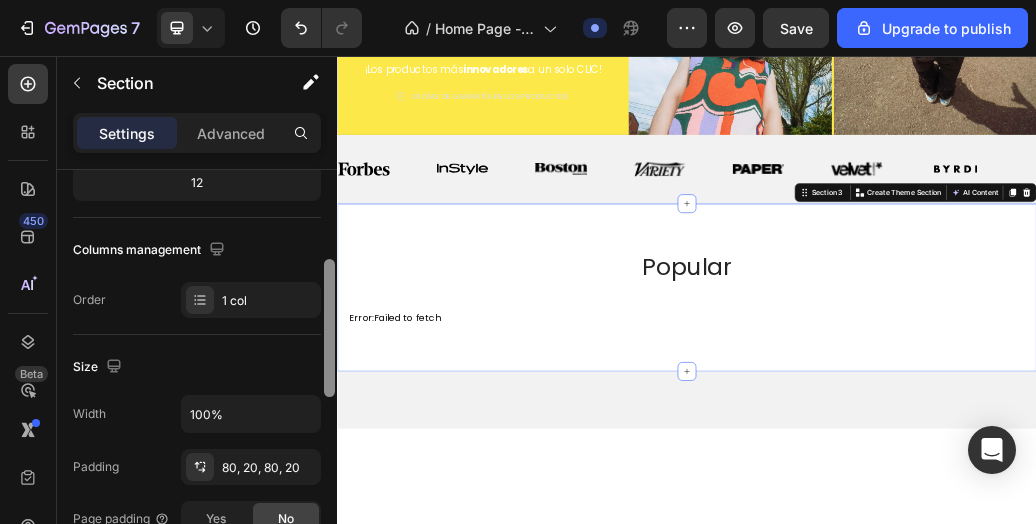 drag, startPoint x: 663, startPoint y: 257, endPoint x: 337, endPoint y: 597, distance: 471.03714 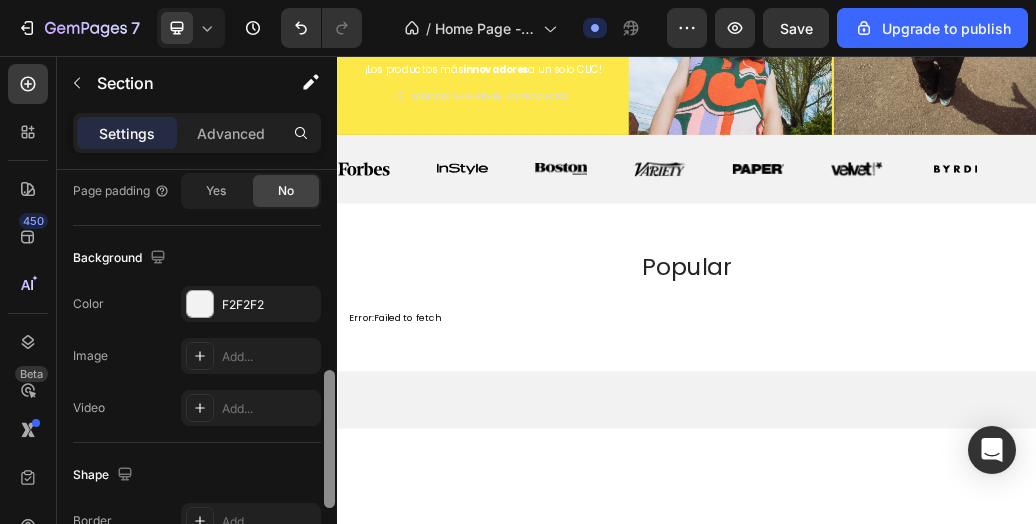 drag, startPoint x: 665, startPoint y: 413, endPoint x: 337, endPoint y: 665, distance: 413.62784 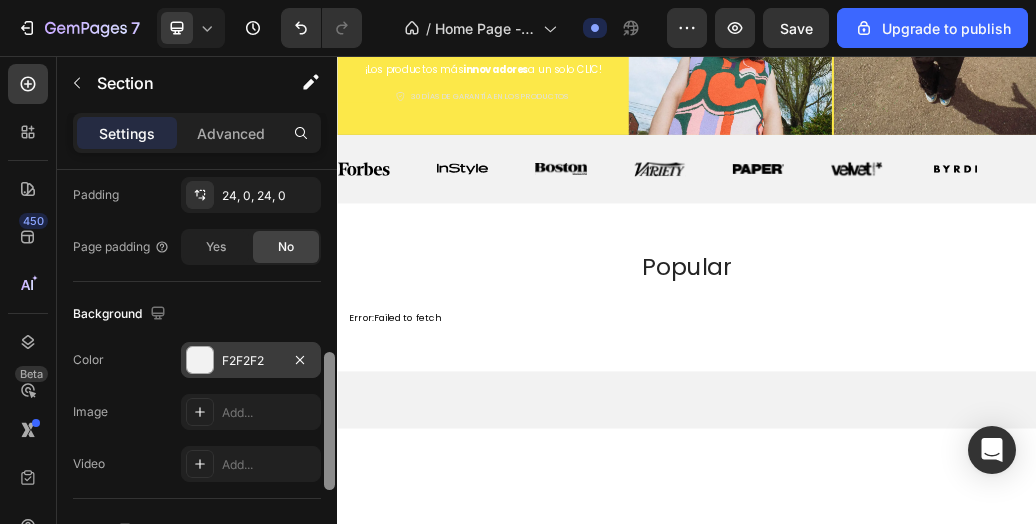 scroll, scrollTop: 526, scrollLeft: 0, axis: vertical 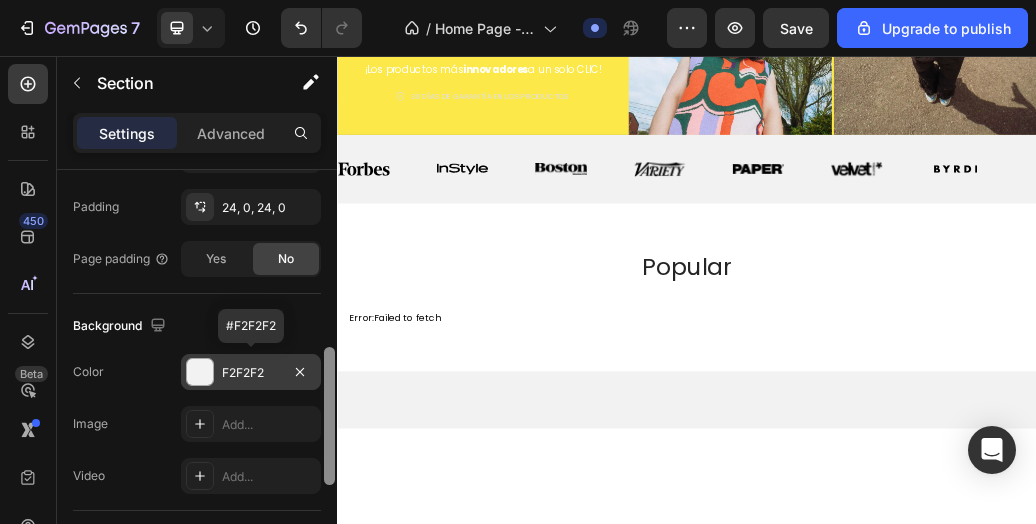 click on "F2F2F2" at bounding box center (251, 372) 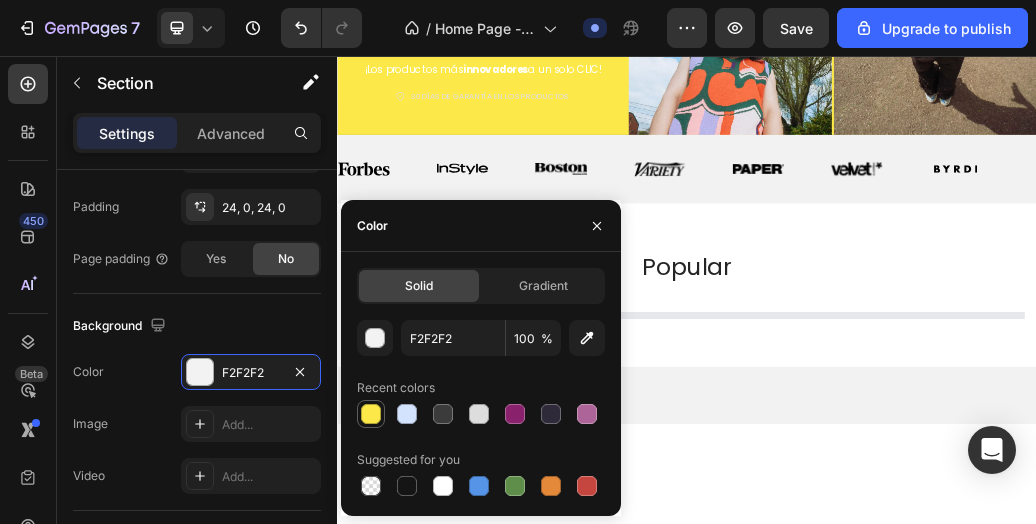 click at bounding box center [371, 414] 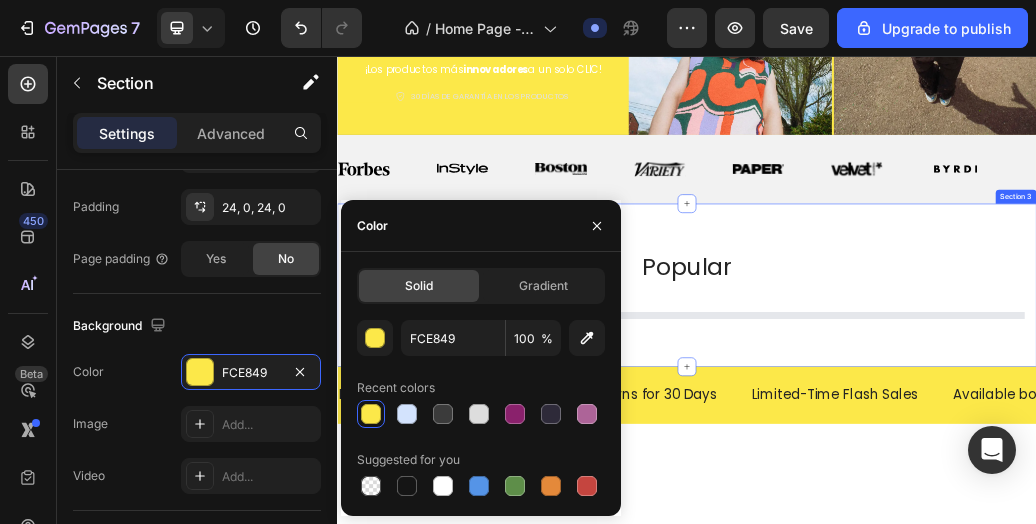click on "popular" at bounding box center [937, 418] 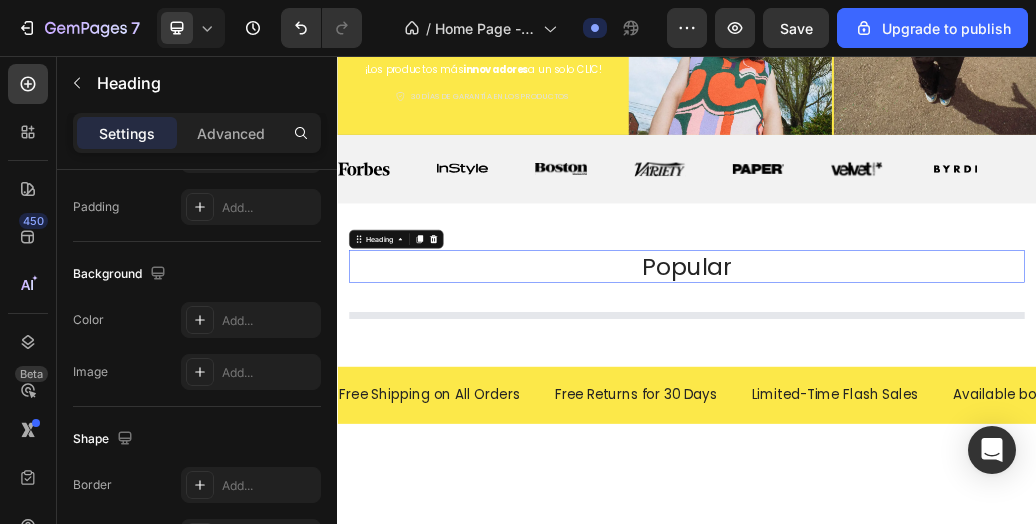 scroll, scrollTop: 0, scrollLeft: 0, axis: both 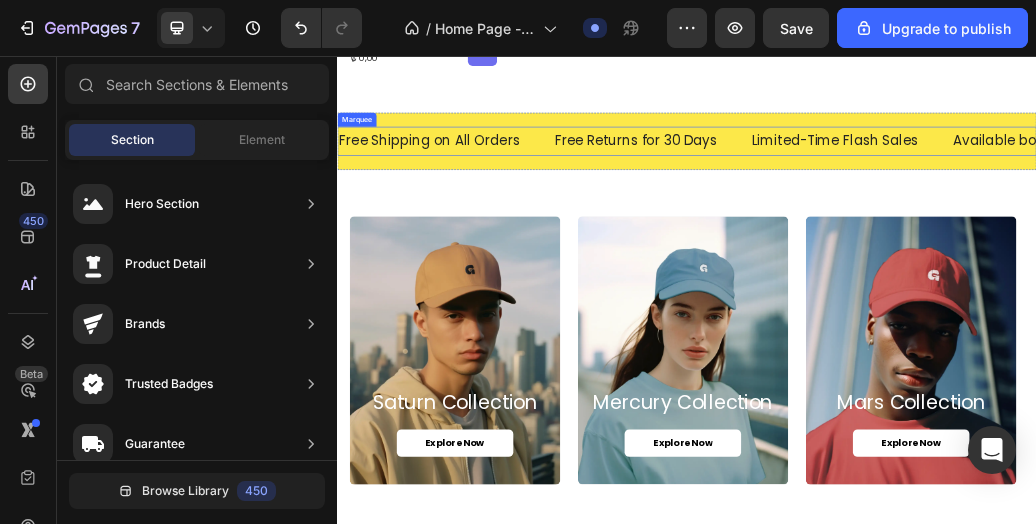 click on "Free Returns for 30 Days Text" at bounding box center (877, 203) 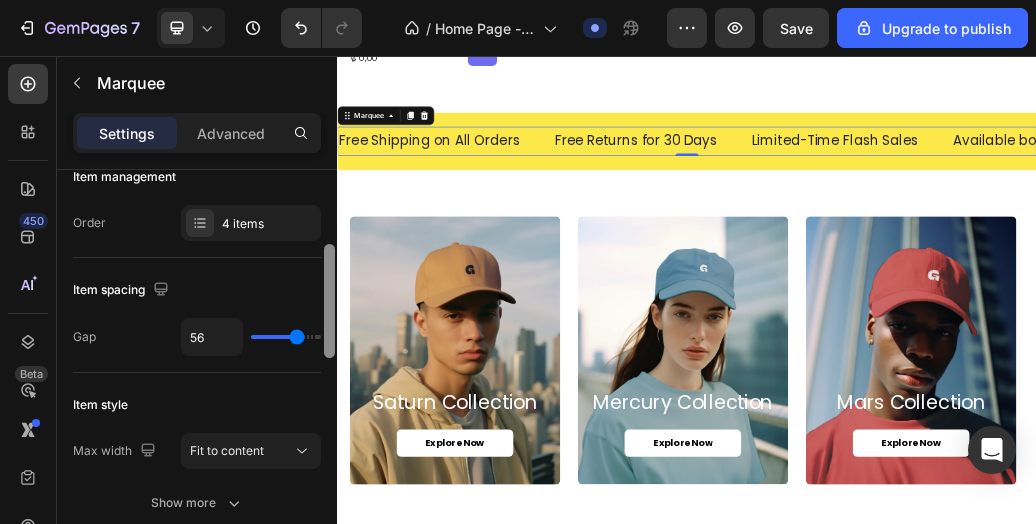 scroll, scrollTop: 78, scrollLeft: 0, axis: vertical 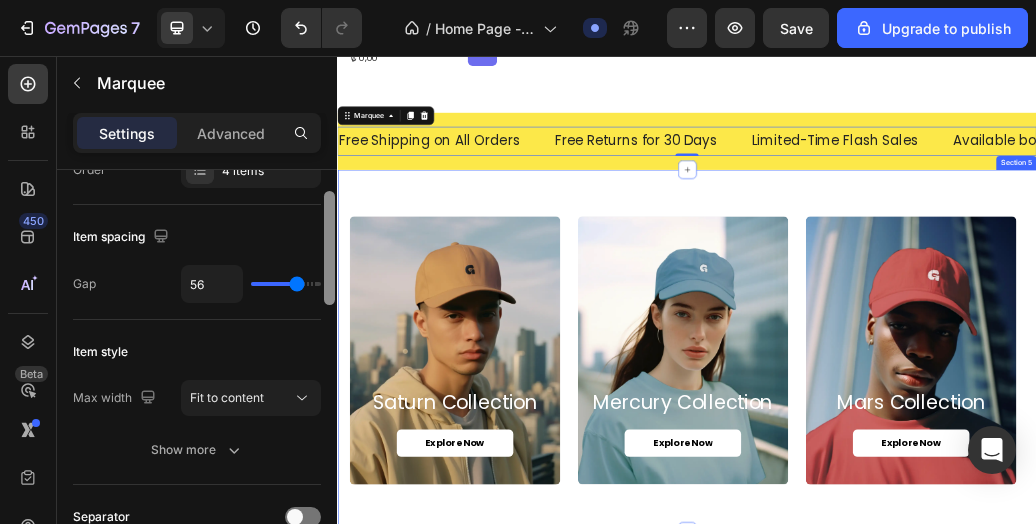 drag, startPoint x: 667, startPoint y: 274, endPoint x: 346, endPoint y: 476, distance: 379.26904 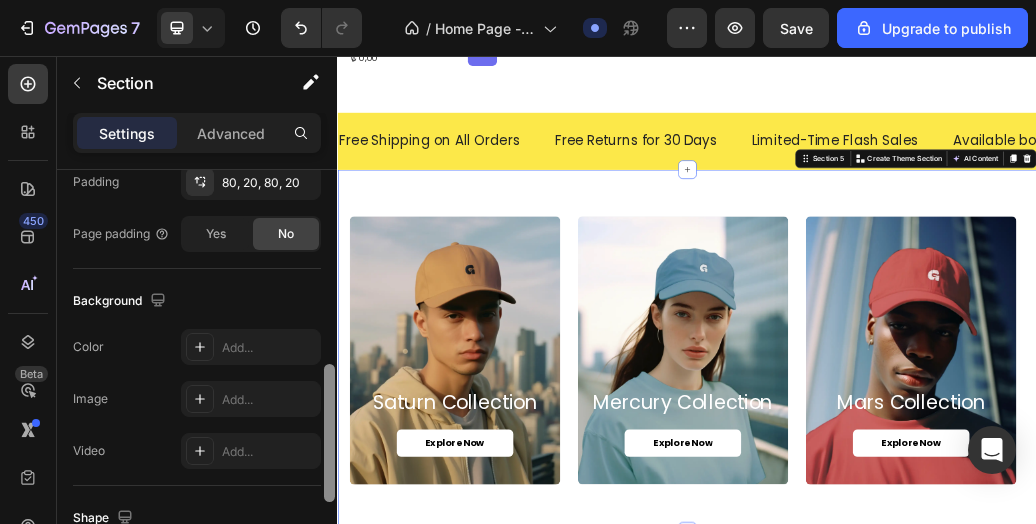 scroll, scrollTop: 548, scrollLeft: 0, axis: vertical 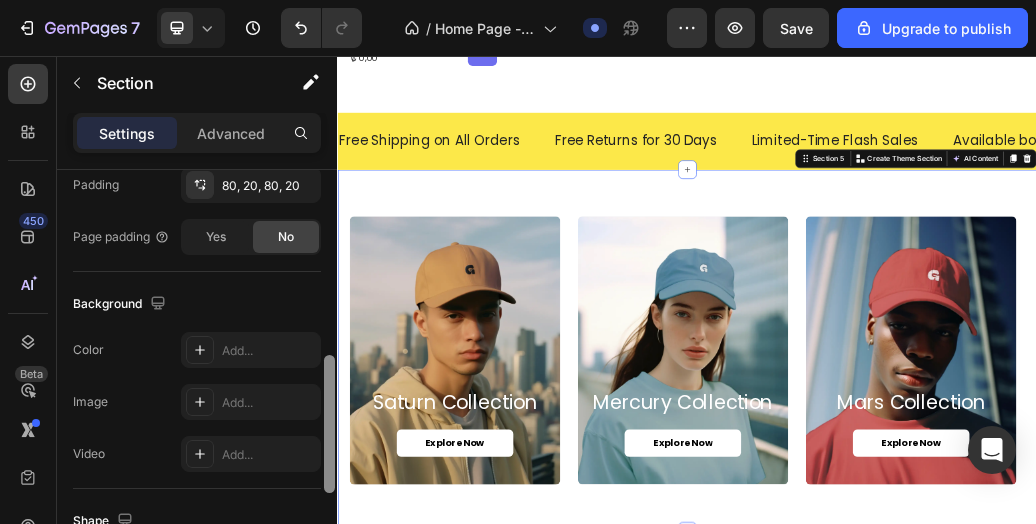 drag, startPoint x: 329, startPoint y: 277, endPoint x: 322, endPoint y: 391, distance: 114.21471 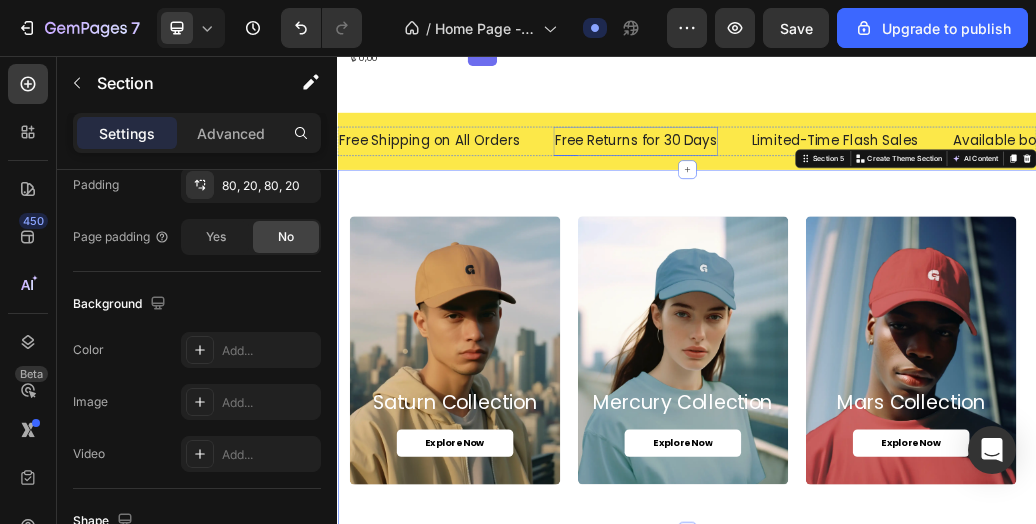 click on "Free Returns for 30 Days" at bounding box center [849, 203] 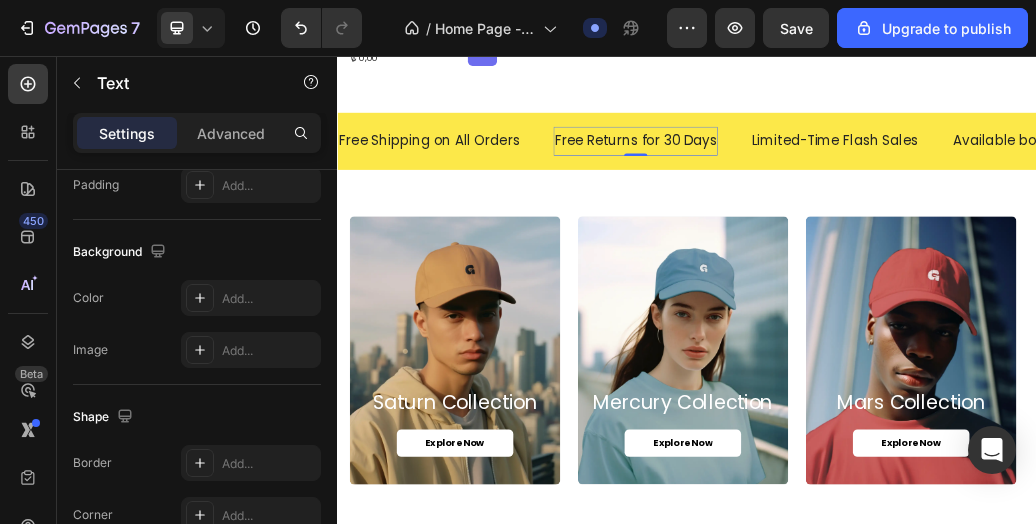scroll, scrollTop: 0, scrollLeft: 0, axis: both 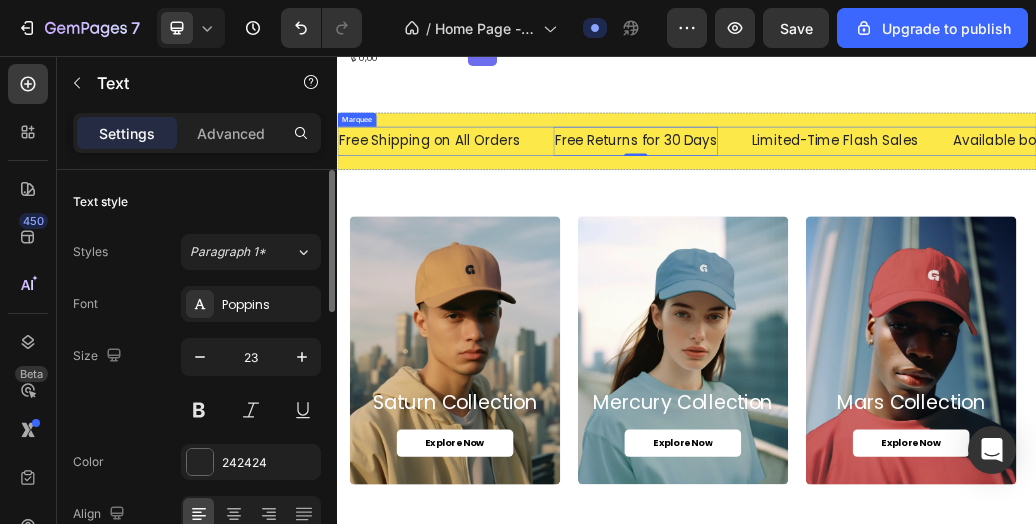 click on "Free Returns for 30 Days Text   0" at bounding box center (877, 203) 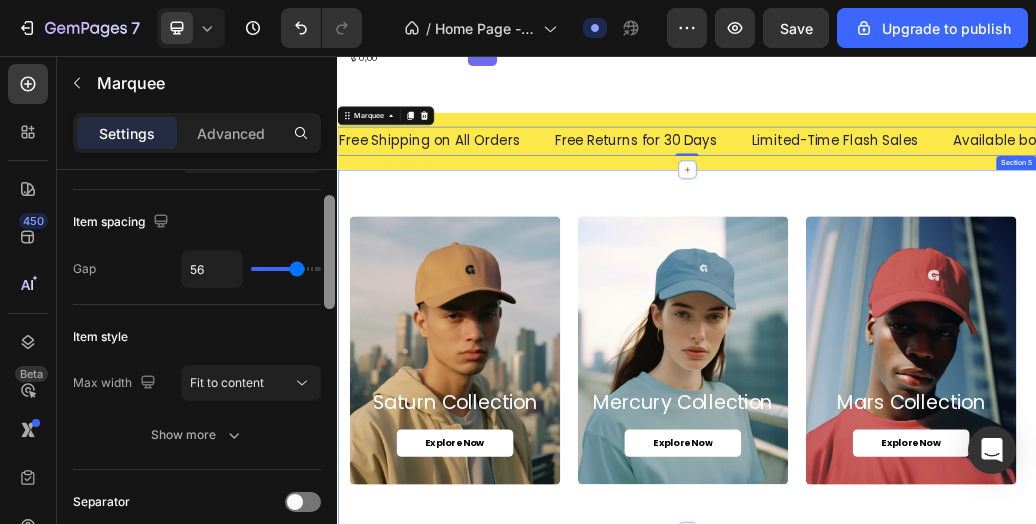 drag, startPoint x: 663, startPoint y: 244, endPoint x: 351, endPoint y: 460, distance: 379.47333 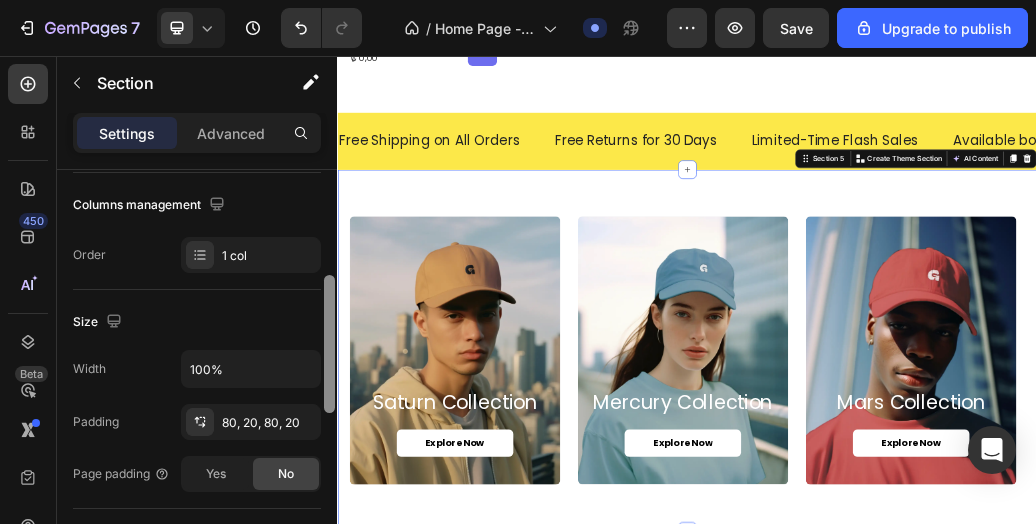 scroll, scrollTop: 218, scrollLeft: 0, axis: vertical 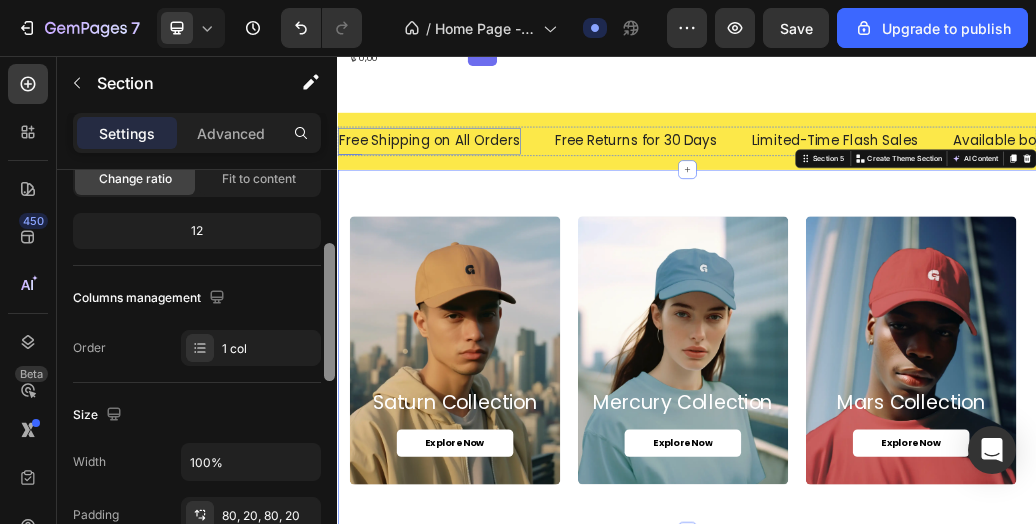 click on "Free Shipping on All Orders Text" at bounding box center [495, 203] 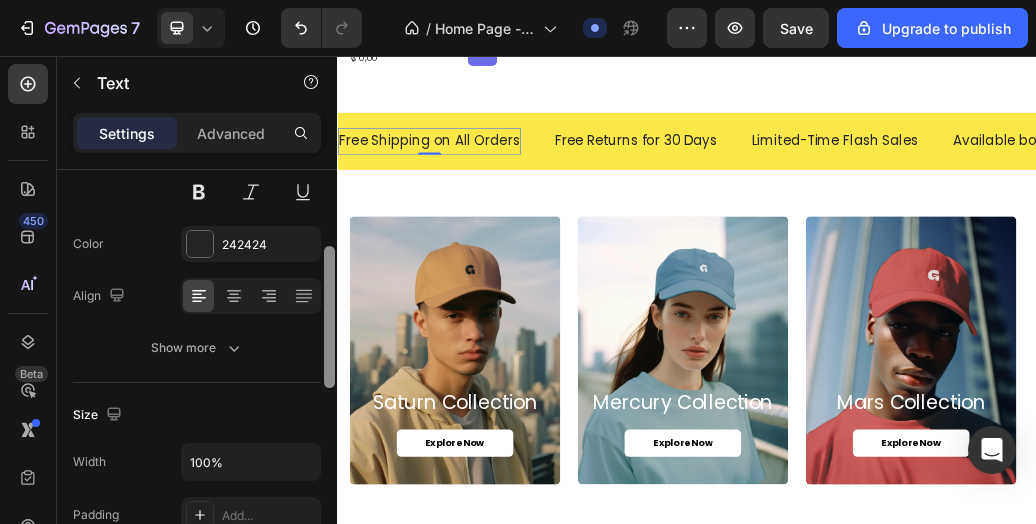 scroll, scrollTop: 0, scrollLeft: 0, axis: both 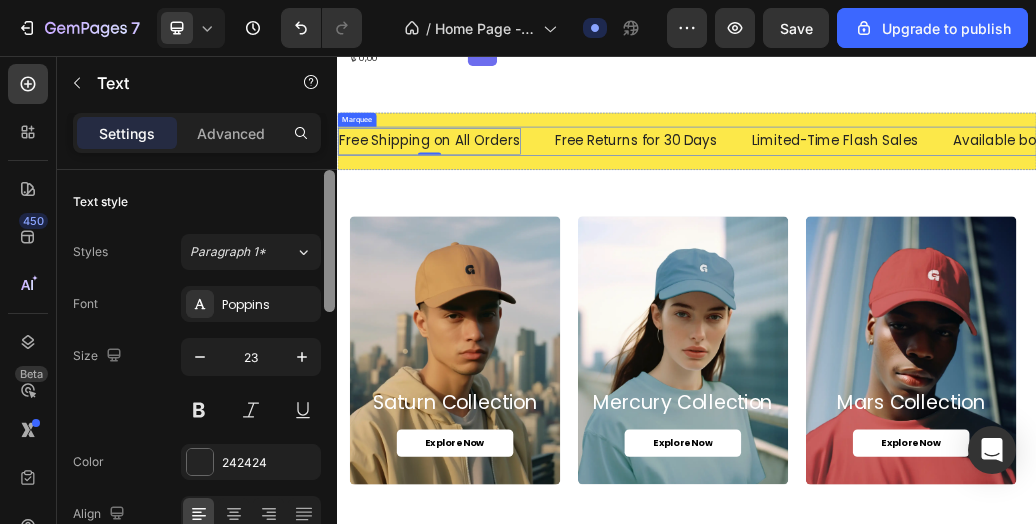 click on "Free Shipping on All Orders Text   0" at bounding box center (523, 203) 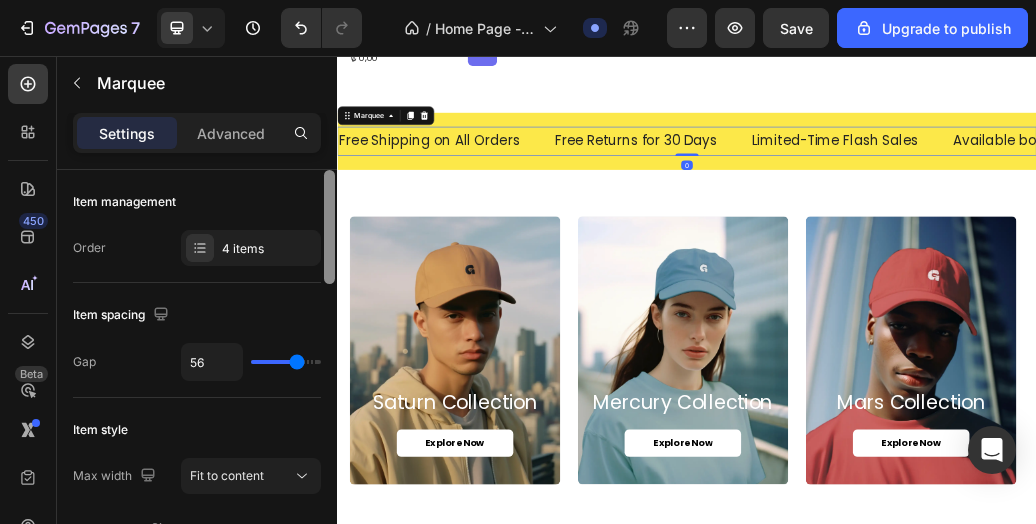 click on "Free Shipping on All Orders Text" at bounding box center (523, 203) 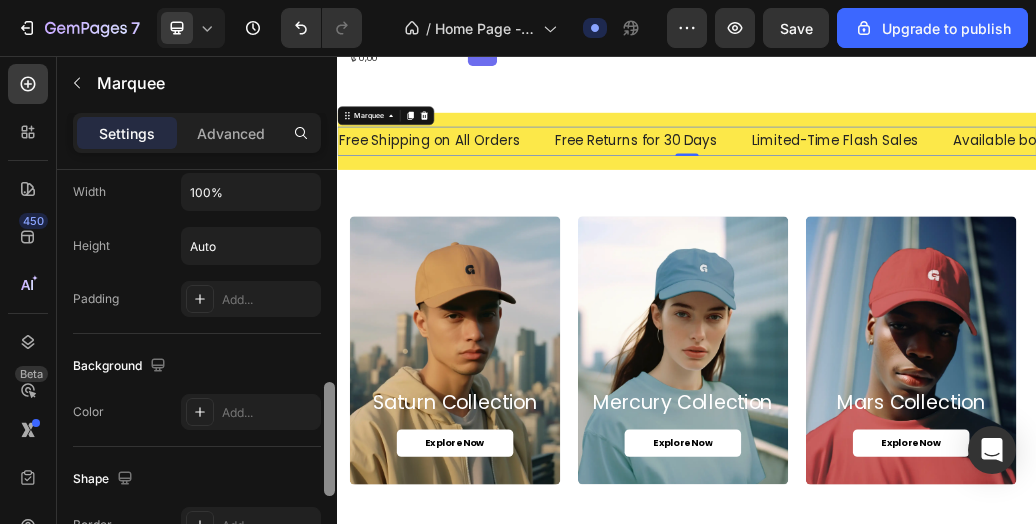 drag, startPoint x: 328, startPoint y: 215, endPoint x: 324, endPoint y: 407, distance: 192.04166 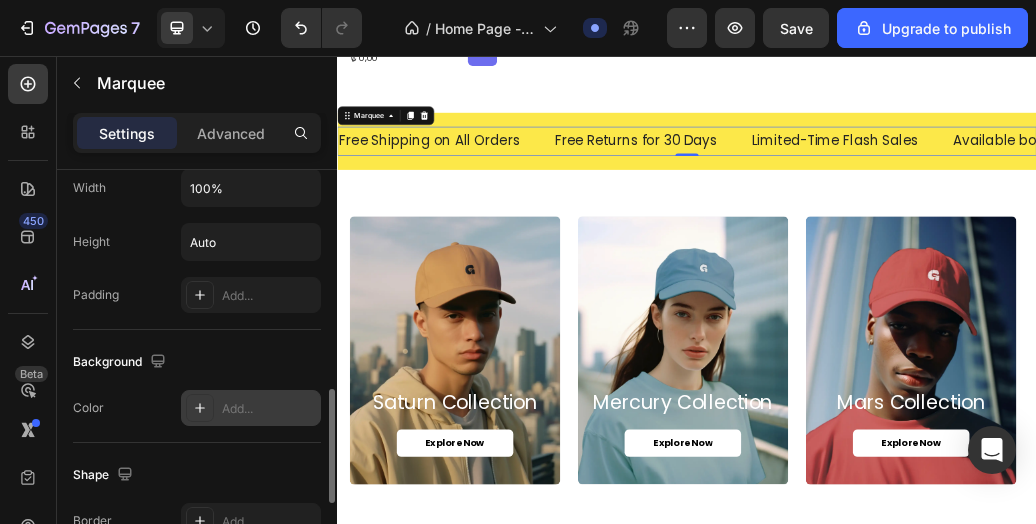 click at bounding box center (200, 408) 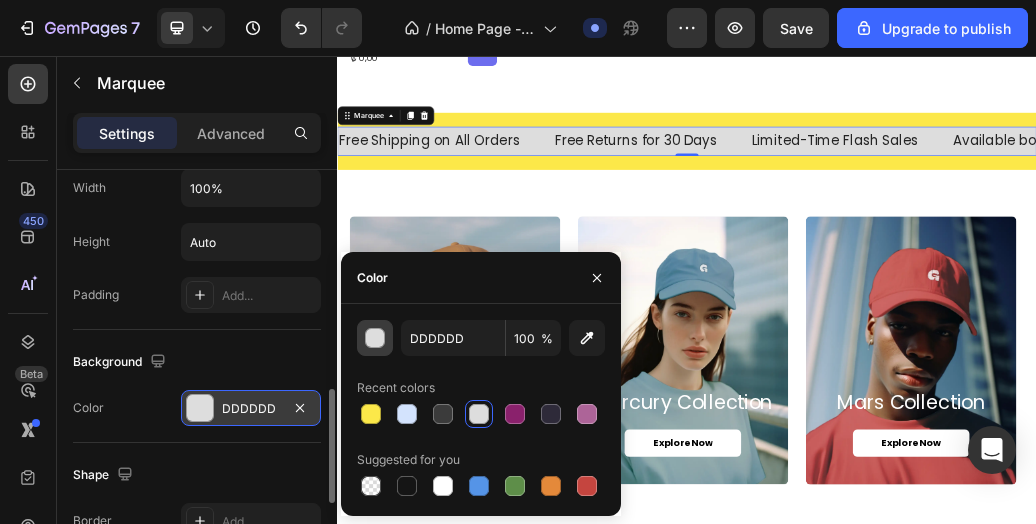 click at bounding box center [376, 339] 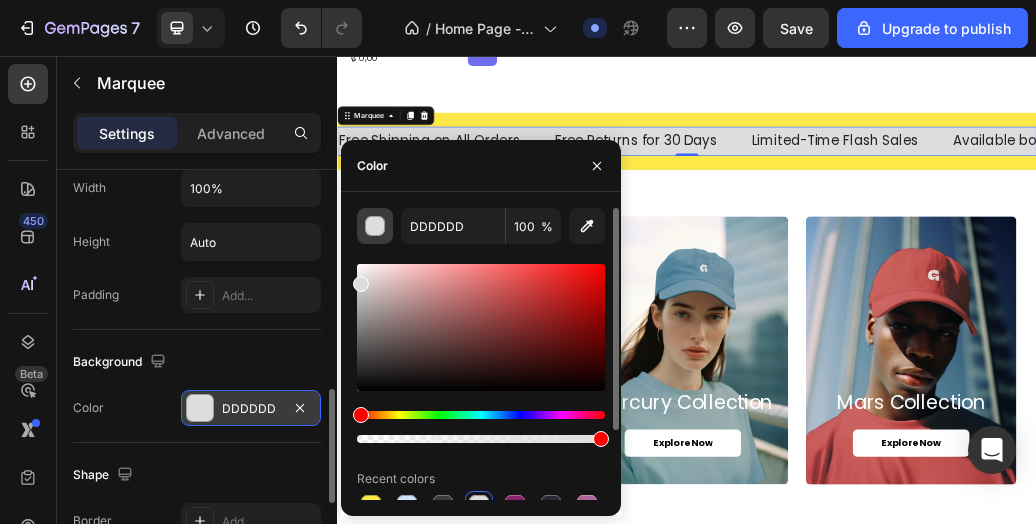 click at bounding box center [376, 227] 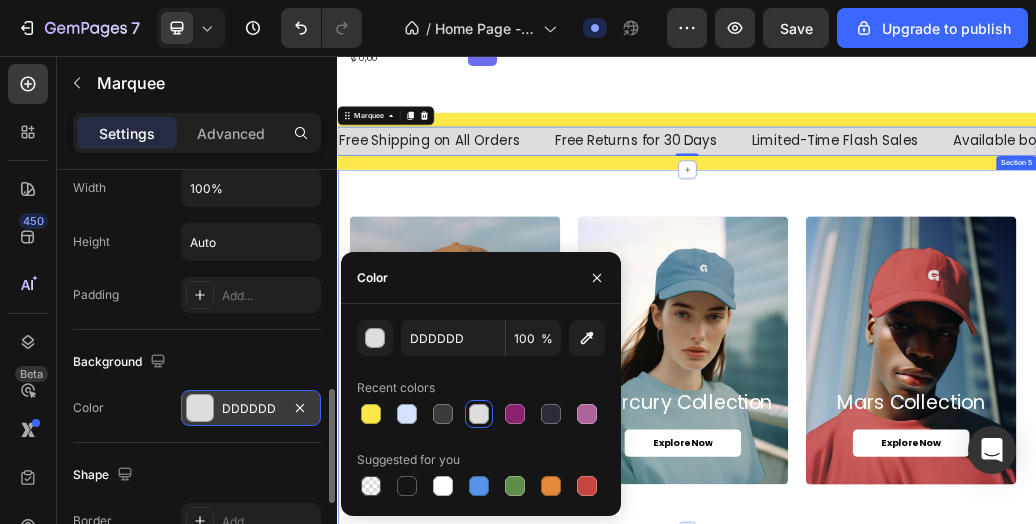 click on "saturn collection Heading Explore Now Button Hero Banner mercury collection Heading Explore Now Button Hero Banner mars collection Heading Explore Now Button Hero Banner Carousel Section 5" at bounding box center (937, 562) 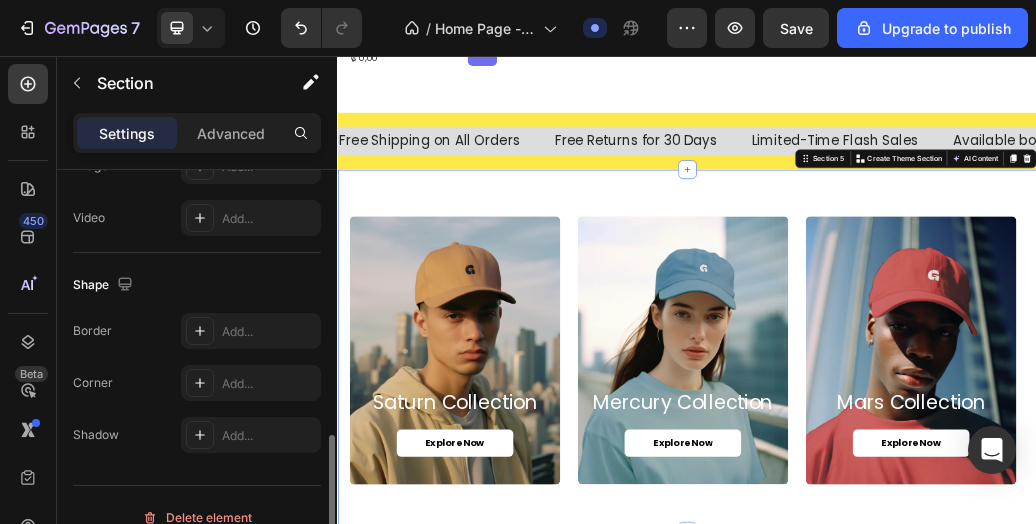 scroll, scrollTop: 0, scrollLeft: 0, axis: both 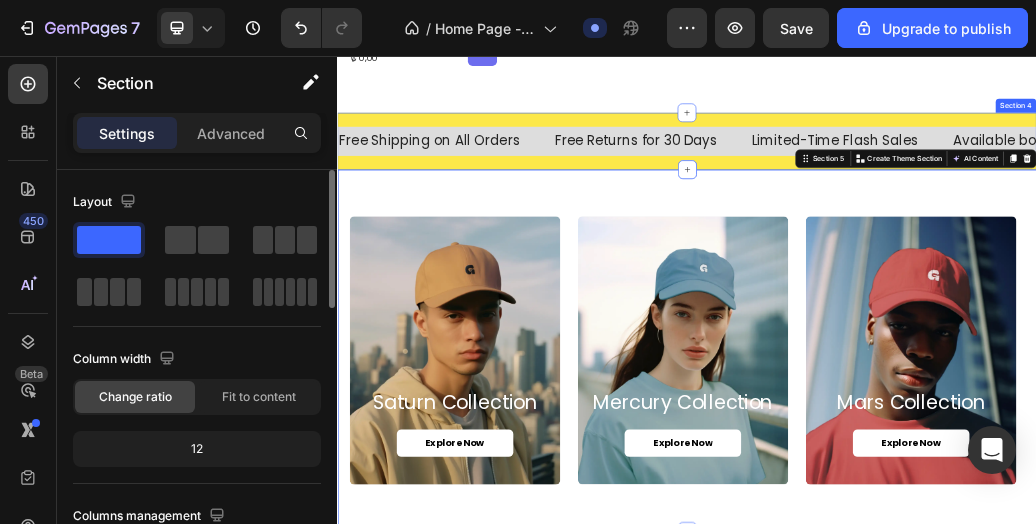 click on "Free Returns for 30 Days" at bounding box center [849, 203] 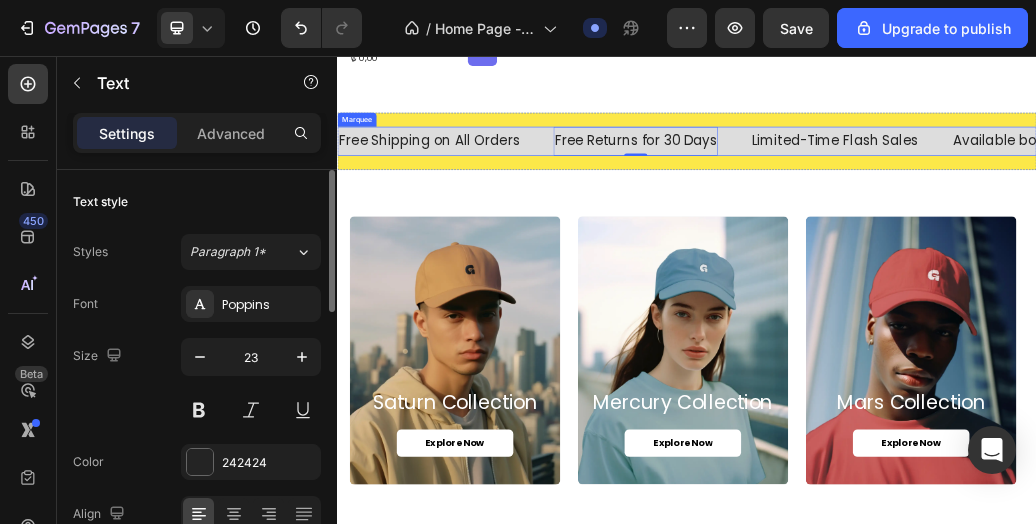 click on "Free Shipping on All Orders Text" at bounding box center (523, 203) 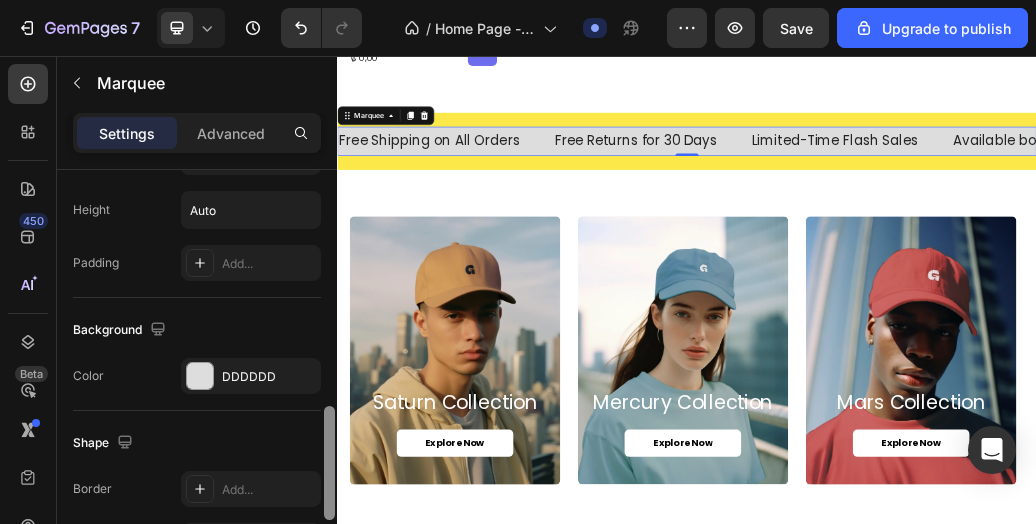 scroll, scrollTop: 823, scrollLeft: 0, axis: vertical 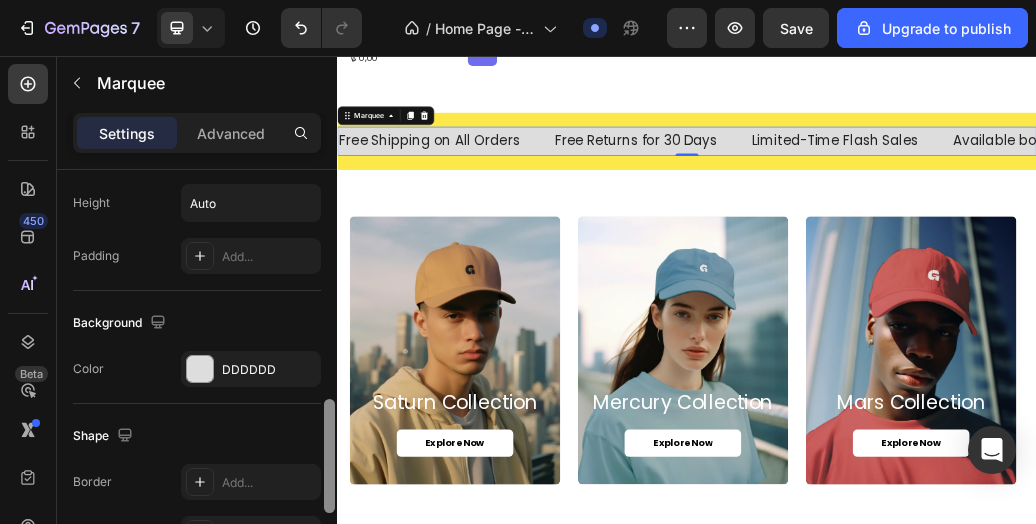 drag, startPoint x: 325, startPoint y: 209, endPoint x: 326, endPoint y: 439, distance: 230.00217 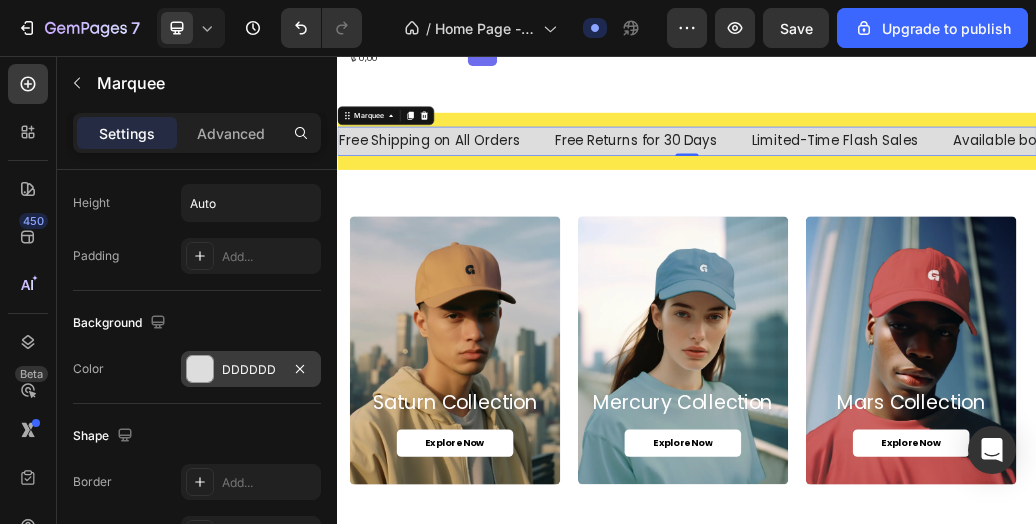 click at bounding box center (200, 369) 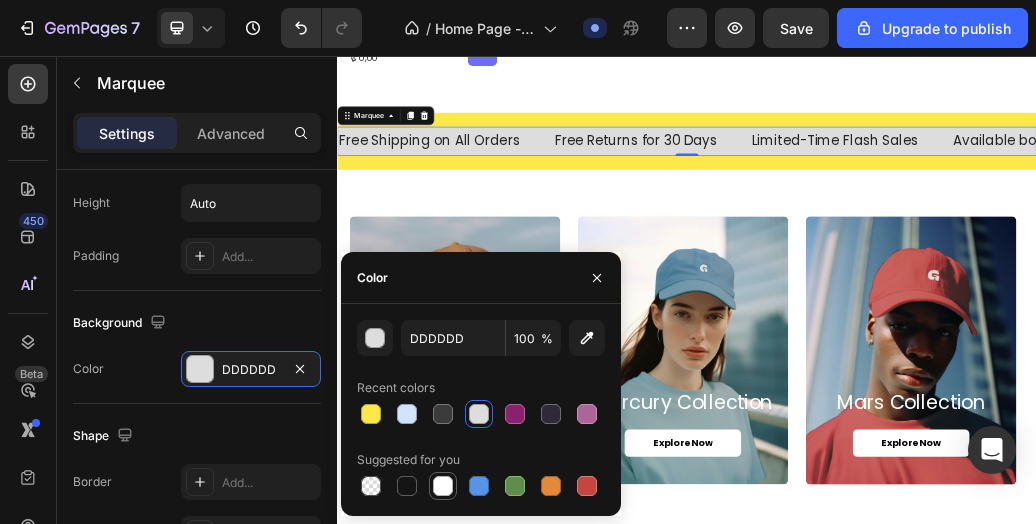 click at bounding box center [443, 486] 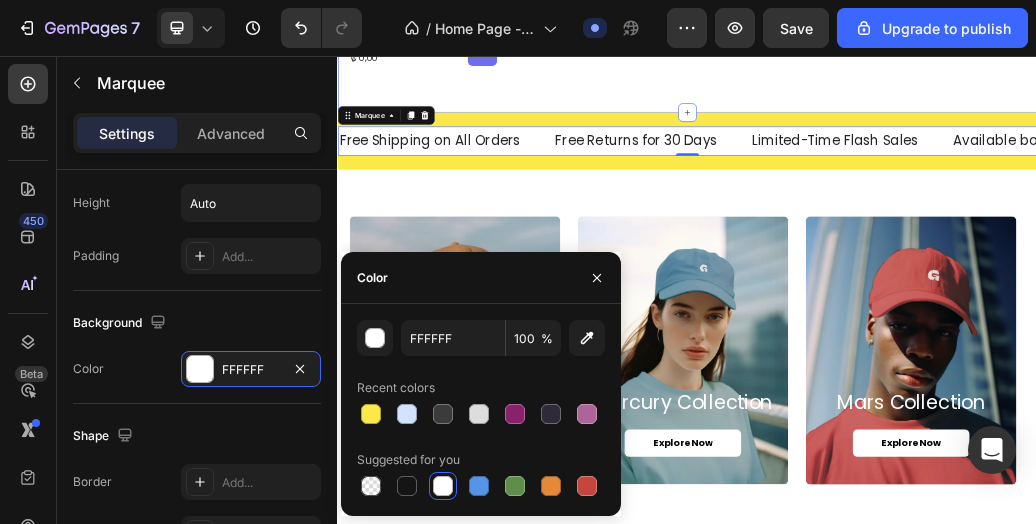 click on "popular Heading Catch your customer's attention with attracted media.       Add image   or   sync data
Product Images WideBundles WideBundles Available both online & offline Text Block cepillo limpiador de vidrios Product Title ₡ 0,00 Product Price Product Price
(P) Cart Button Row Row Product List Product Images WideBundles WideBundles Available both online & offline Text Block afilador de cuchillos Product Title ₡ 0,00 Product Price Product Price
(P) Cart Button Row Row Product List Product Images WideBundles WideBundles Available both online & offline Text Block plancha viajera plegable con atomizador de agua Product Title ₡ 5.000,00 Product Price Product Price
(P) Cart Button Row Row Product List Product Images WideBundles WideBundles Text Block" at bounding box center [937, -231] 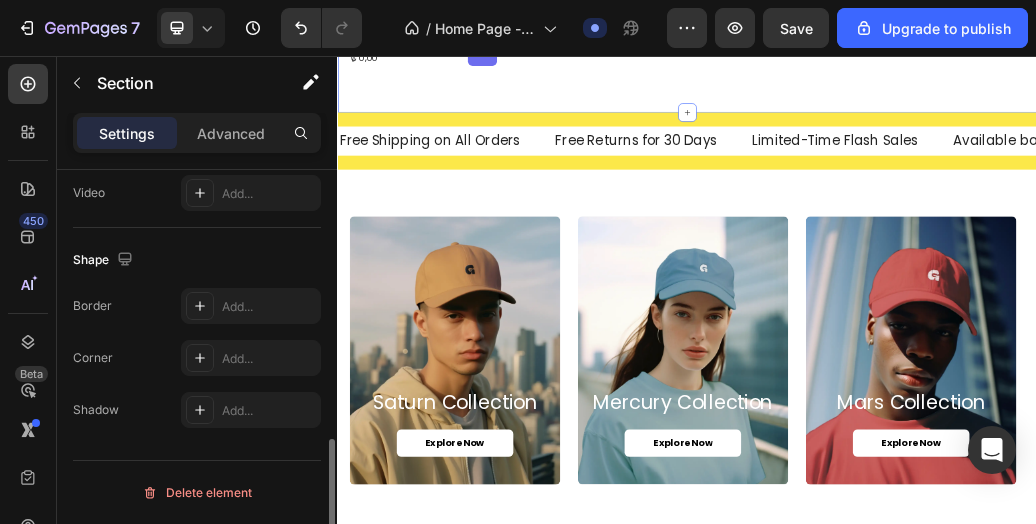scroll, scrollTop: 0, scrollLeft: 0, axis: both 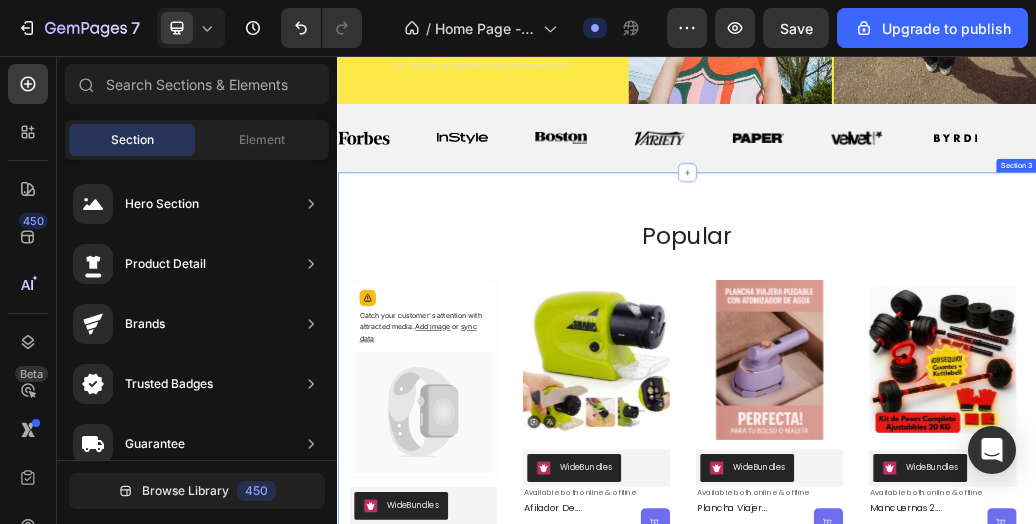 click on "popular Heading Catch your customer's attention with attracted media.       Add image   or   sync data
Product Images WideBundles WideBundles Available both online & offline Text Block cepillo limpiador de vidrios Product Title ₡ 0,00 Product Price Product Price
(P) Cart Button Row Row Product List Product Images WideBundles WideBundles Available both online & offline Text Block afilador de cuchillos Product Title ₡ 0,00 Product Price Product Price
(P) Cart Button Row Row Product List Product Images WideBundles WideBundles Available both online & offline Text Block plancha viajera plegable con atomizador de agua Product Title ₡ 5.000,00 Product Price Product Price
(P) Cart Button Row Row Product List Product Images WideBundles WideBundles Text Block" at bounding box center [937, 642] 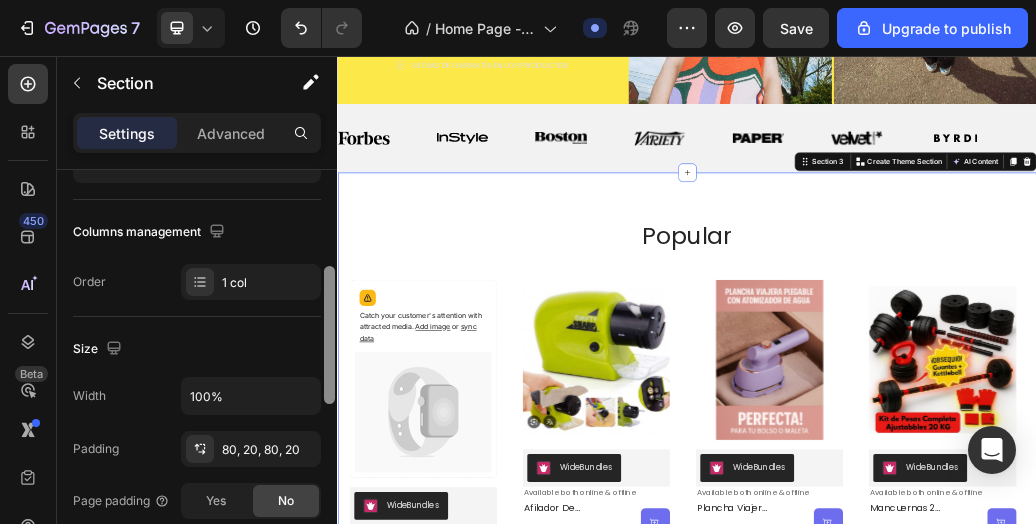 drag, startPoint x: 326, startPoint y: 257, endPoint x: 322, endPoint y: 353, distance: 96.0833 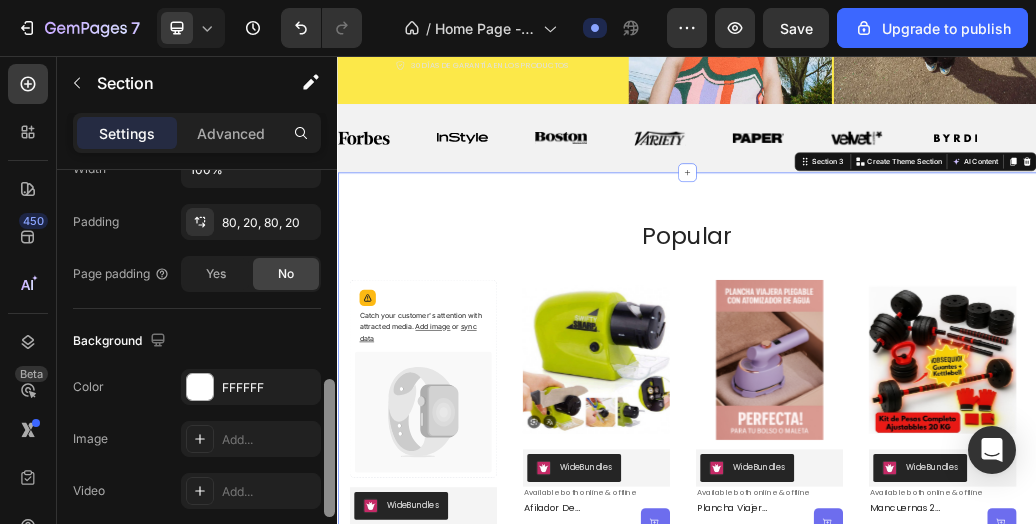 scroll, scrollTop: 556, scrollLeft: 0, axis: vertical 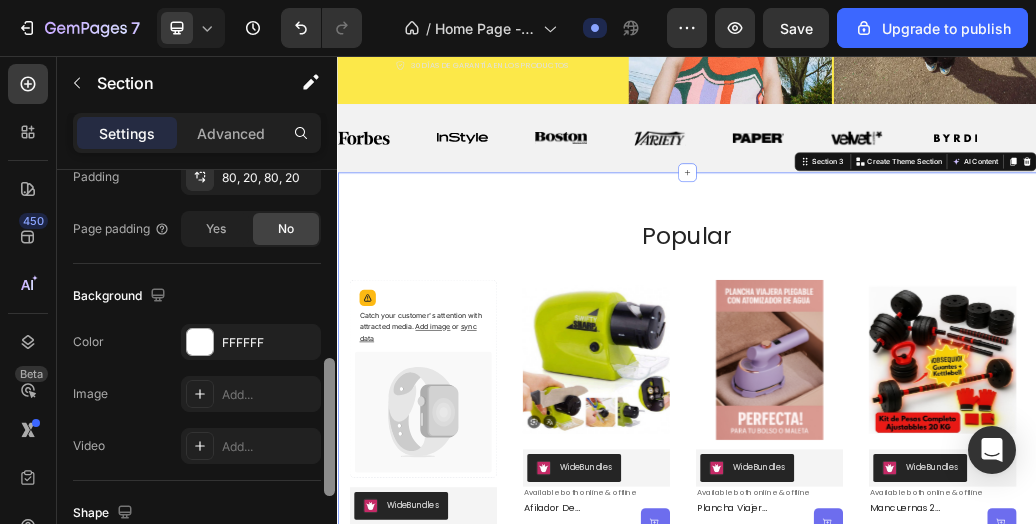 drag, startPoint x: 324, startPoint y: 333, endPoint x: 334, endPoint y: 425, distance: 92.541885 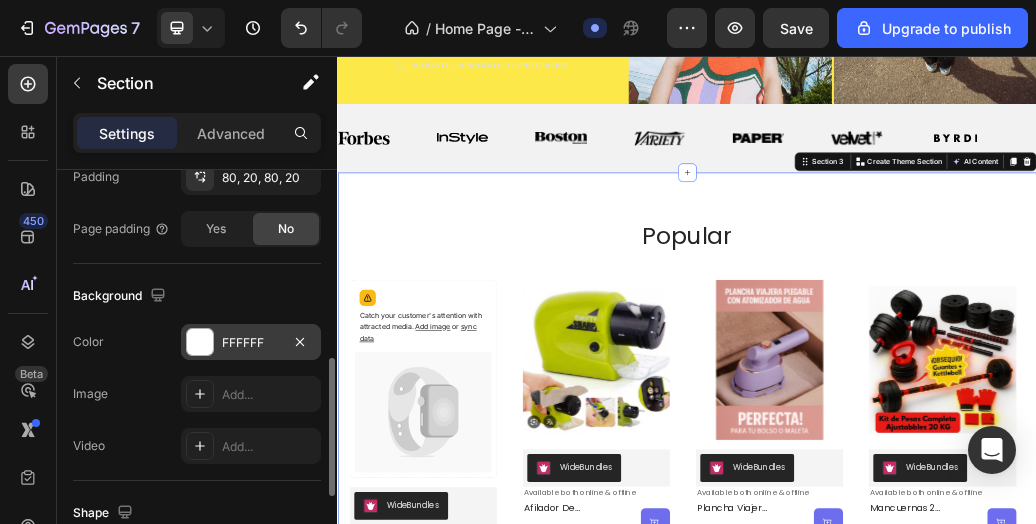 click on "FFFFFF" at bounding box center [251, 343] 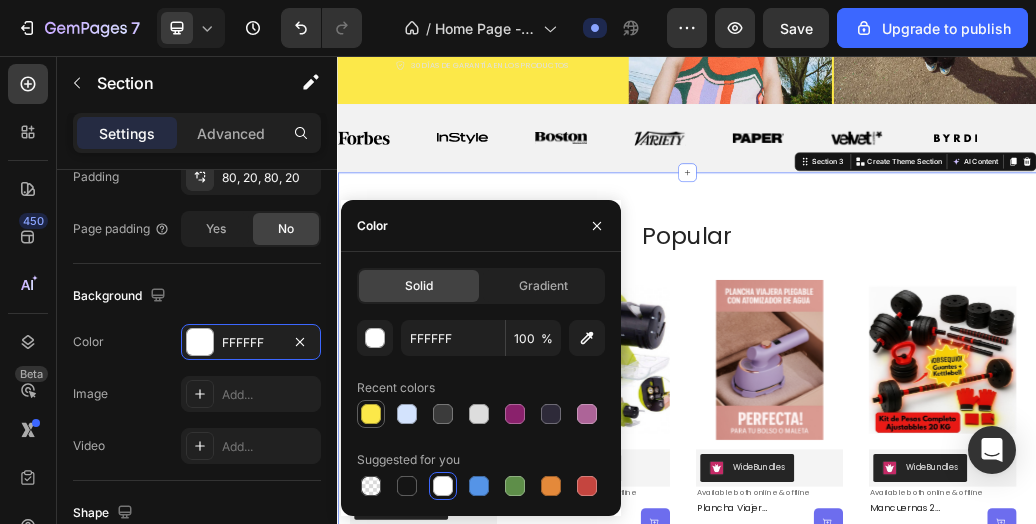 click at bounding box center [371, 414] 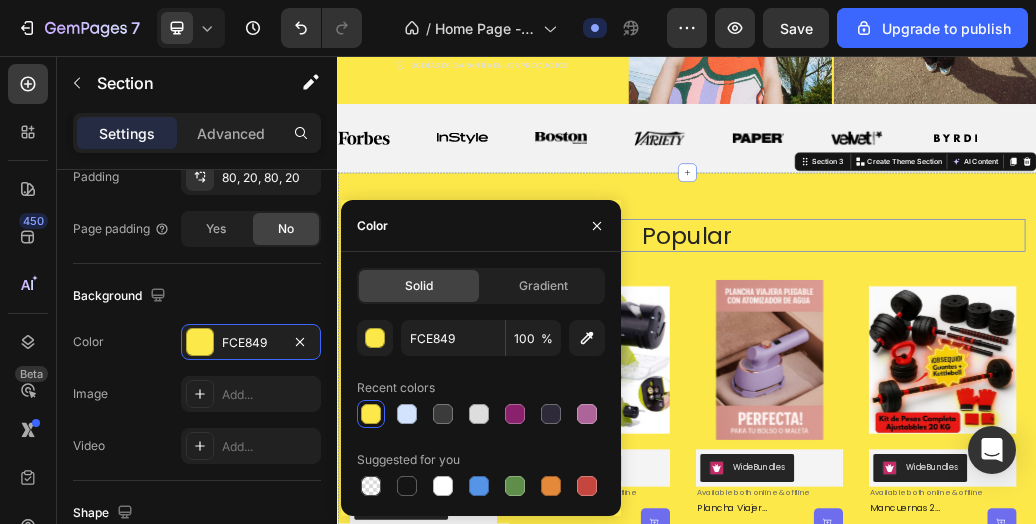 click on "popular Heading Catch your customer's attention with attracted media.       Add image   or   sync data
Product Images WideBundles WideBundles Available both online & offline Text Block cepillo limpiador de vidrios Product Title ₡ 0,00 Product Price Product Price
(P) Cart Button Row Row Product List Product Images WideBundles WideBundles Available both online & offline Text Block afilador de cuchillos Product Title ₡ 0,00 Product Price Product Price
(P) Cart Button Row Row Product List Product Images WideBundles WideBundles Available both online & offline Text Block plancha viajera plegable con atomizador de agua Product Title ₡ 5.000,00 Product Price Product Price
(P) Cart Button Row Row Product List Product Images WideBundles WideBundles Text Block" at bounding box center (937, 642) 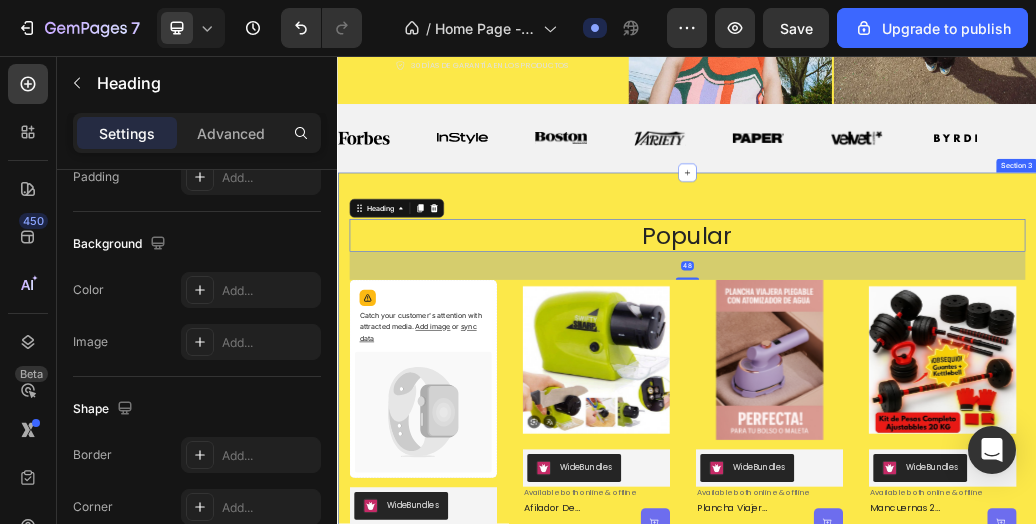 scroll, scrollTop: 0, scrollLeft: 0, axis: both 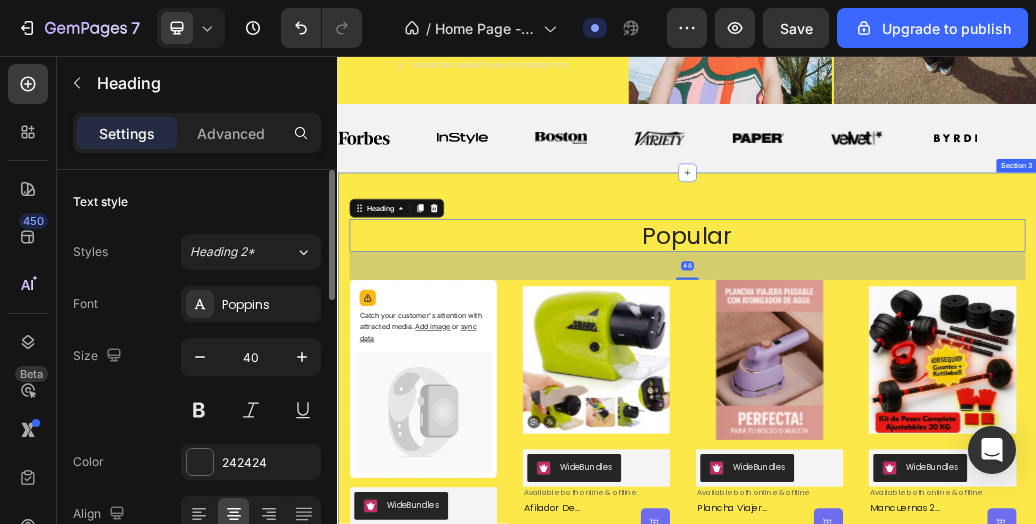 click on "popular Heading   48 Catch your customer's attention with attracted media.       Add image   or   sync data
Product Images WideBundles WideBundles Available both online & offline Text Block cepillo limpiador de vidrios Product Title ₡ 0,00 Product Price Product Price
(P) Cart Button Row Row Product List Product Images WideBundles WideBundles Available both online & offline Text Block afilador de cuchillos Product Title ₡ 0,00 Product Price Product Price
(P) Cart Button Row Row Product List Product Images WideBundles WideBundles Available both online & offline Text Block plancha viajera plegable con atomizador de agua Product Title ₡ 5.000,00 Product Price Product Price
(P) Cart Button Row Row Product List Product Images WideBundles WideBundles Text Block" at bounding box center [937, 642] 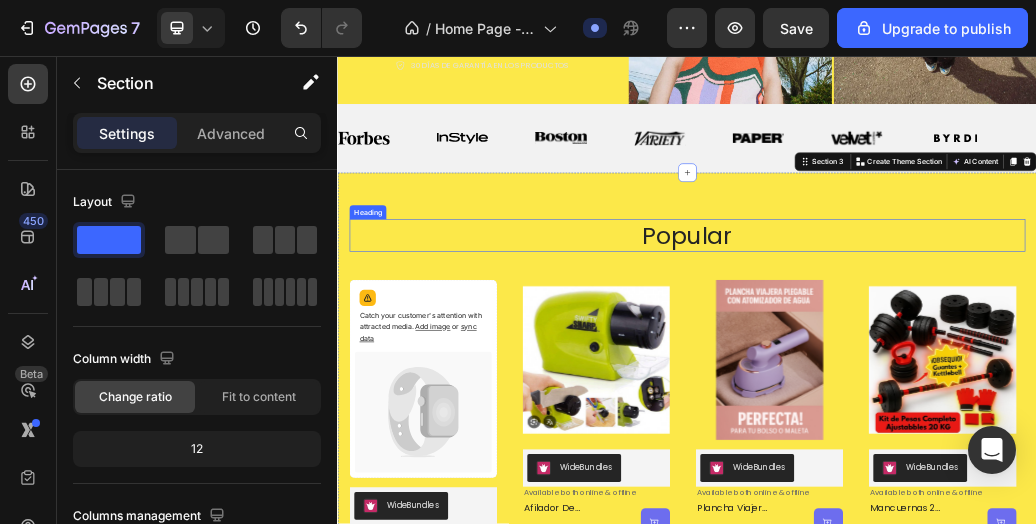 click on "popular" at bounding box center [937, 365] 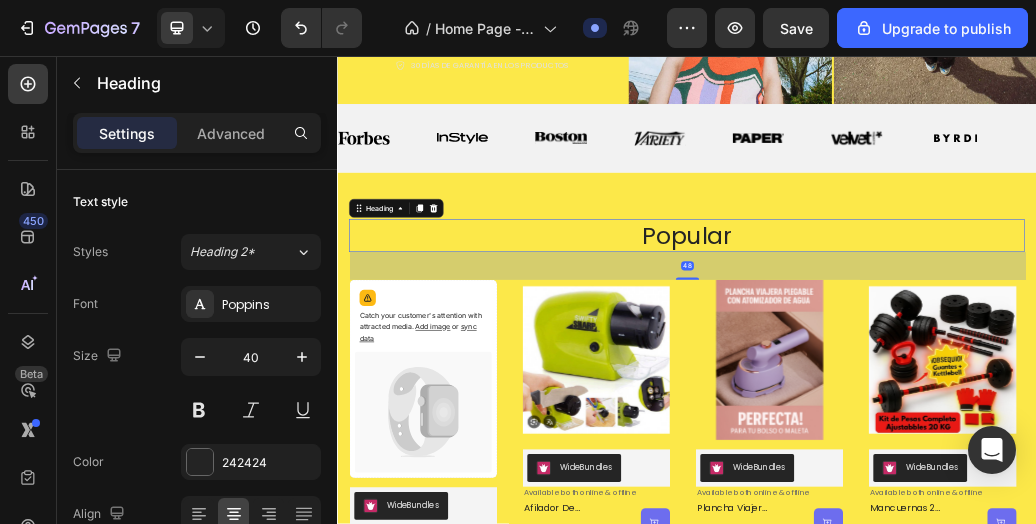 click on "popular" at bounding box center (937, 365) 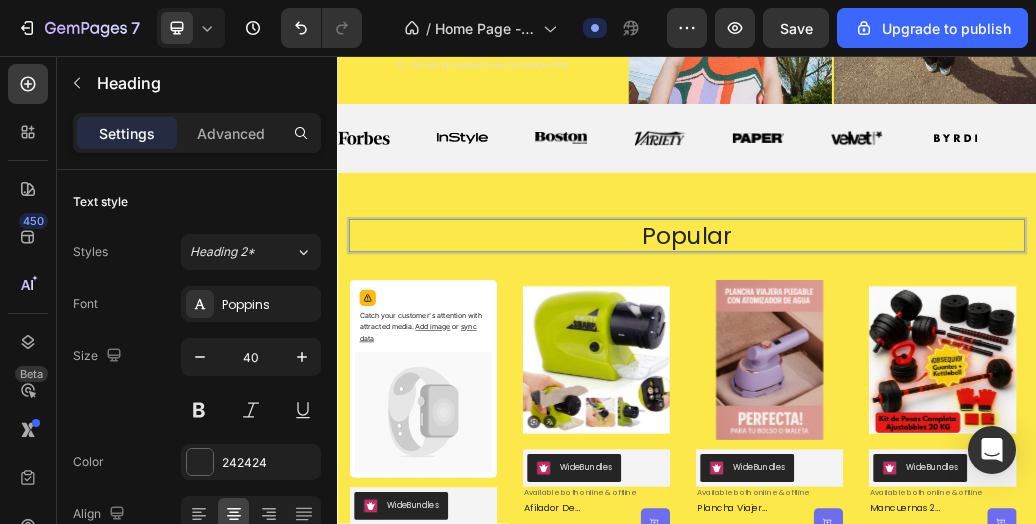 click on "popular" at bounding box center [937, 365] 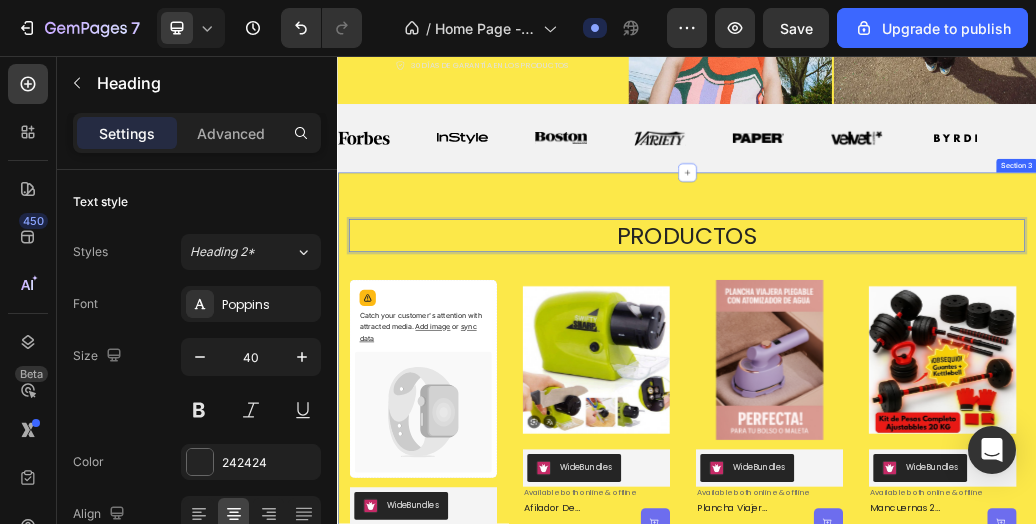 click on "pRODUCTOS Heading   48 Catch your customer's attention with attracted media.       Add image   or   sync data
Product Images WideBundles WideBundles Available both online & offline Text Block cepillo limpiador de vidrios Product Title ₡ 0,00 Product Price Product Price
(P) Cart Button Row Row Product List Product Images WideBundles WideBundles Available both online & offline Text Block afilador de cuchillos Product Title ₡ 0,00 Product Price Product Price
(P) Cart Button Row Row Product List Product Images WideBundles WideBundles Available both online & offline Text Block plancha viajera plegable con atomizador de agua Product Title ₡ 5.000,00 Product Price Product Price
(P) Cart Button Row Row Product List Product Images WideBundles WideBundles Text Block" at bounding box center (937, 642) 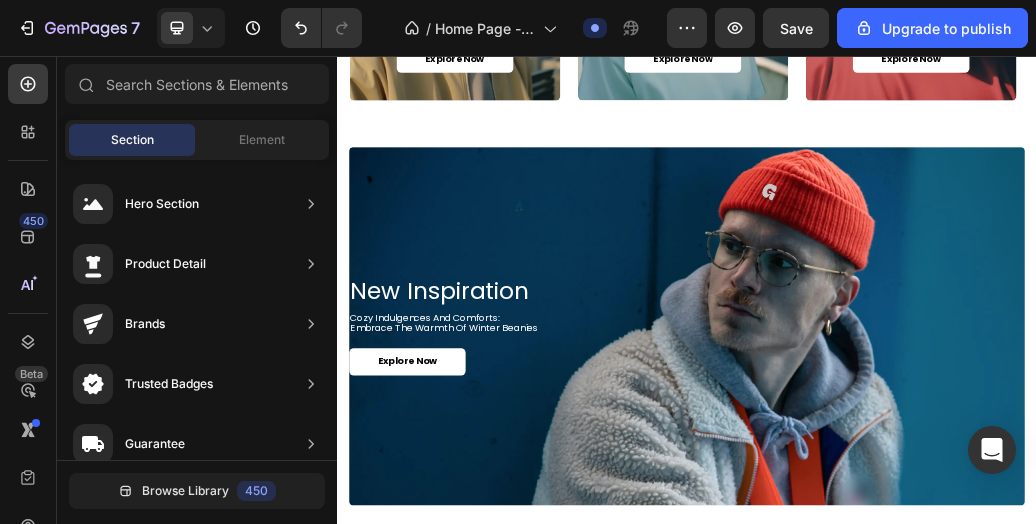 scroll, scrollTop: 2138, scrollLeft: 0, axis: vertical 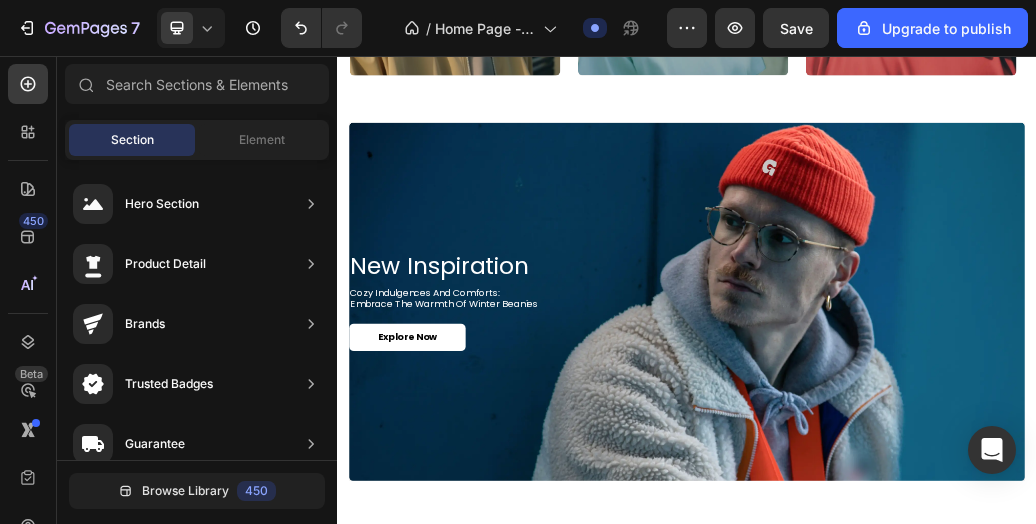 click on "new inspiration" at bounding box center [937, 417] 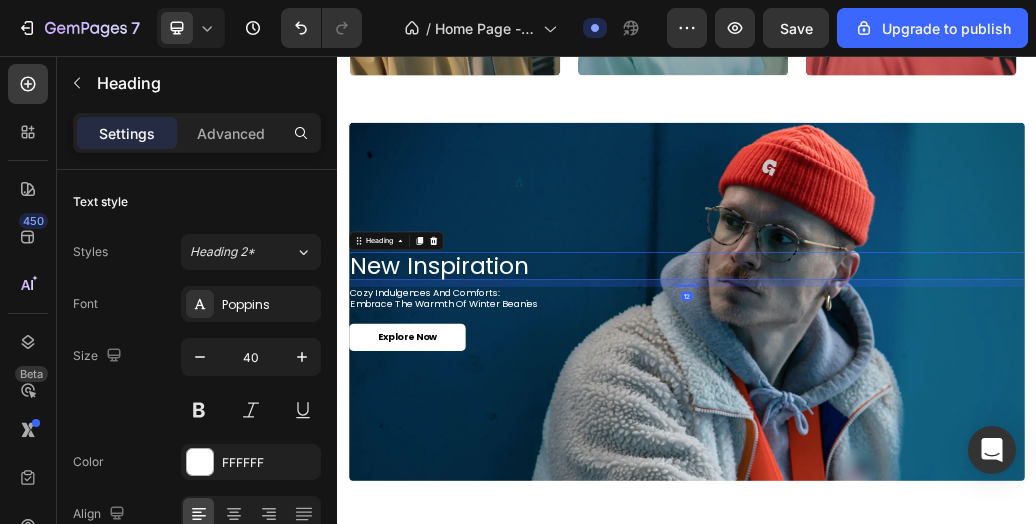 click at bounding box center [937, 478] 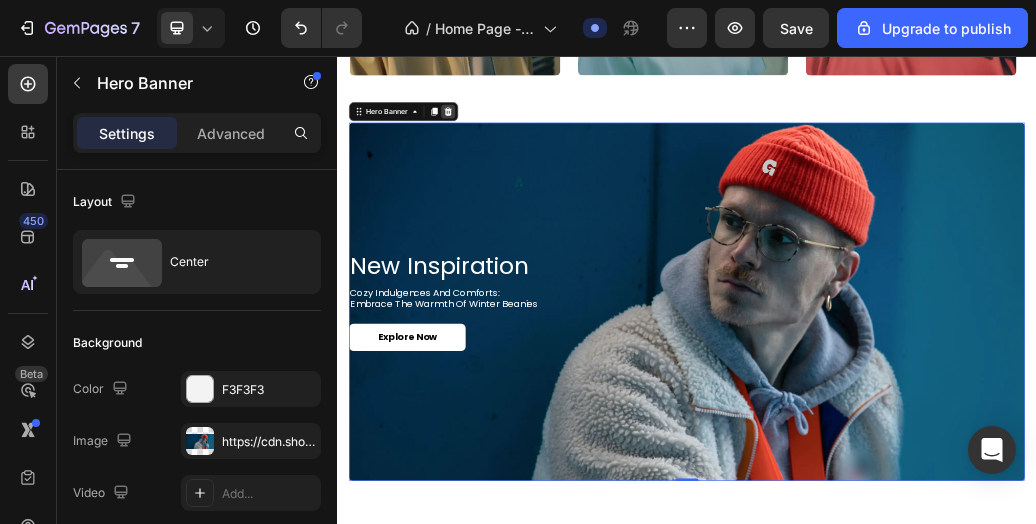 click 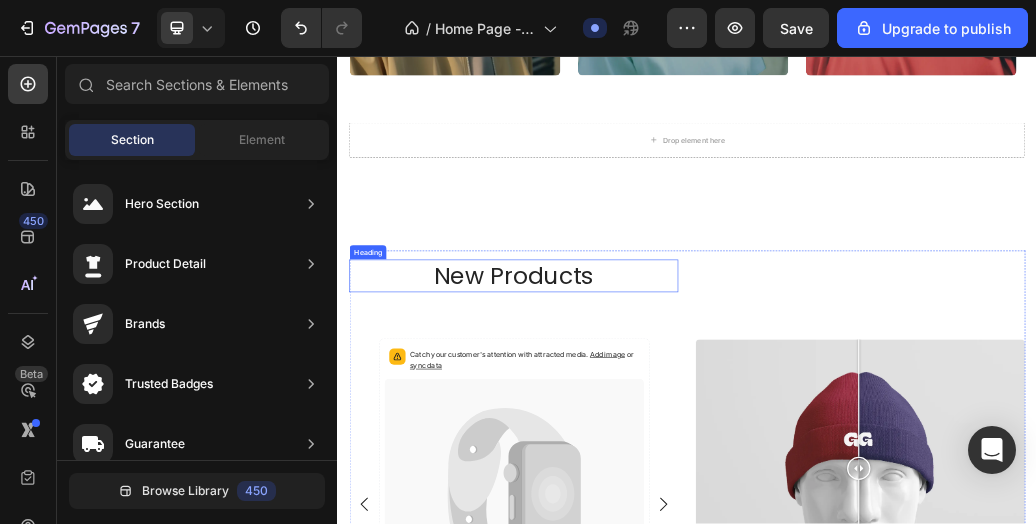 click on "new products" at bounding box center (639, 434) 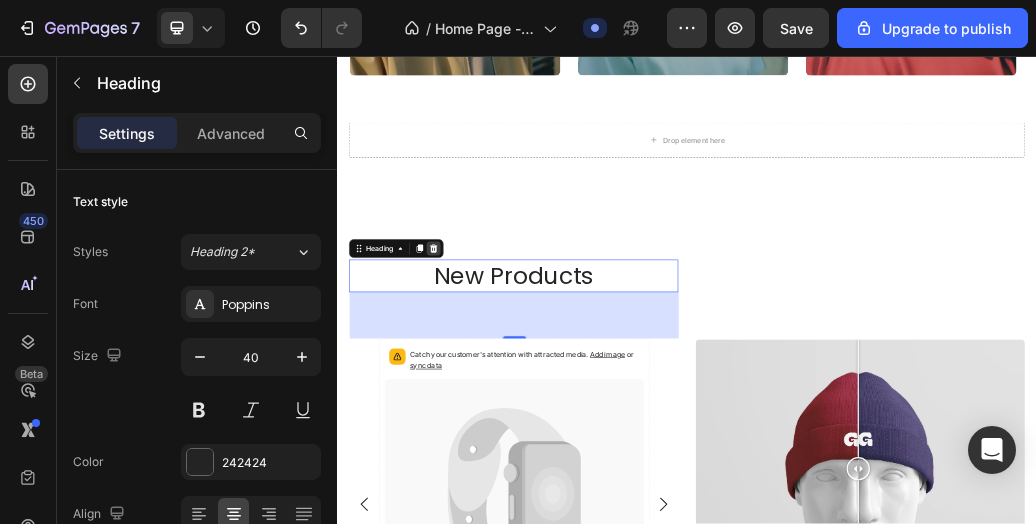 click 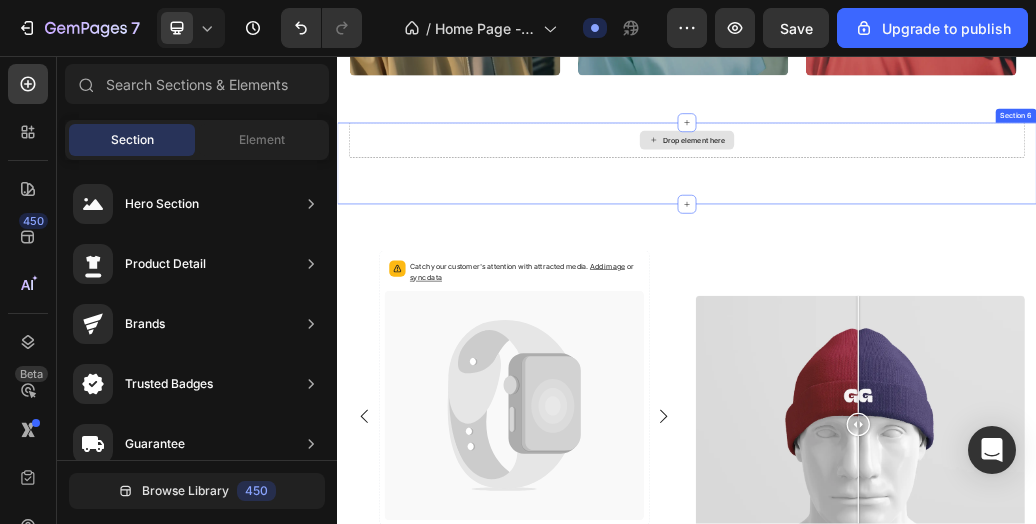 click on "Drop element here" at bounding box center [937, 201] 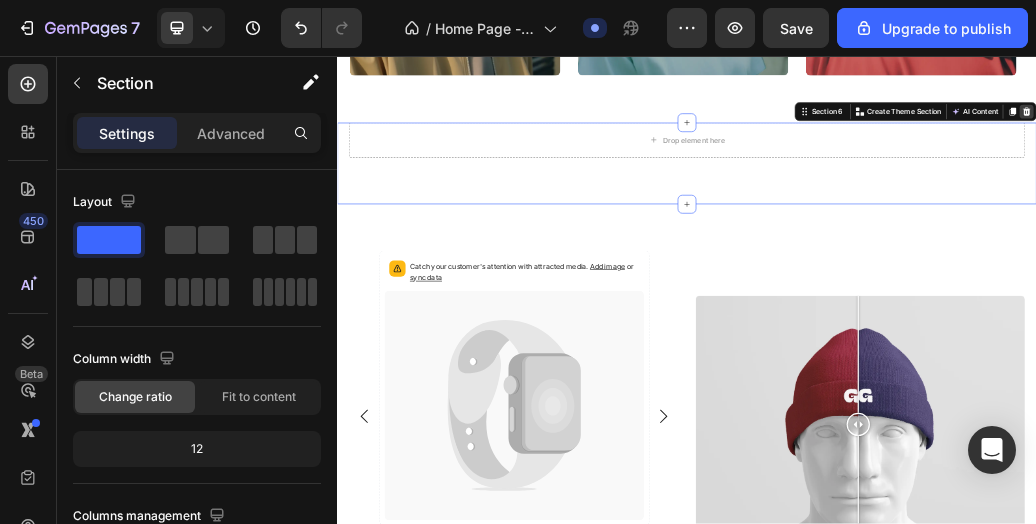 click 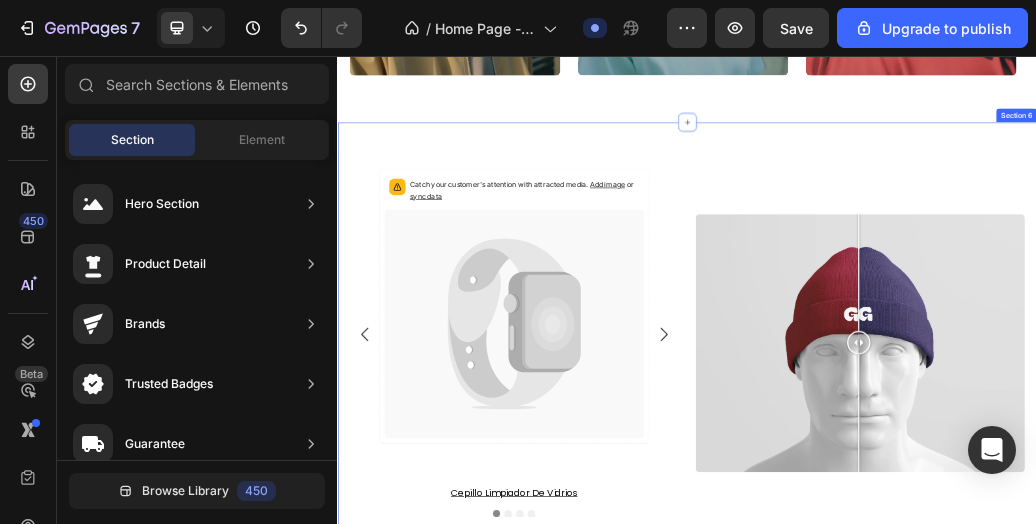 click on "Catch your customer's attention with attracted media.       Add image   or   sync data
Product Images cepillo limpiador de vidrios Product Title Row Product List Product Images afilador de cuchillos Product Title Row Product List Product Images plancha viajera plegable con atomizador de agua Product Title Row Product List Product Images mancuernas 20 kg Product Title Row Product List
Product List Image Comparison Row Section 6" at bounding box center [937, 549] 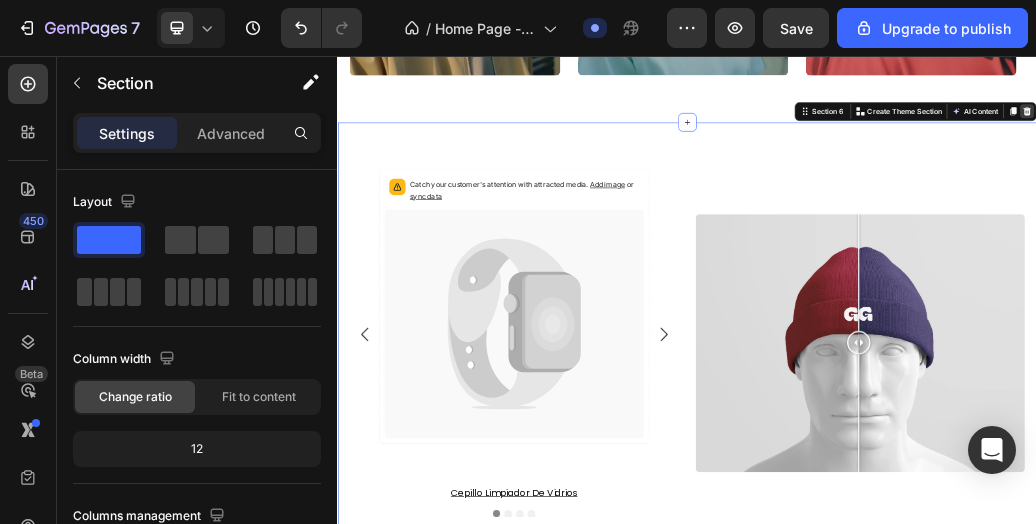 click 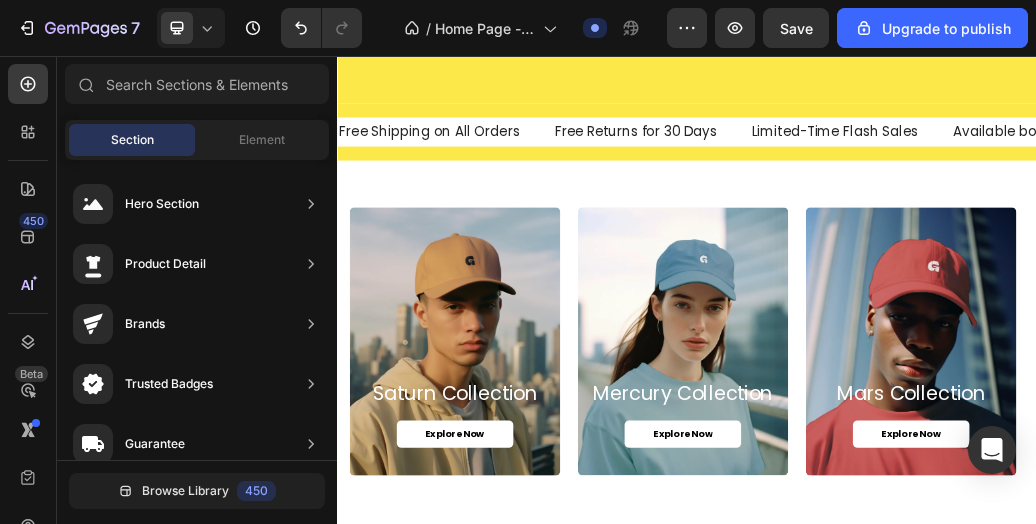 scroll, scrollTop: 1517, scrollLeft: 0, axis: vertical 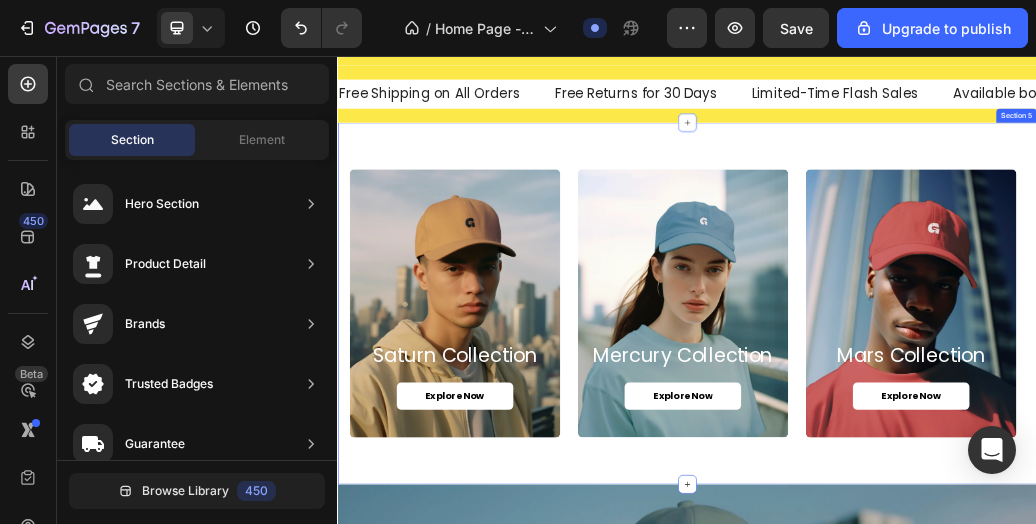 click on "saturn collection Heading Explore Now Button Hero Banner mercury collection Heading Explore Now Button Hero Banner mars collection Heading Explore Now Button Hero Banner Carousel Section 5" at bounding box center (937, 481) 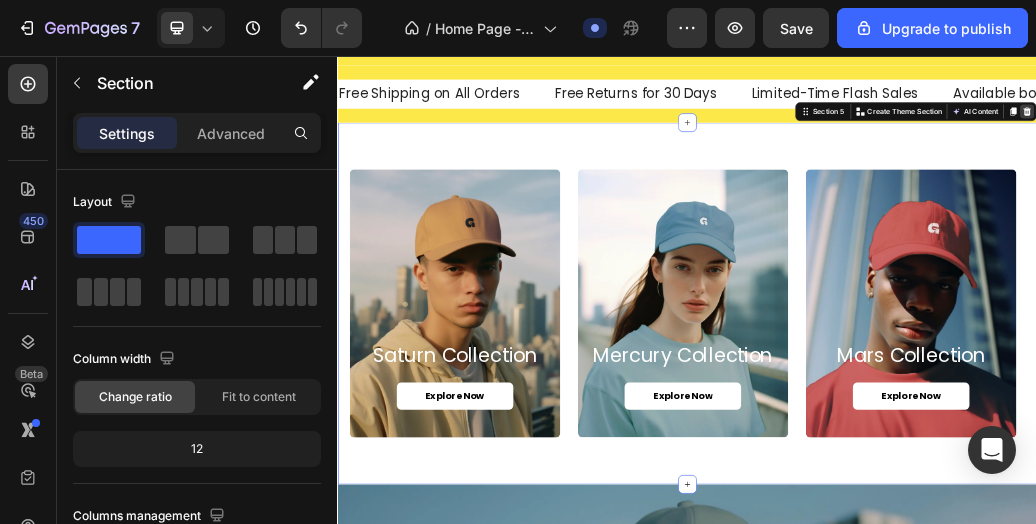 click 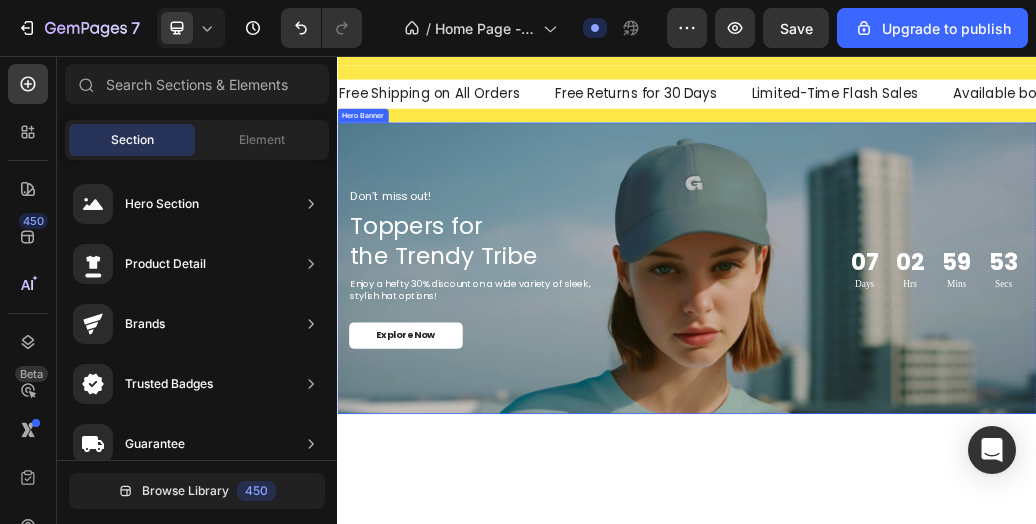 click at bounding box center [937, 421] 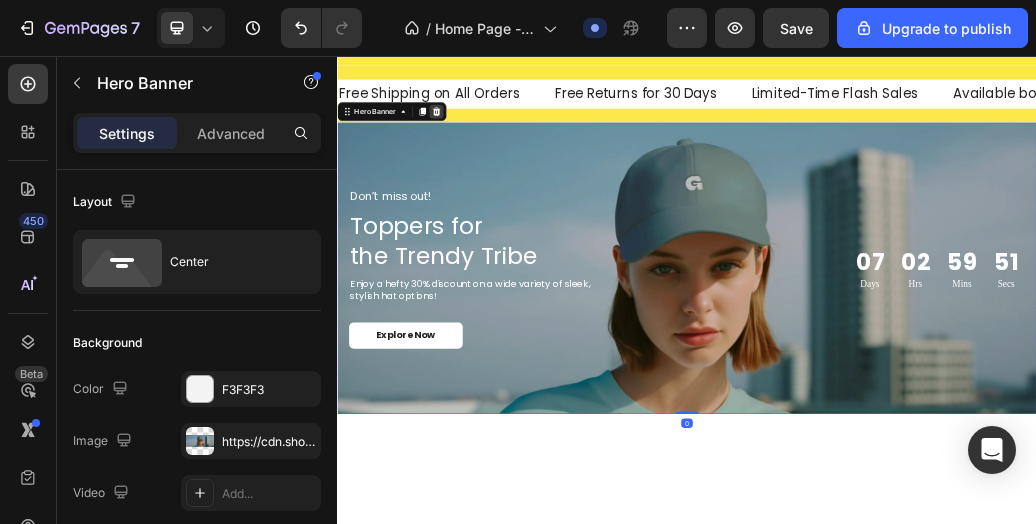 click at bounding box center (507, 152) 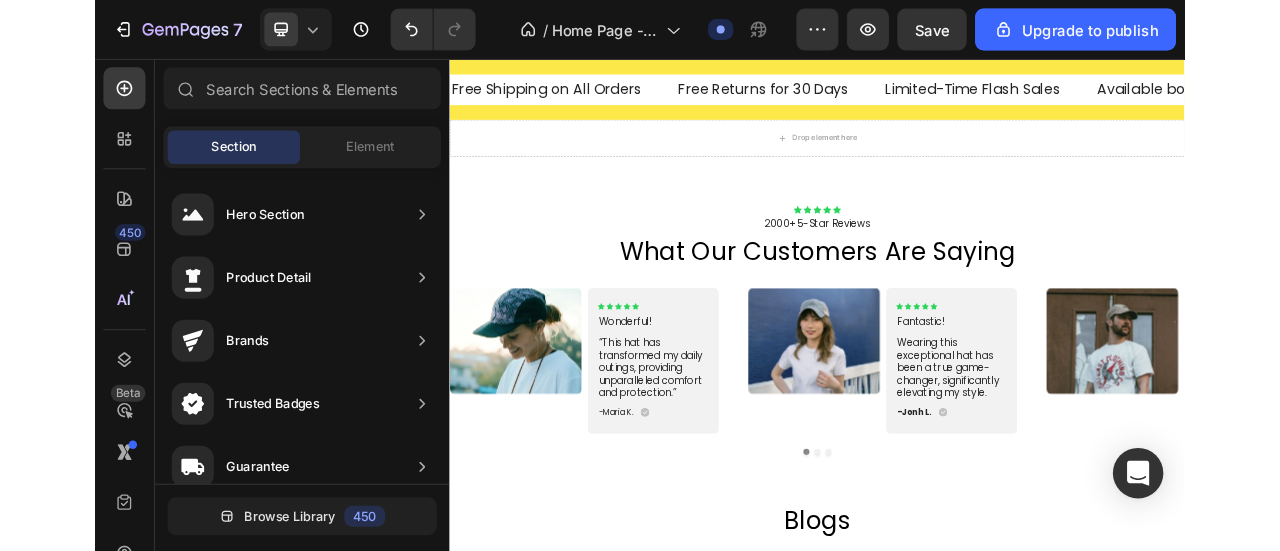 scroll, scrollTop: 1492, scrollLeft: 0, axis: vertical 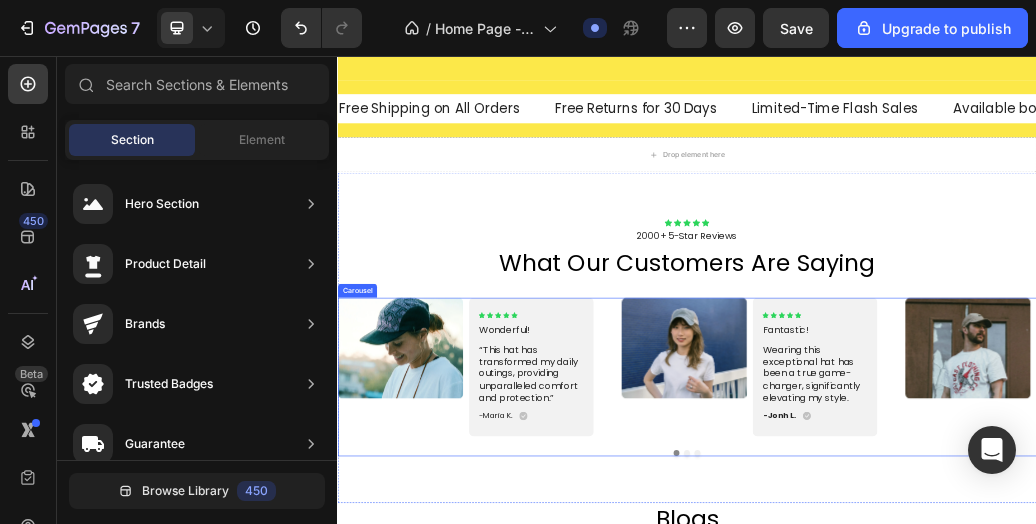 click at bounding box center [937, 738] 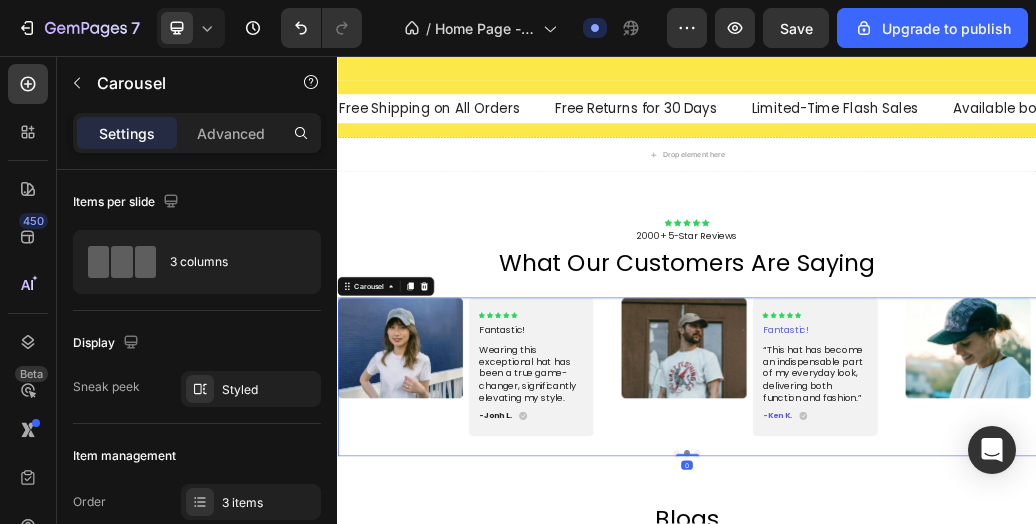click on "Image
Icon
Icon
Icon
Icon
Icon Icon List Wonderful! Text Block “This hat has transformed my daily outings, providing unparalleled comfort and protection.” Text Block -Maria K. Text Block
Icon Row Row Carousel Image
Icon
Icon
Icon
Icon
Icon Icon List Fantastic! Text Block Wearing this exceptional hat has been a true game-changer, significantly elevating my style. Text Block -Jonh L. Text Block
Icon Row Row Carousel Image
Icon
Icon
Icon
Icon
Icon Icon List Fantastic! Text Block “This hat has become an indispensable part of my everyday look, delivering both function and fashion.” Text Block -Ken K. Text Block
Icon Row Row Carousel Carousel   0" at bounding box center [937, 607] 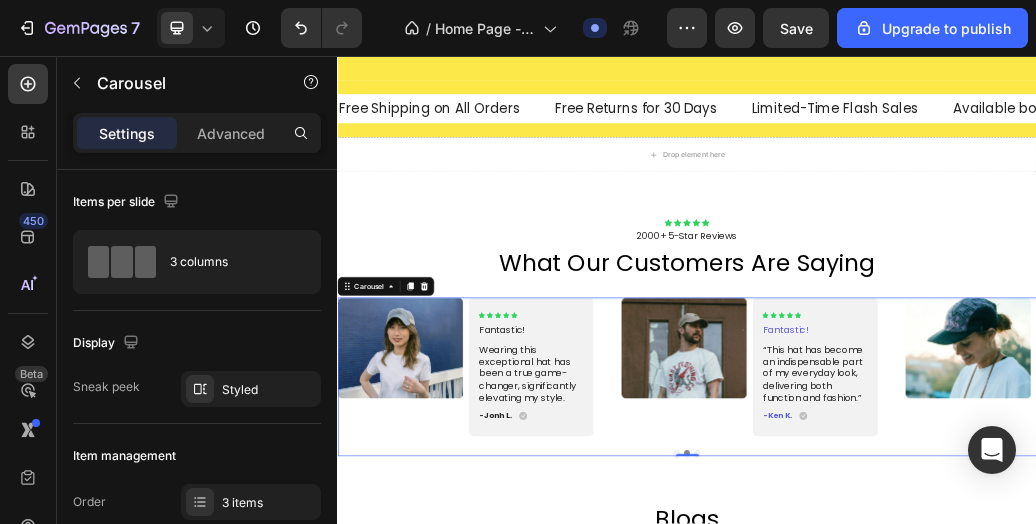 click at bounding box center [955, 738] 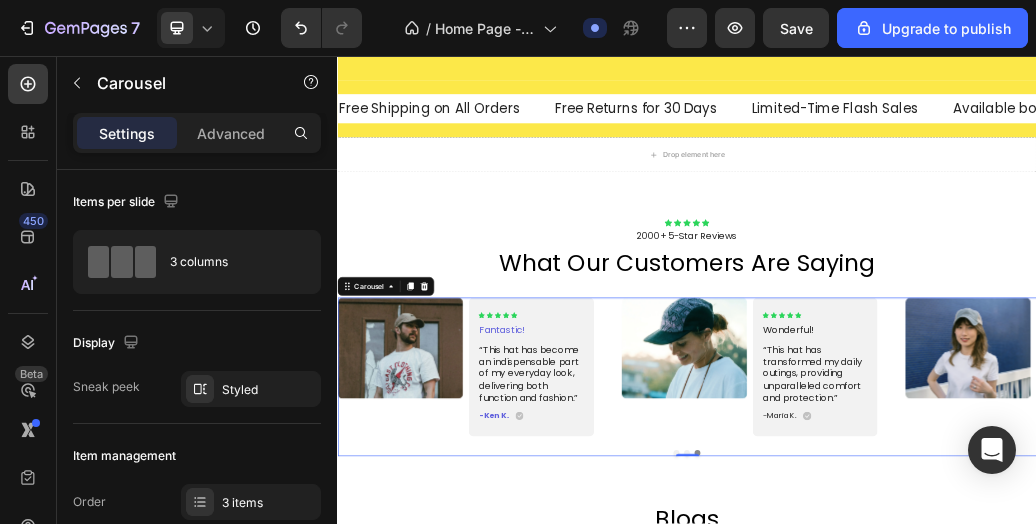 click at bounding box center [937, 738] 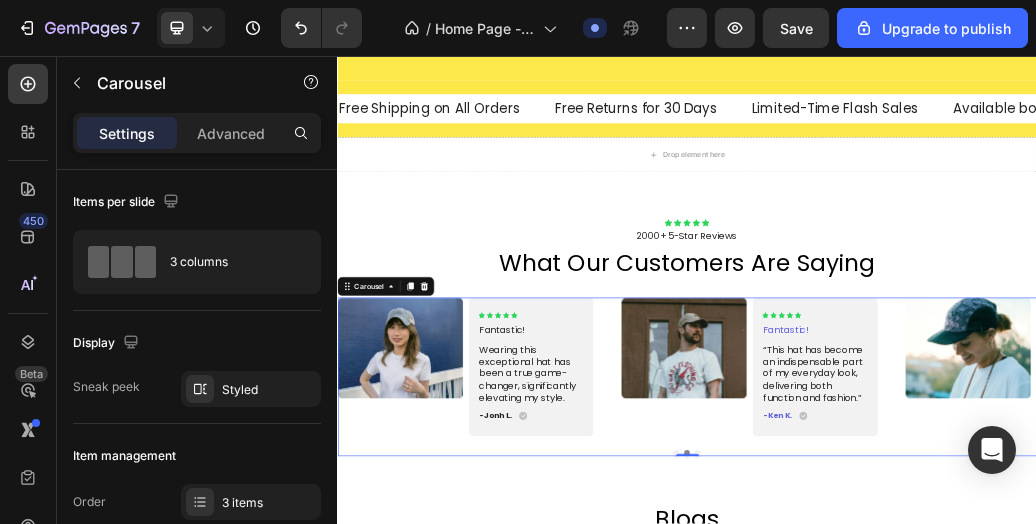click at bounding box center (919, 738) 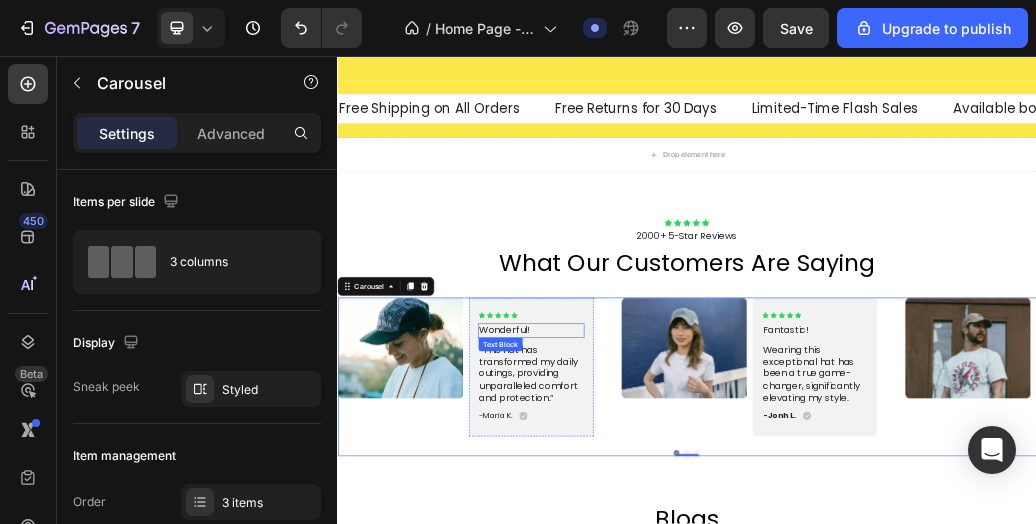 click on "Wonderful!" at bounding box center (669, 527) 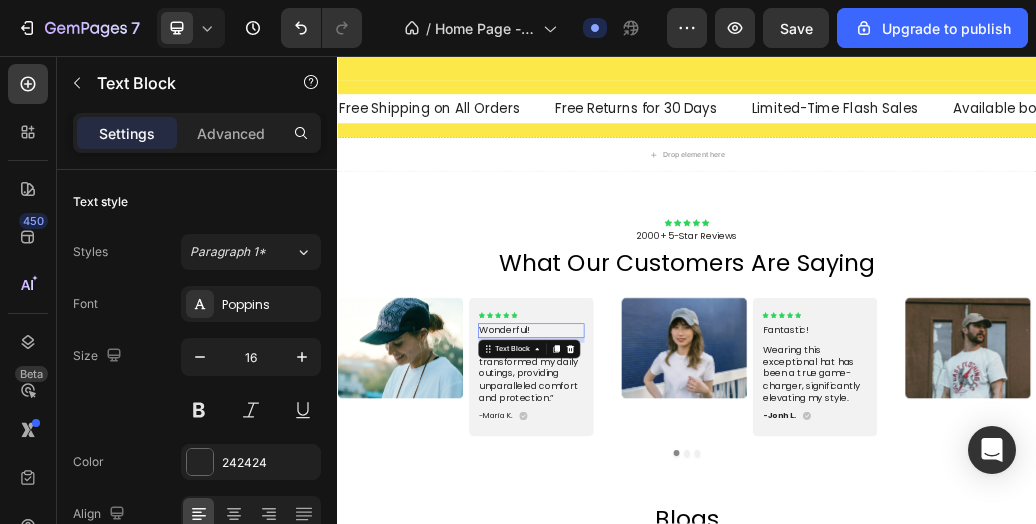 click on "Wonderful!" at bounding box center (669, 527) 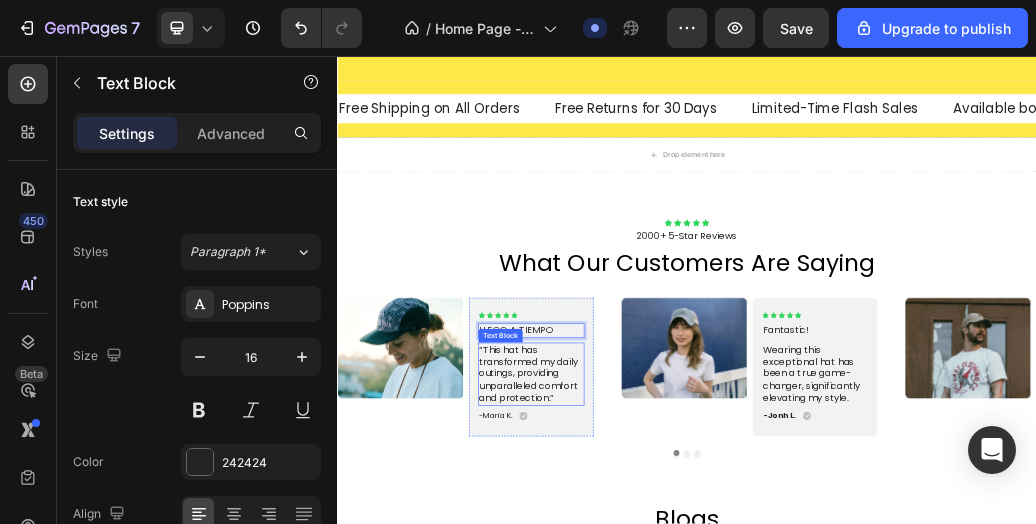 click on "“This hat has transformed my daily outings, providing unparalleled comfort and protection.”" at bounding box center (669, 602) 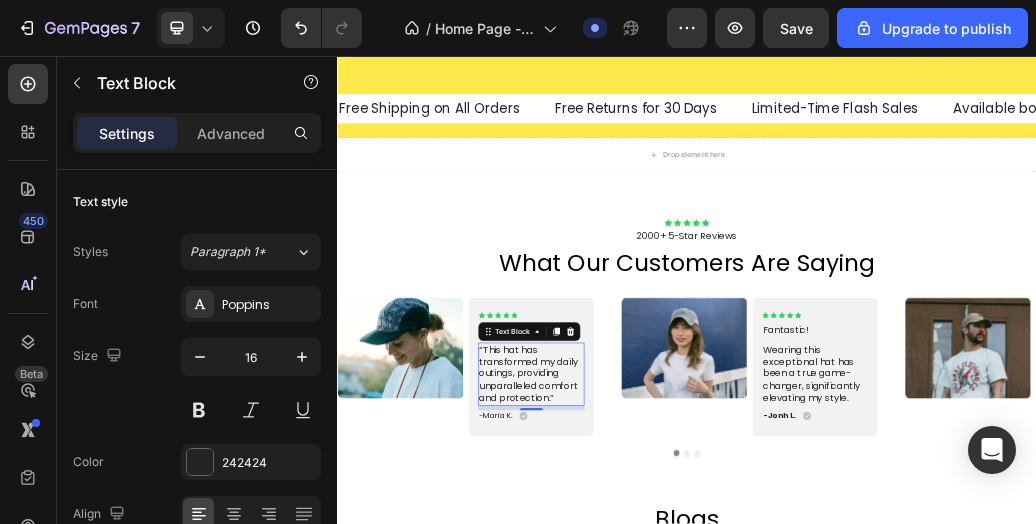 click on "“This hat has transformed my daily outings, providing unparalleled comfort and protection.”" at bounding box center [669, 602] 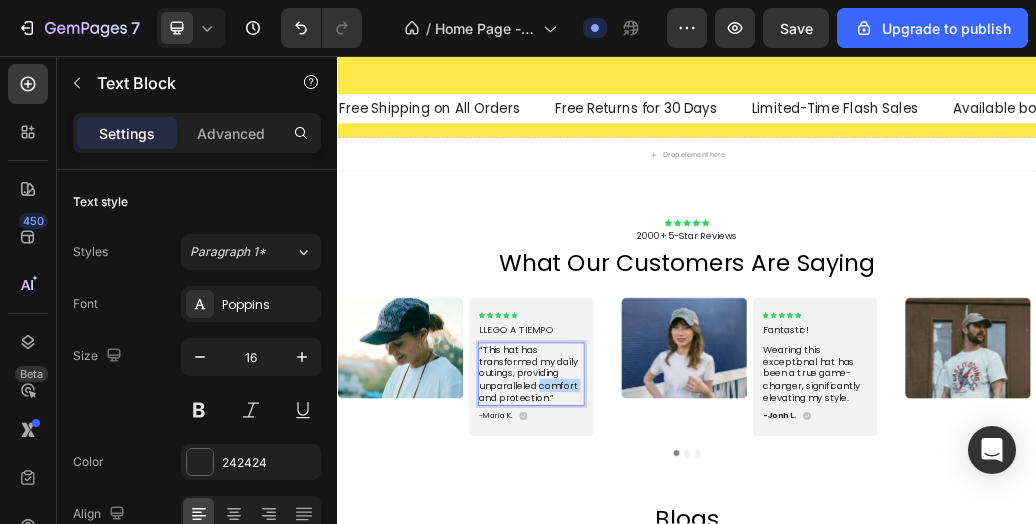 click on "“This hat has transformed my daily outings, providing unparalleled comfort and protection.”" at bounding box center (669, 602) 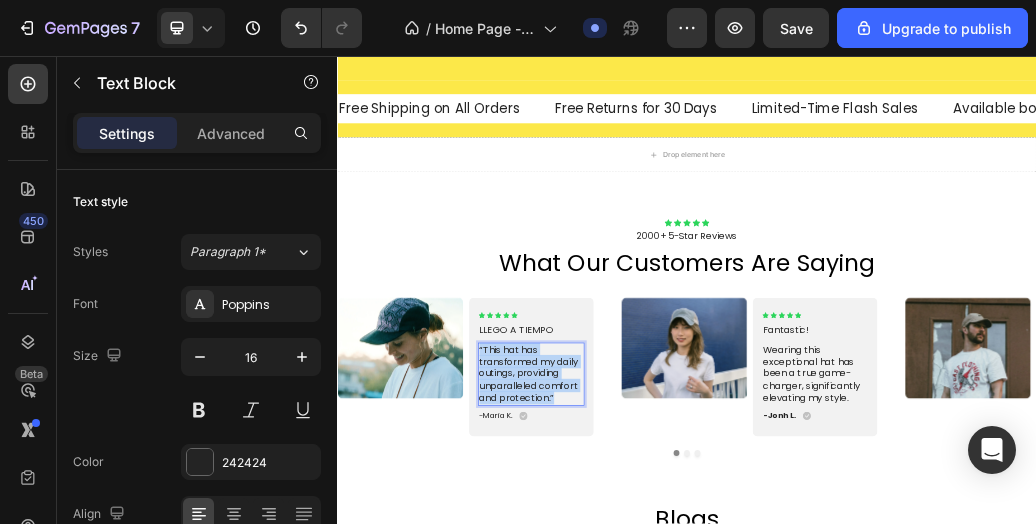 click on "“This hat has transformed my daily outings, providing unparalleled comfort and protection.”" at bounding box center (669, 602) 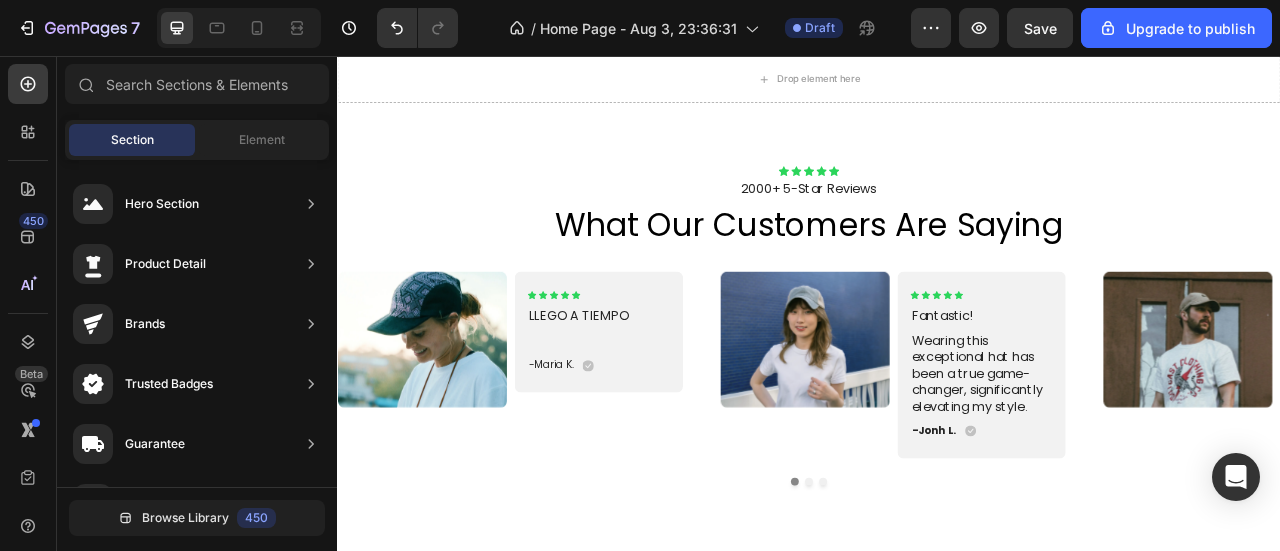 scroll, scrollTop: 1627, scrollLeft: 0, axis: vertical 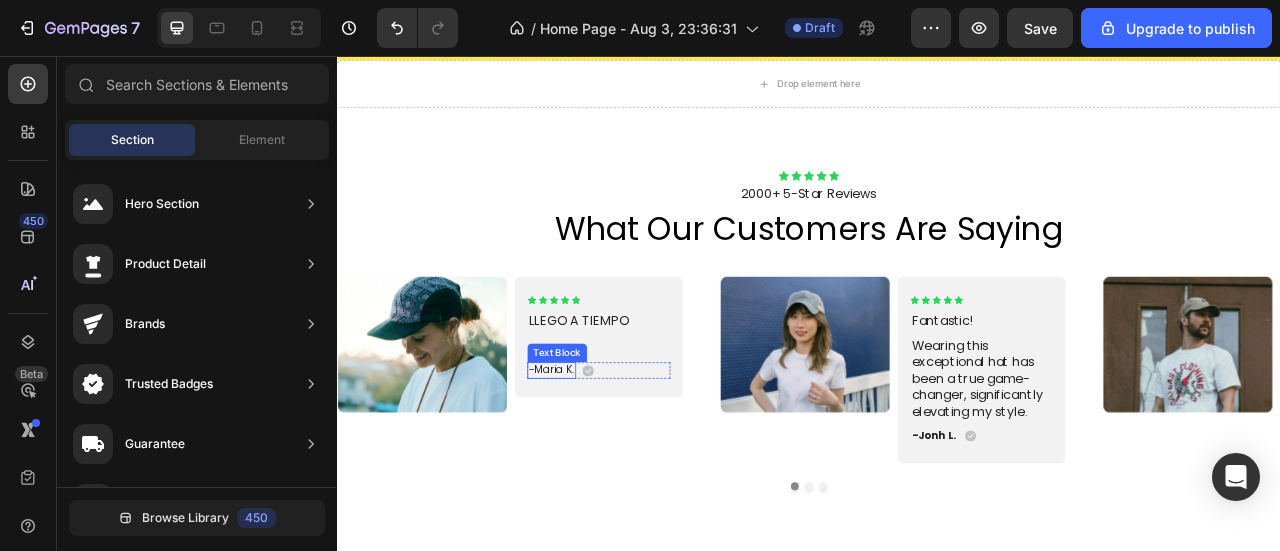 click on "-Maria K." at bounding box center (609, 455) 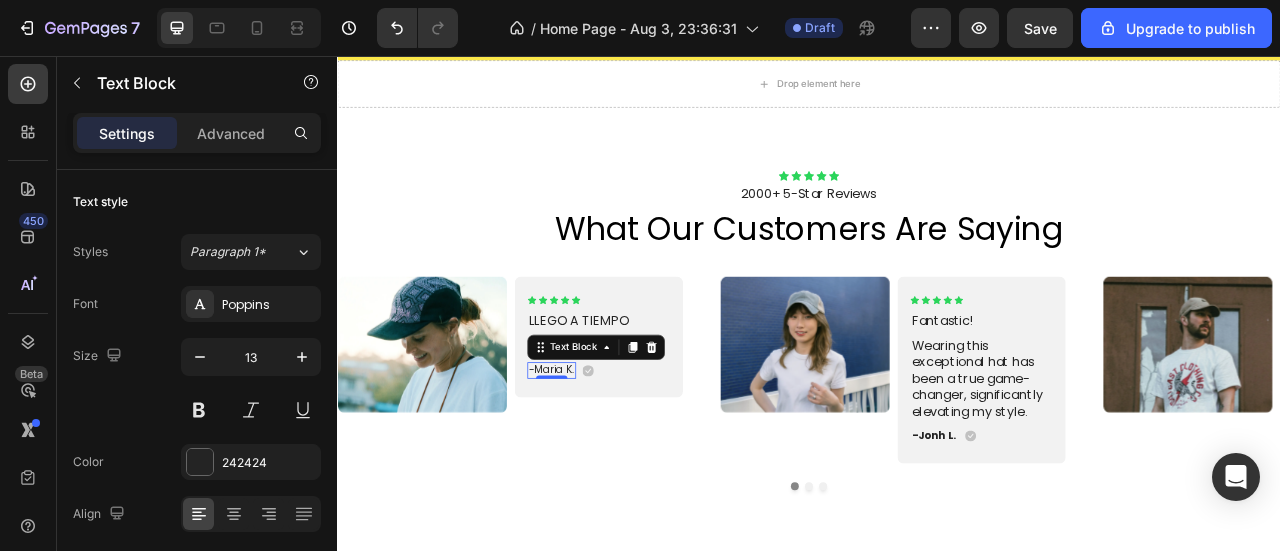 click on "-Maria K." at bounding box center (609, 455) 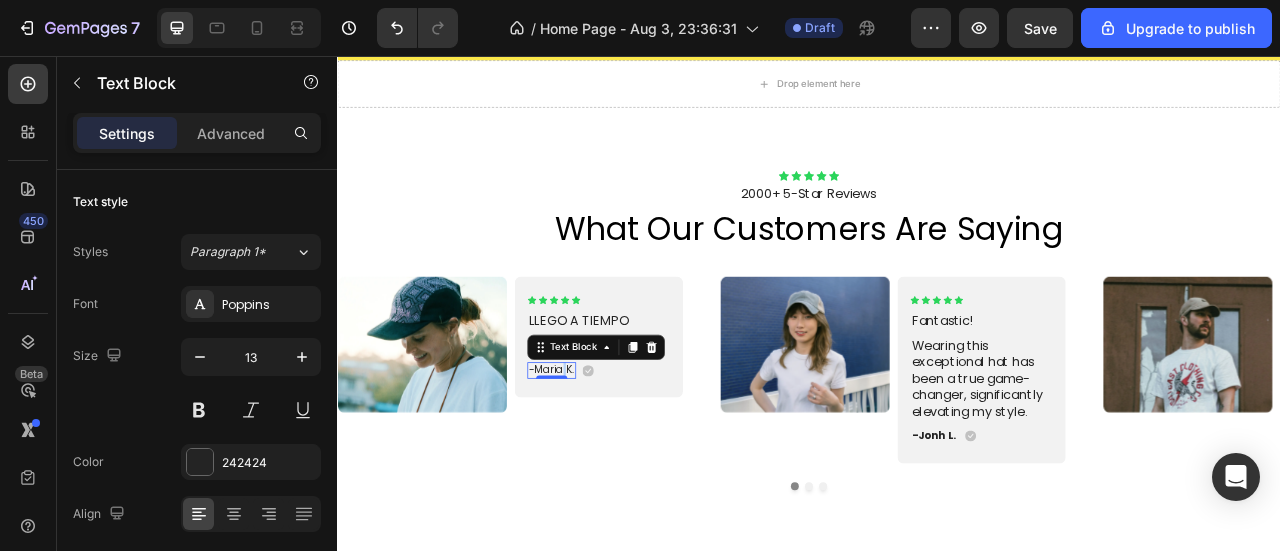click on "-Maria K." at bounding box center (609, 455) 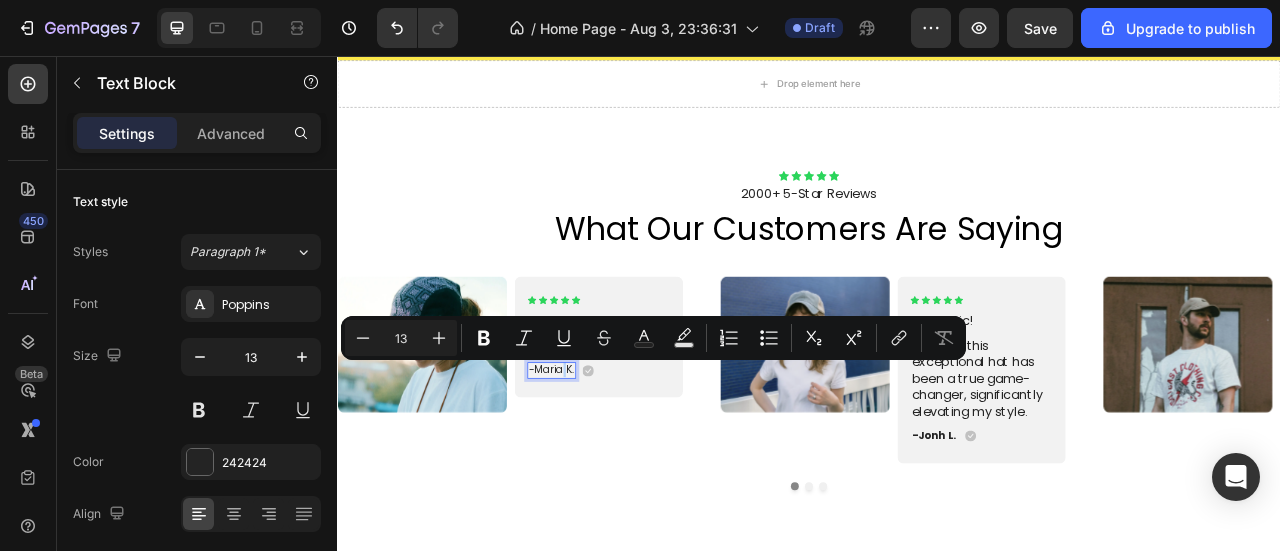 click on "-Maria K." at bounding box center (609, 455) 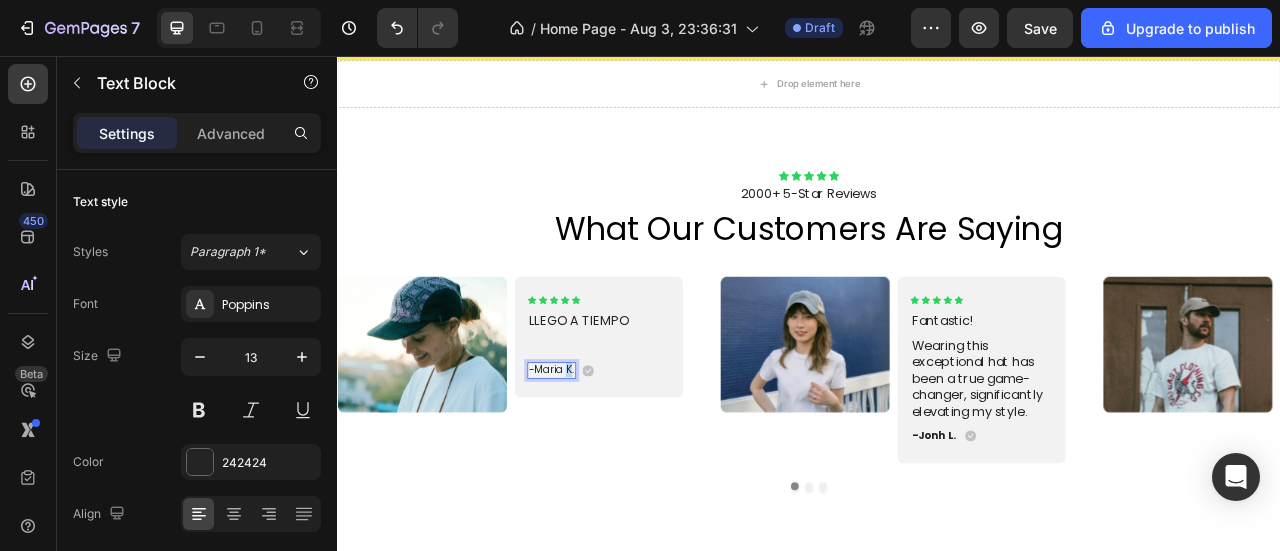 click on "-Maria K." at bounding box center (609, 455) 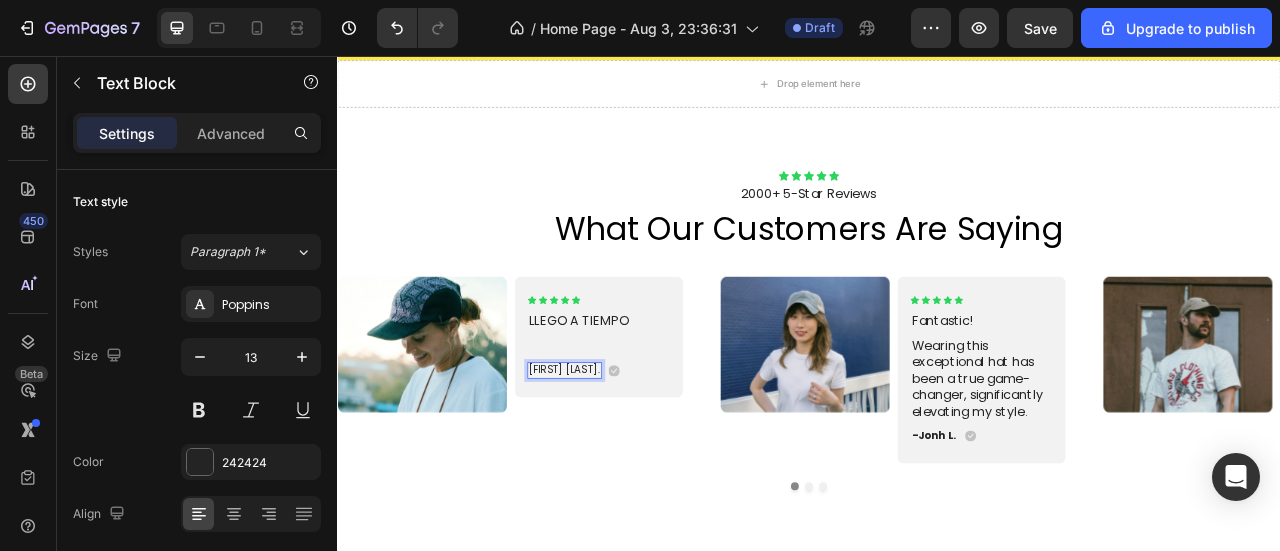 click on "ANDRES MONTERO." at bounding box center [625, 455] 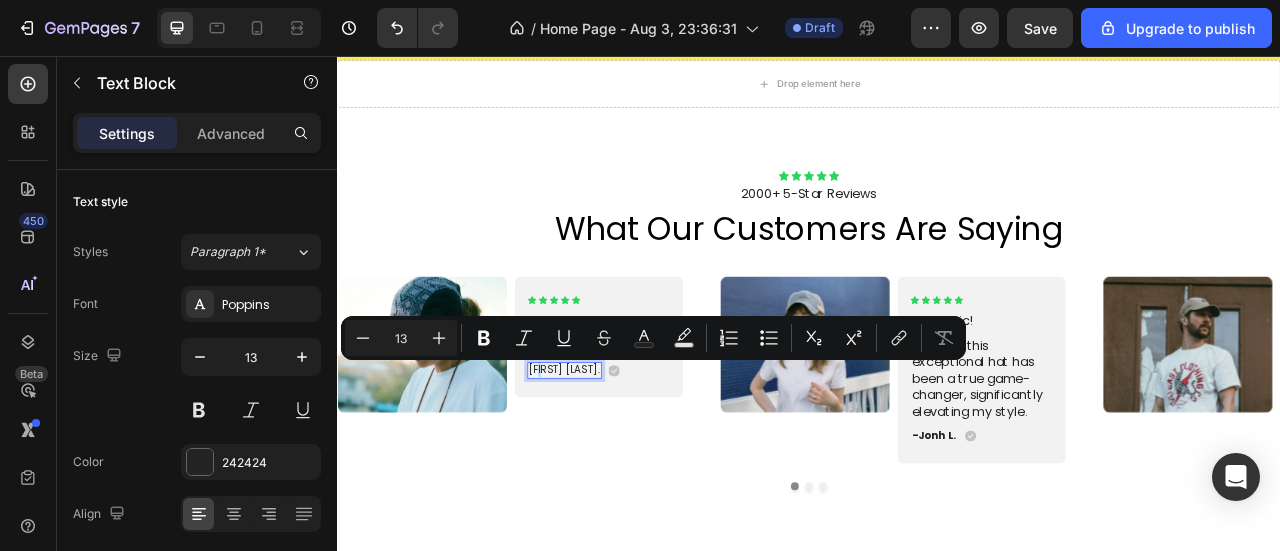 click on "Andres Guzman." at bounding box center [625, 455] 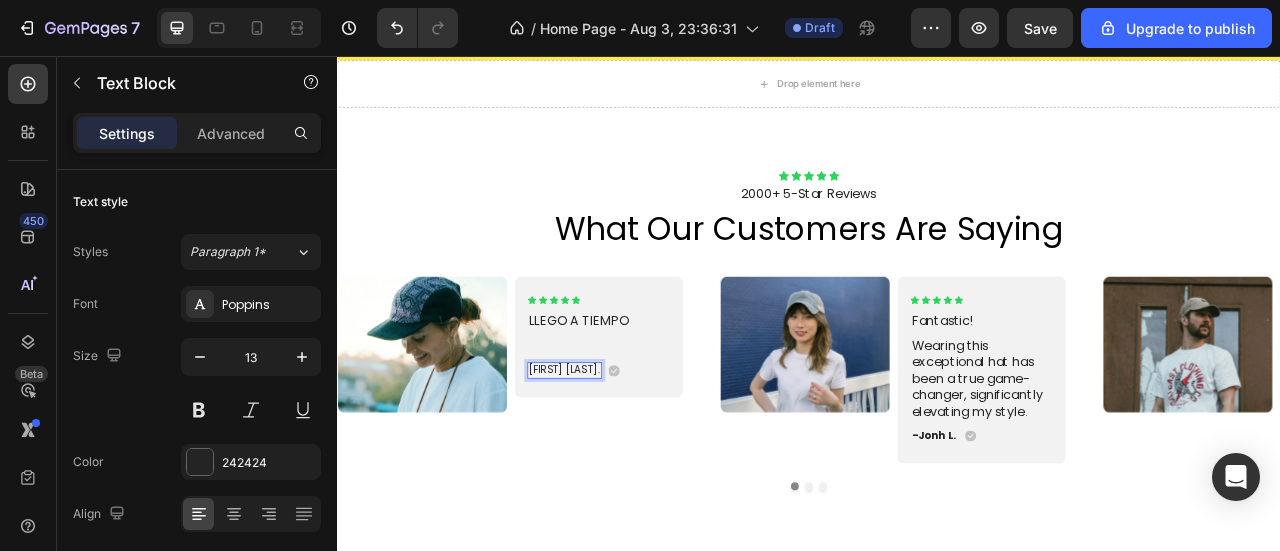 click on "Andres Guzman." at bounding box center [625, 455] 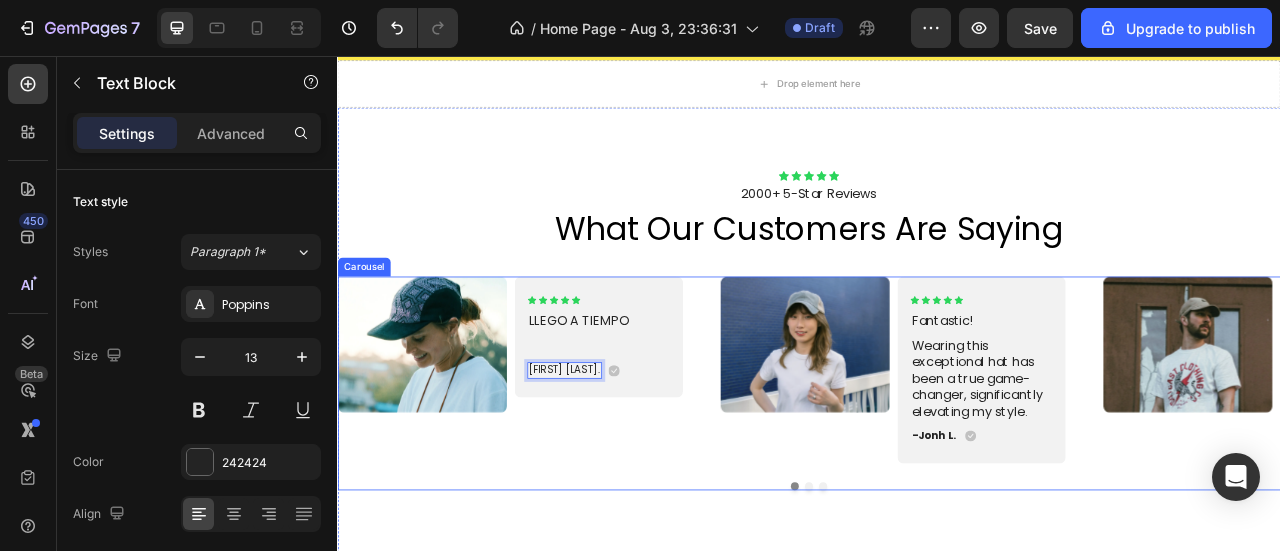 click on "Image
Icon
Icon
Icon
Icon
Icon Icon List LLEGO A TIEMPO  Text Block Text Block Andrés Guzmán. Text Block   0
Icon Row Row Carousel Image
Icon
Icon
Icon
Icon
Icon Icon List Fantastic! Text Block Wearing this exceptional hat has been a true game-changer, significantly elevating my style. Text Block -Jonh L. Text Block
Icon Row Row Carousel Image
Icon
Icon
Icon
Icon
Icon Icon List Fantastic! Text Block “This hat has become an indispensable part of my everyday look, delivering both function and fashion.” Text Block -Ken K. Text Block
Icon Row Row Carousel" at bounding box center (937, 455) 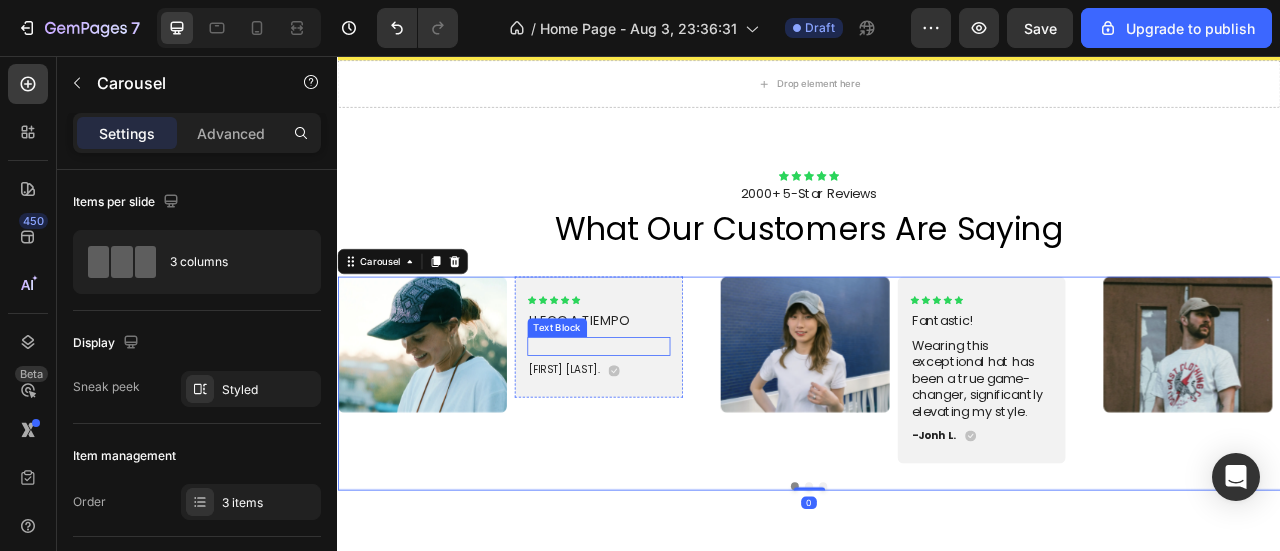click at bounding box center [669, 425] 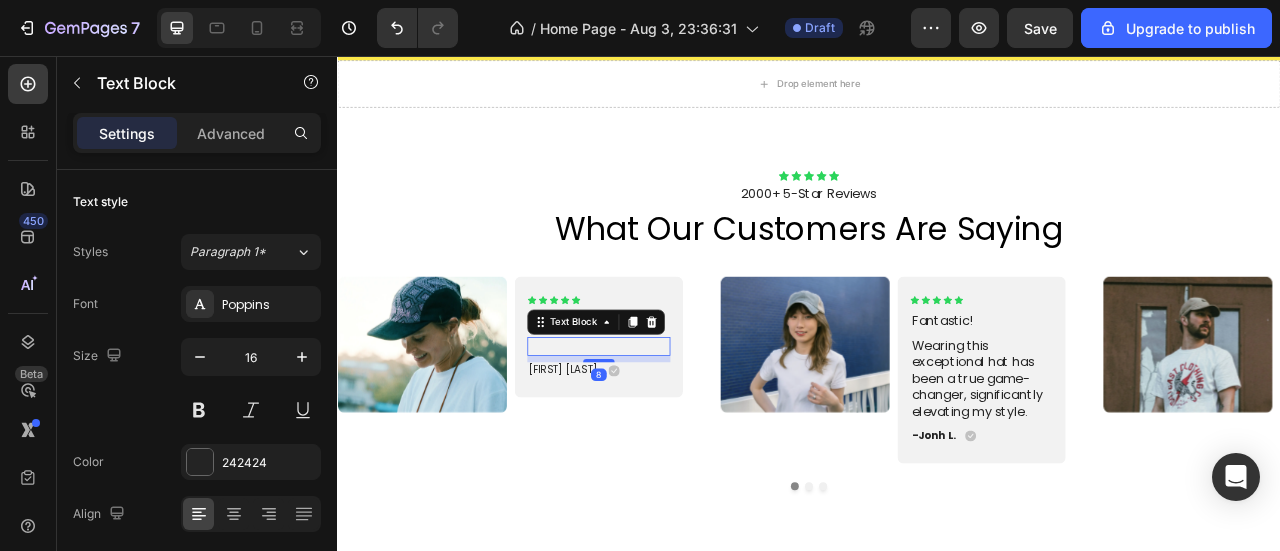 click on "Icon
Icon
Icon
Icon
Icon Icon List LLEGO A TIEMPO  Text Block Text Block   8 Andrés Guzmán. Text Block
Icon Row Row" at bounding box center (669, 413) 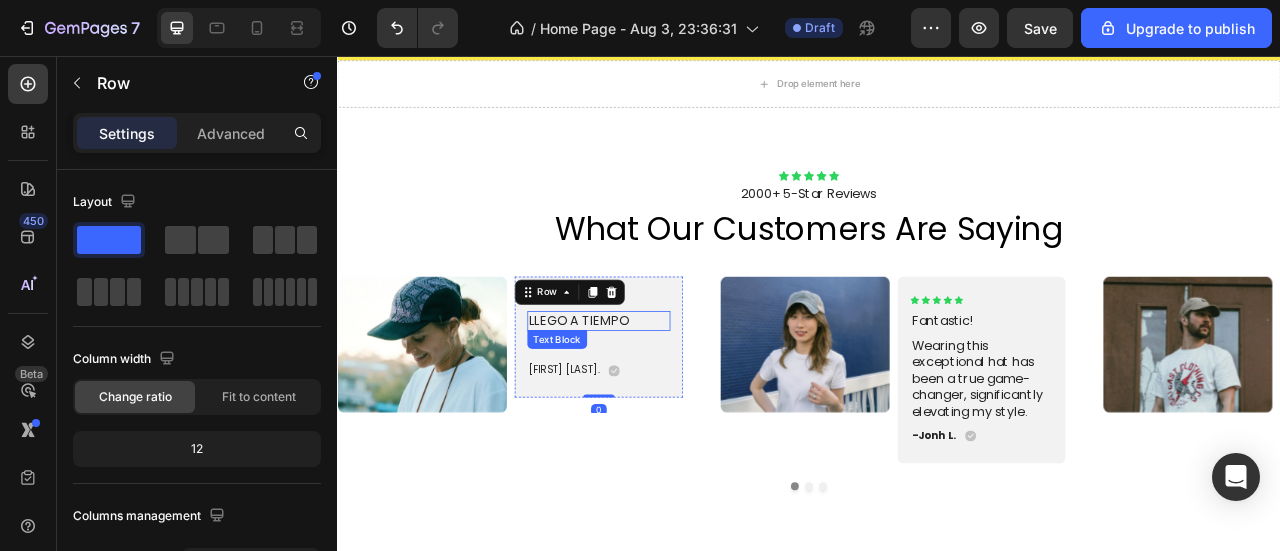 click on "LLEGO A TIEMPO" at bounding box center [669, 392] 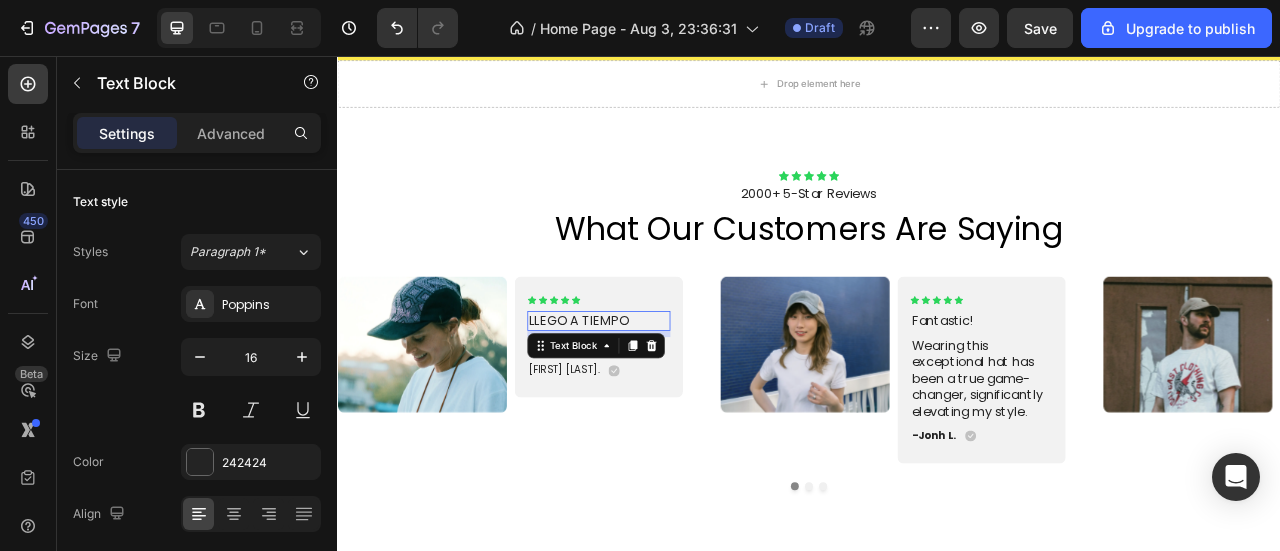click on "LLEGO A TIEMPO" at bounding box center [669, 392] 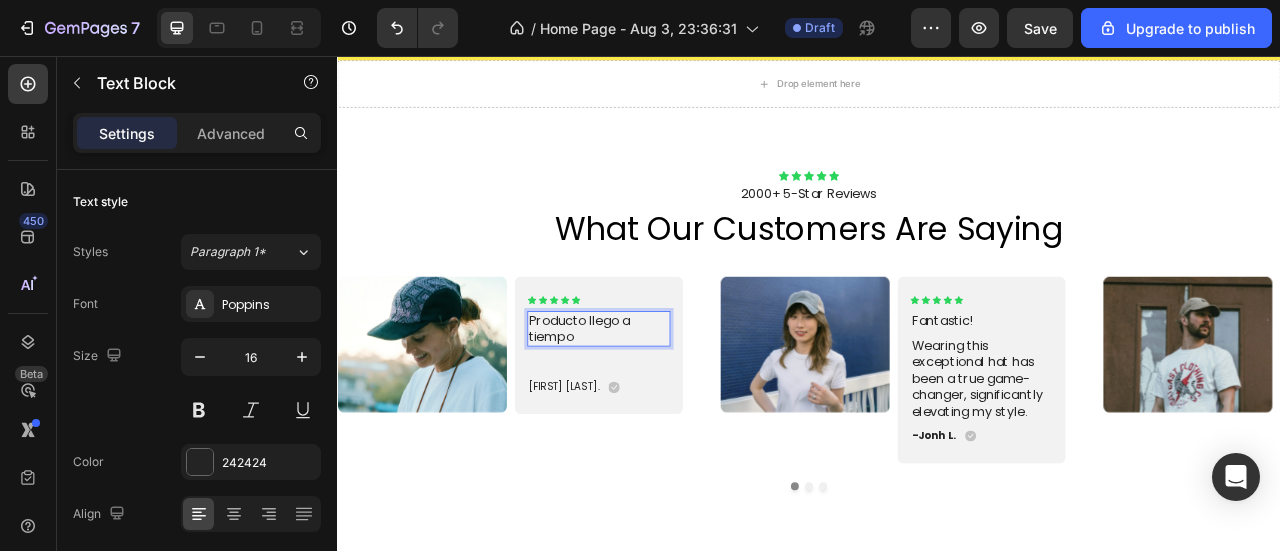 click on "Producto llego a tiempo" at bounding box center (669, 403) 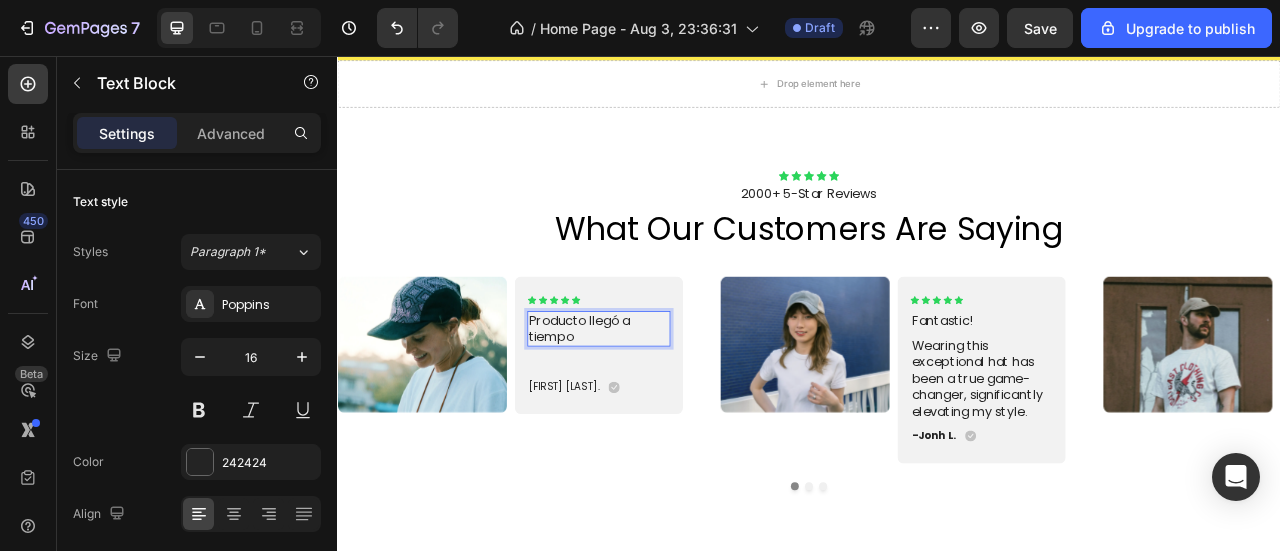 click on "Producto llegó a tiempo" at bounding box center [669, 403] 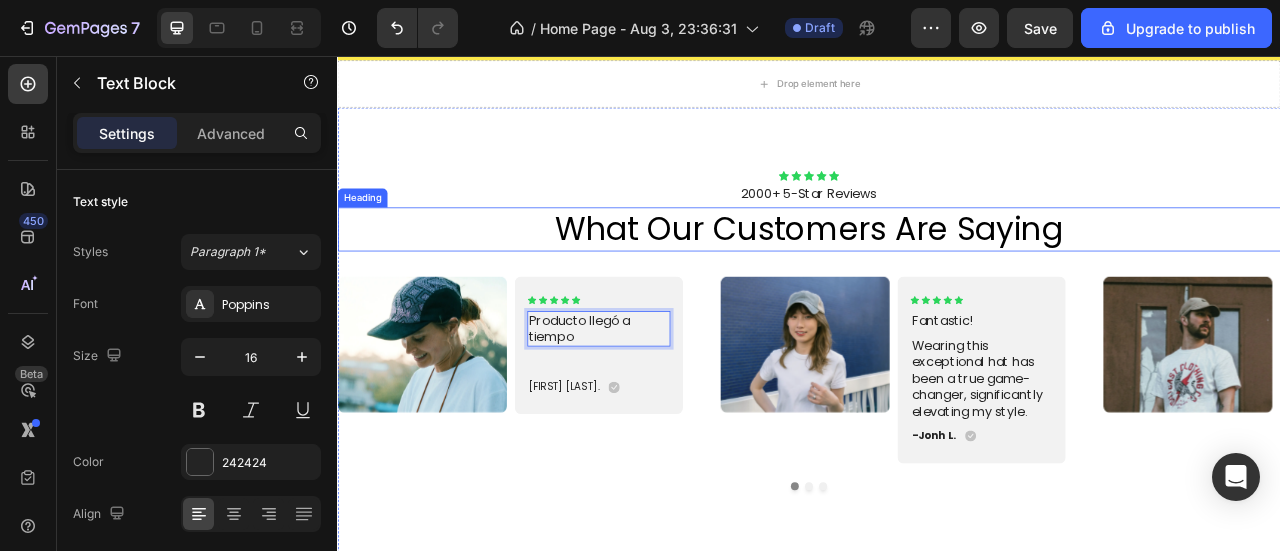 click on "what our customers are saying" at bounding box center [937, 276] 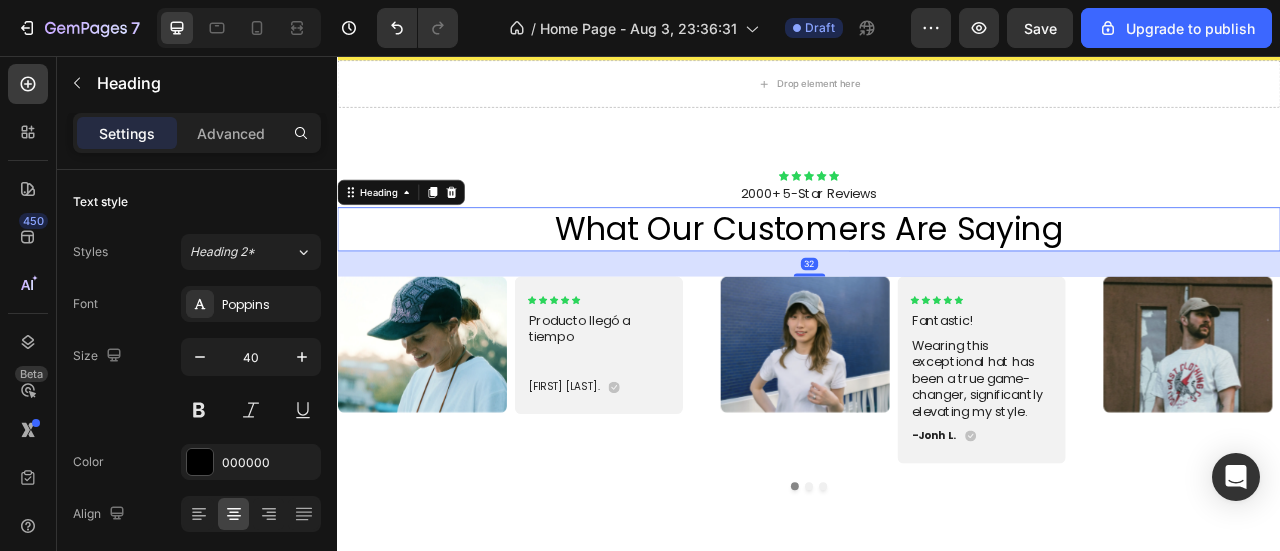 click on "what our customers are saying" at bounding box center [937, 276] 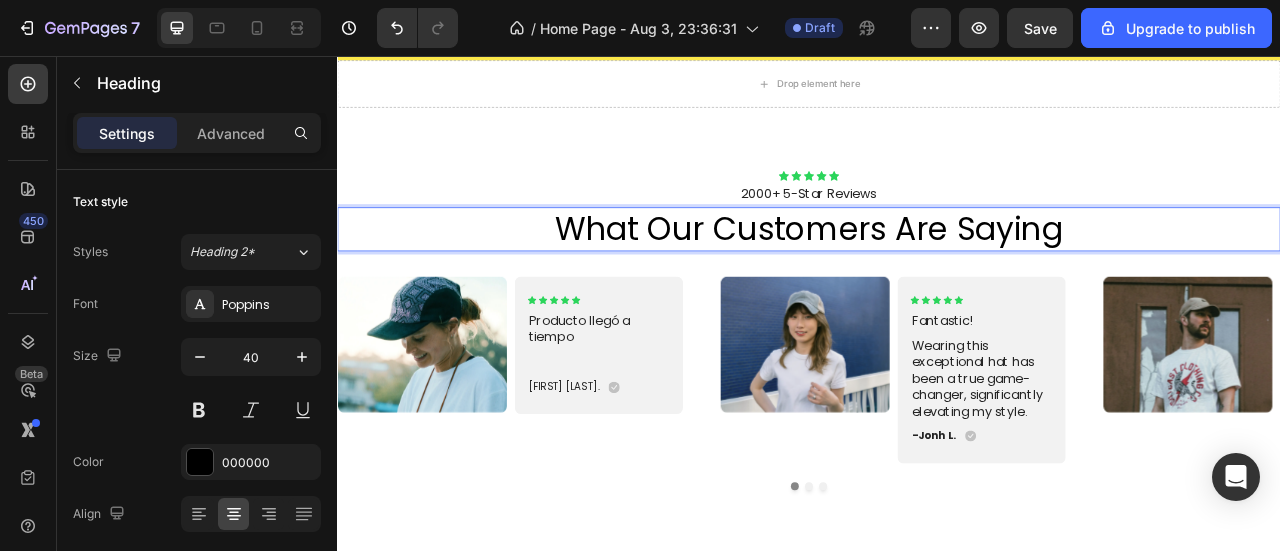 click on "what our customers are saying" at bounding box center [937, 276] 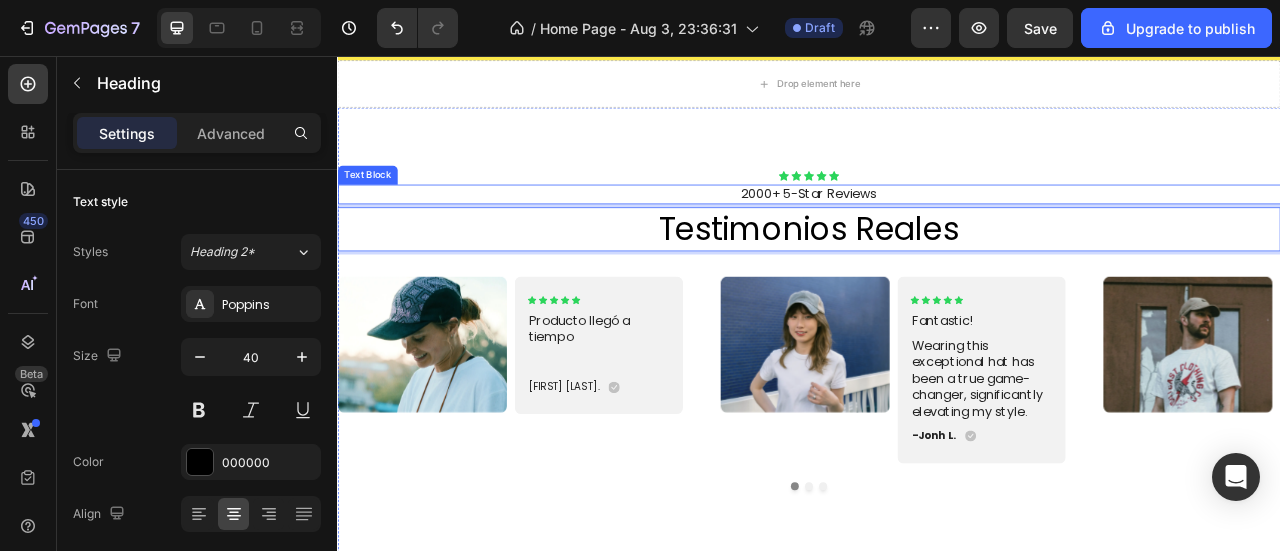 click on "2000+ 5-Star Reviews" at bounding box center (937, 231) 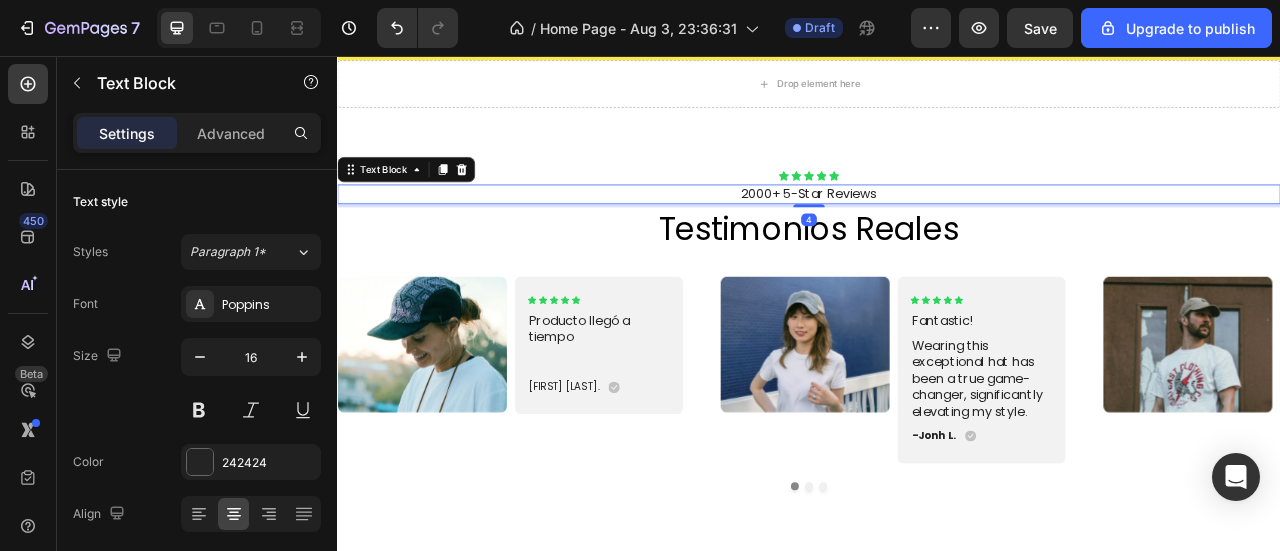 click on "2000+ 5-Star Reviews" at bounding box center [937, 231] 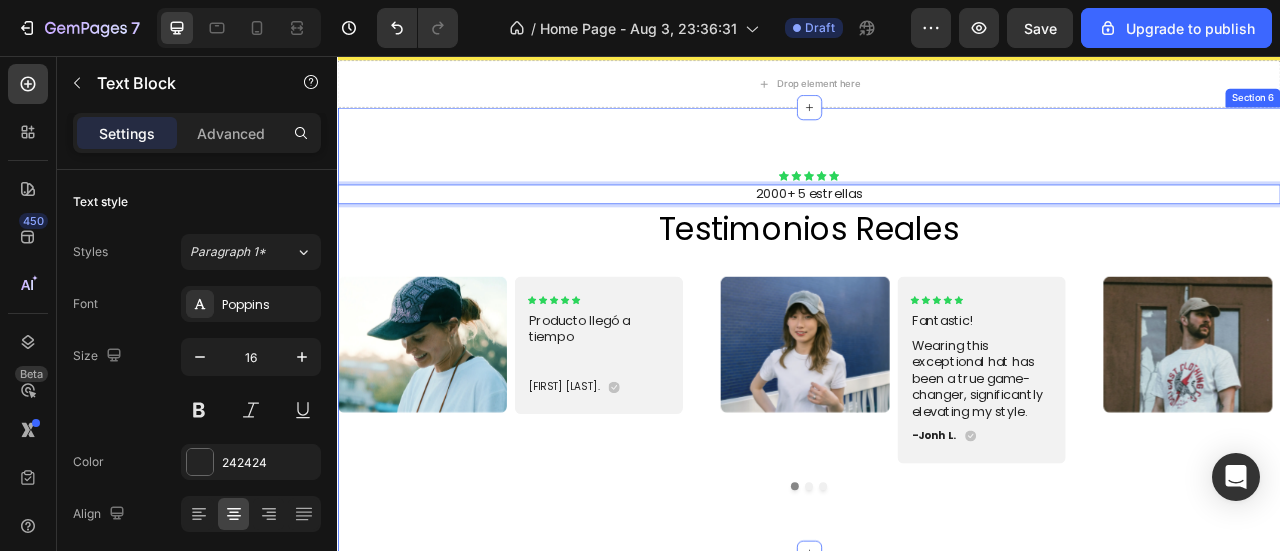 click on "Icon
Icon
Icon
Icon
Icon Icon List 2000+ 5 estrellas  Text Block   4 Testimonios reales  Heading Image
Icon
Icon
Icon
Icon
Icon Icon List Producto llegó a tiempo Text Block Text Block Andrés Guzmán. Text Block
Icon Row Row Carousel Image
Icon
Icon
Icon
Icon
Icon Icon List Fantastic! Text Block Wearing this exceptional hat has been a true game-changer, significantly elevating my style. Text Block -Jonh L. Text Block
Icon Row Row Carousel Image
Icon
Icon
Icon
Icon
Icon Icon List Fantastic! Text Block “This hat has become an indispensable part of my everyday look, delivering both function and fashion.” Text Block" at bounding box center (937, 404) 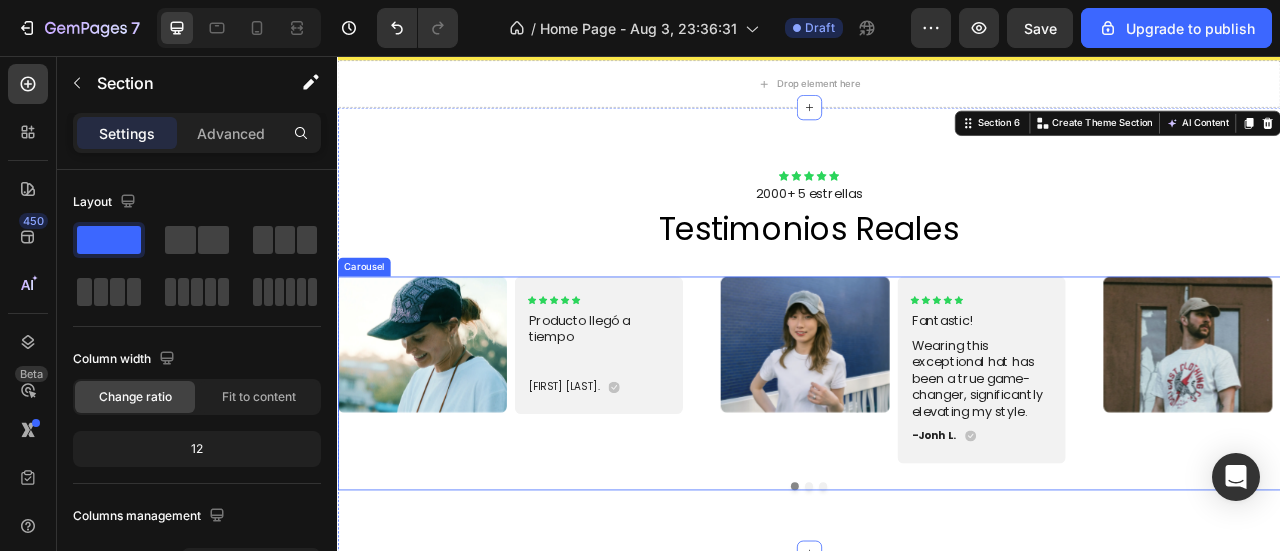click at bounding box center [937, 603] 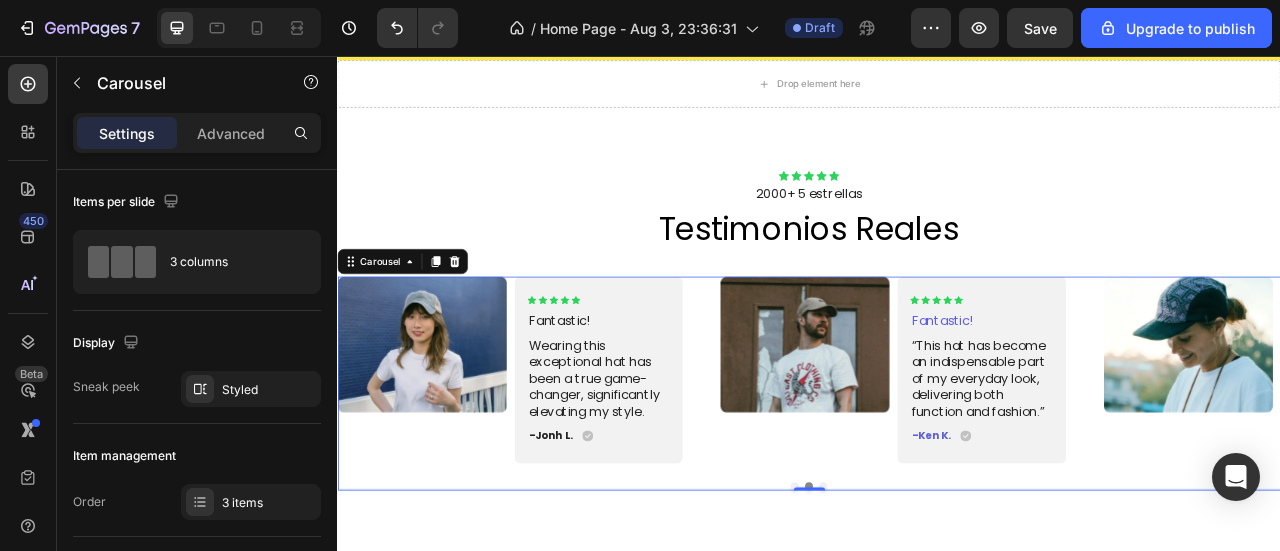 click at bounding box center (955, 603) 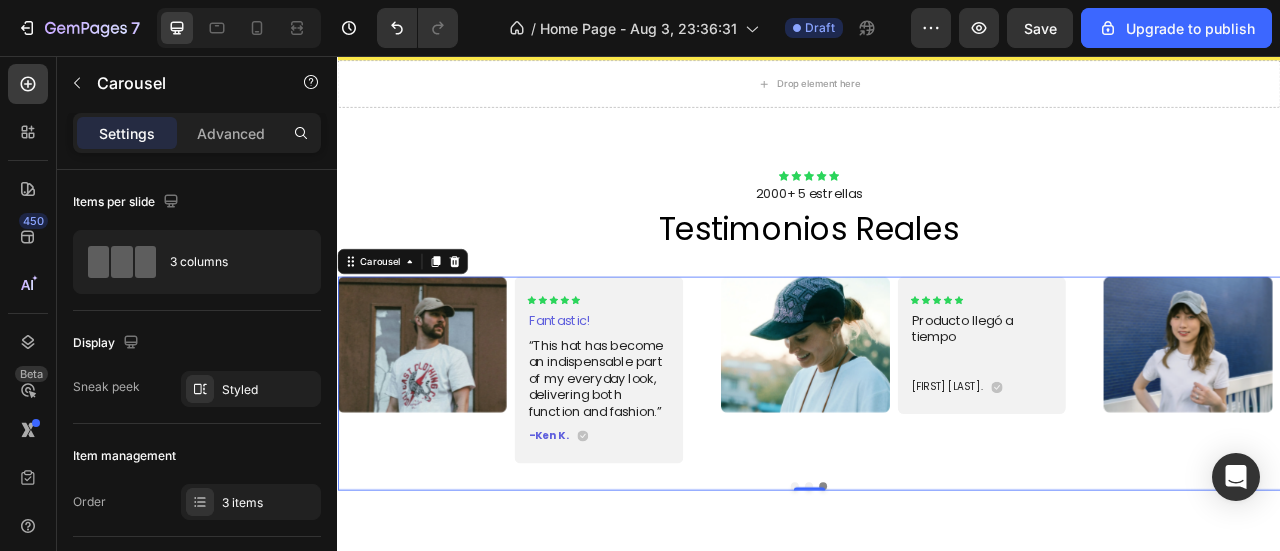 click at bounding box center [937, 603] 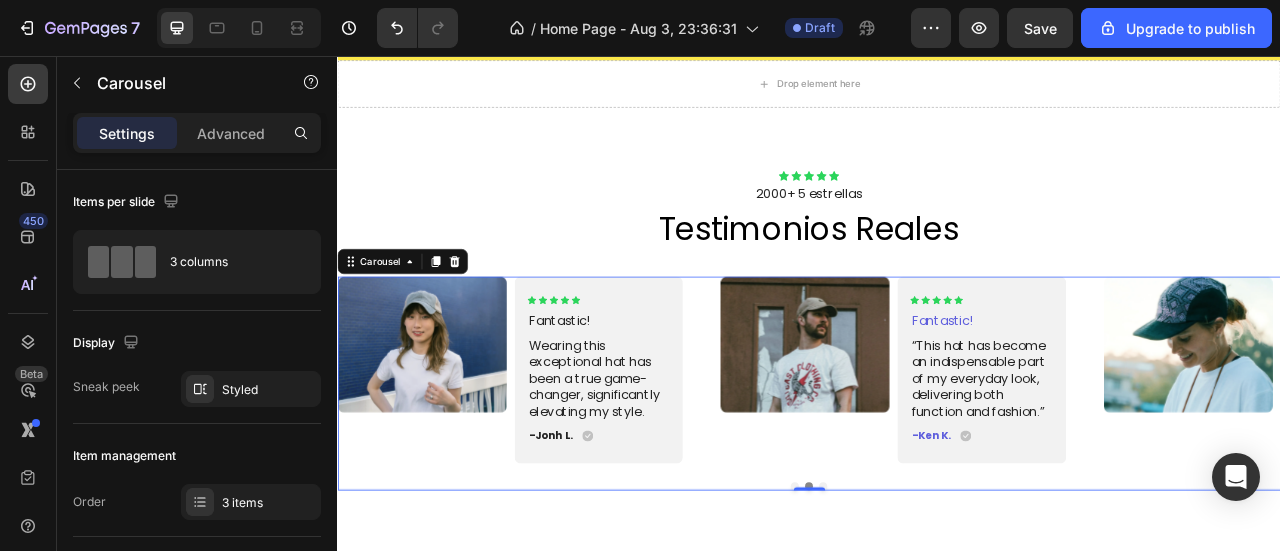 click at bounding box center [955, 603] 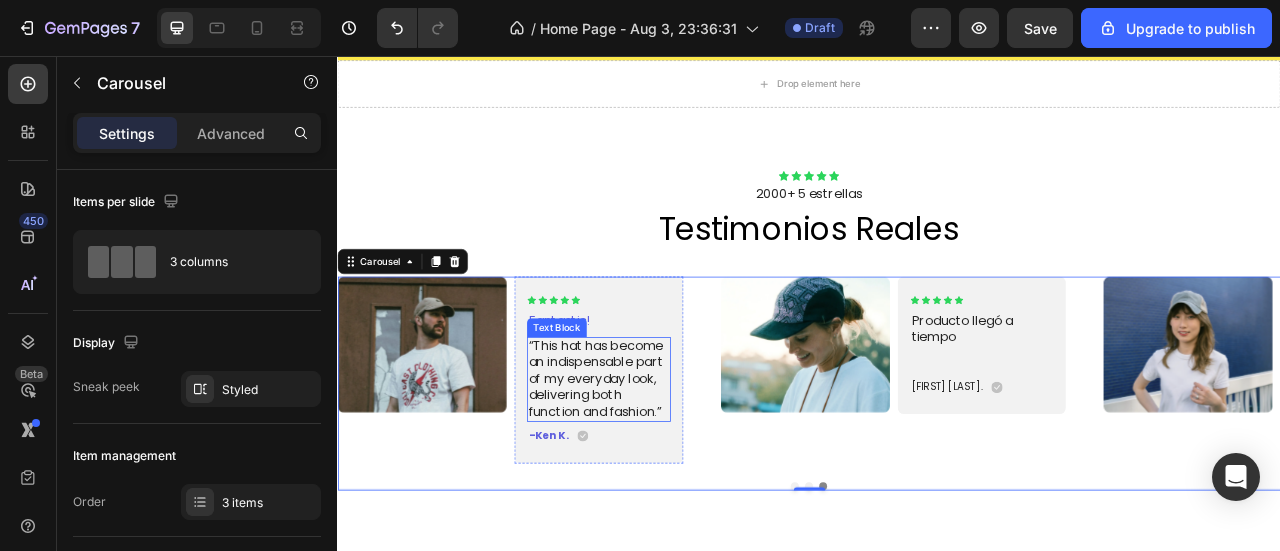 click on "“This hat has become an indispensable part of my everyday look, delivering both function and fashion.”" at bounding box center (669, 467) 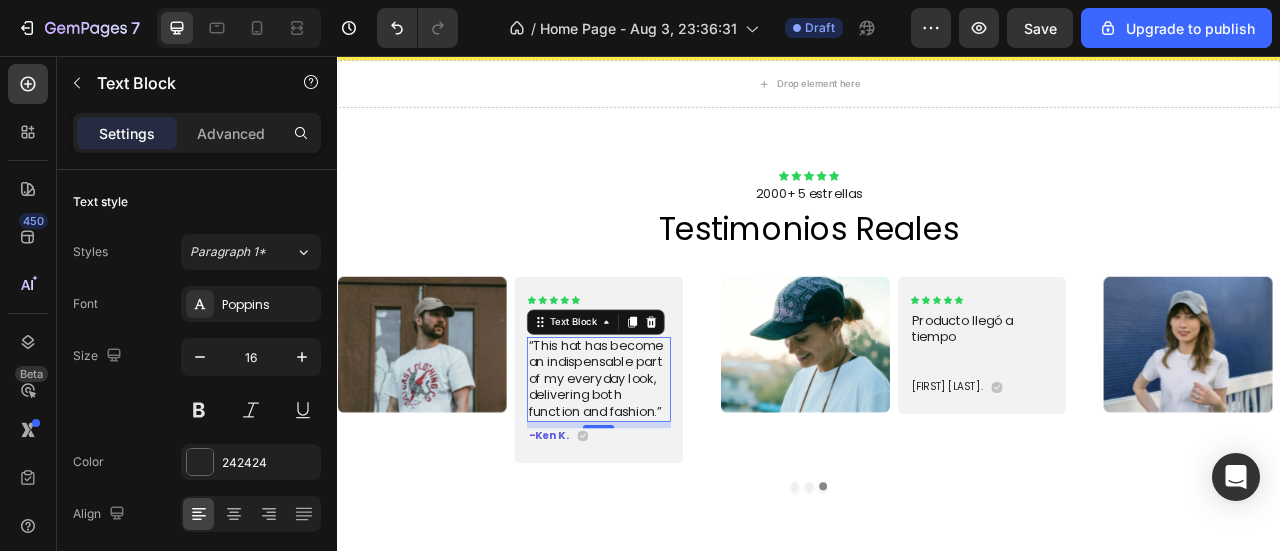 click on "“This hat has become an indispensable part of my everyday look, delivering both function and fashion.”" at bounding box center [669, 467] 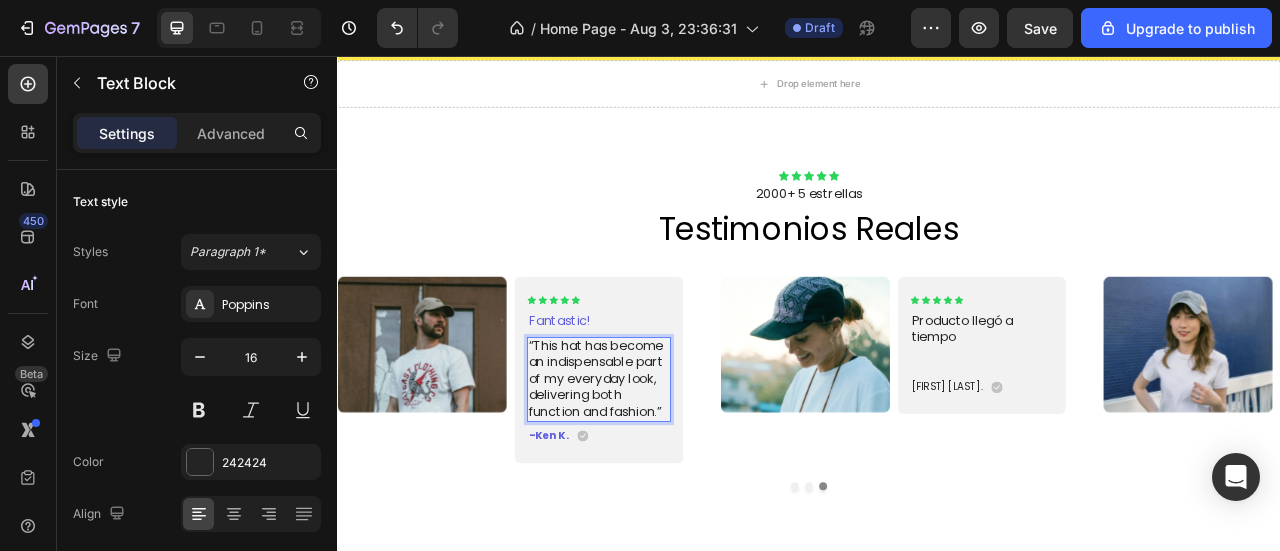 click on "“This hat has become an indispensable part of my everyday look, delivering both function and fashion.”" at bounding box center (669, 467) 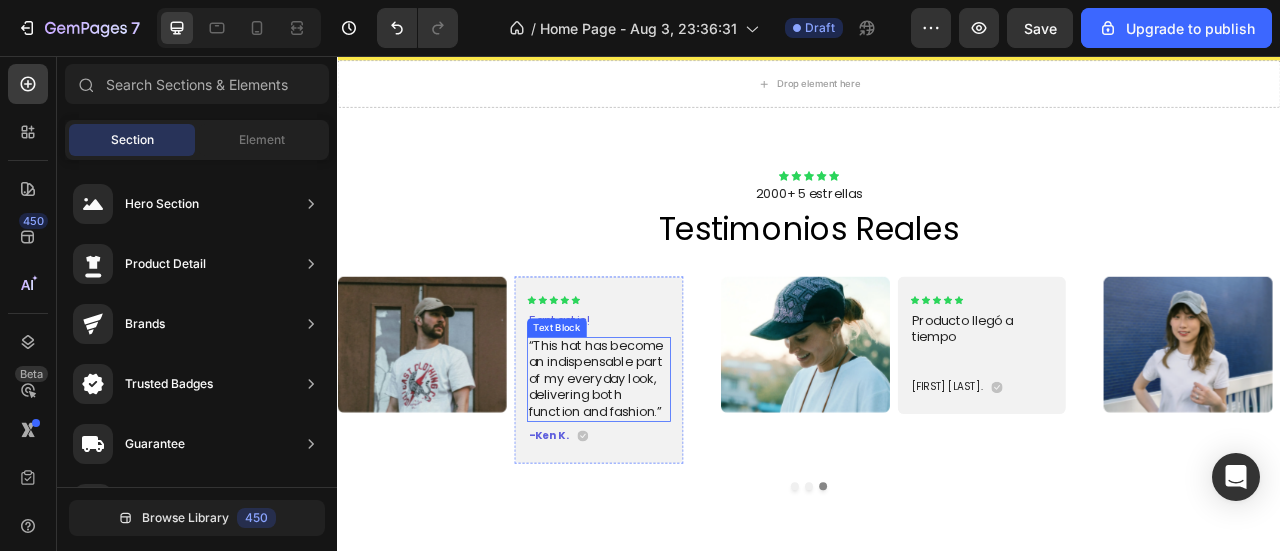 click on "“This hat has become an indispensable part of my everyday look, delivering both function and fashion.”" at bounding box center (669, 467) 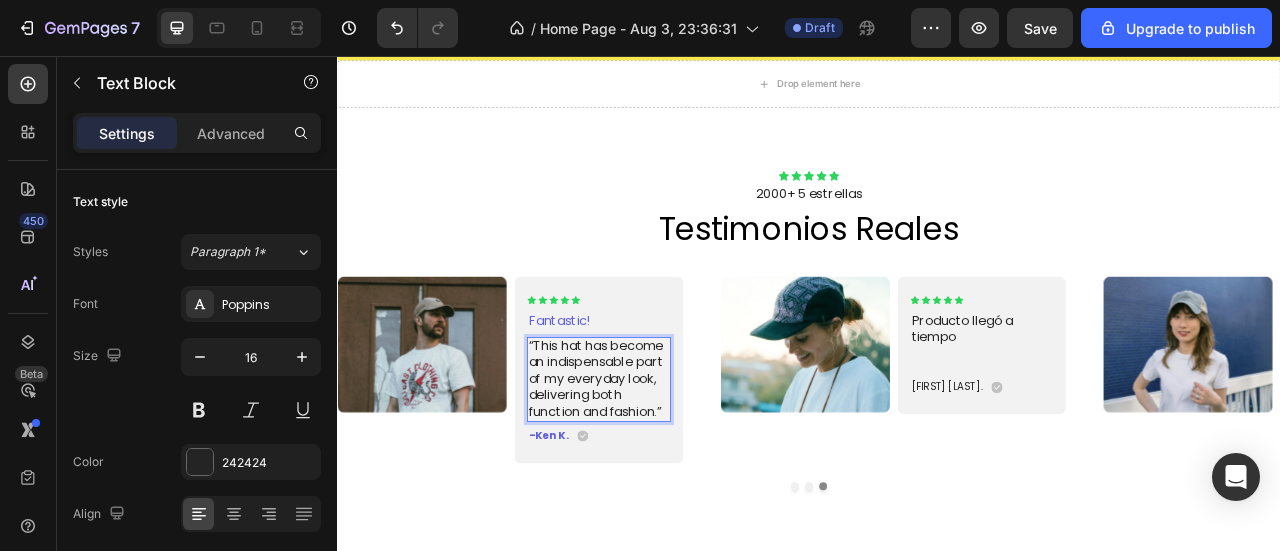 click 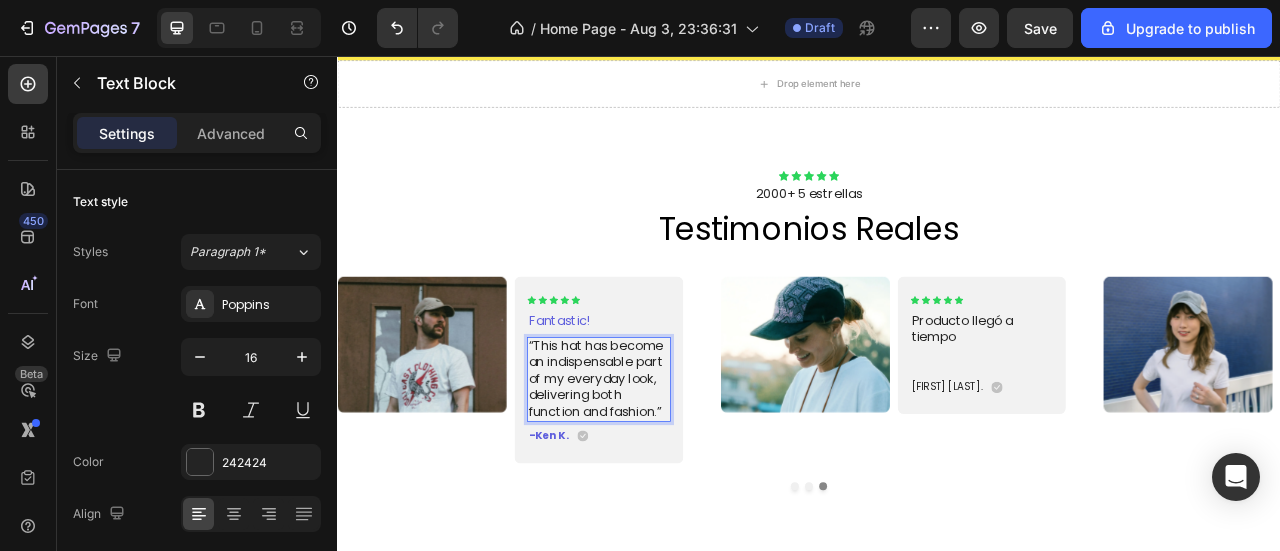 click 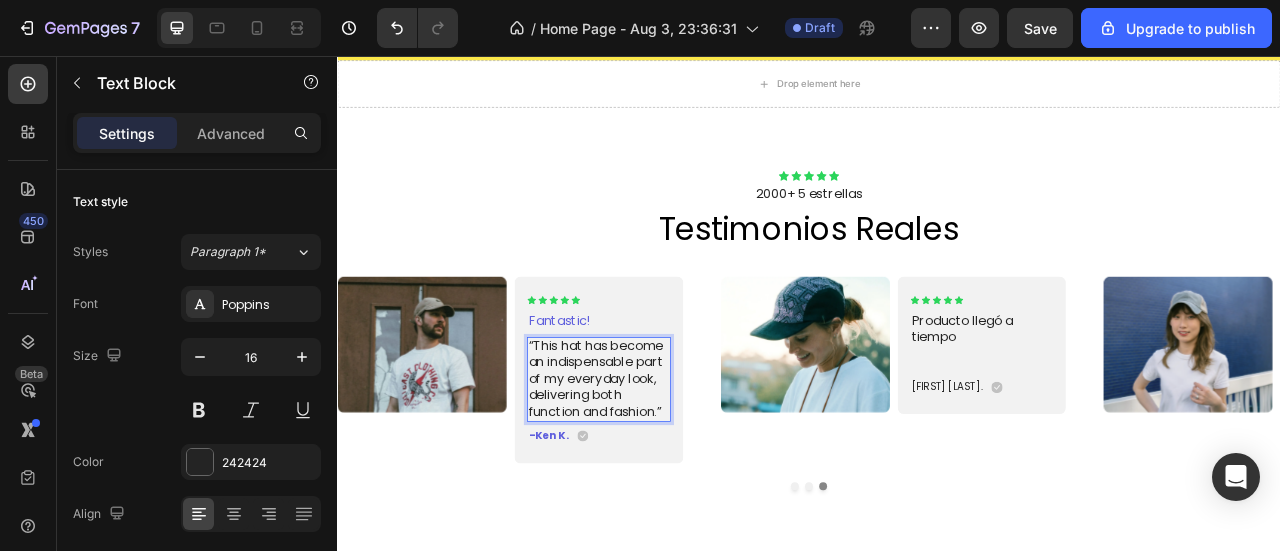 click on "“This hat has become an indispensable part of my everyday look, delivering both function and fashion.”" at bounding box center [669, 467] 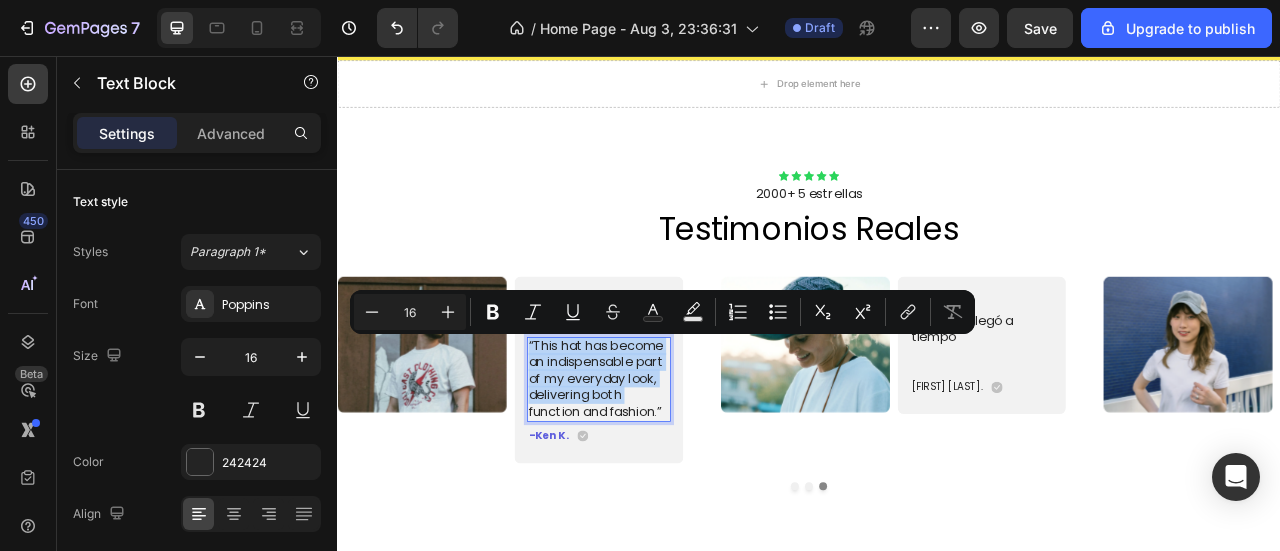 drag, startPoint x: 581, startPoint y: 420, endPoint x: 754, endPoint y: 503, distance: 191.88017 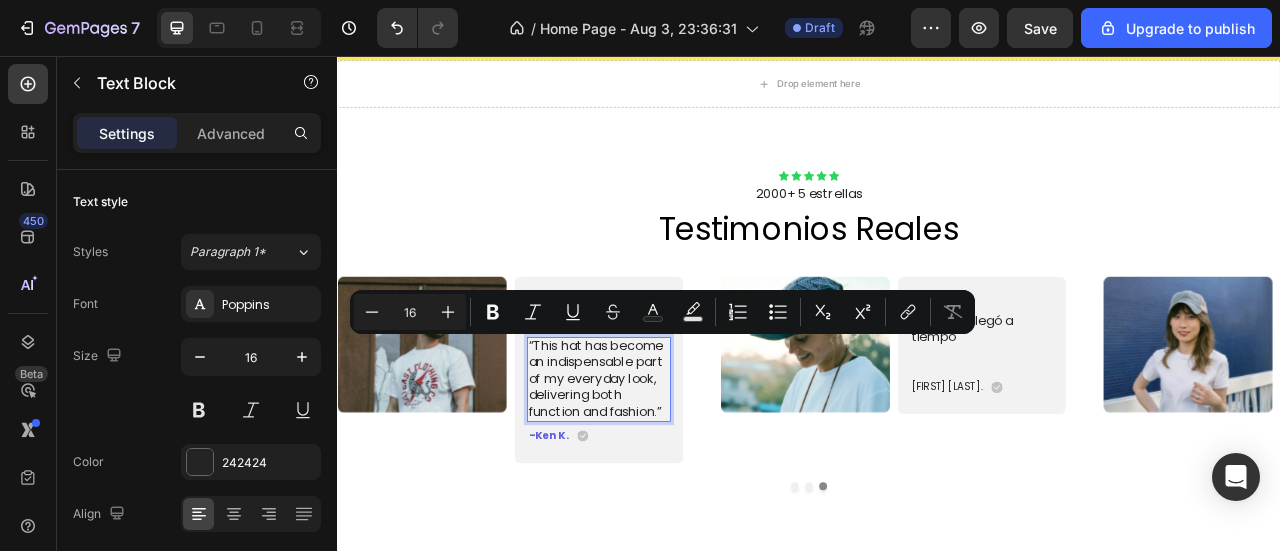 drag, startPoint x: 637, startPoint y: 463, endPoint x: 725, endPoint y: 491, distance: 92.34717 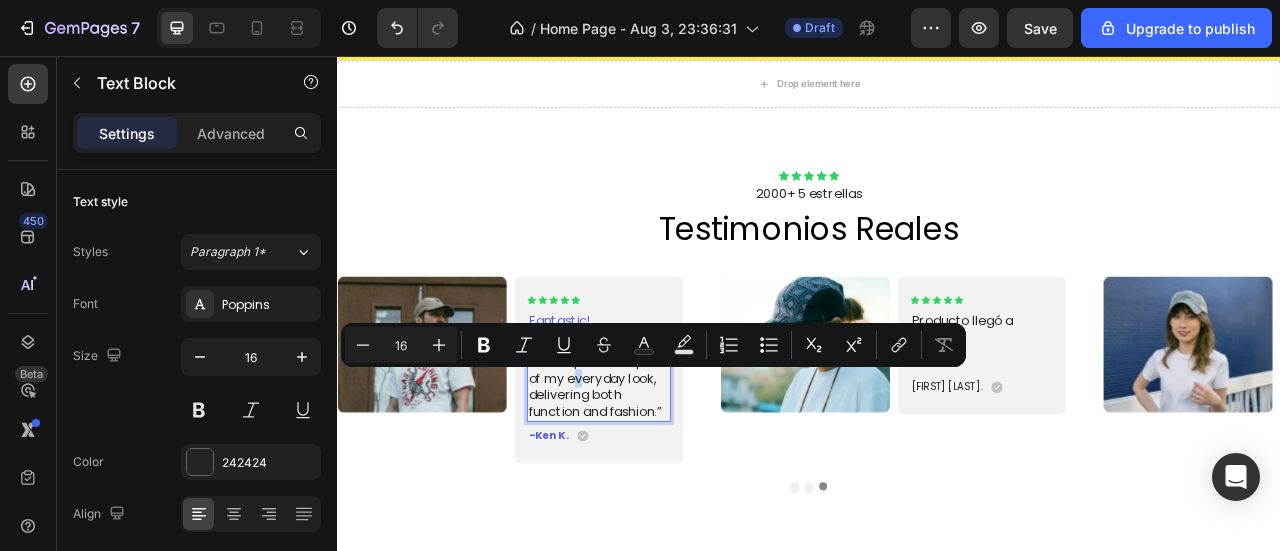 drag, startPoint x: 891, startPoint y: 422, endPoint x: 613, endPoint y: 455, distance: 279.95178 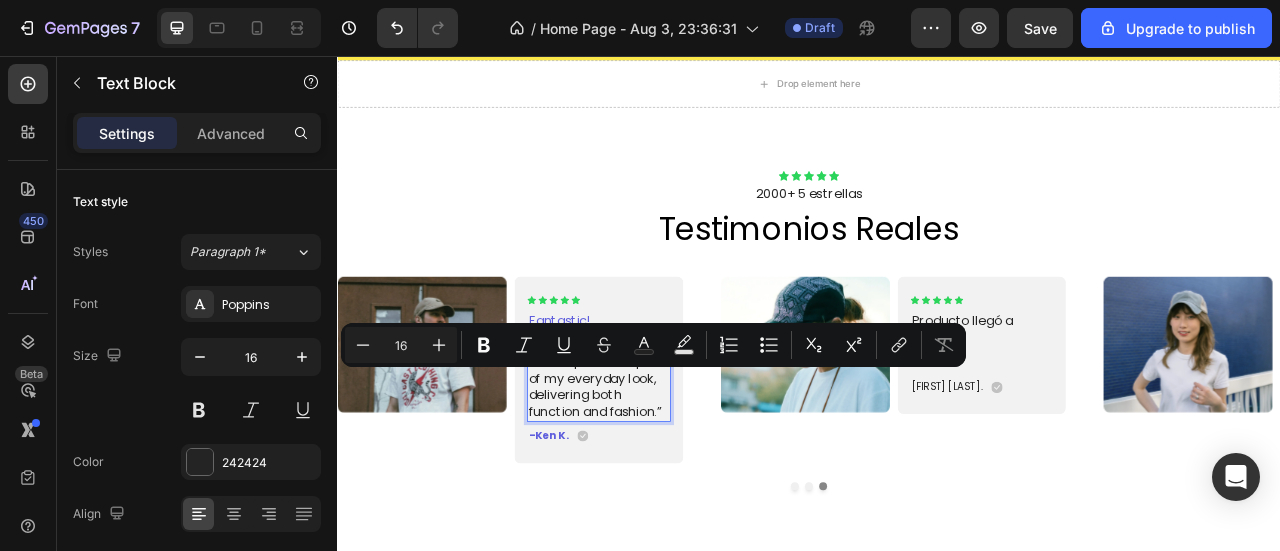click on "“This hat has become an indispensable part of my everyday look, delivering both function and fashion.”" at bounding box center (669, 467) 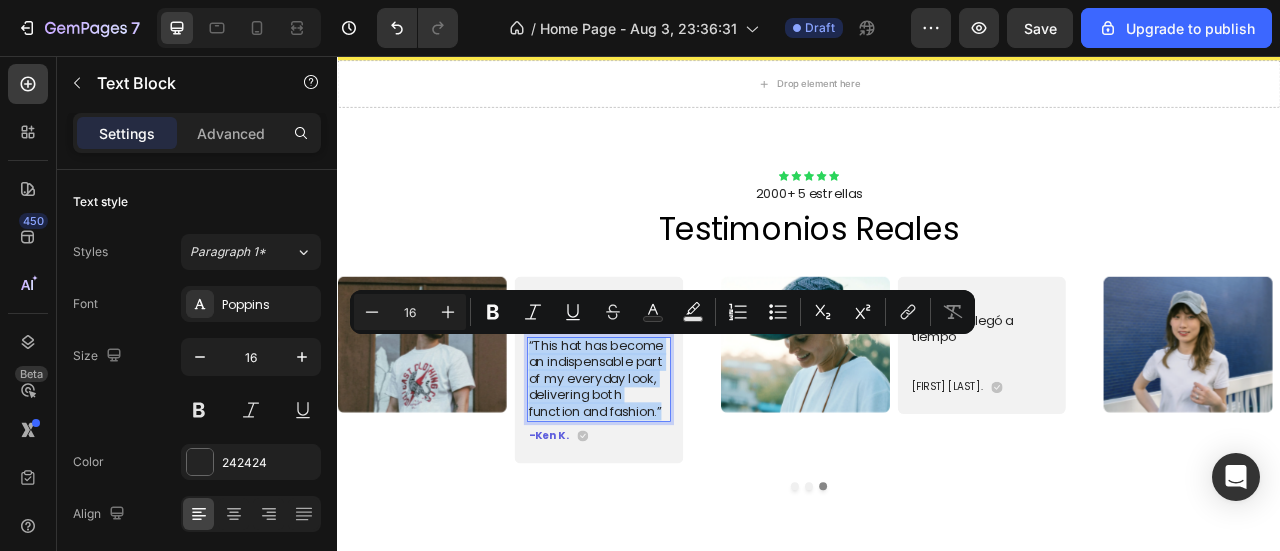 drag, startPoint x: 583, startPoint y: 421, endPoint x: 752, endPoint y: 515, distance: 193.38304 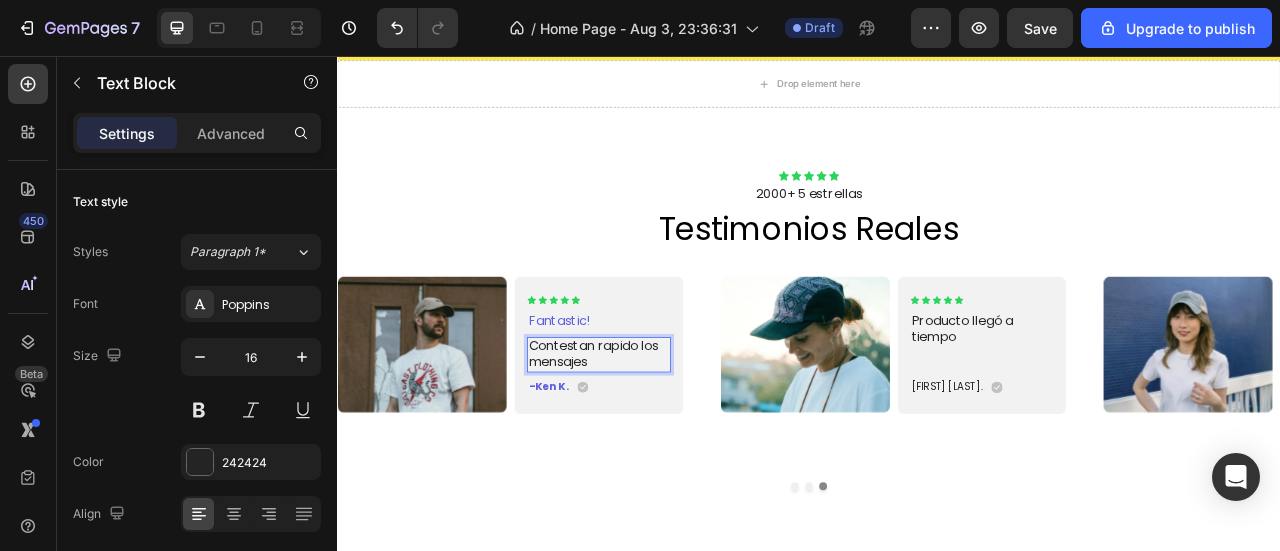 click on "Contestan rapido los mensajes" at bounding box center [669, 436] 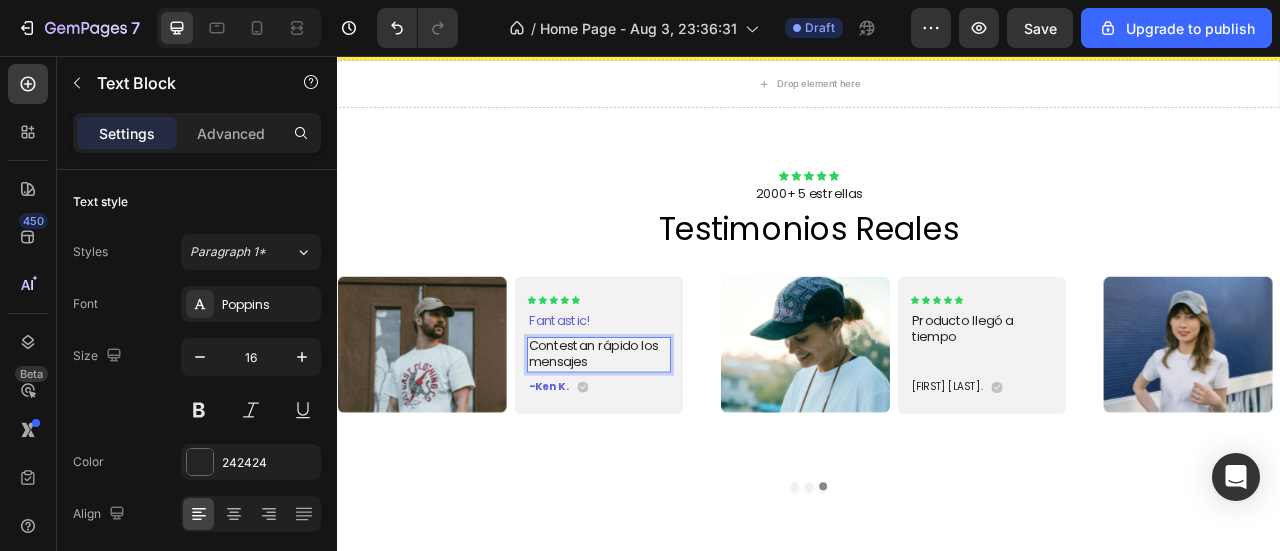 type 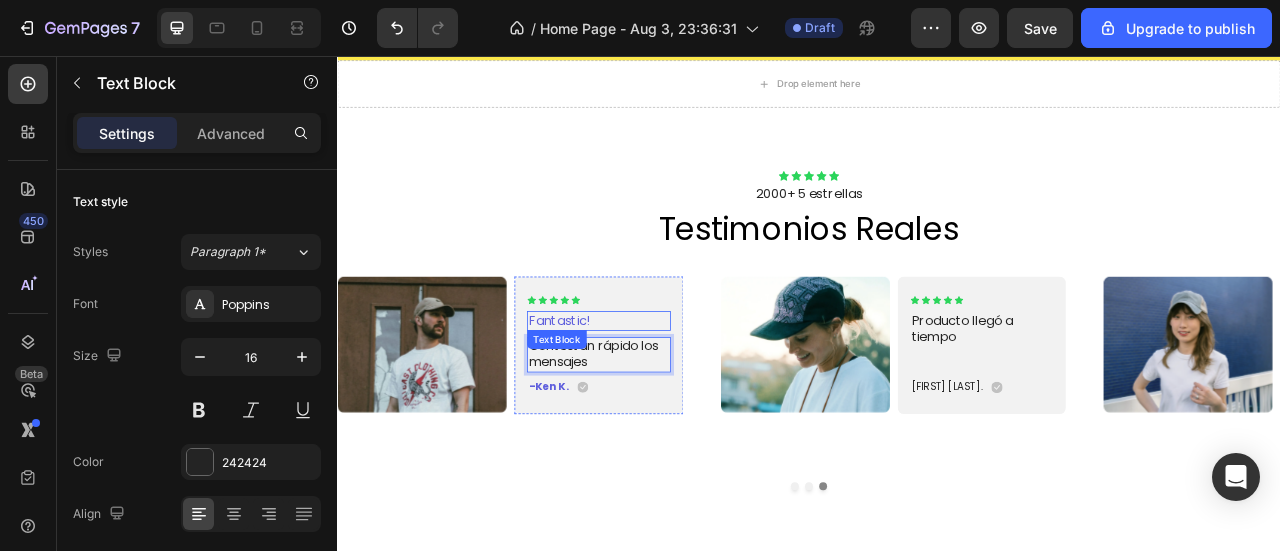 click on "Fantastic!" at bounding box center [669, 392] 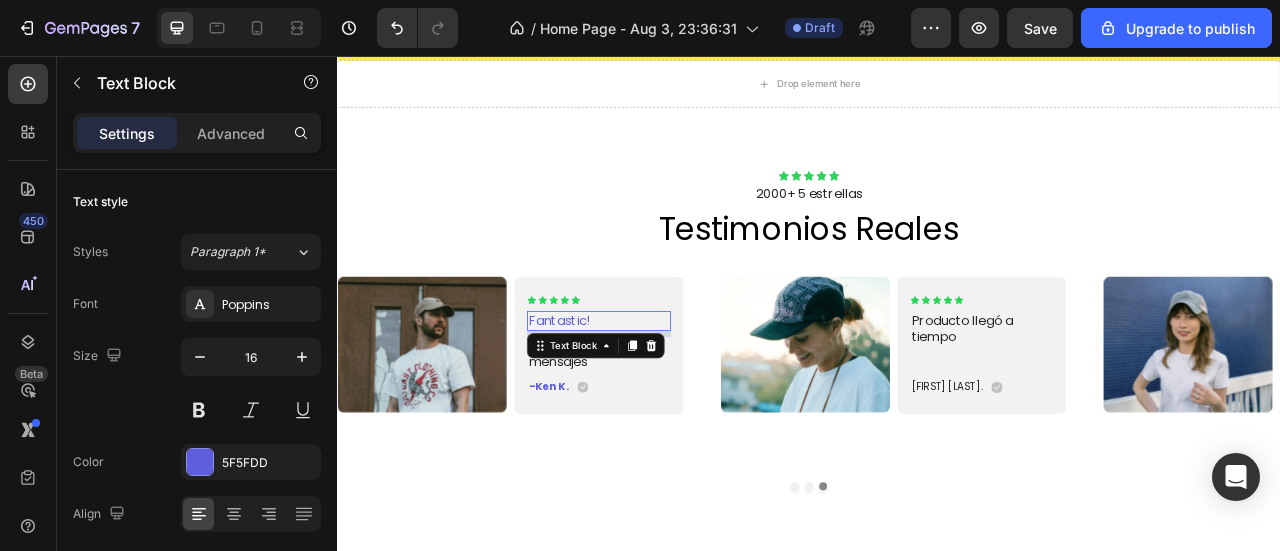 click on "Fantastic!" at bounding box center (669, 392) 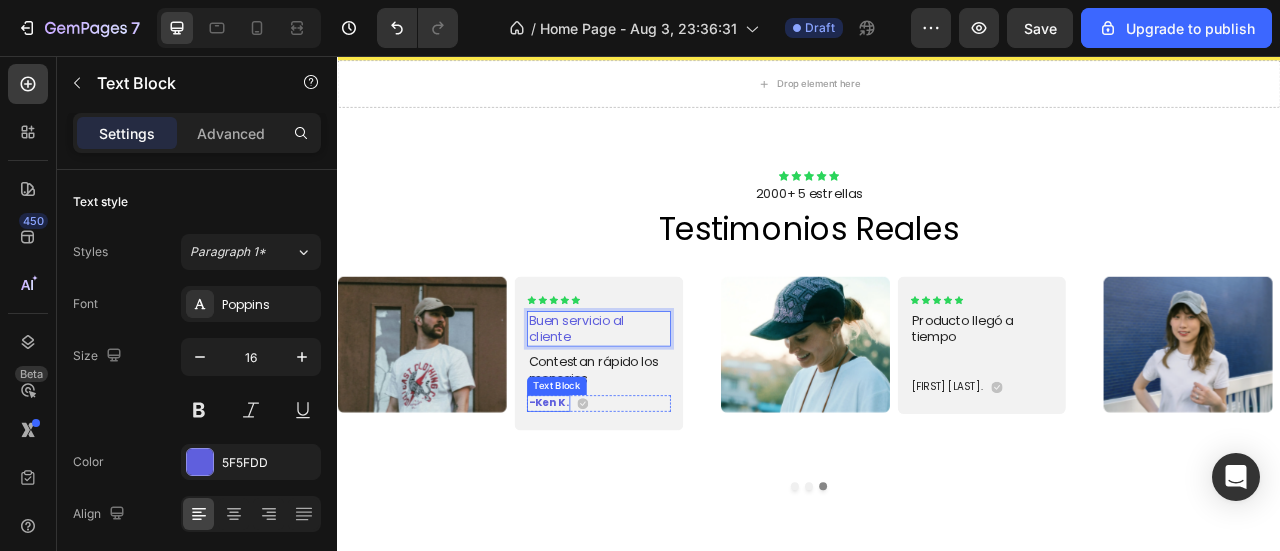 click on "-Ken K." at bounding box center (605, 497) 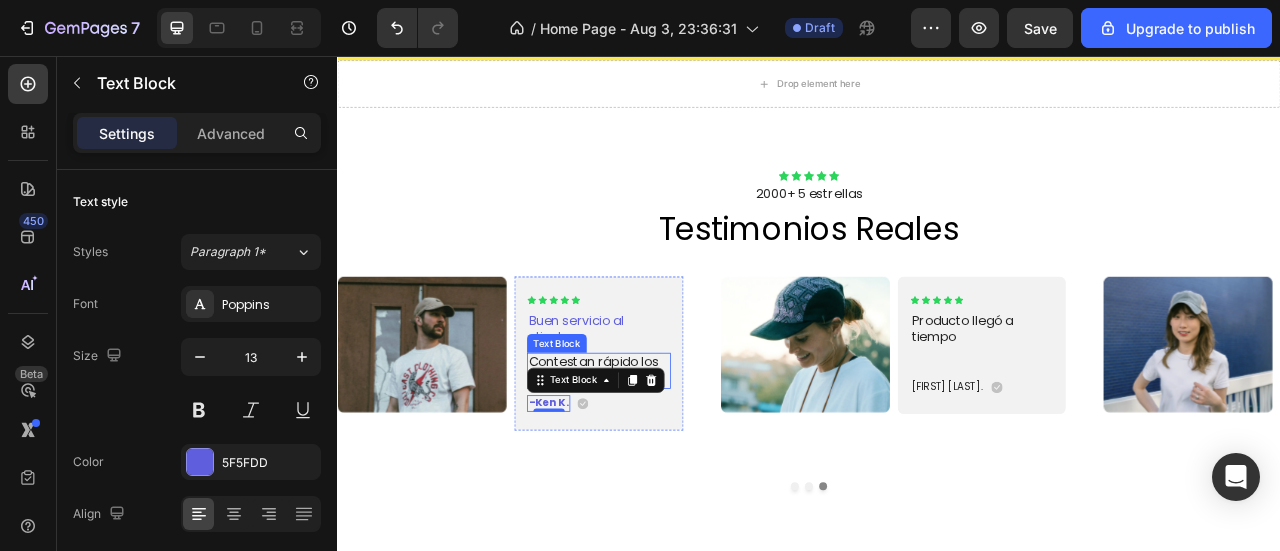 click on "Contestan rápido los mensajes" at bounding box center [669, 456] 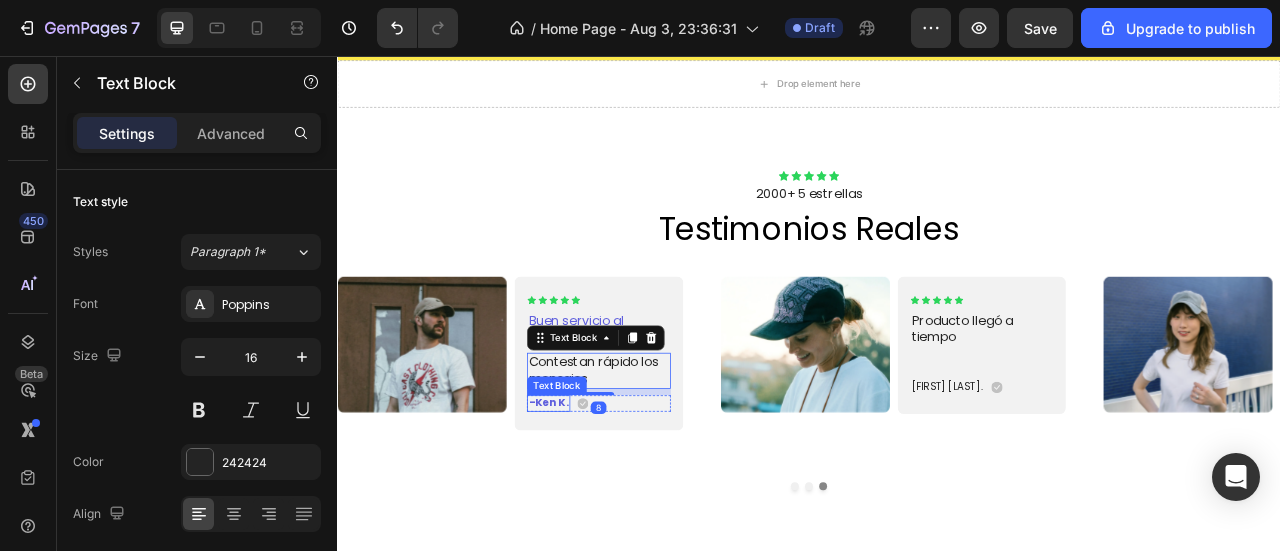 click on "-Ken K." at bounding box center (605, 497) 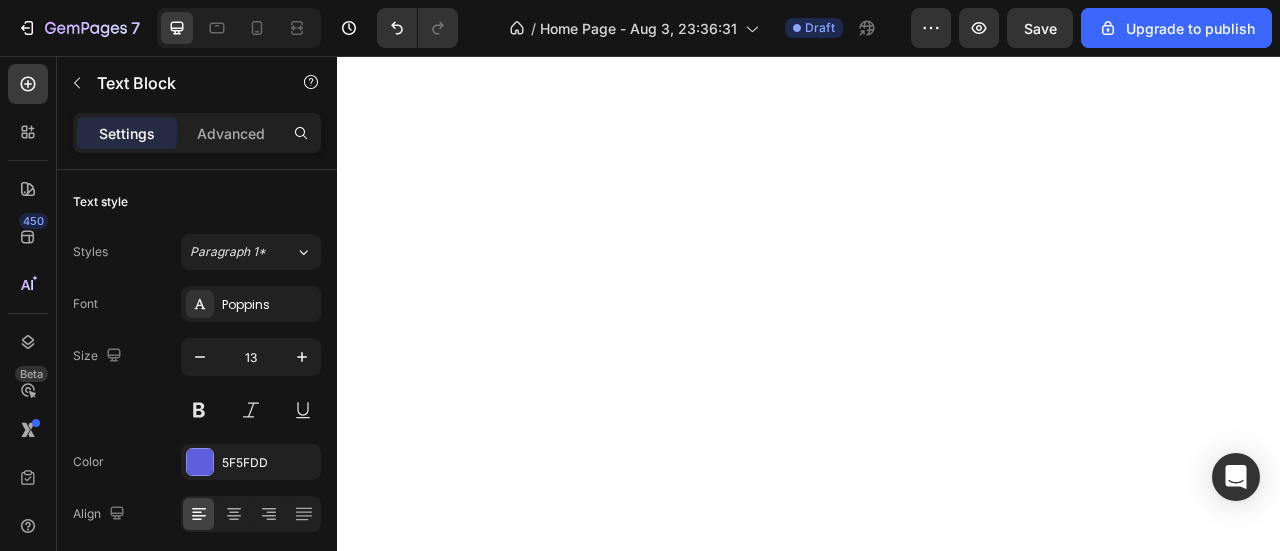 scroll, scrollTop: 0, scrollLeft: 0, axis: both 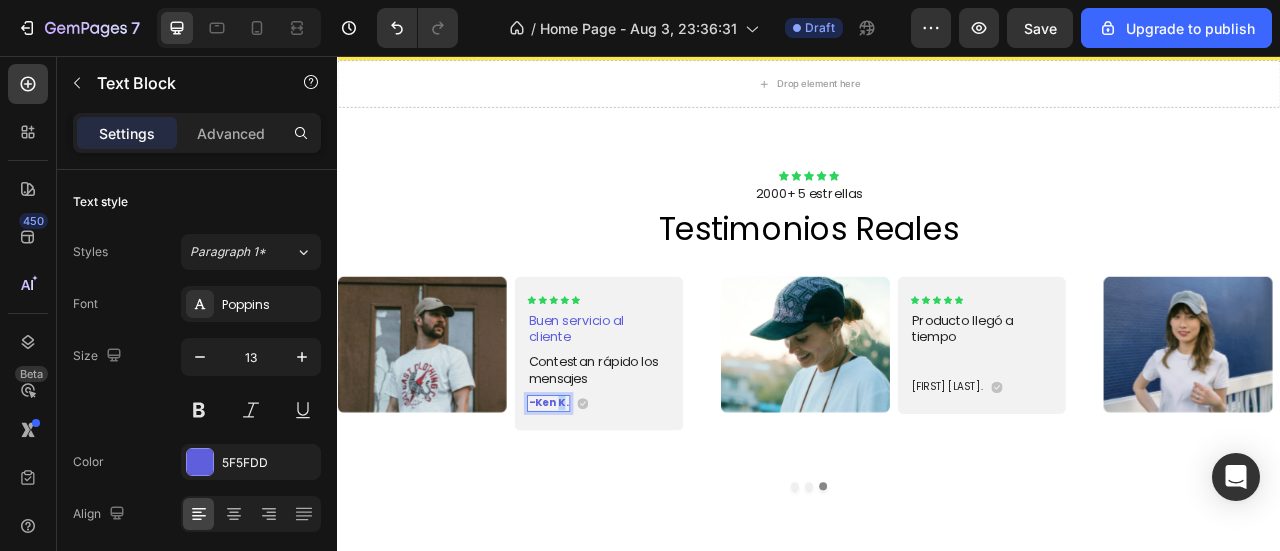 click on "-Ken K." at bounding box center [605, 497] 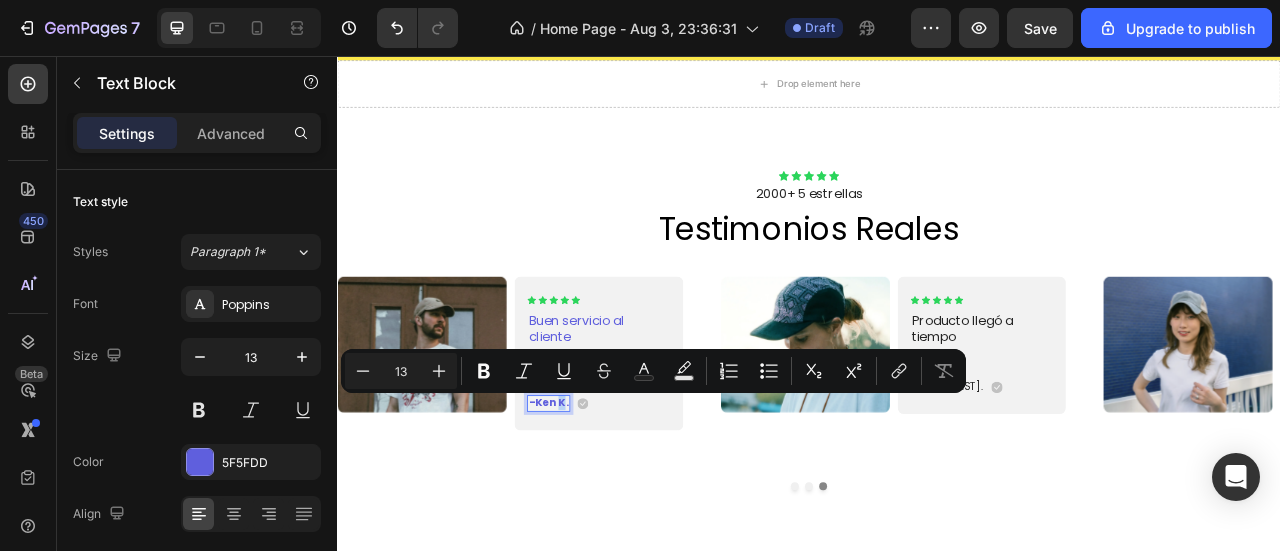 click on "-Ken K." at bounding box center [605, 497] 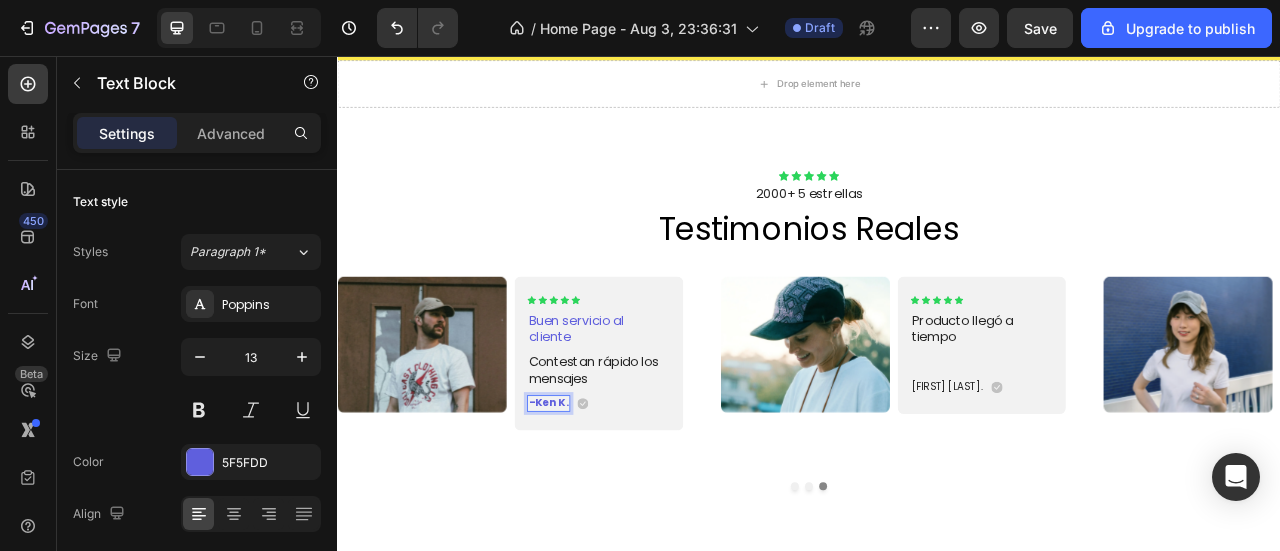 click on "-Ken K." at bounding box center (605, 497) 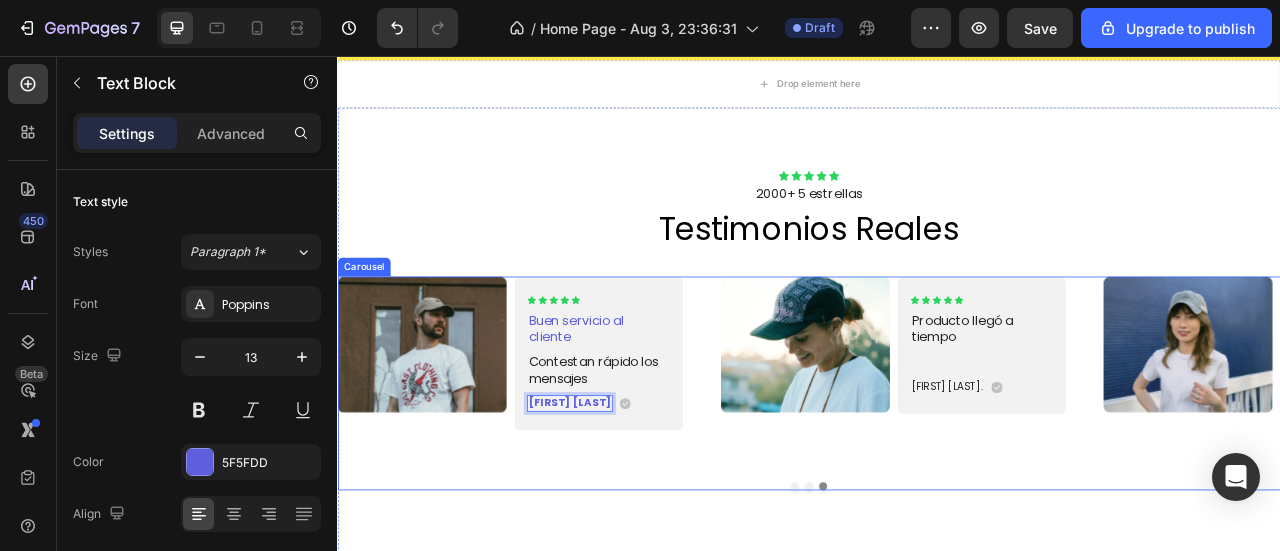 click on "Image
Icon
Icon
Icon
Icon
Icon Icon List Producto llegó a tiempo Text Block Text Block Andrés Guzmán. Text Block
Icon Row Row Carousel Image
Icon
Icon
Icon
Icon
Icon Icon List Fantastic! Text Block Wearing this exceptional hat has been a true game-changer, significantly elevating my style. Text Block -Jonh L. Text Block
Icon Row Row Carousel Image
Icon
Icon
Icon
Icon
Icon Icon List Buen servicio al cliente Text Block Contestan rápido los mensajes  Text Block Gustavo Alfaro Text Block   0
Icon Row Row Carousel" at bounding box center (937, 455) 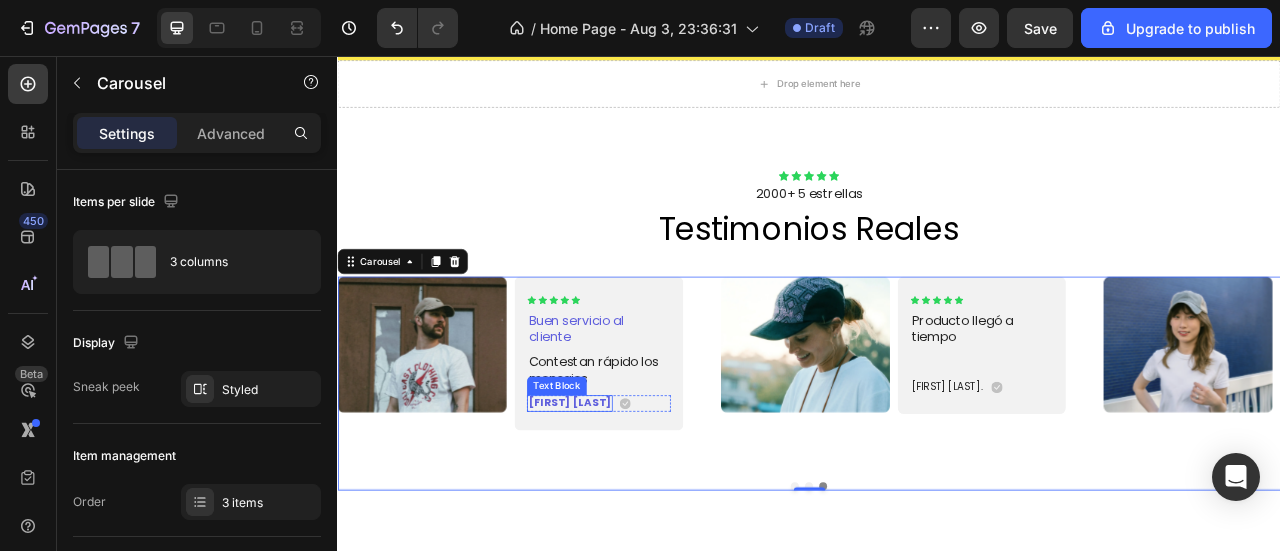 click on "Gustavo Alfaro" at bounding box center (632, 497) 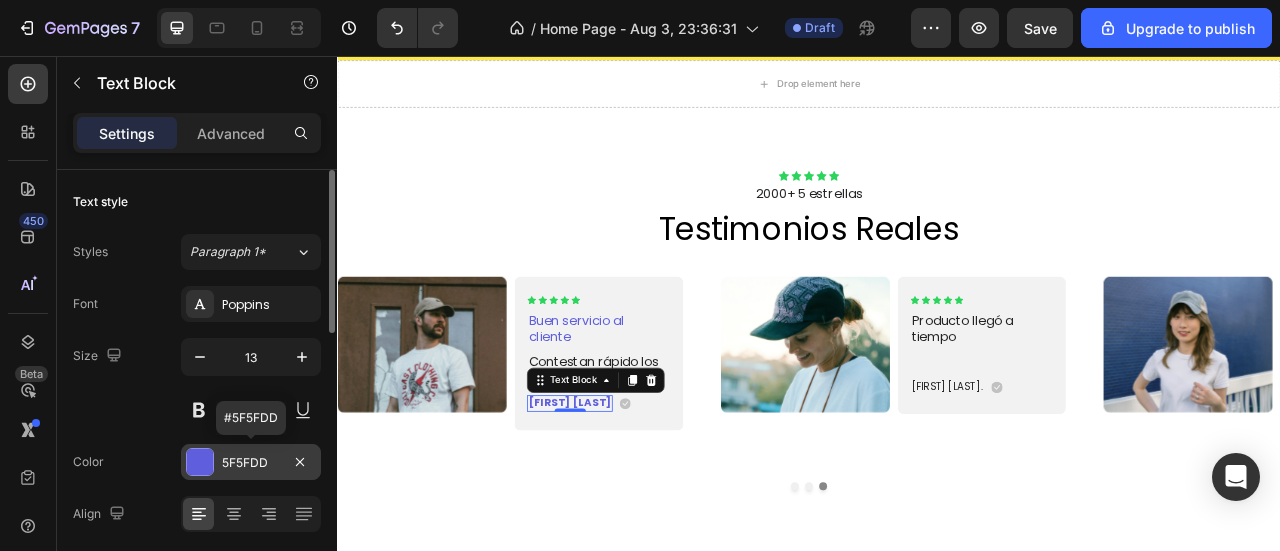 click on "5F5FDD" at bounding box center [251, 463] 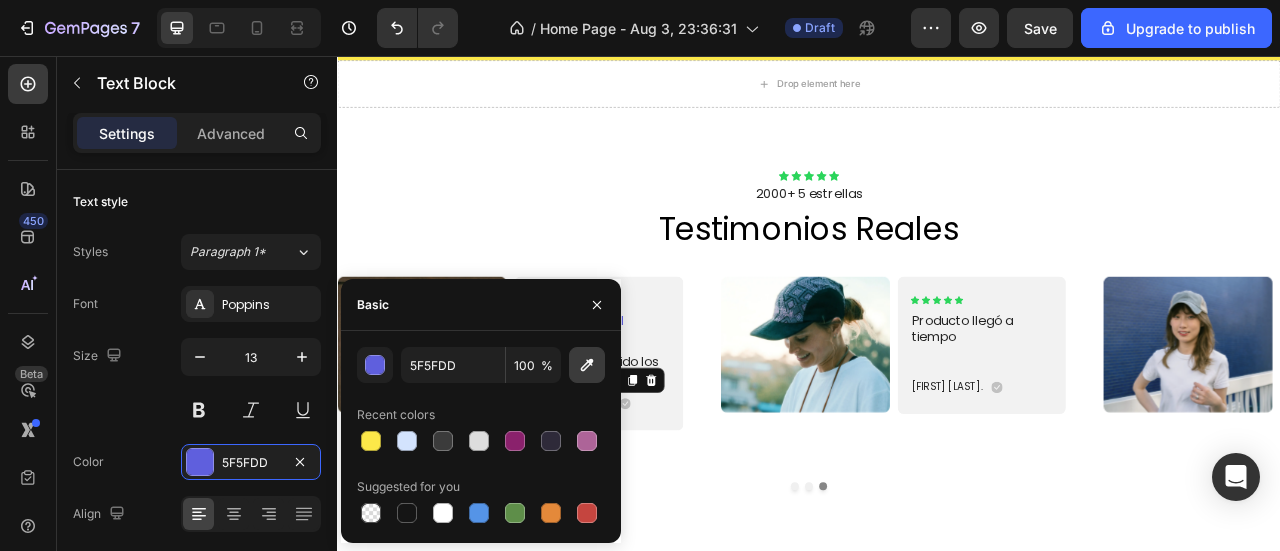 click 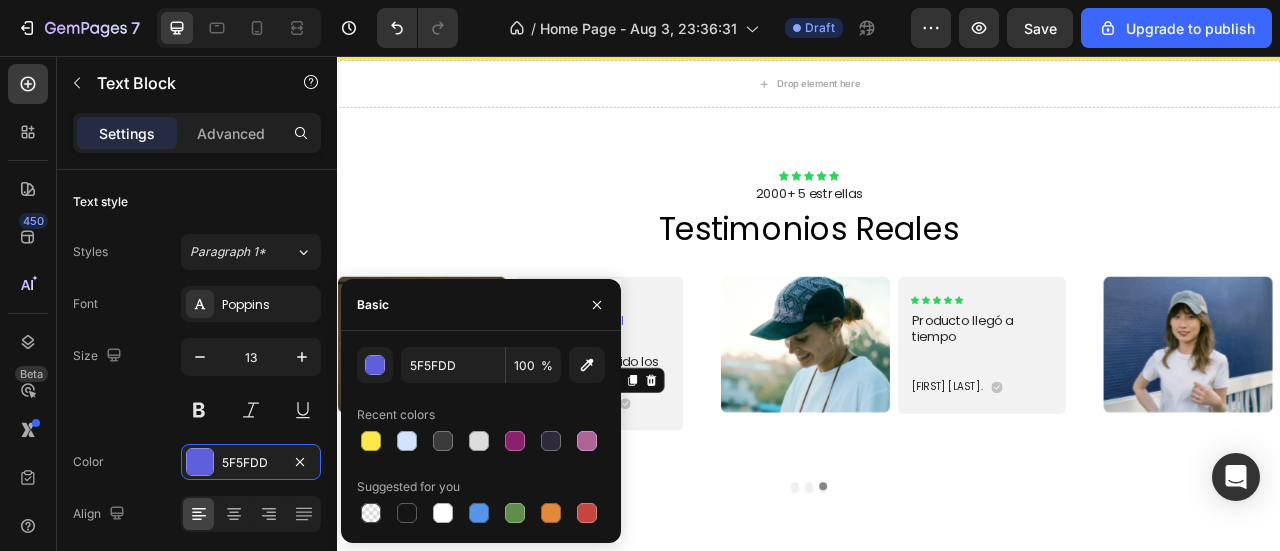 type on "404040" 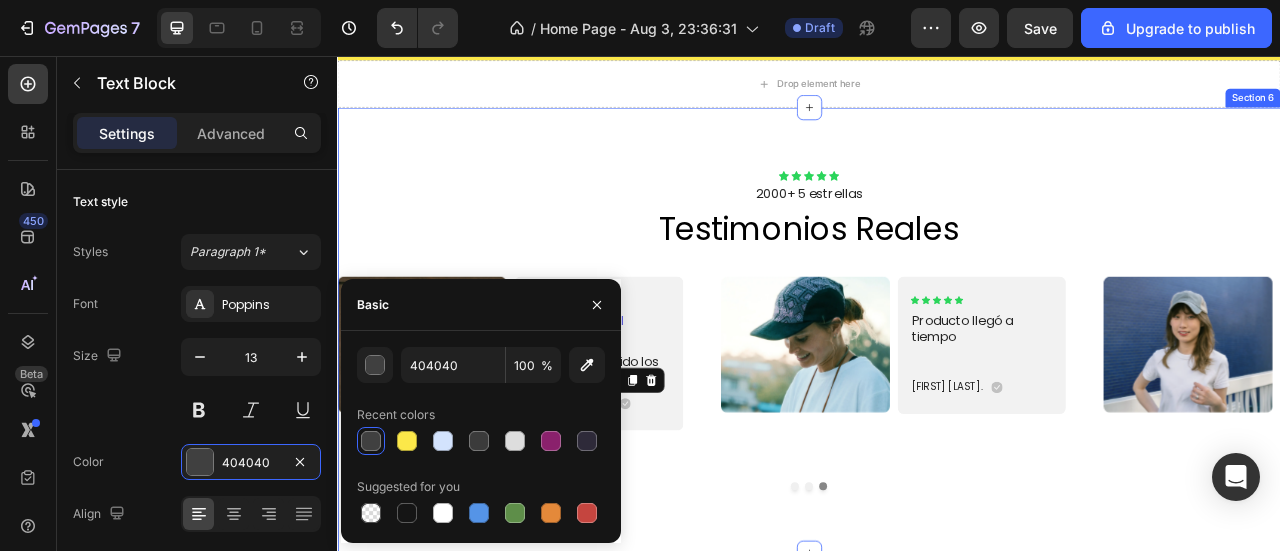 click on "Icon
Icon
Icon
Icon
Icon Icon List 2000+ 5 estrellas  Text Block Testimonios reales  Heading Image
Icon
Icon
Icon
Icon
Icon Icon List Producto llegó a tiempo Text Block Text Block Andrés Guzmán. Text Block
Icon Row Row Carousel Image
Icon
Icon
Icon
Icon
Icon Icon List Fantastic! Text Block Wearing this exceptional hat has been a true game-changer, significantly elevating my style. Text Block -Jonh L. Text Block
Icon Row Row Carousel Image
Icon
Icon
Icon
Icon
Icon Icon List Buen servicio al cliente Text Block Contestan rápido los mensajes  Text Block Gustavo Alfaro Text Block   0
Icon Row Row" at bounding box center (937, 404) 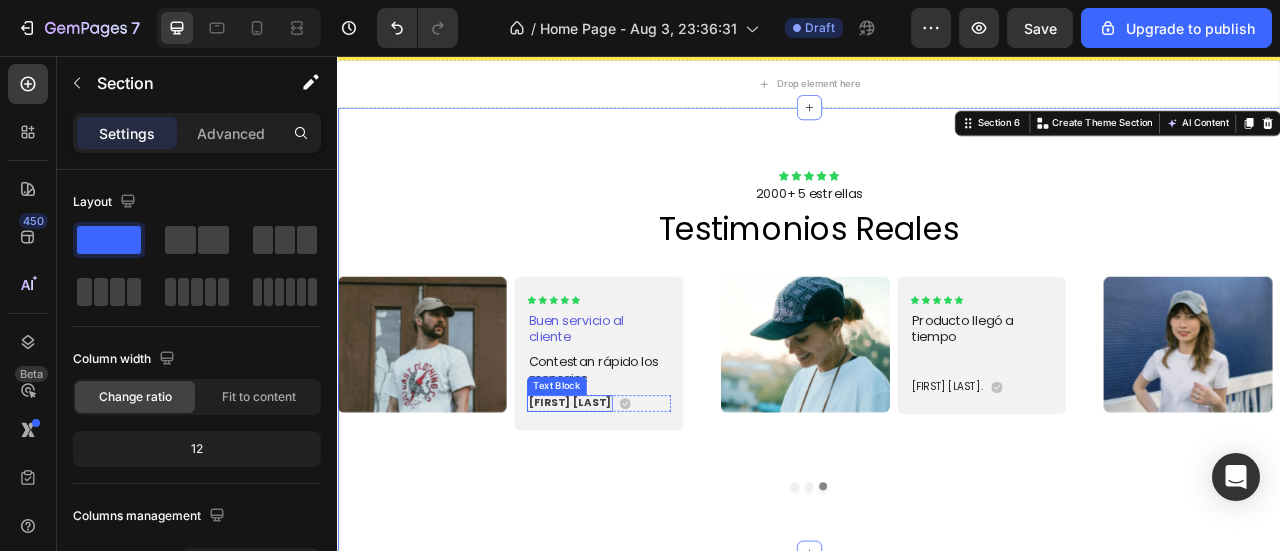 click on "Gustavo Alfaro" at bounding box center [632, 497] 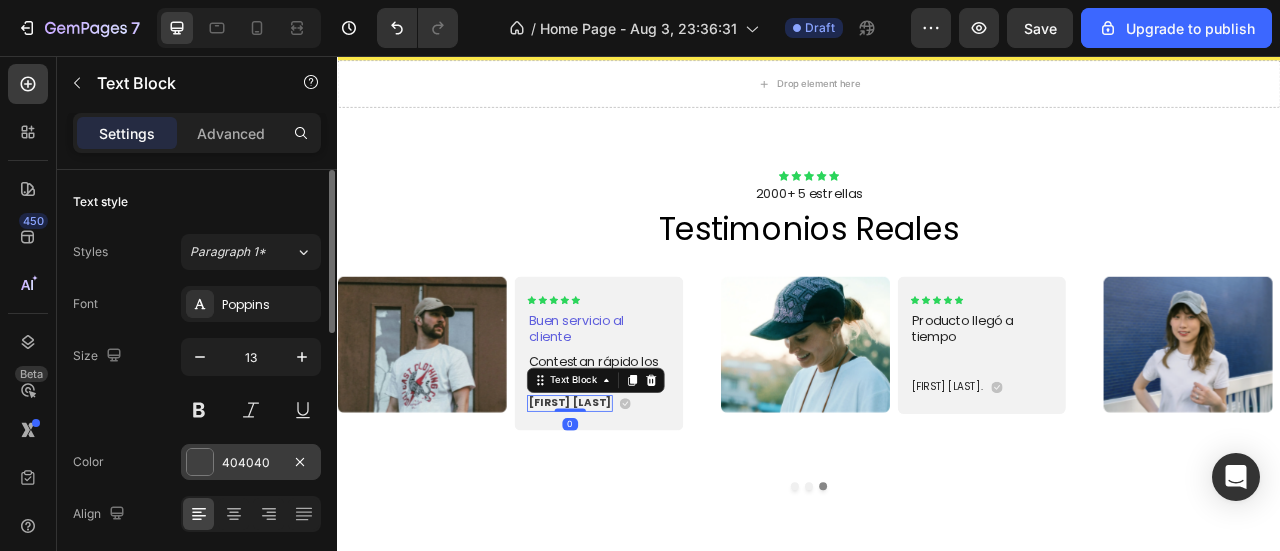 click on "404040" at bounding box center [251, 463] 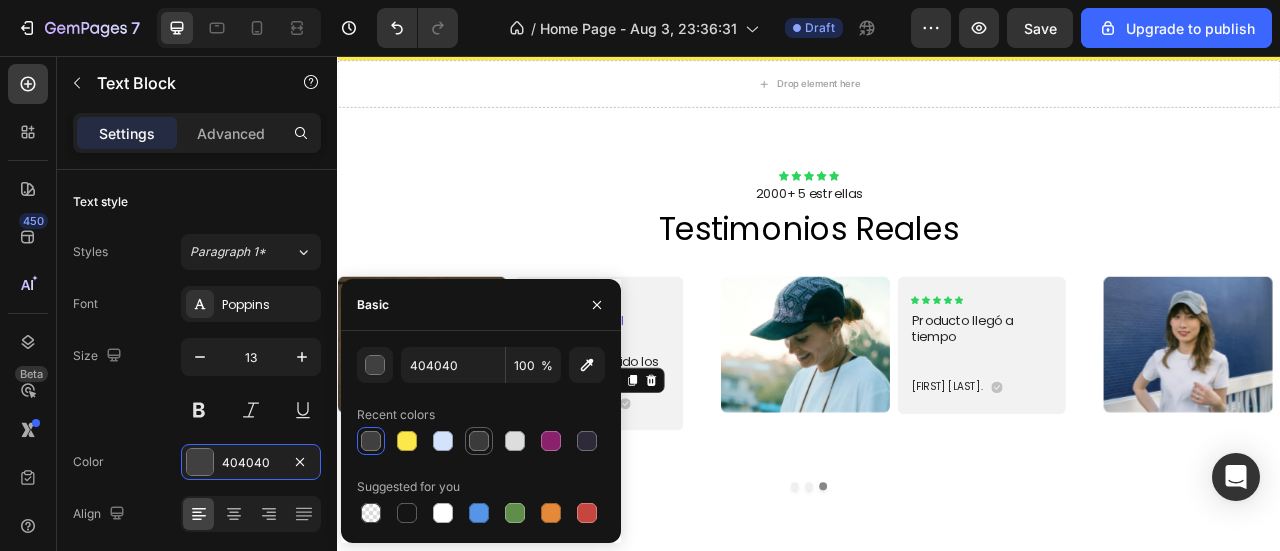 click at bounding box center [479, 441] 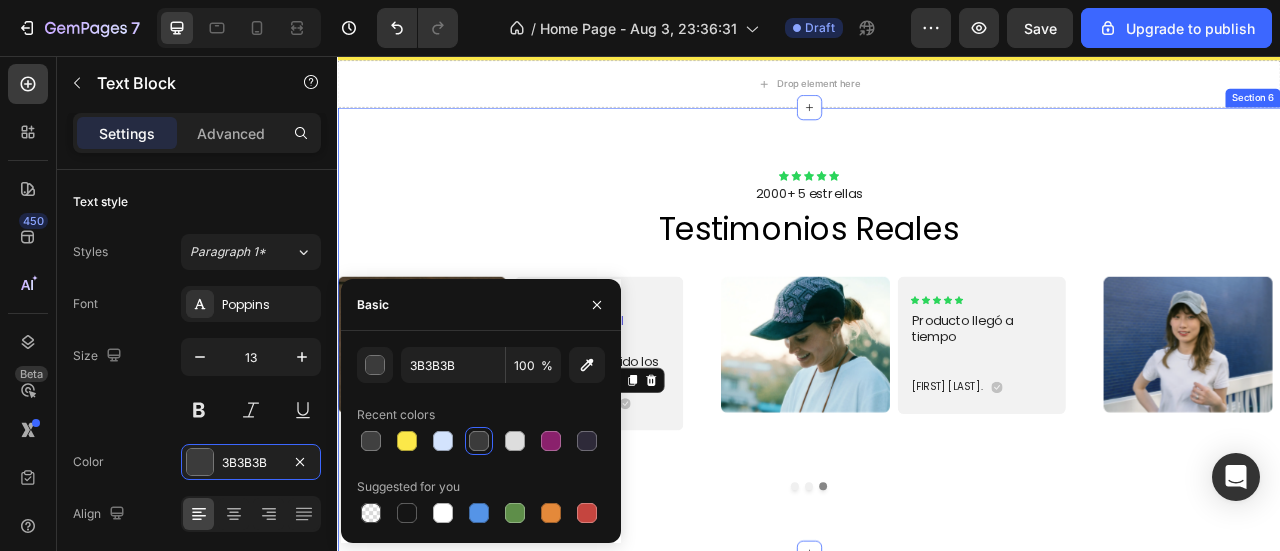 click on "Icon
Icon
Icon
Icon
Icon Icon List 2000+ 5 estrellas  Text Block Testimonios reales  Heading Image
Icon
Icon
Icon
Icon
Icon Icon List Producto llegó a tiempo Text Block Text Block Andrés Guzmán. Text Block
Icon Row Row Carousel Image
Icon
Icon
Icon
Icon
Icon Icon List Fantastic! Text Block Wearing this exceptional hat has been a true game-changer, significantly elevating my style. Text Block -Jonh L. Text Block
Icon Row Row Carousel Image
Icon
Icon
Icon
Icon
Icon Icon List Buen servicio al cliente Text Block Contestan rápido los mensajes  Text Block Gustavo Alfaro Text Block   0
Icon Row Row" at bounding box center (937, 404) 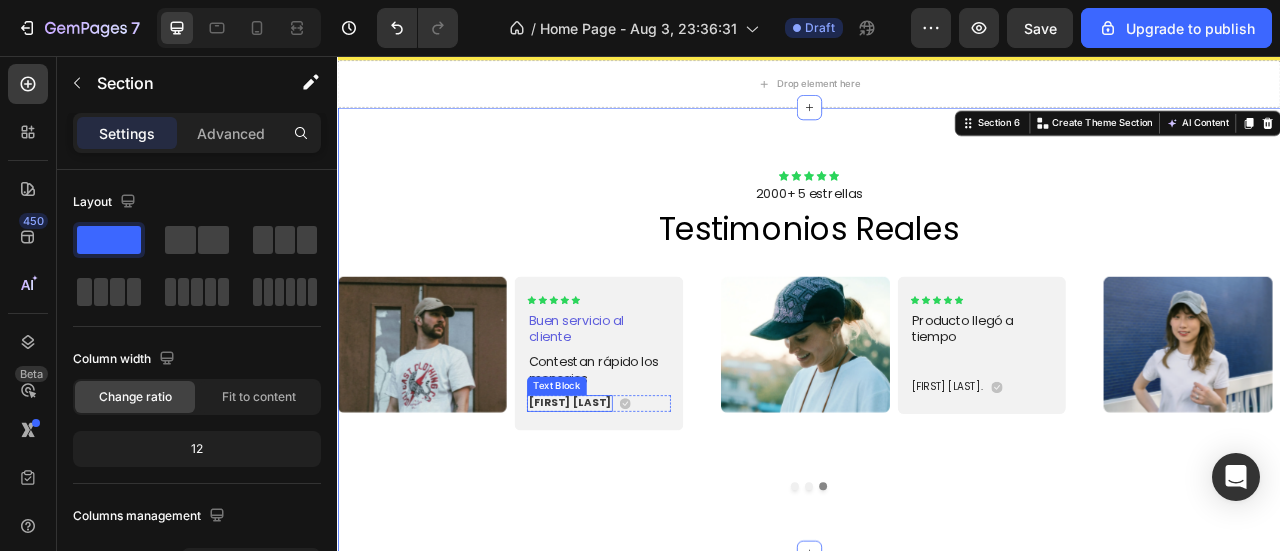 click on "Gustavo Alfaro" at bounding box center (632, 497) 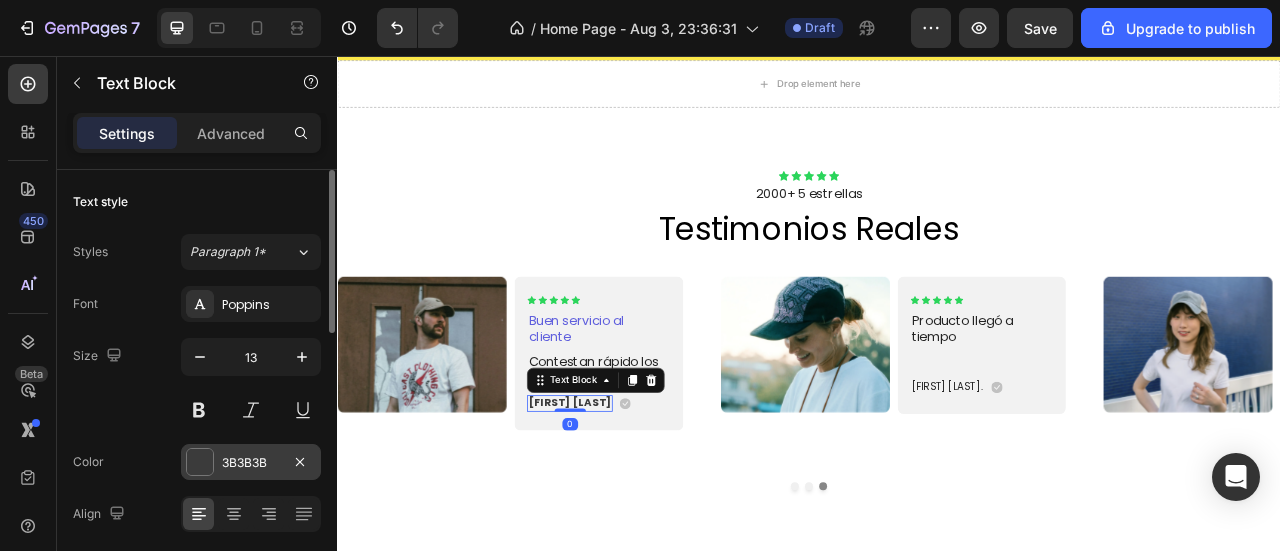 click on "3B3B3B" at bounding box center (251, 463) 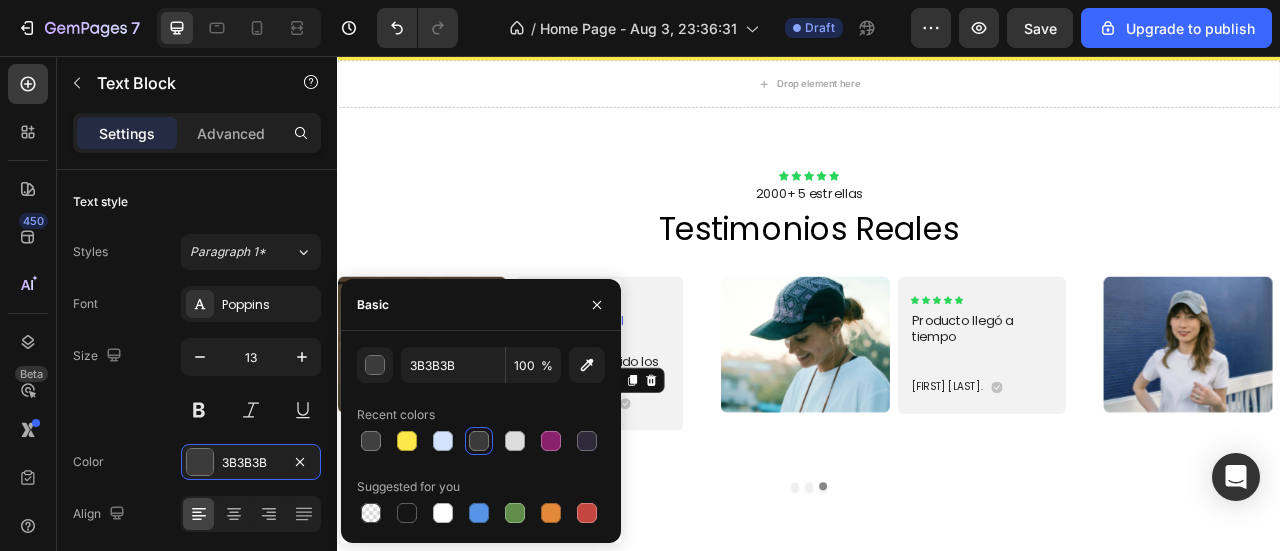 click at bounding box center [479, 441] 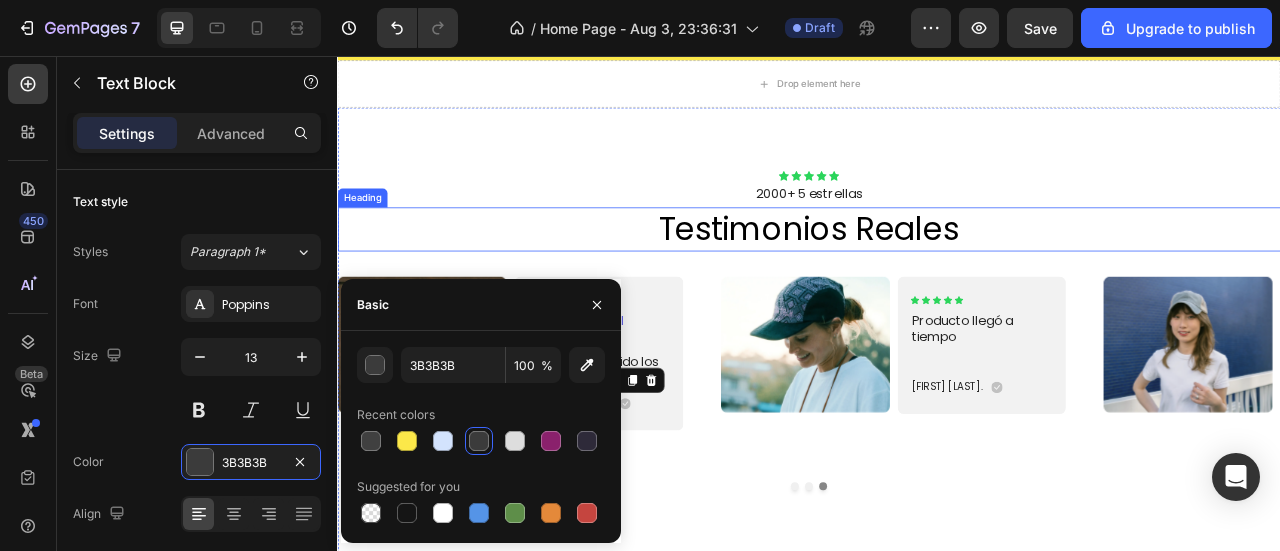 click on "Testimonios reales" at bounding box center (937, 276) 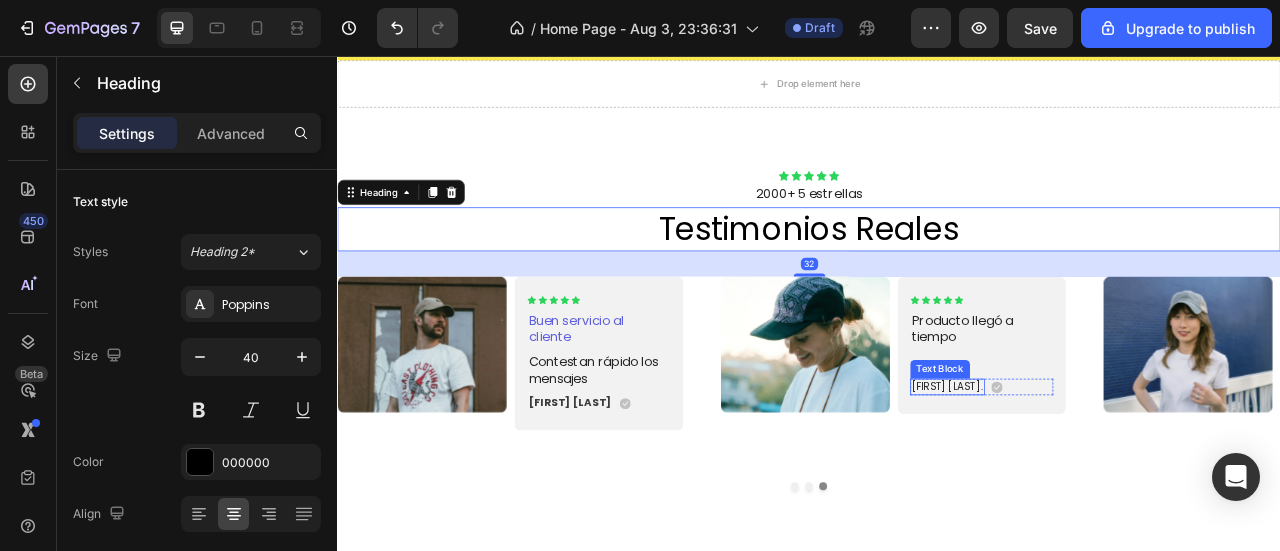click on "[FIRST] [LAST]." at bounding box center (1112, 476) 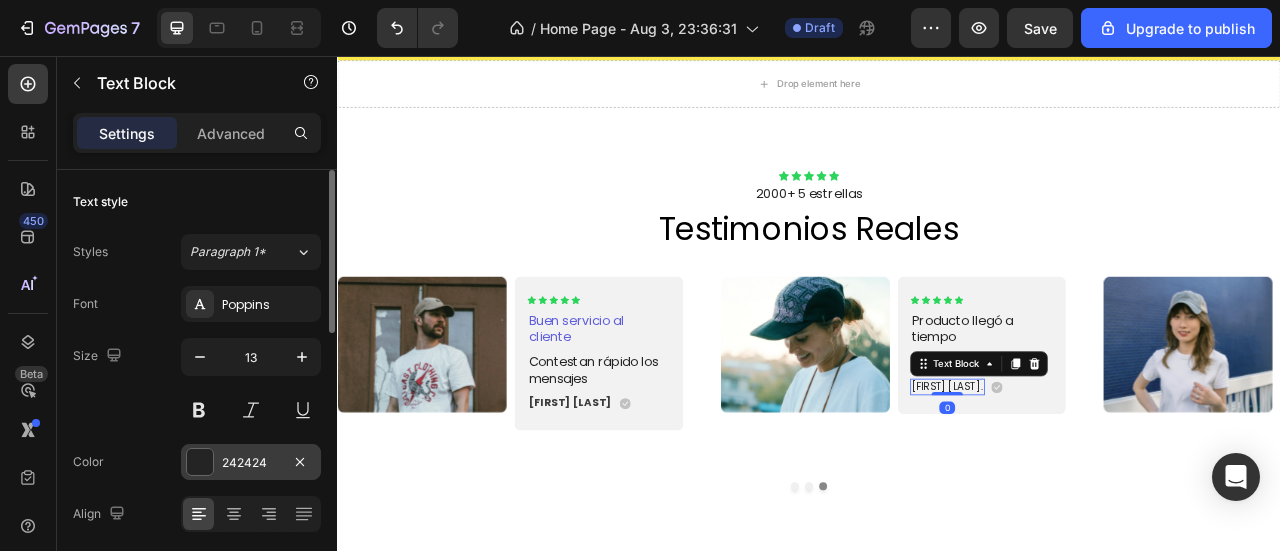 click at bounding box center [200, 462] 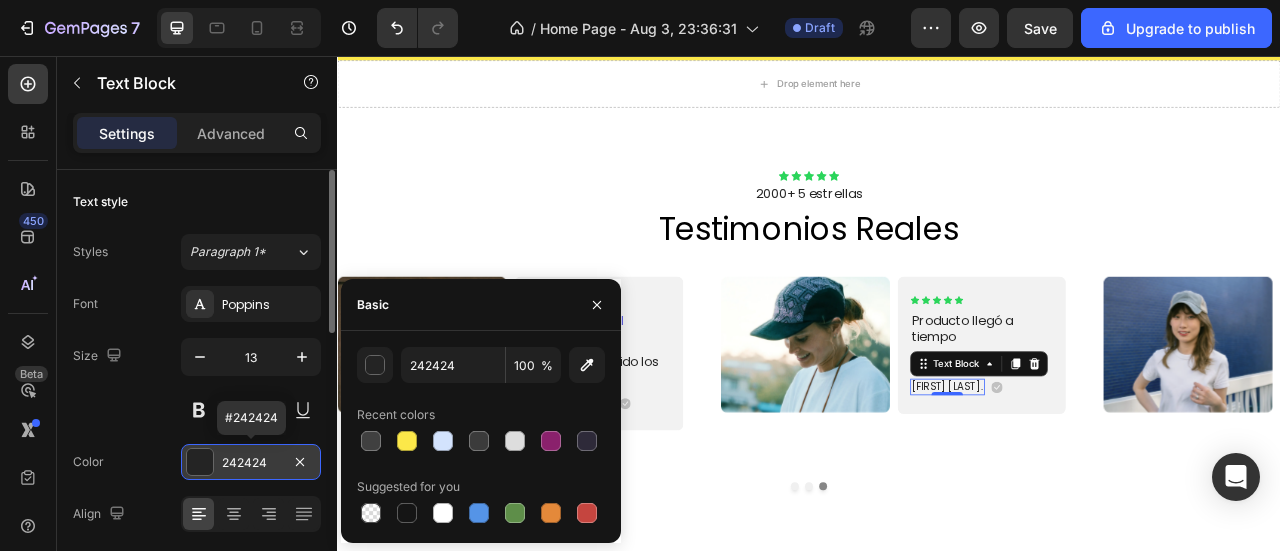 click at bounding box center [200, 462] 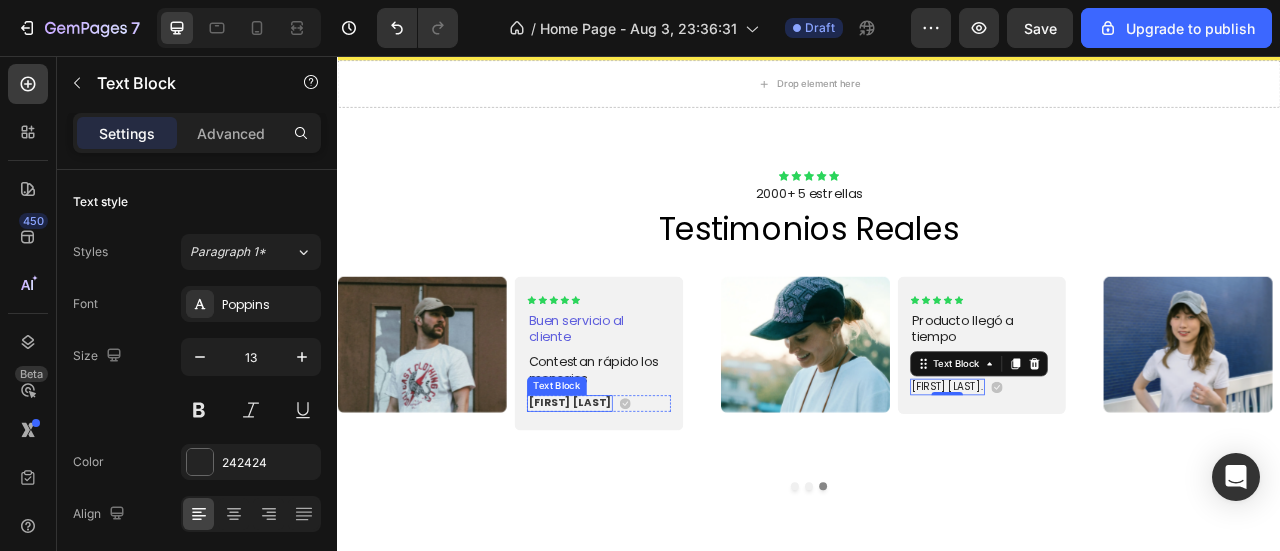 click on "Gustavo Alfaro" at bounding box center (632, 497) 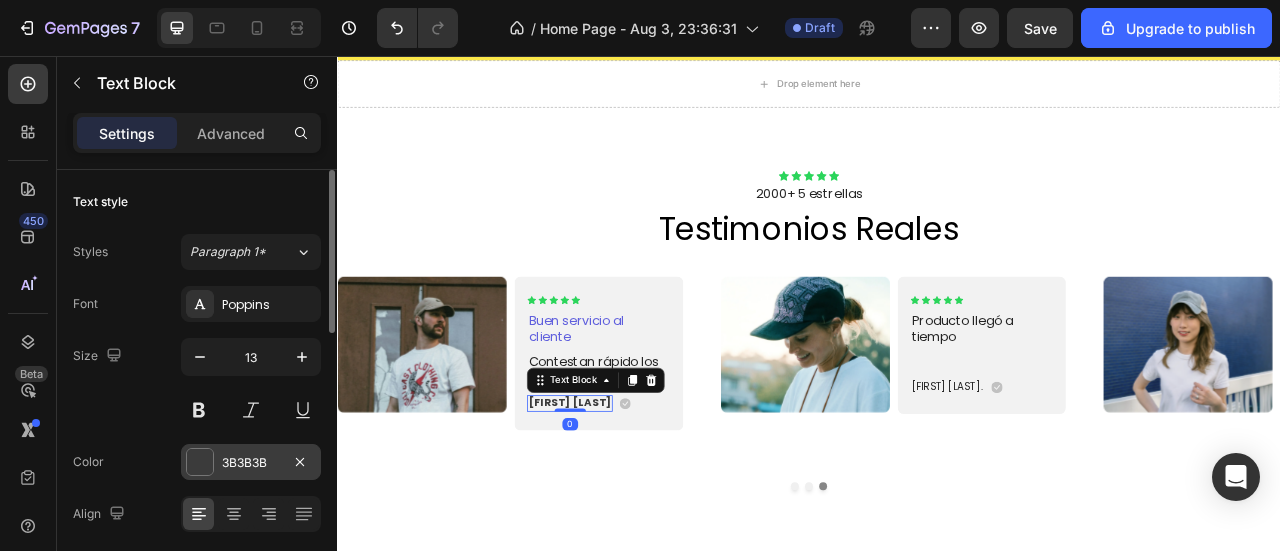 click at bounding box center (200, 462) 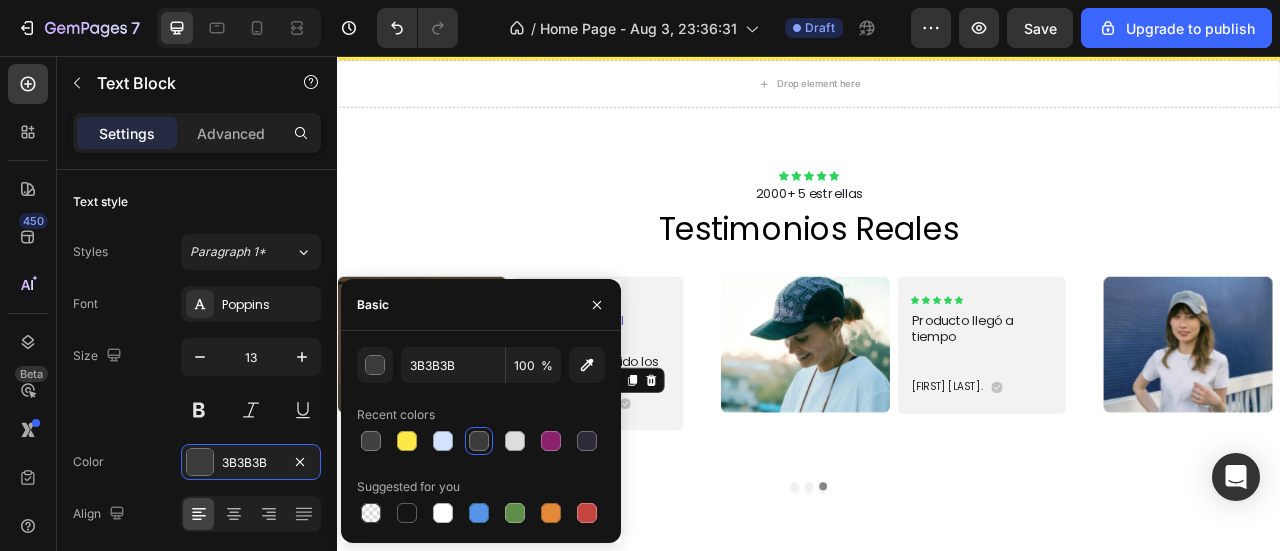 click at bounding box center (407, 513) 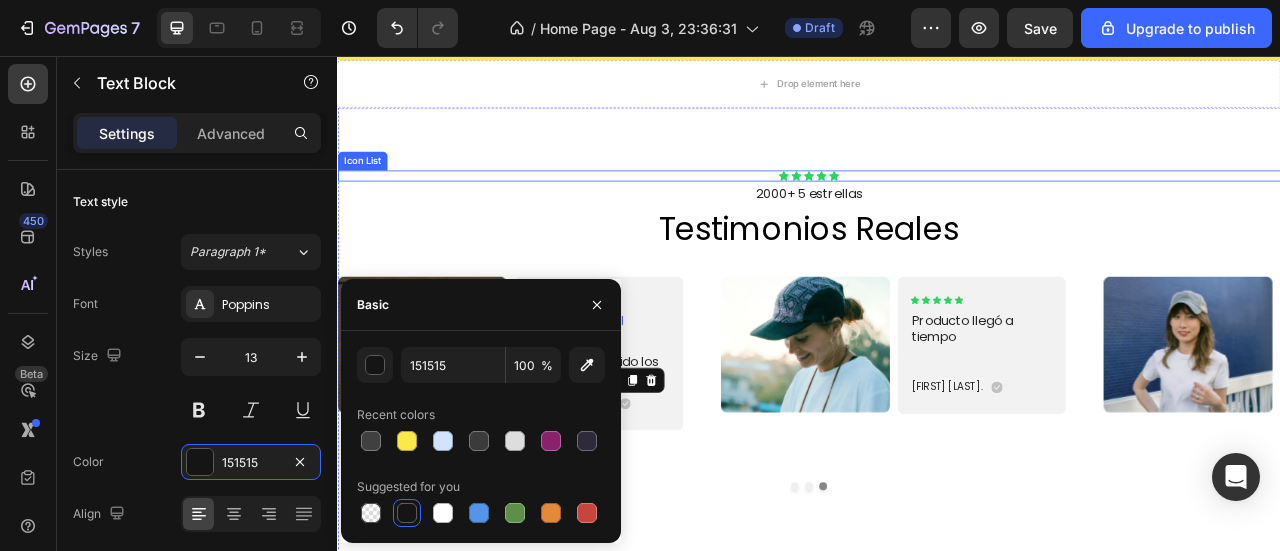 click on "Icon
Icon
Icon
Icon
Icon" at bounding box center [937, 208] 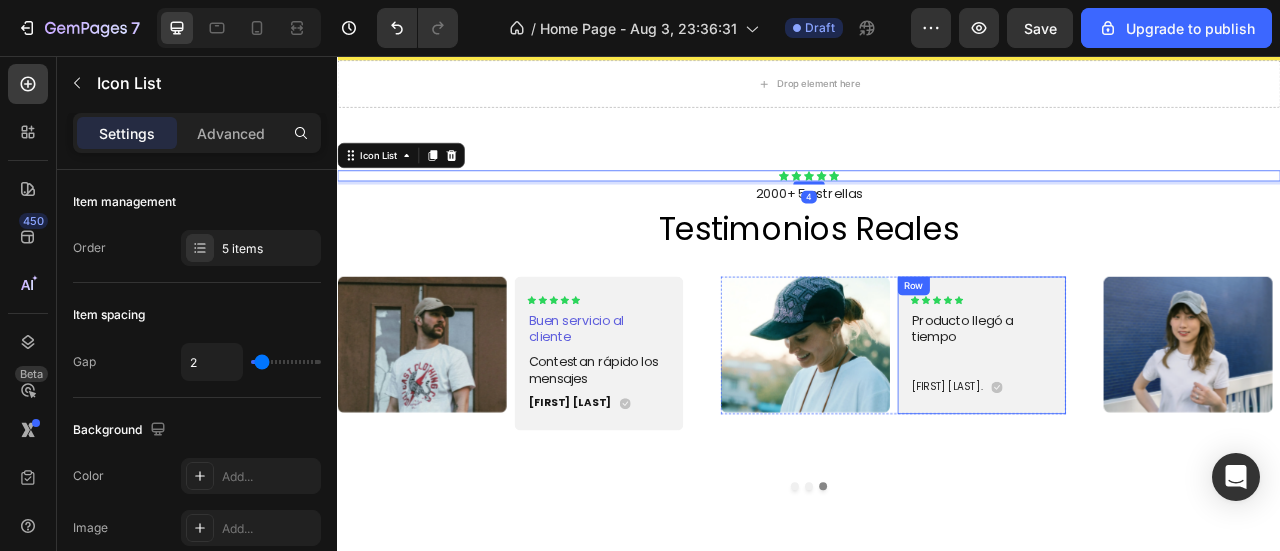 click on "Andrés Guzmán." at bounding box center (1112, 476) 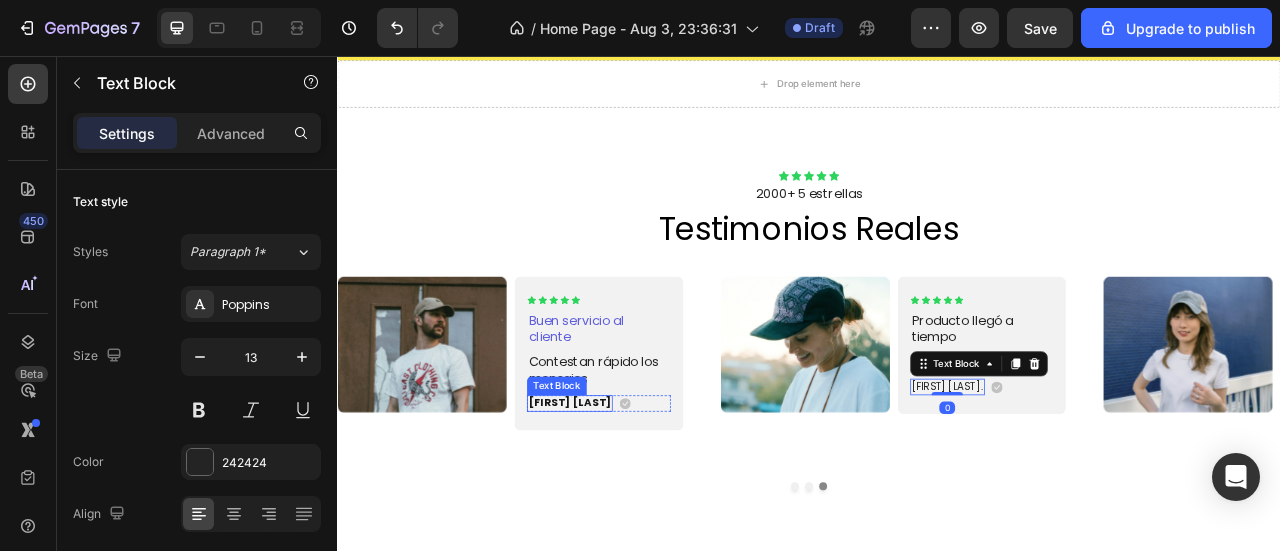 click on "Gustavo Alfaro" at bounding box center [632, 497] 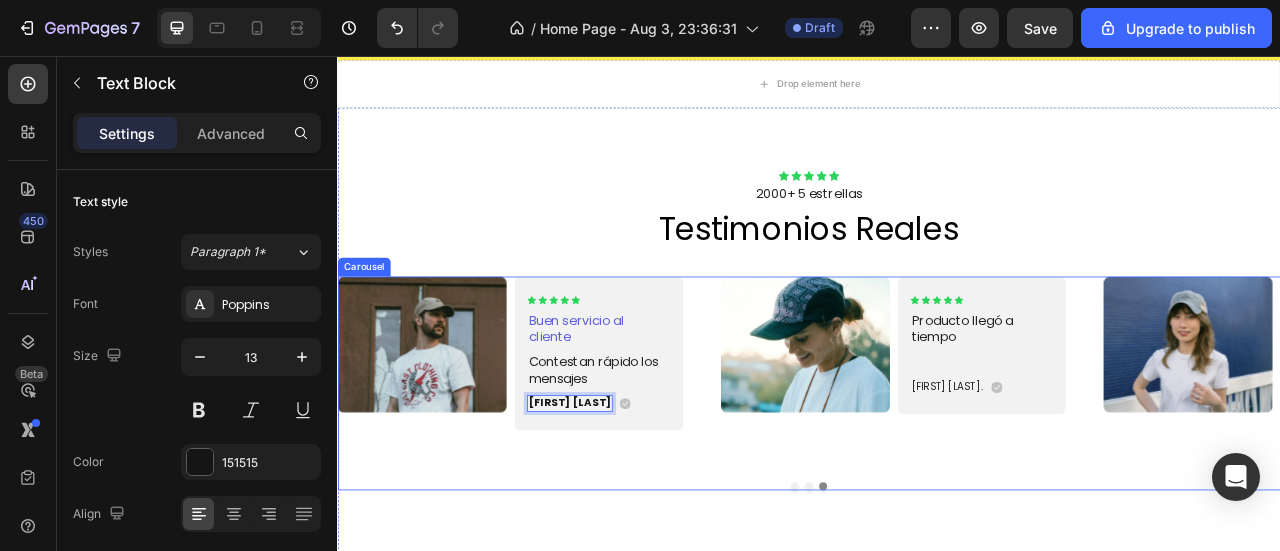 click at bounding box center [937, 603] 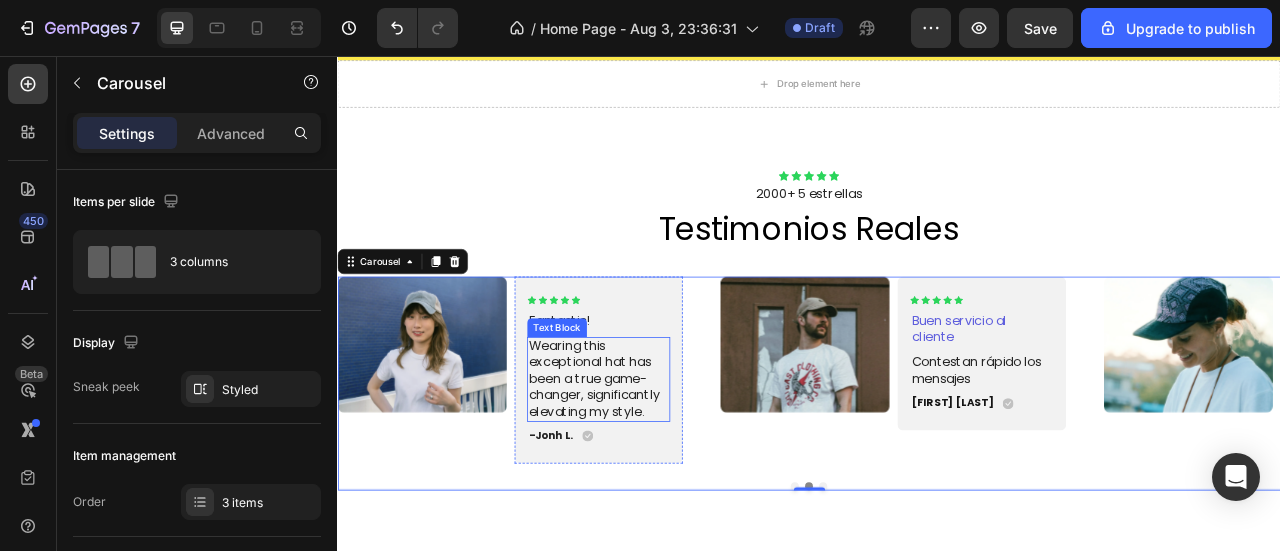 click on "Wearing this exceptional hat has been a true game-changer, significantly elevating my style." at bounding box center (669, 467) 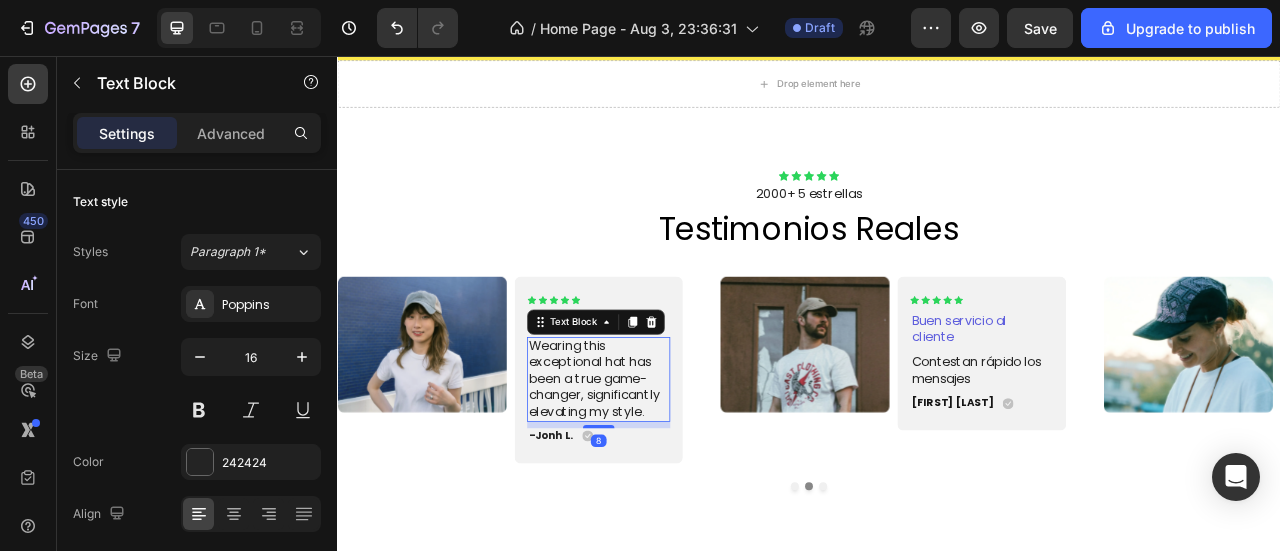 click on "Wearing this exceptional hat has been a true game-changer, significantly elevating my style." at bounding box center [669, 467] 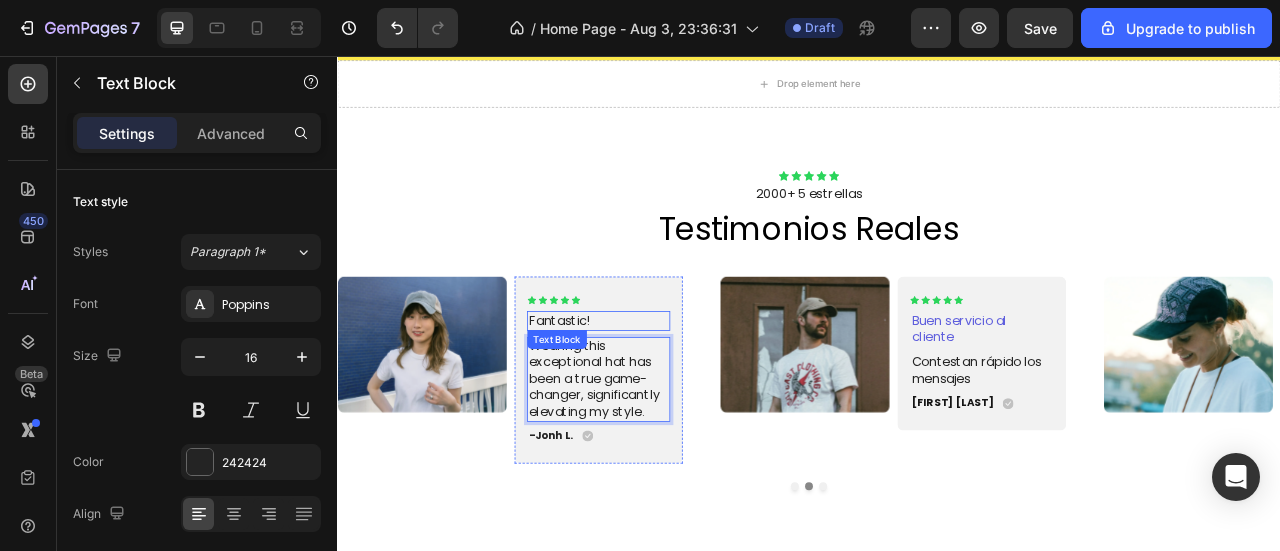 click on "Fantastic!" at bounding box center (669, 392) 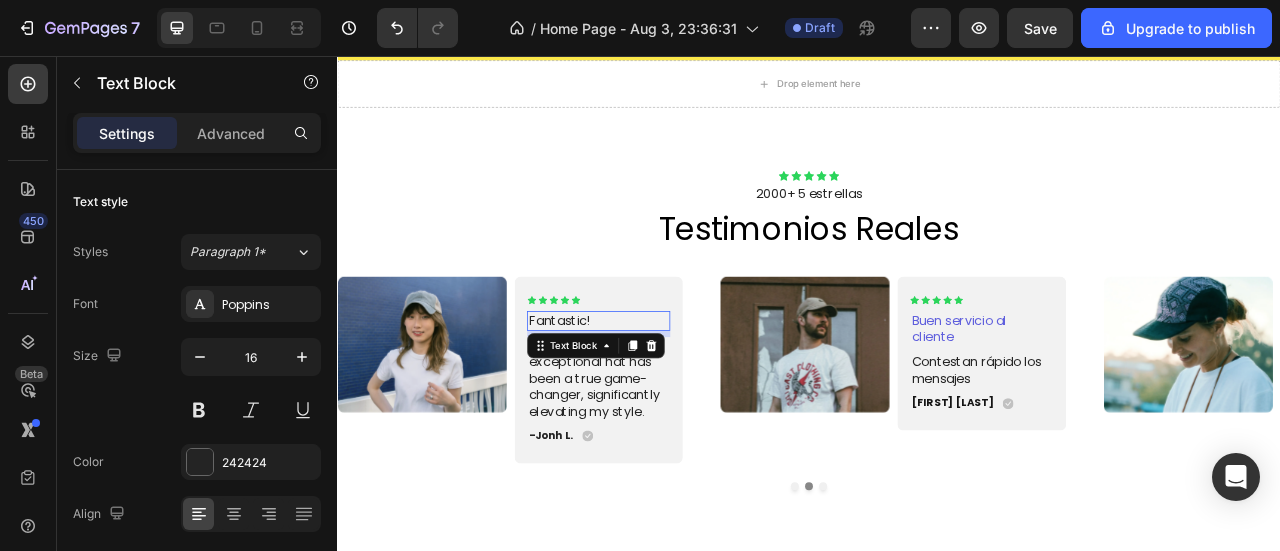 click on "Fantastic!" at bounding box center (669, 392) 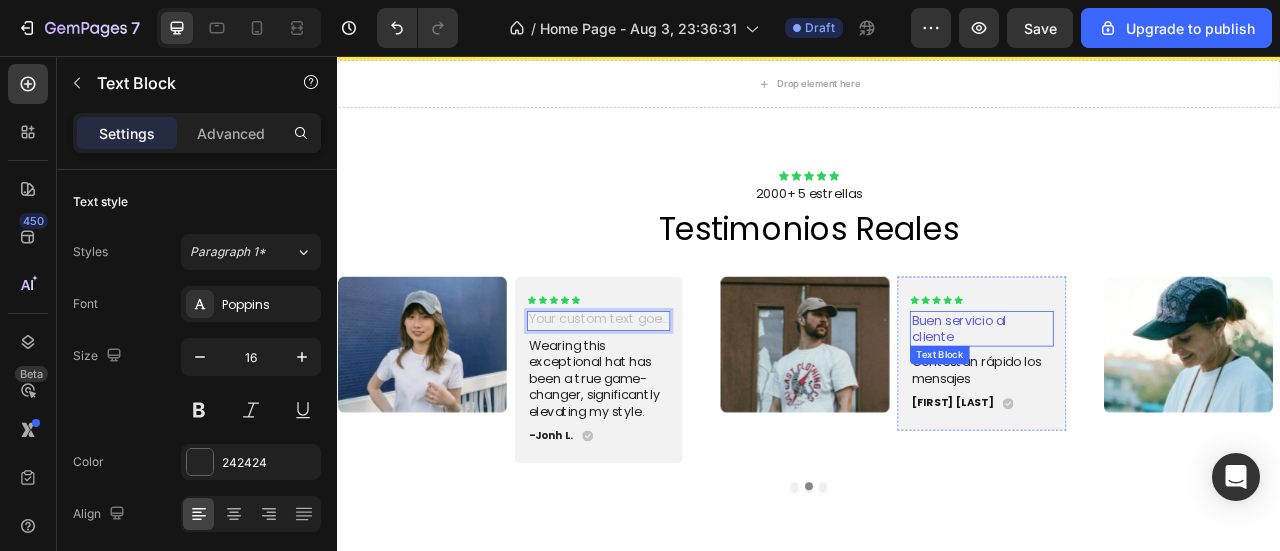 click on "Buen servicio al cliente" at bounding box center (1156, 403) 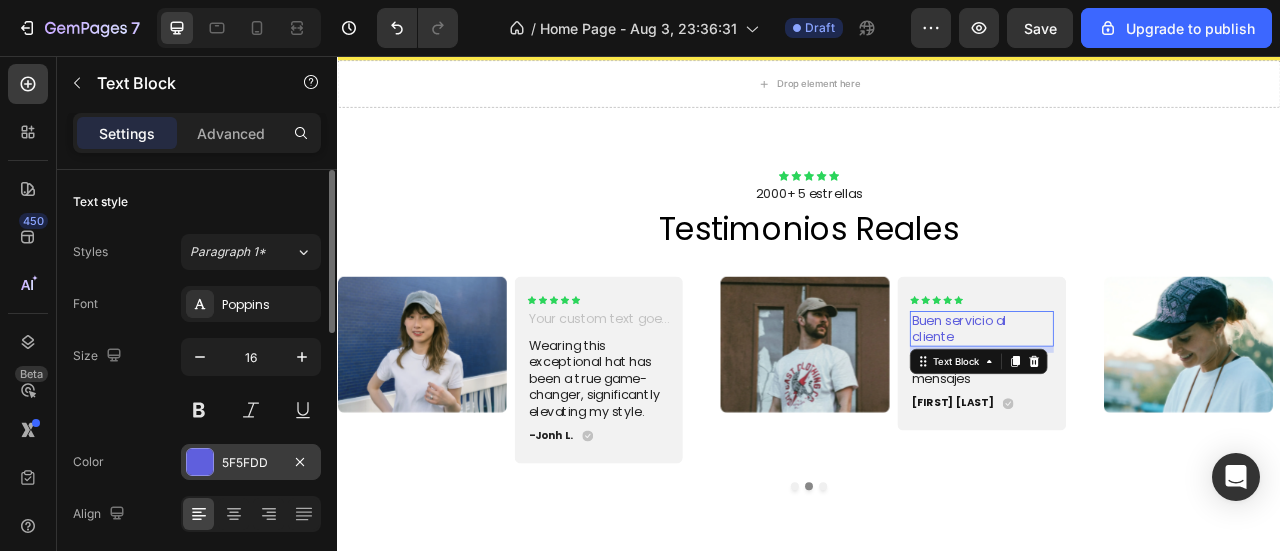 click on "5F5FDD" at bounding box center (251, 463) 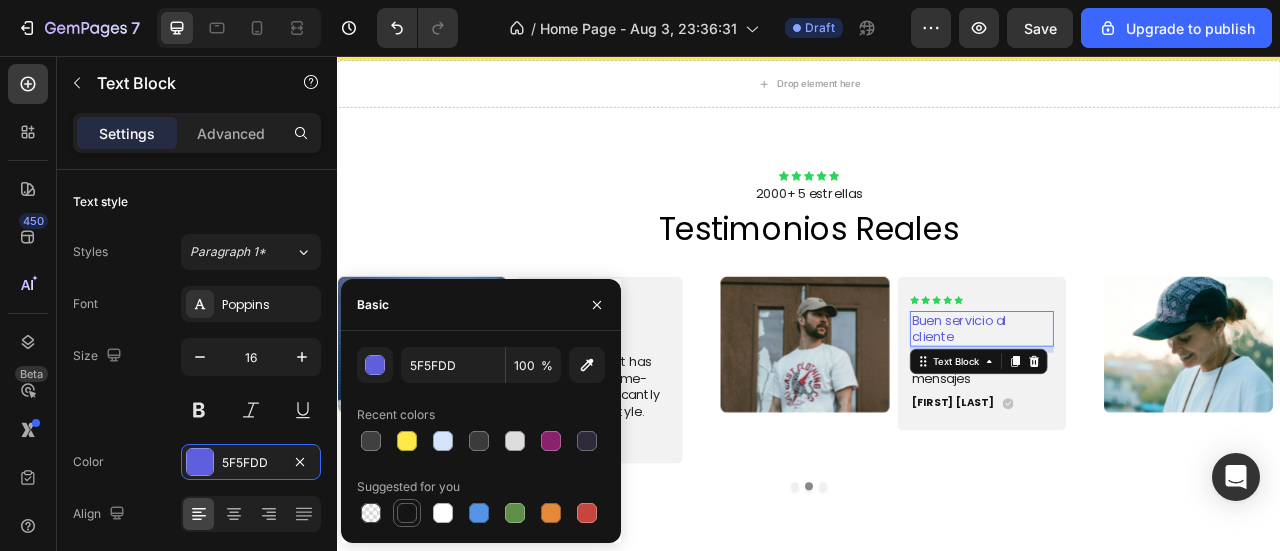 click at bounding box center (407, 513) 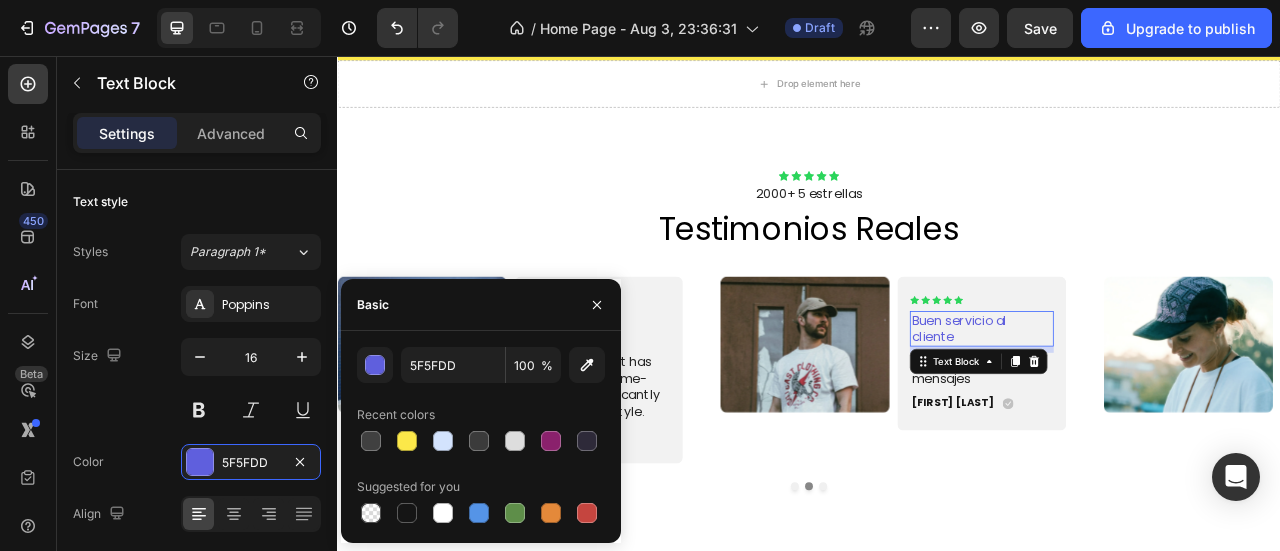 type on "151515" 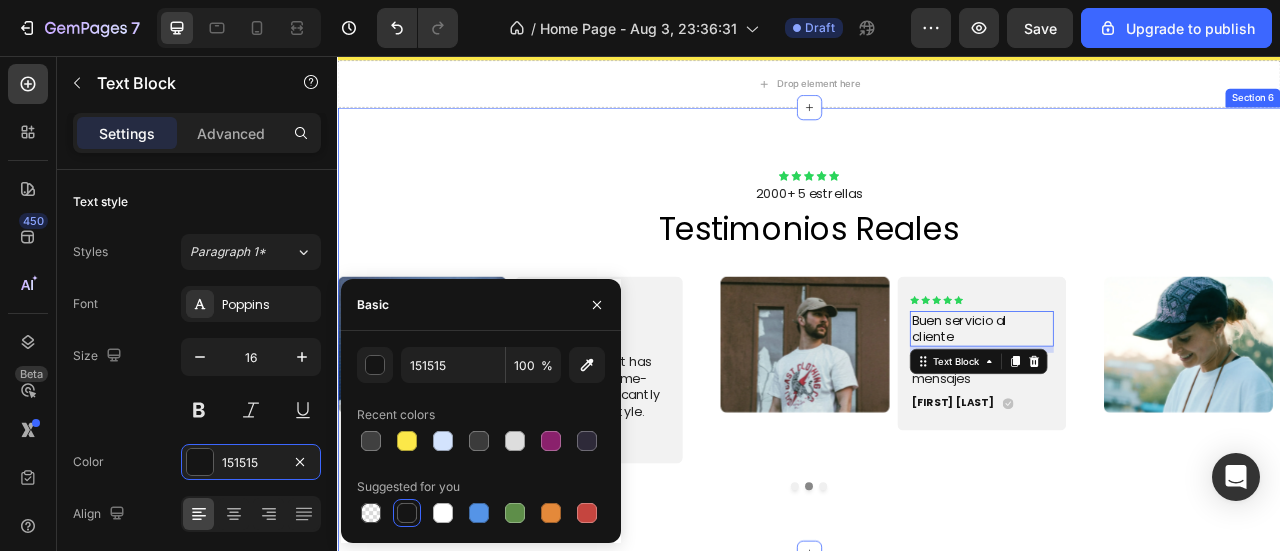 click on "Testimonios reales" at bounding box center (937, 276) 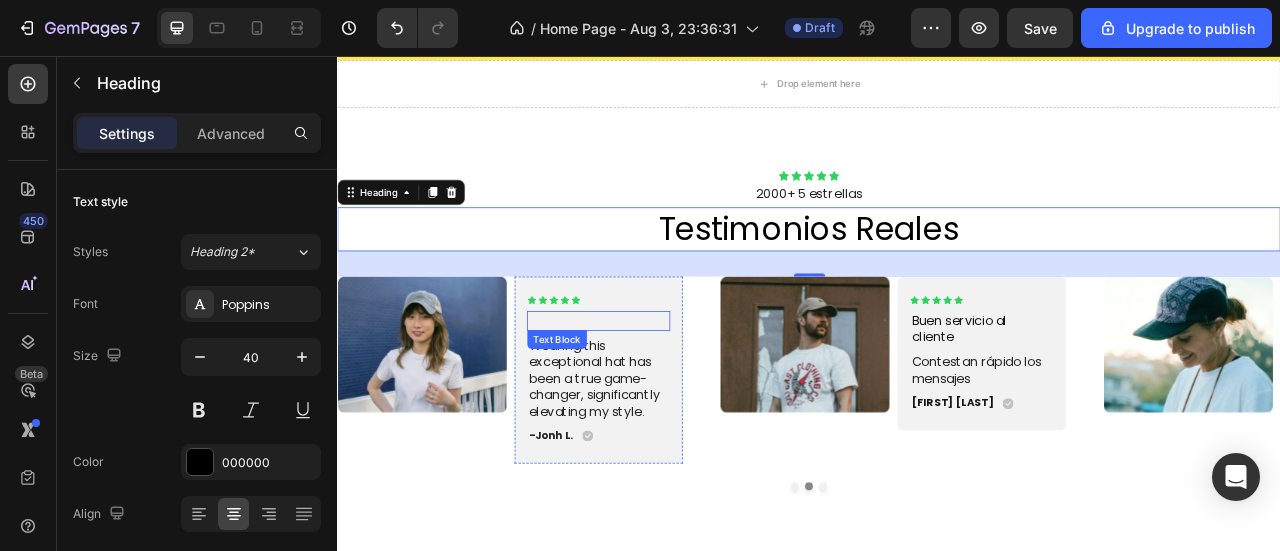 click at bounding box center (669, 392) 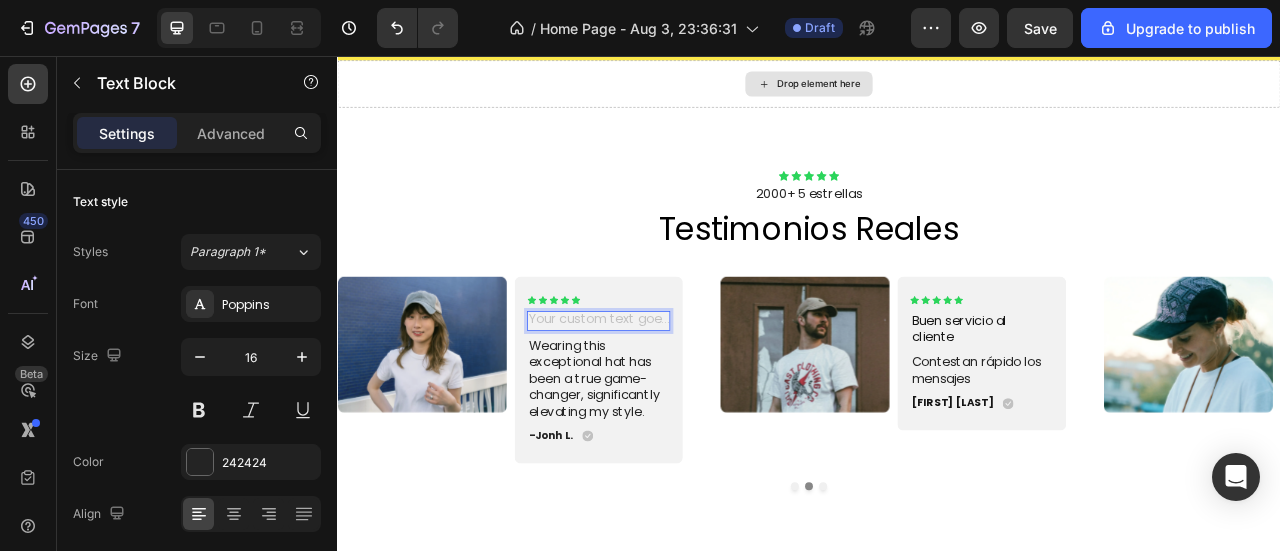 click at bounding box center [669, 392] 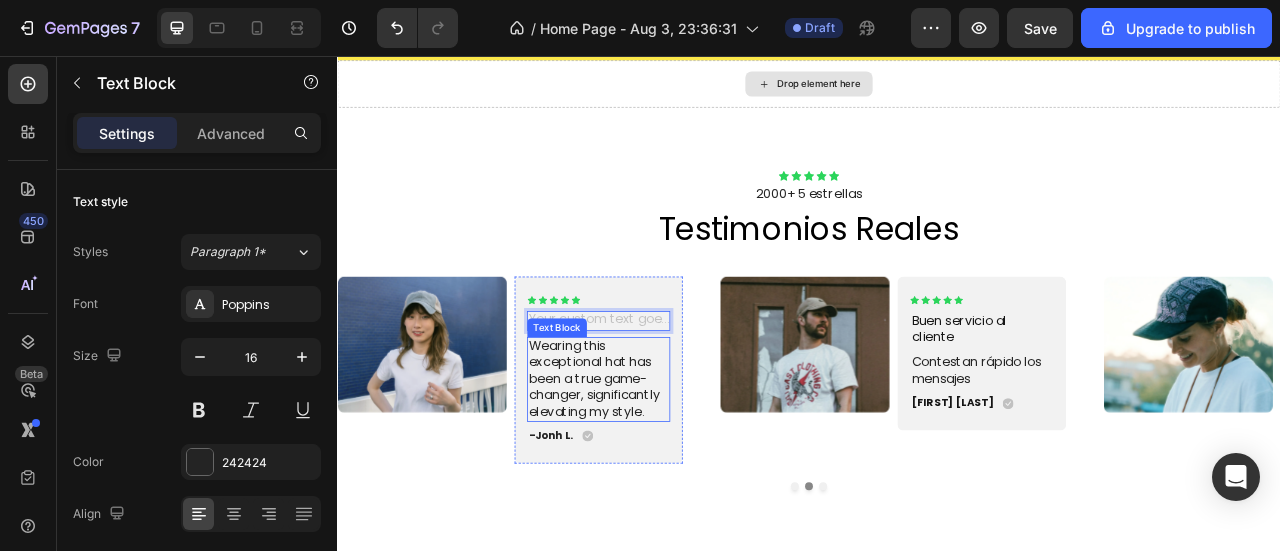 click on "Wearing this exceptional hat has been a true game-changer, significantly elevating my style." at bounding box center (669, 467) 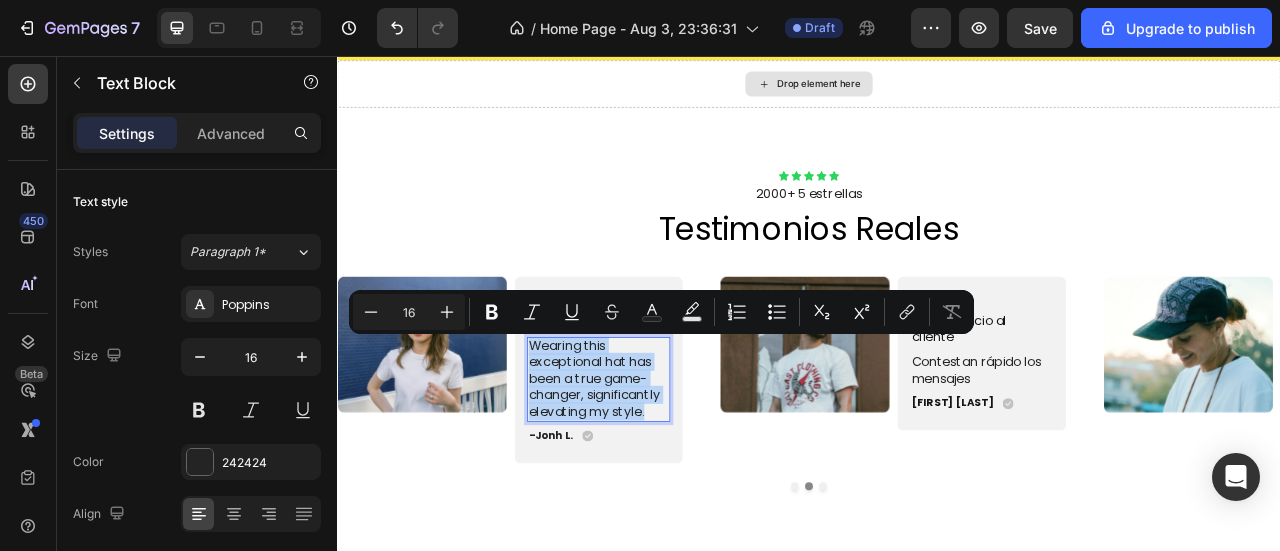 drag, startPoint x: 585, startPoint y: 422, endPoint x: 728, endPoint y: 511, distance: 168.43396 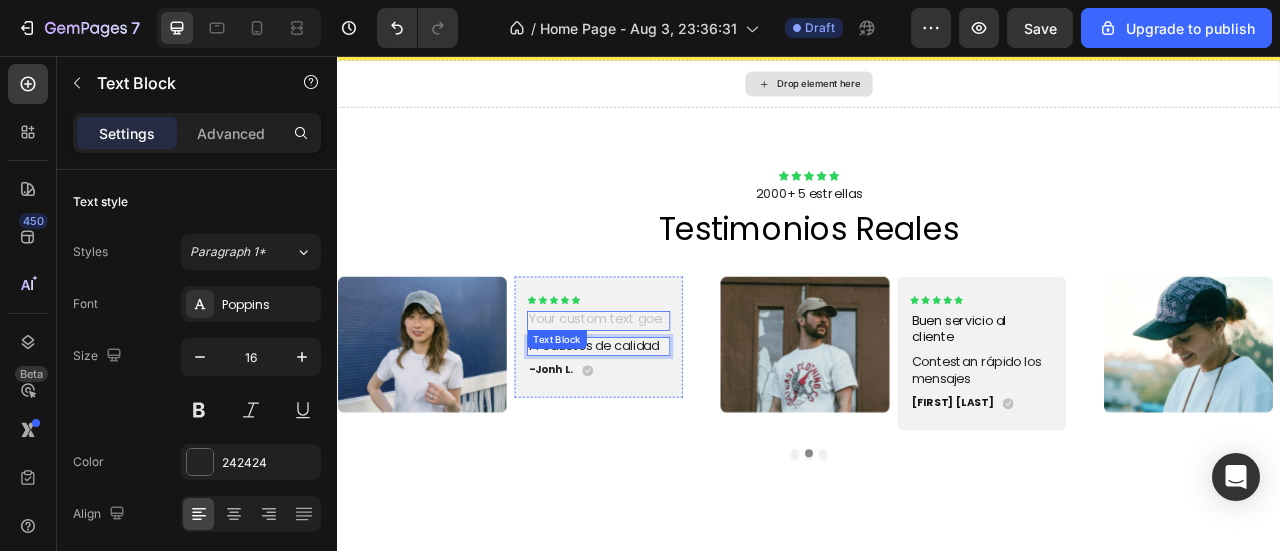 click at bounding box center [669, 392] 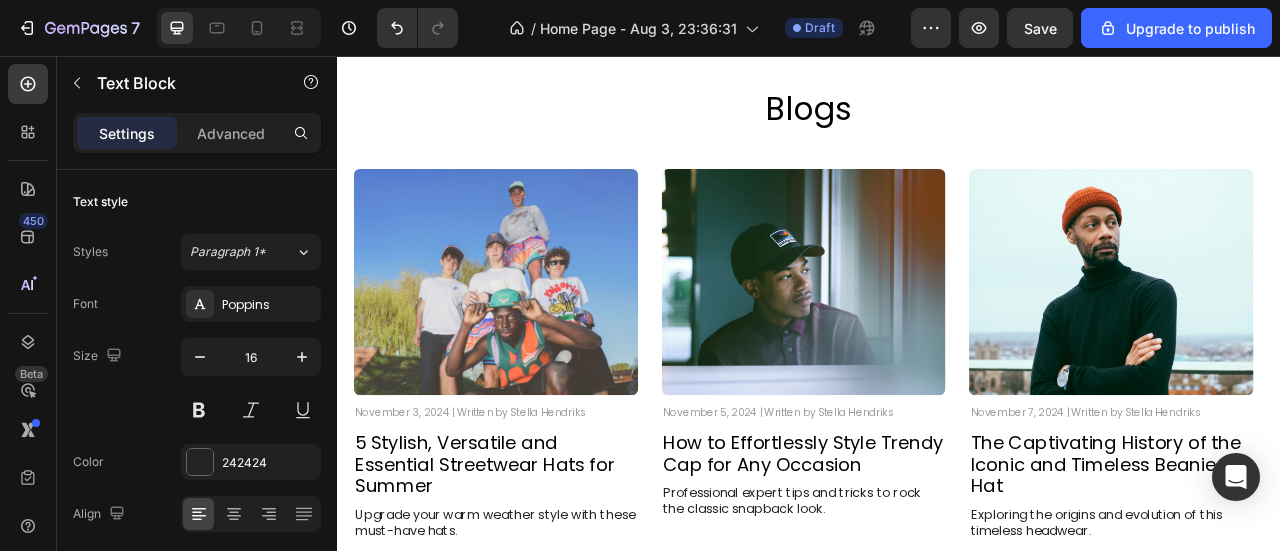 scroll, scrollTop: 2728, scrollLeft: 0, axis: vertical 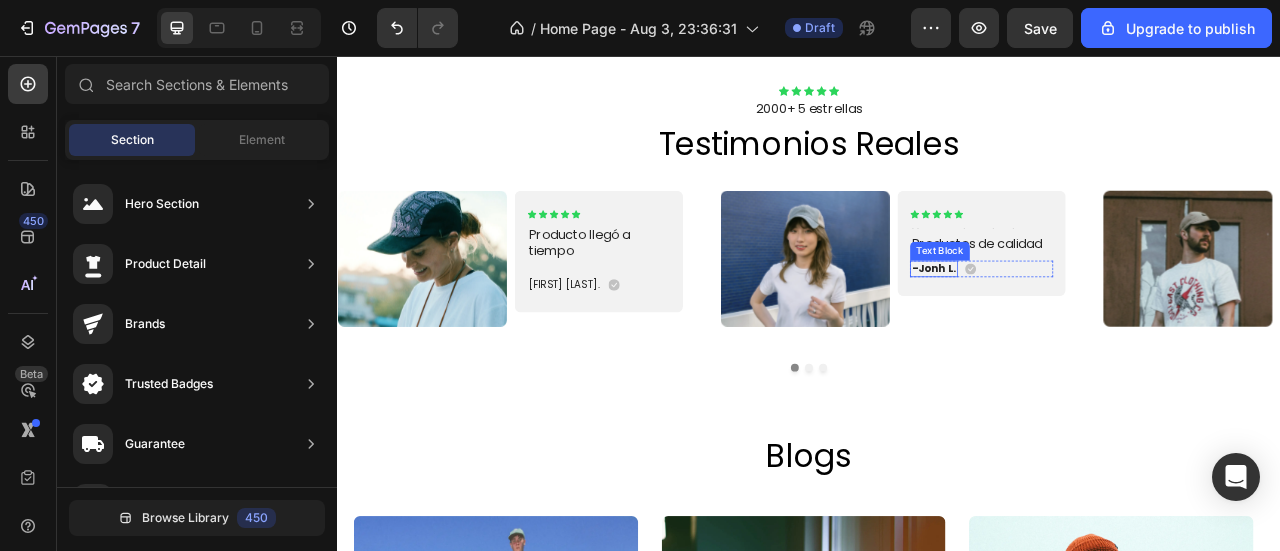 click on "Text Block" at bounding box center [1103, 304] 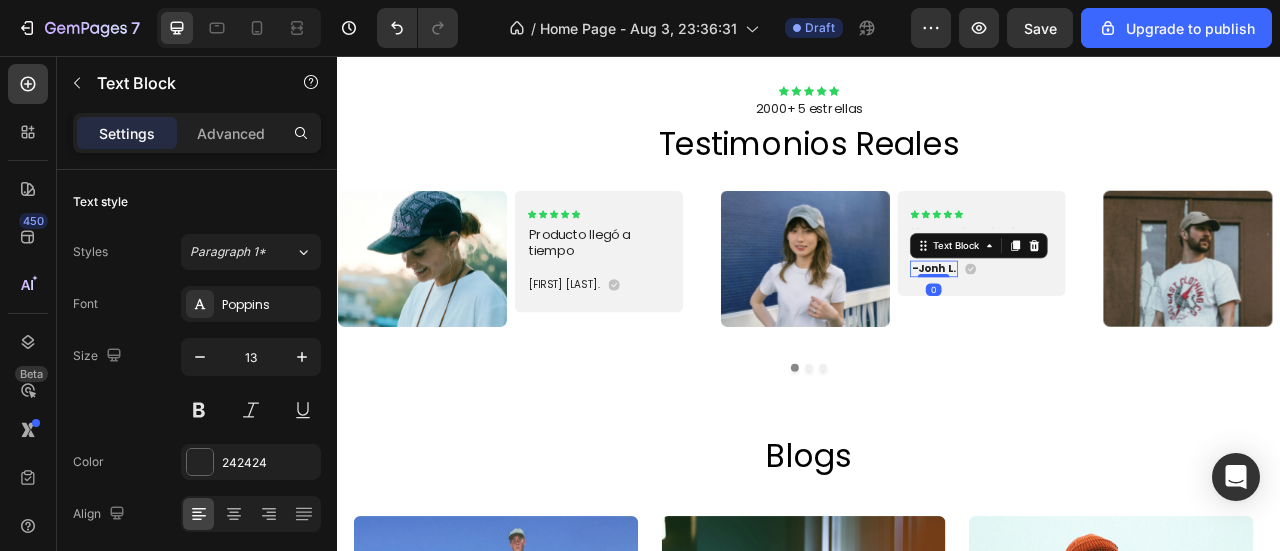 click on "Icon
Icon
Icon
Icon
Icon Icon List Text Block Productos de calidad  Text Block -Jonh L. Text Block   0
Icon Row" at bounding box center (1156, 294) 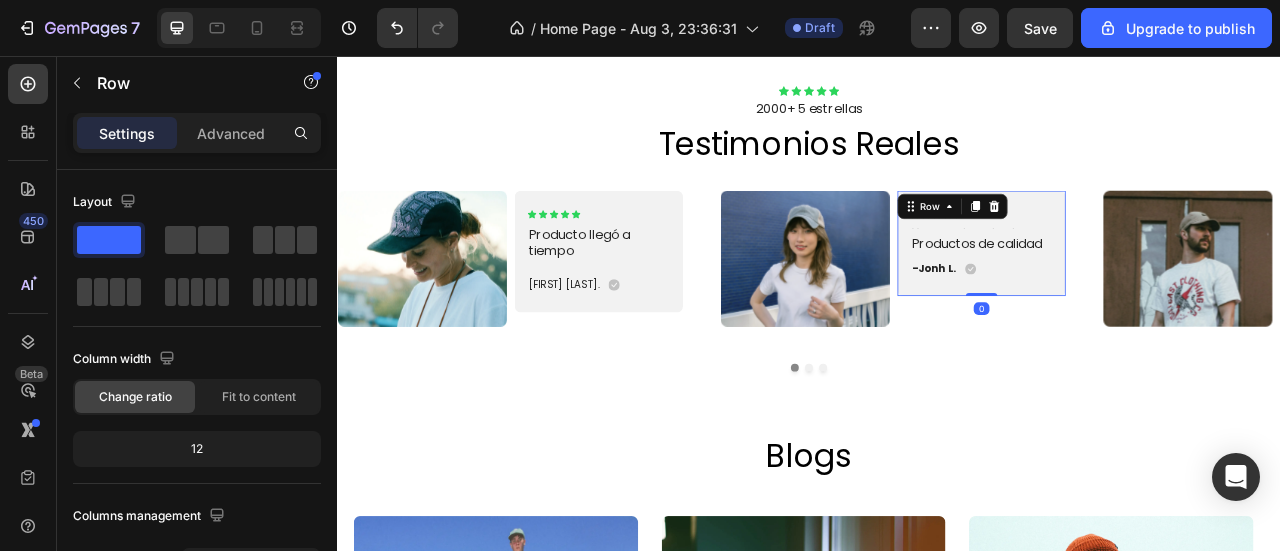 click at bounding box center [1156, 273] 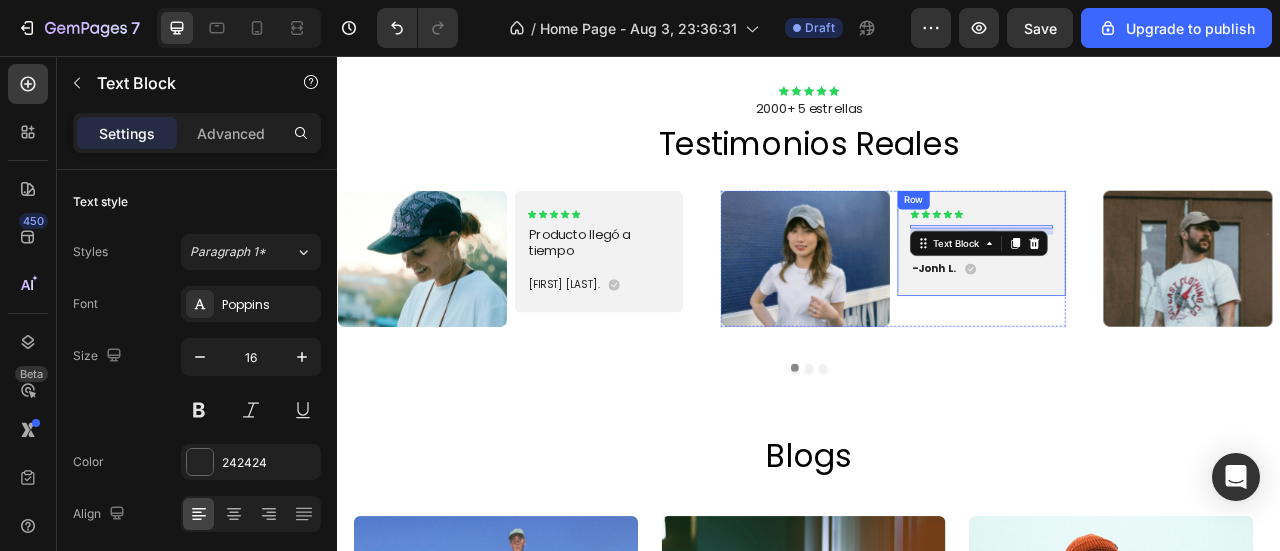 click on "Icon
Icon
Icon
Icon
Icon Icon List Text Block   8 Productos de calidad  Text Block -Jonh L. Text Block
Icon Row" at bounding box center [1156, 294] 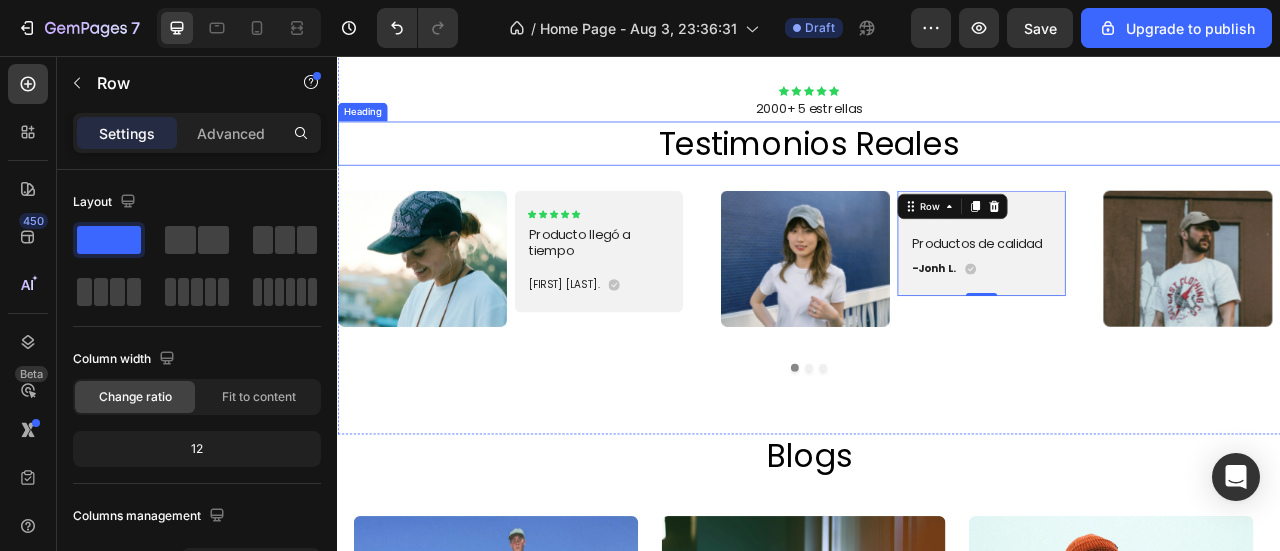 click on "testimonios reales" at bounding box center (937, 167) 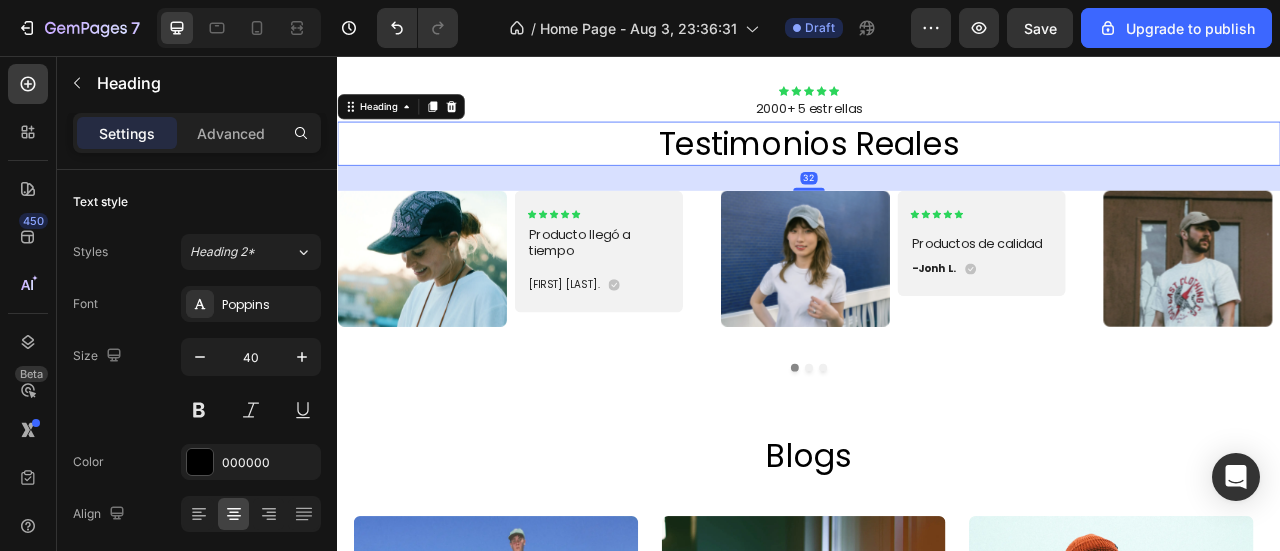 click on "Icon
Icon
Icon
Icon
Icon Icon List Text Block Productos de calidad  Text Block -Jonh L. Text Block
Icon Row" at bounding box center [1156, 294] 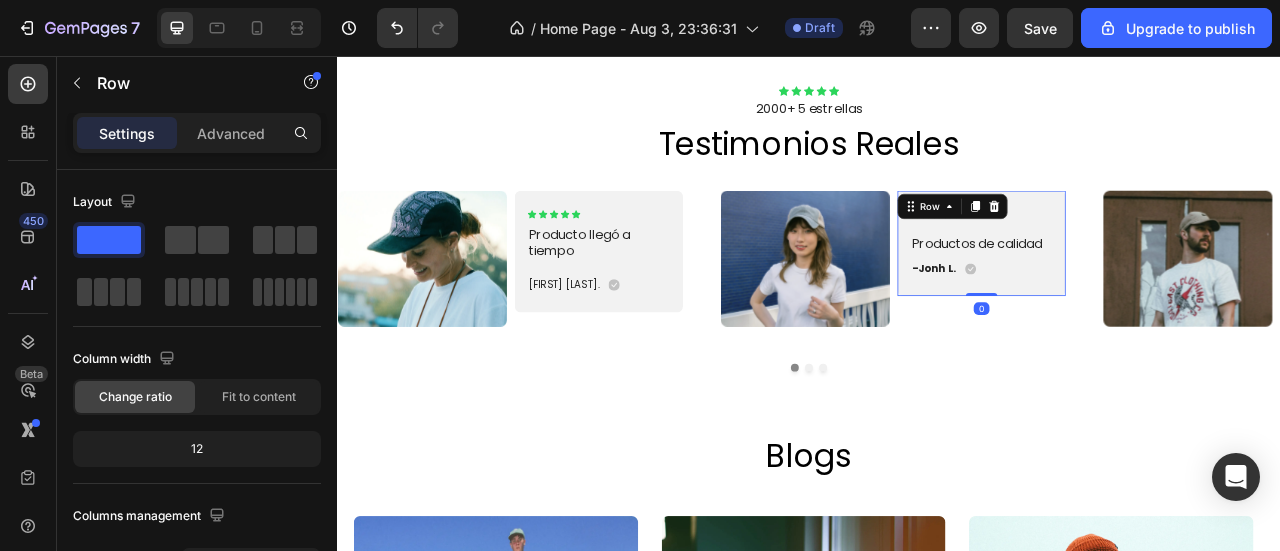 click at bounding box center [1156, 273] 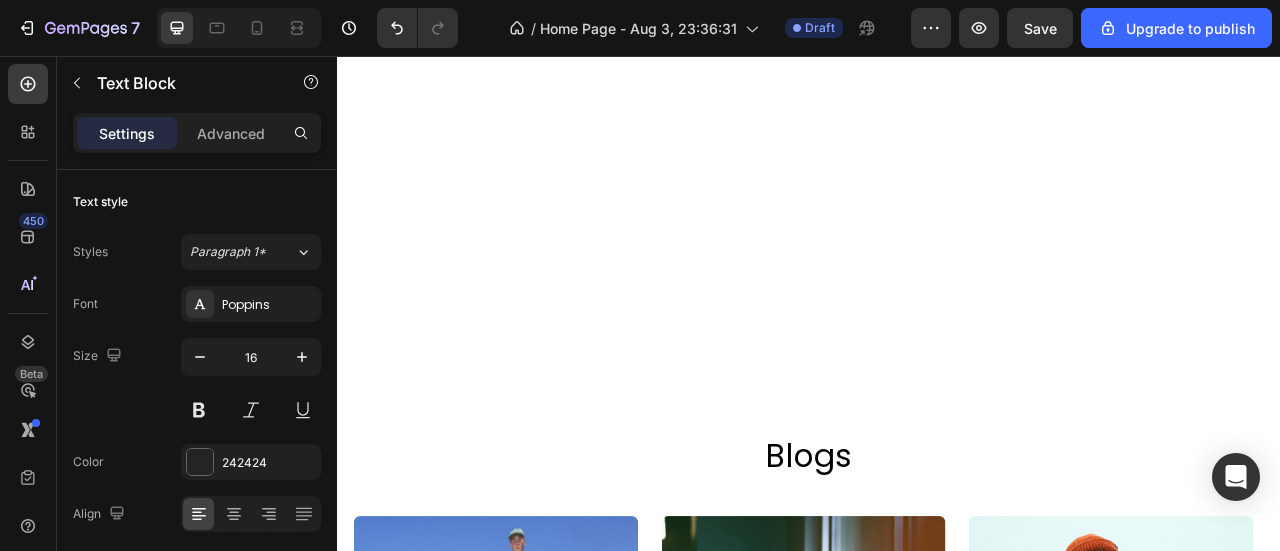 scroll, scrollTop: 1796, scrollLeft: 0, axis: vertical 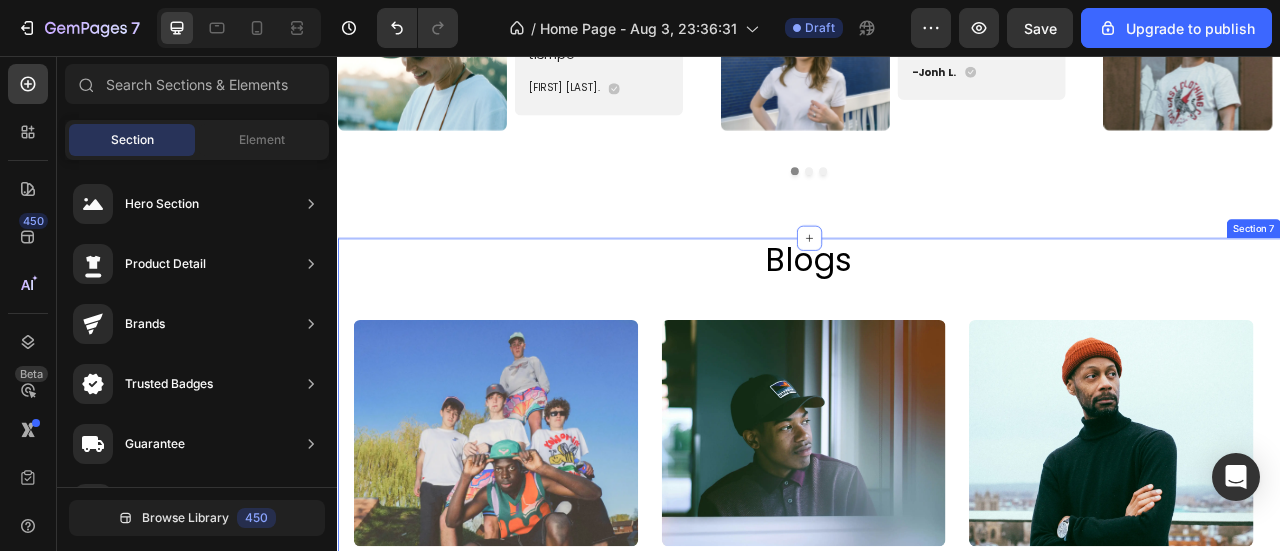 click on "Blogs Heading Image November 3, 2024 | Written by Stella Hendriks Text Block 5 Stylish, Versatile and Essential Streetwear Hats for Summer Heading Upgrade your warm weather style with these must-have hats. Text Block Image November 5, 2024 | Written by Stella Hendriks Text Block How to Effortlessly Style Trendy Cap for Any Occasion Heading Professional expert tips and tricks to rock the classic snapback look. Text Block Image November 7, 2024 | Written by Stella Hendriks Text Block The Captivating History of the Iconic and Timeless Beanie Hat Heading Exploring the origins and evolution of this timeless headwear. Text Block Carousel" at bounding box center (937, 576) 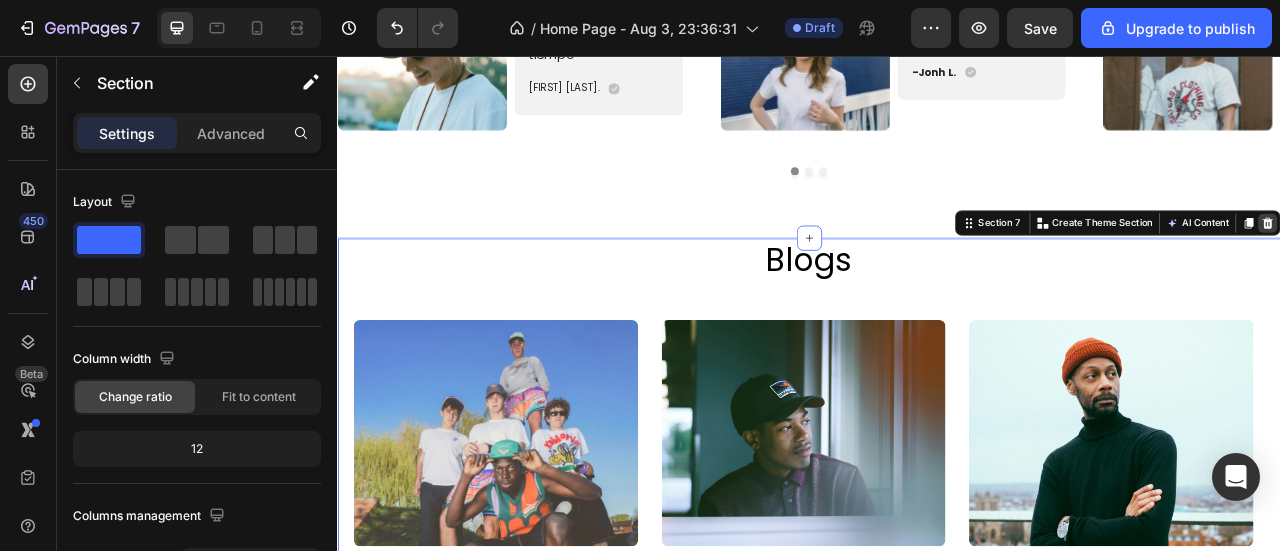 click 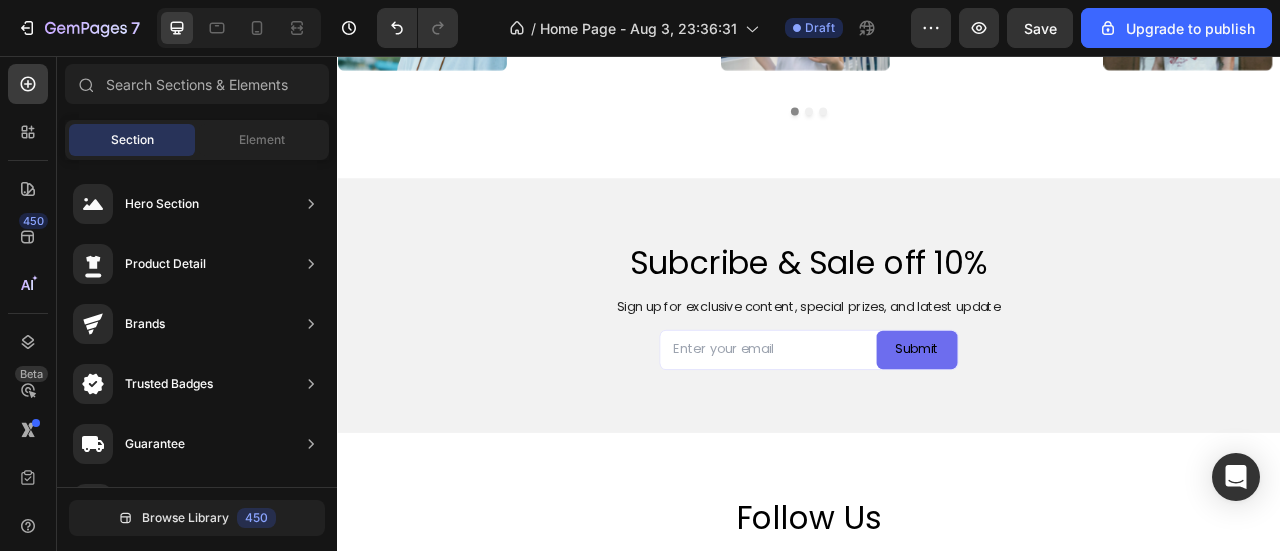 scroll, scrollTop: 2104, scrollLeft: 0, axis: vertical 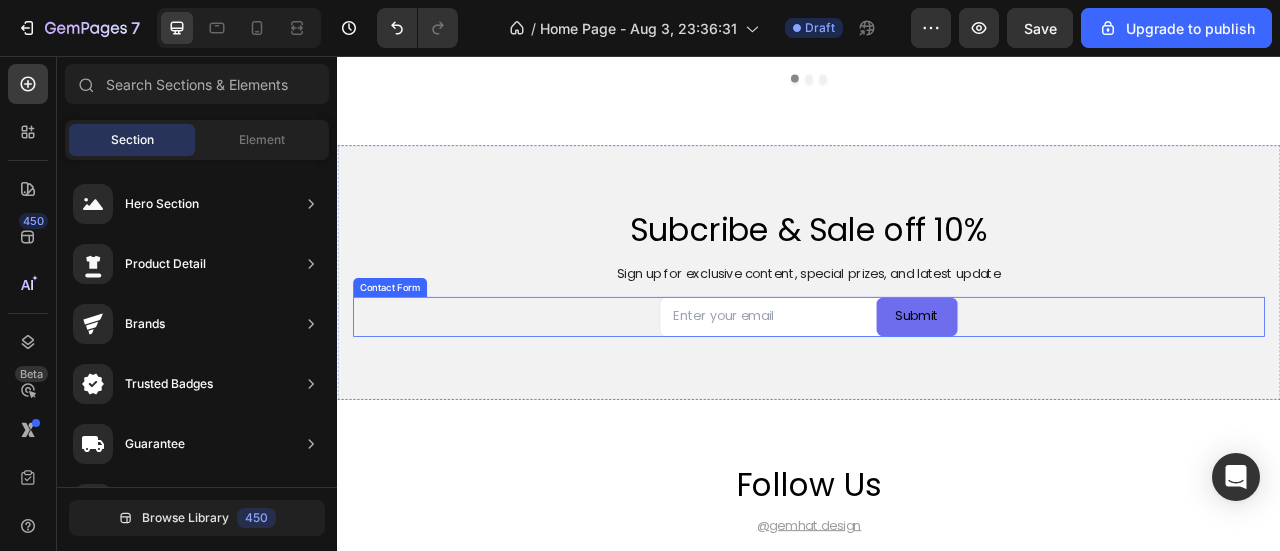 click on "Subcribe & Sale off 10% Heading Sign up for exclusive content, special prizes, and latest update Text Block Email Field Submit Submit Button Row Contact Form" at bounding box center [937, 331] 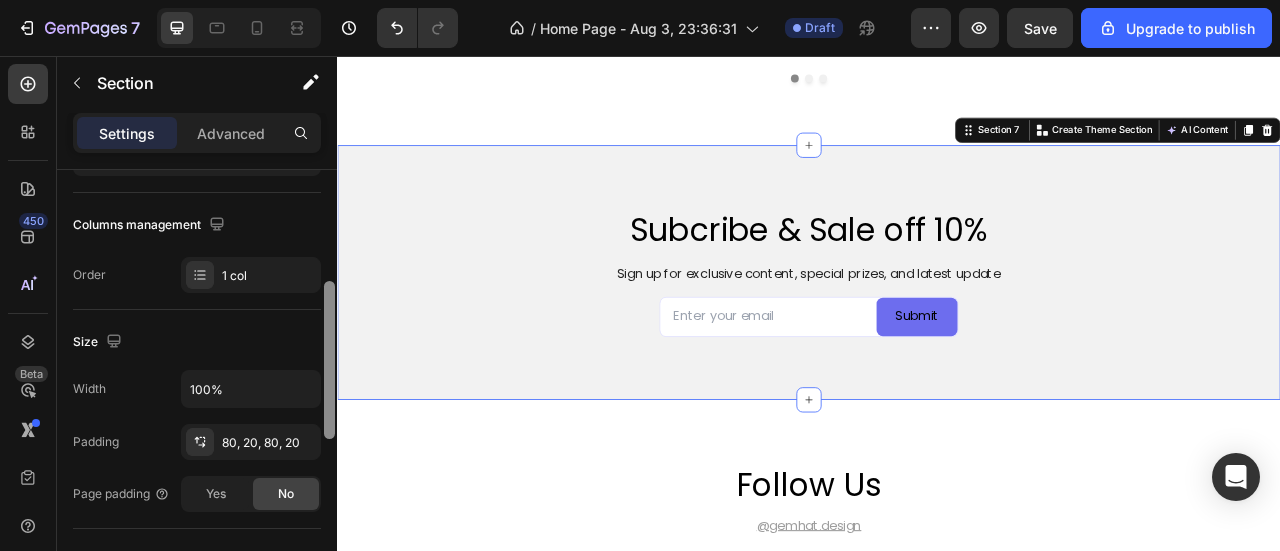 scroll, scrollTop: 296, scrollLeft: 0, axis: vertical 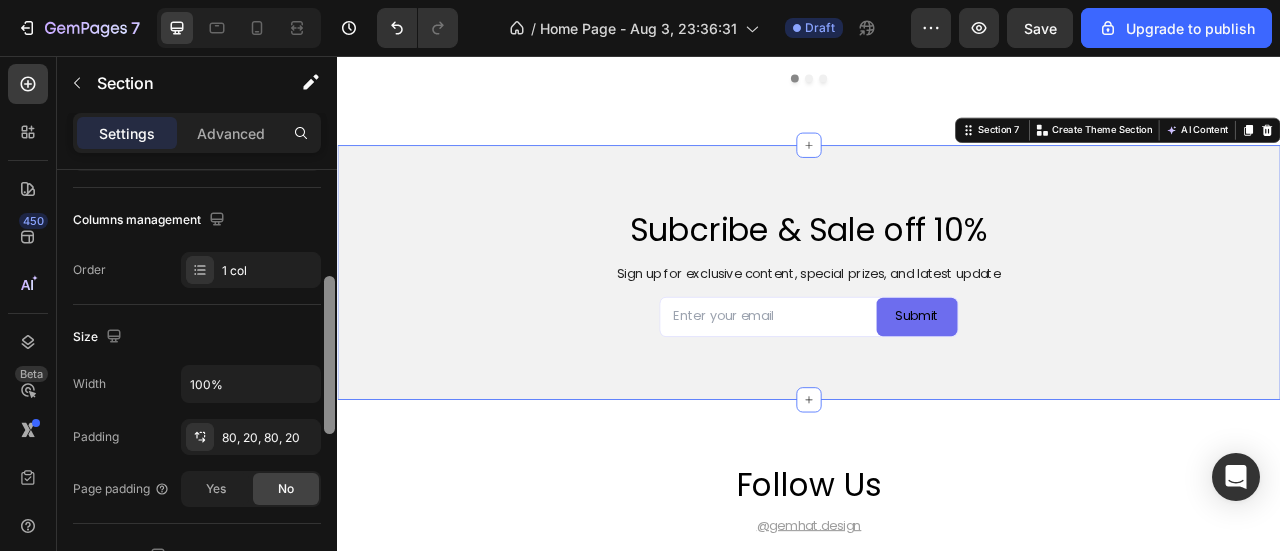 drag, startPoint x: 331, startPoint y: 251, endPoint x: 326, endPoint y: 358, distance: 107.11676 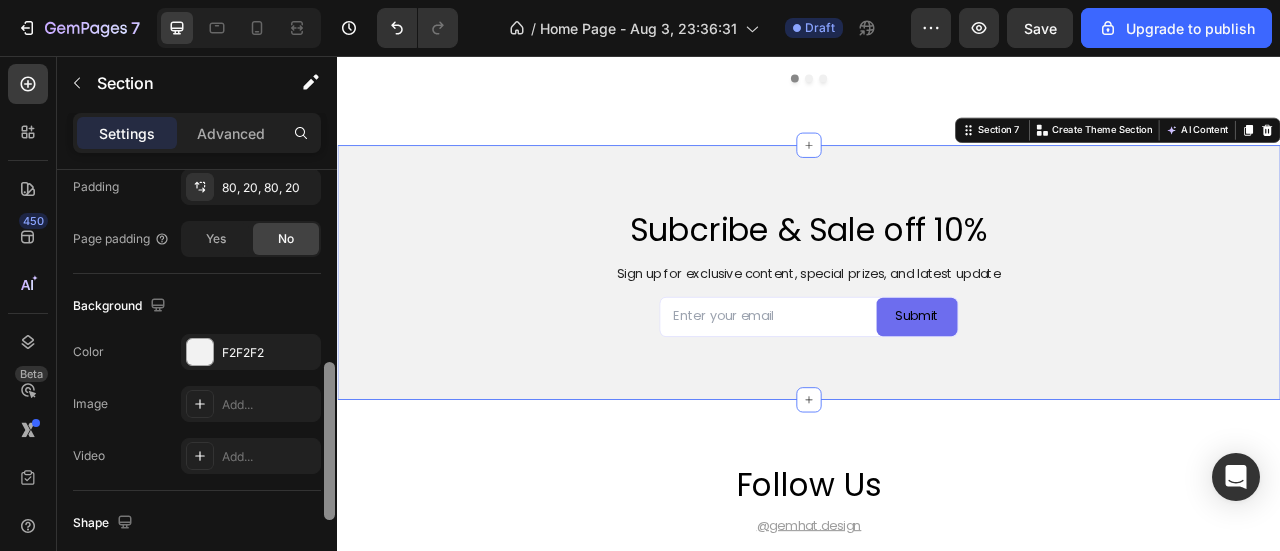 scroll, scrollTop: 552, scrollLeft: 0, axis: vertical 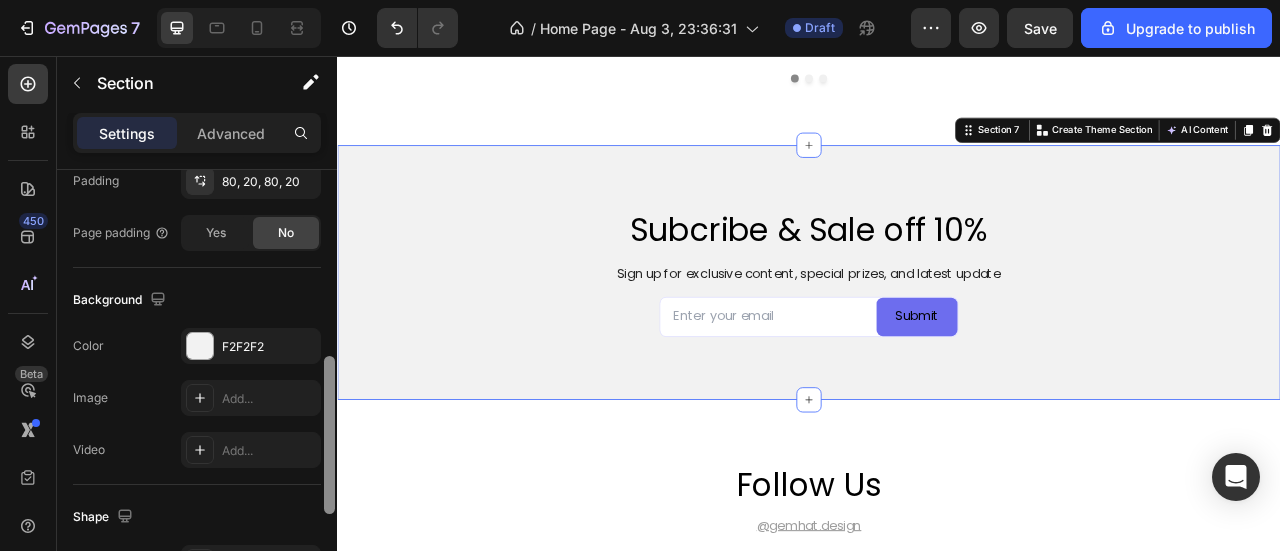 drag, startPoint x: 326, startPoint y: 327, endPoint x: 336, endPoint y: 419, distance: 92.541885 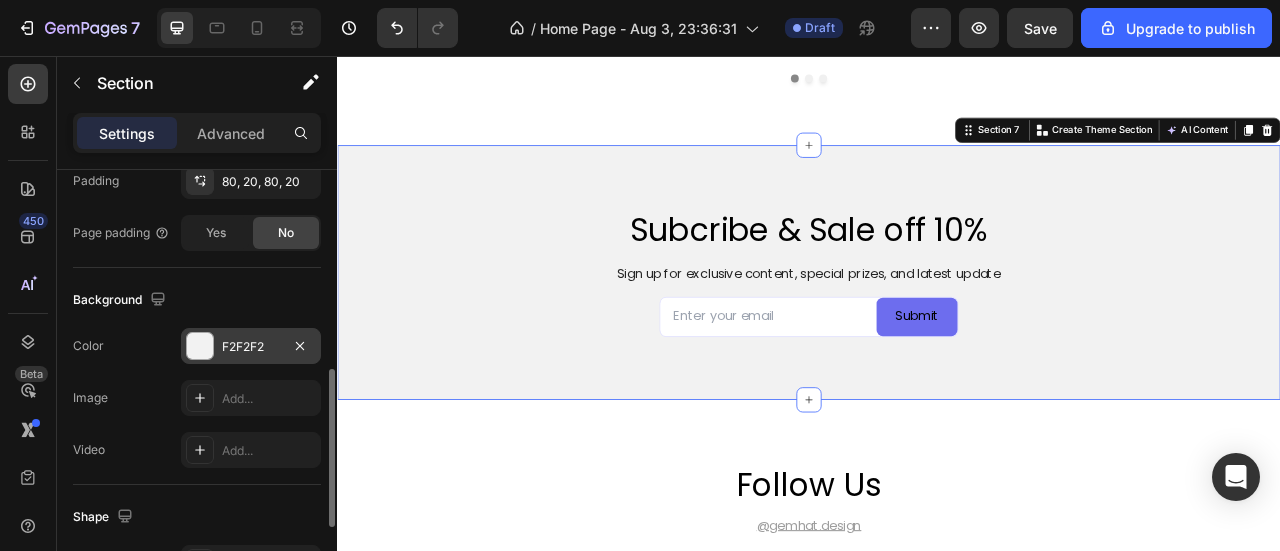 click on "F2F2F2" at bounding box center (251, 347) 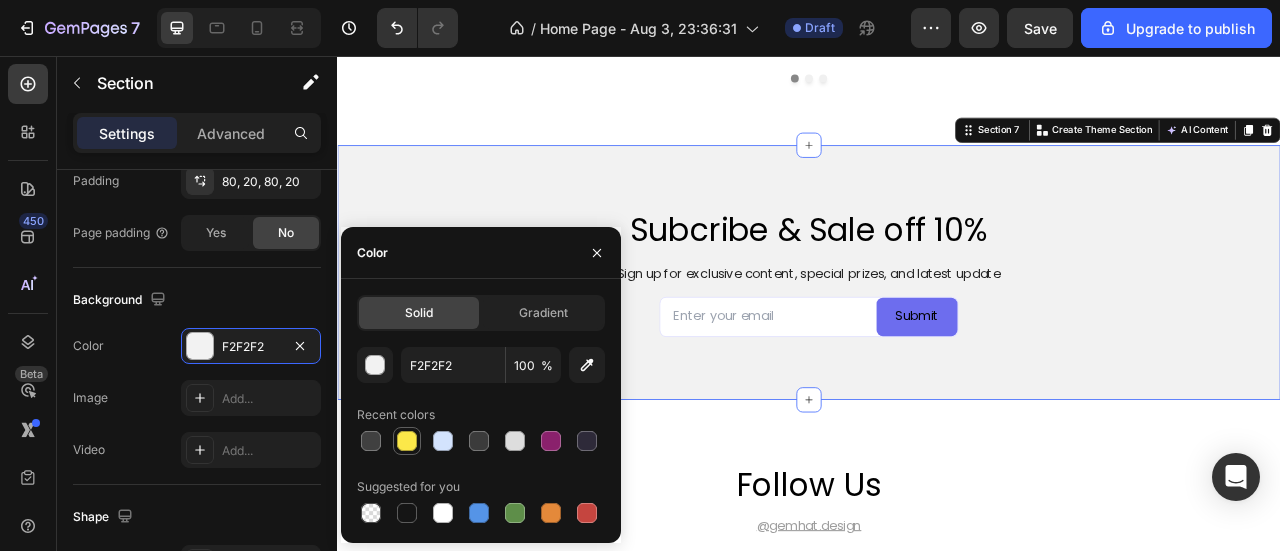 click at bounding box center (407, 441) 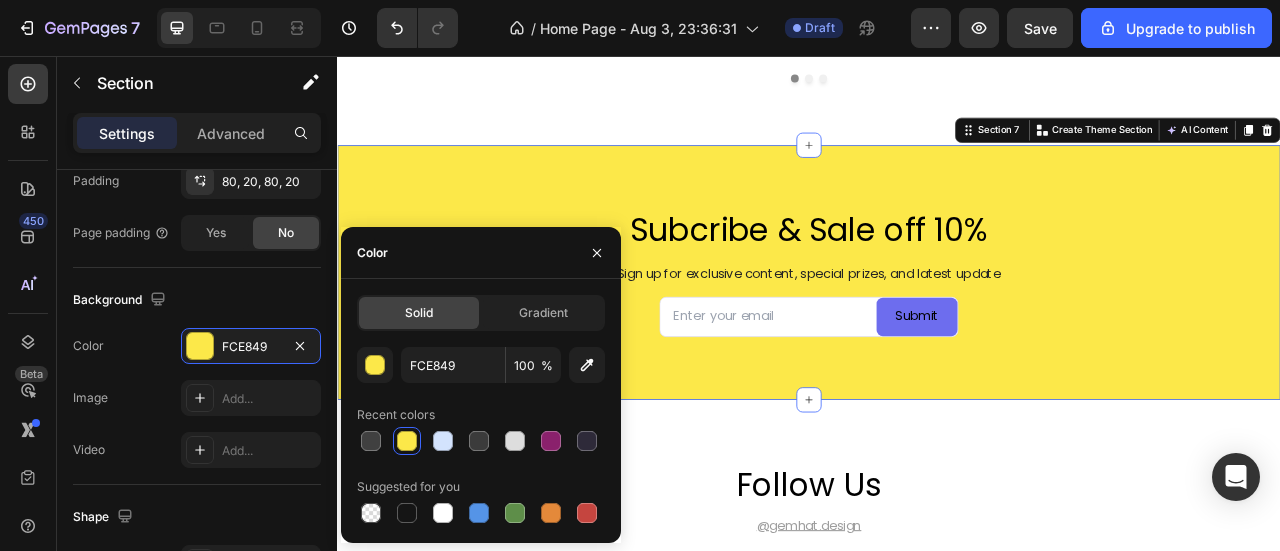 click on "Subcribe & Sale off 10% Heading Sign up for exclusive content, special prizes, and latest update Text Block Email Field Submit Submit Button Row Contact Form" at bounding box center [937, 331] 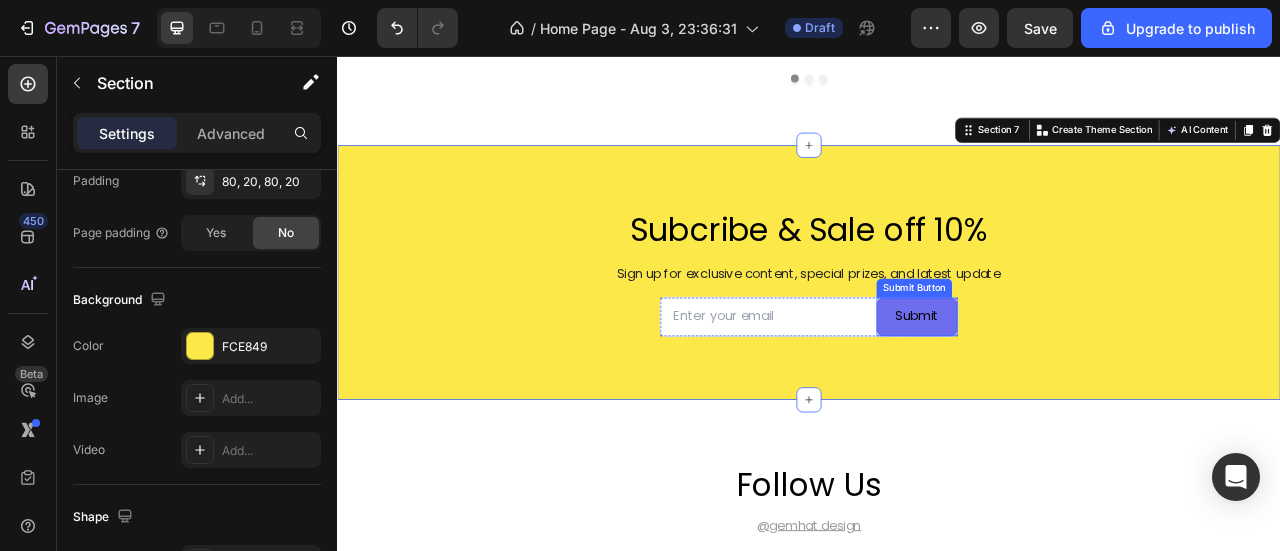 click on "Submit Button" at bounding box center [1071, 351] 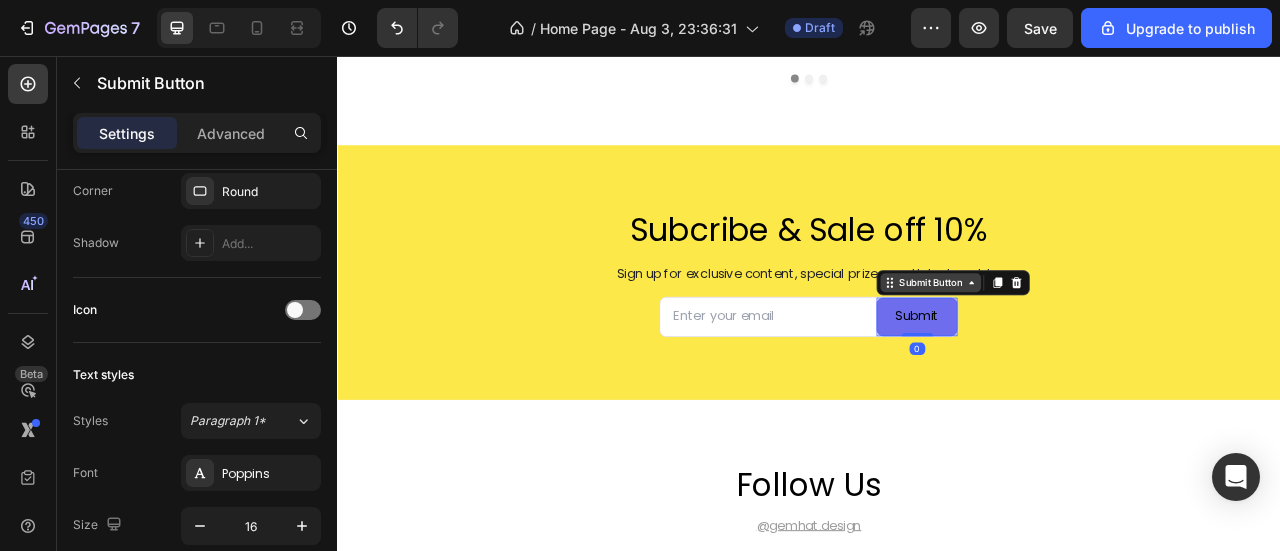 scroll, scrollTop: 0, scrollLeft: 0, axis: both 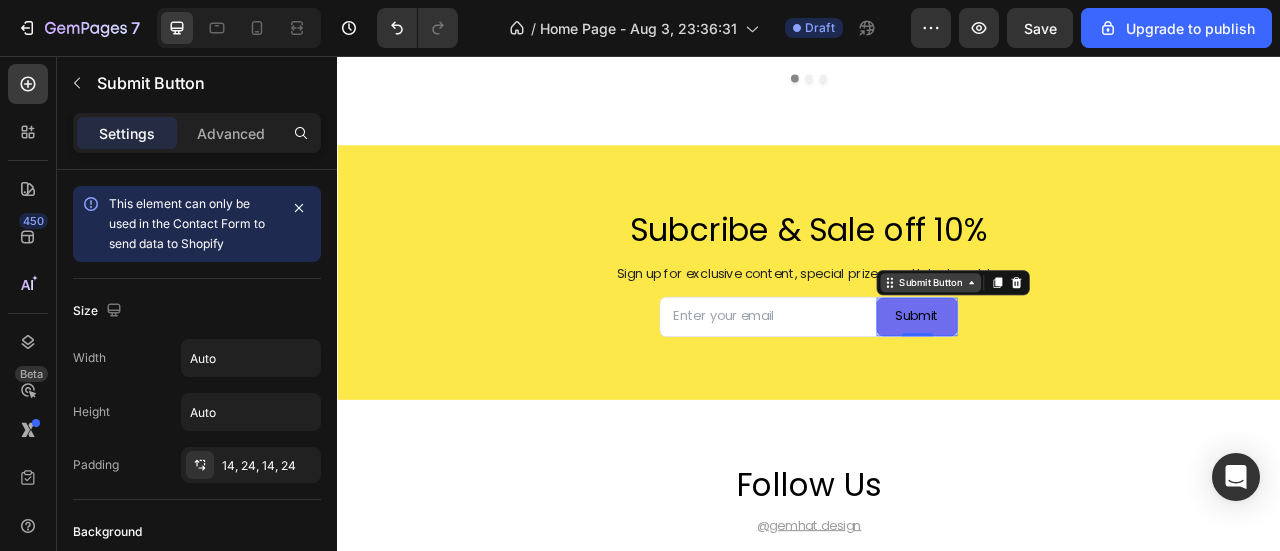 click on "Submit Button" at bounding box center (1092, 344) 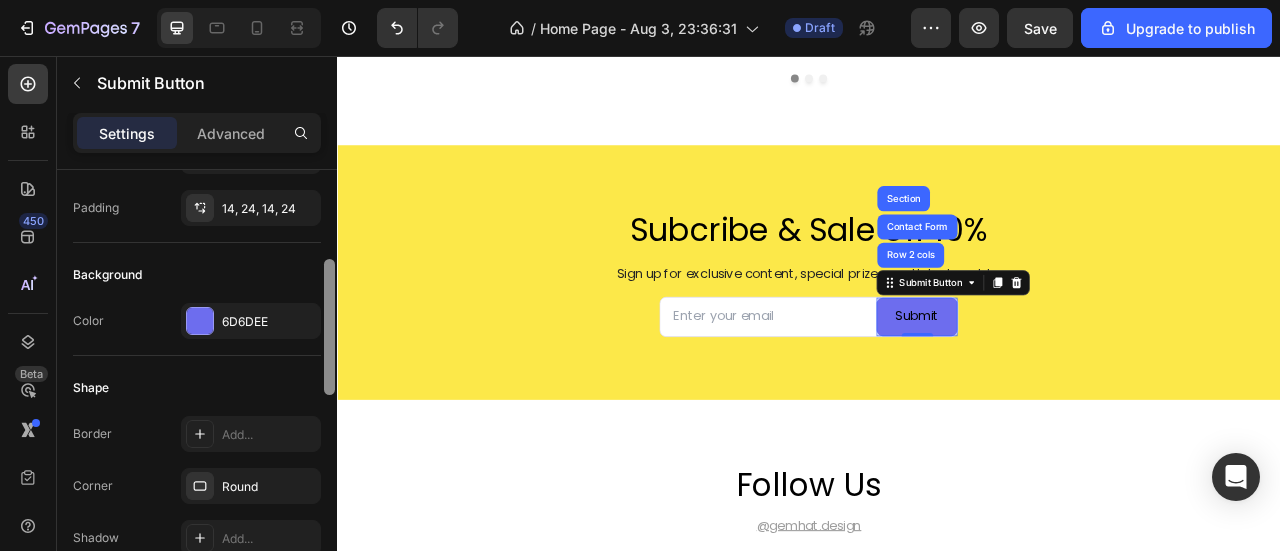 scroll, scrollTop: 267, scrollLeft: 0, axis: vertical 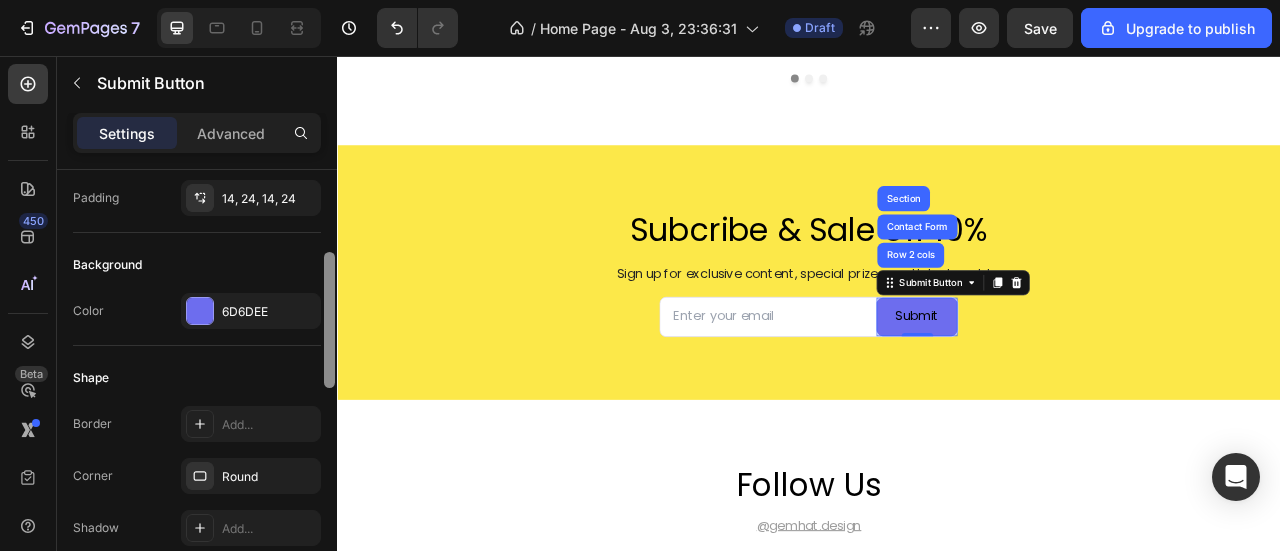 drag, startPoint x: 326, startPoint y: 237, endPoint x: 332, endPoint y: 320, distance: 83.21658 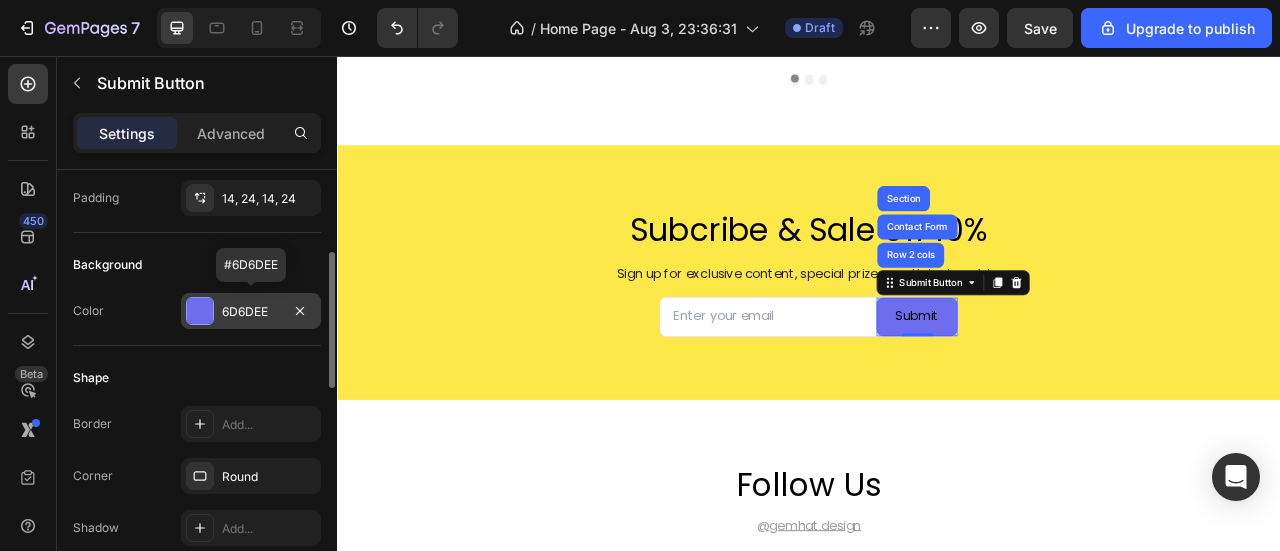 click at bounding box center (200, 311) 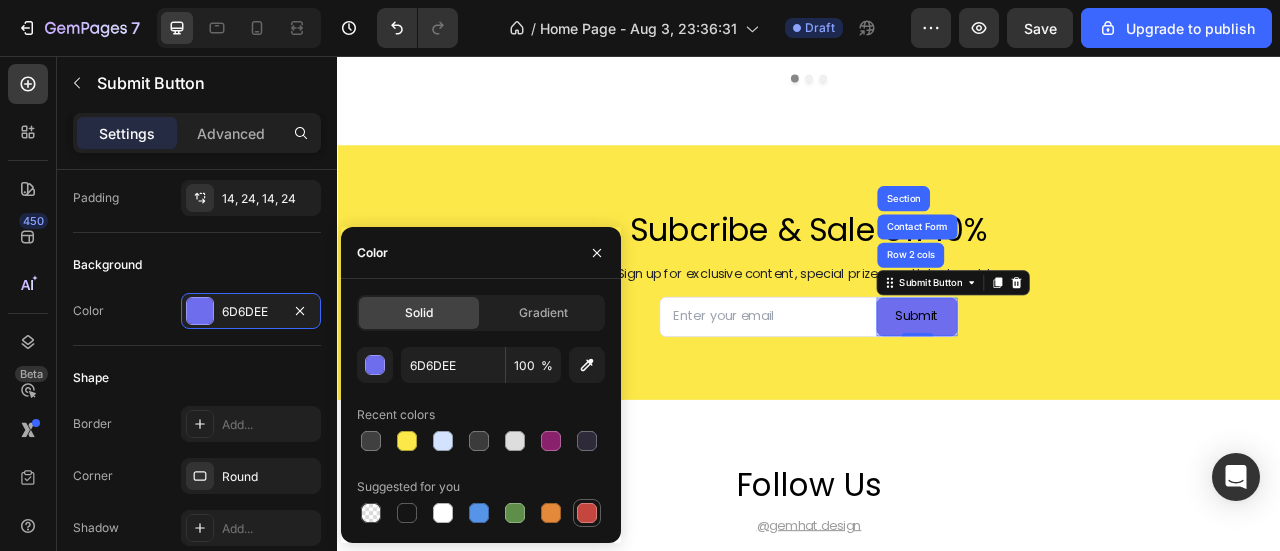 click at bounding box center (587, 513) 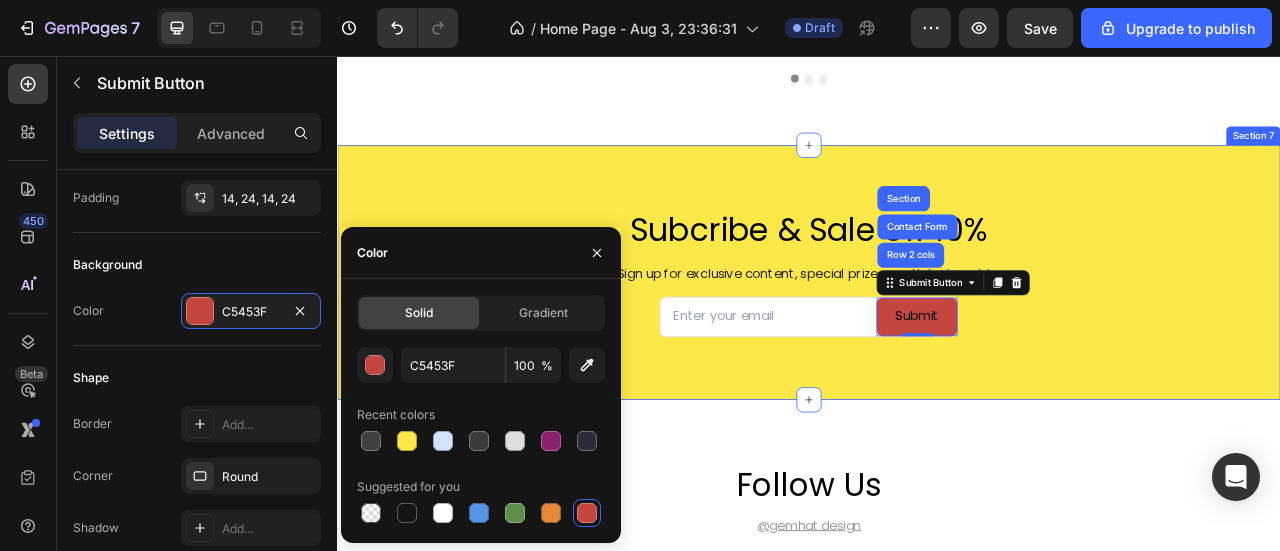 click on "Subcribe & Sale off 10% Heading Sign up for exclusive content, special prizes, and latest update Text Block Email Field Submit Submit Button Row 2 cols Contact Form Section   0 Row Contact Form Section 7" at bounding box center [937, 331] 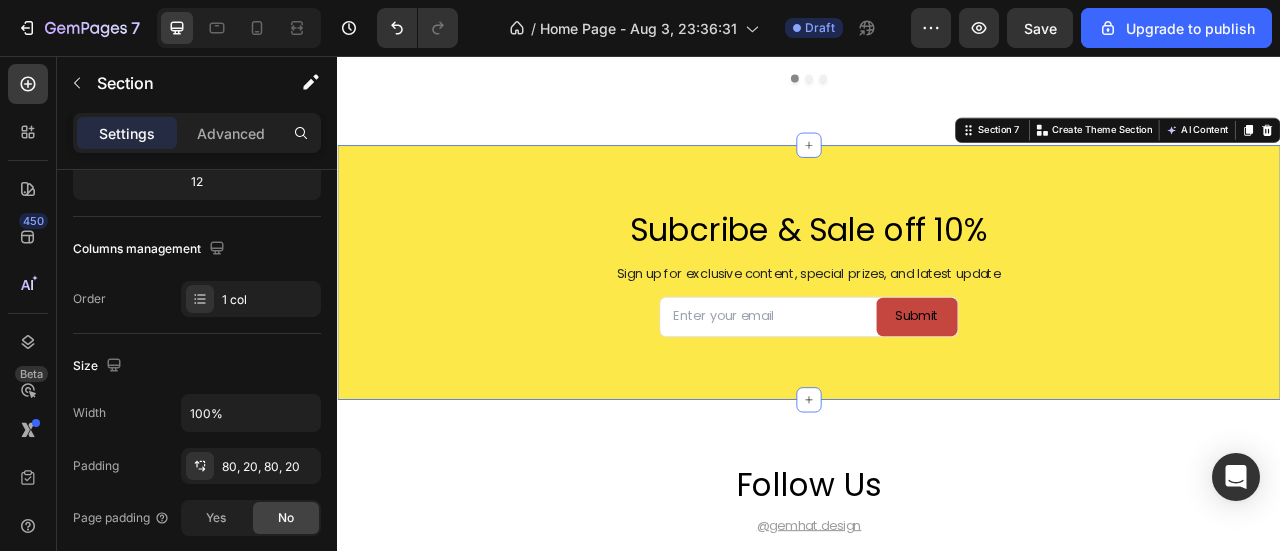 scroll, scrollTop: 0, scrollLeft: 0, axis: both 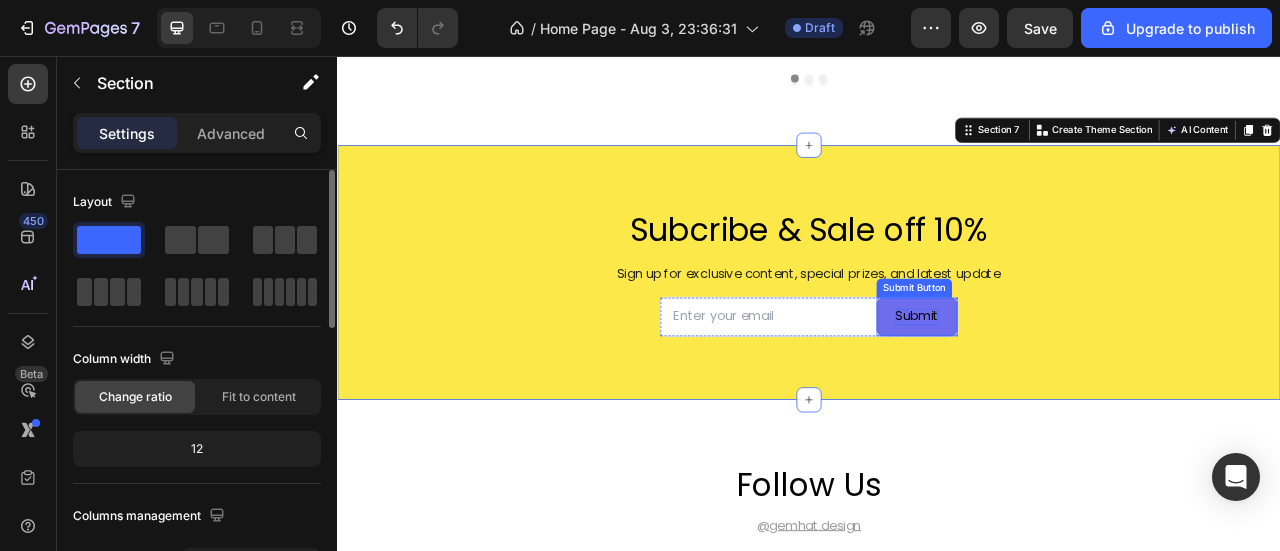 click on "Submit" at bounding box center [1074, 387] 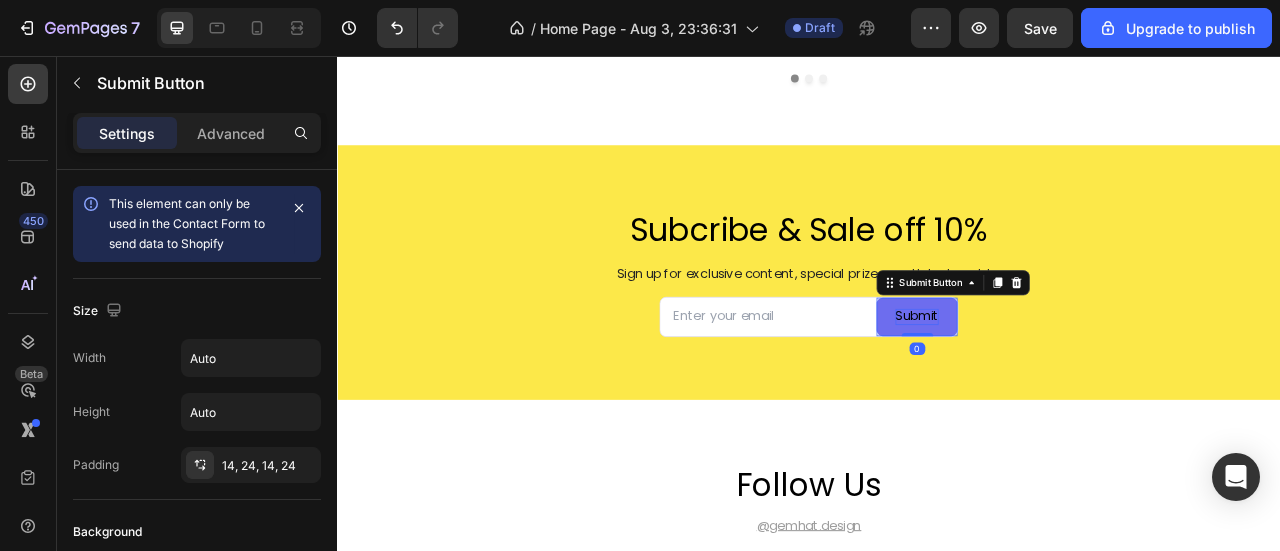 type 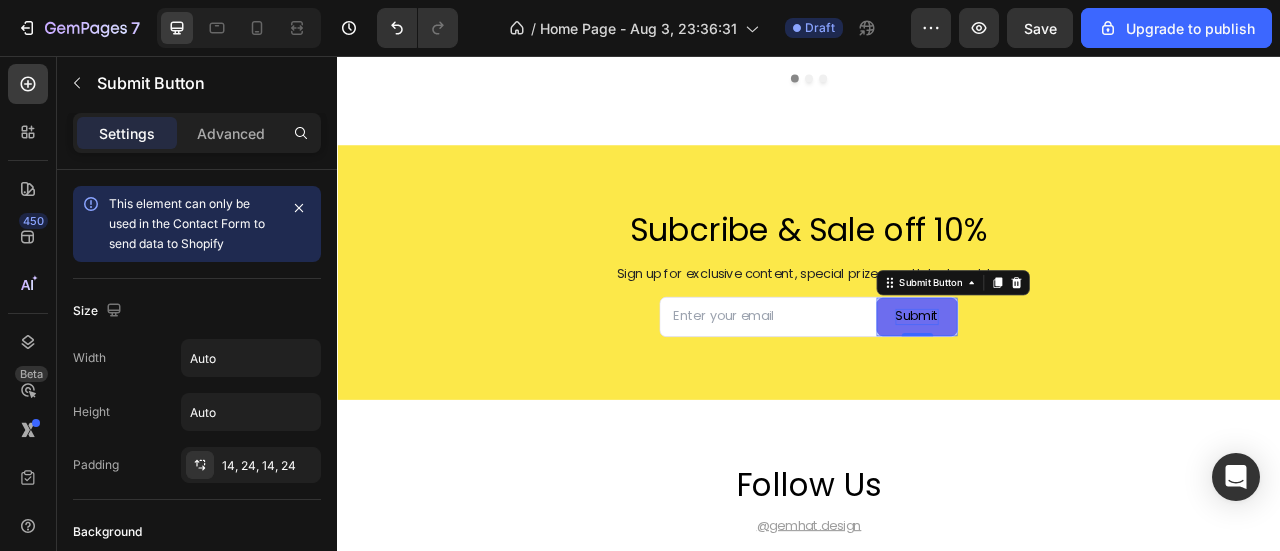 click on "Submit" at bounding box center [1074, 387] 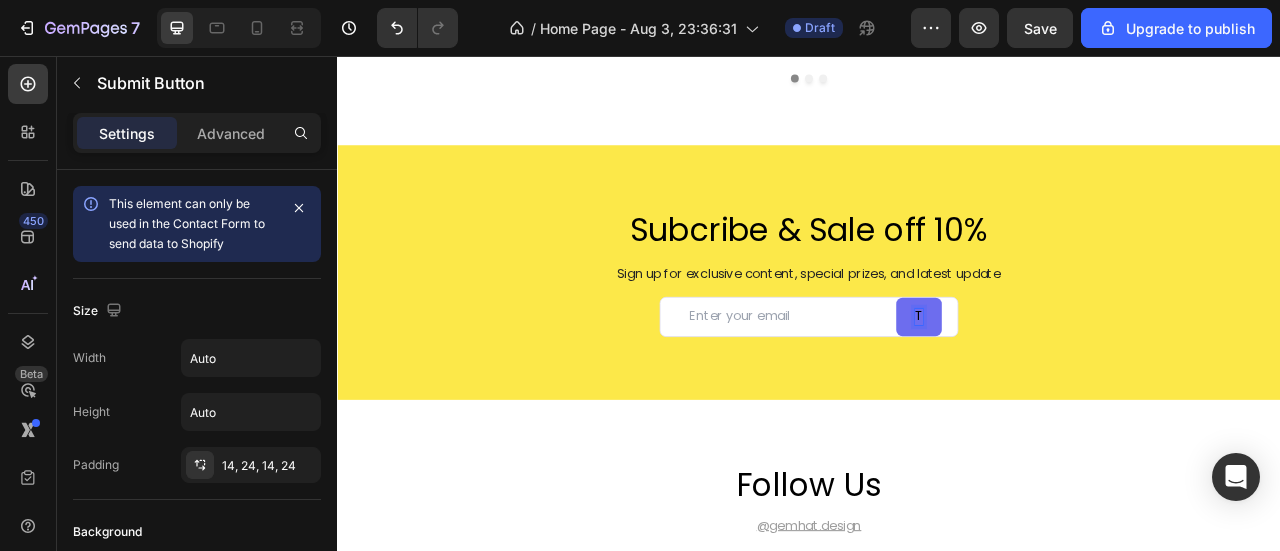 click on "t" at bounding box center (1077, 387) 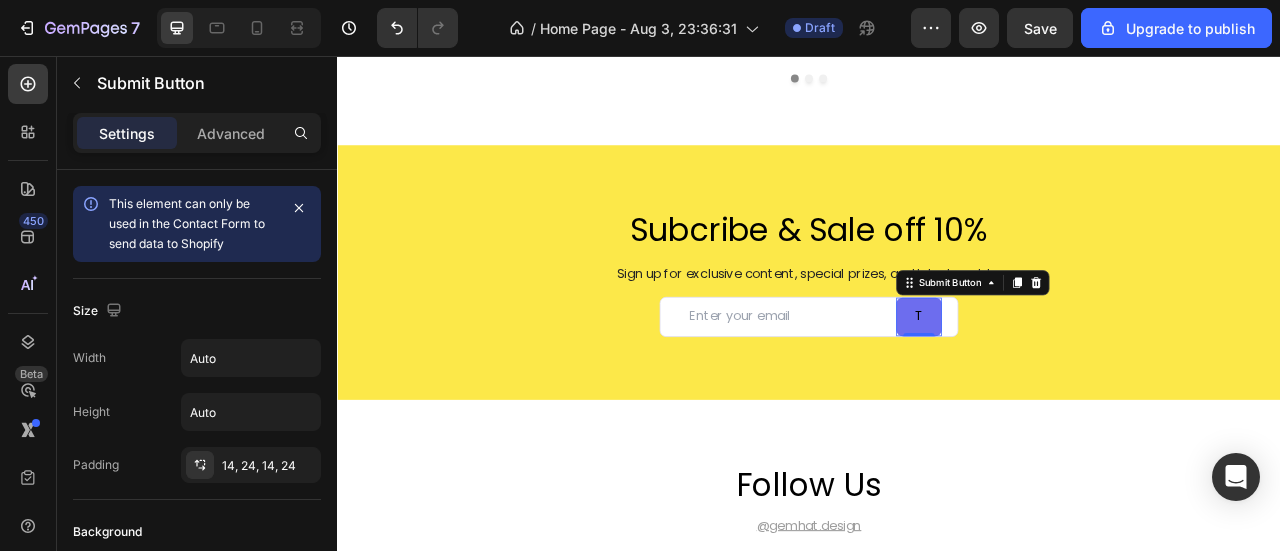 click on "t" at bounding box center [1077, 387] 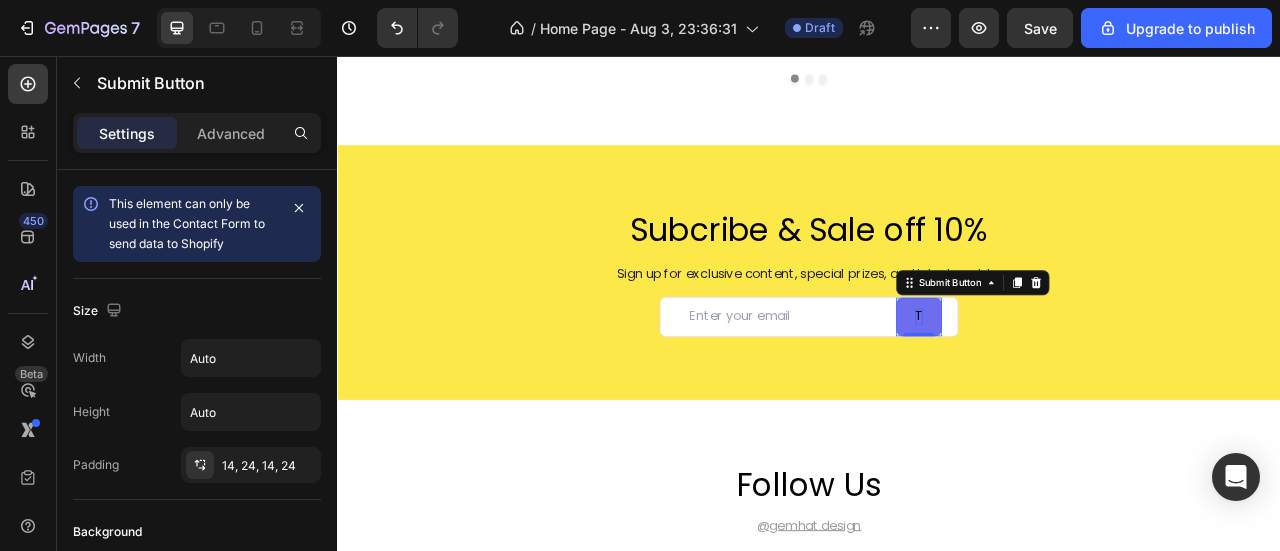 click on "t" at bounding box center (1077, 387) 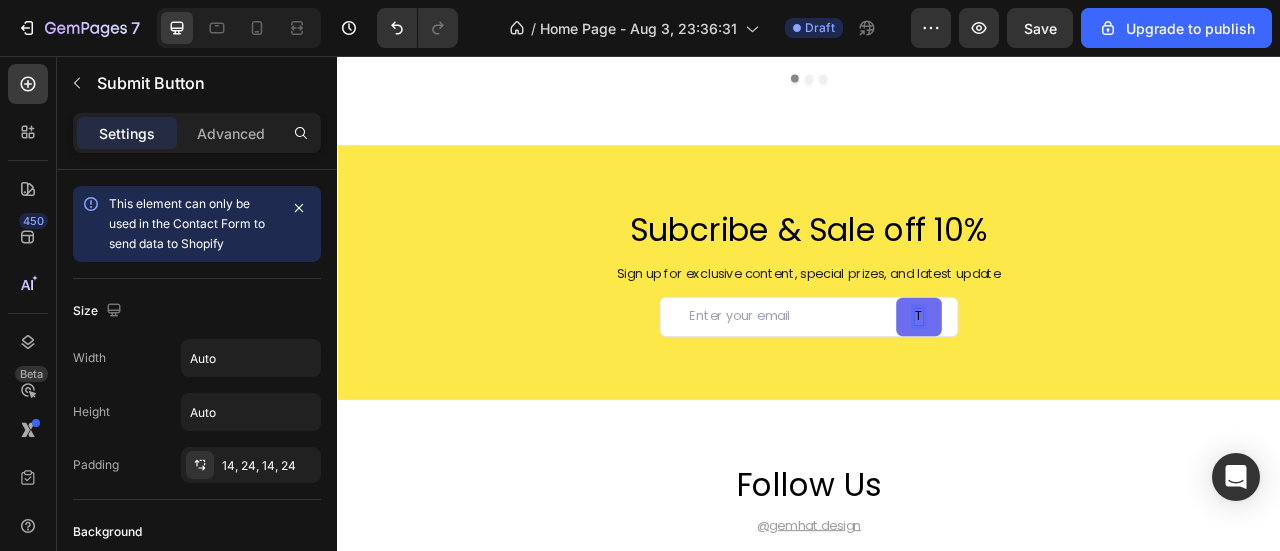 click on "t" at bounding box center [1077, 387] 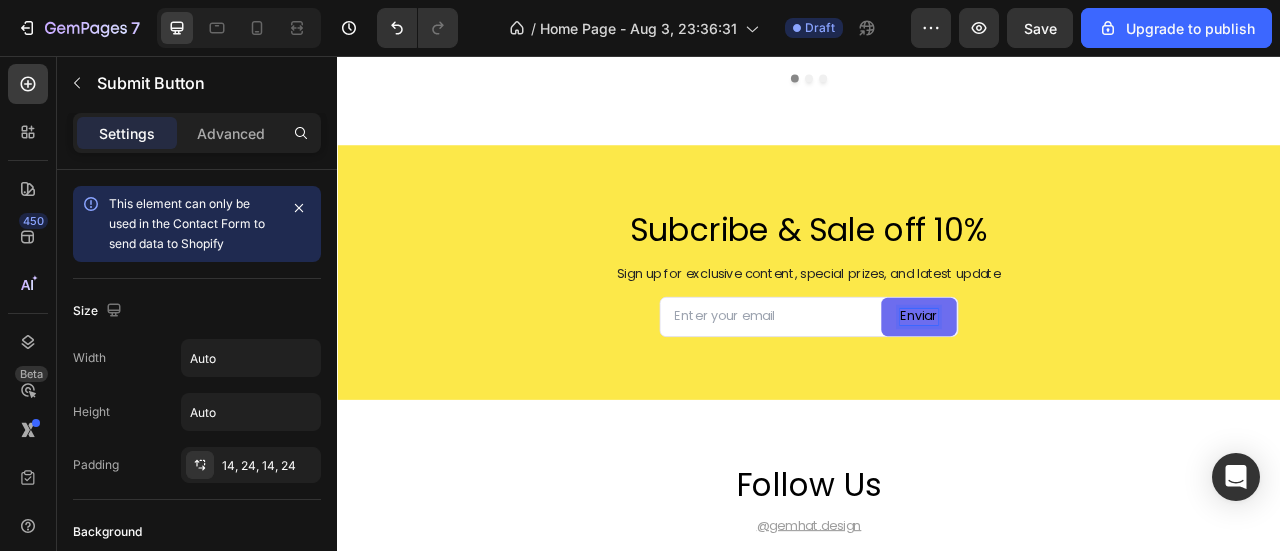 click on "enviar" at bounding box center (1077, 387) 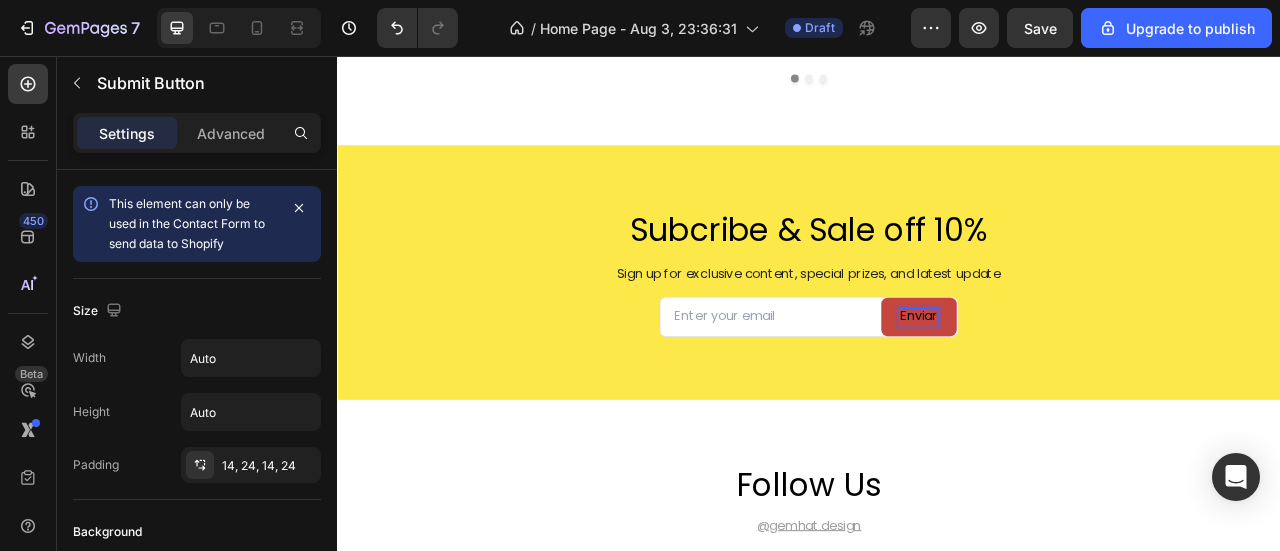 click on "enviar" at bounding box center (1077, 387) 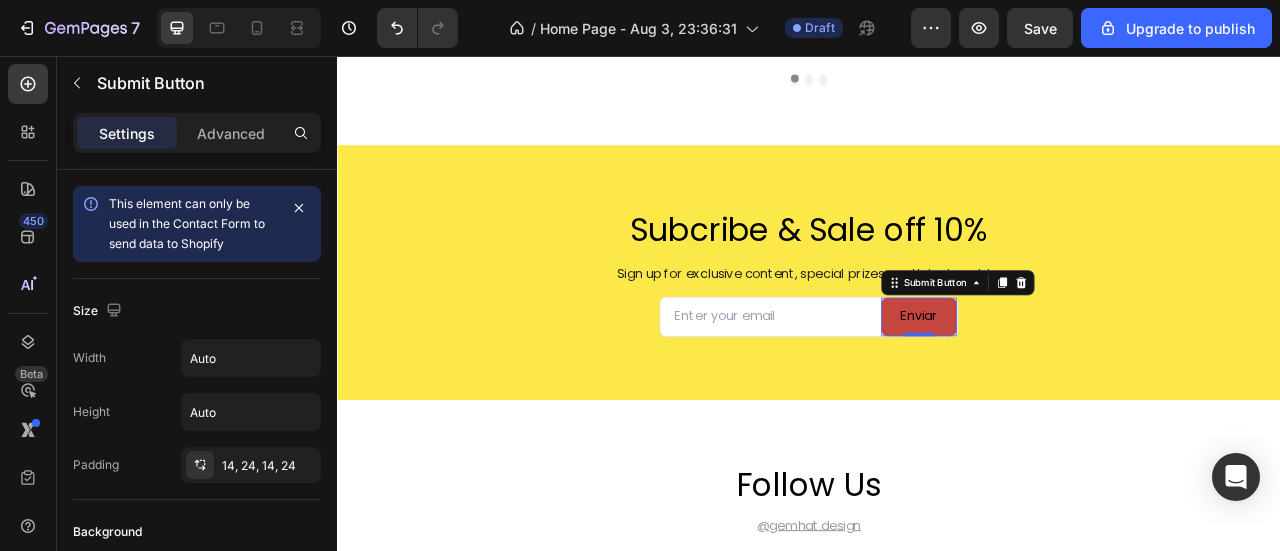 click on "enviar" at bounding box center (1077, 387) 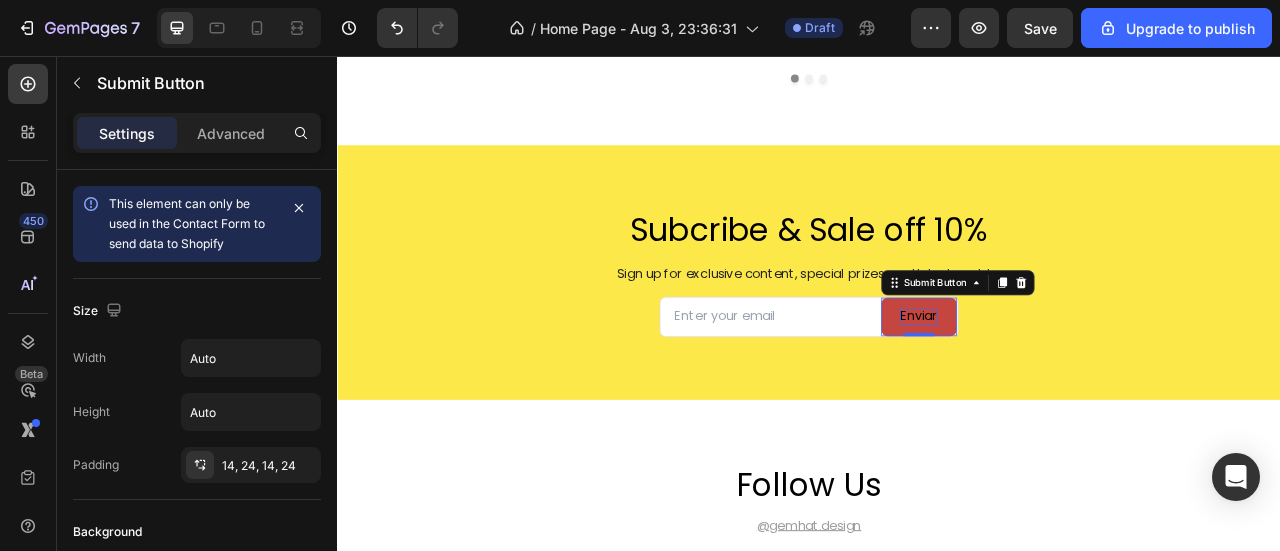 click on "enviar" at bounding box center [1077, 387] 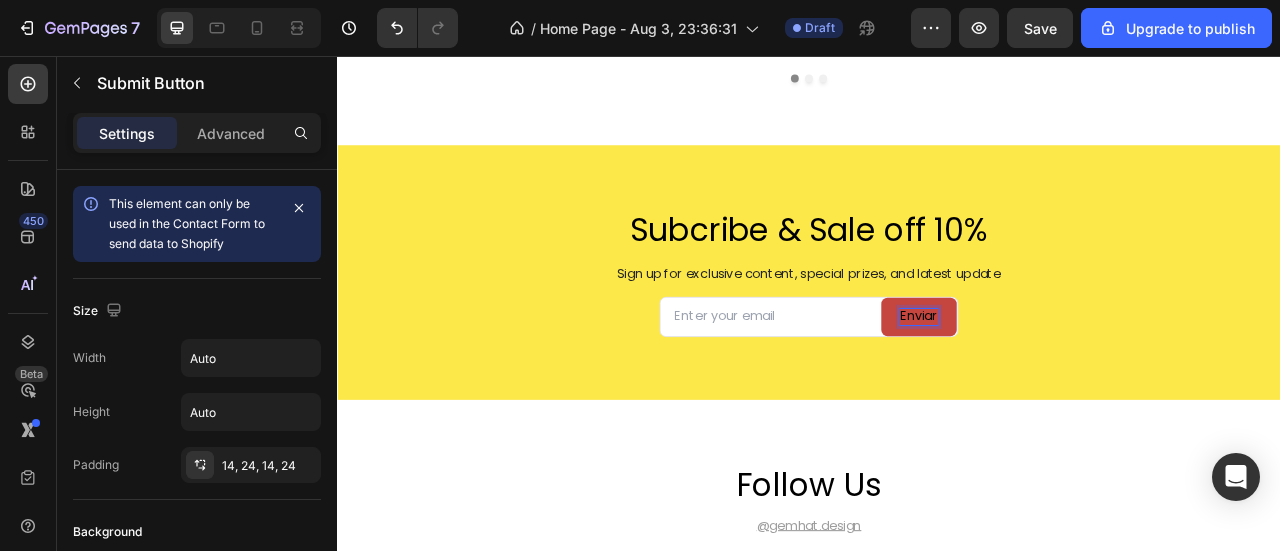 click on "Corregir" at bounding box center (337, 56) 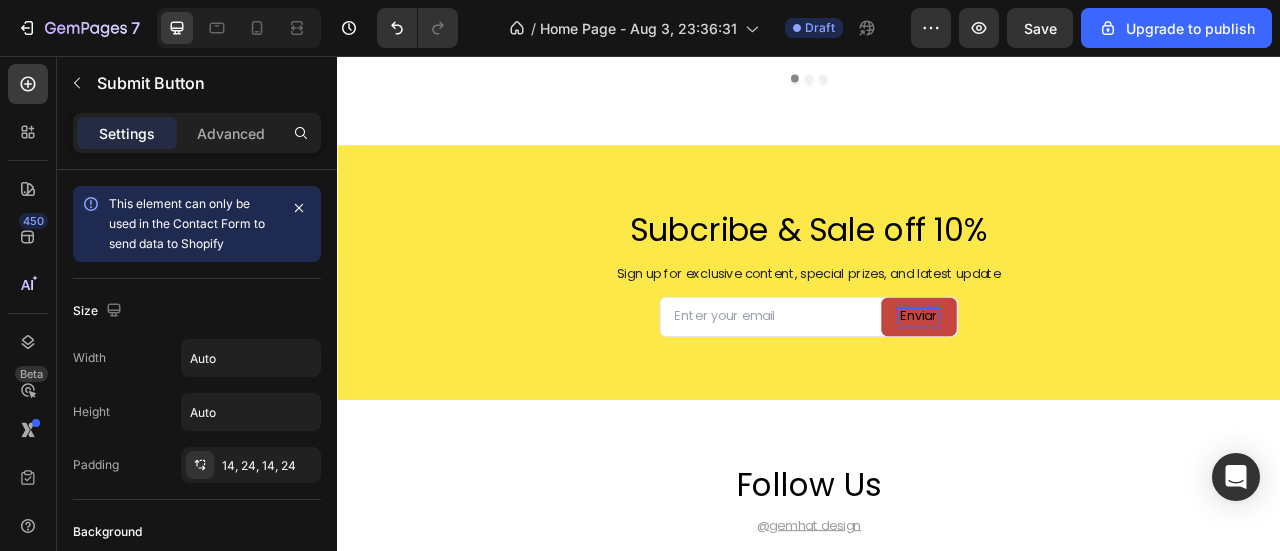 click on "Subcribe & Sale off 10% Heading Sign up for exclusive content, special prizes, and latest update Text Block Email Field enviar  Submit Button   0 Row Contact Form" at bounding box center [937, 331] 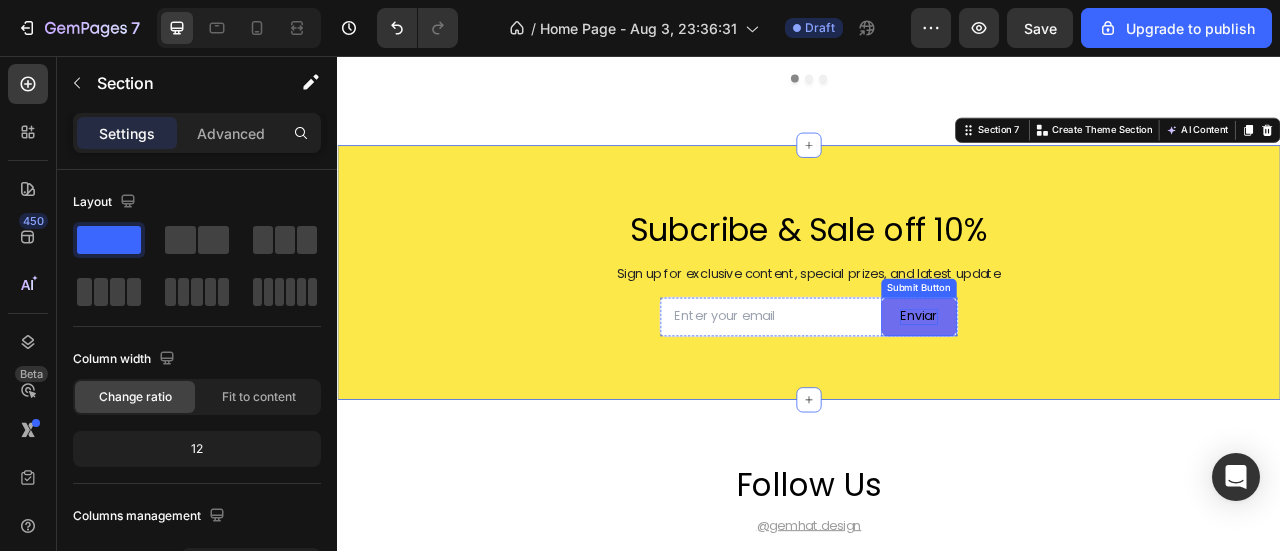 click on "enviar" at bounding box center [1077, 387] 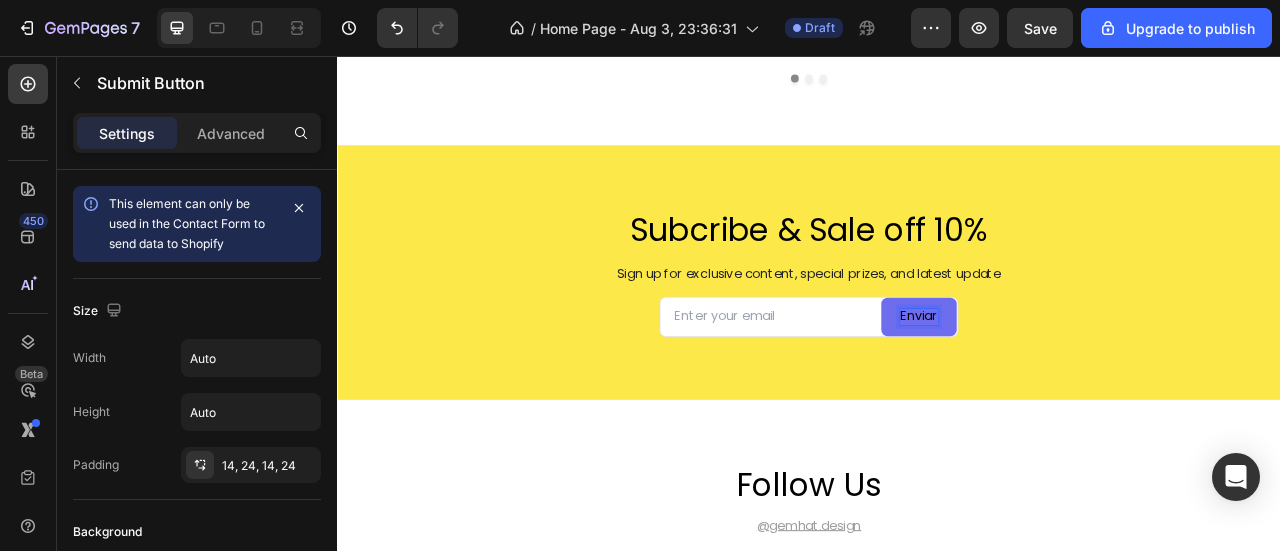 click on "enviar" at bounding box center (1077, 387) 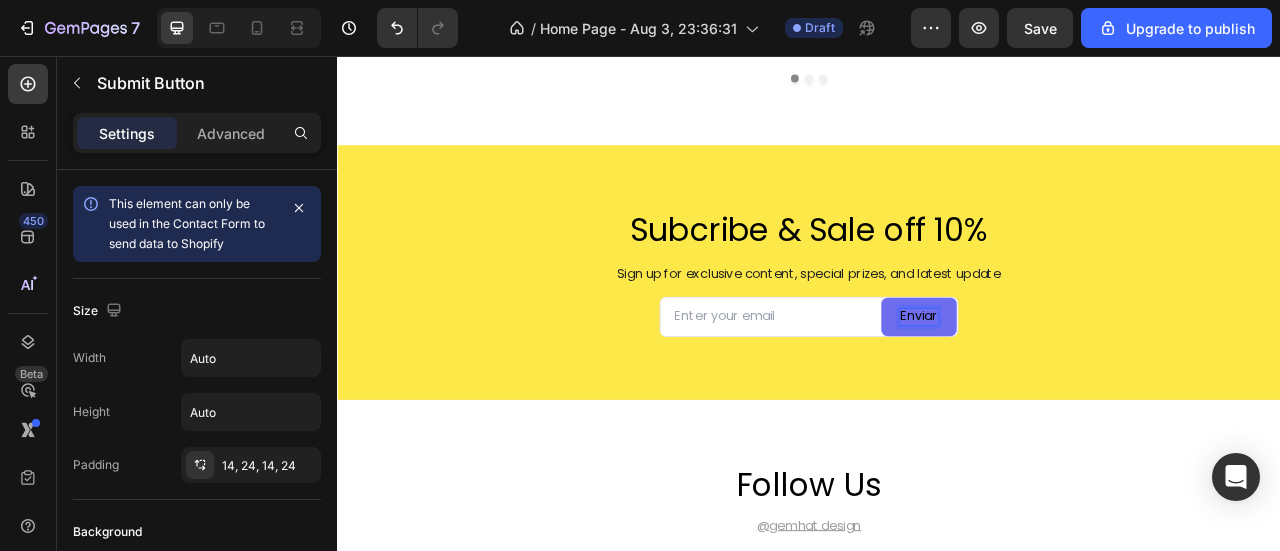 click on "enviar" at bounding box center (1077, 387) 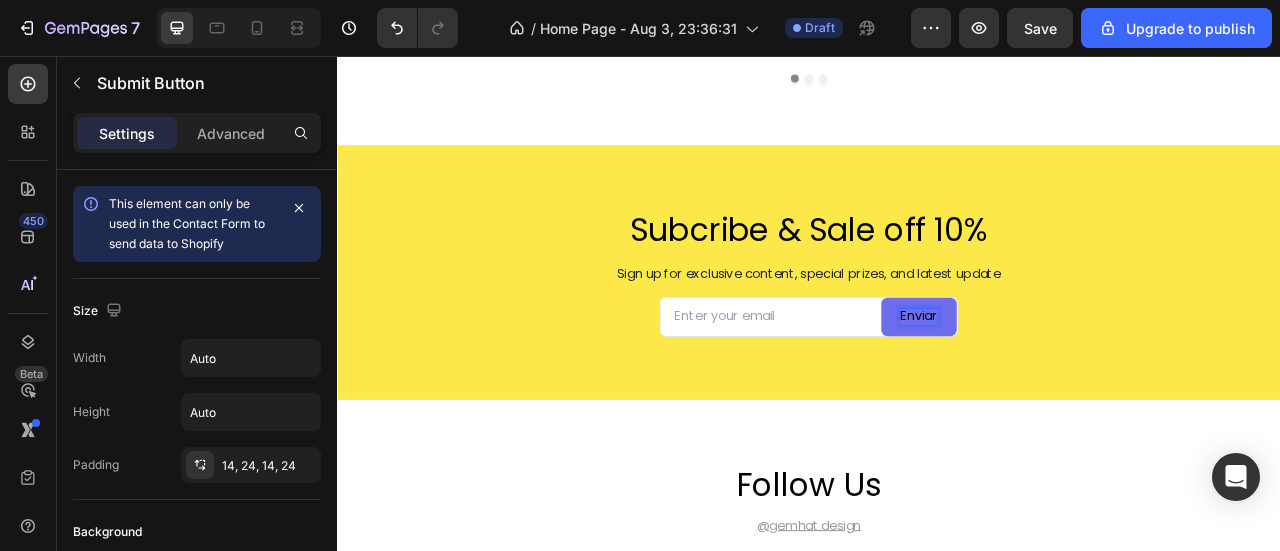 click on "enviar" at bounding box center [1077, 387] 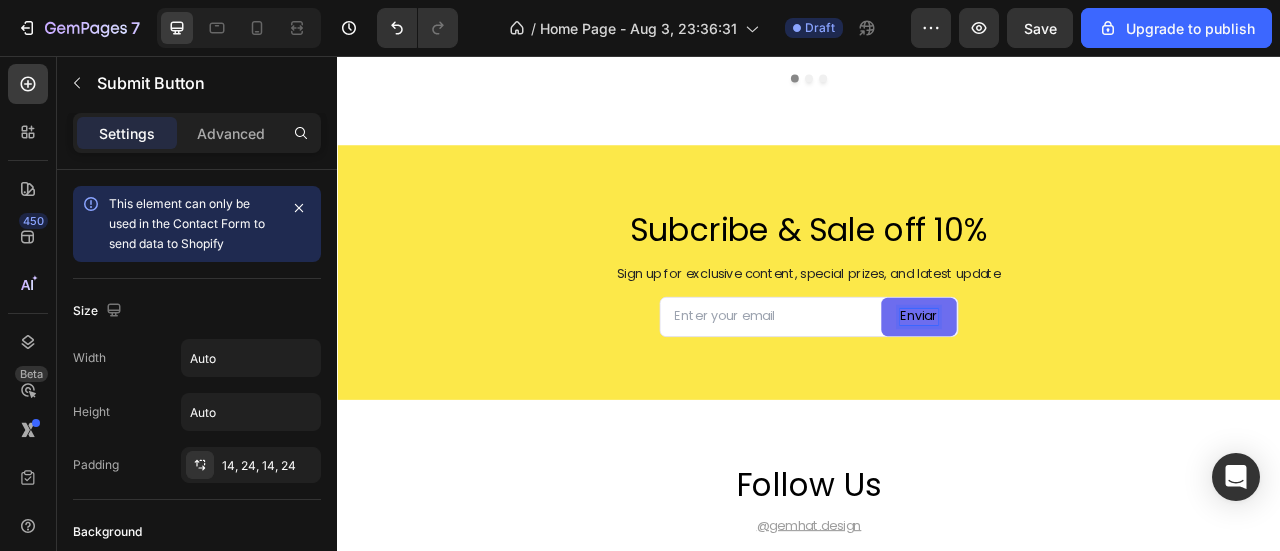 click on "enviar" at bounding box center (1077, 387) 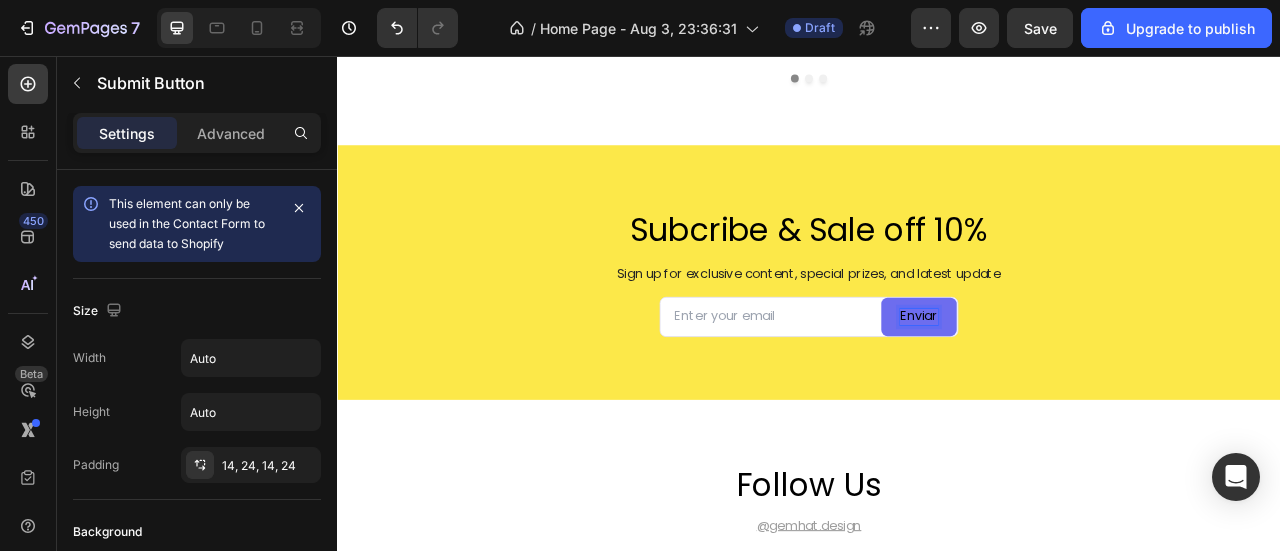 click on "enviar" at bounding box center (1077, 387) 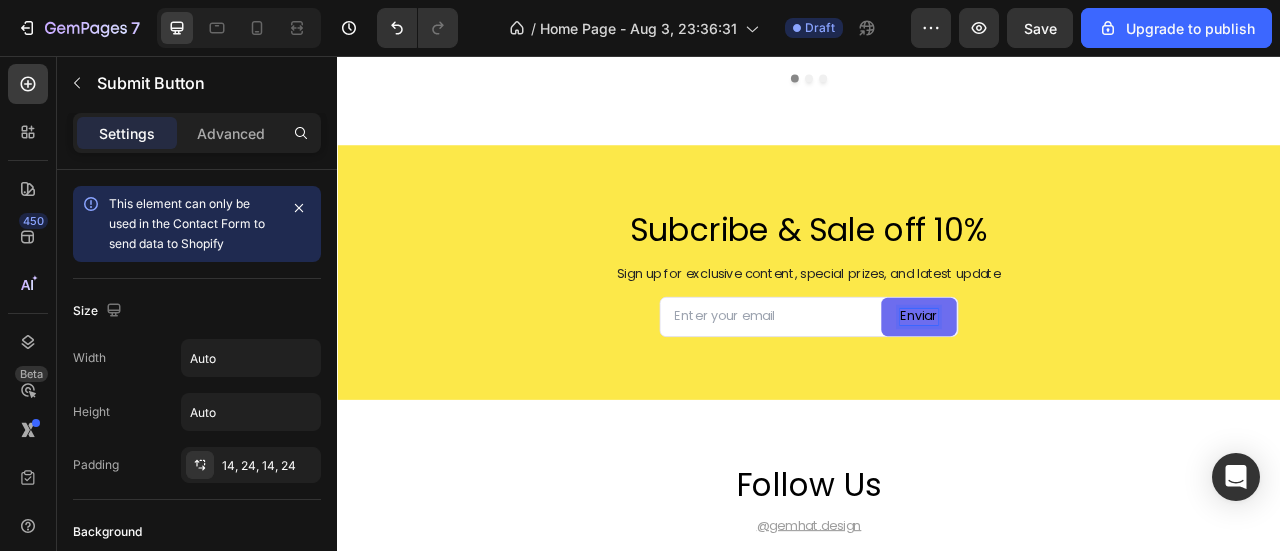 click on "enviar" at bounding box center (1077, 387) 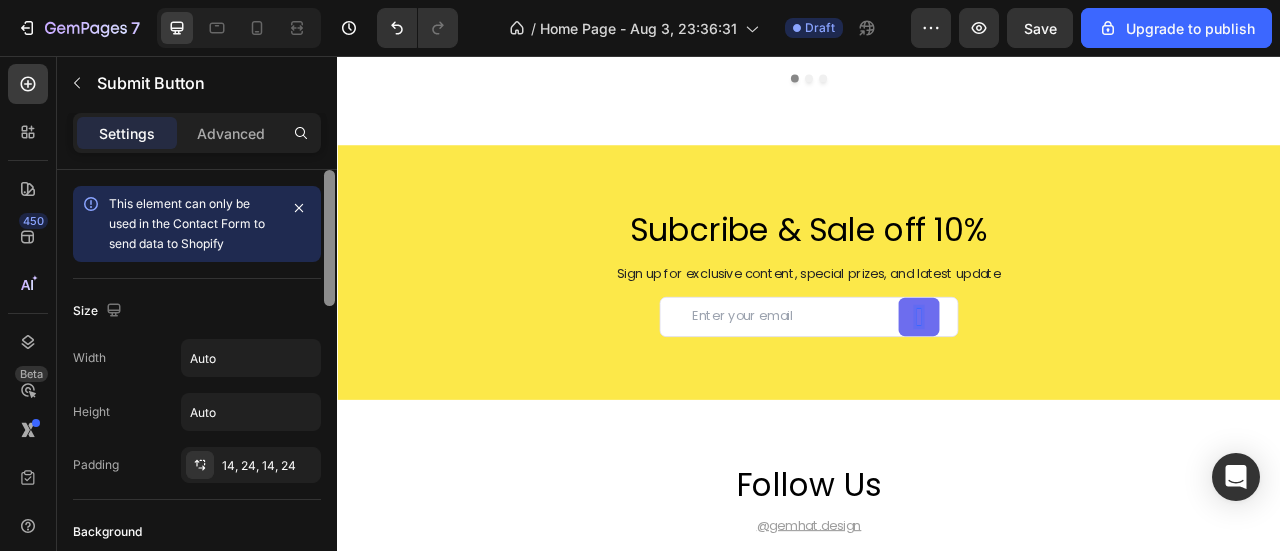 click at bounding box center [329, 238] 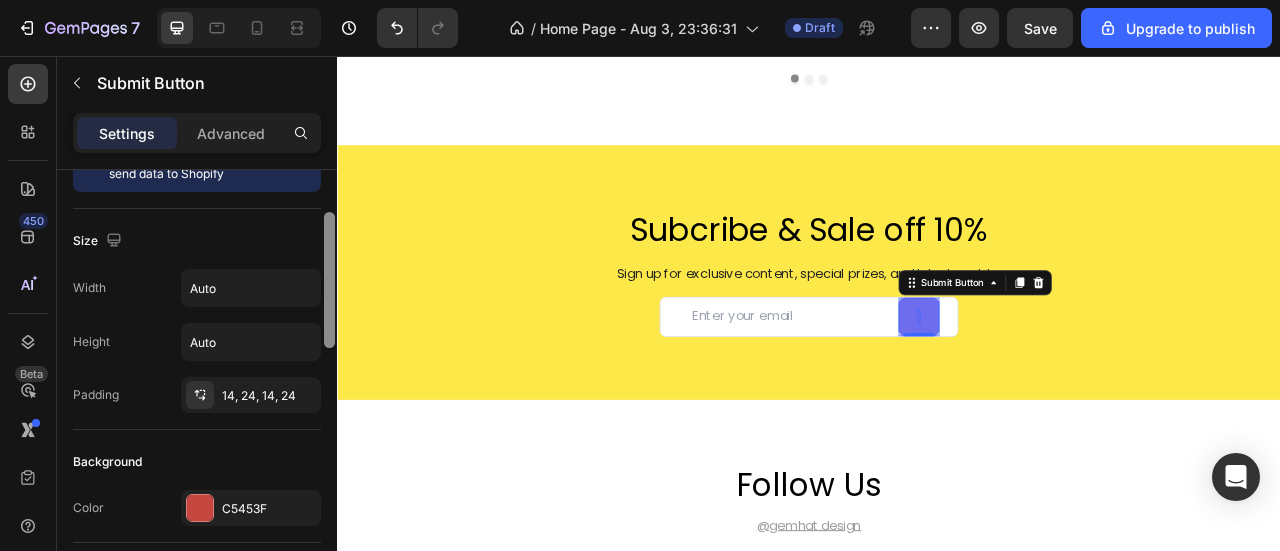 scroll, scrollTop: 86, scrollLeft: 0, axis: vertical 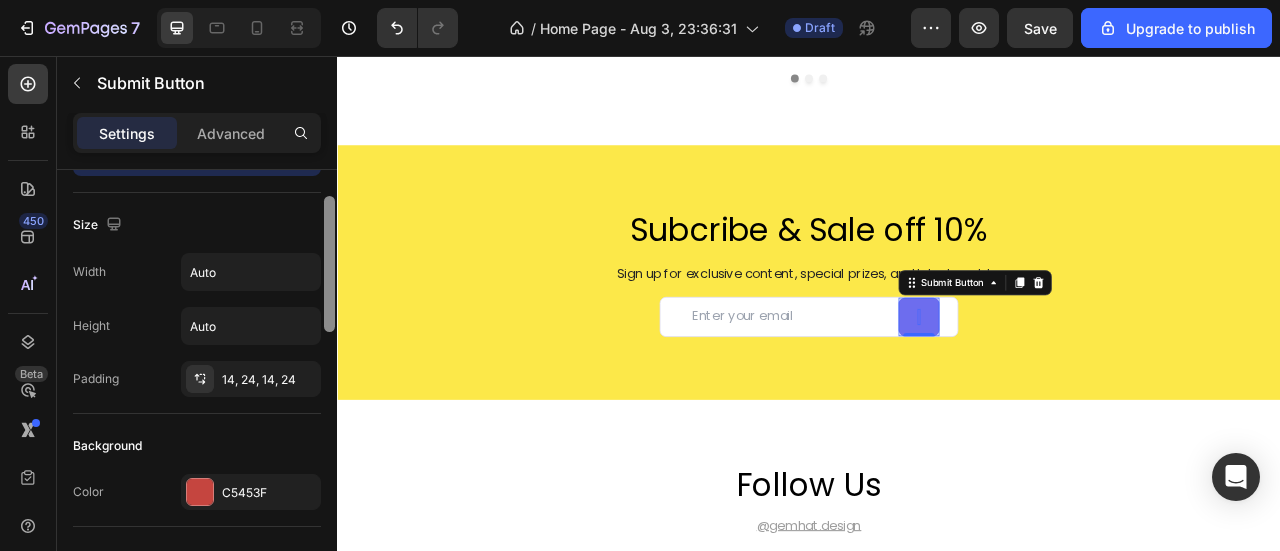 drag, startPoint x: 324, startPoint y: 225, endPoint x: 332, endPoint y: 252, distance: 28.160255 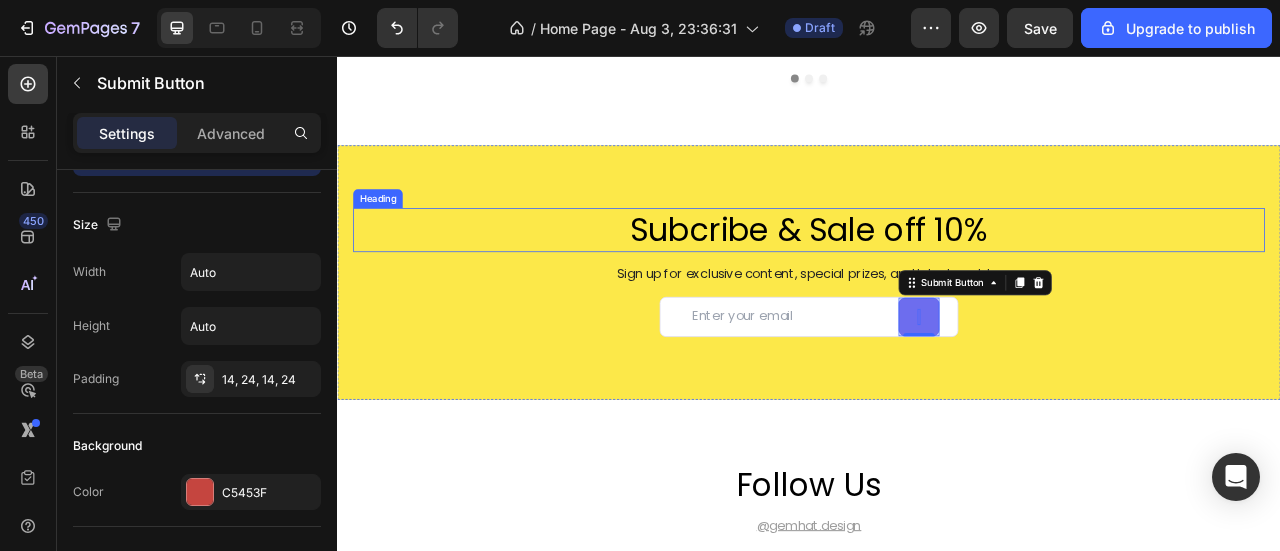click on "Subcribe & Sale off 10%" at bounding box center (937, 277) 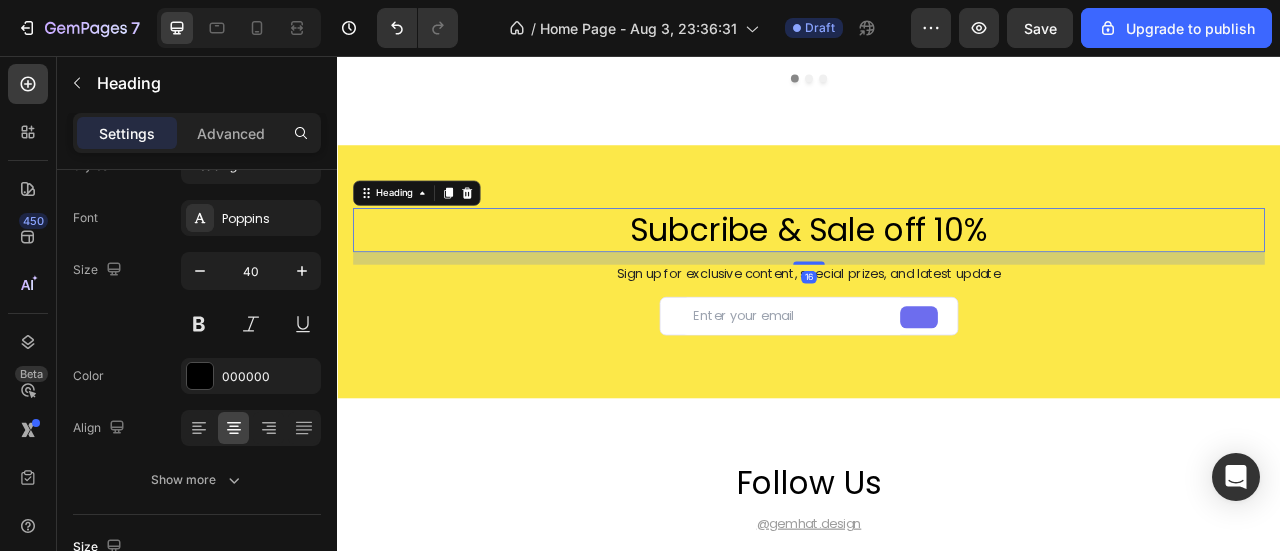 scroll, scrollTop: 0, scrollLeft: 0, axis: both 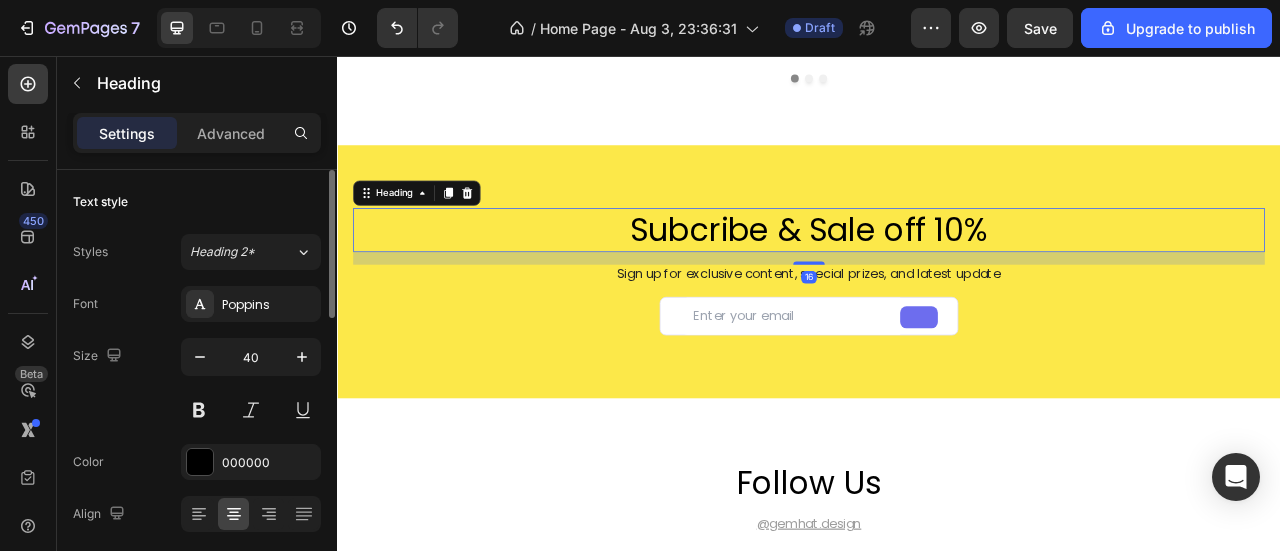 click on "Subcribe & Sale off 10%" at bounding box center [937, 277] 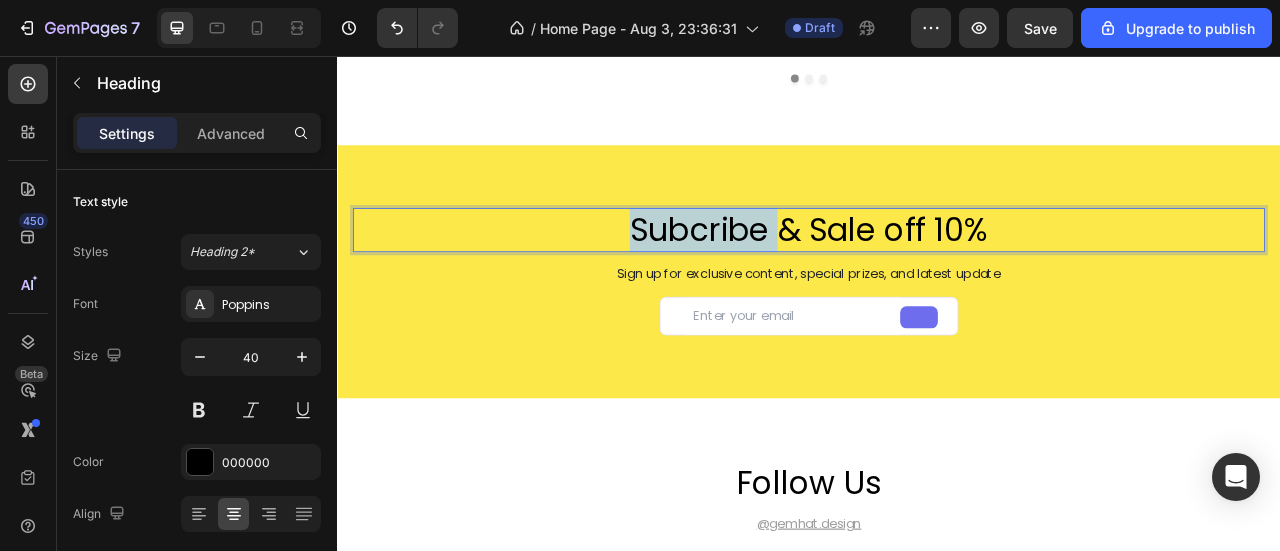 click on "Subcribe & Sale off 10%" at bounding box center [937, 277] 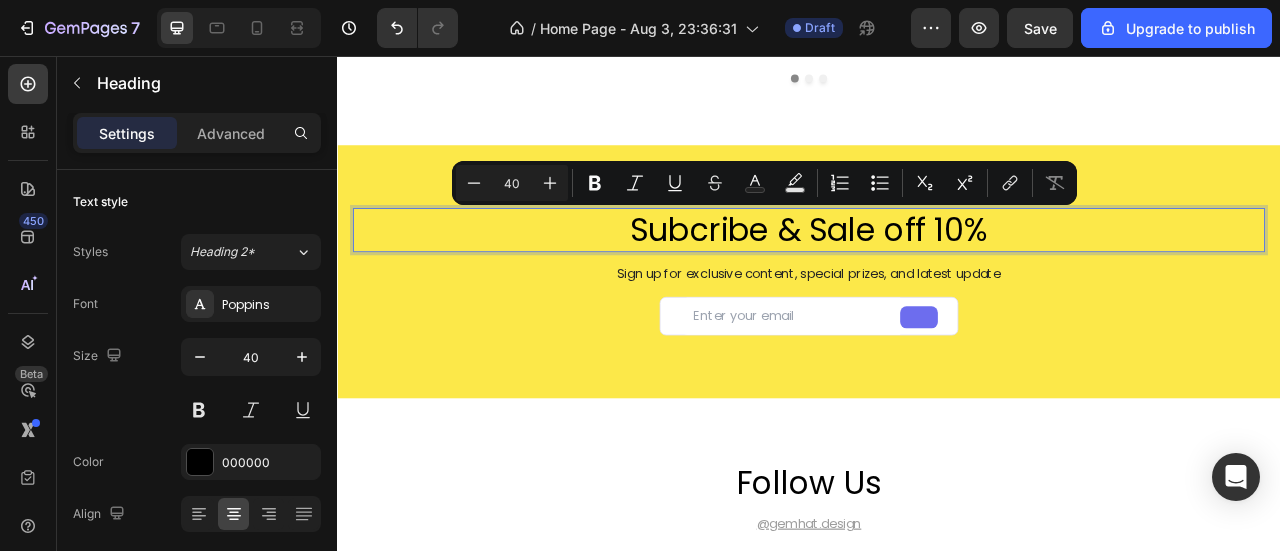click on "Subcribe & Sale off 10%" at bounding box center (937, 277) 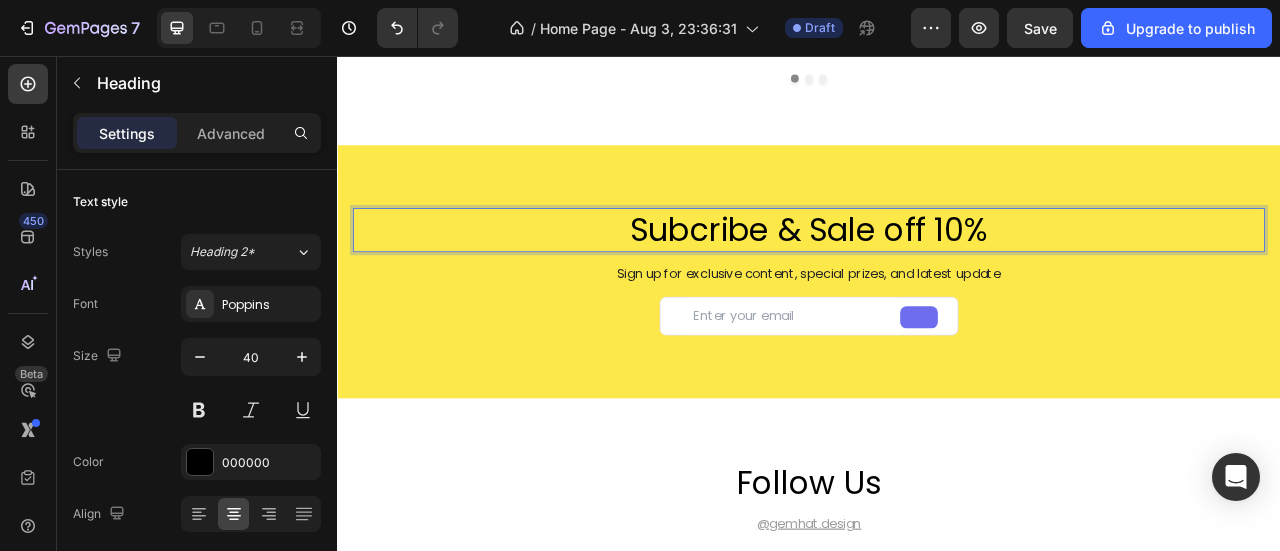 click on "Subcribe & Sale off 10%" at bounding box center (937, 277) 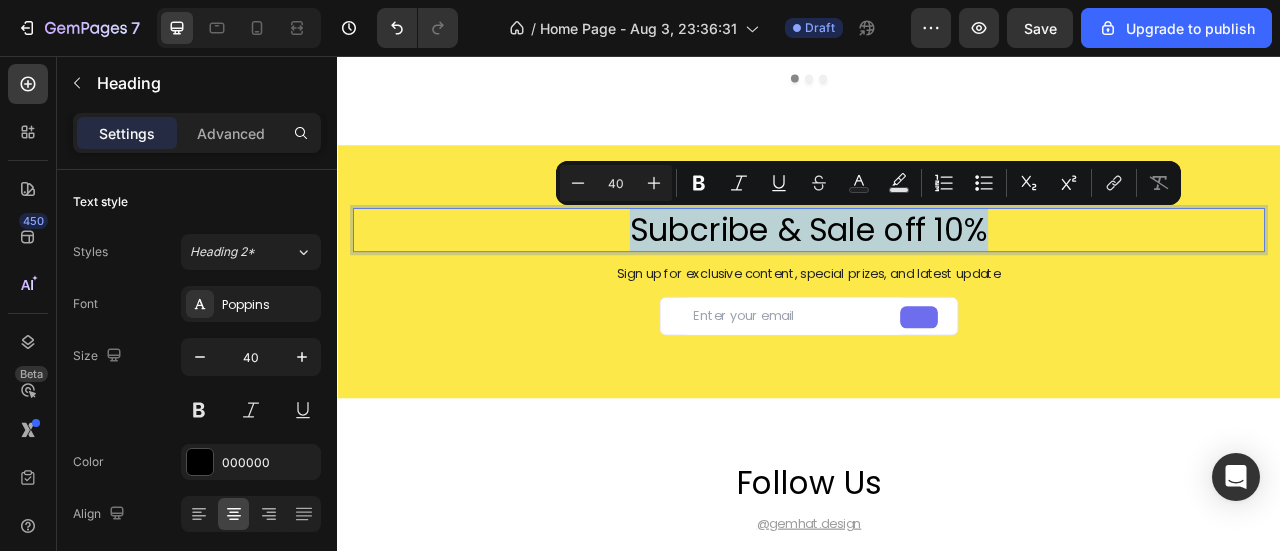 drag, startPoint x: 1181, startPoint y: 265, endPoint x: 703, endPoint y: 271, distance: 478.03766 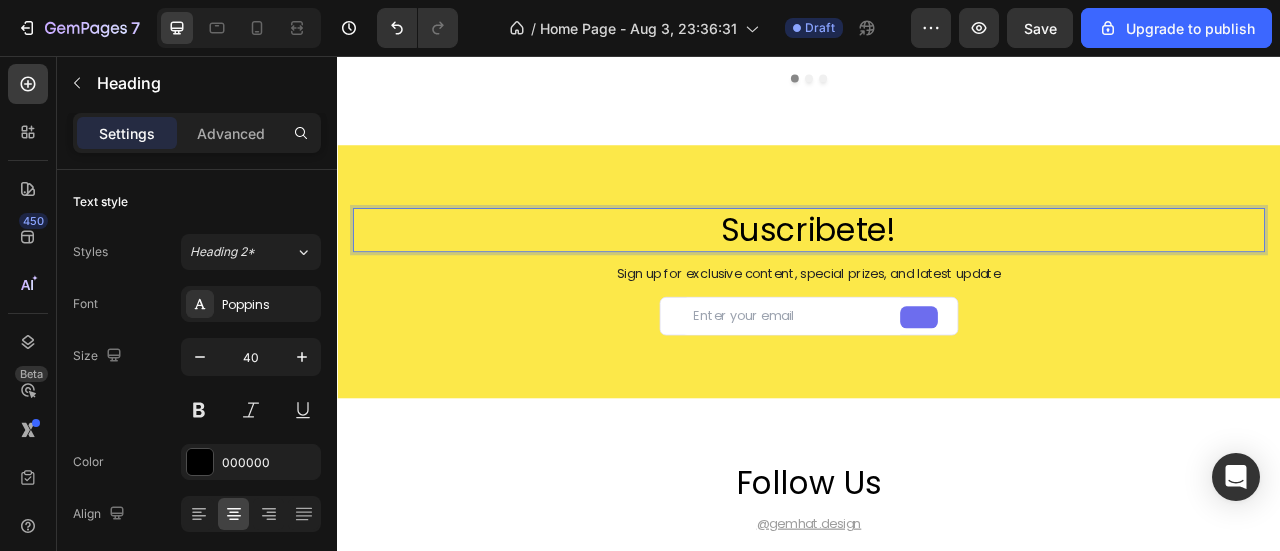 click on "Suscribete!" at bounding box center (937, 277) 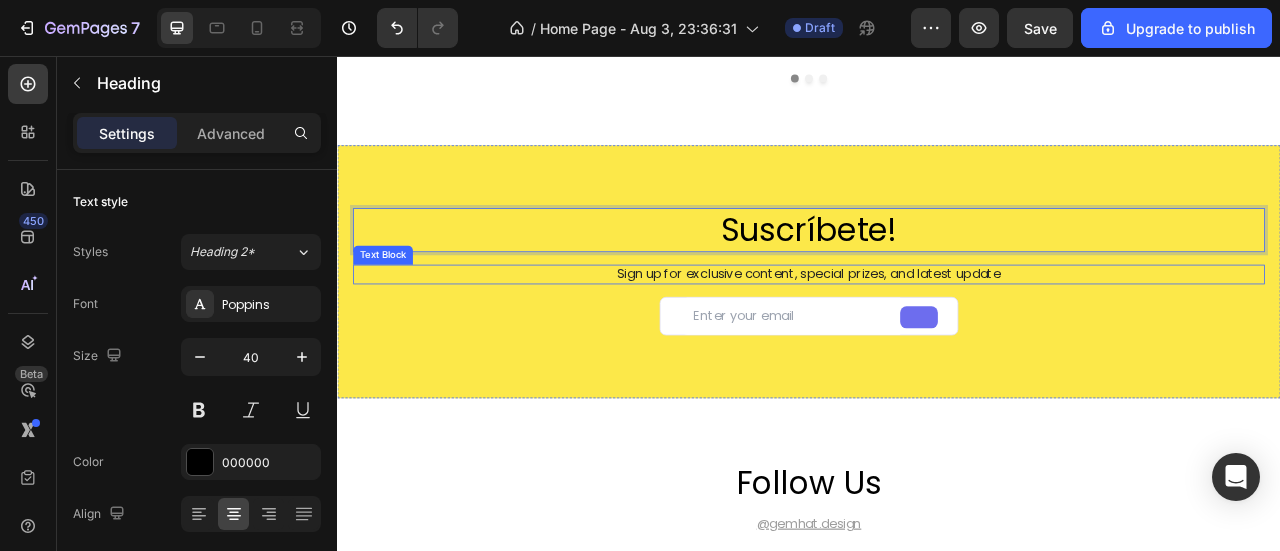 click on "Sign up for exclusive content, special prizes, and latest update" at bounding box center (937, 333) 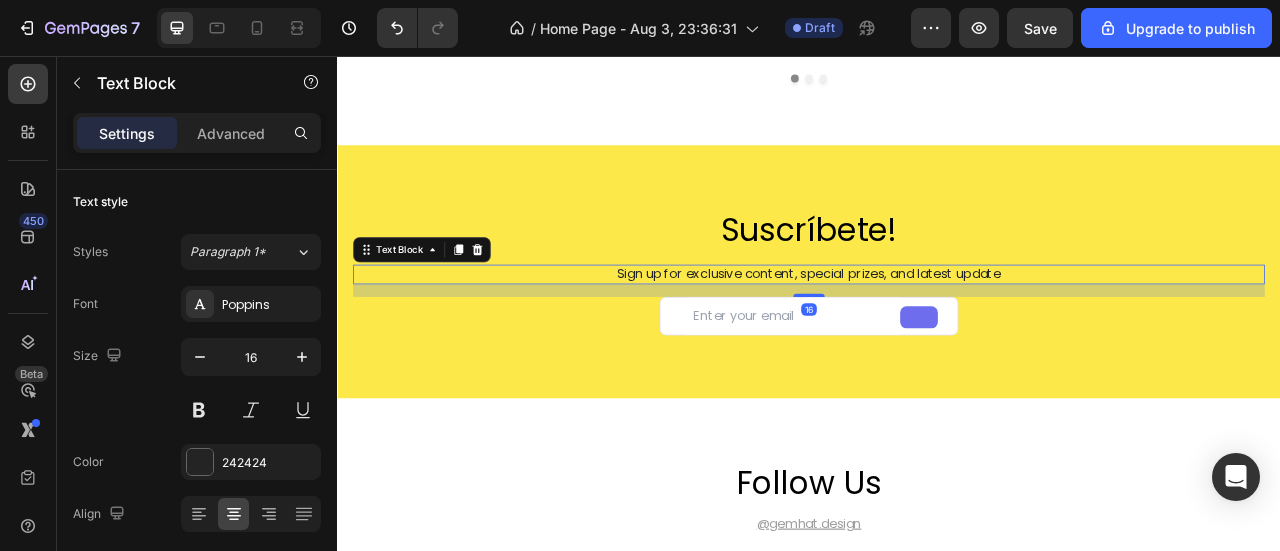 click on "Sign up for exclusive content, special prizes, and latest update" at bounding box center (937, 333) 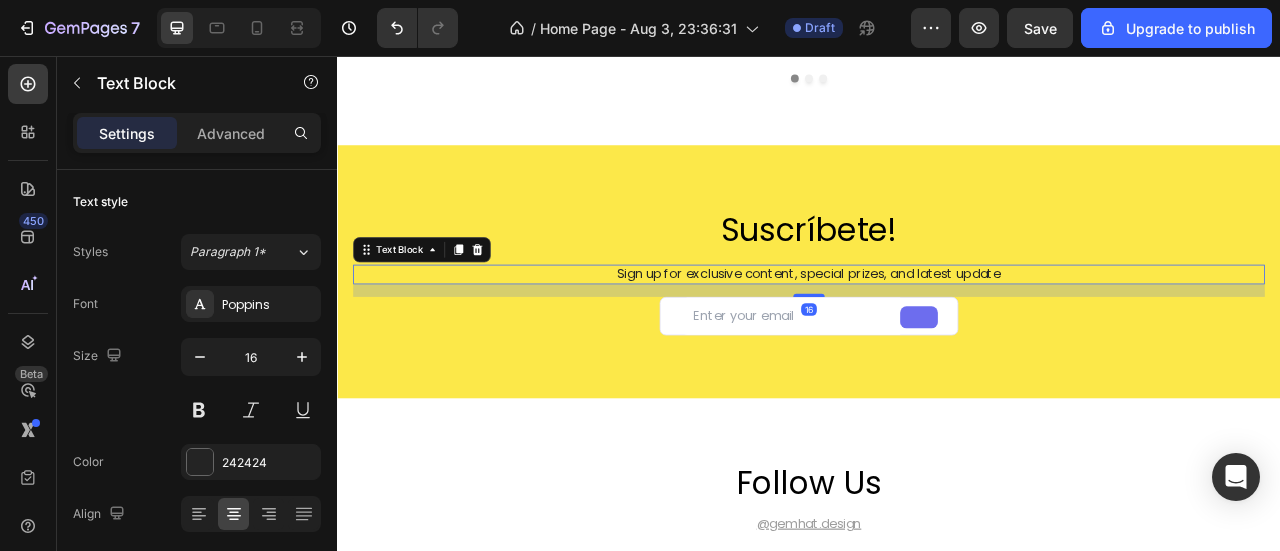 click on "Sign up for exclusive content, special prizes, and latest update" at bounding box center (937, 333) 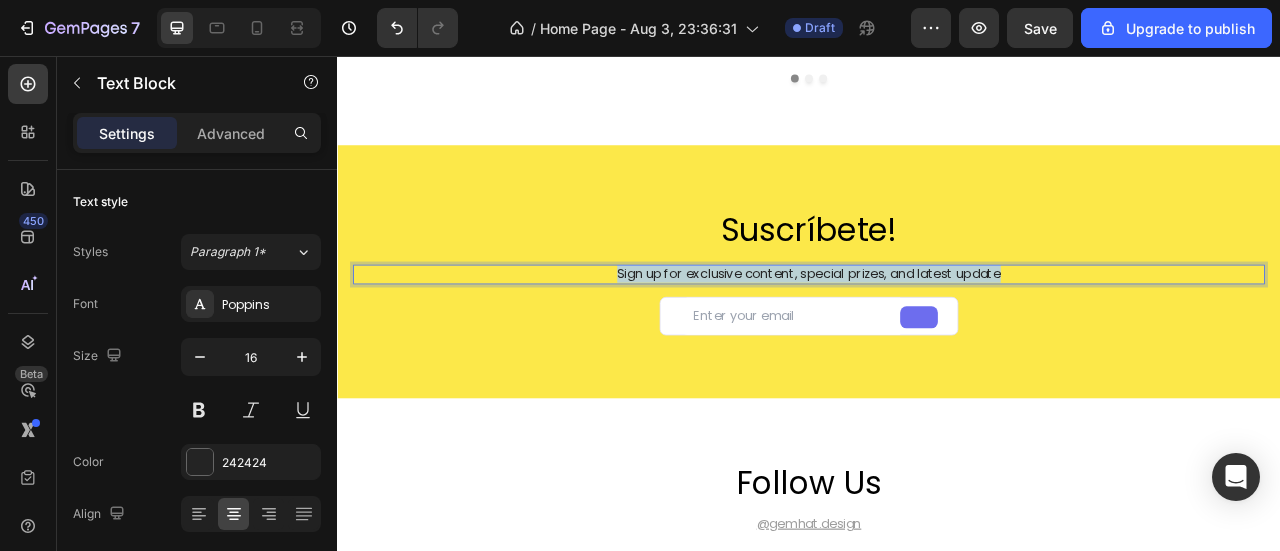 click on "Sign up for exclusive content, special prizes, and latest update" at bounding box center [937, 333] 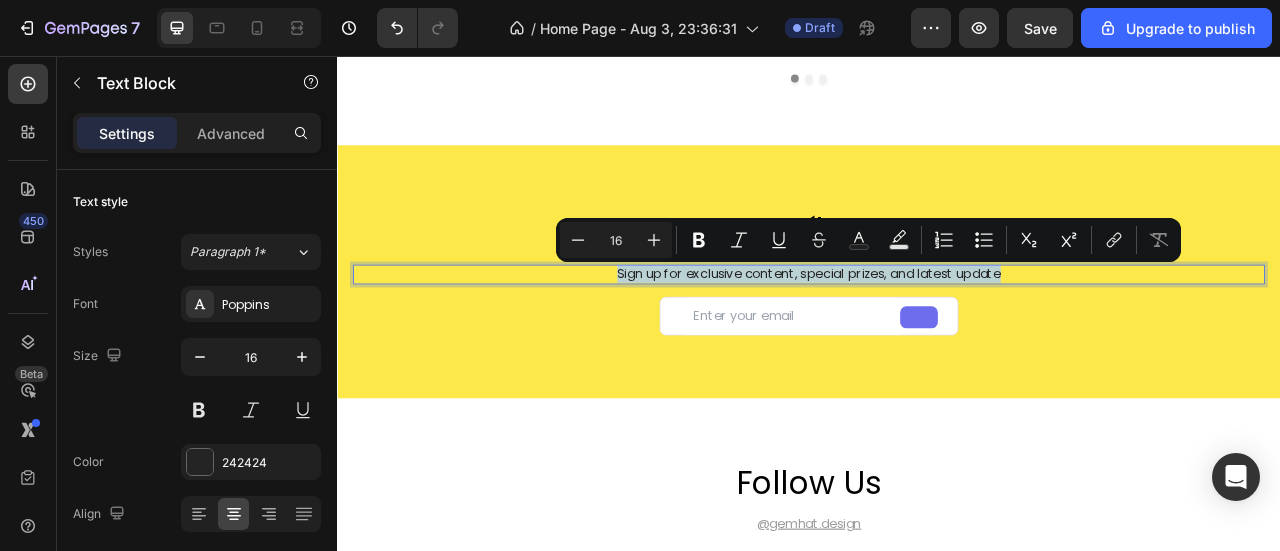 click on "Sign up for exclusive content, special prizes, and latest update" at bounding box center (937, 333) 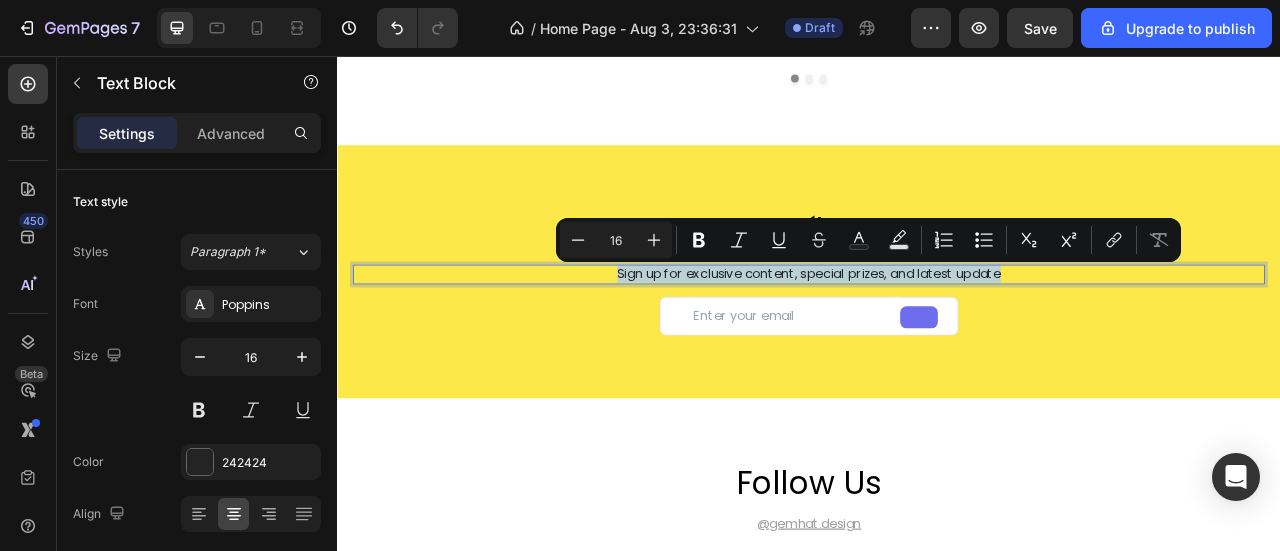 drag, startPoint x: 680, startPoint y: 327, endPoint x: 978, endPoint y: 336, distance: 298.13586 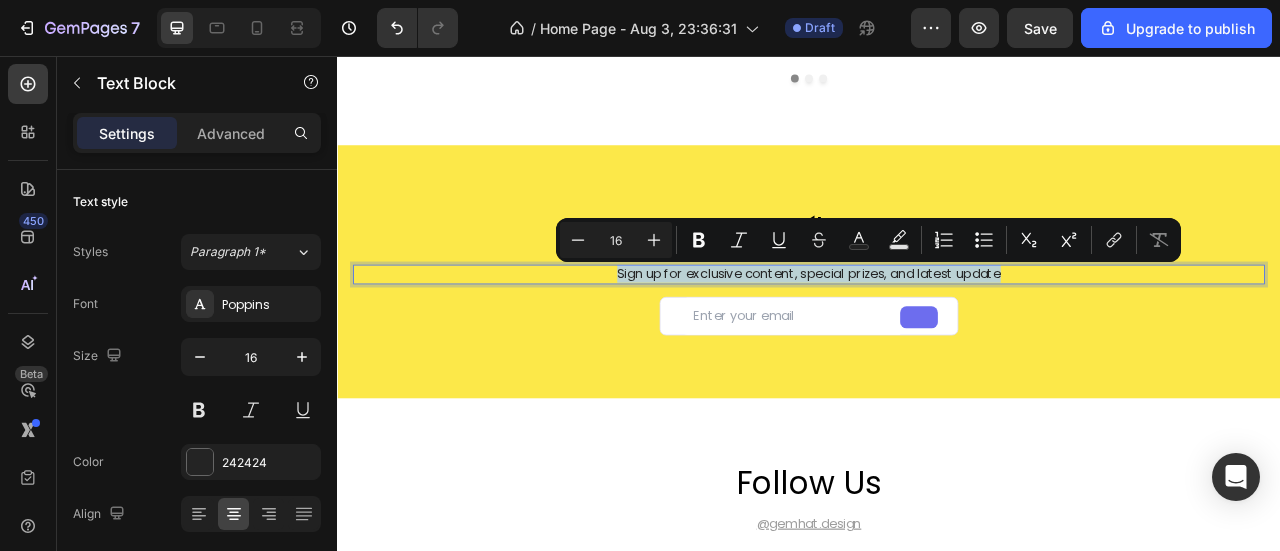 click on "Sign up for exclusive content, special prizes, and latest update" at bounding box center (937, 333) 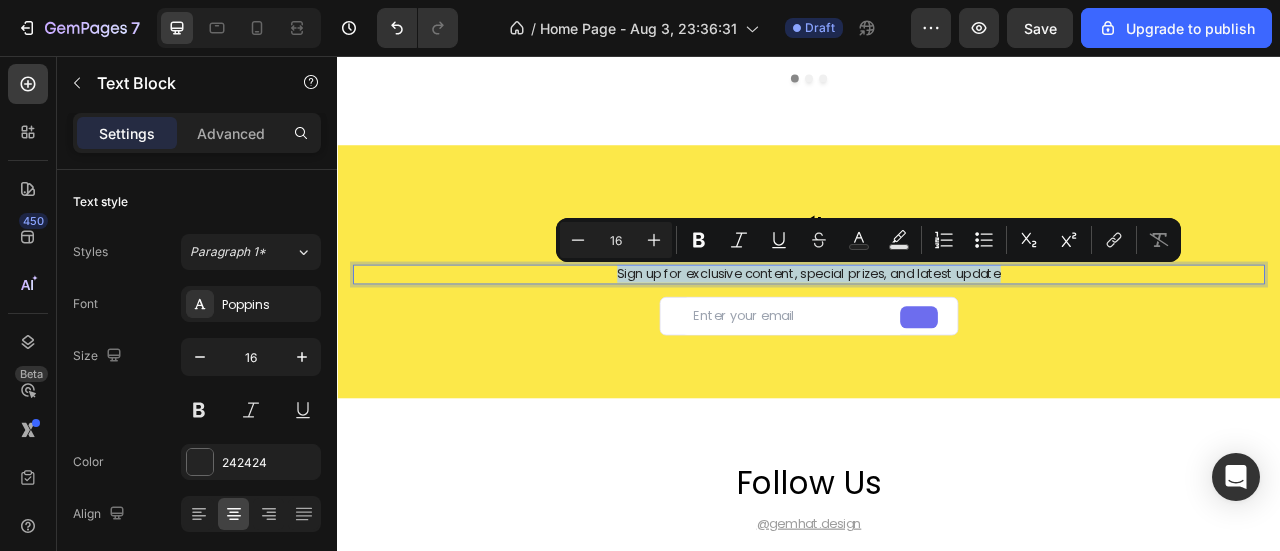 copy on "Sign up for exclusive content, special prizes, and latest update" 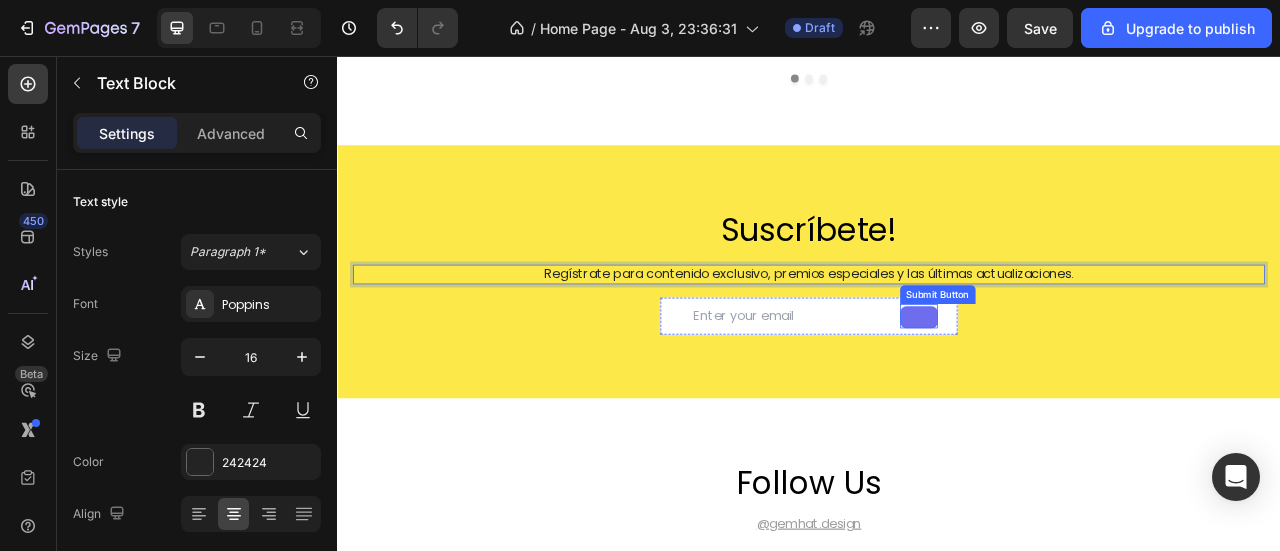 click at bounding box center (1077, 388) 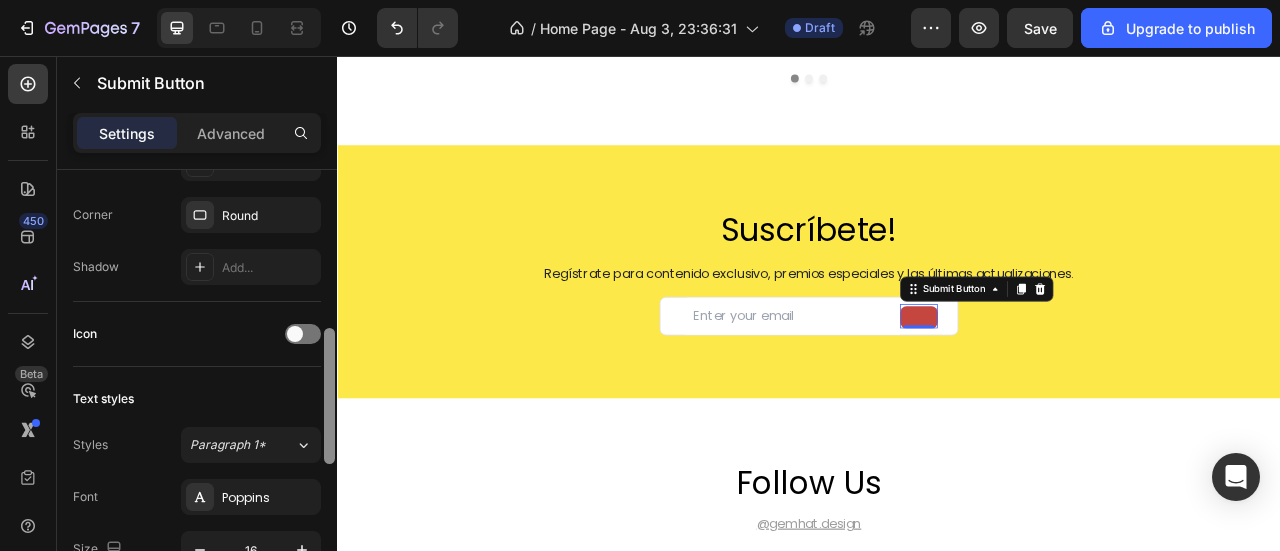 scroll, scrollTop: 530, scrollLeft: 0, axis: vertical 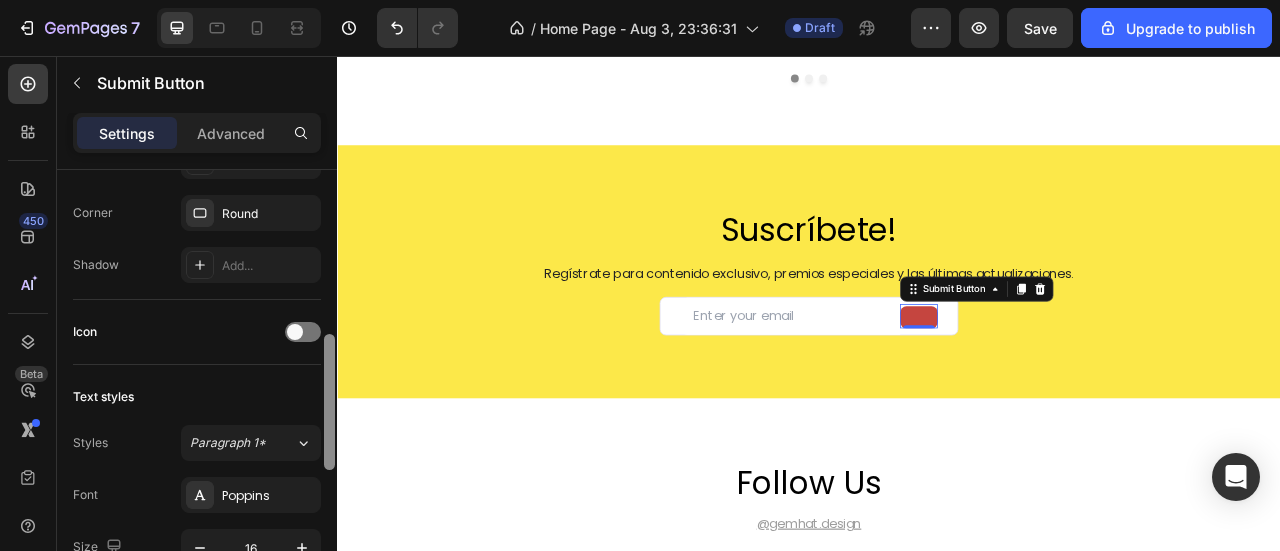 drag, startPoint x: 331, startPoint y: 233, endPoint x: 334, endPoint y: 398, distance: 165.02727 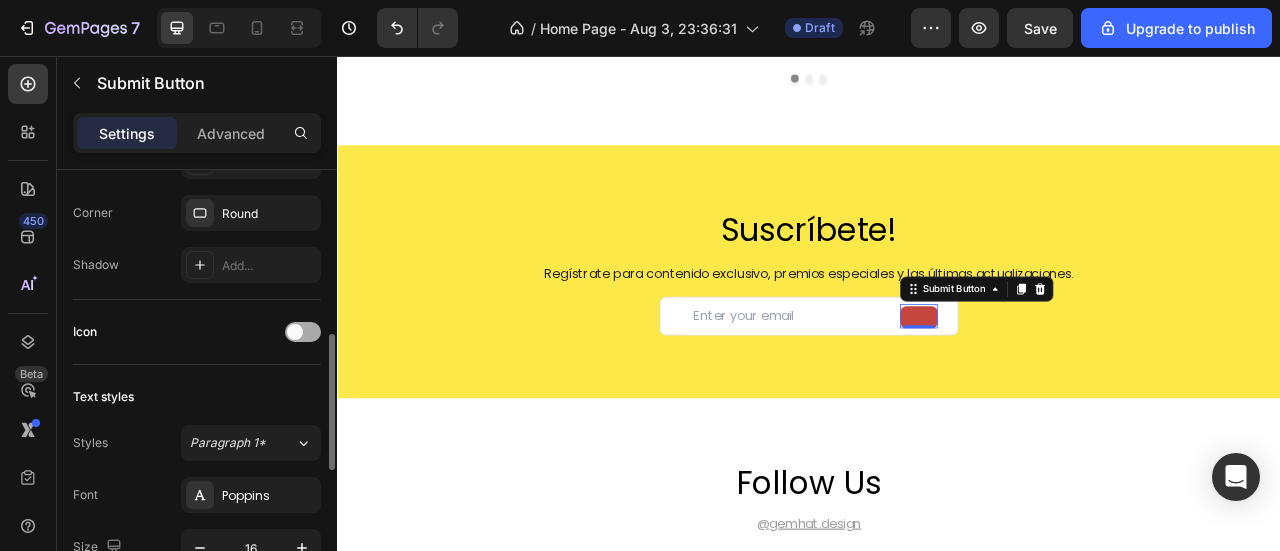 click at bounding box center [303, 332] 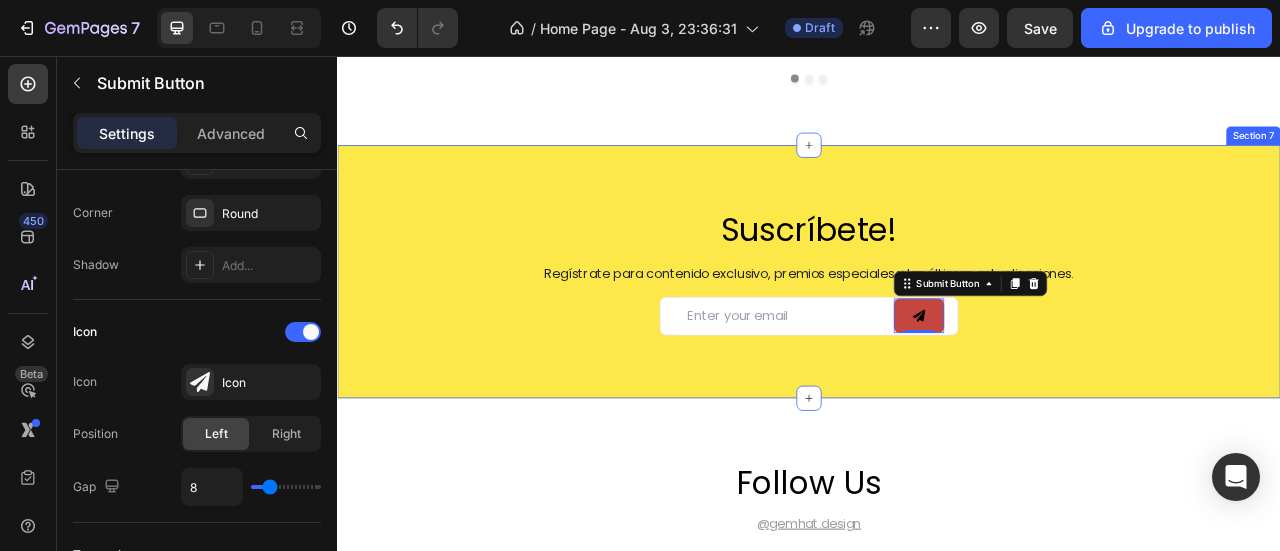 click on "Suscríbete! Heading Regístrate para contenido exclusivo, premios especiales y las últimas actualizaciones. Text Block Email Field
Submit Button   0 Row Contact Form Section 7" at bounding box center [937, 330] 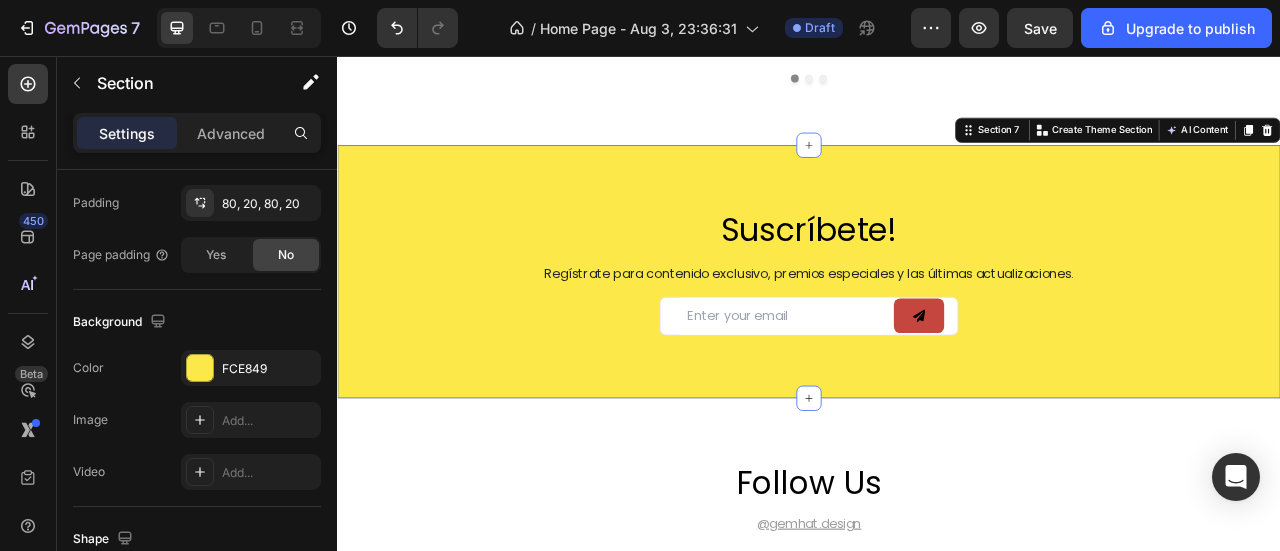 scroll, scrollTop: 0, scrollLeft: 0, axis: both 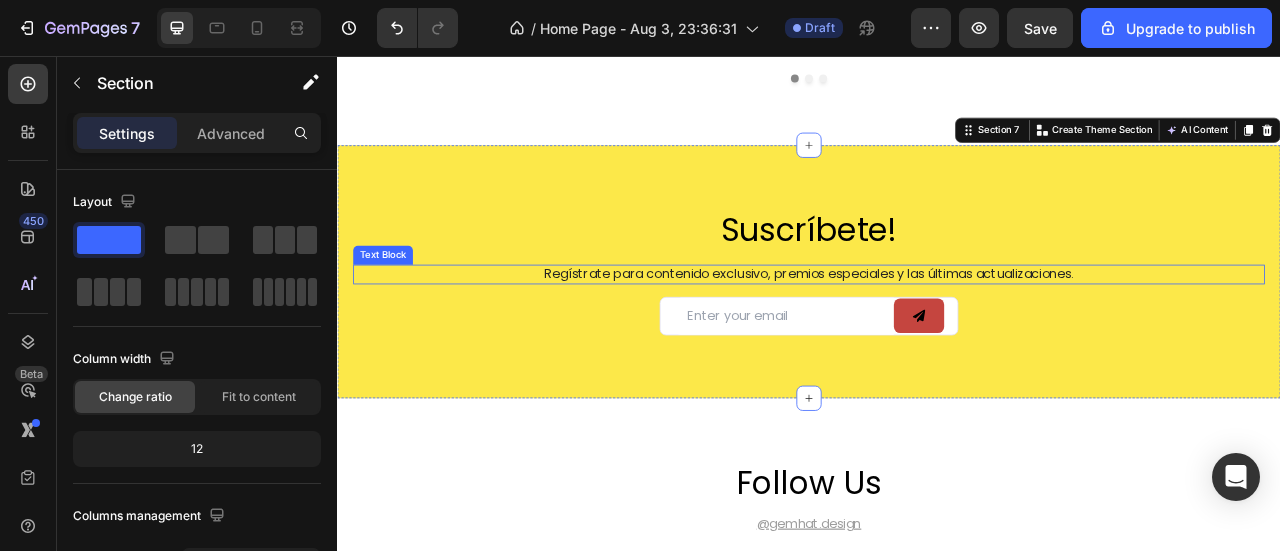 click on "Suscríbete! Heading Regístrate para contenido exclusivo, premios especiales y las últimas actualizaciones. Text Block Email Field
Submit Button Row Contact Form" at bounding box center [937, 330] 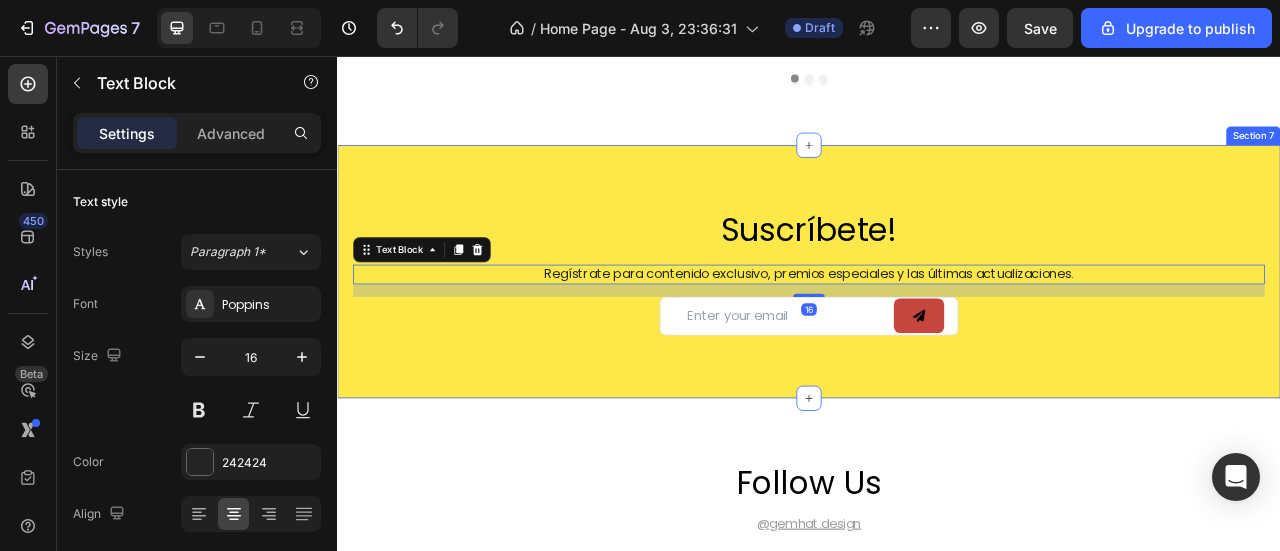 click on "Suscríbete! Heading Regístrate para contenido exclusivo, premios especiales y las últimas actualizaciones. Text Block   16 Email Field
Submit Button Row Contact Form Section 7" at bounding box center (937, 330) 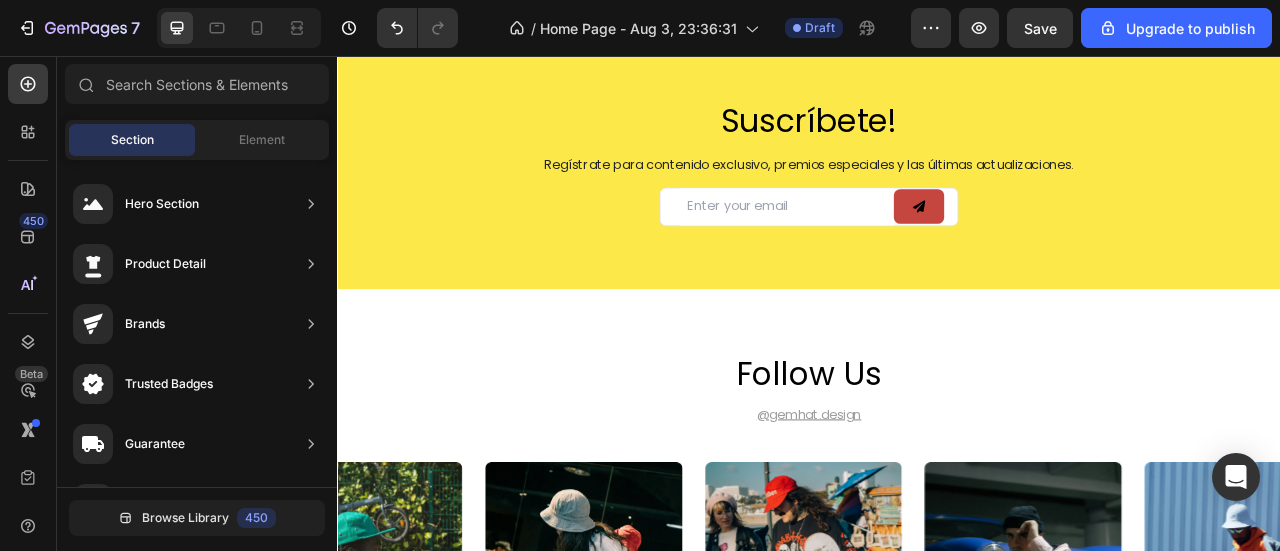 scroll, scrollTop: 2510, scrollLeft: 0, axis: vertical 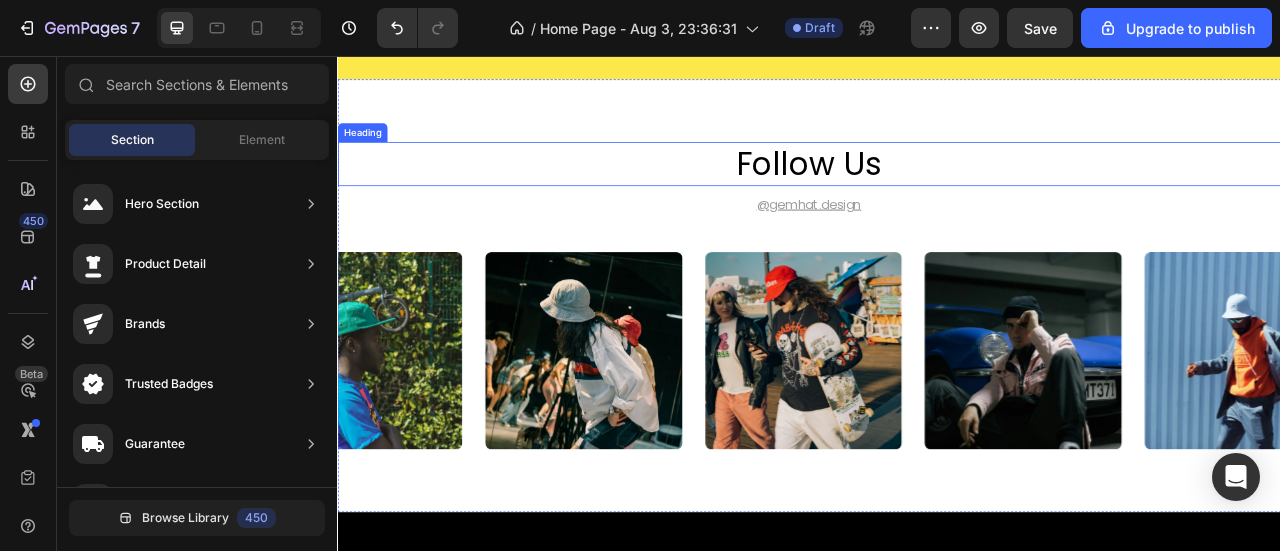 click on "follow us" at bounding box center [937, 193] 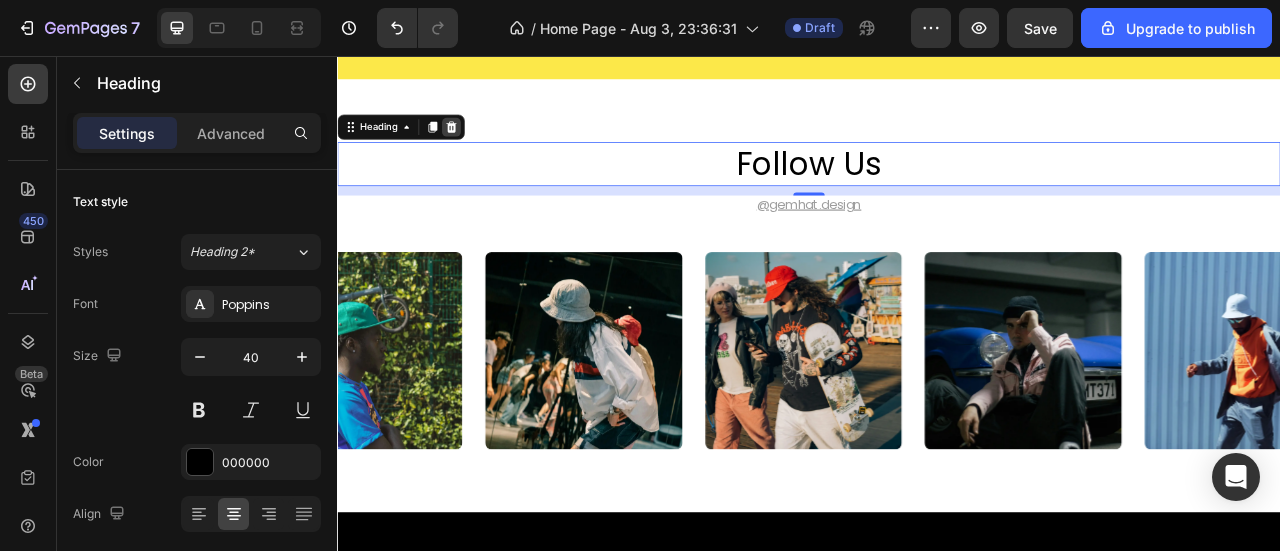 click 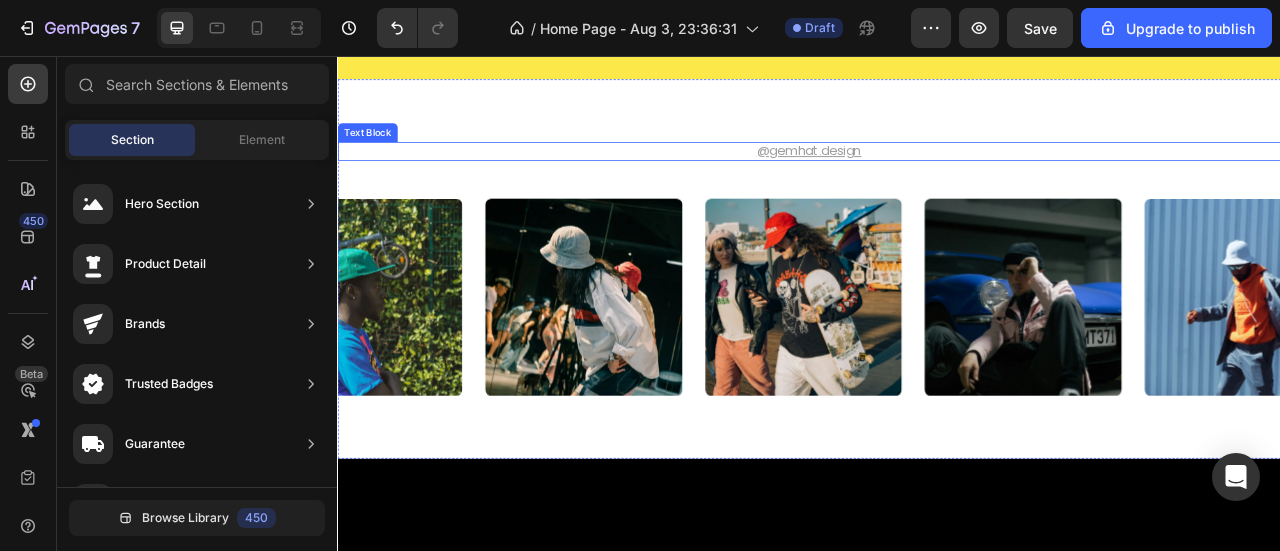 click on "@gemhat.design" at bounding box center (937, 177) 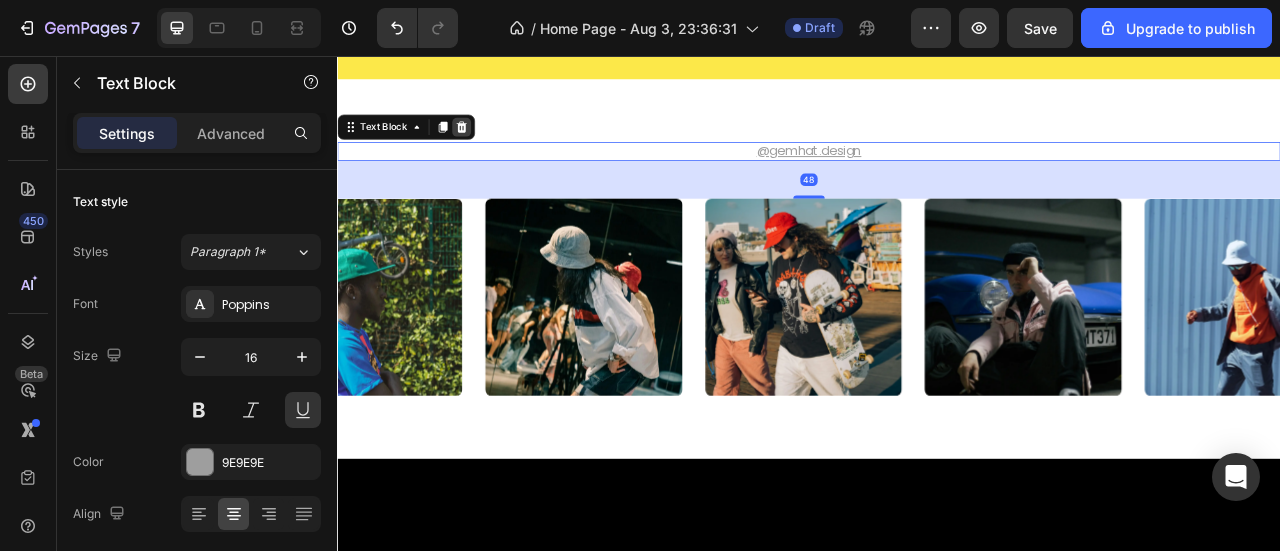 click 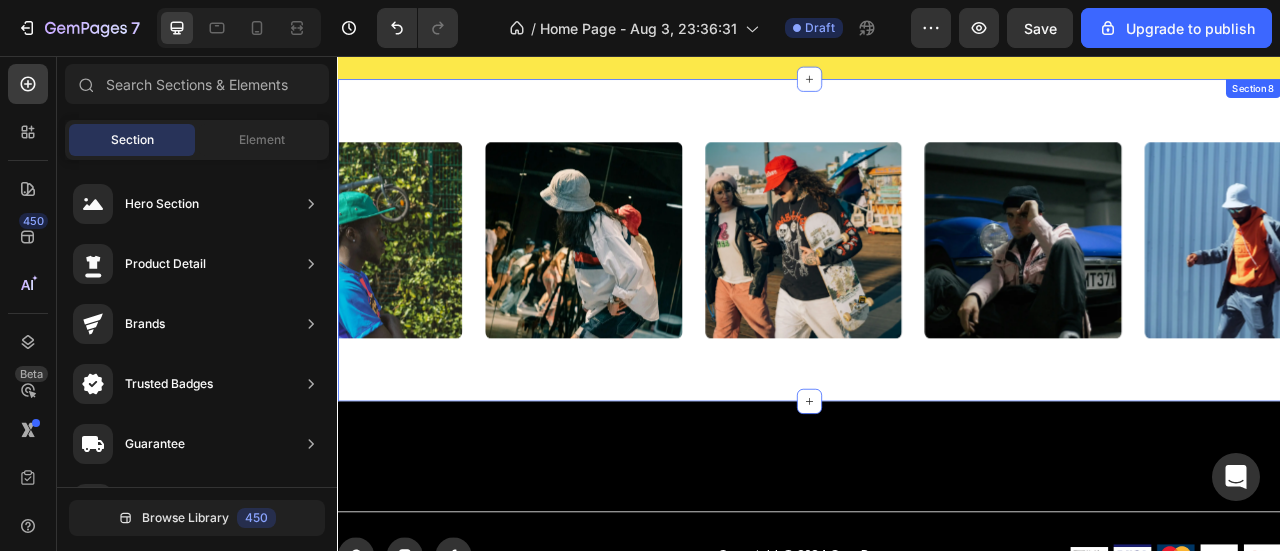click on "Image Image Image Image Image Carousel Section 8" at bounding box center [937, 290] 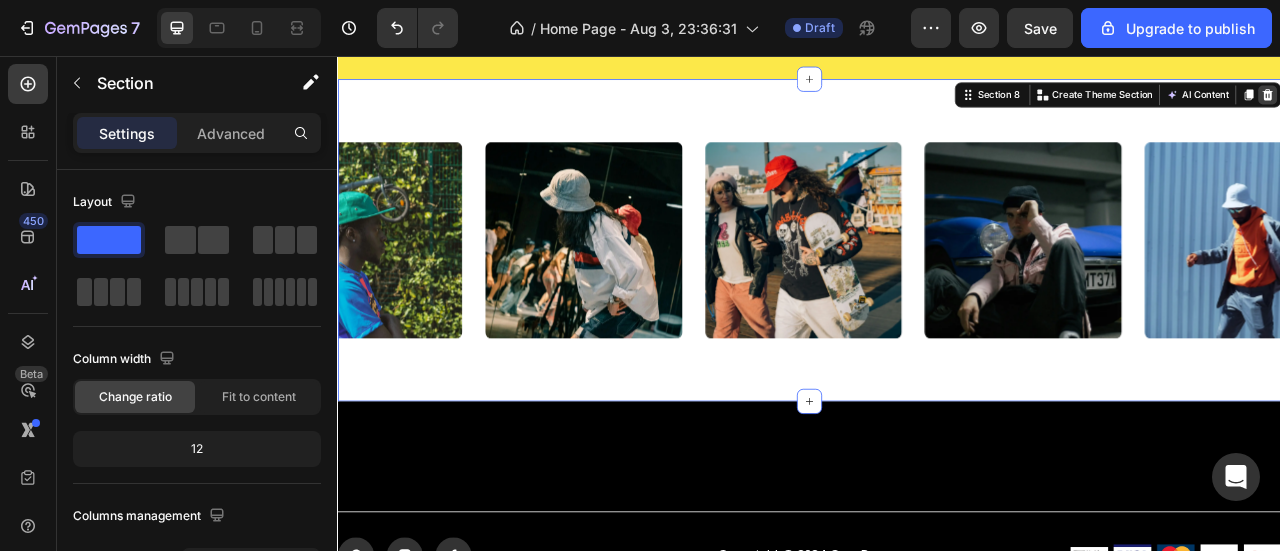 click 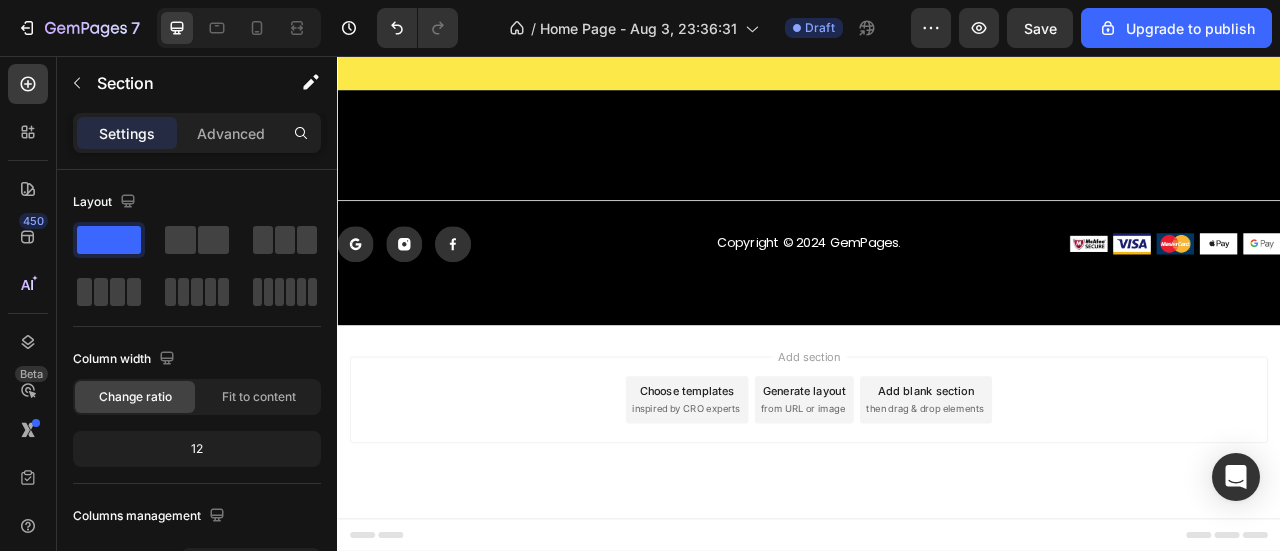 scroll, scrollTop: 2492, scrollLeft: 0, axis: vertical 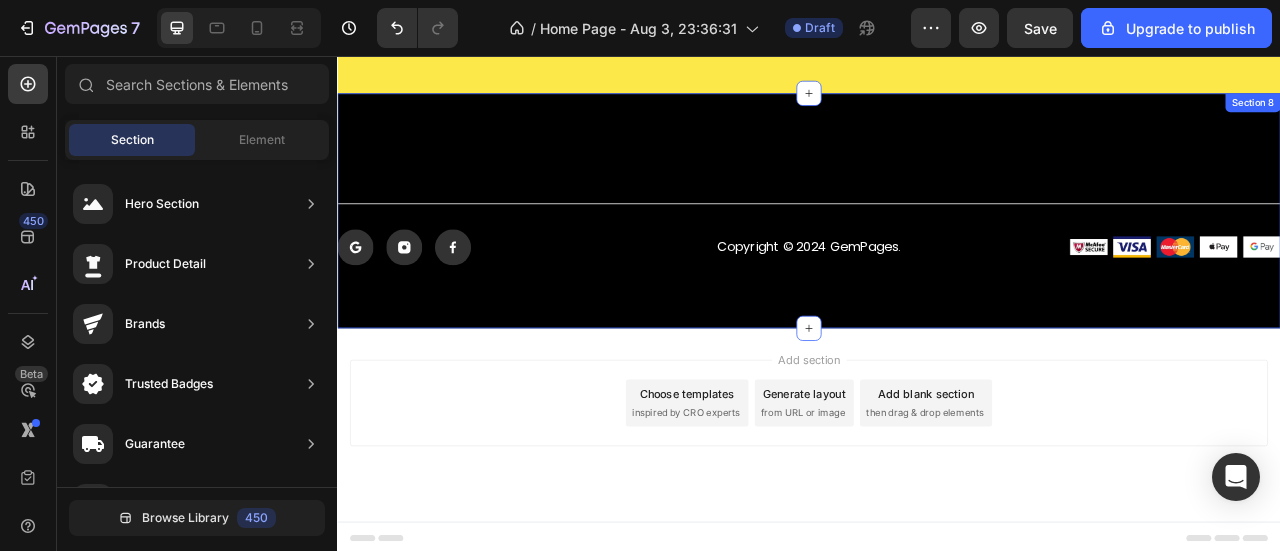 click on "FAQ Button Delivery Information Button Return & Exchange   Button Contact Us Button Row                Title Line
Icon
Icon
Icon Row Copyright © 2024 GemPages.  Text Block Image Image Image Image Image Row Row" at bounding box center [937, 252] 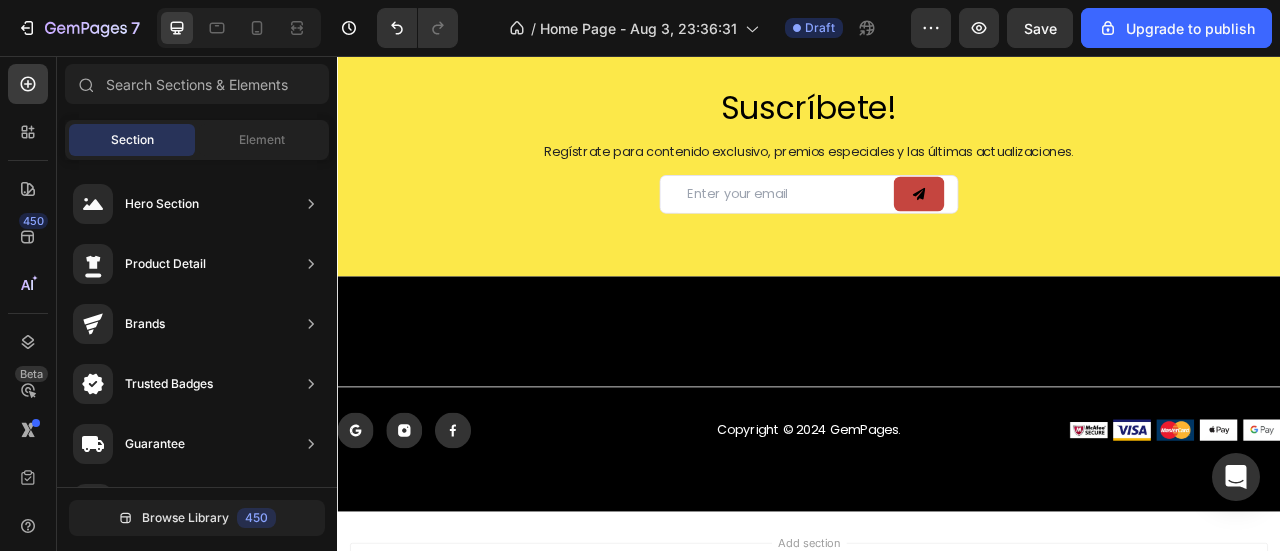 scroll, scrollTop: 2232, scrollLeft: 0, axis: vertical 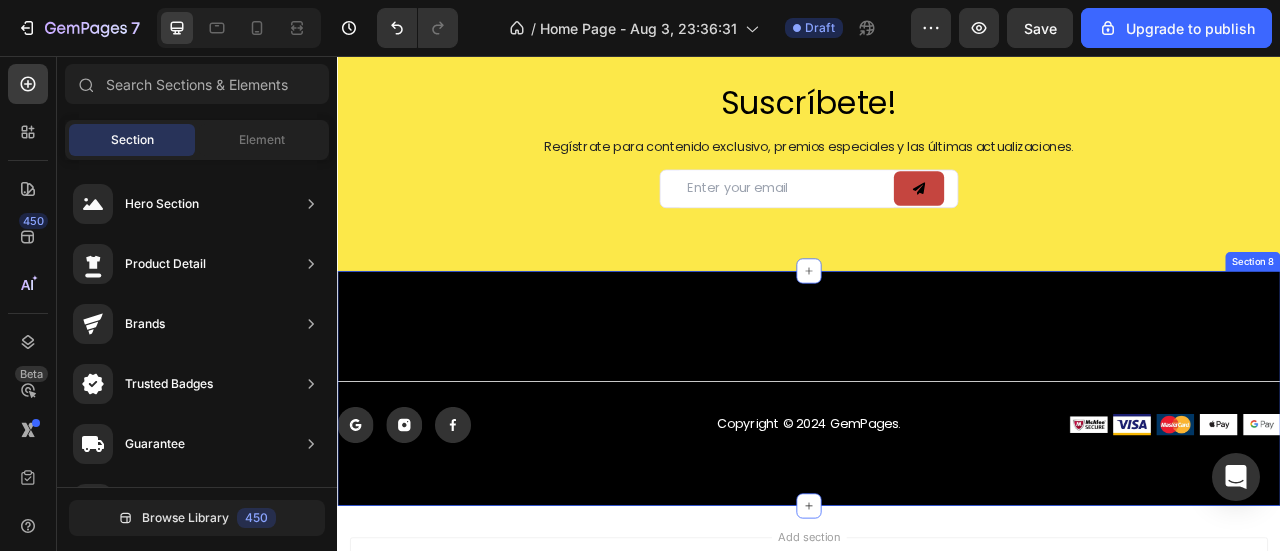 click on "FAQ Button Delivery Information Button Return & Exchange   Button Contact Us Button Row                Title Line
Icon
Icon
Icon Row Copyright © 2024 GemPages.  Text Block Image Image Image Image Image Row Row" at bounding box center (937, 478) 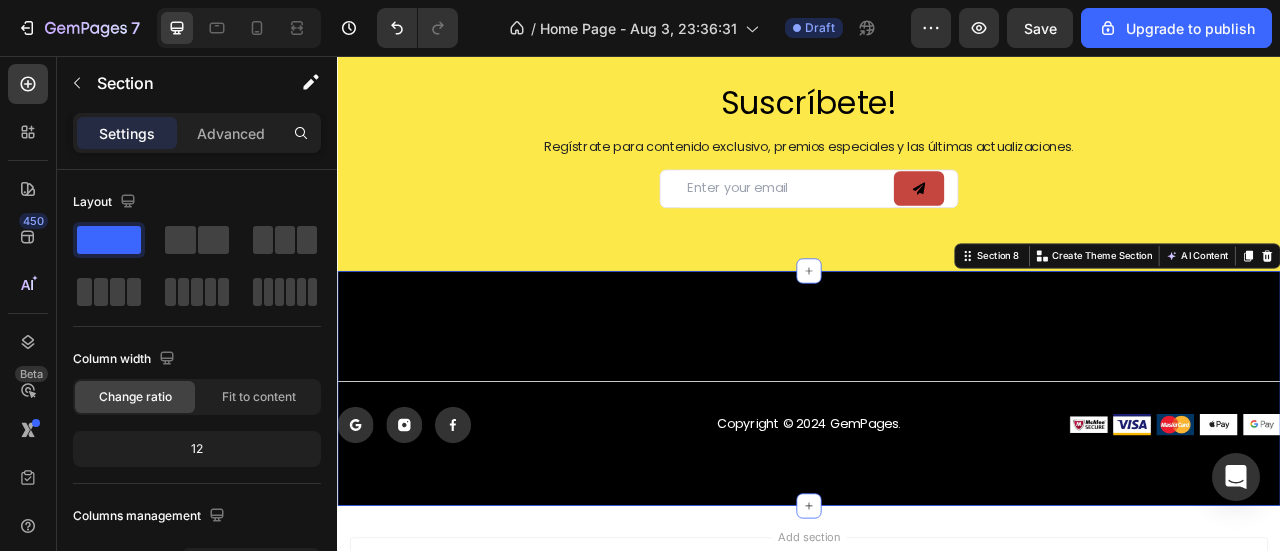 click on "FAQ Button Delivery Information Button Return & Exchange   Button Contact Us Button Row                Title Line
Icon
Icon
Icon Row Copyright © 2024 GemPages.  Text Block Image Image Image Image Image Row Row" at bounding box center (937, 478) 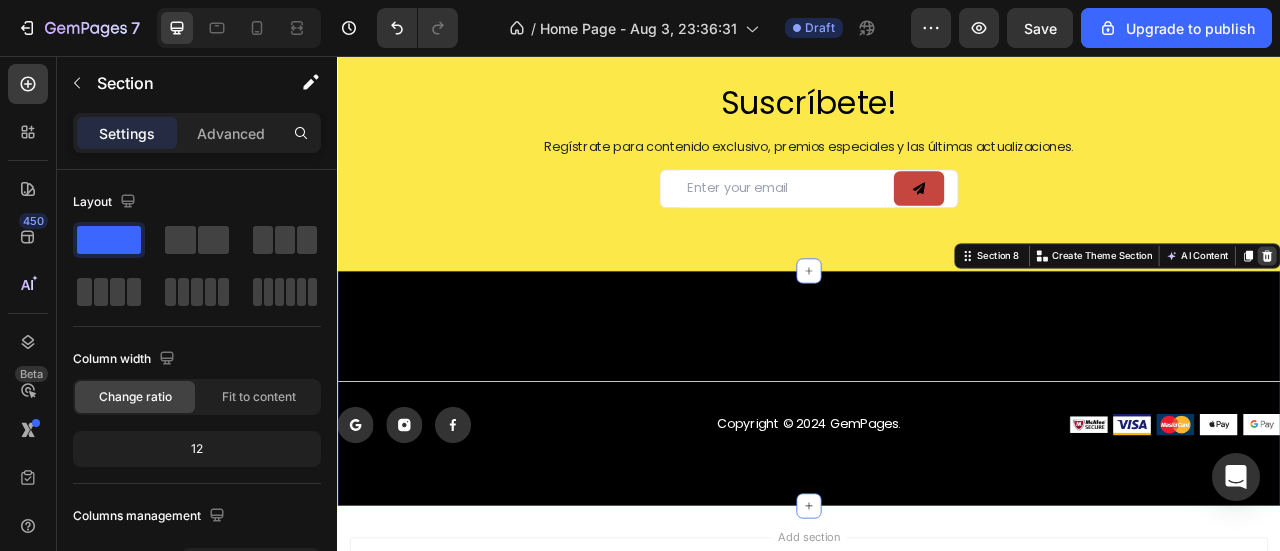 click 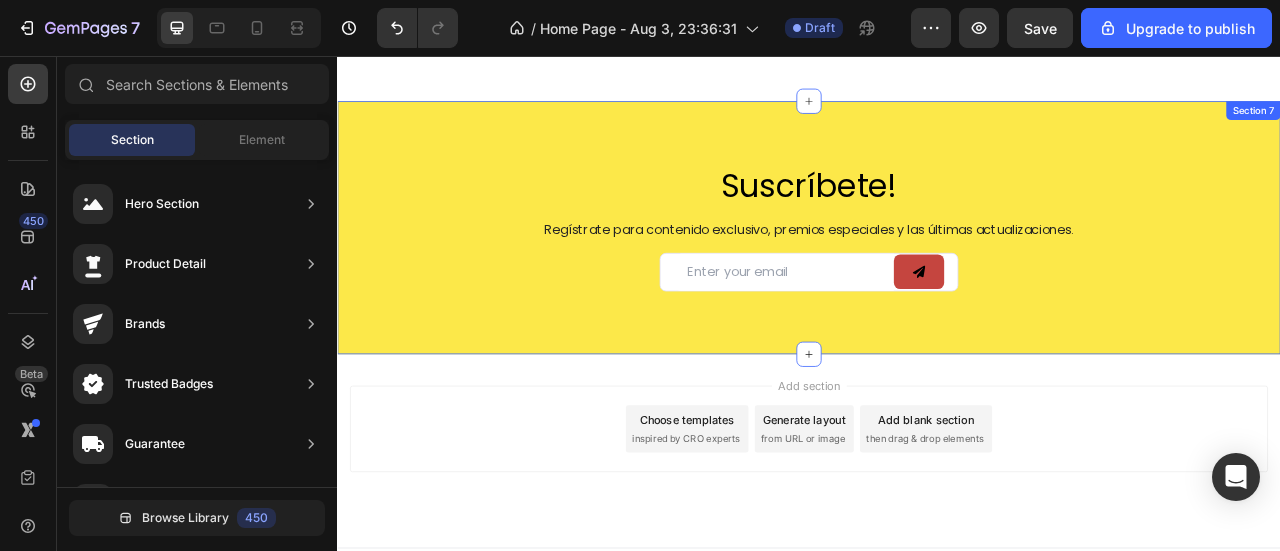 scroll, scrollTop: 2194, scrollLeft: 0, axis: vertical 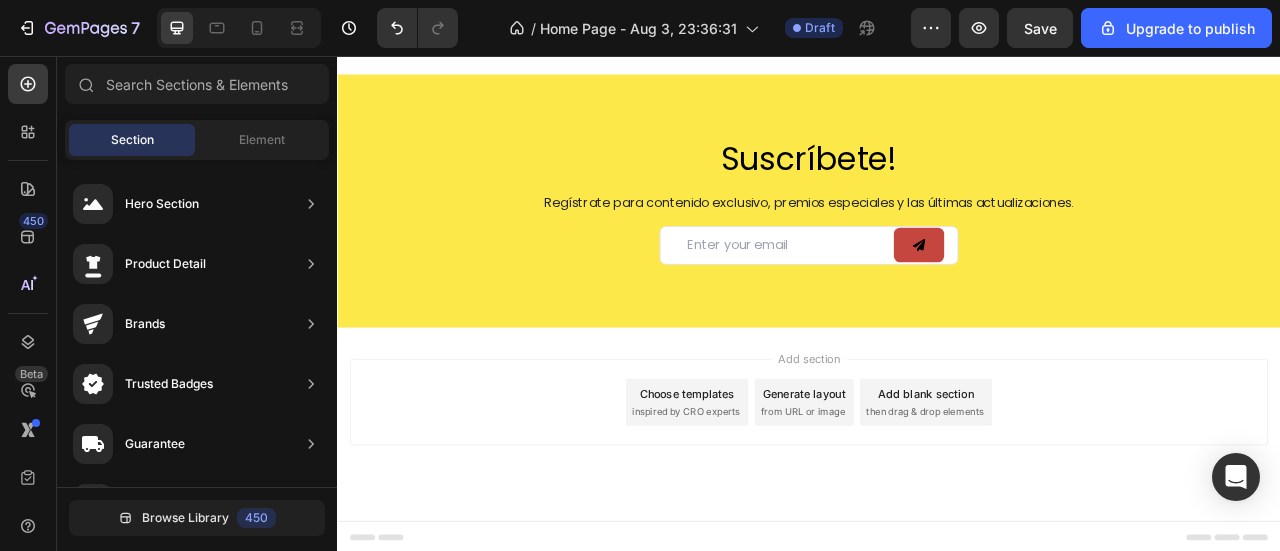 click on "Add section Choose templates inspired by CRO experts Generate layout from URL or image Add blank section then drag & drop elements" at bounding box center (937, 524) 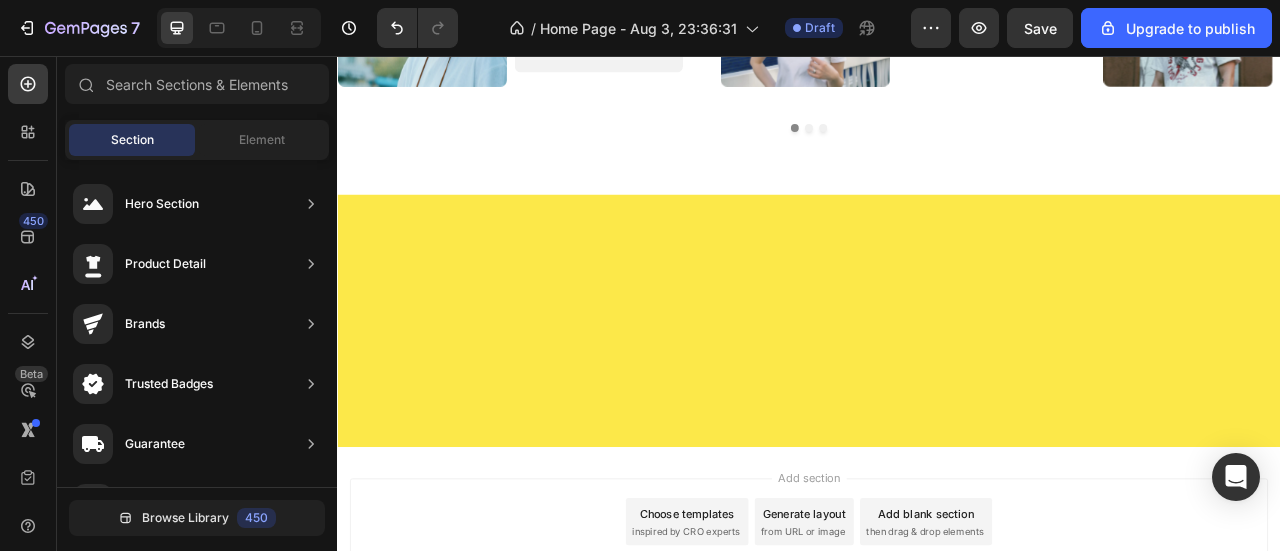 scroll, scrollTop: 1054, scrollLeft: 0, axis: vertical 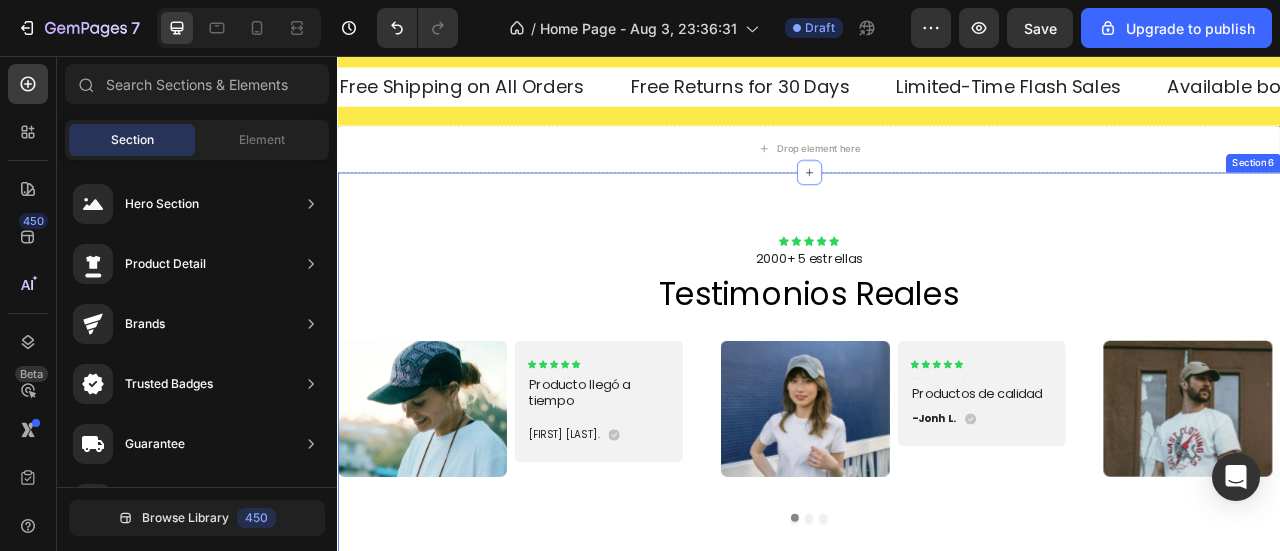 click on "testimonios reales" at bounding box center [937, 358] 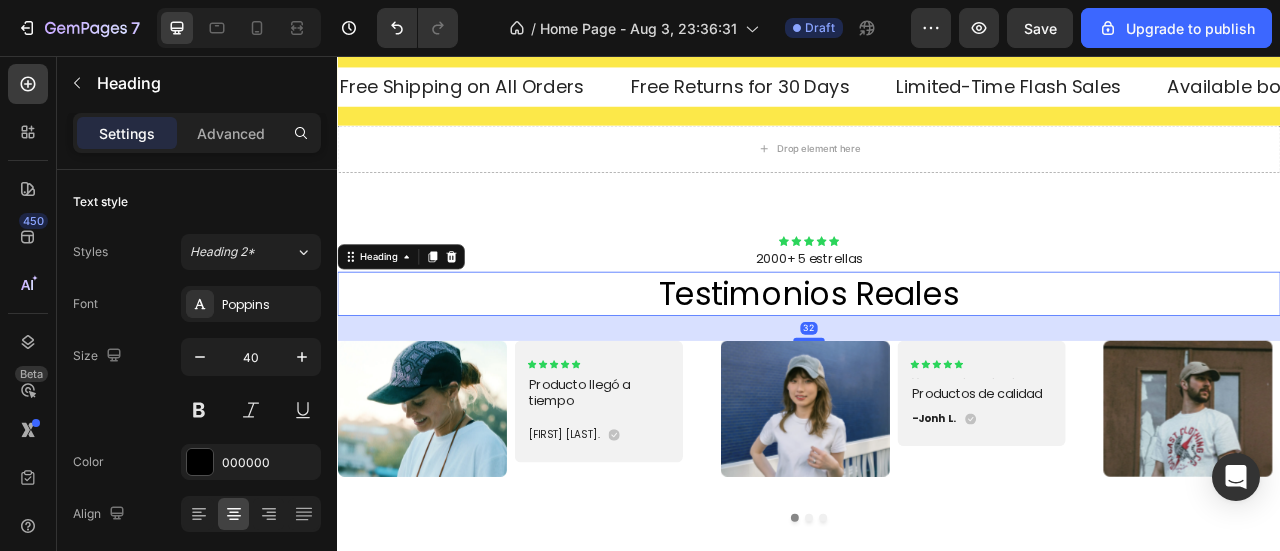 click on "testimonios reales" at bounding box center (937, 358) 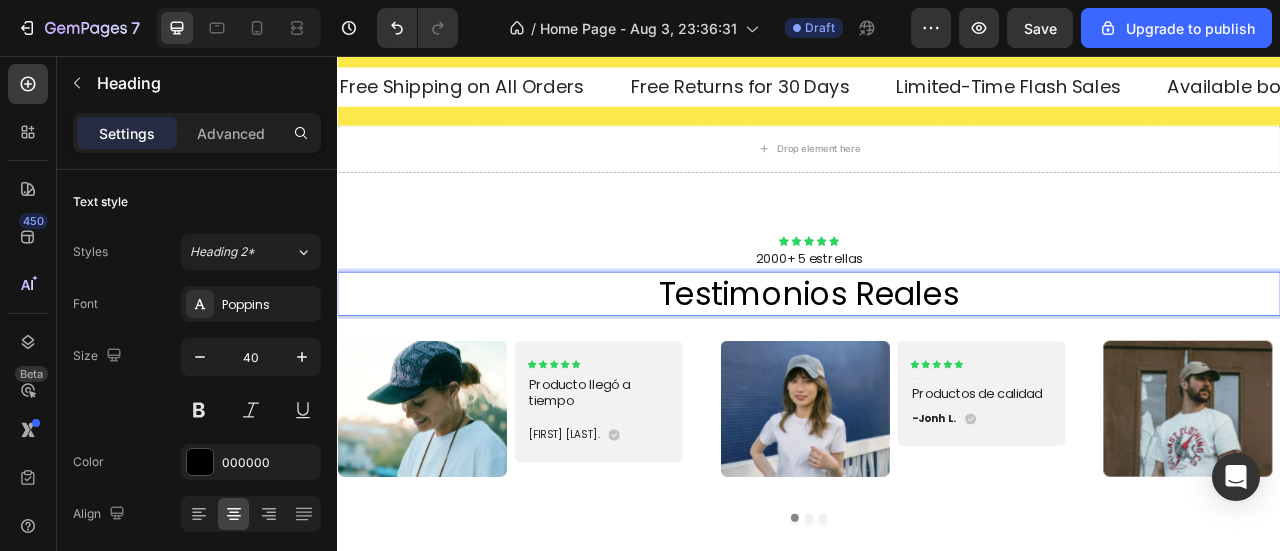 click on "testimonios reales" at bounding box center [937, 358] 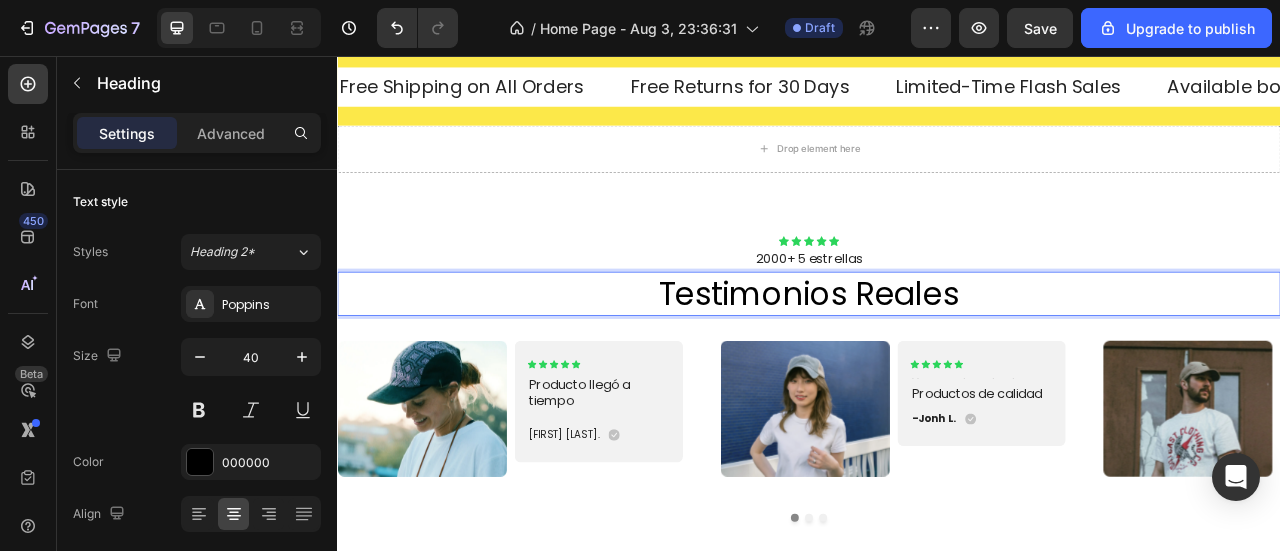 click on "T estimonios" 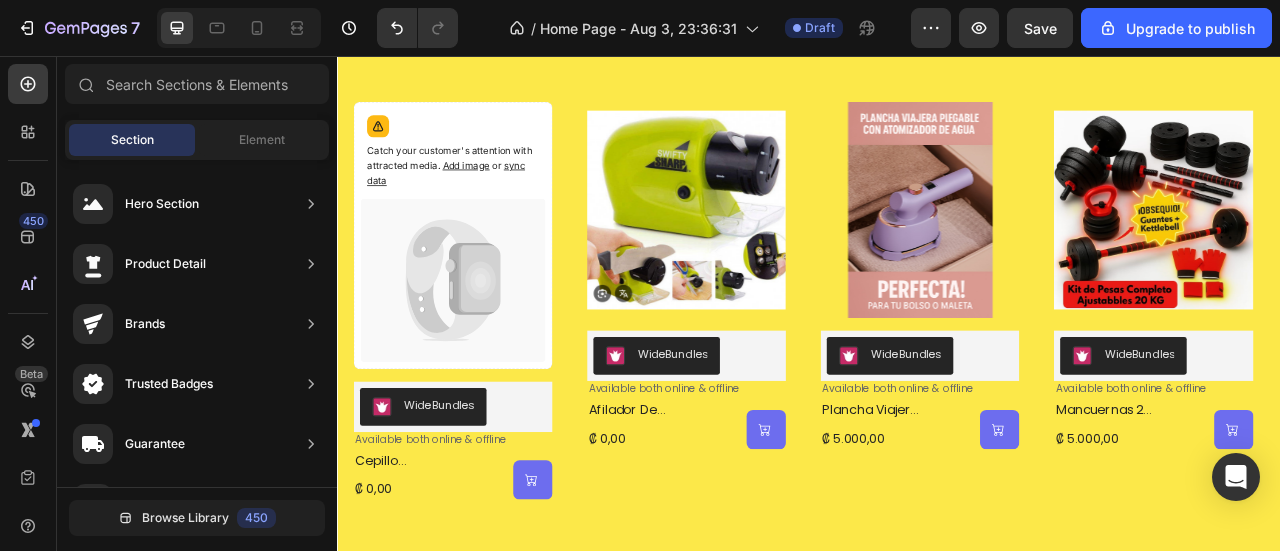 scroll, scrollTop: 1308, scrollLeft: 0, axis: vertical 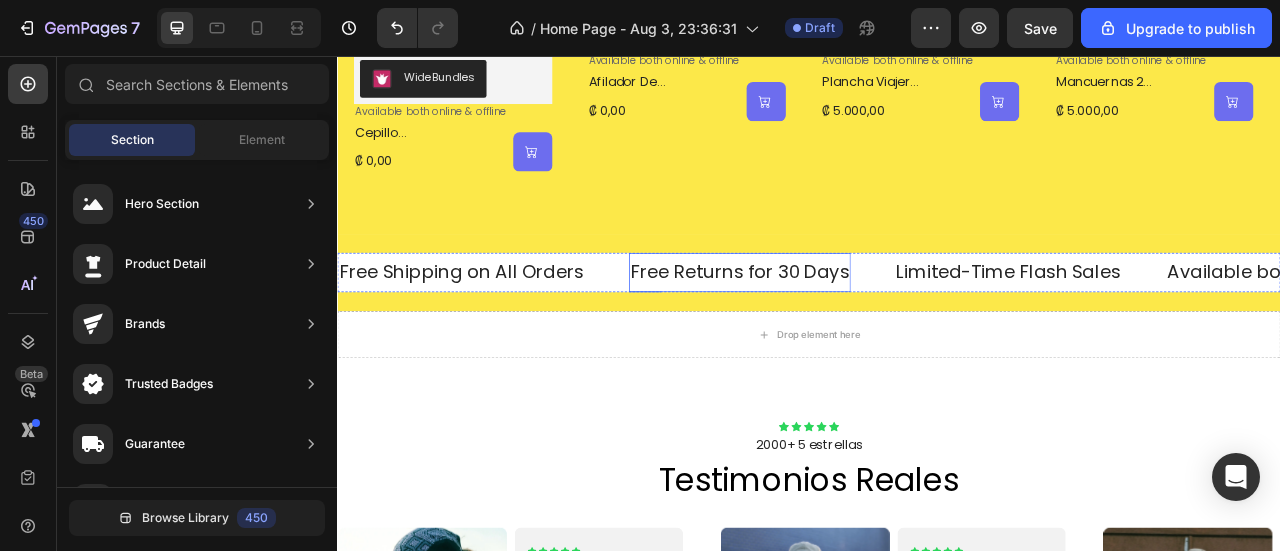 click on "Free Returns for 30 Days" at bounding box center [849, 331] 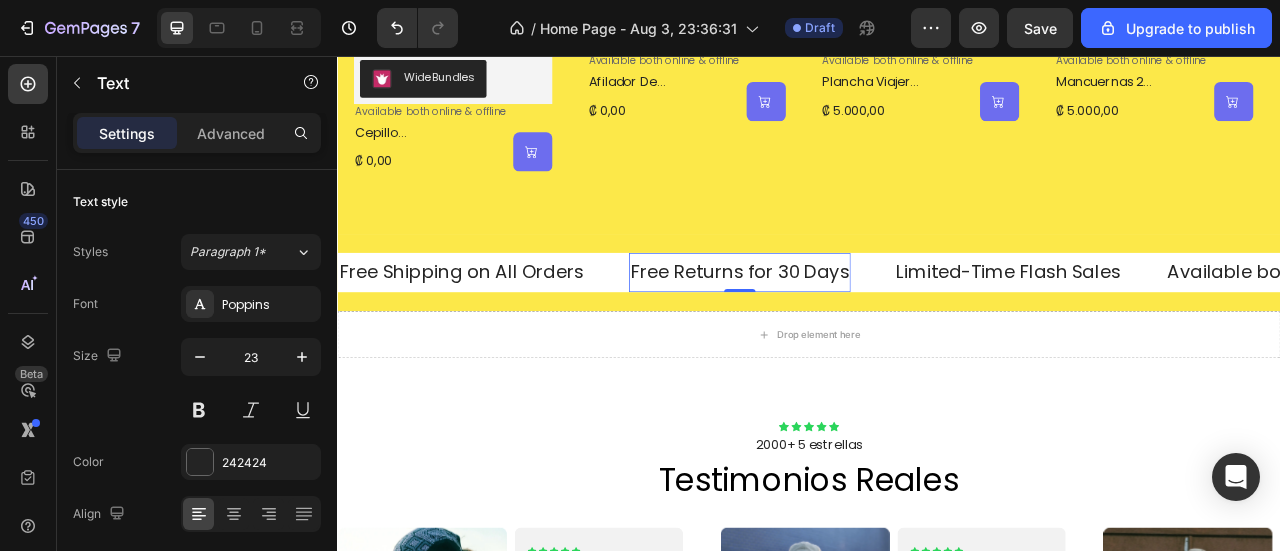 click on "Free Returns for 30 Days" at bounding box center (849, 331) 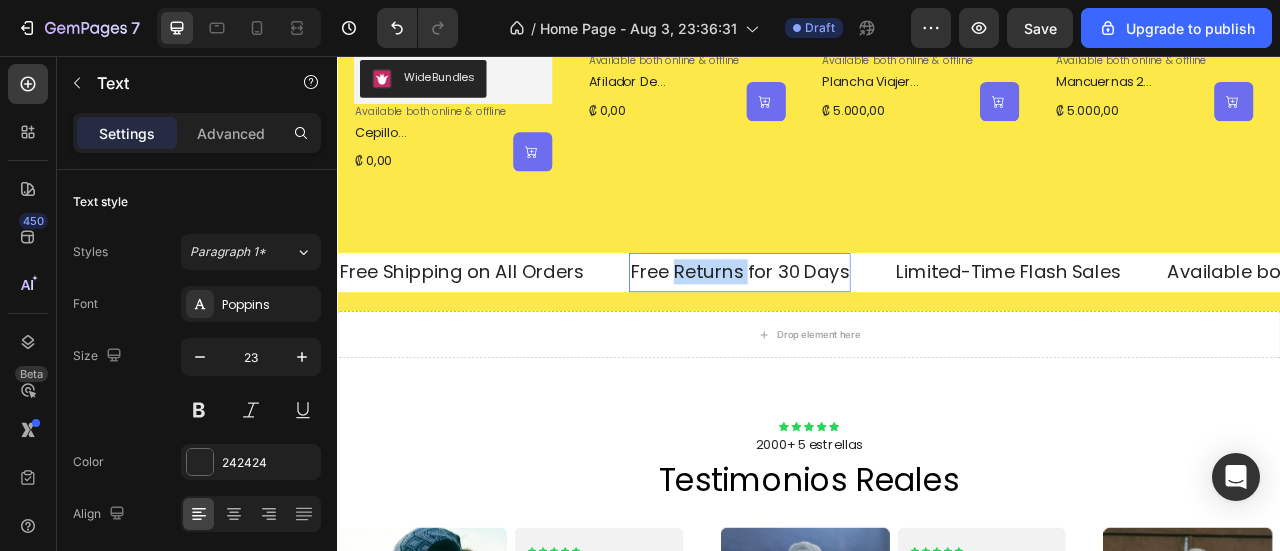 click on "Free Returns for 30 Days" at bounding box center (849, 331) 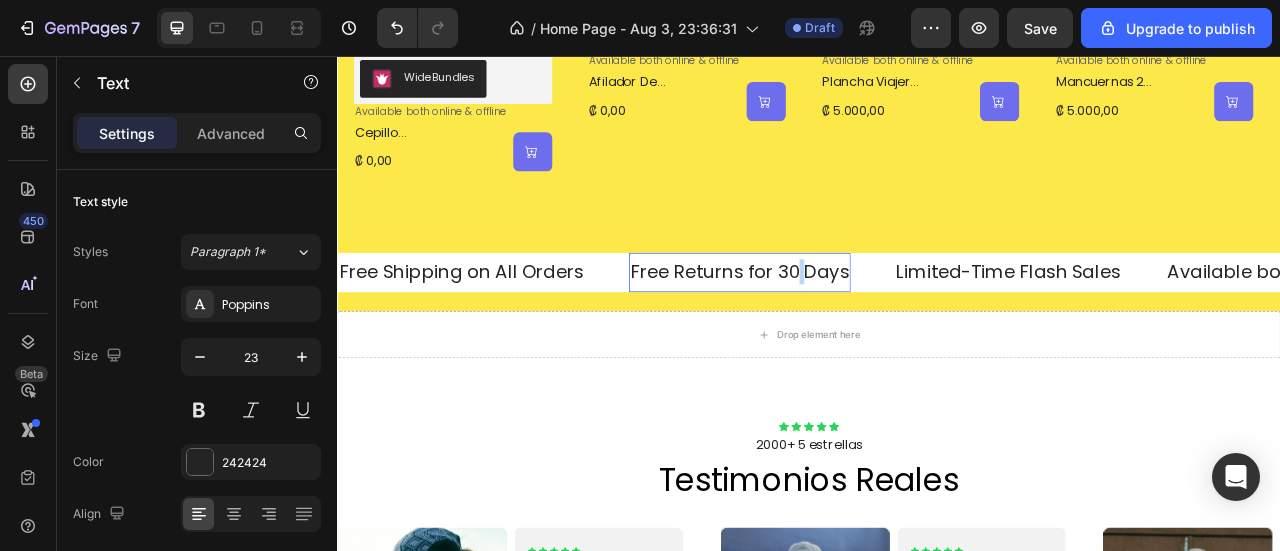 click on "Free Returns for 30 Days" at bounding box center [849, 331] 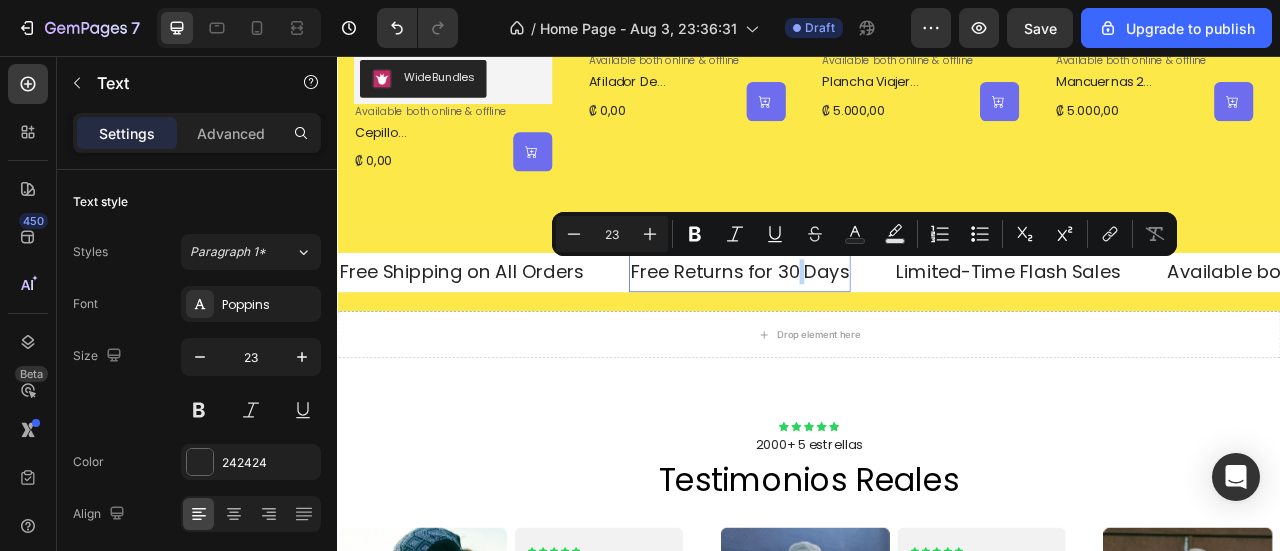 click on "Free Returns for 30 Days" at bounding box center (849, 331) 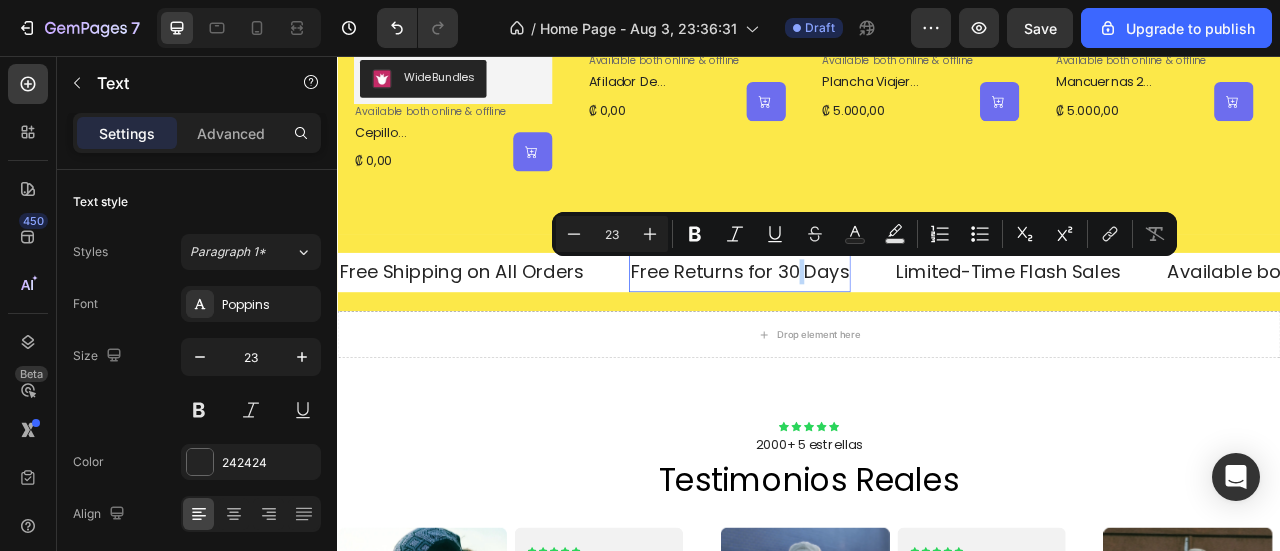 click 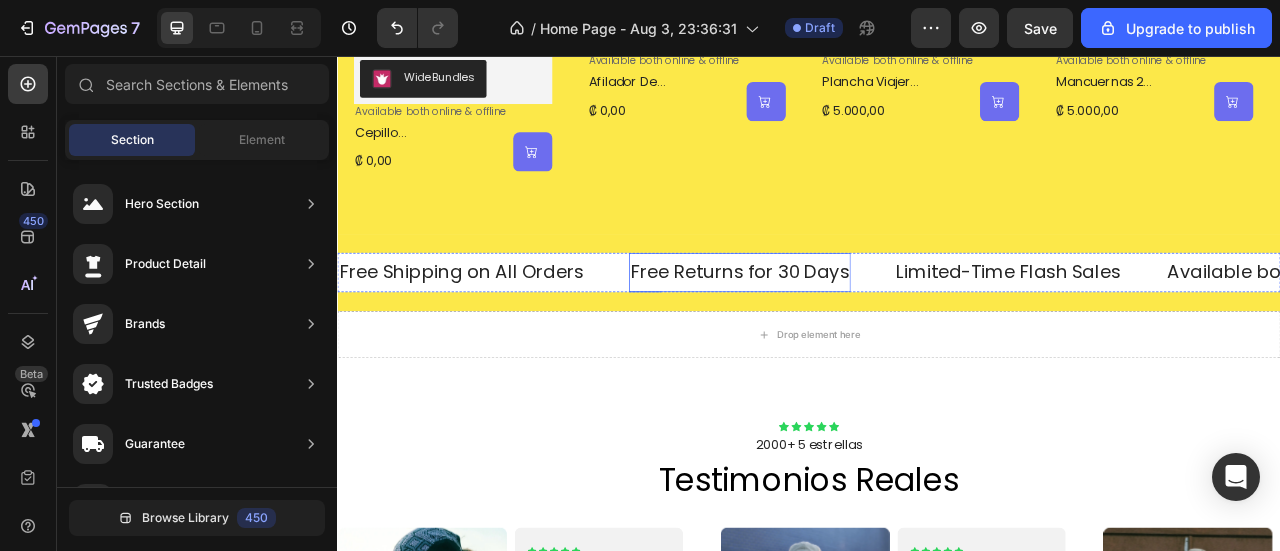 click on "Free Returns for 30 Days" at bounding box center [849, 331] 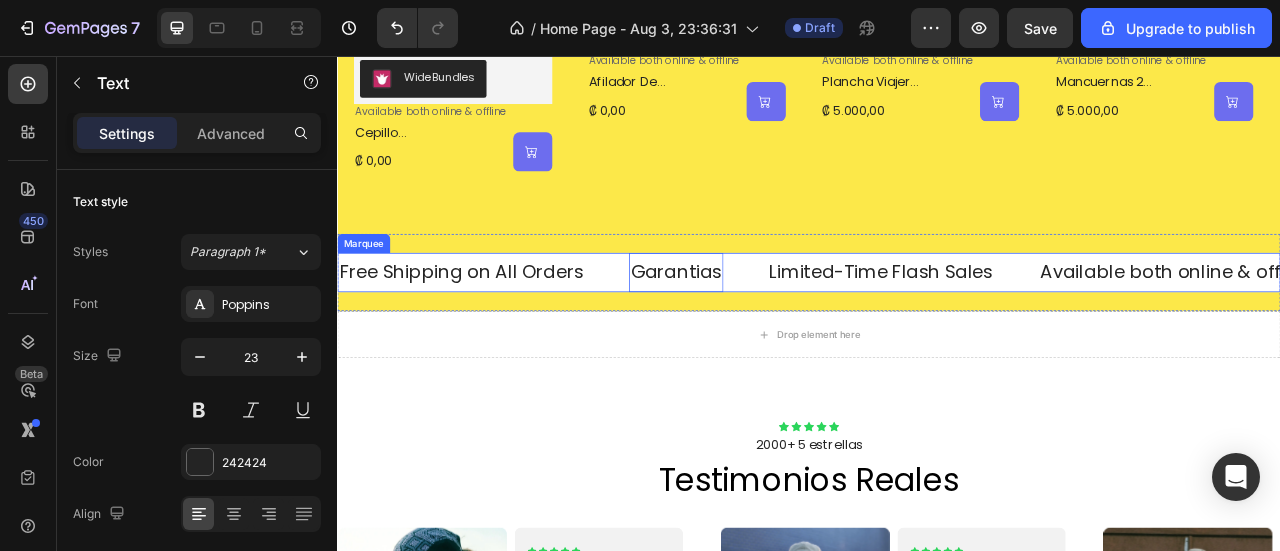 click on "Garantias  Text   0" at bounding box center [796, 331] 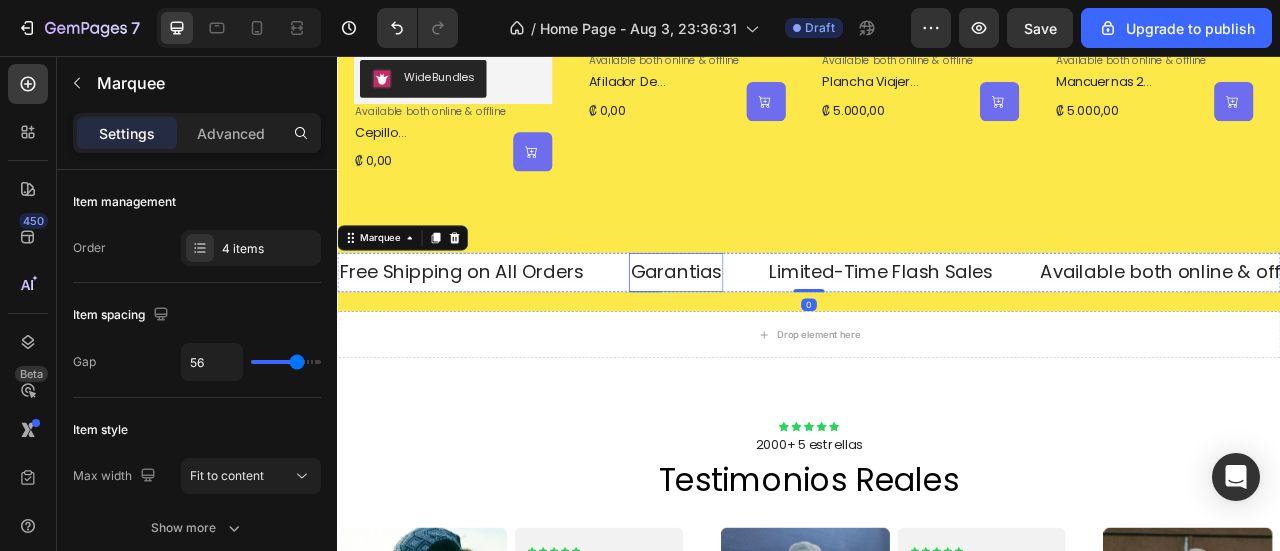 click on "Garantias" at bounding box center [768, 331] 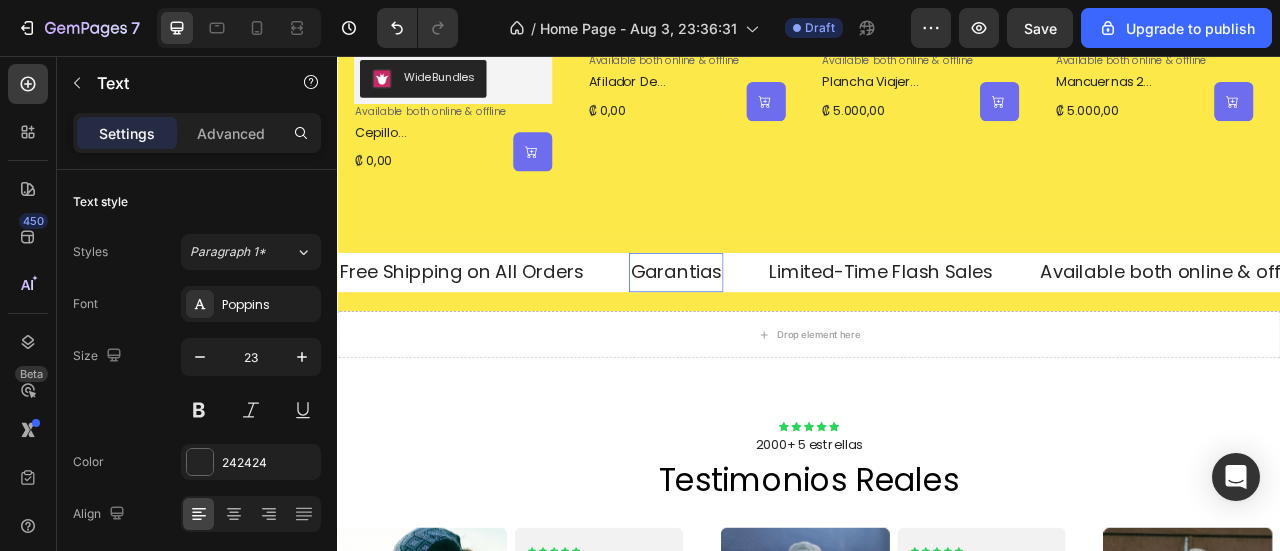 click on "Garantias" at bounding box center [768, 331] 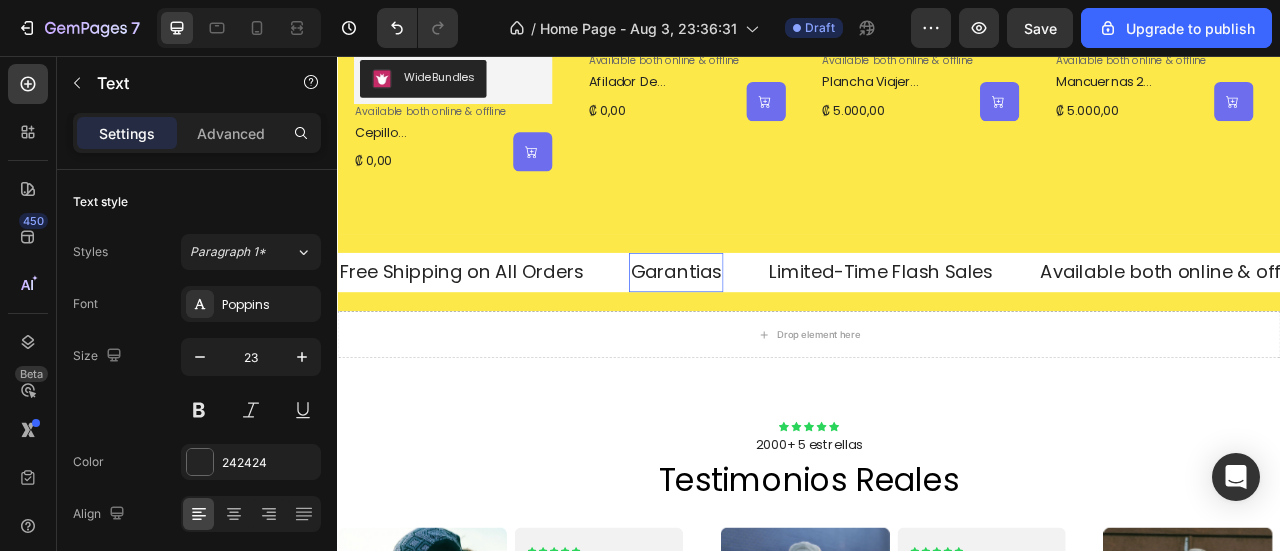 click on "Garantias" at bounding box center (768, 331) 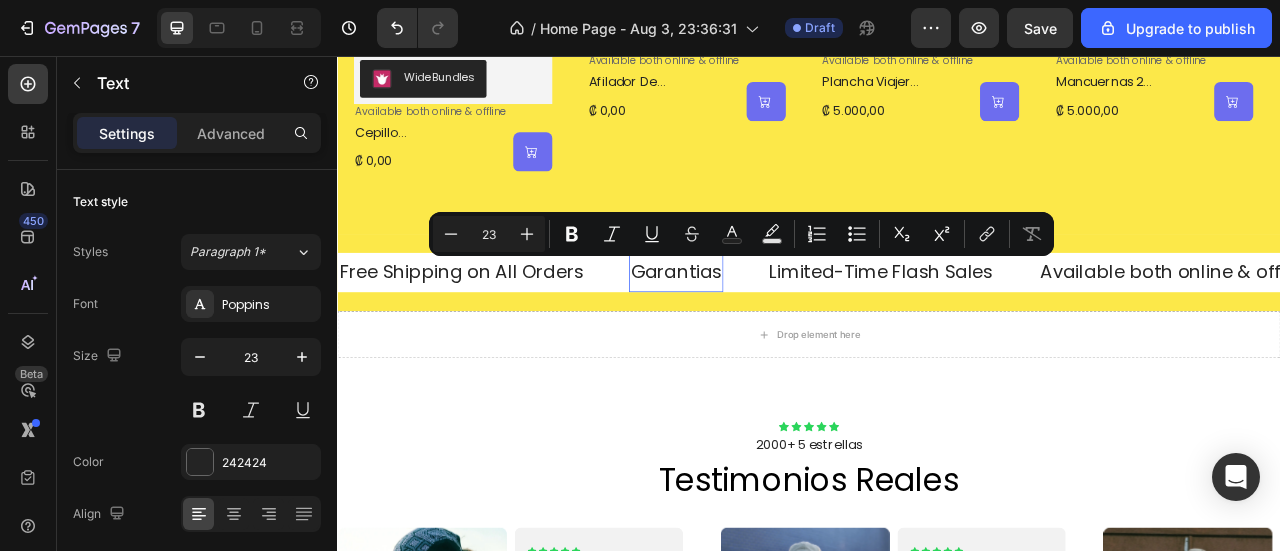 click on "Garantias" at bounding box center [768, 331] 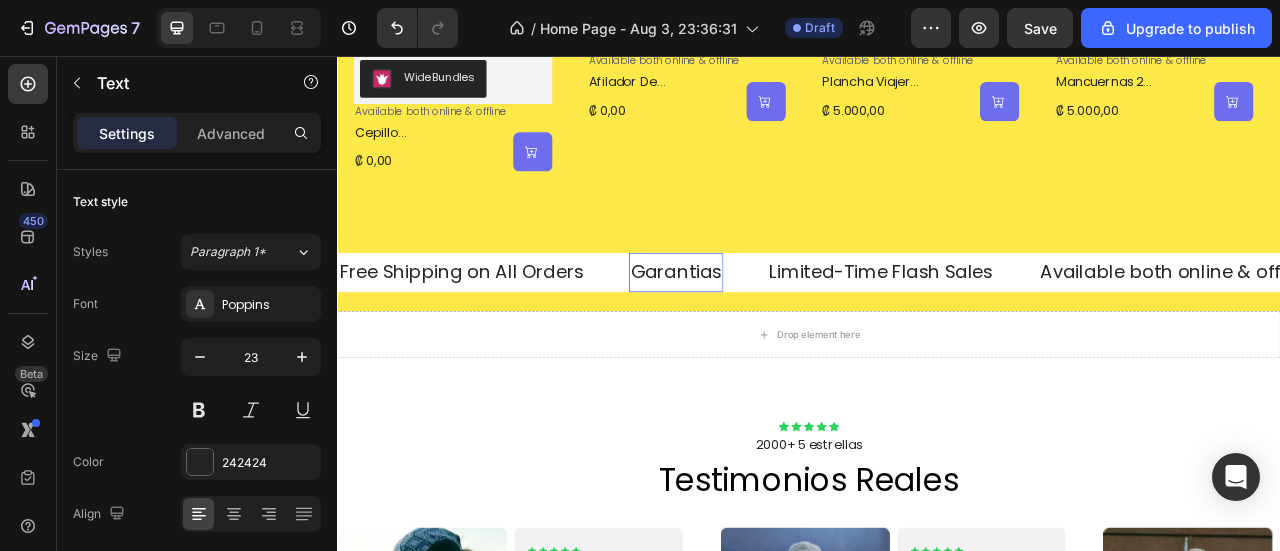 click on "Garantias" at bounding box center [768, 331] 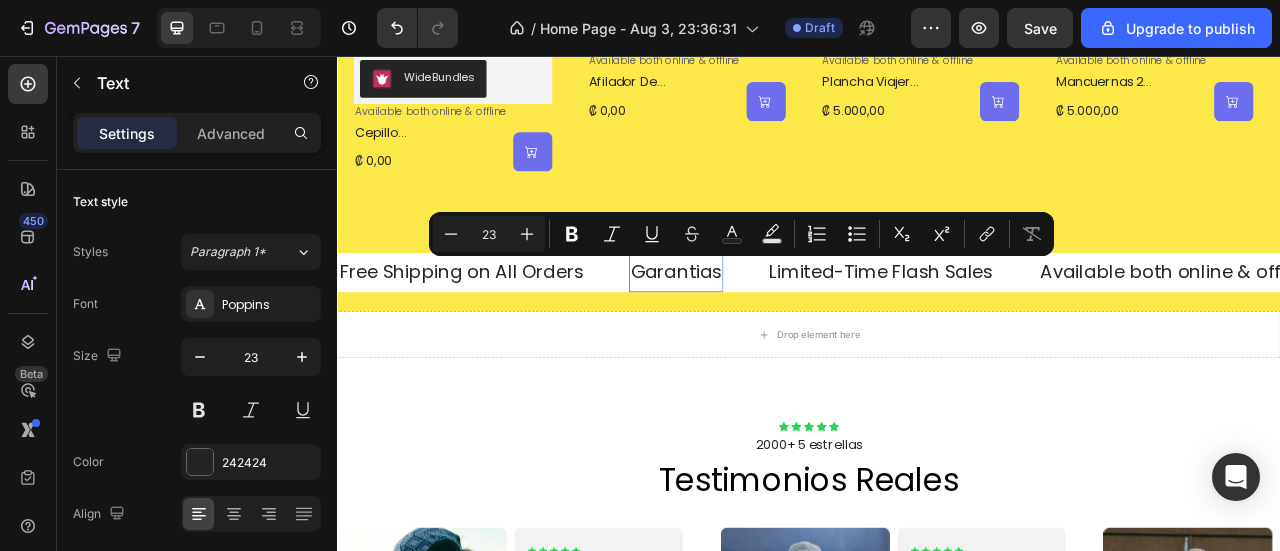 click on "Garantias" at bounding box center [768, 331] 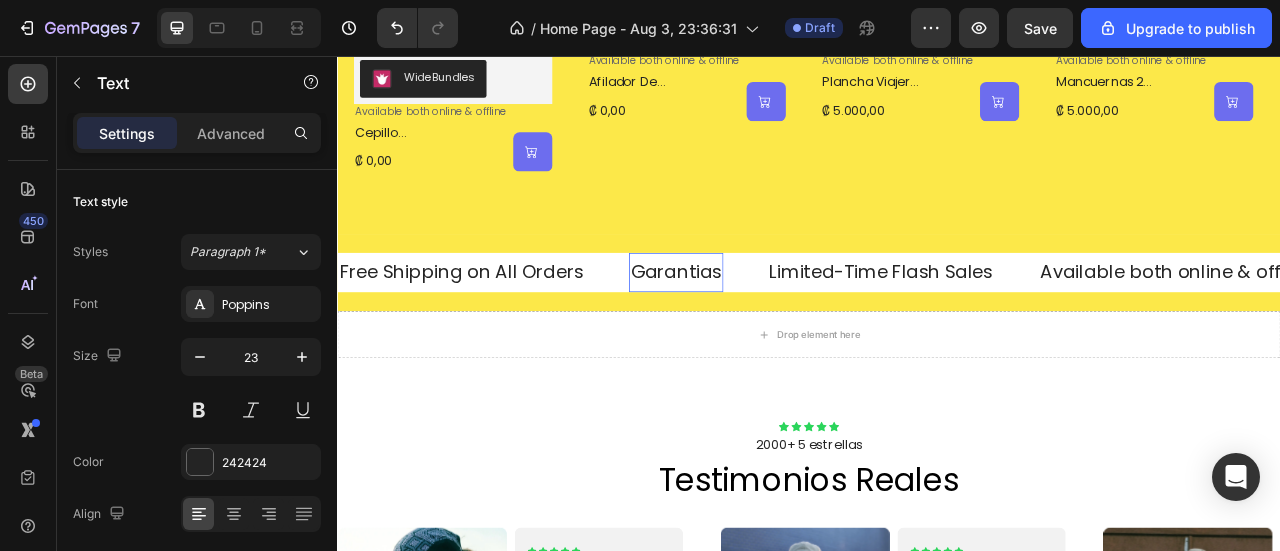 click on "Garantias" at bounding box center (768, 331) 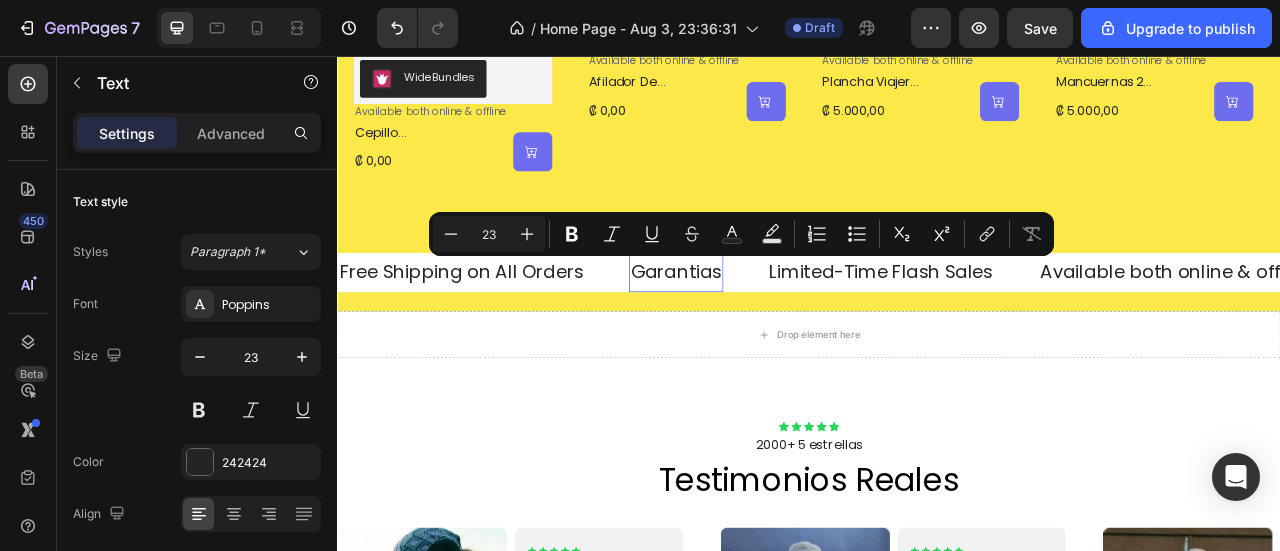click on "Garantias" at bounding box center (768, 331) 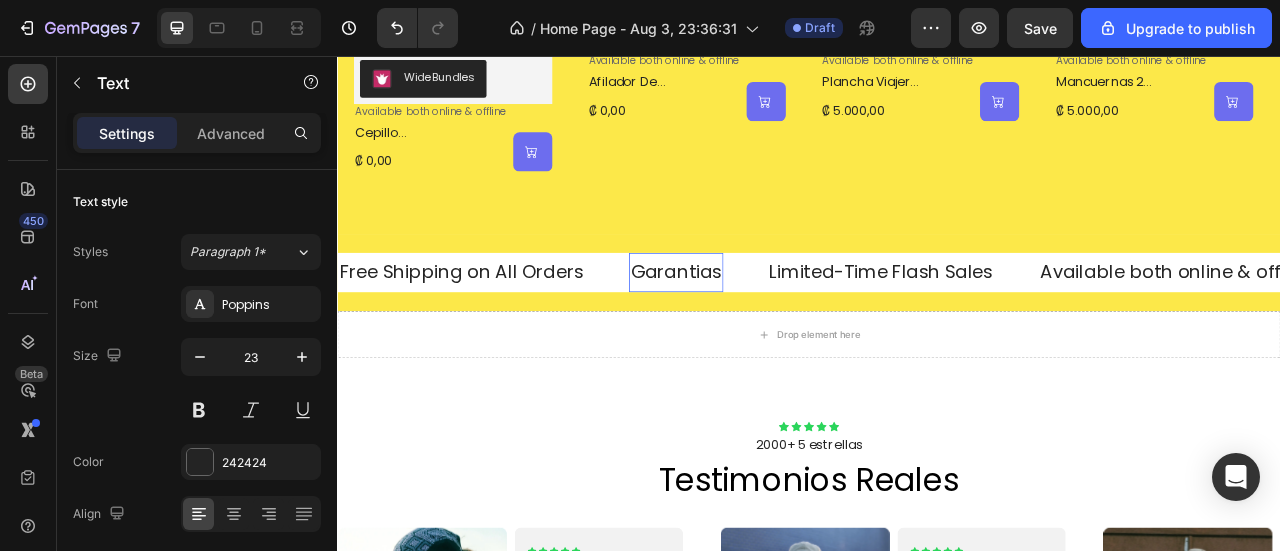 click on "Garantias" at bounding box center [768, 331] 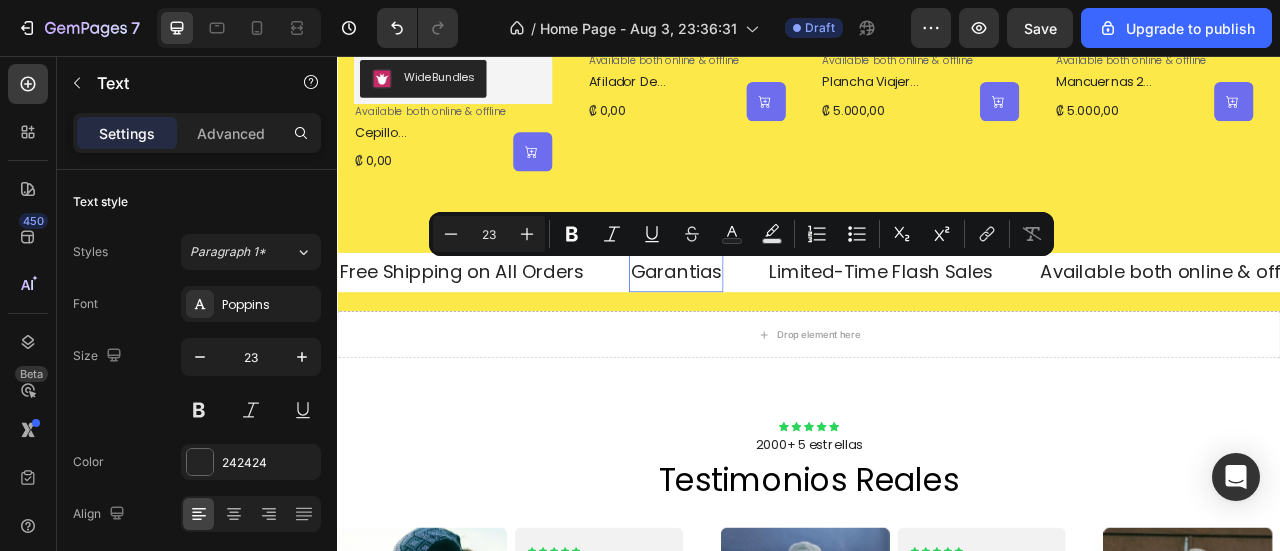 click on "Garantias" at bounding box center (768, 331) 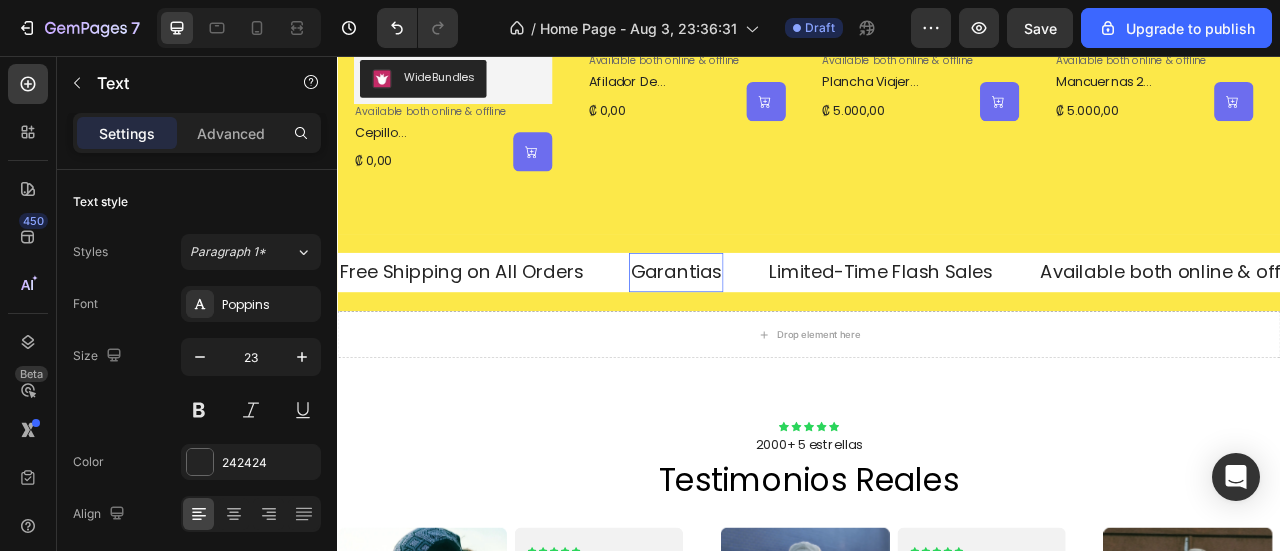 click on "Garantias" at bounding box center (768, 331) 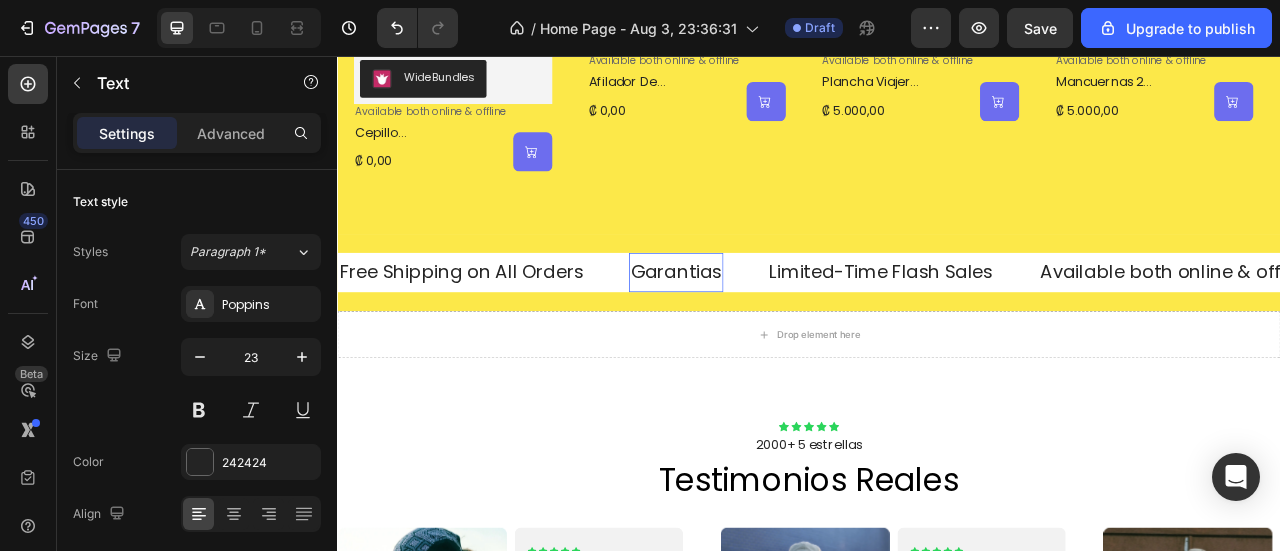 click on "Garantías" 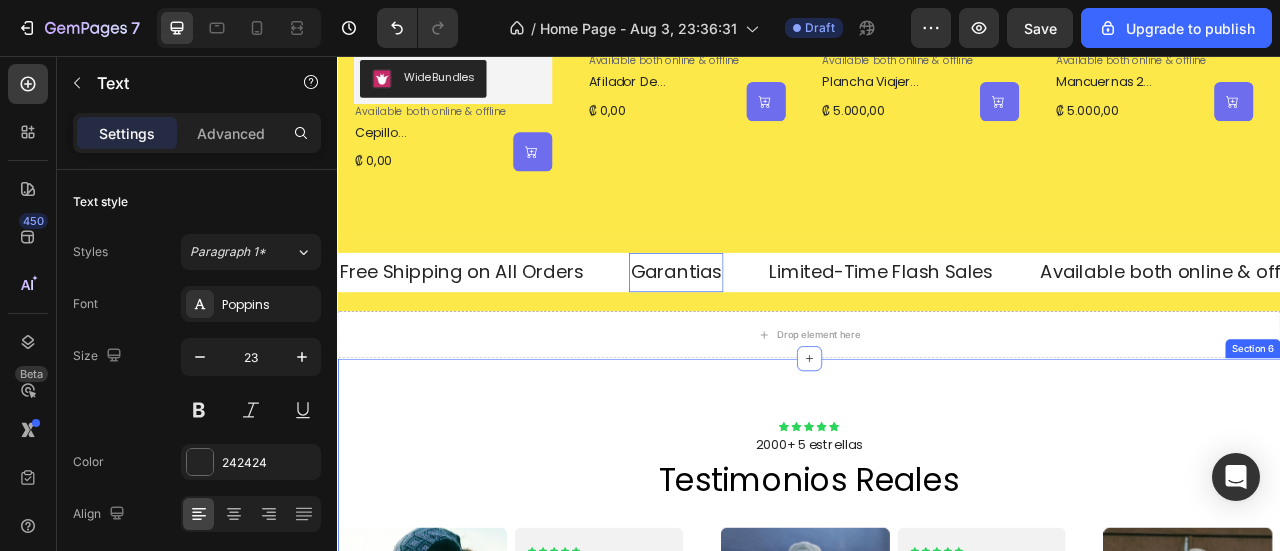 type 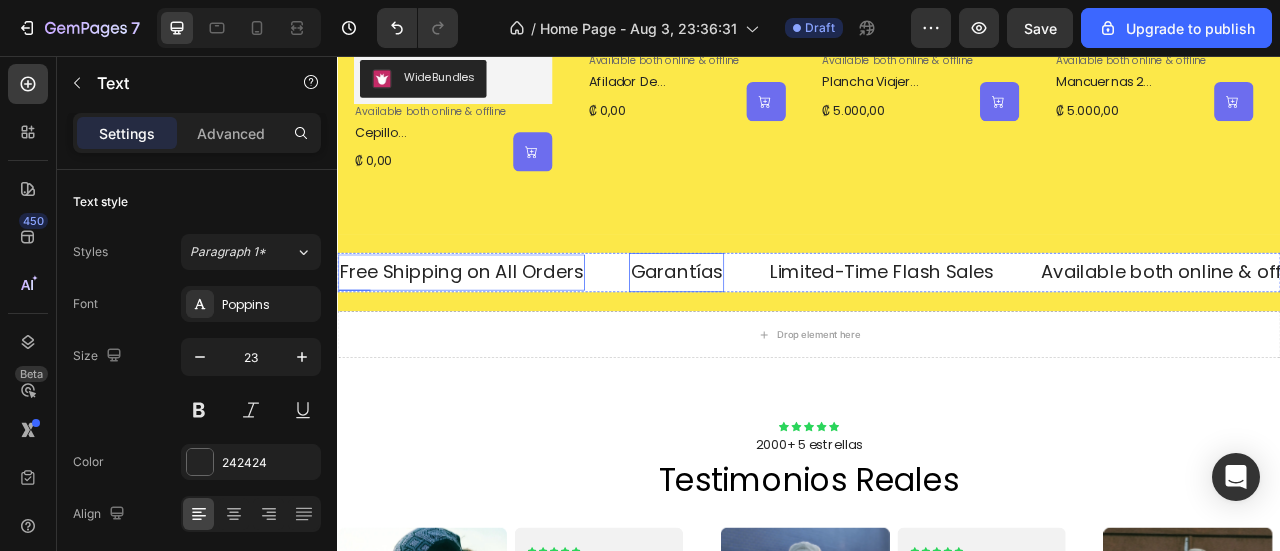 click on "Free Shipping on All Orders" at bounding box center [495, 331] 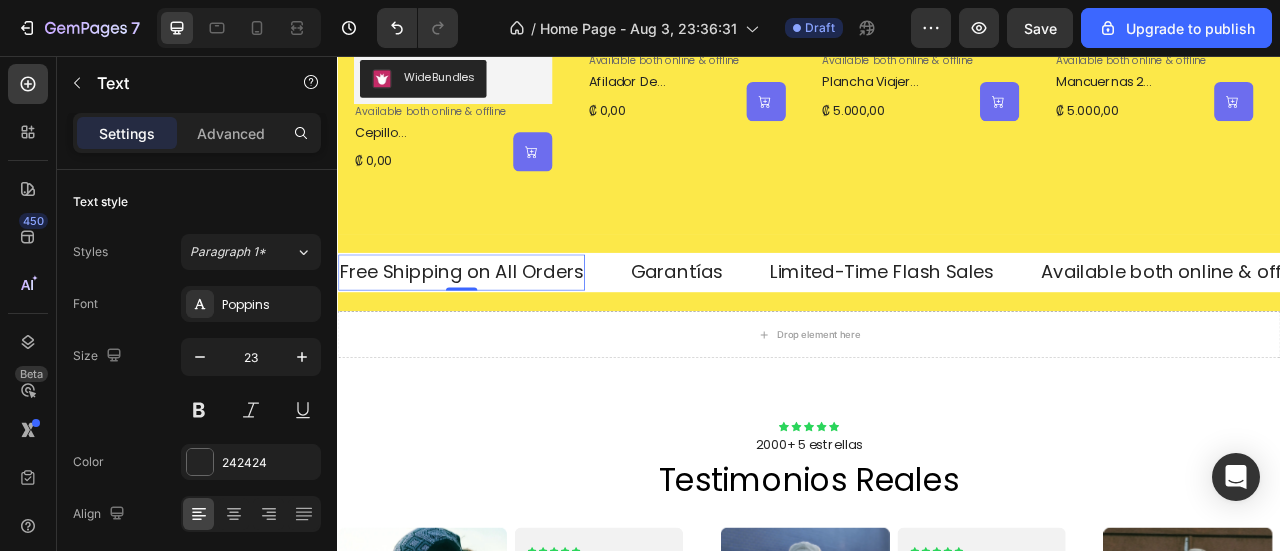 click on "Free Shipping on All Orders" at bounding box center (495, 331) 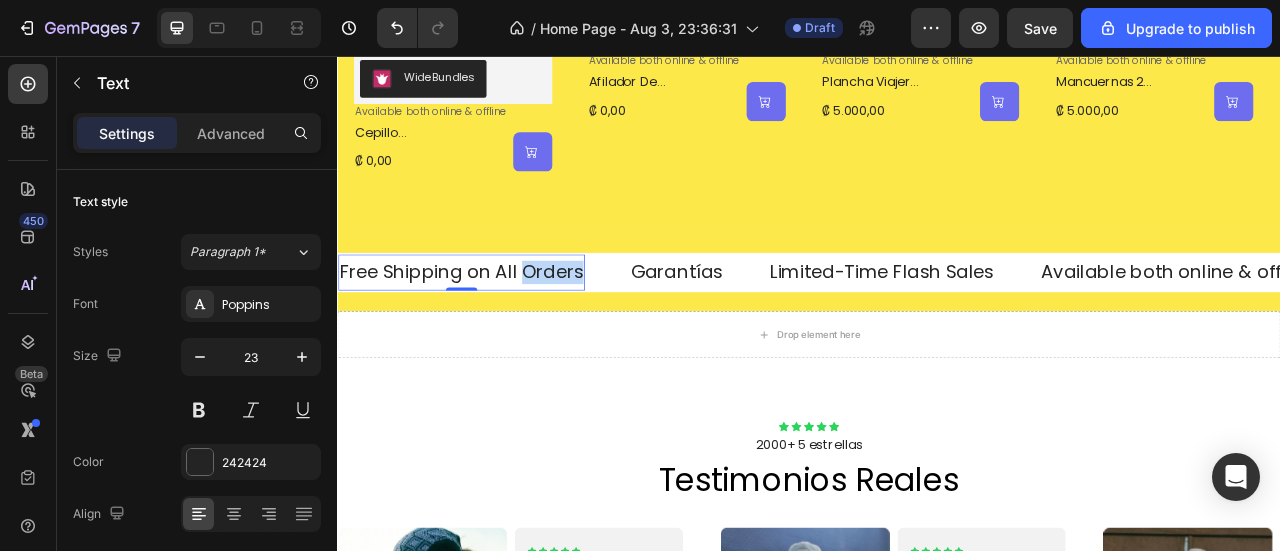 click on "Free Shipping on All Orders" at bounding box center (495, 331) 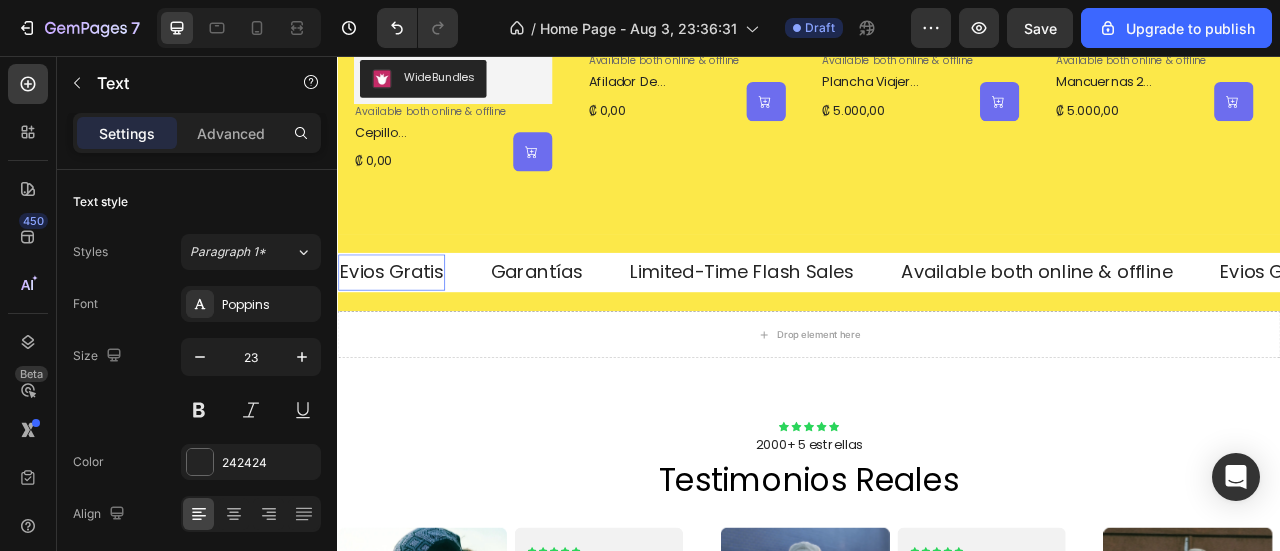 click on "Evios Gratis" at bounding box center [406, 331] 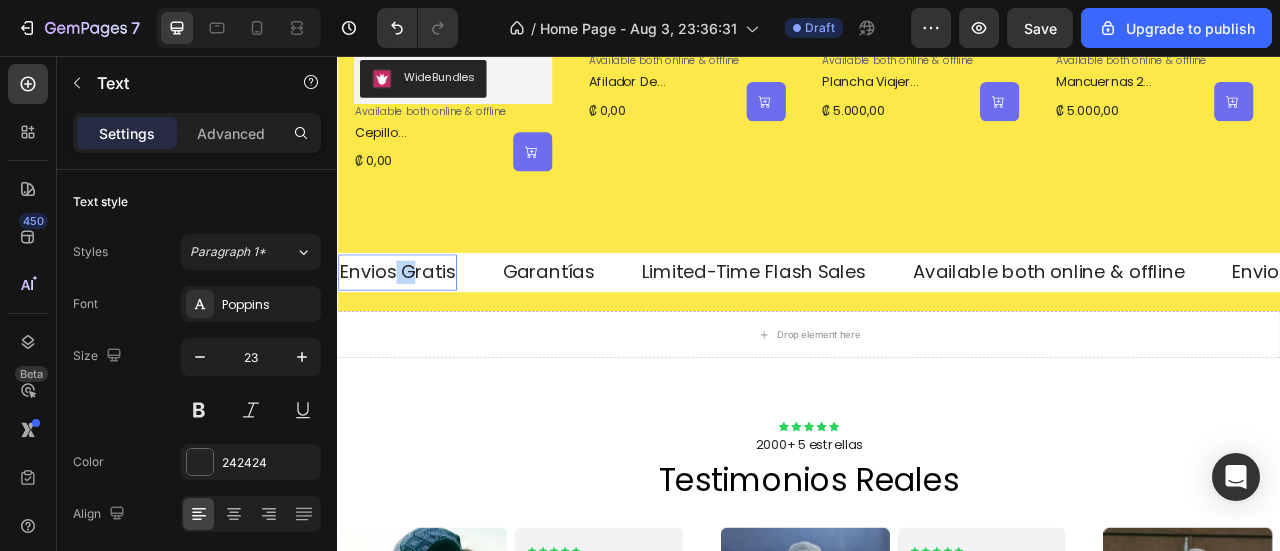 click on "Envios Gratis" at bounding box center [413, 331] 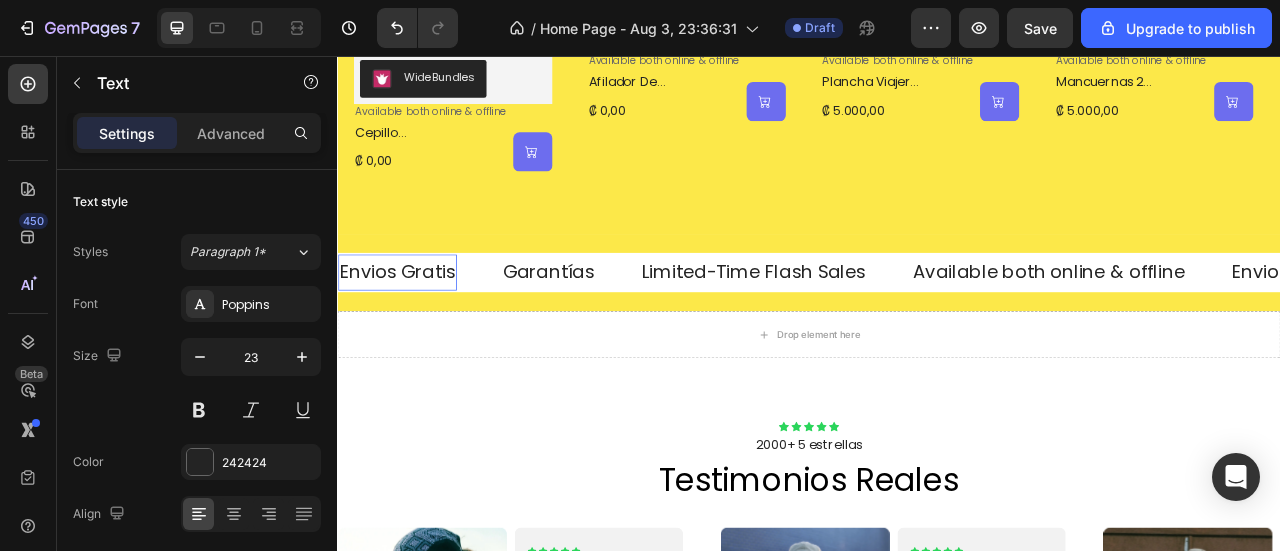 click on "Envios Gratis" at bounding box center [413, 331] 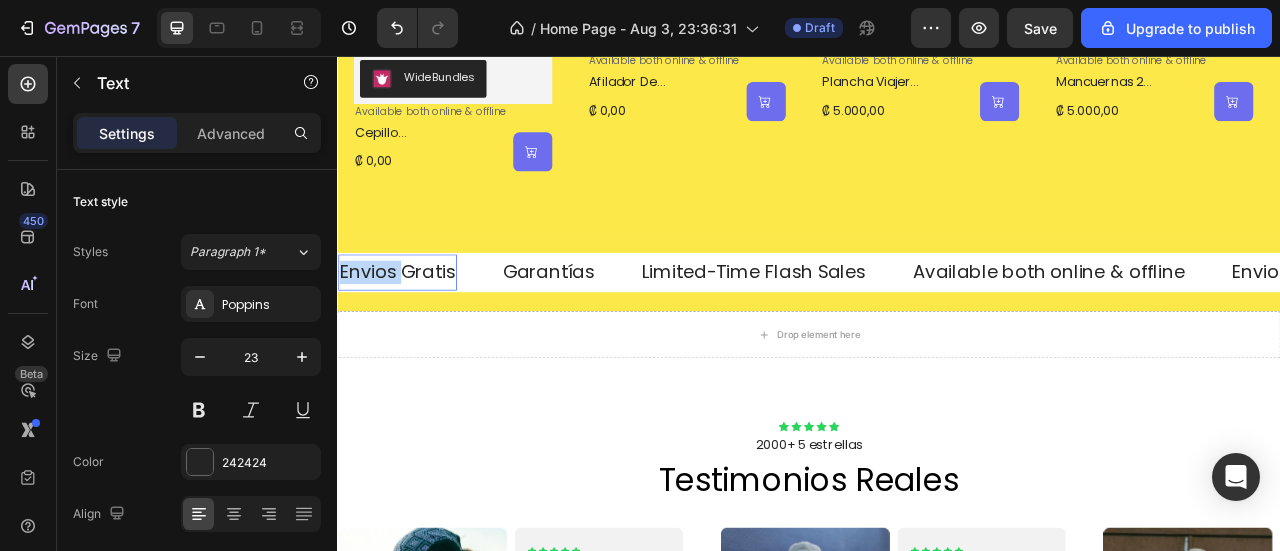 click on "Envios Gratis" at bounding box center (413, 331) 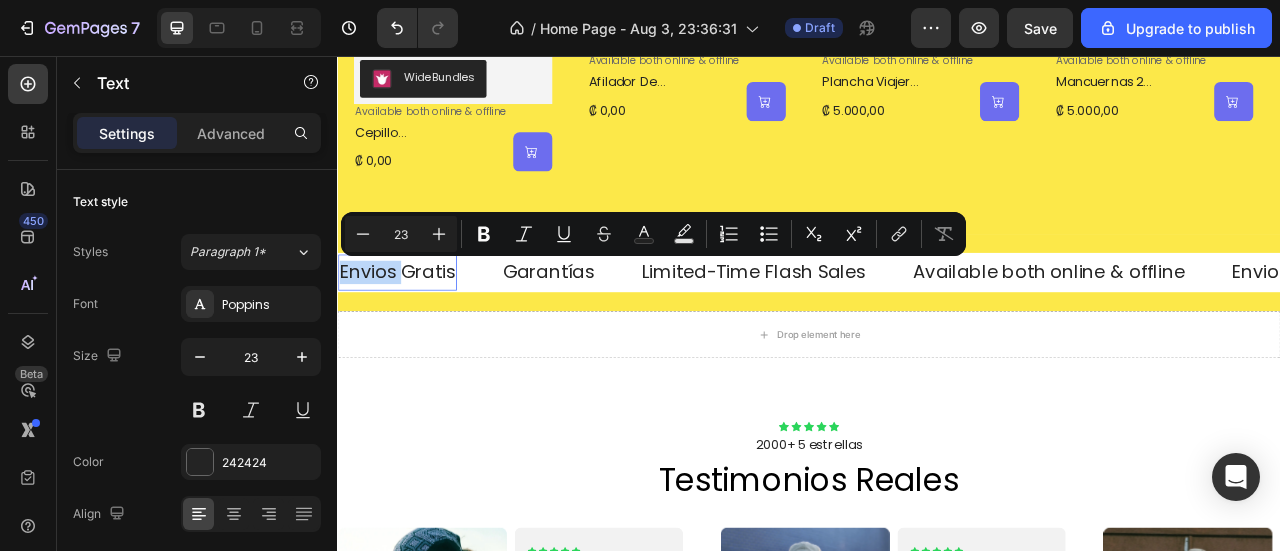 click on "Envios Gratis" at bounding box center (413, 331) 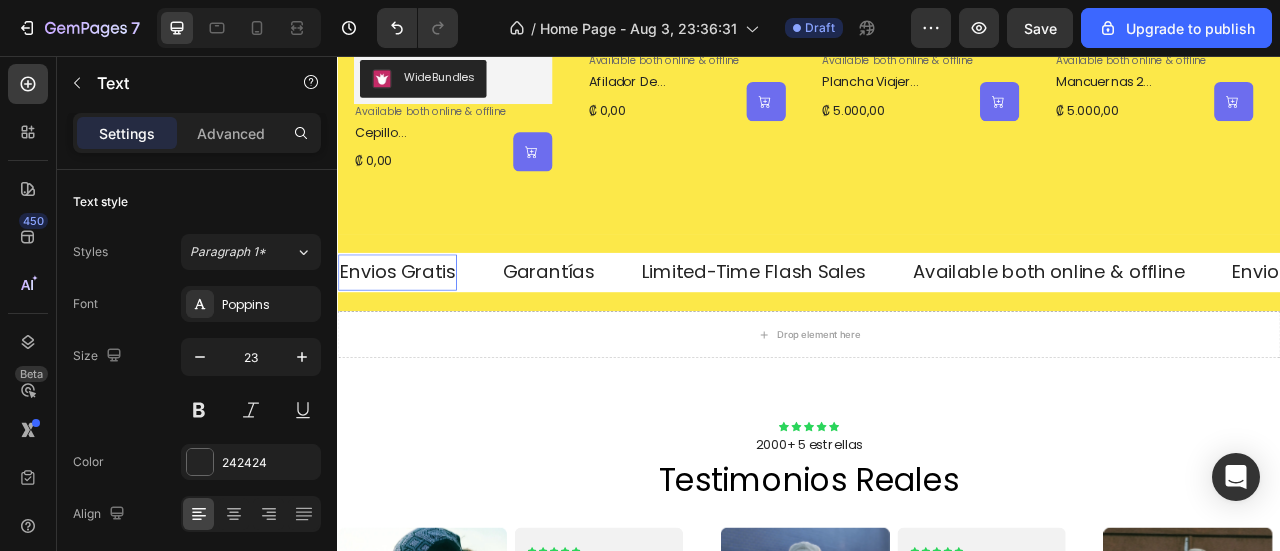 click on "Envios Gratis" at bounding box center (413, 331) 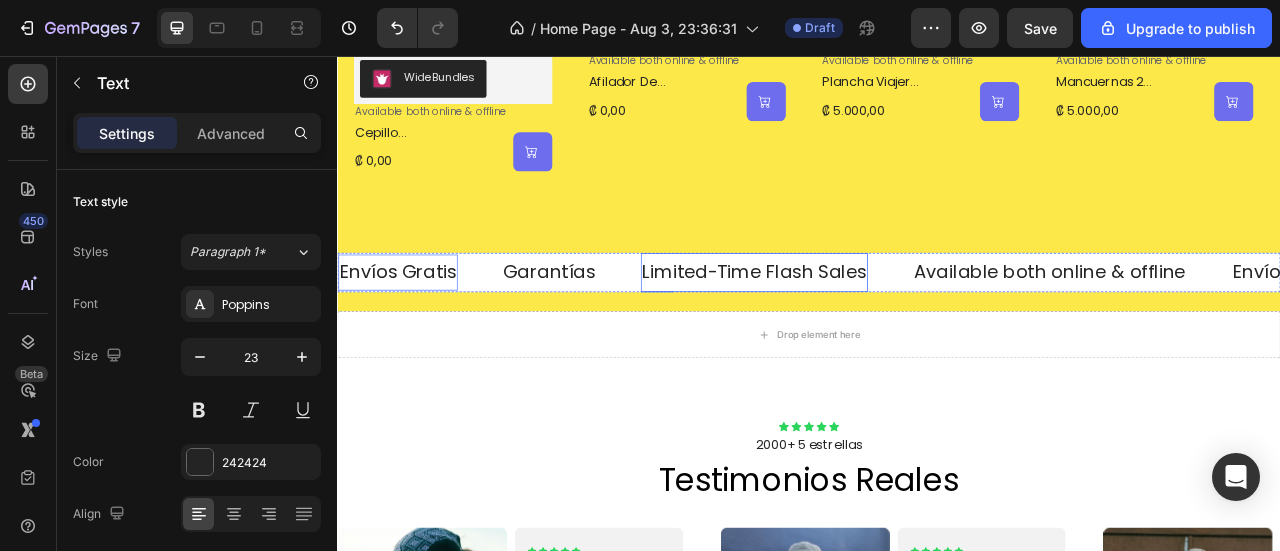 click on "Limited-Time Flash Sales" at bounding box center (867, 331) 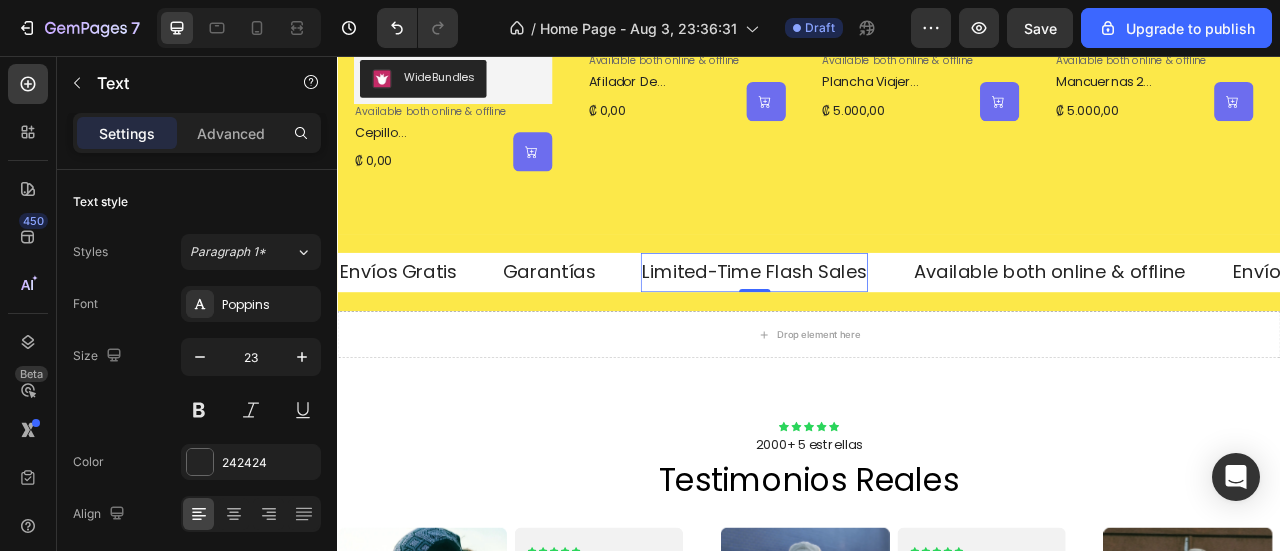 click on "Limited-Time Flash Sales" at bounding box center [867, 331] 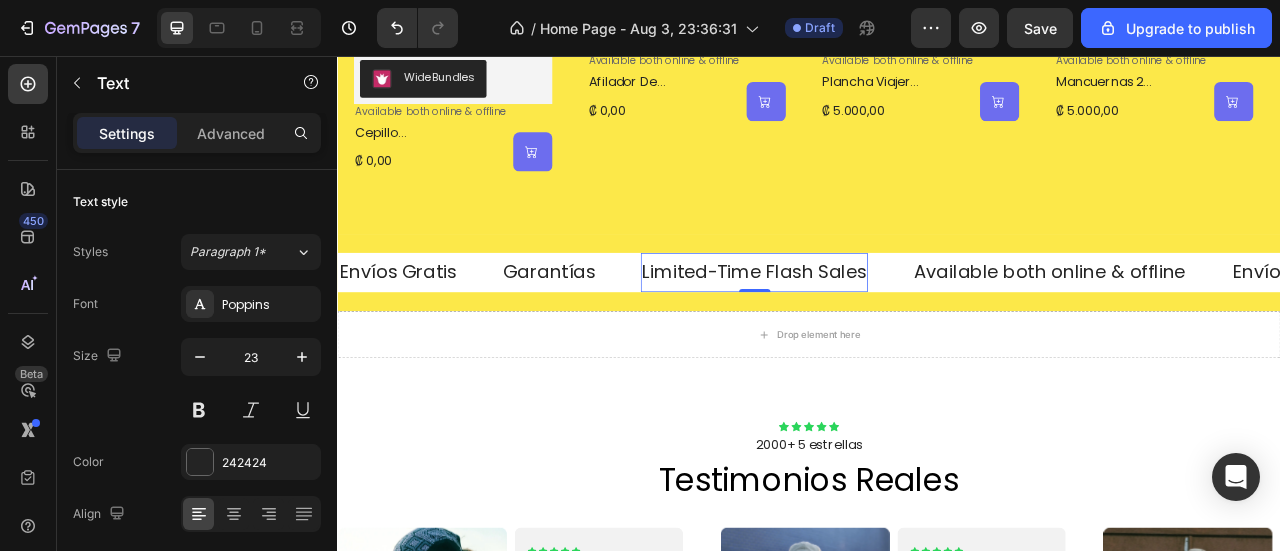 click on "Limited-Time Flash Sales" at bounding box center [867, 331] 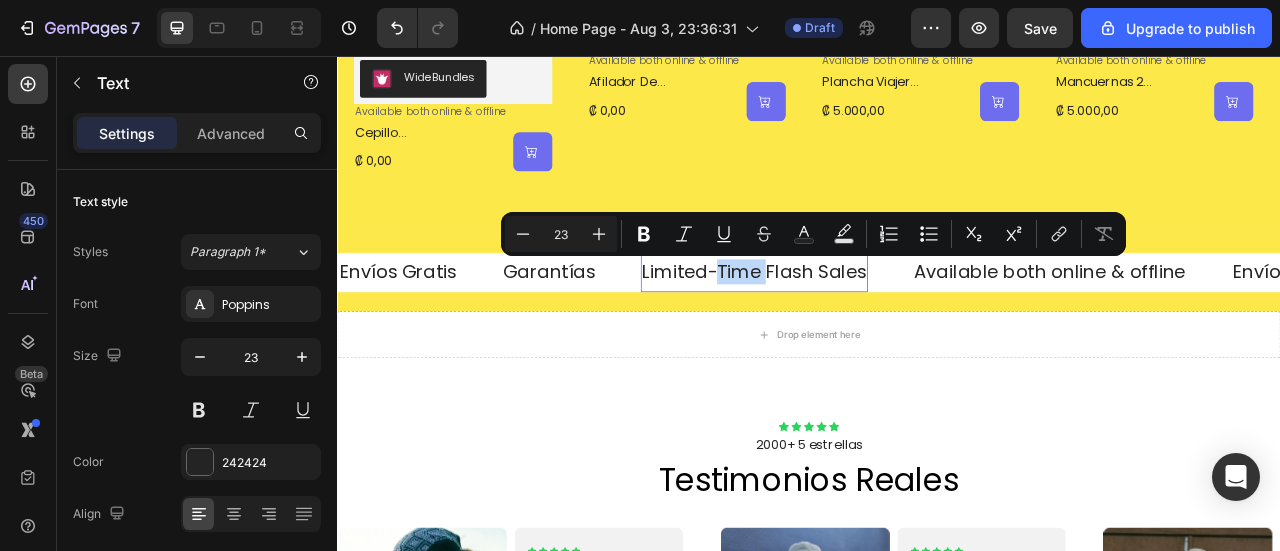 click on "Limited-Time Flash Sales" at bounding box center [867, 331] 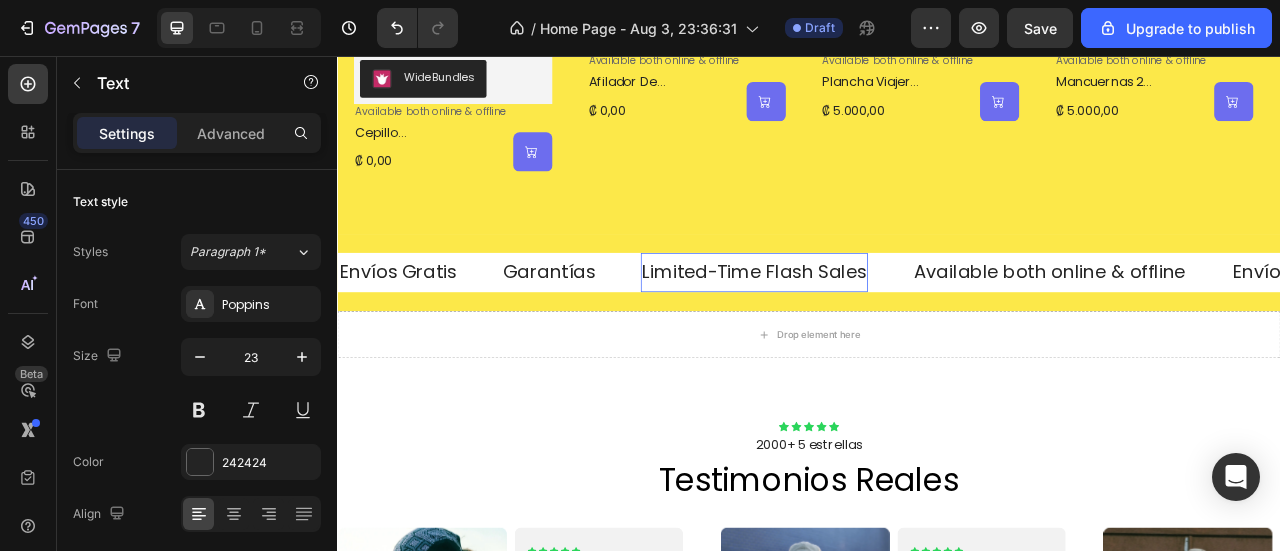 click 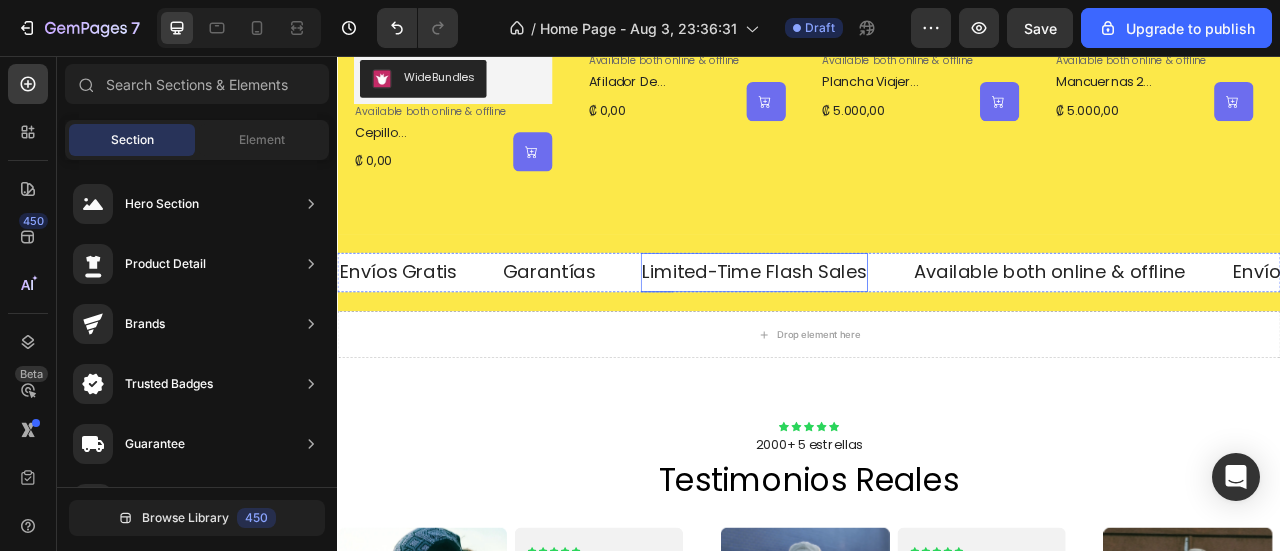 click on "Limited-Time Flash Sales" at bounding box center (867, 331) 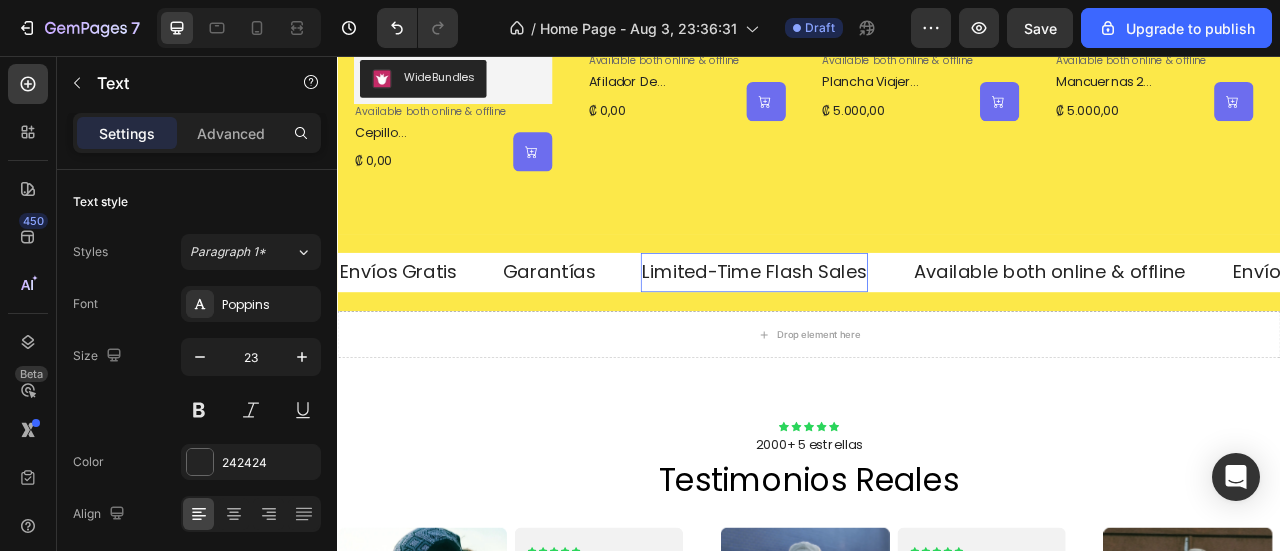 click on "Limited-Time Flash Sales" at bounding box center (867, 331) 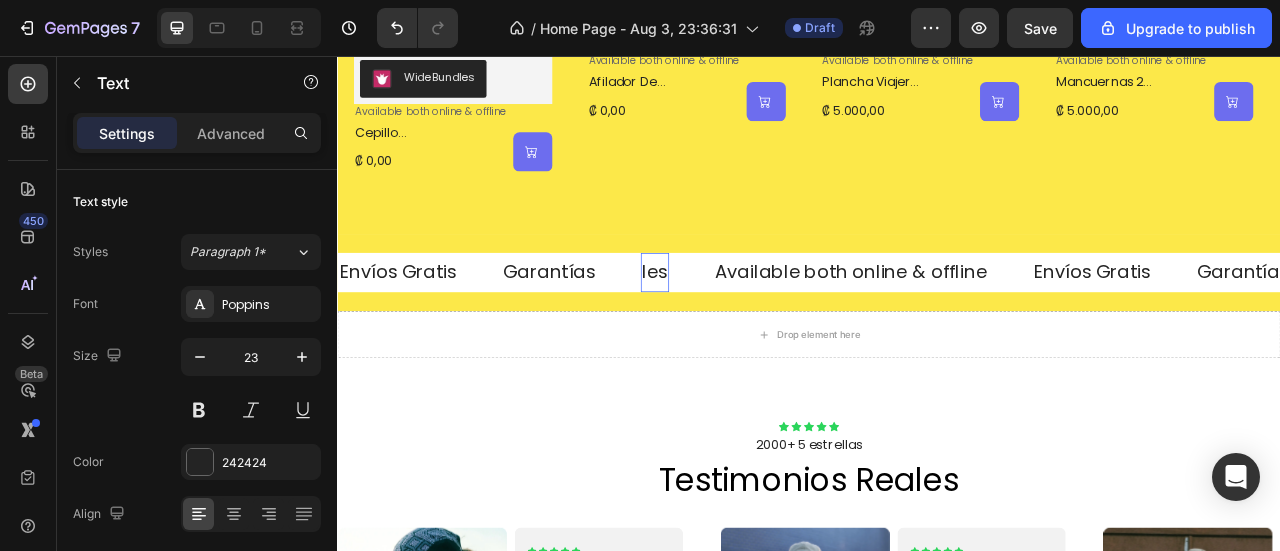click on "les" at bounding box center (741, 331) 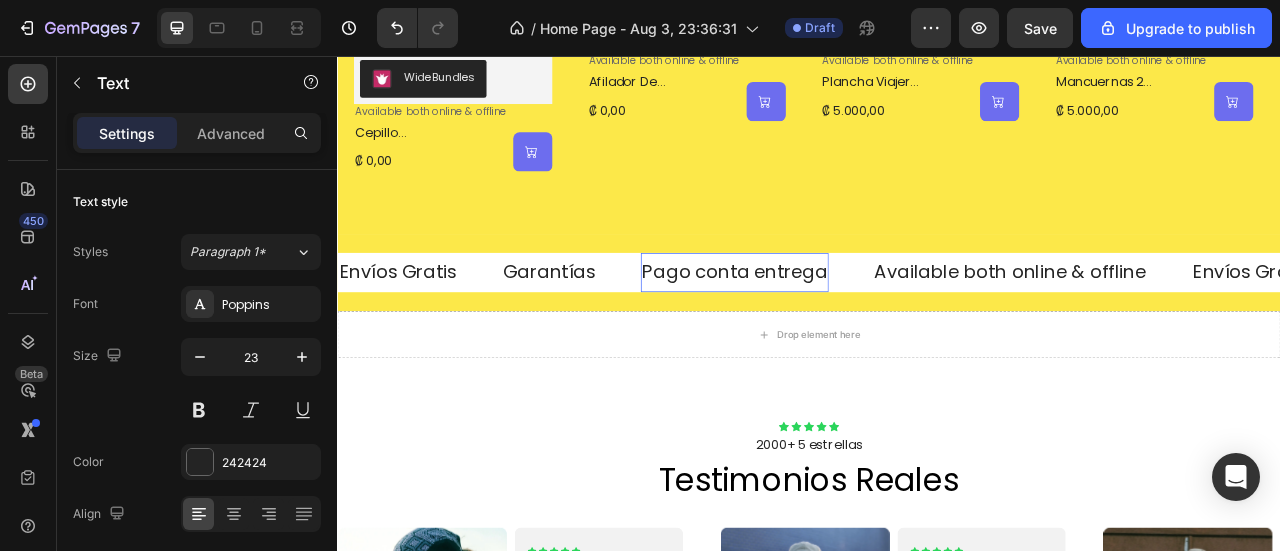 click on "Pago conta entrega" at bounding box center (842, 331) 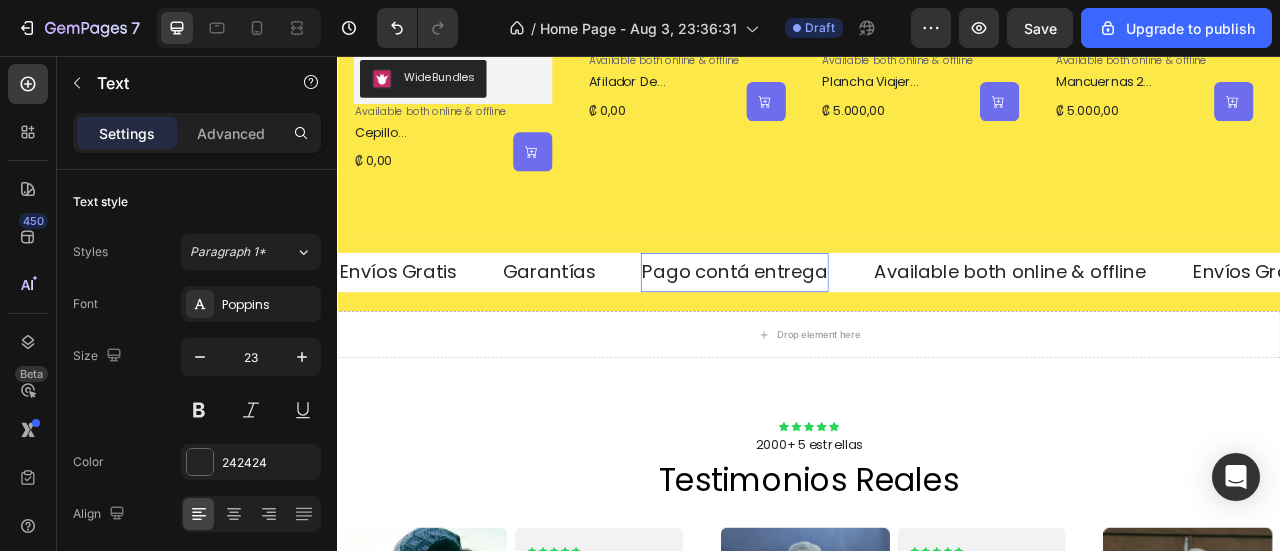 click on "Pago contá entrega" at bounding box center [842, 331] 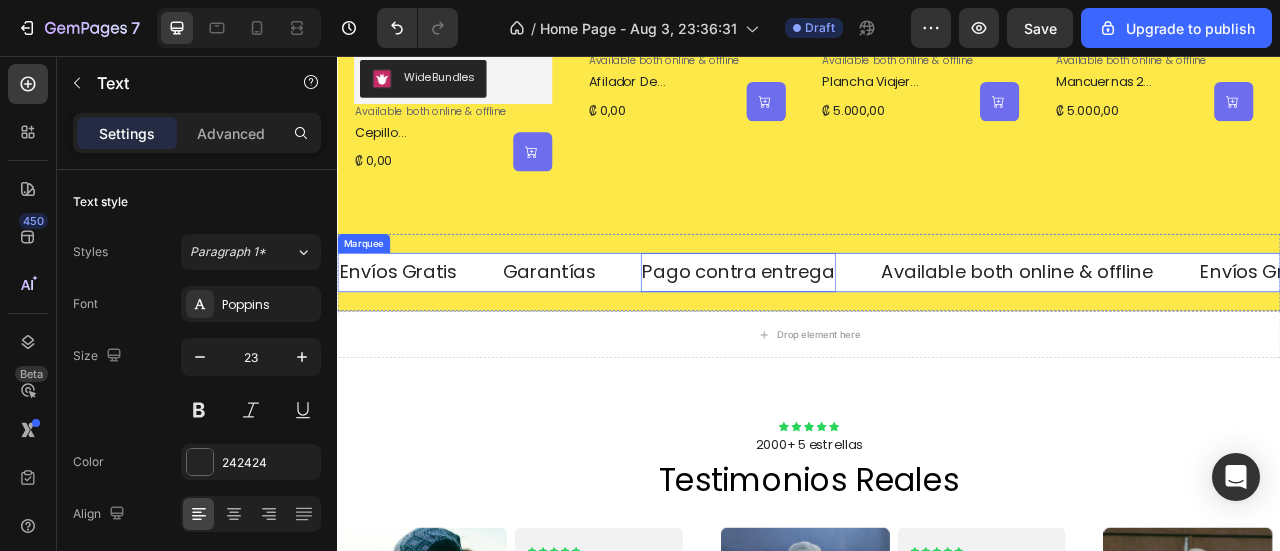click on "Pago contra entrega  Text   0" at bounding box center (875, 331) 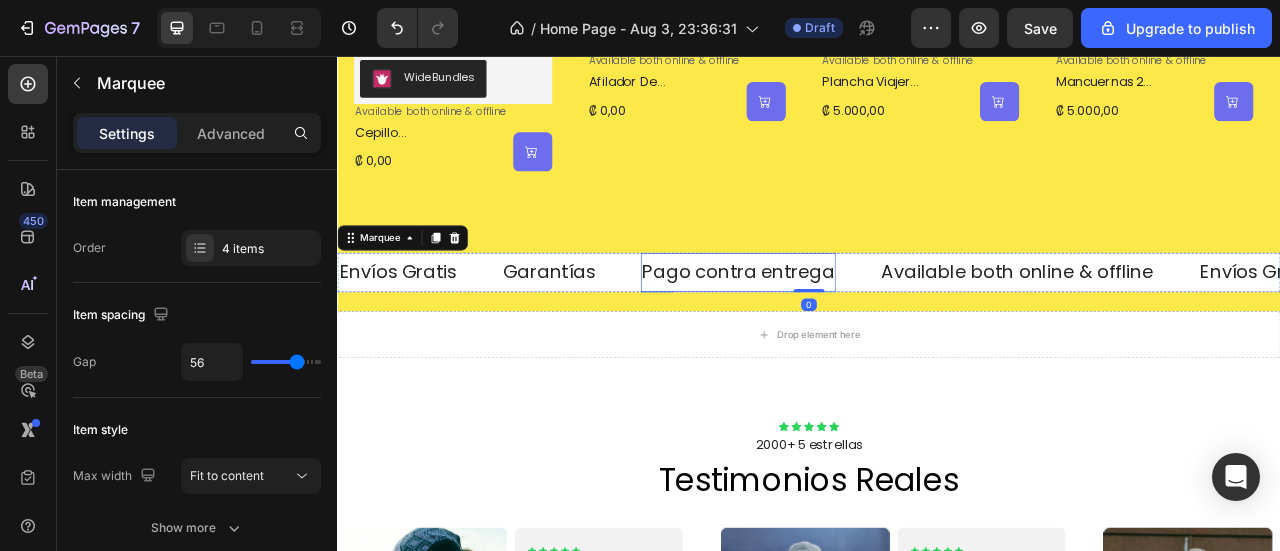 click on "Pago contra entrega" at bounding box center (847, 331) 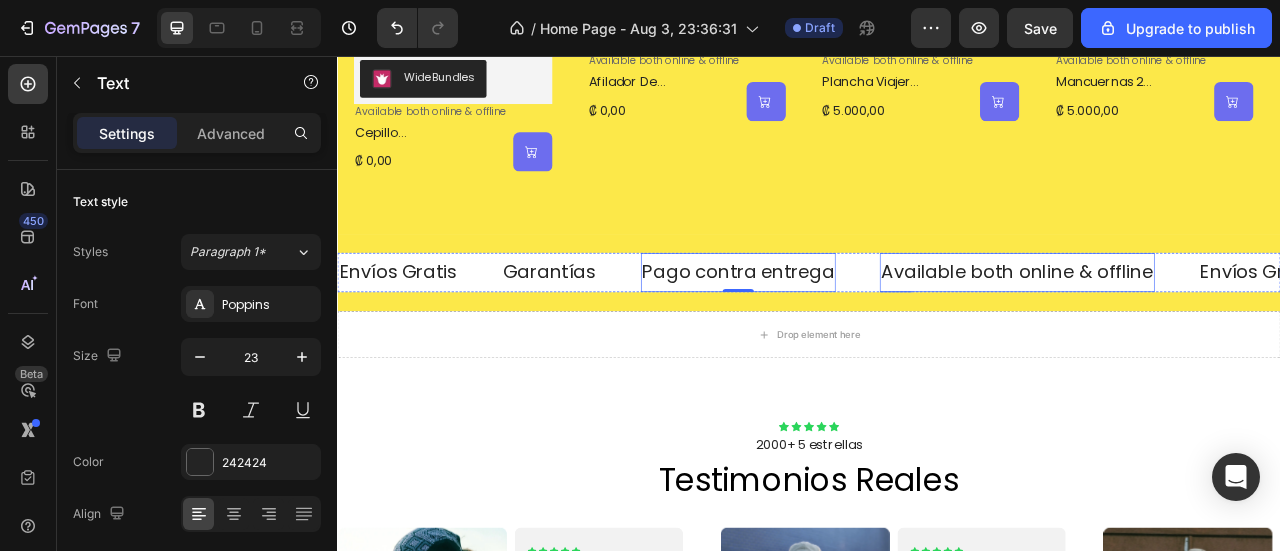 click on "Available both online & offline" at bounding box center [1202, 331] 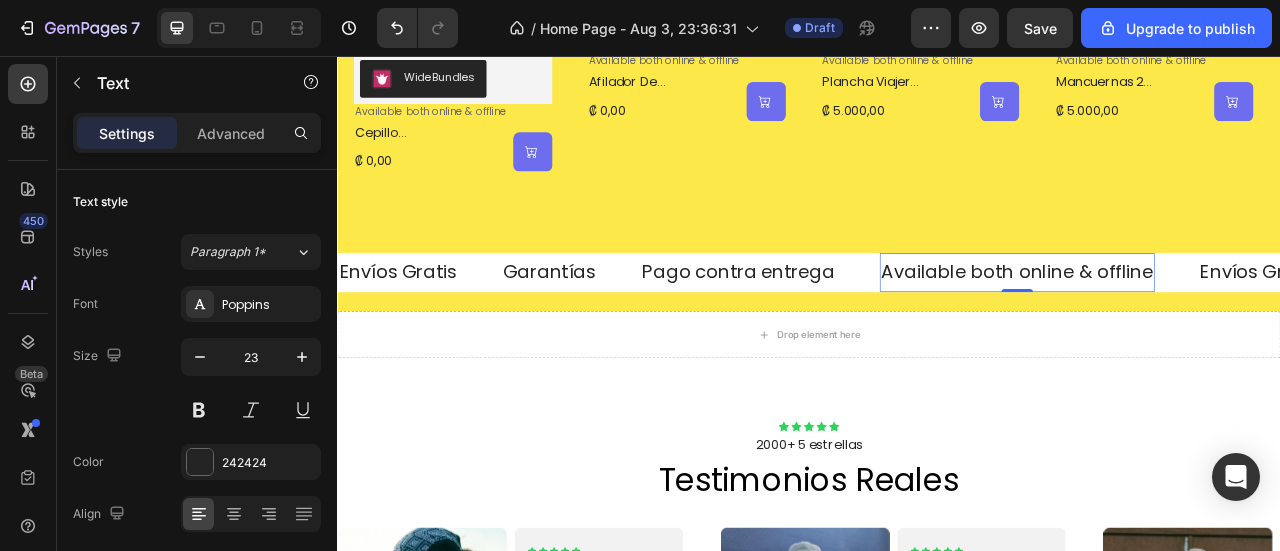 click on "Available both online & offline" at bounding box center [1202, 331] 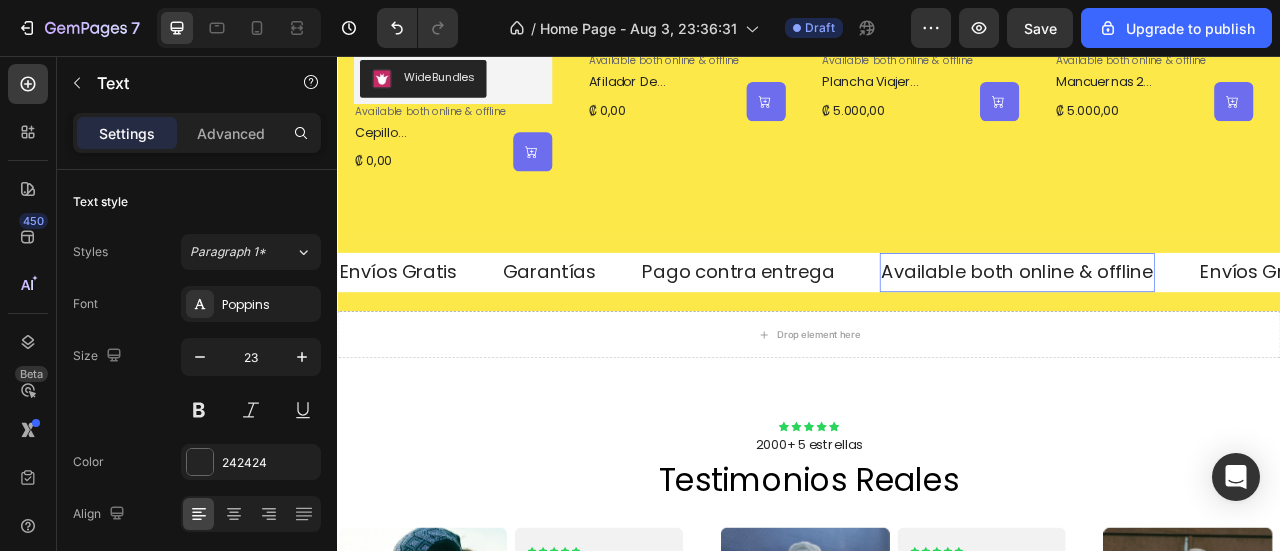 click on "Available both online & offline" at bounding box center [1202, 331] 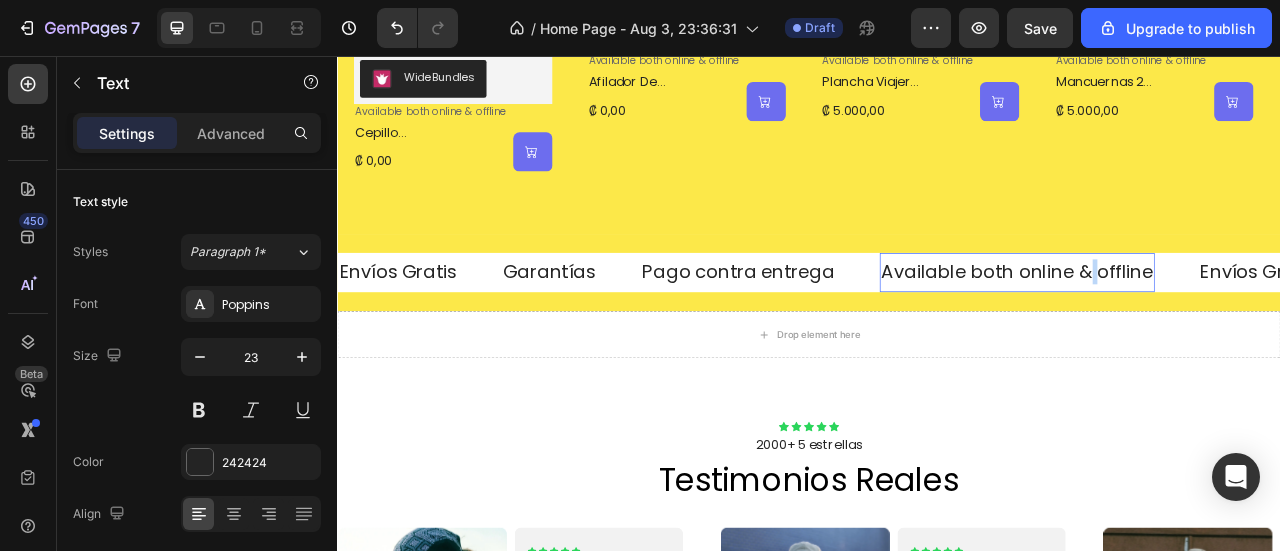 click on "Available both online & offline" at bounding box center [1202, 331] 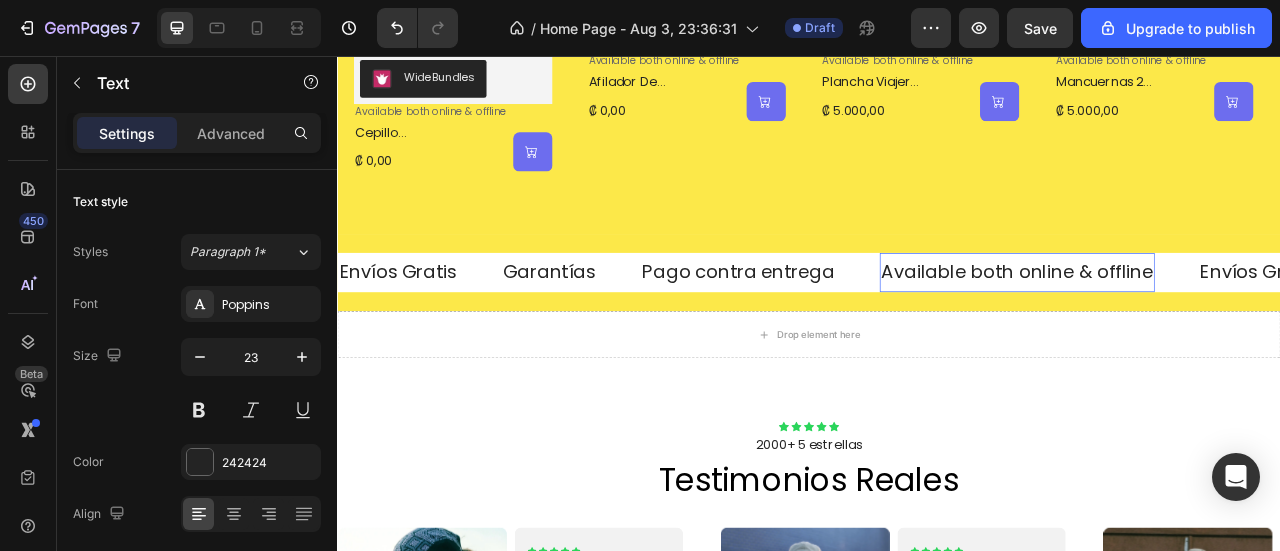 click on "Available both online & offline" at bounding box center [1202, 331] 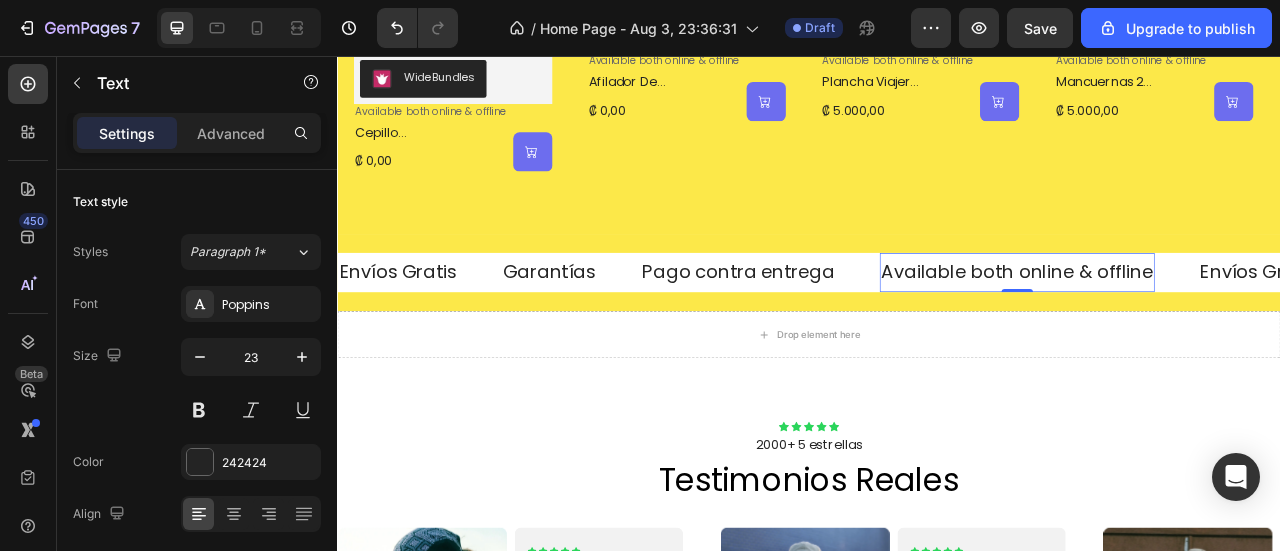 click on "Available both online & offline  Text   0" at bounding box center [1202, 331] 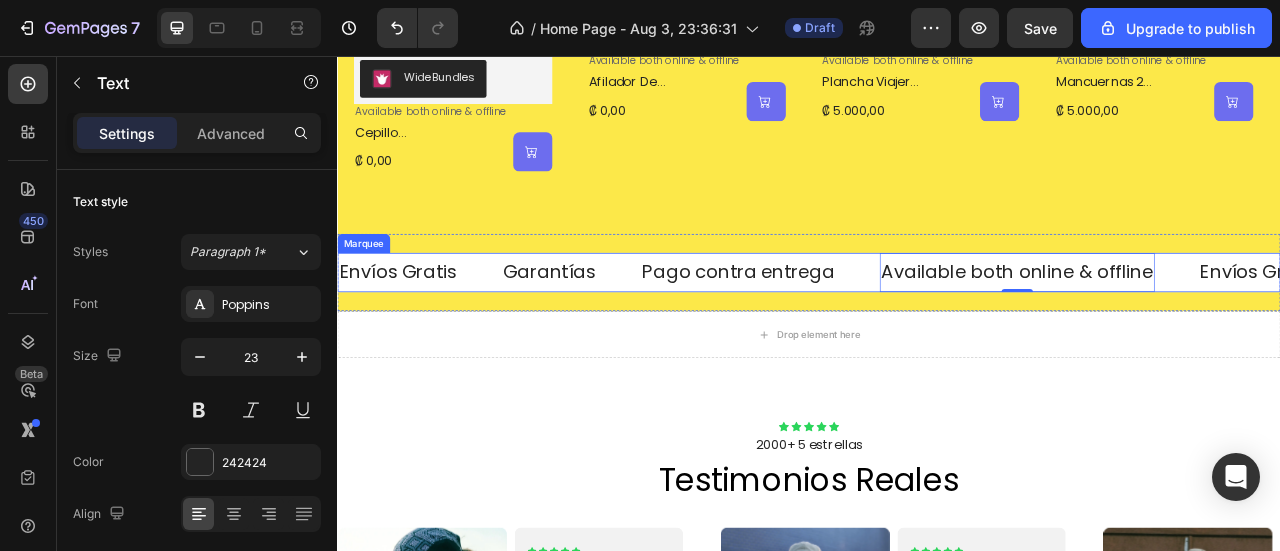 click on "Available both online & offline" at bounding box center (1202, 331) 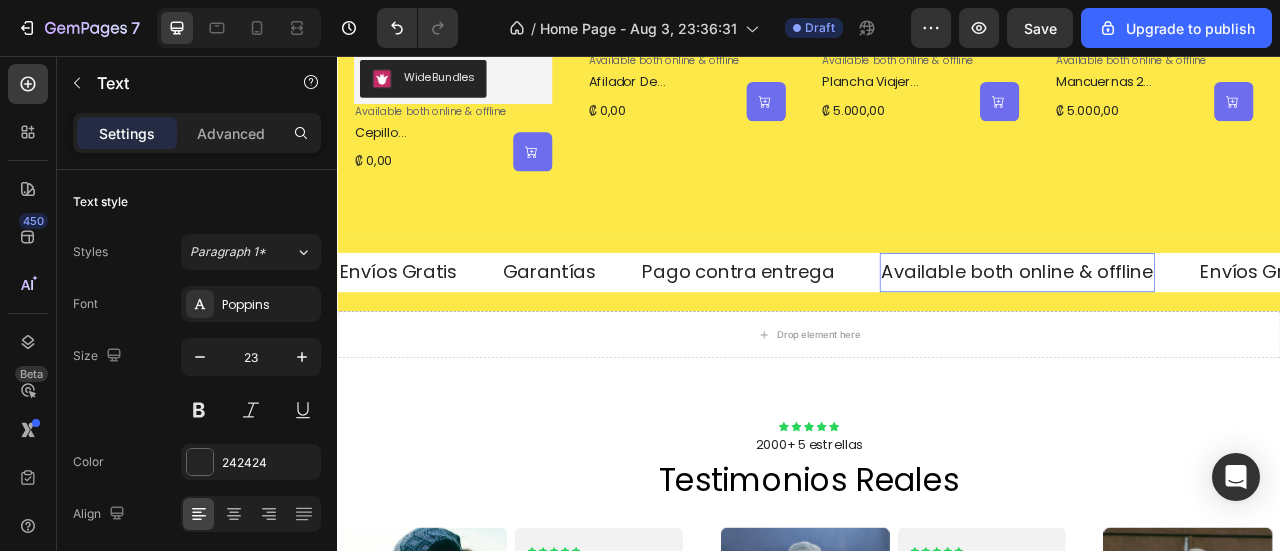 click on "Available both online & offline  Text   0" at bounding box center (1202, 331) 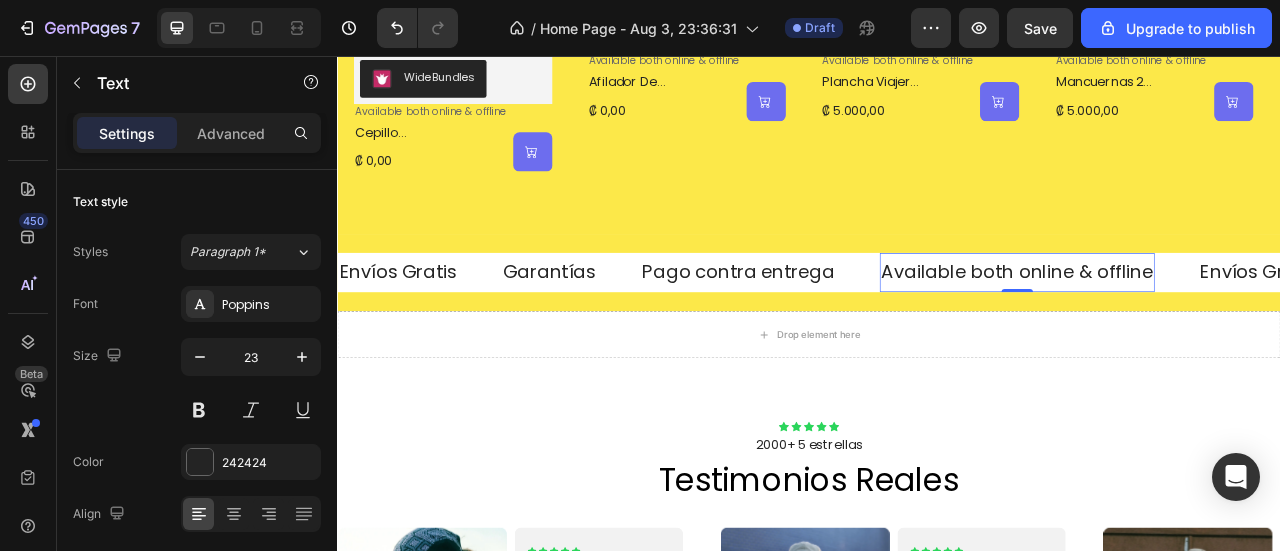click on "Available both online & offline  Text   0" at bounding box center (1202, 331) 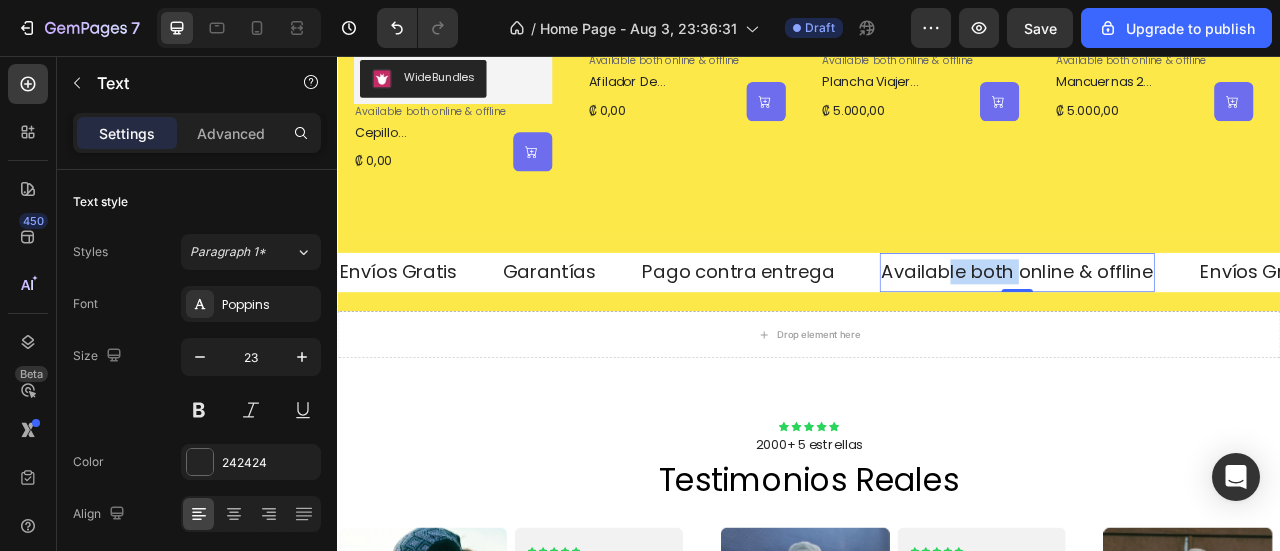 click on "Available both online & offline" at bounding box center [1202, 331] 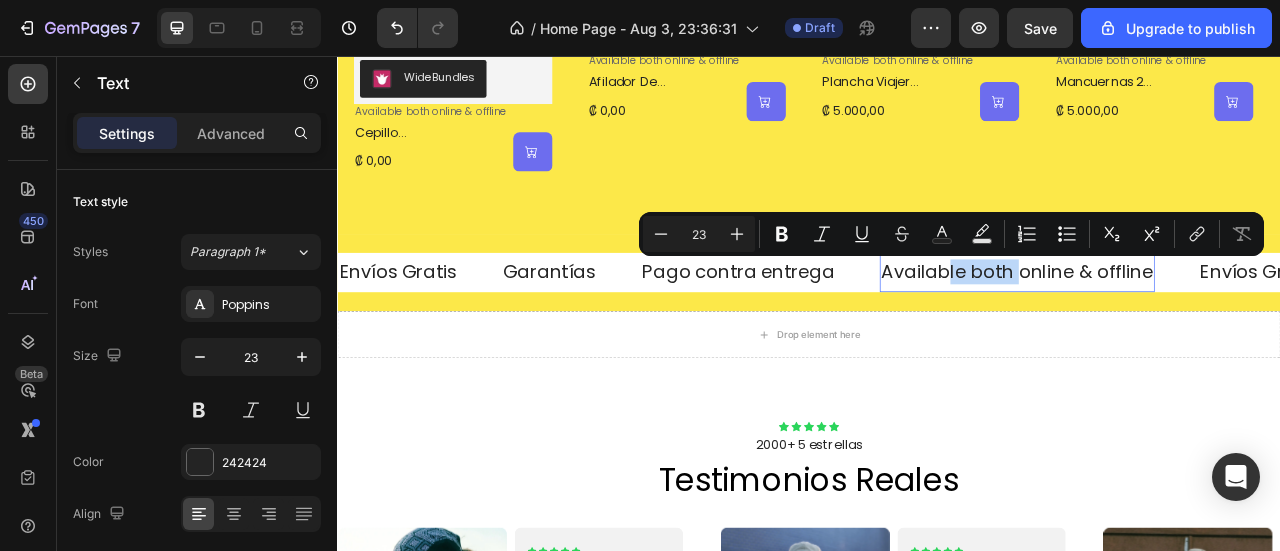click 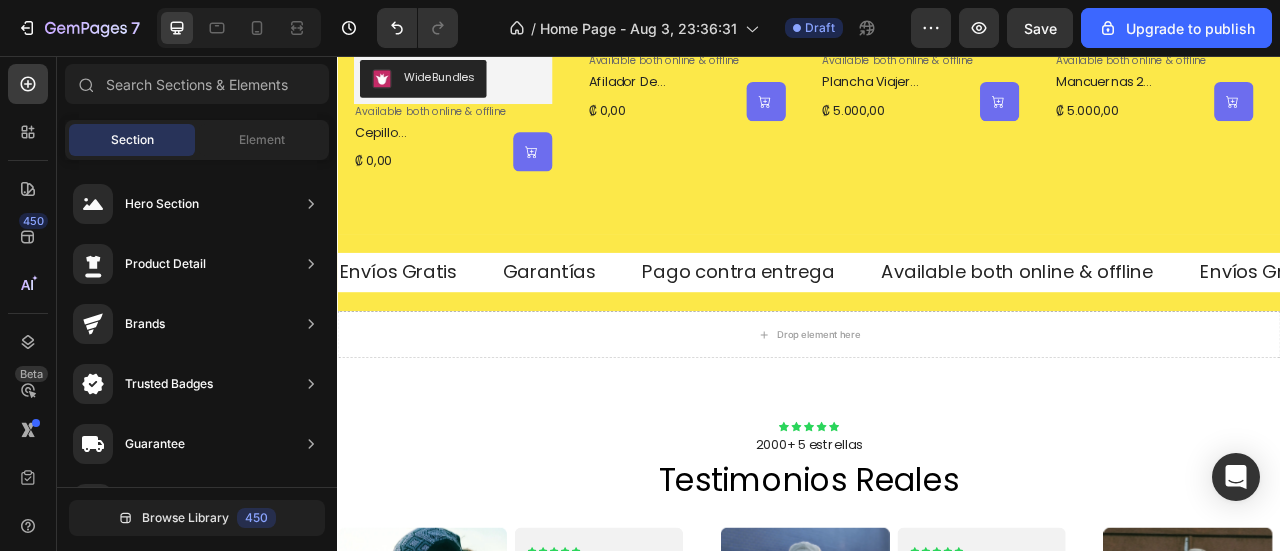 click on "Available both online & offline" at bounding box center (1202, 331) 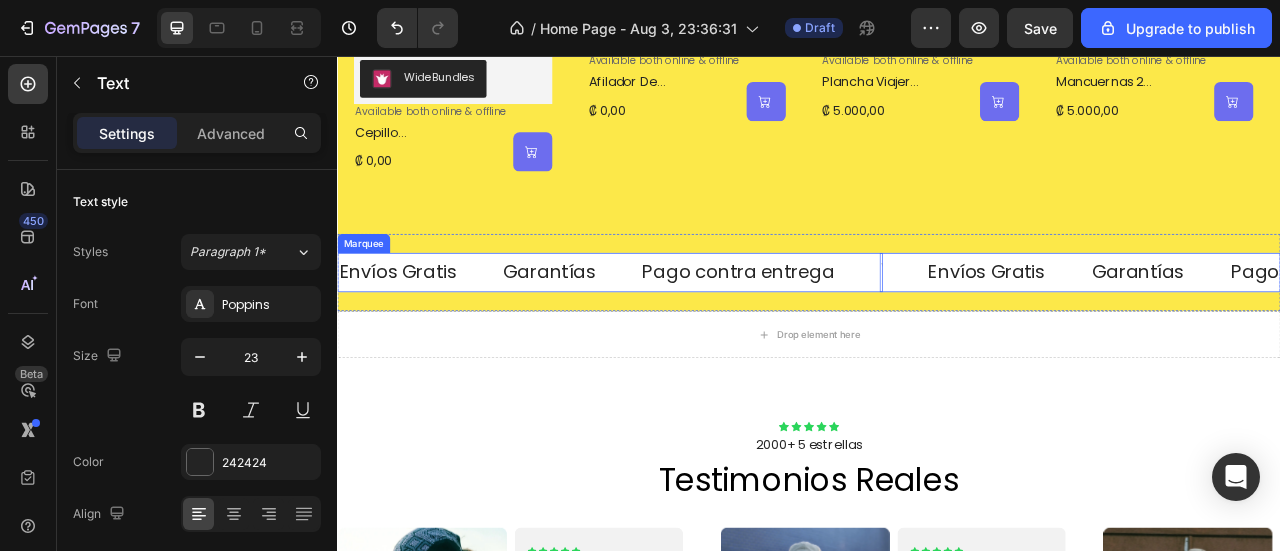 click on "Pago contra entrega  Text" at bounding box center (875, 331) 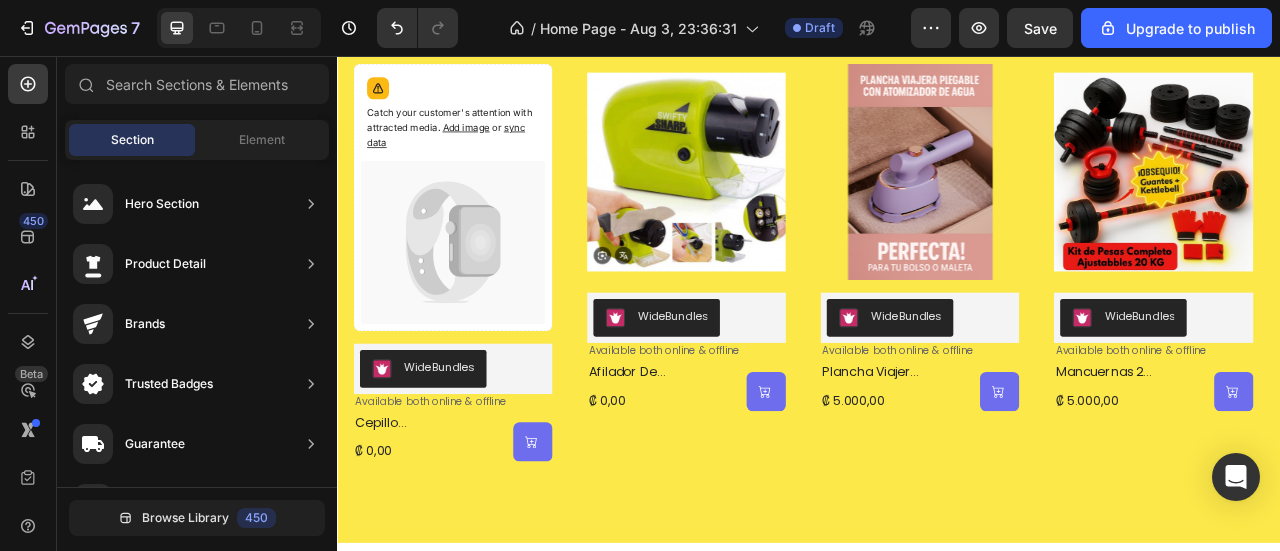 scroll, scrollTop: 980, scrollLeft: 0, axis: vertical 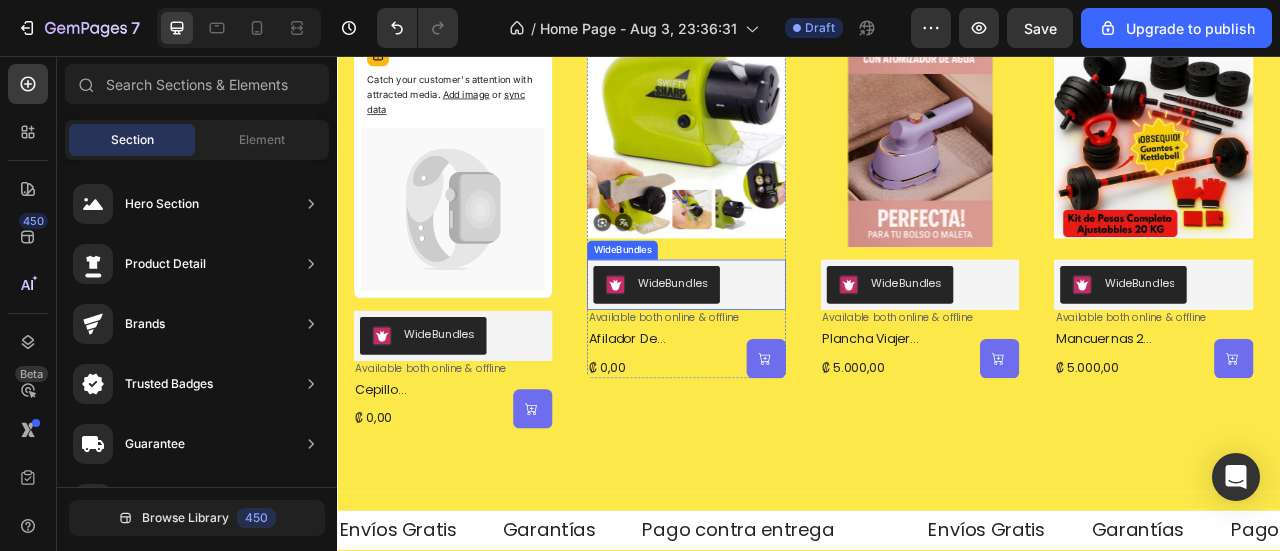 click on "WideBundles" at bounding box center (483, 412) 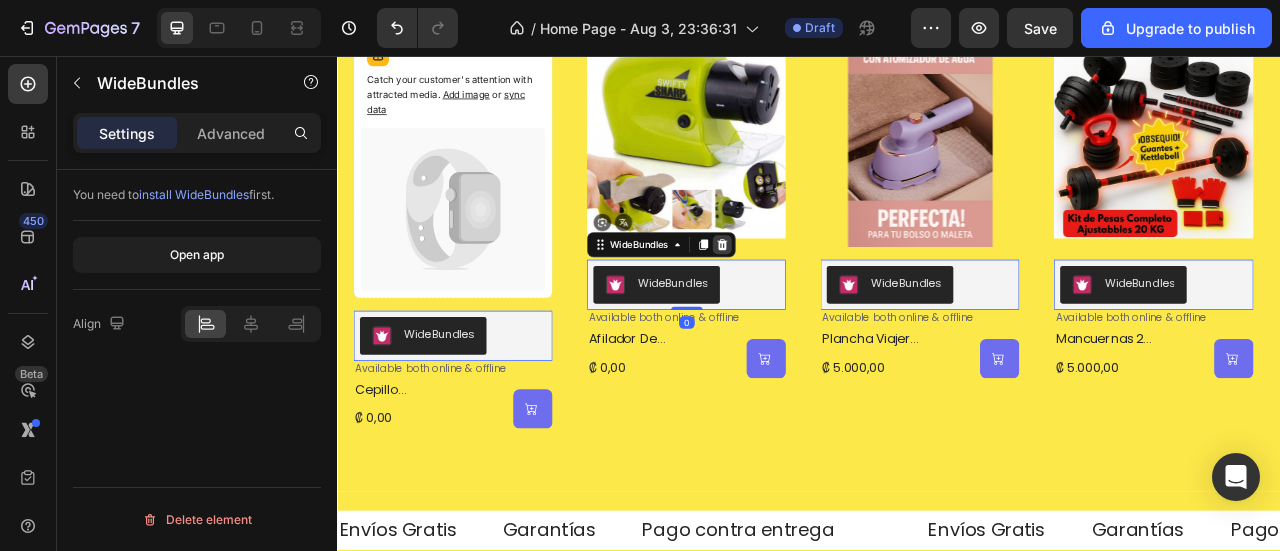 click 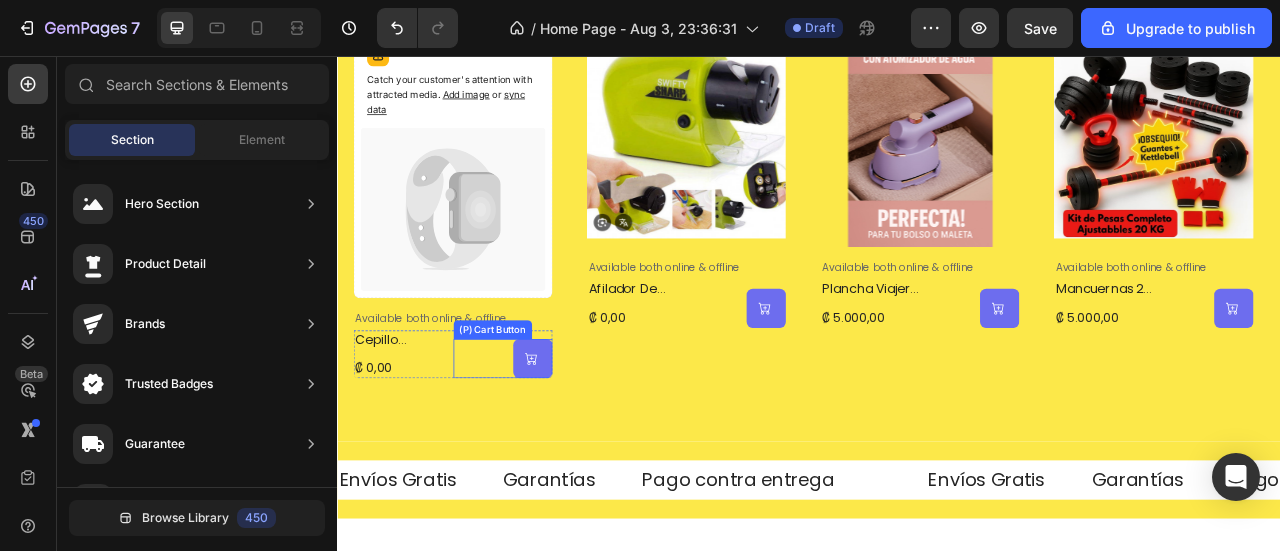 click at bounding box center [585, 441] 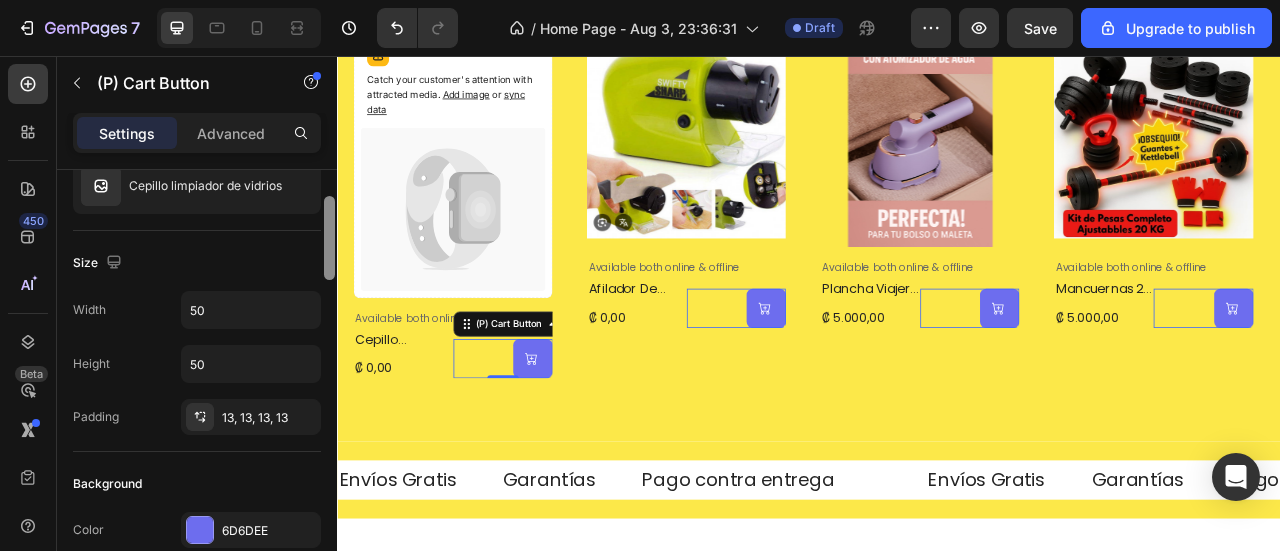 scroll, scrollTop: 198, scrollLeft: 0, axis: vertical 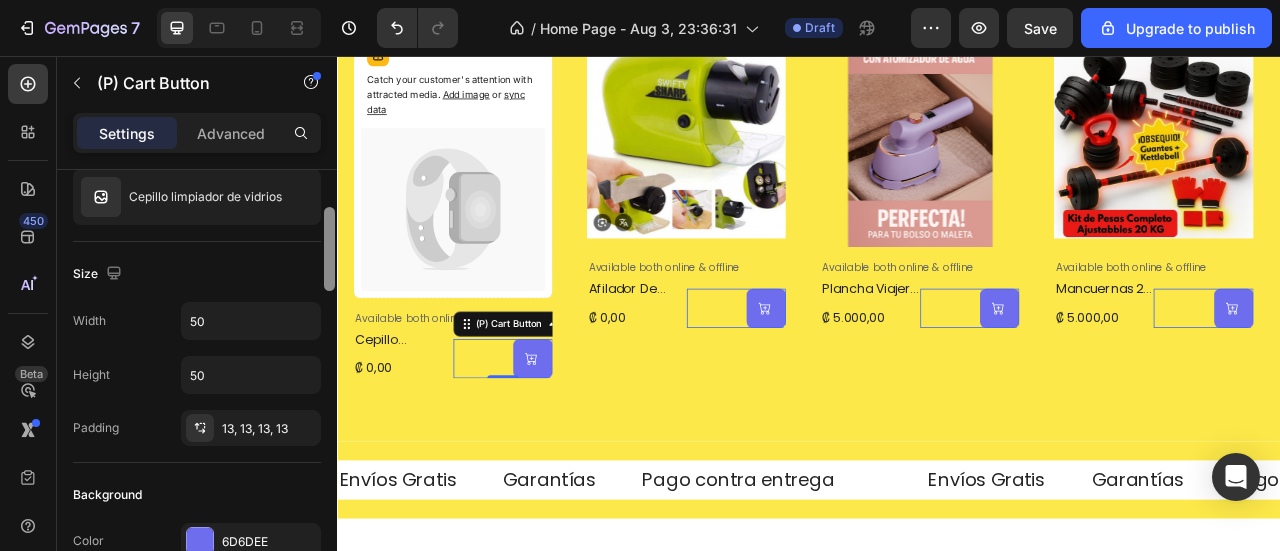 drag, startPoint x: 328, startPoint y: 205, endPoint x: 331, endPoint y: 243, distance: 38.118237 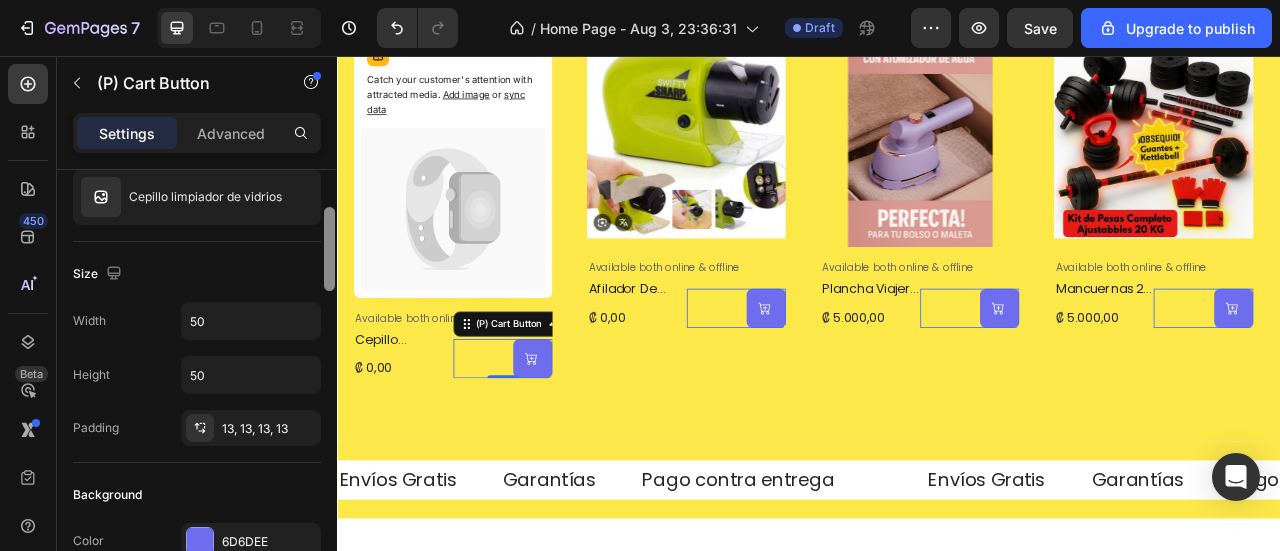 click at bounding box center (329, 249) 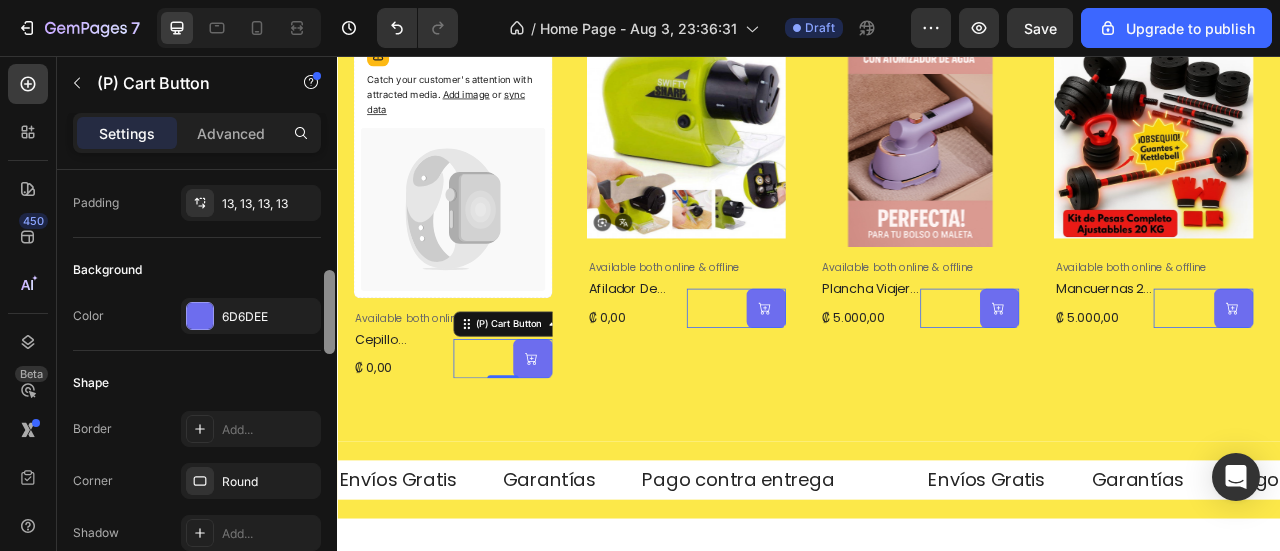 scroll, scrollTop: 444, scrollLeft: 0, axis: vertical 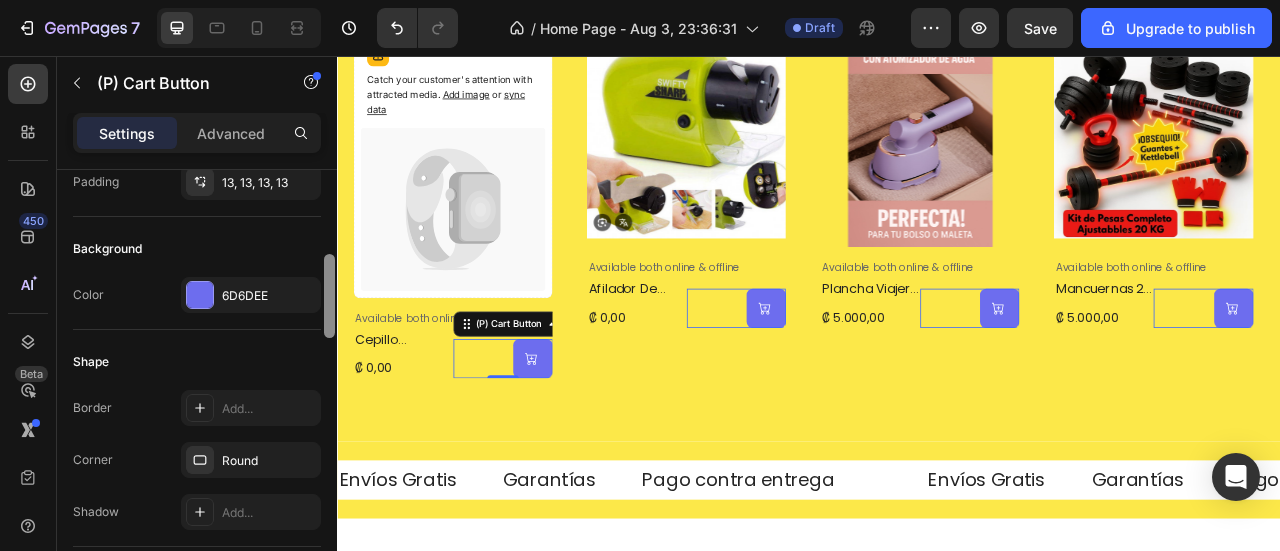 drag, startPoint x: 328, startPoint y: 238, endPoint x: 331, endPoint y: 285, distance: 47.095646 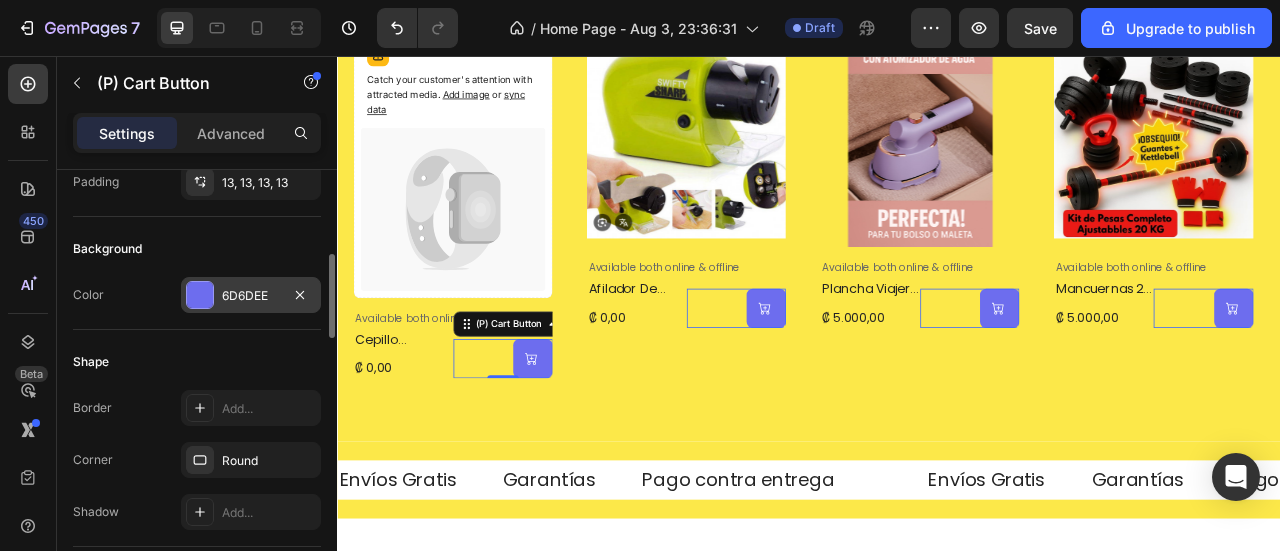 click on "6D6DEE" at bounding box center (251, 296) 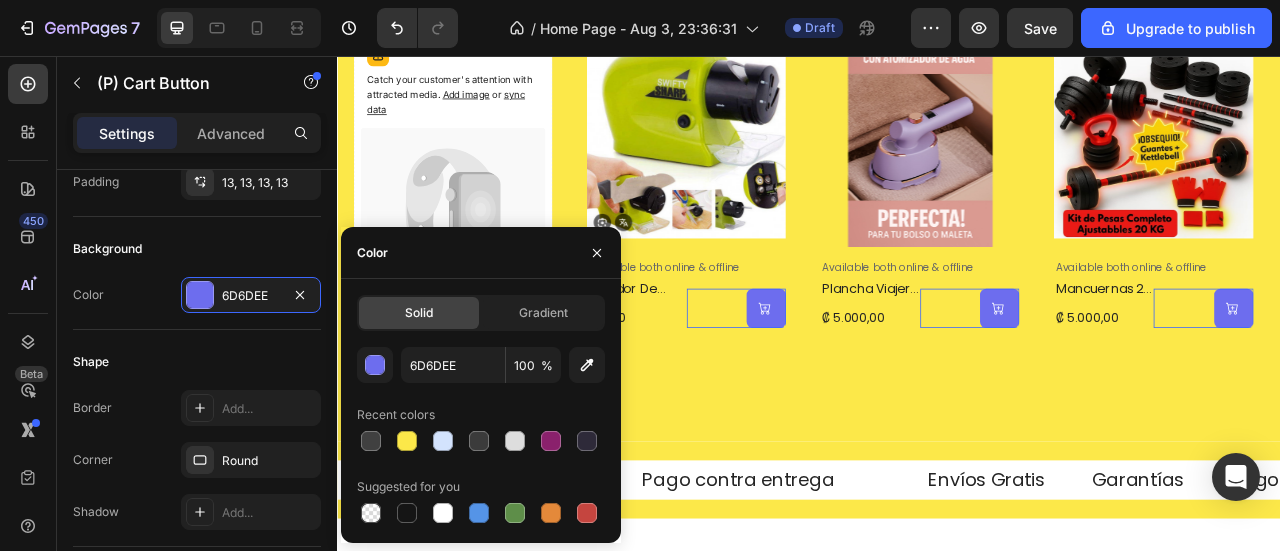 drag, startPoint x: 588, startPoint y: 507, endPoint x: 593, endPoint y: 491, distance: 16.763054 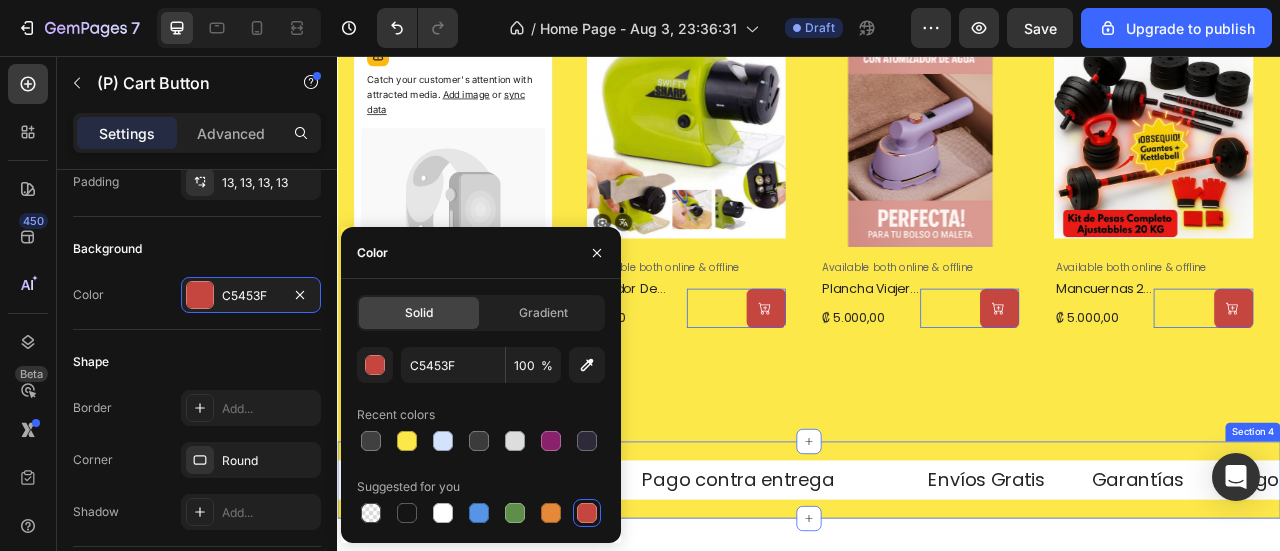 click on "productos Heading Catch your customer's attention with attracted media.       Add image   or   sync data
Product Images Available both online & offline Text Block cepillo limpiador de vidrios Product Title ₡ 0,00 Product Price Product Price
(P) Cart Button   0 Row Row Product List Product Images Available both online & offline Text Block afilador de cuchillos Product Title ₡ 0,00 Product Price Product Price
(P) Cart Button   0 Row Row Product List Product Images Available both online & offline Text Block plancha viajera plegable con atomizador de agua Product Title ₡ 5.000,00 Product Price Product Price
(P) Cart Button   0 Row Row Product List Product Images Available both online & offline Text Block mancuernas 20 kg Product Title ₡ 5.000,00 Product Price" at bounding box center (937, 193) 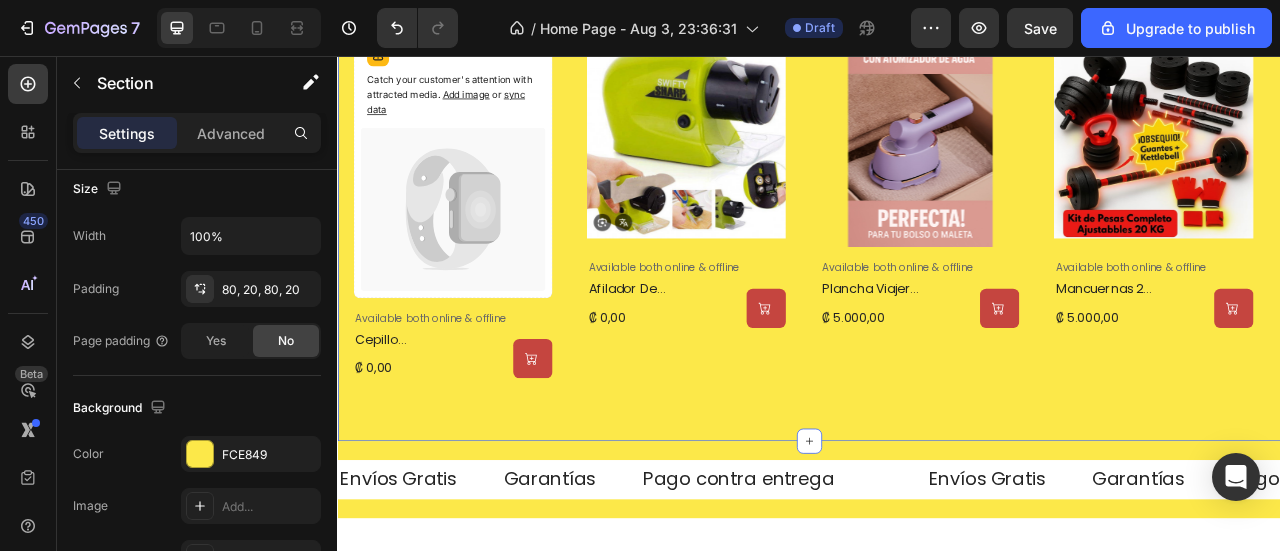scroll, scrollTop: 0, scrollLeft: 0, axis: both 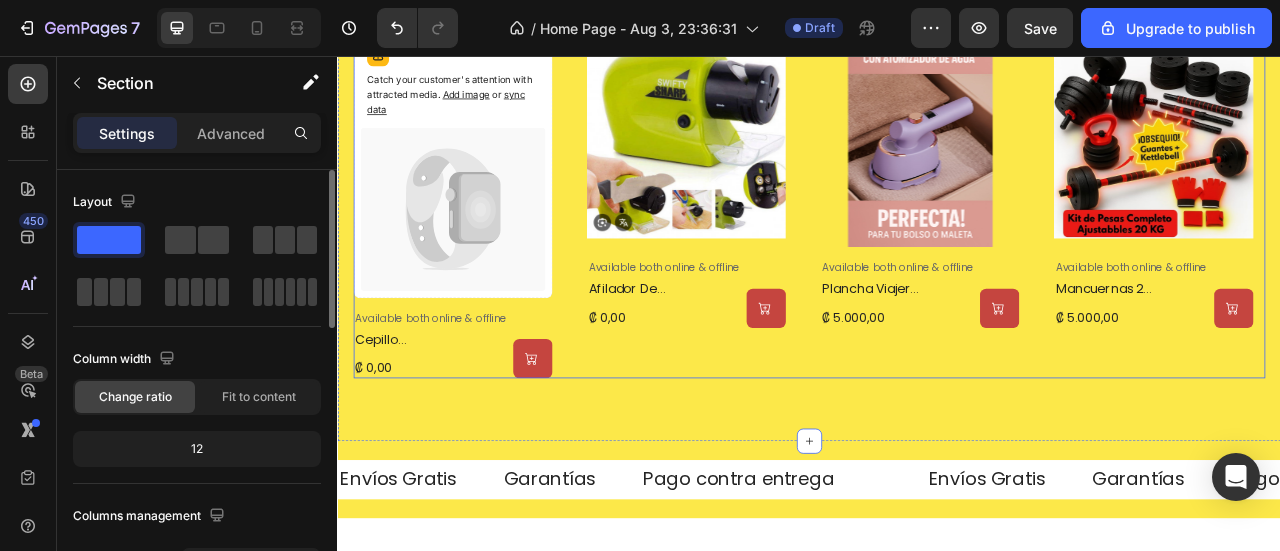click on "Product Images Available both online & offline Text Block afilador de cuchillos Product Title ₡ 0,00 Product Price Product Price
(P) Cart Button Row Row Product List" at bounding box center (780, 245) 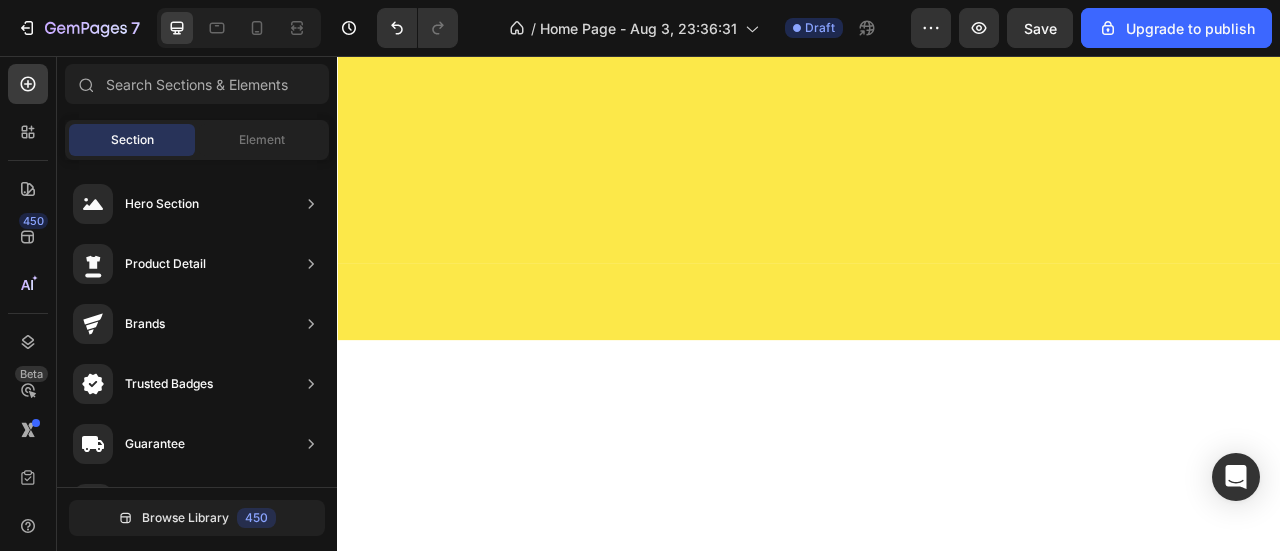 scroll, scrollTop: 0, scrollLeft: 0, axis: both 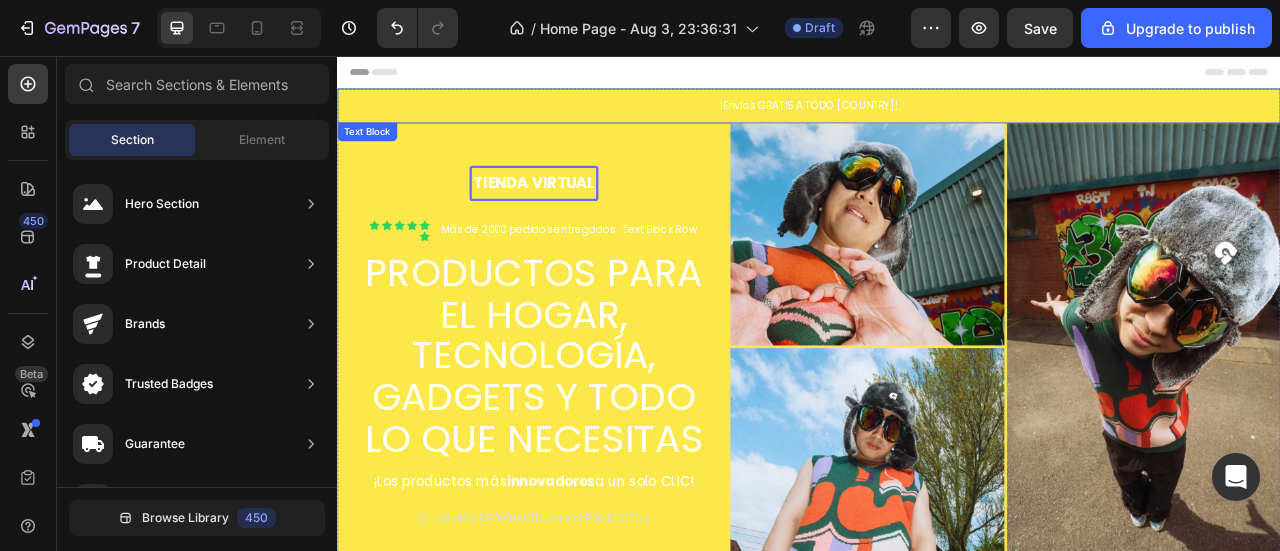 click on "¡Envíos GRATIS A TODO Costa Rica!" at bounding box center (937, 119) 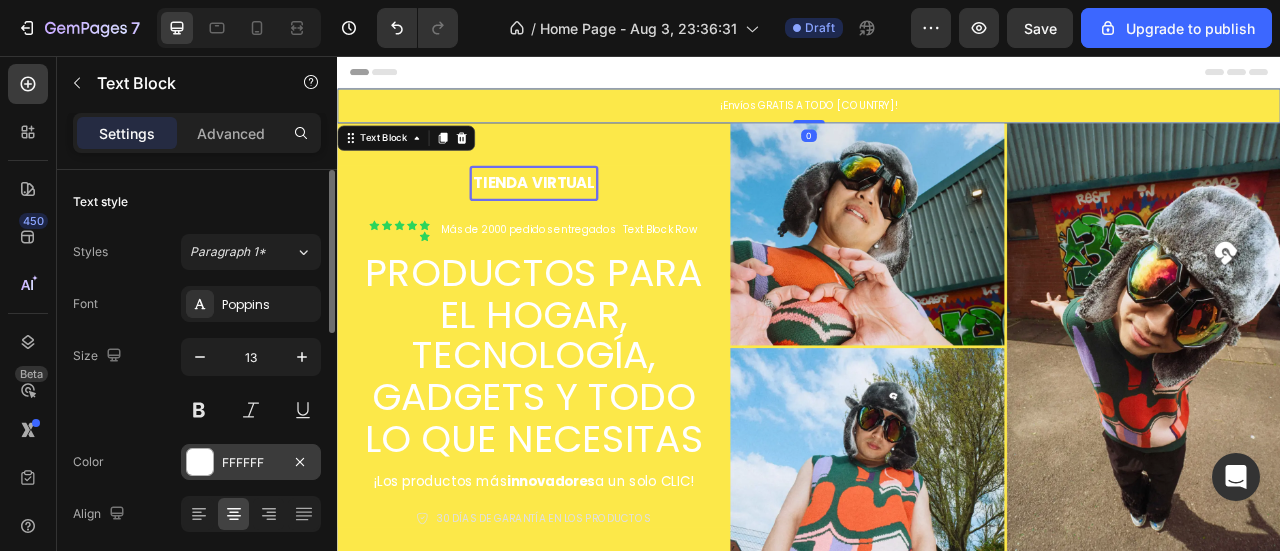 click on "FFFFFF" at bounding box center [251, 463] 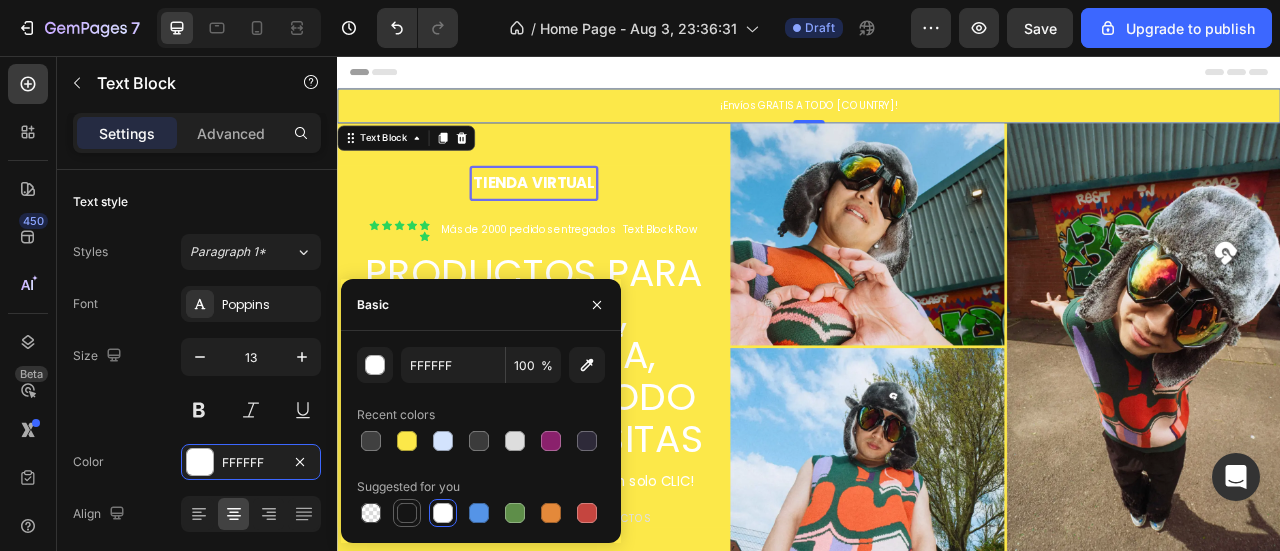 click at bounding box center [407, 513] 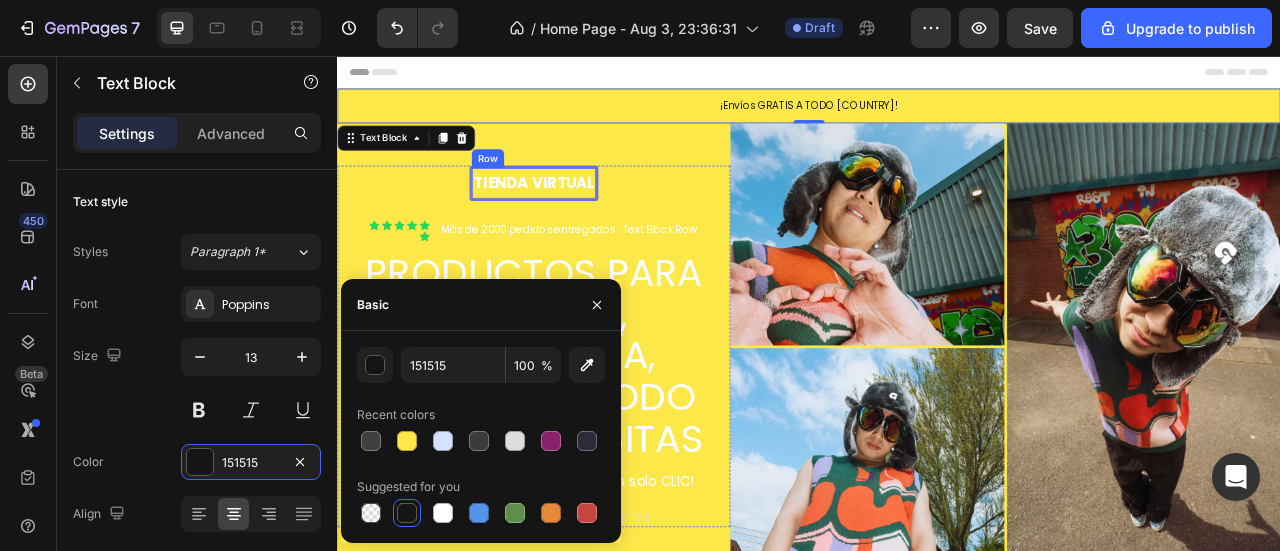 click on "tienda virtual" at bounding box center (587, 217) 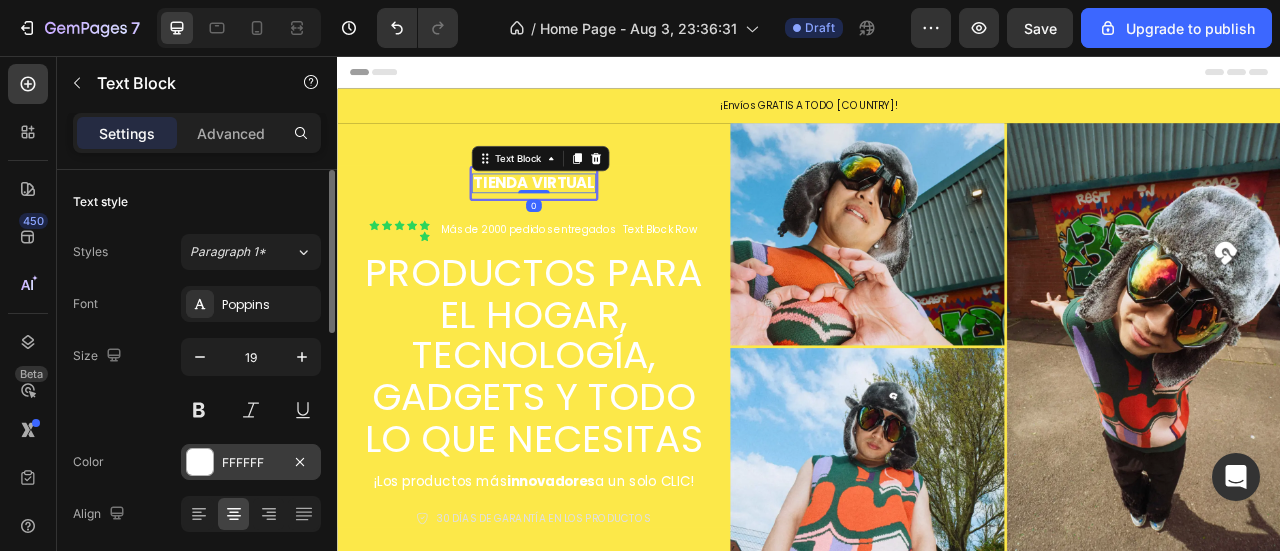 click on "FFFFFF" at bounding box center (251, 463) 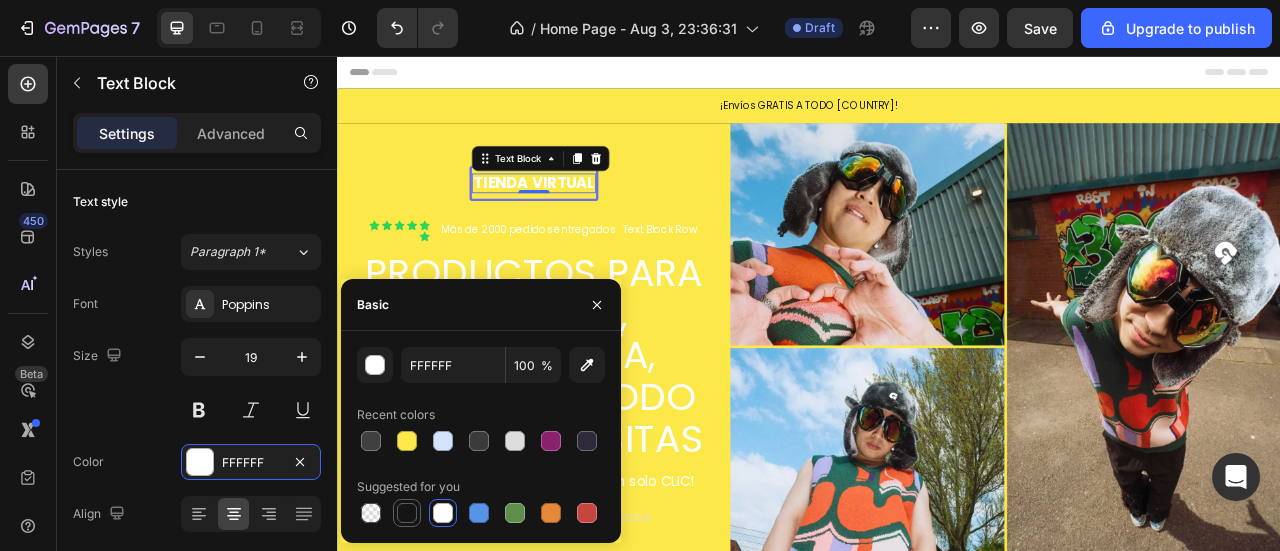 click at bounding box center (407, 513) 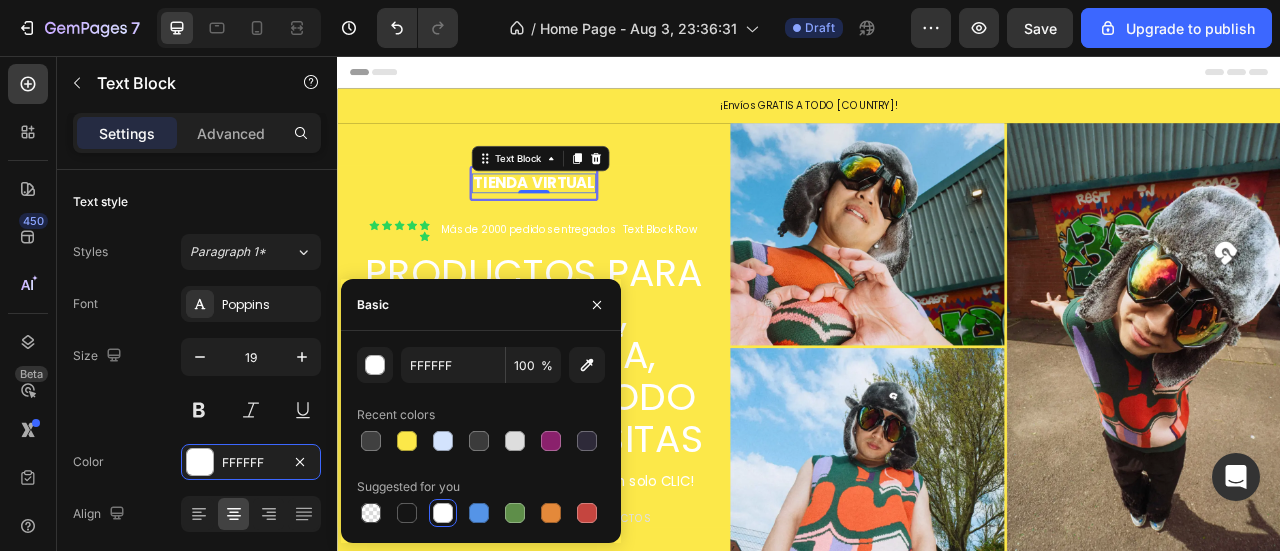 type on "151515" 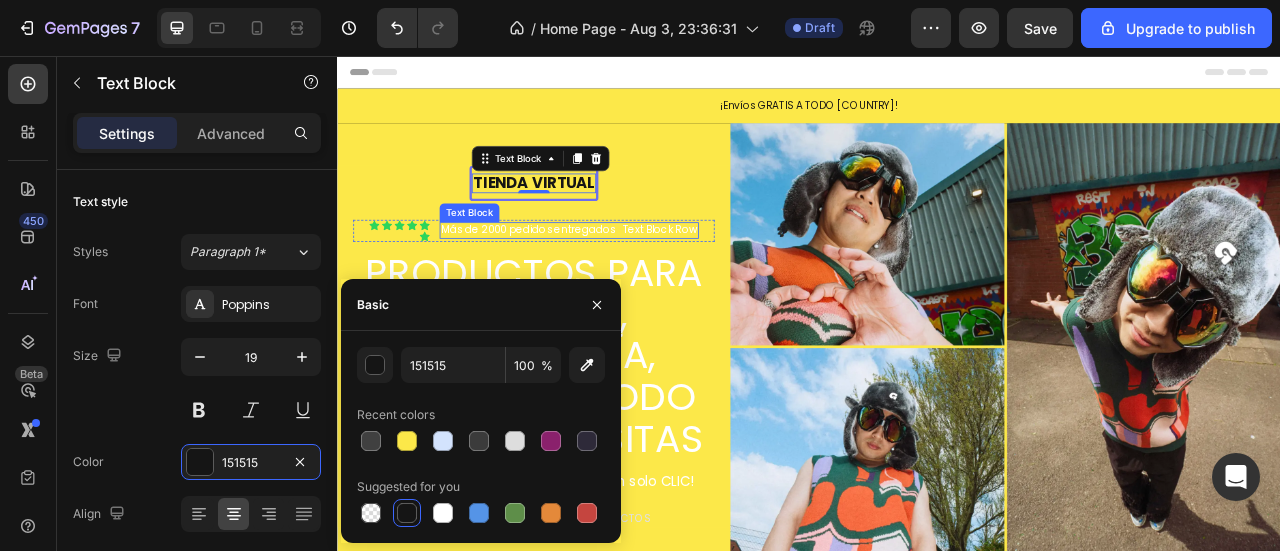 click on "Más de 2000 pedidos entregados" at bounding box center [632, 277] 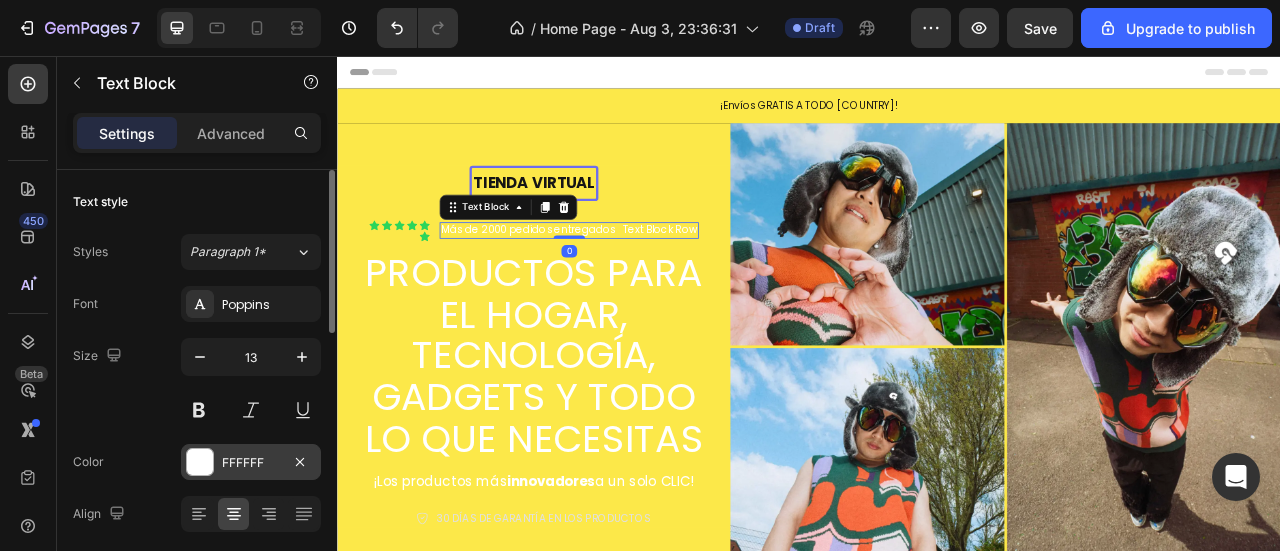 click on "FFFFFF" at bounding box center [251, 462] 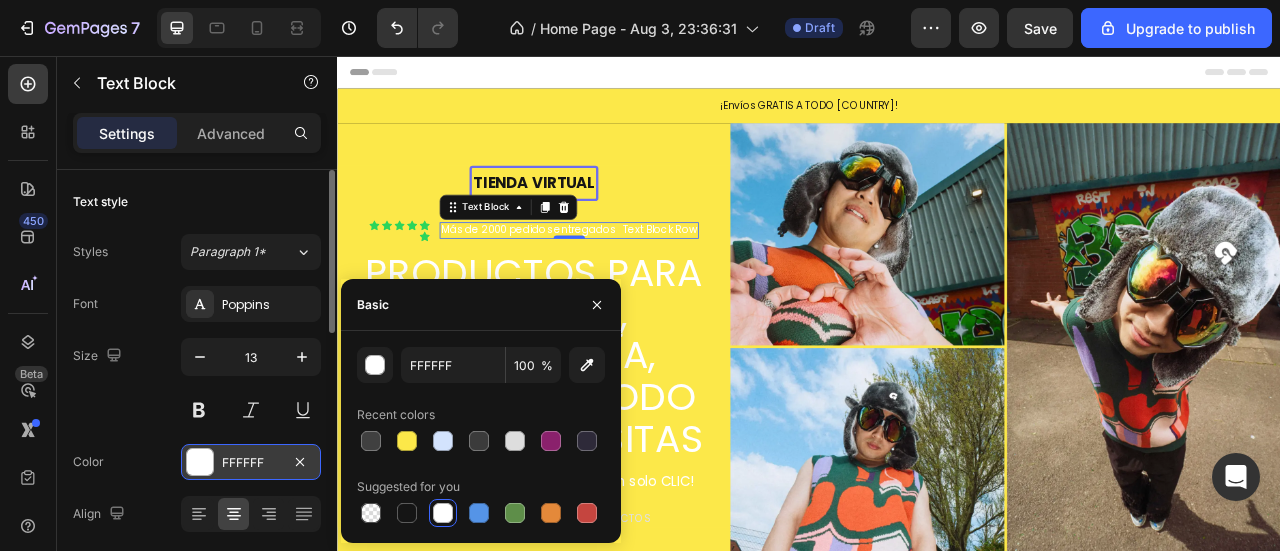 click on "FFFFFF" at bounding box center [251, 463] 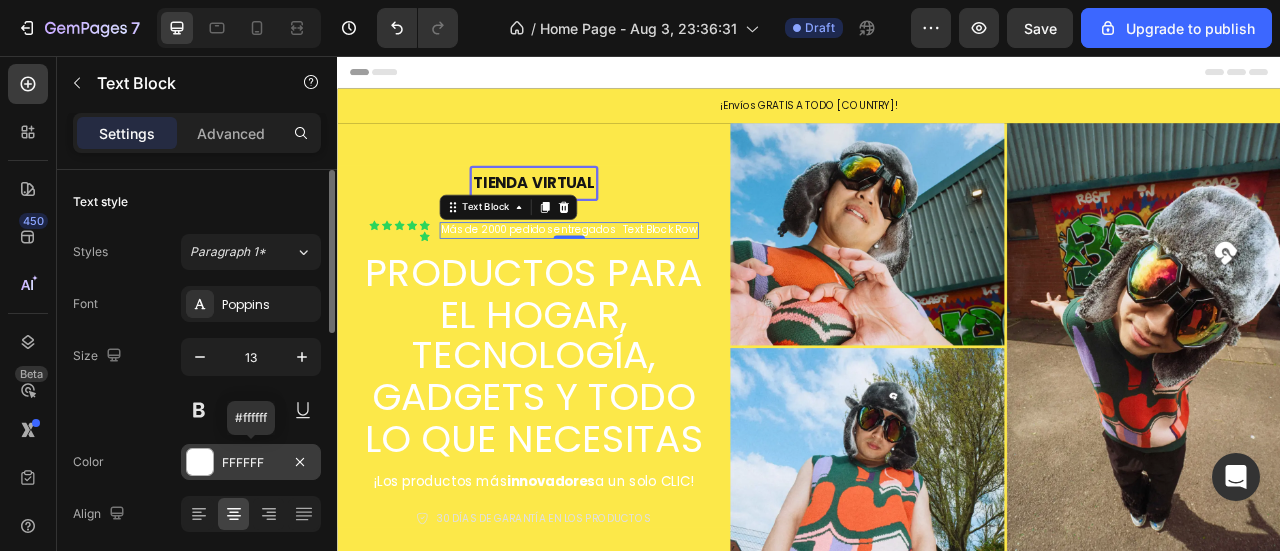 click on "FFFFFF" at bounding box center [251, 463] 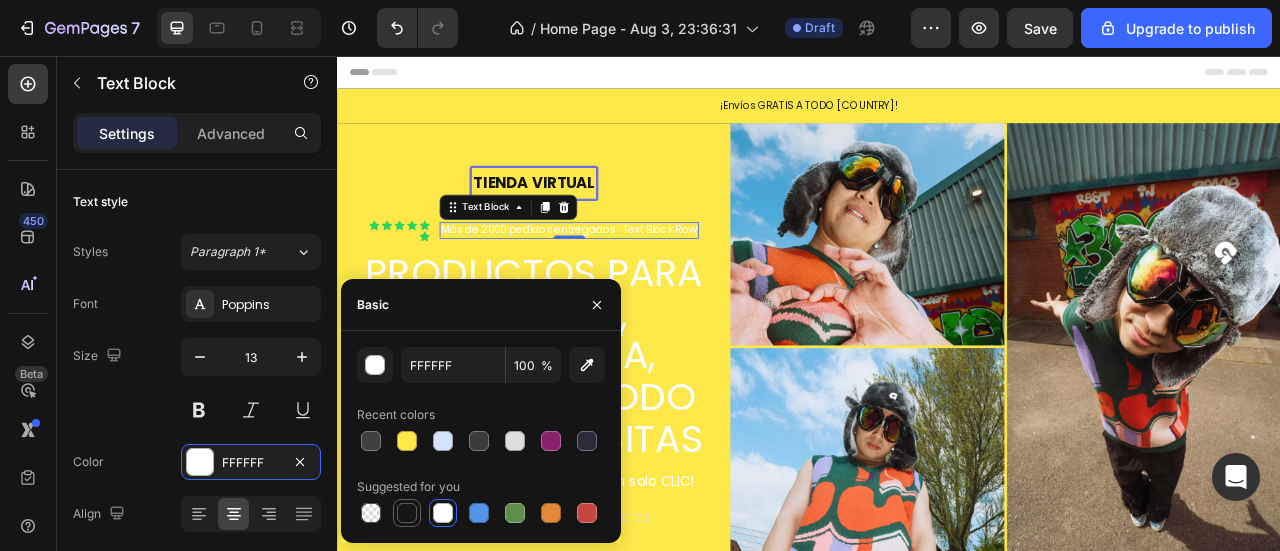 click at bounding box center (407, 513) 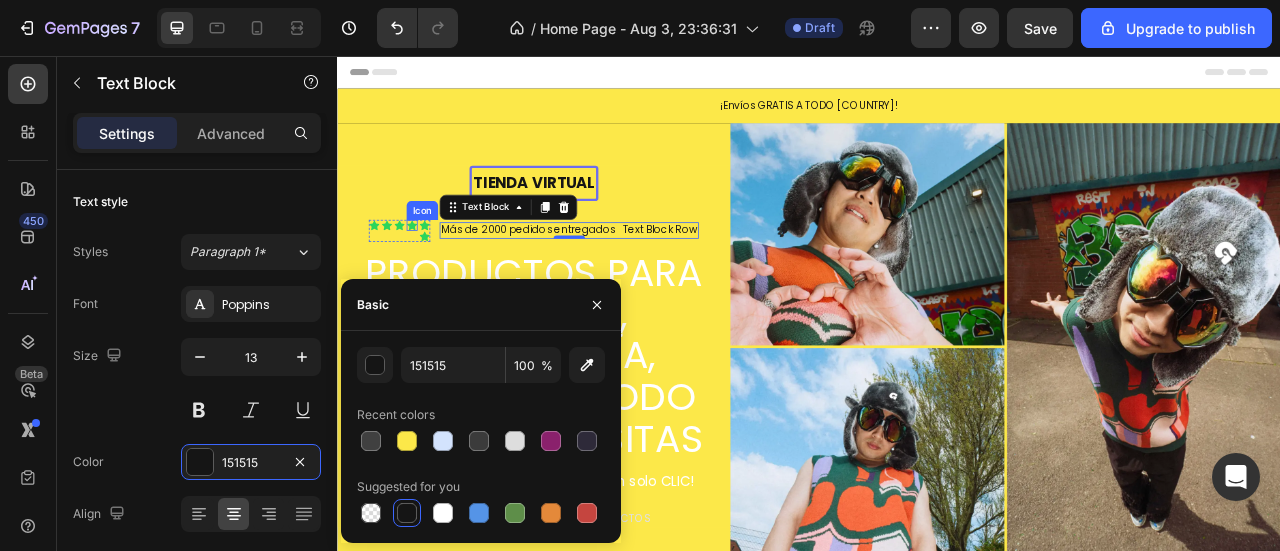click on "Icon" at bounding box center [432, 271] 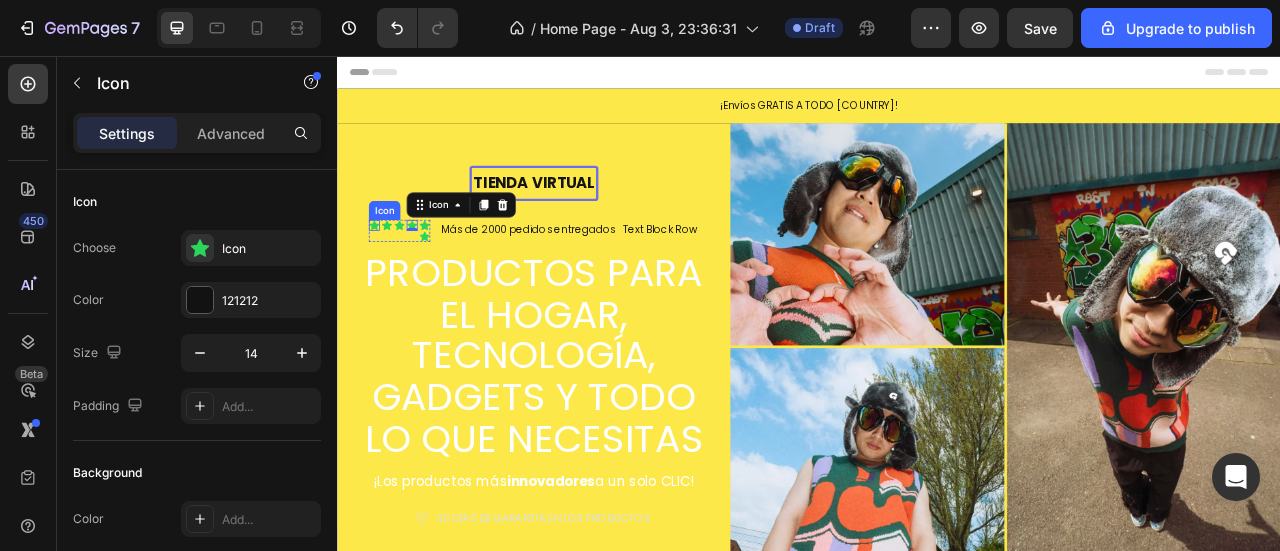 click on "Icon" at bounding box center (384, 271) 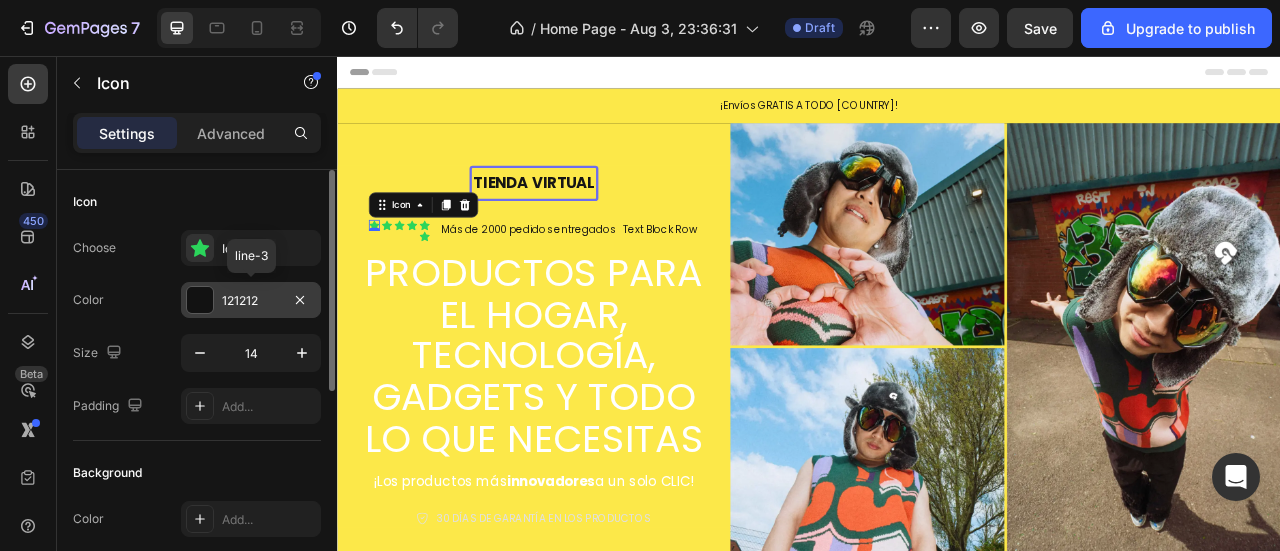 click on "121212" at bounding box center [251, 301] 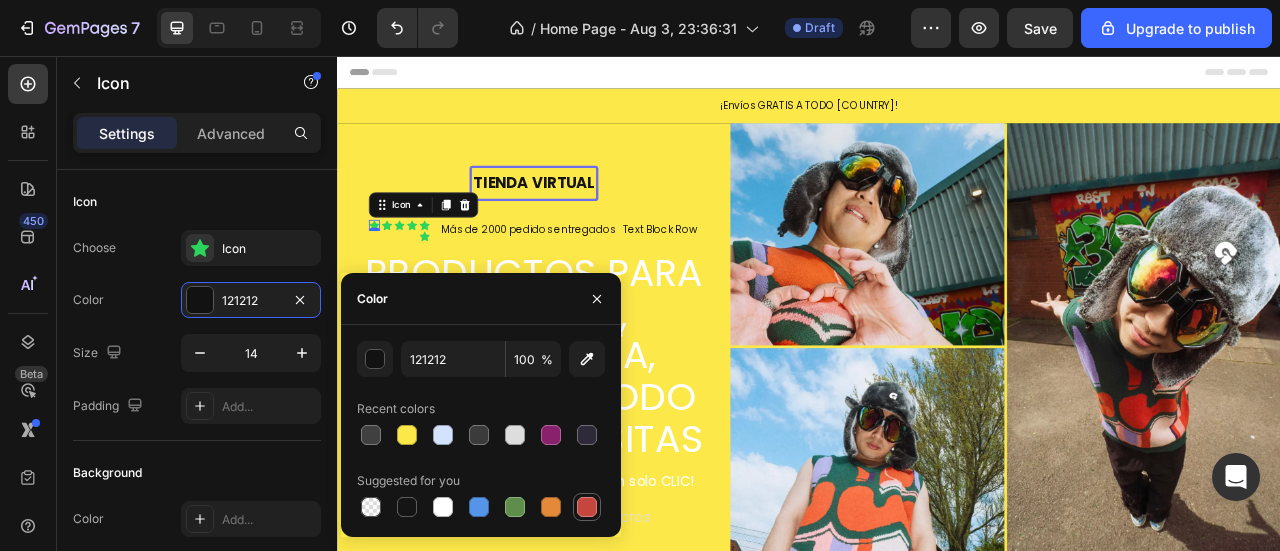 click at bounding box center (587, 507) 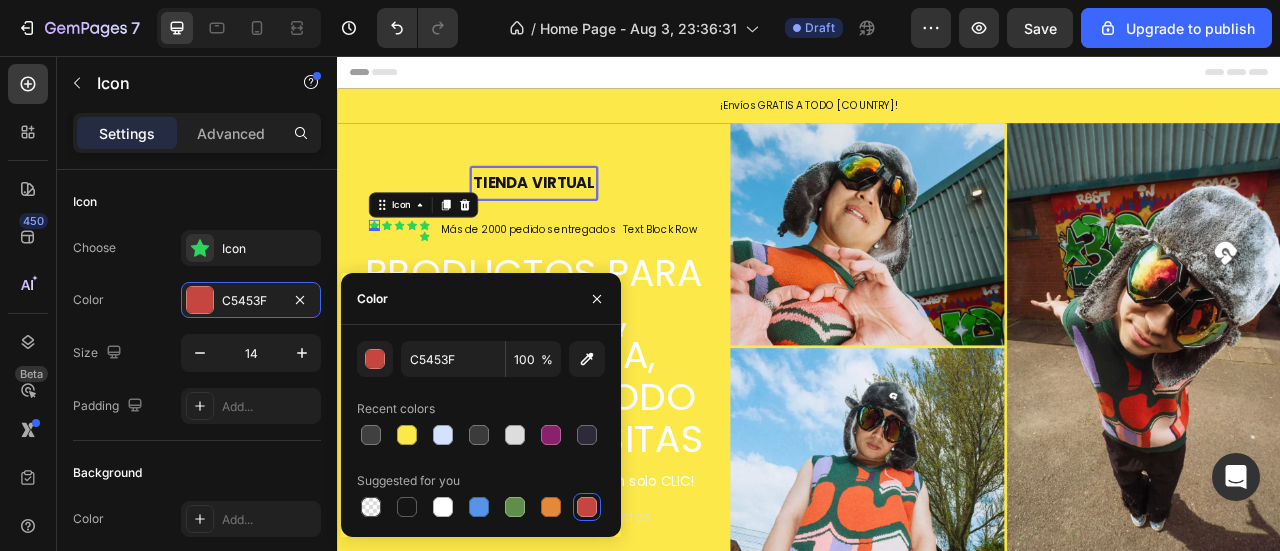 click at bounding box center [587, 507] 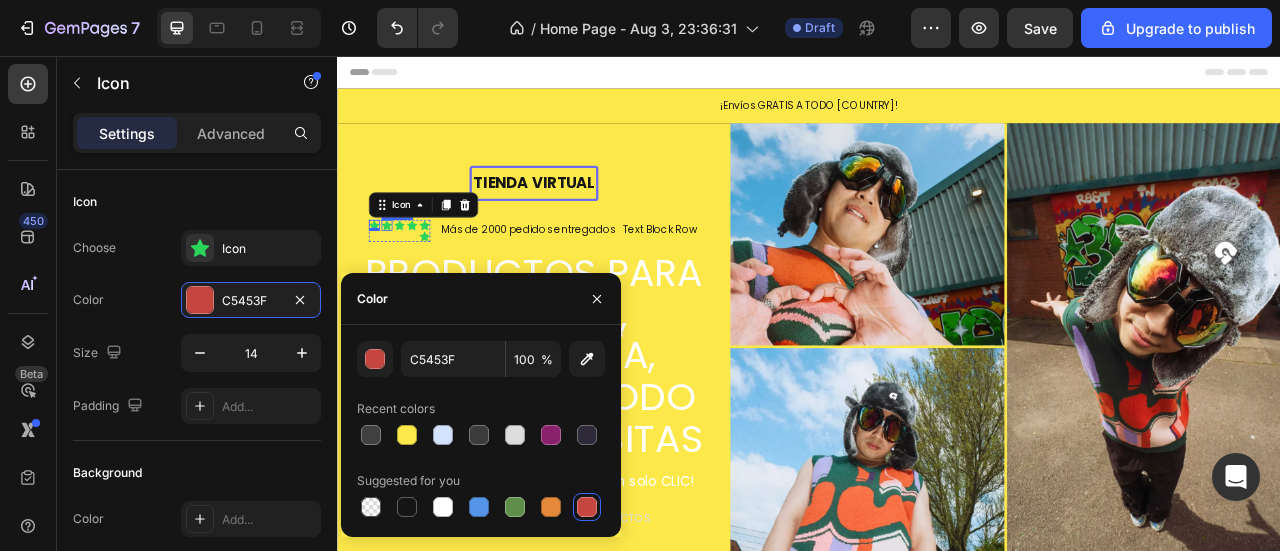 click 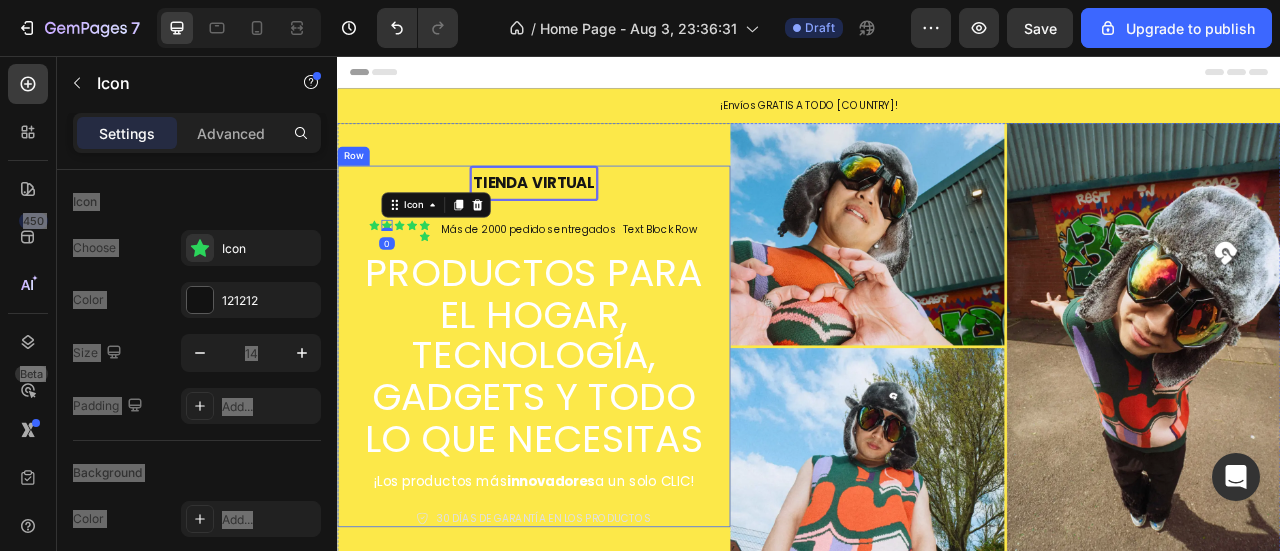 click on "tienda virtual Text Block Row
Icon
Icon   0
Icon
Icon
Icon
Icon Icon List Más de 2000 pedidos entregados   Text Block Row PRODUCTOS PARA EL HOGAR, TECNOLOGÍA, GADGETS Y TODO LO QUE NECESITAS  Heading ¡Los productos más  innovadores  a un solo CLIC! Text Block
Icon 30 DÍAS DE GARANTÍA EN LOS PRODUCTOS  Text Block Row" at bounding box center (587, 425) 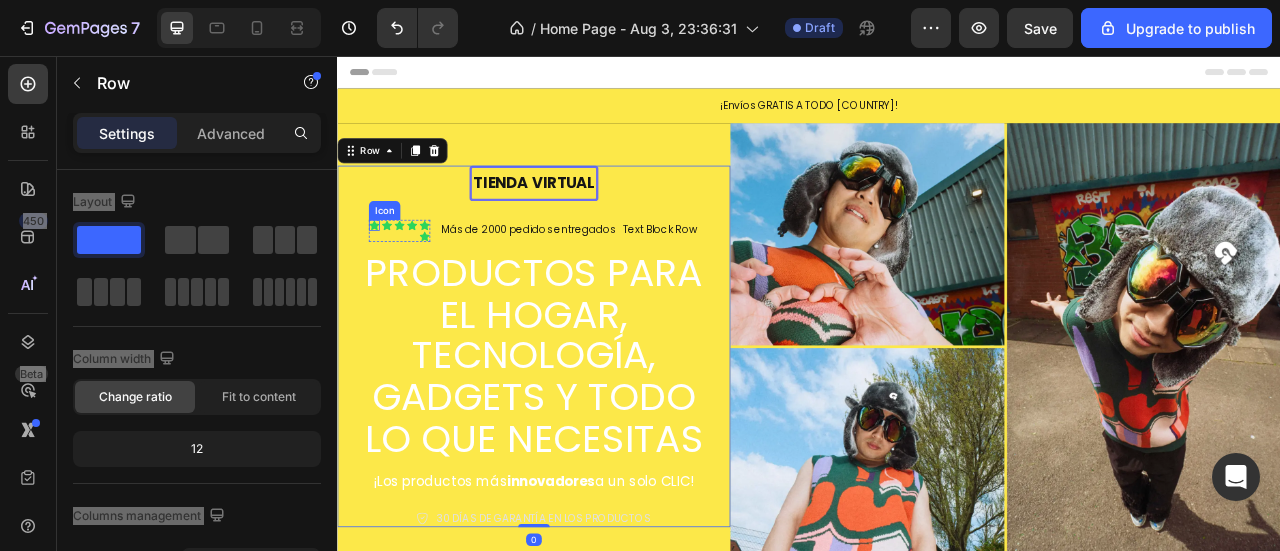 click on "Icon" at bounding box center (384, 271) 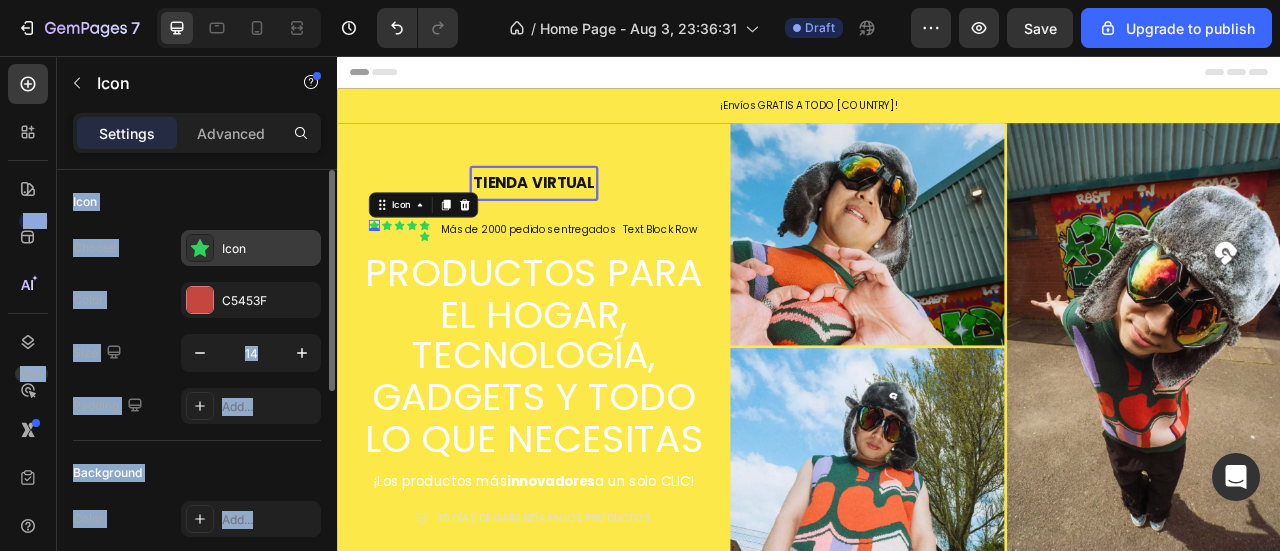 click on "Icon" at bounding box center (269, 249) 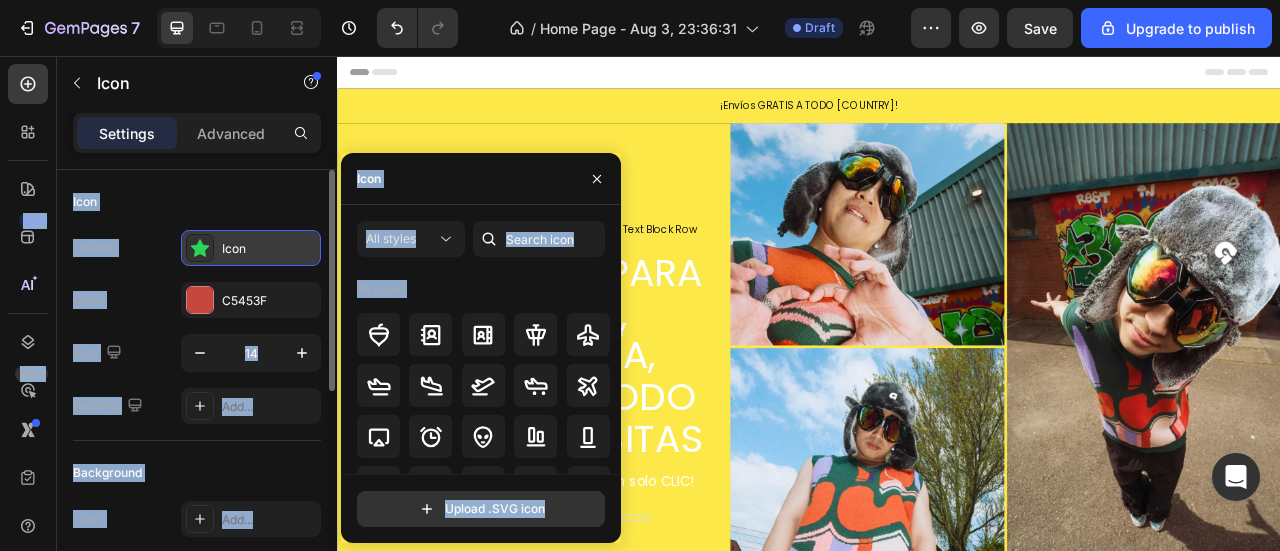 click on "Icon" at bounding box center [269, 249] 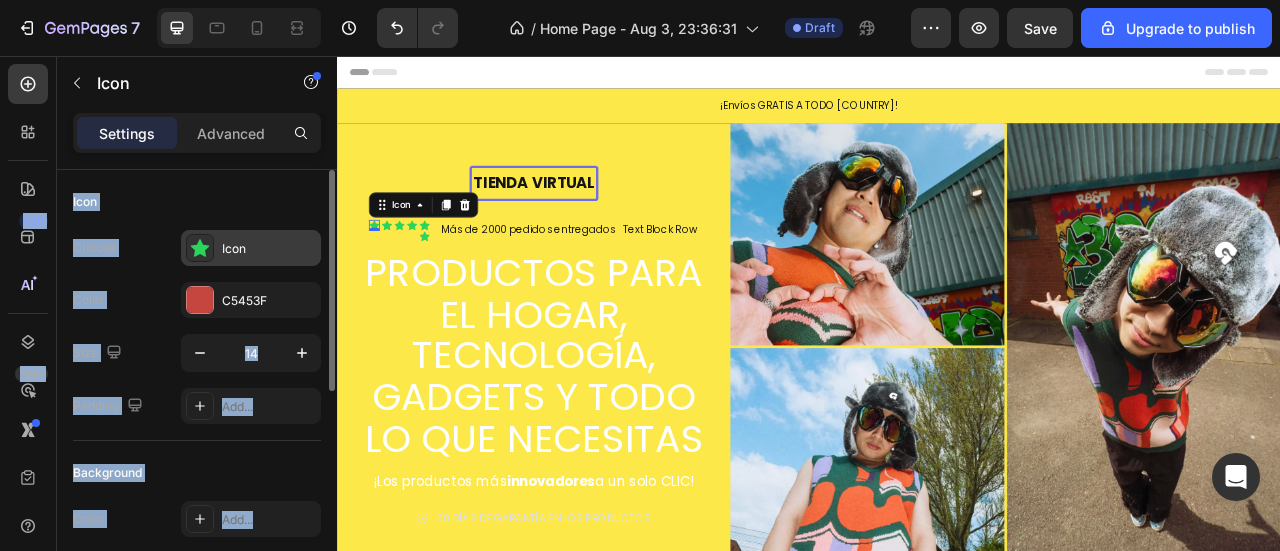 click on "Icon" at bounding box center (269, 249) 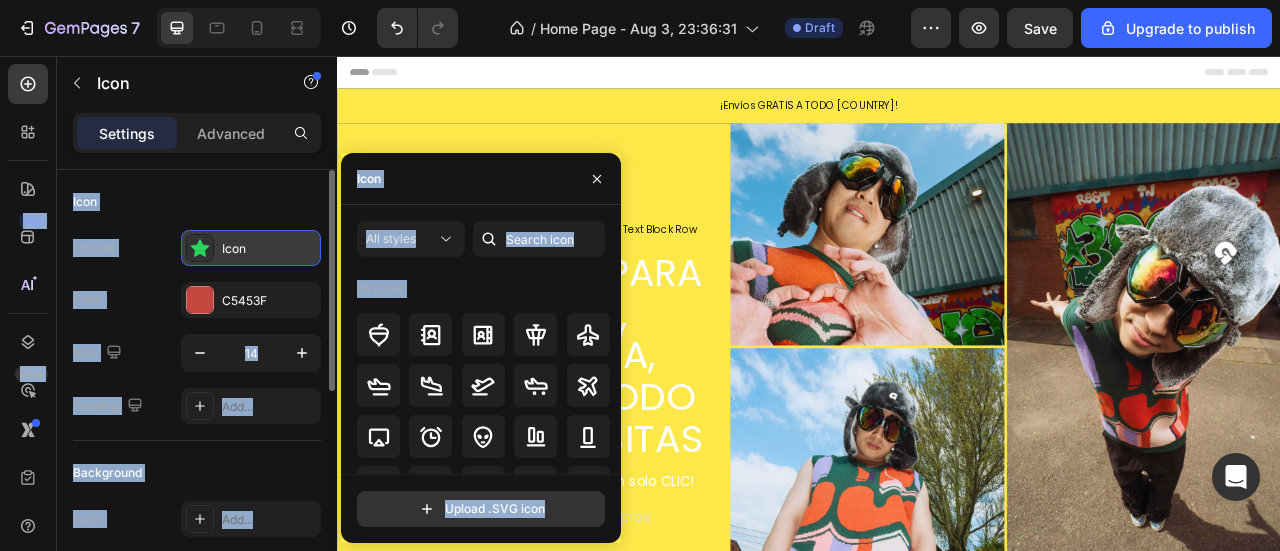 click on "Icon" at bounding box center [269, 249] 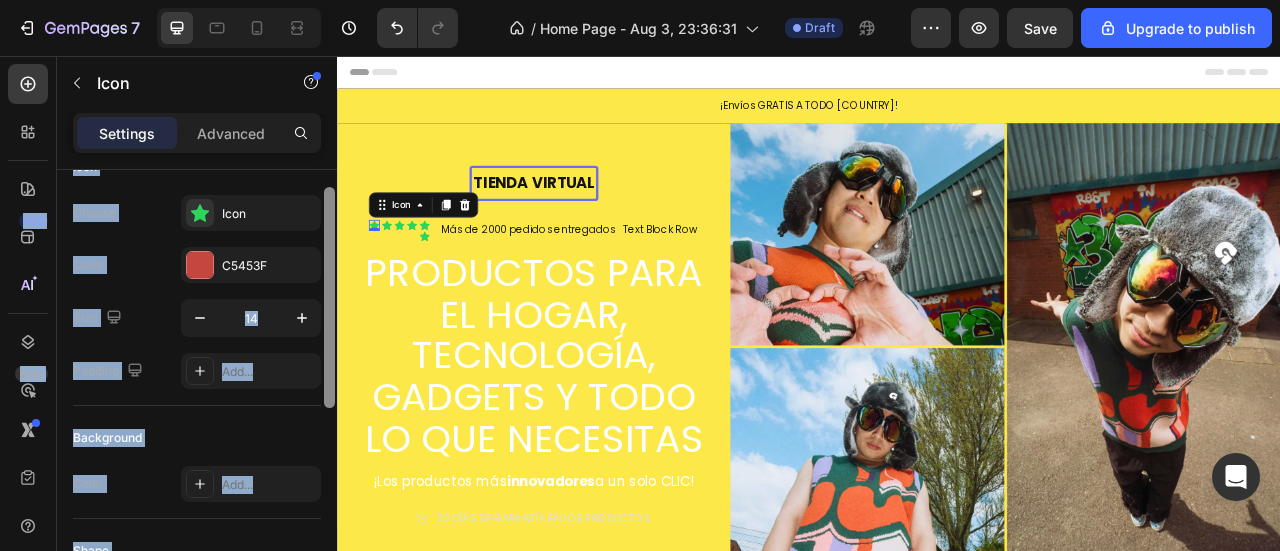 scroll, scrollTop: 39, scrollLeft: 0, axis: vertical 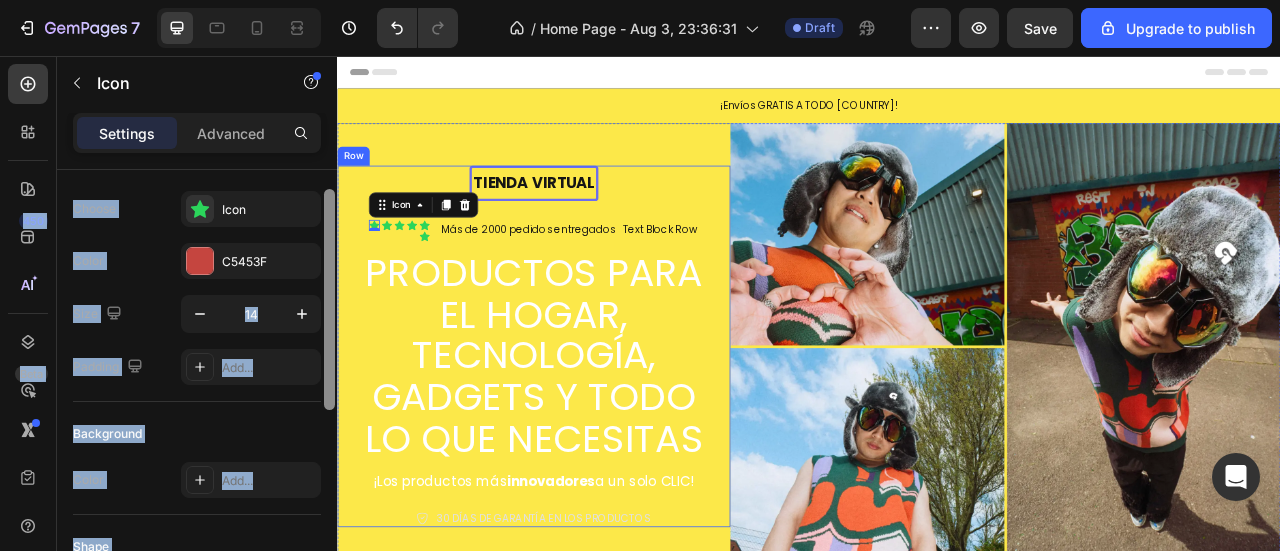 drag, startPoint x: 665, startPoint y: 311, endPoint x: 345, endPoint y: 345, distance: 321.80118 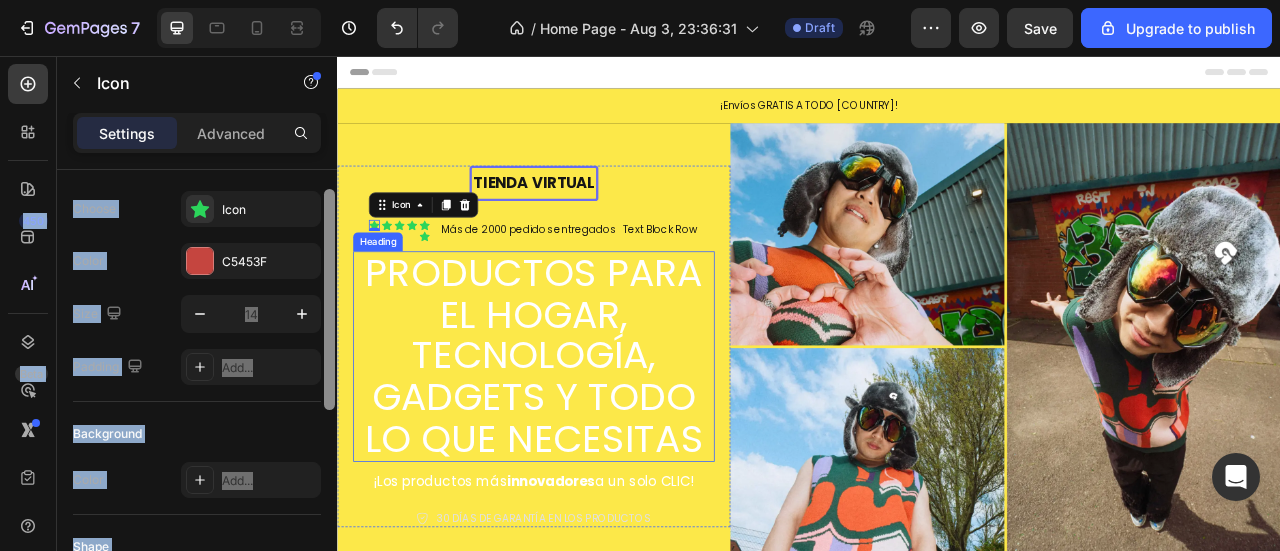 click on "PRODUCTOS PARA EL HOGAR, TECNOLOGÍA, GADGETS Y TODO LO QUE NECESITAS" at bounding box center [587, 438] 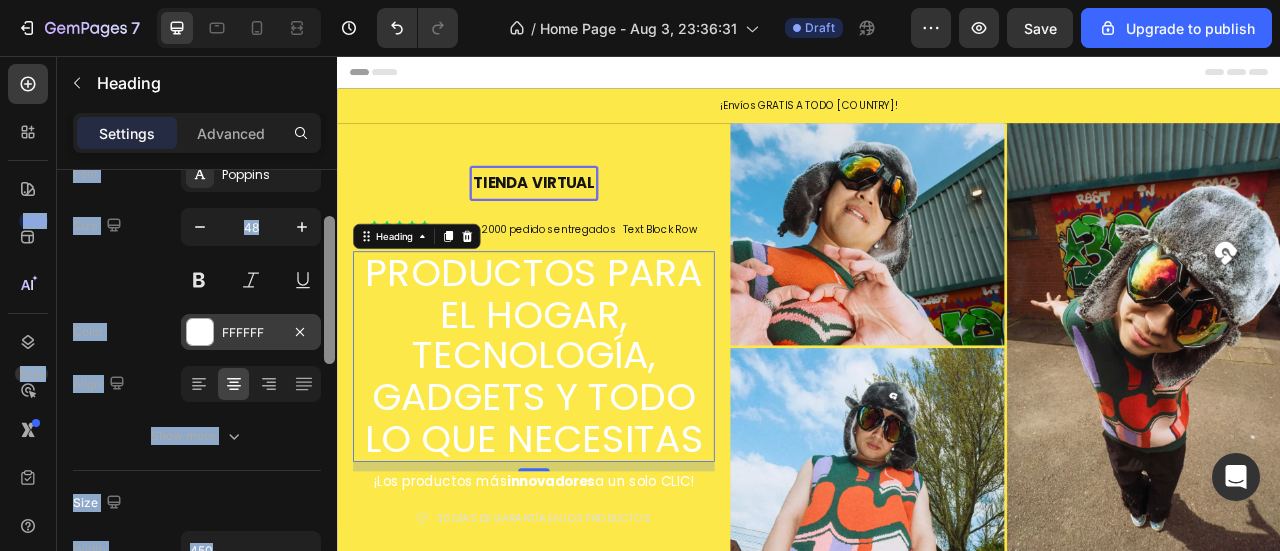 scroll, scrollTop: 132, scrollLeft: 0, axis: vertical 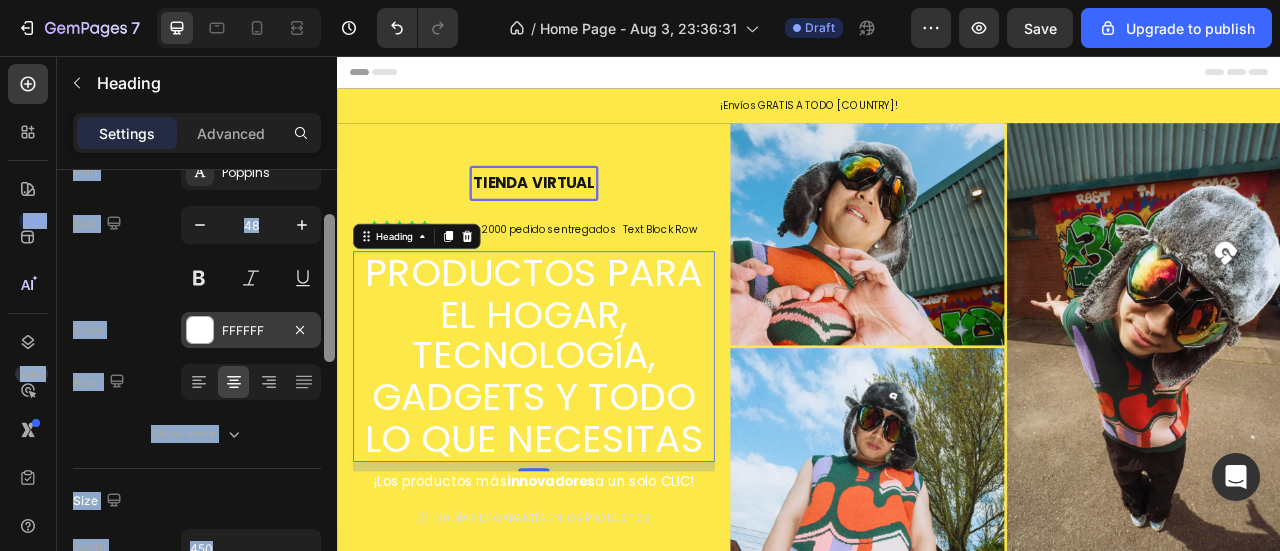 click on "FFFFFF" at bounding box center (251, 331) 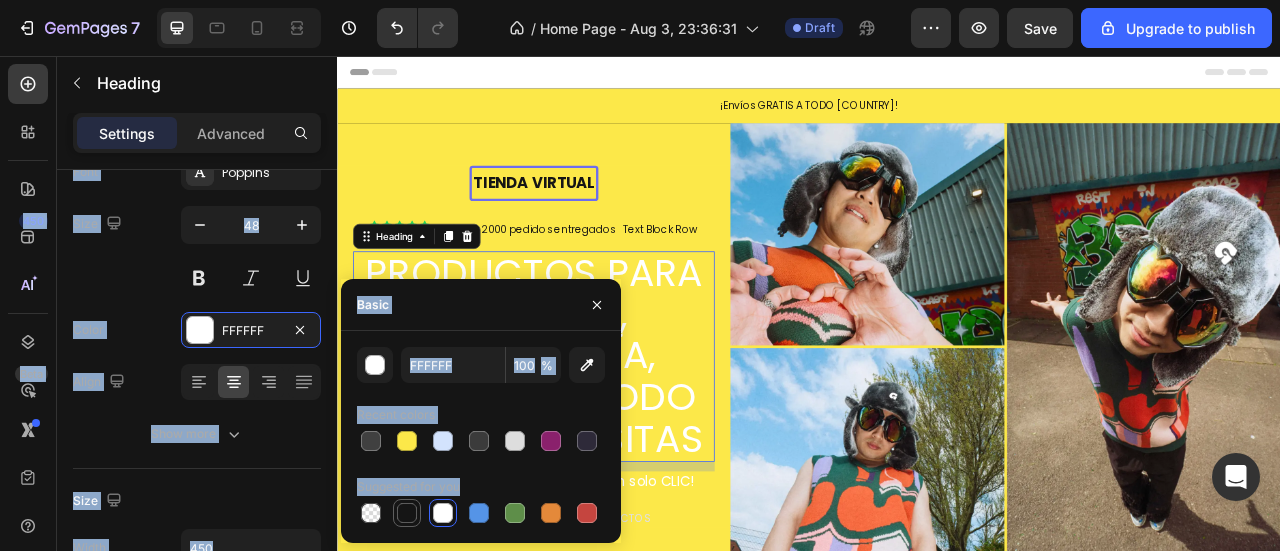 click at bounding box center (407, 513) 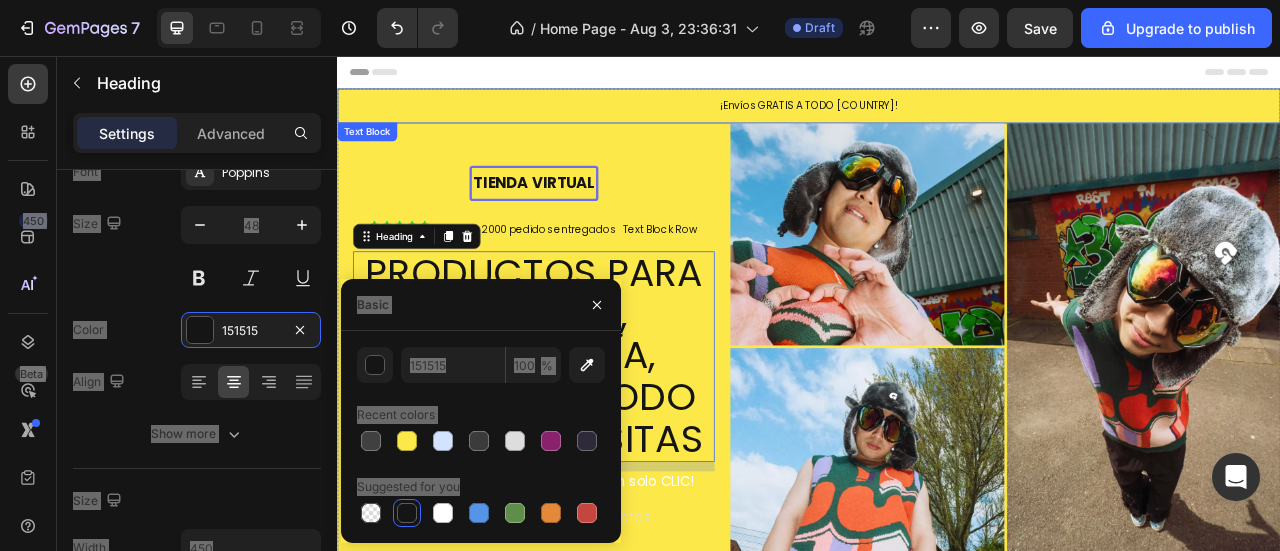 click on "¡Envíos GRATIS A TODO Costa Rica!" at bounding box center [937, 119] 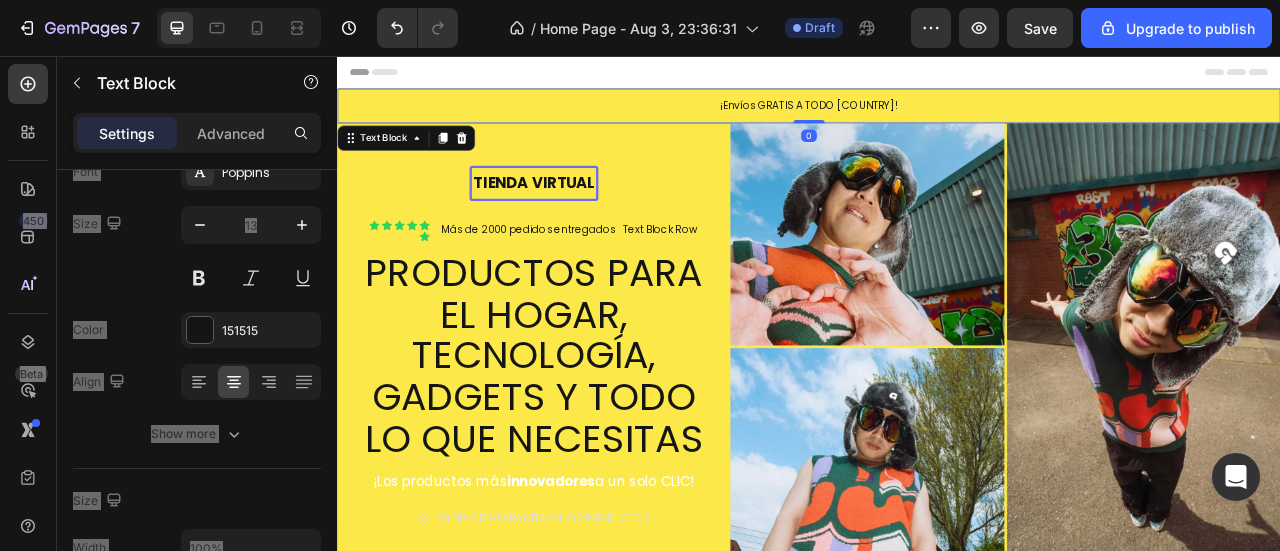 scroll, scrollTop: 0, scrollLeft: 0, axis: both 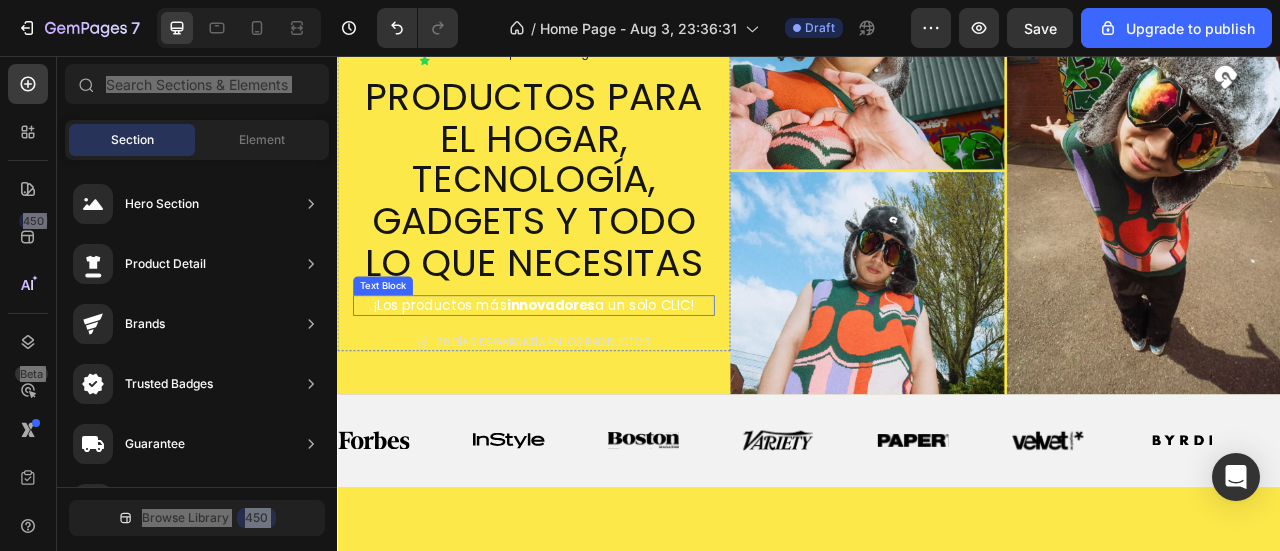 click on "¡Los productos más  innovadores  a un solo CLIC!" at bounding box center (587, 373) 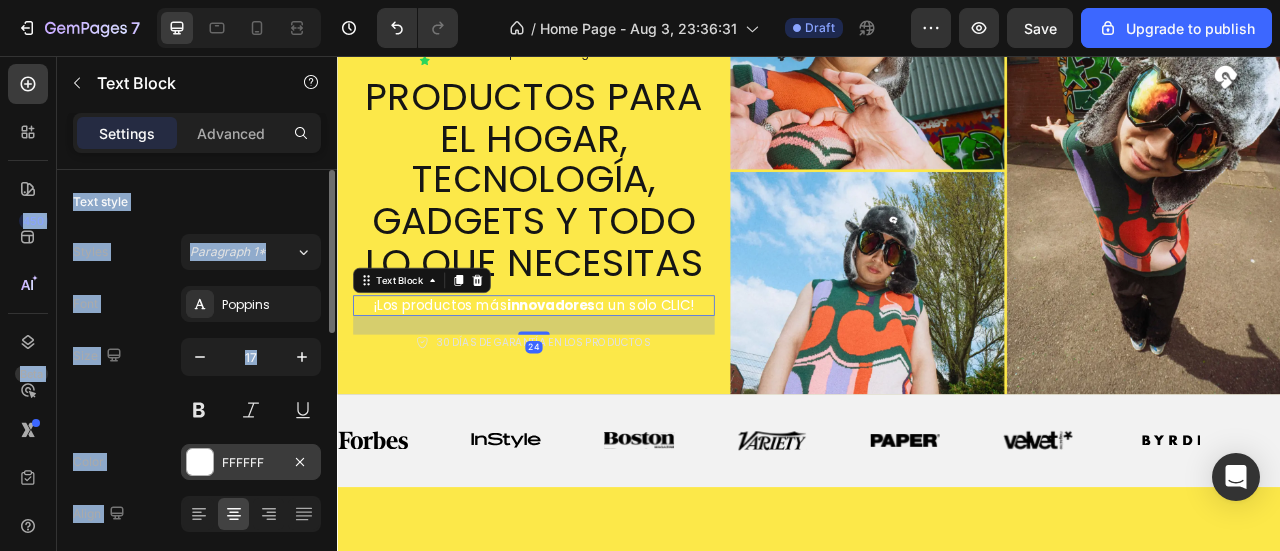 click on "FFFFFF" at bounding box center (251, 463) 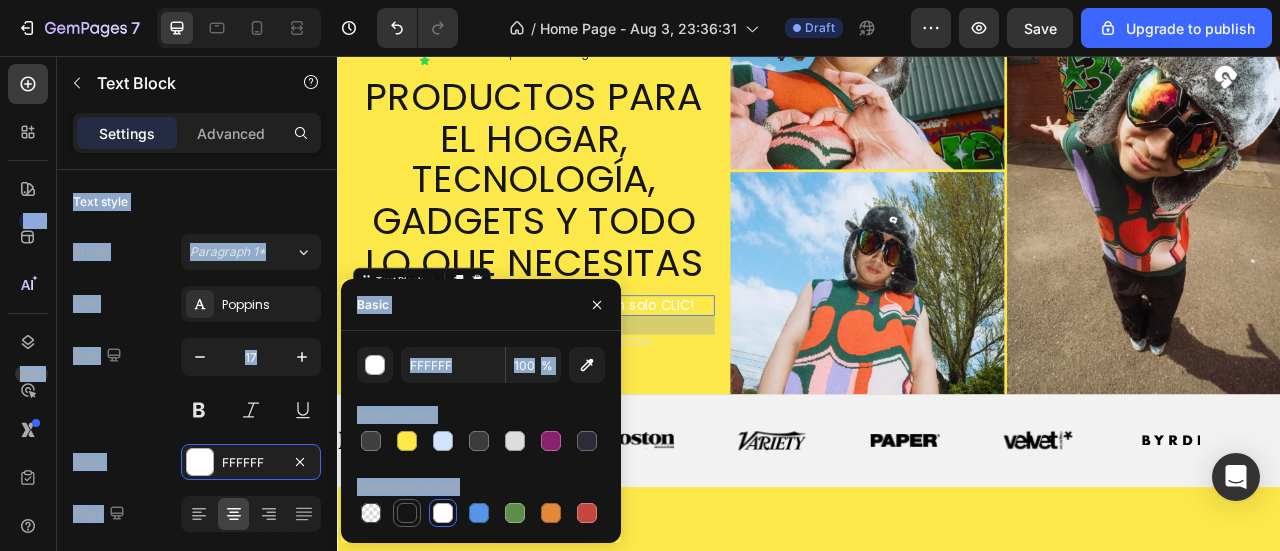click at bounding box center [407, 513] 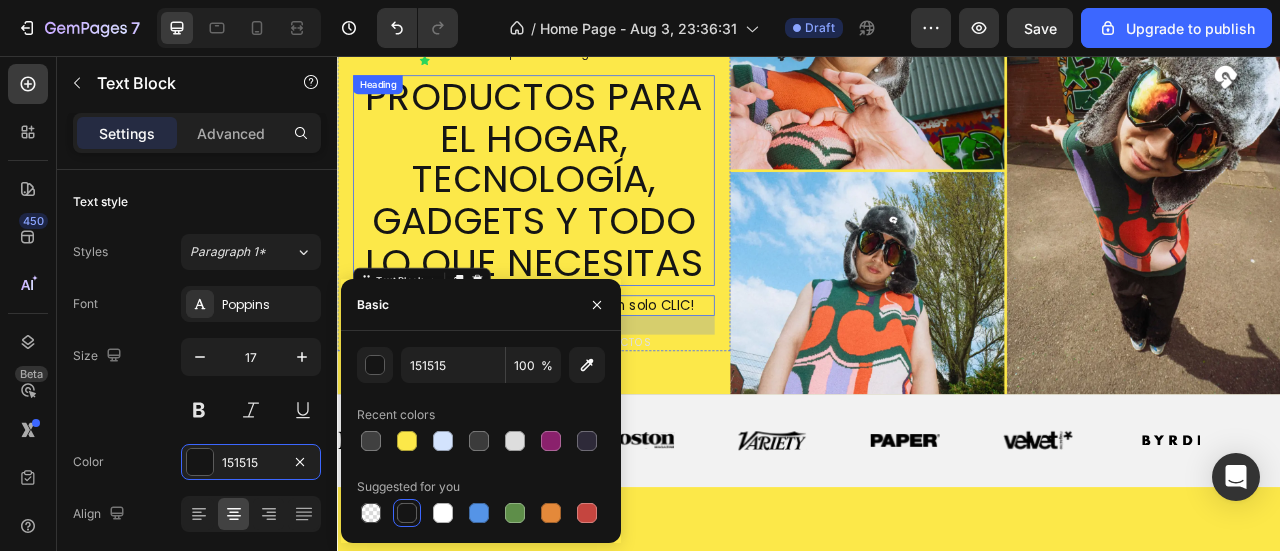 click on "PRODUCTOS PARA EL HOGAR, TECNOLOGÍA, GADGETS Y TODO LO QUE NECESITAS" at bounding box center (587, 214) 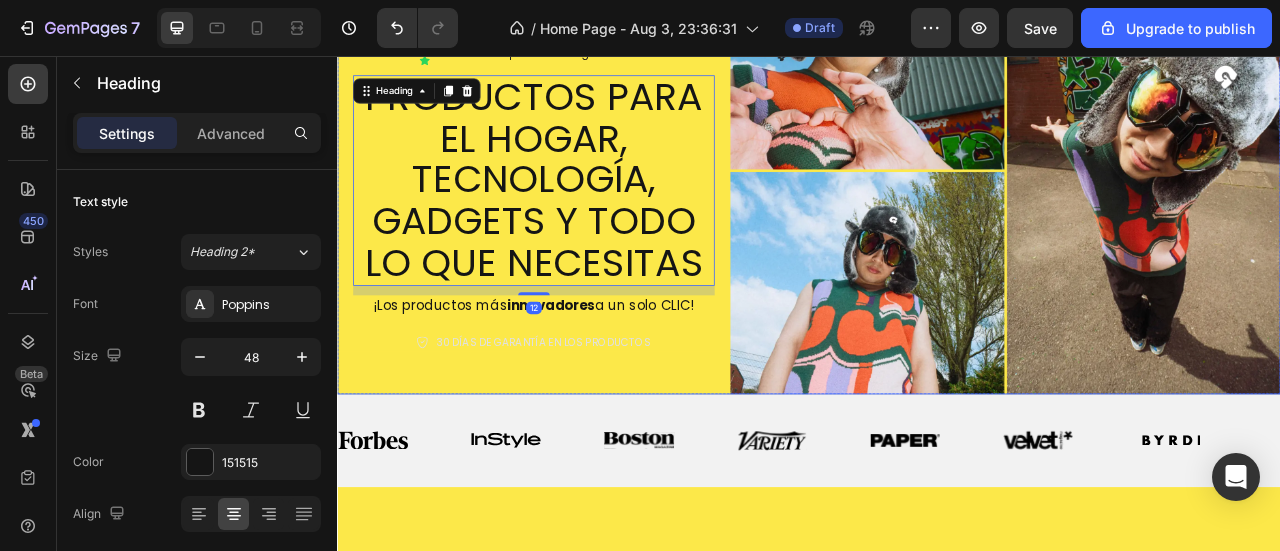 click on "30 DÍAS DE GARANTÍA EN LOS PRODUCTOS" at bounding box center [598, 420] 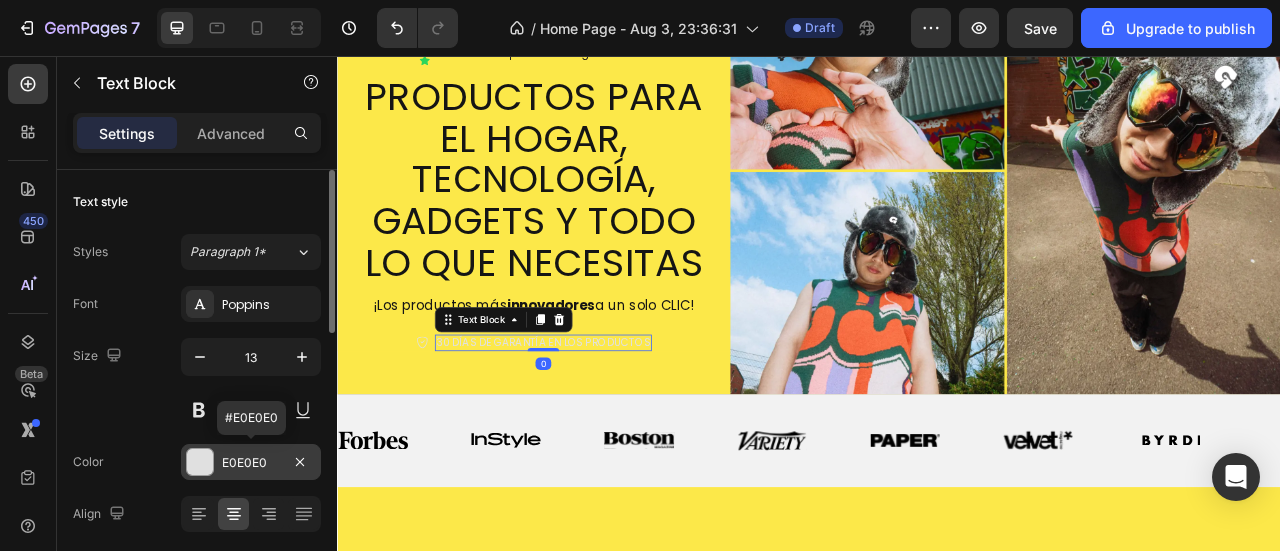 click on "E0E0E0" at bounding box center [251, 462] 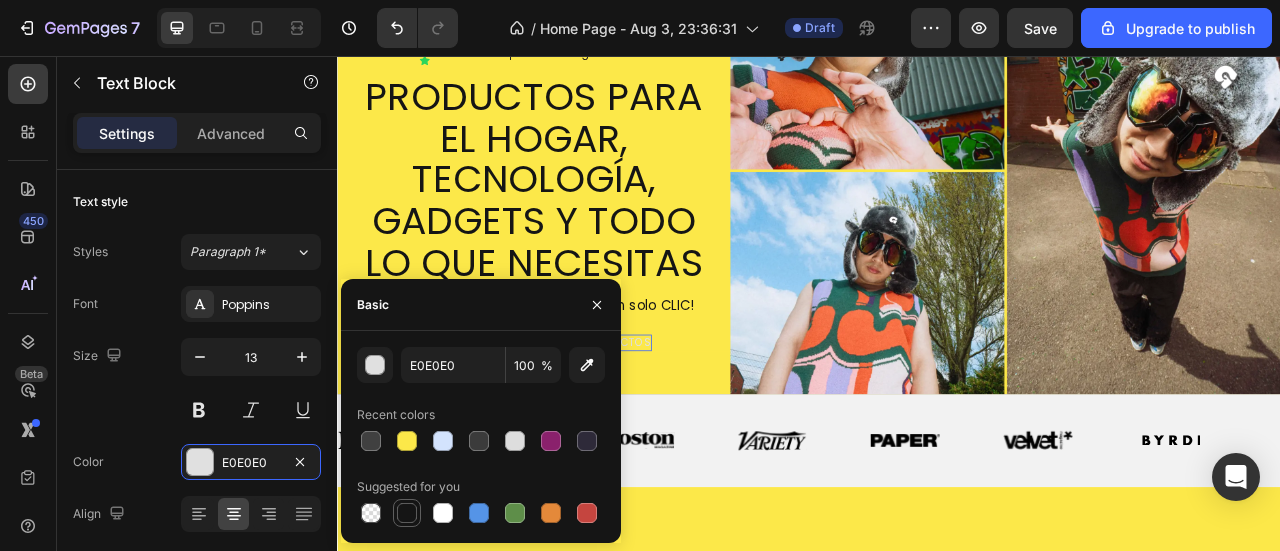click at bounding box center (407, 513) 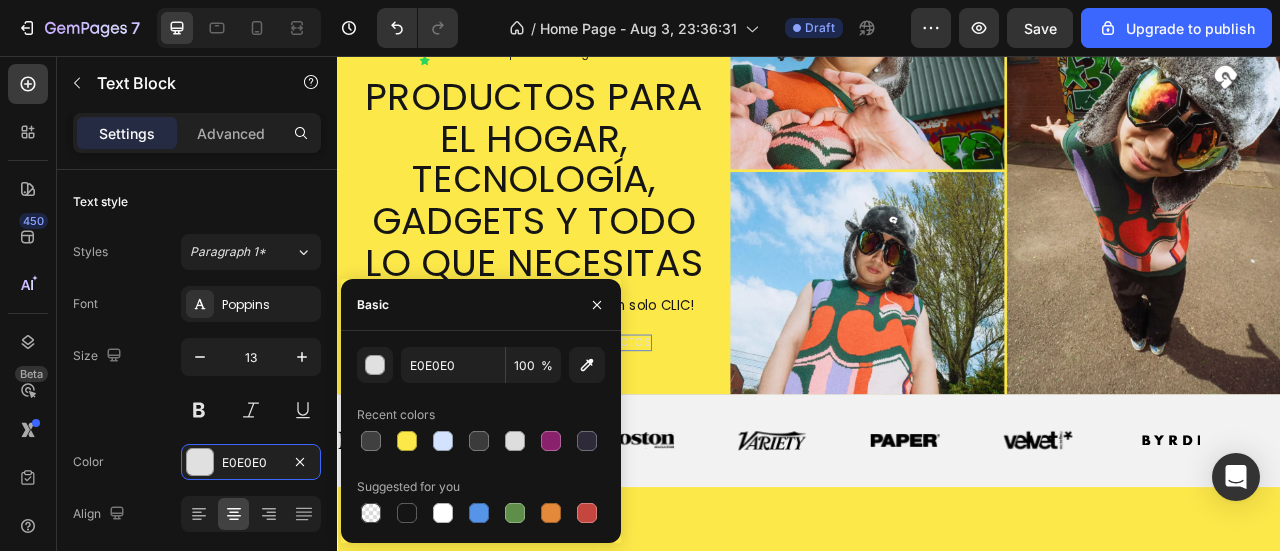type on "151515" 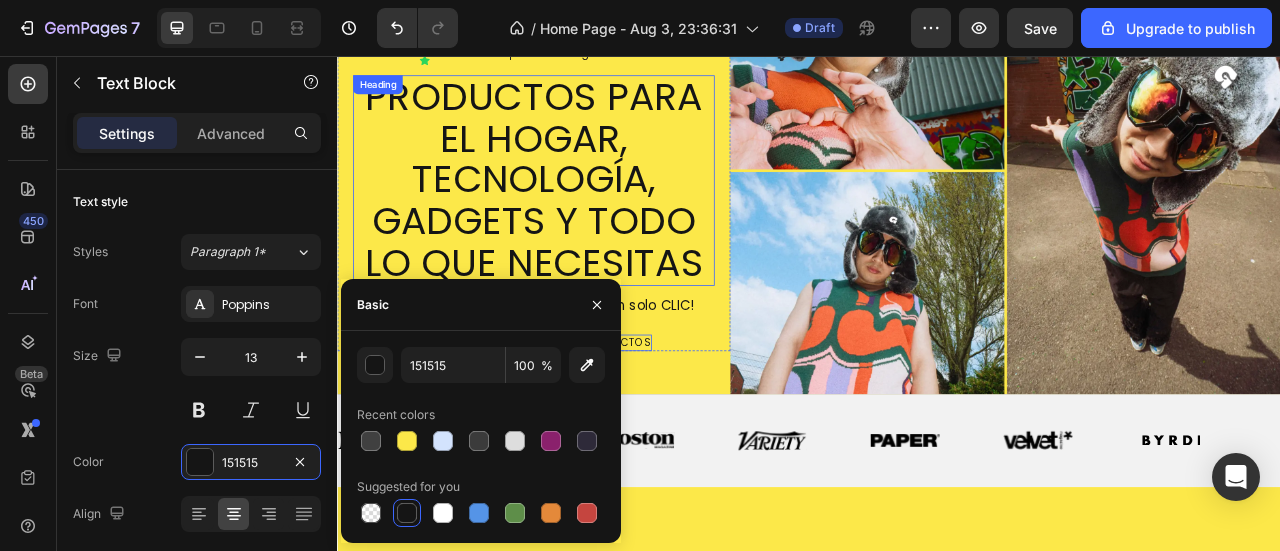click on "PRODUCTOS PARA EL HOGAR, TECNOLOGÍA, GADGETS Y TODO LO QUE NECESITAS" at bounding box center [587, 214] 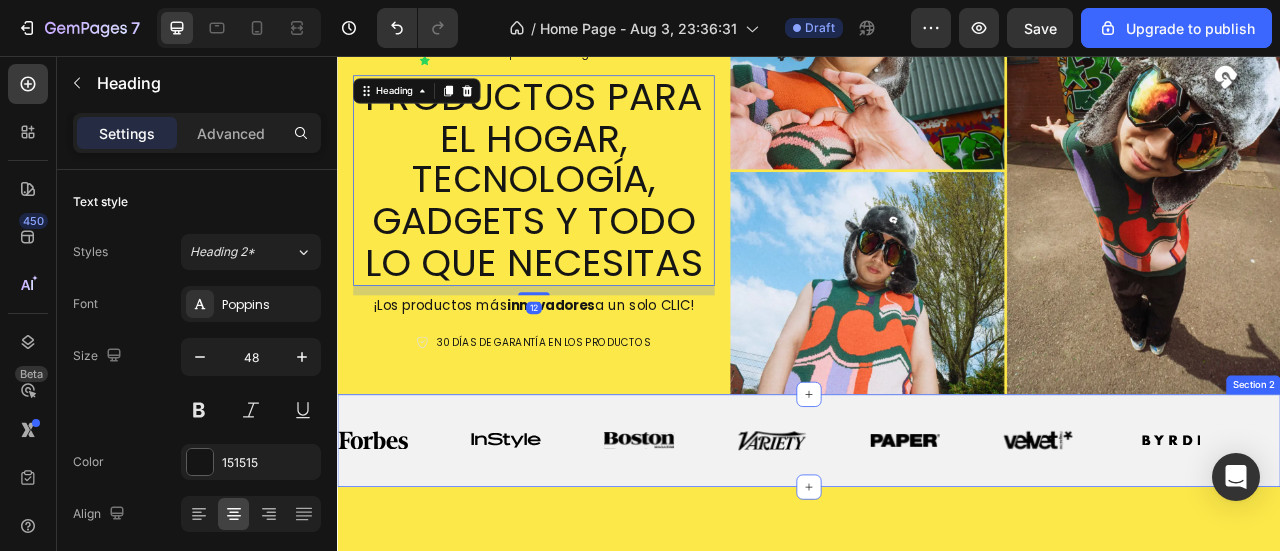 click on "Image Image Image Image Image Image Image" at bounding box center [930, 544] 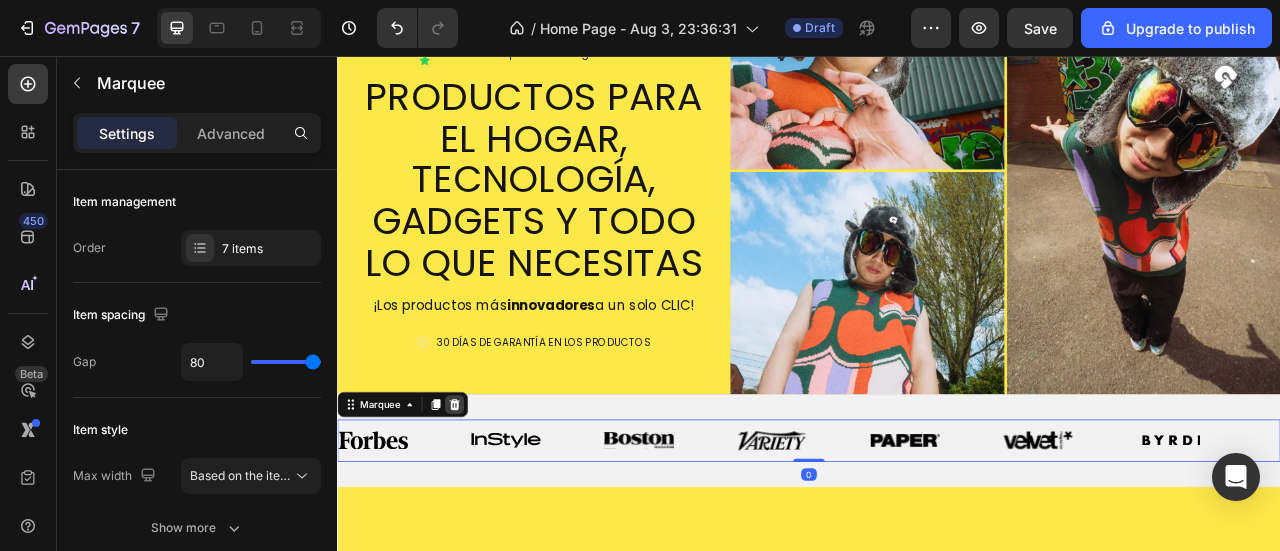 click at bounding box center [486, 499] 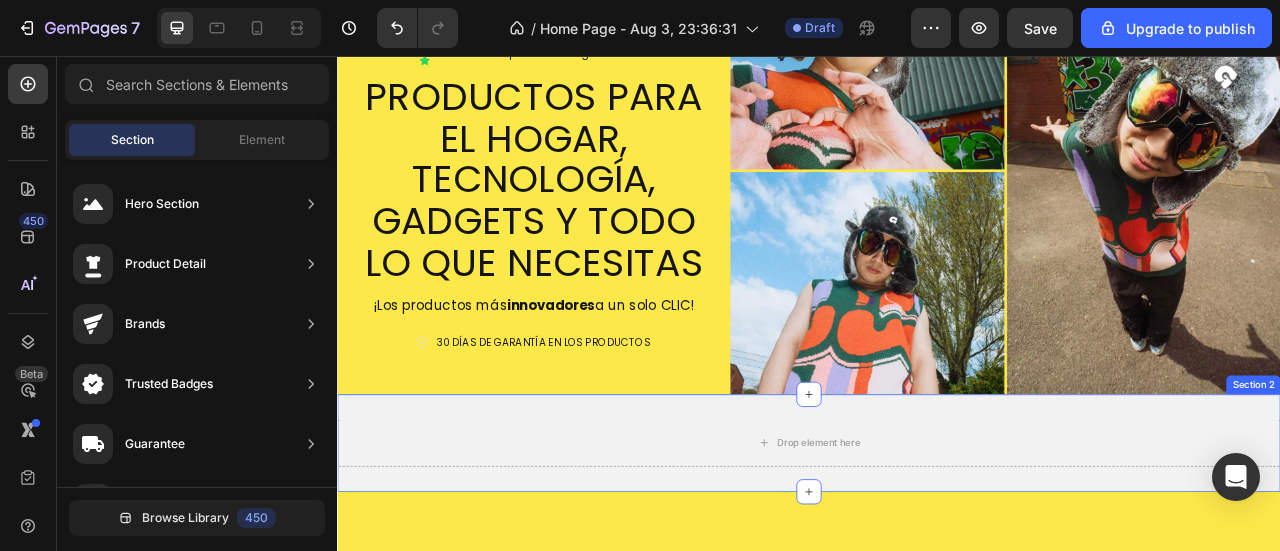 click on "Drop element here Section 2" at bounding box center (937, 548) 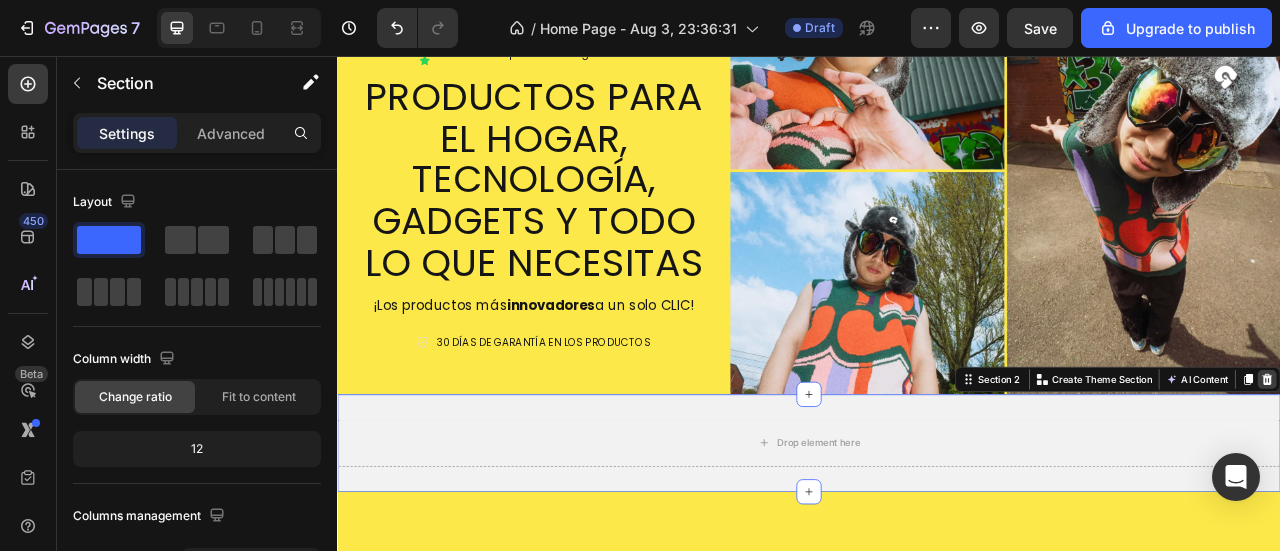click 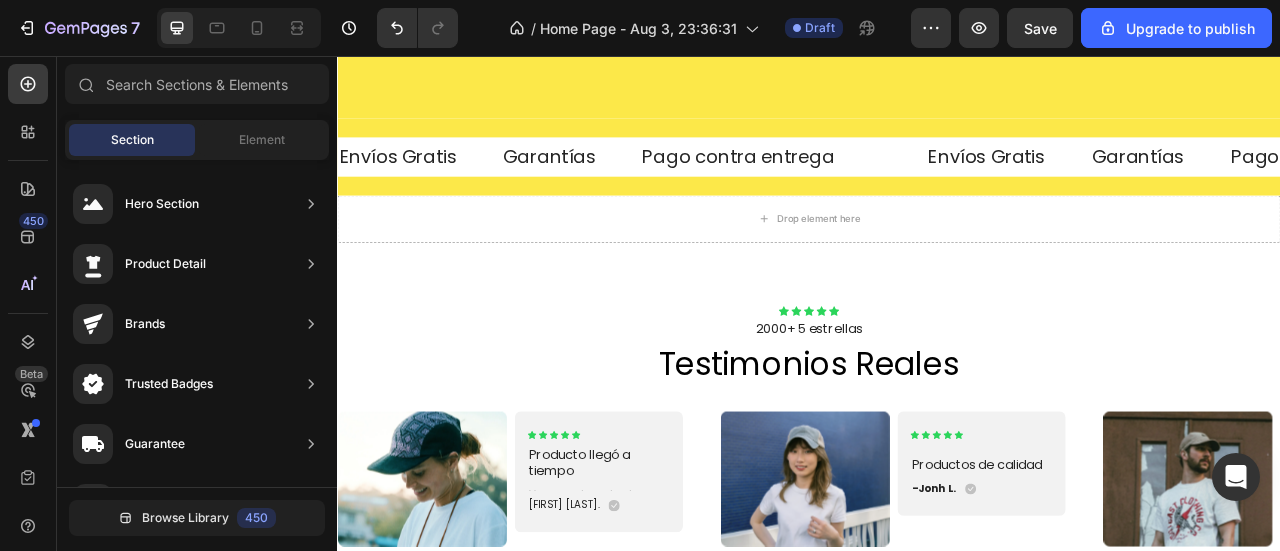 scroll, scrollTop: 1285, scrollLeft: 0, axis: vertical 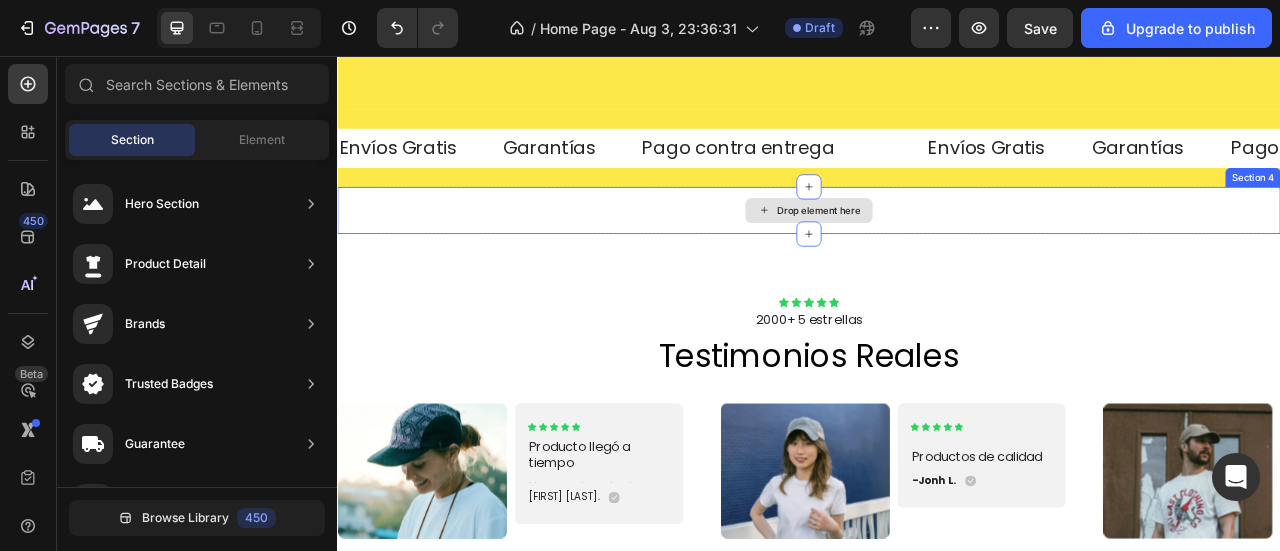 click on "Drop element here" at bounding box center [937, 252] 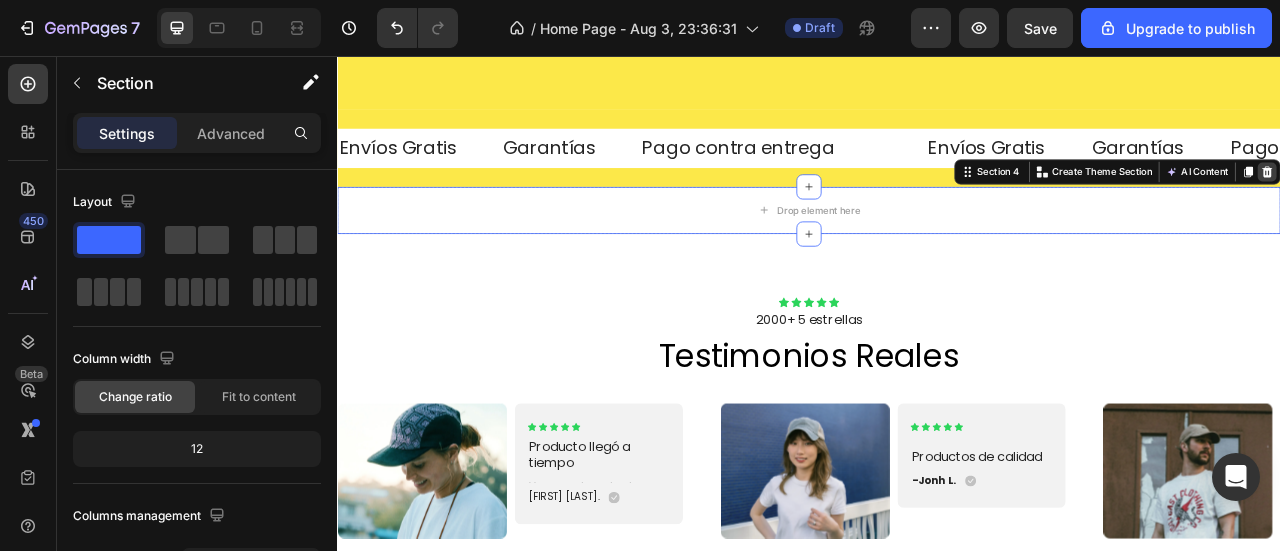 click 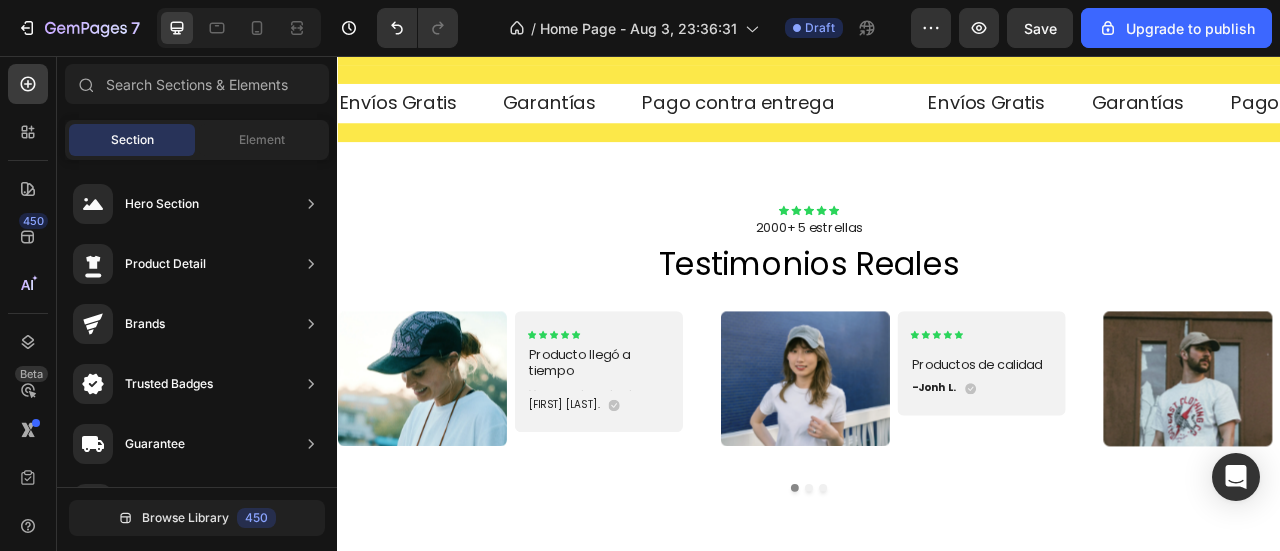 scroll, scrollTop: 1412, scrollLeft: 0, axis: vertical 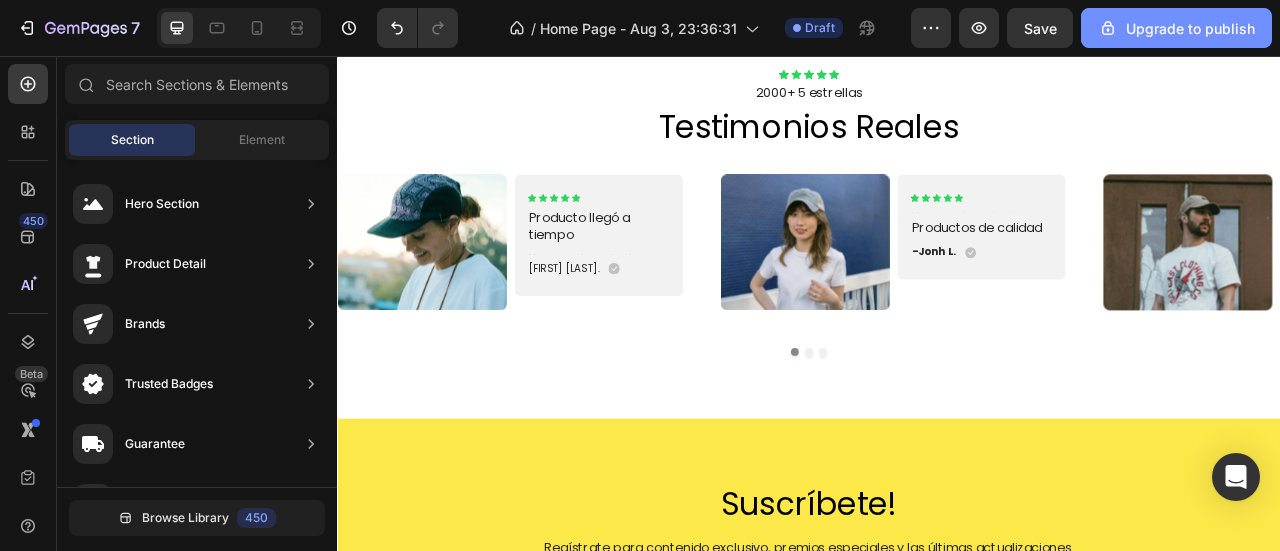 click on "Upgrade to publish" at bounding box center [1176, 28] 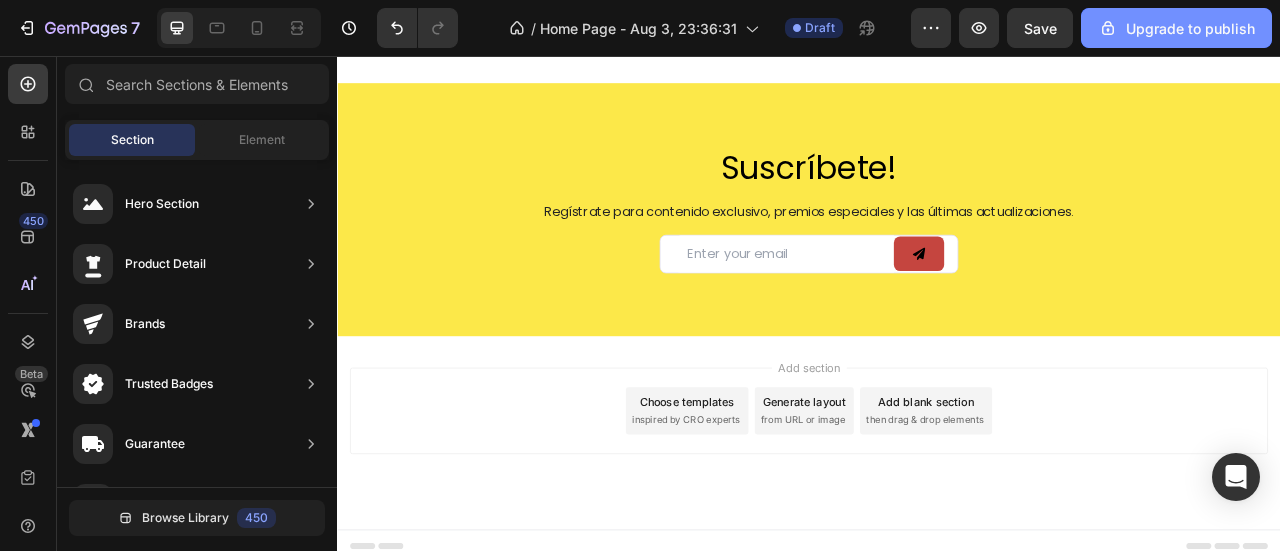 scroll, scrollTop: 1173, scrollLeft: 0, axis: vertical 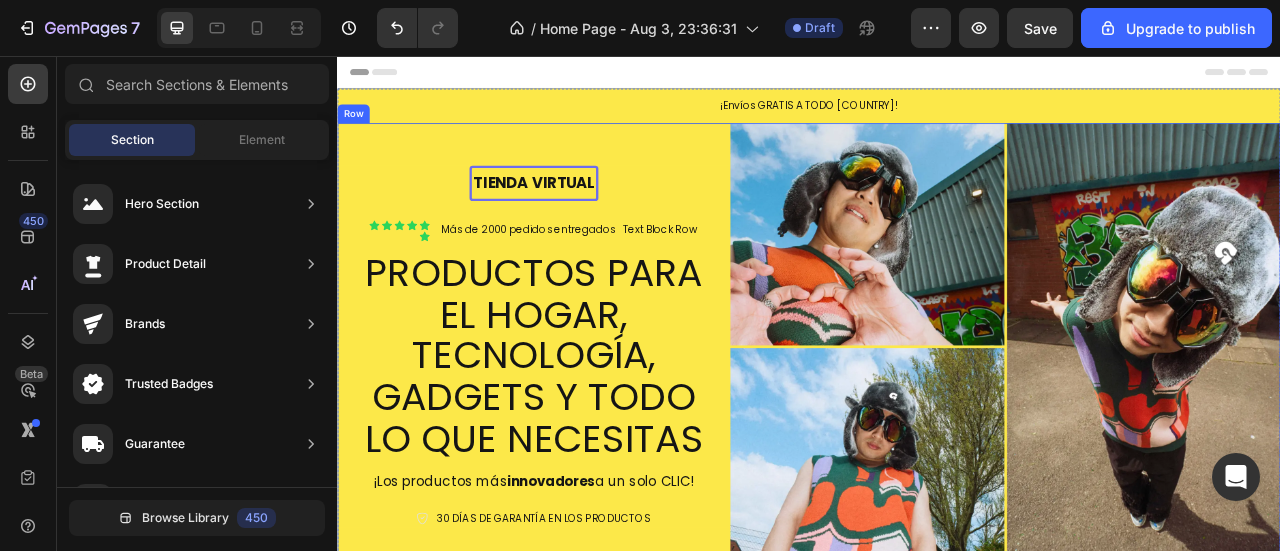 click on "tienda virtual Text Block Row
Icon
Icon
Icon
Icon
Icon
Icon Icon List Más de 2000 pedidos entregados   Text Block Row PRODUCTOS PARA EL HOGAR, TECNOLOGÍA, GADGETS Y TODO LO QUE NECESITAS  Heading ¡Los productos más  innovadores  a un solo CLIC! Text Block
Icon 30 DÍAS DE GARANTÍA EN LOS PRODUCTOS  Text Block Row Row" at bounding box center (587, 425) 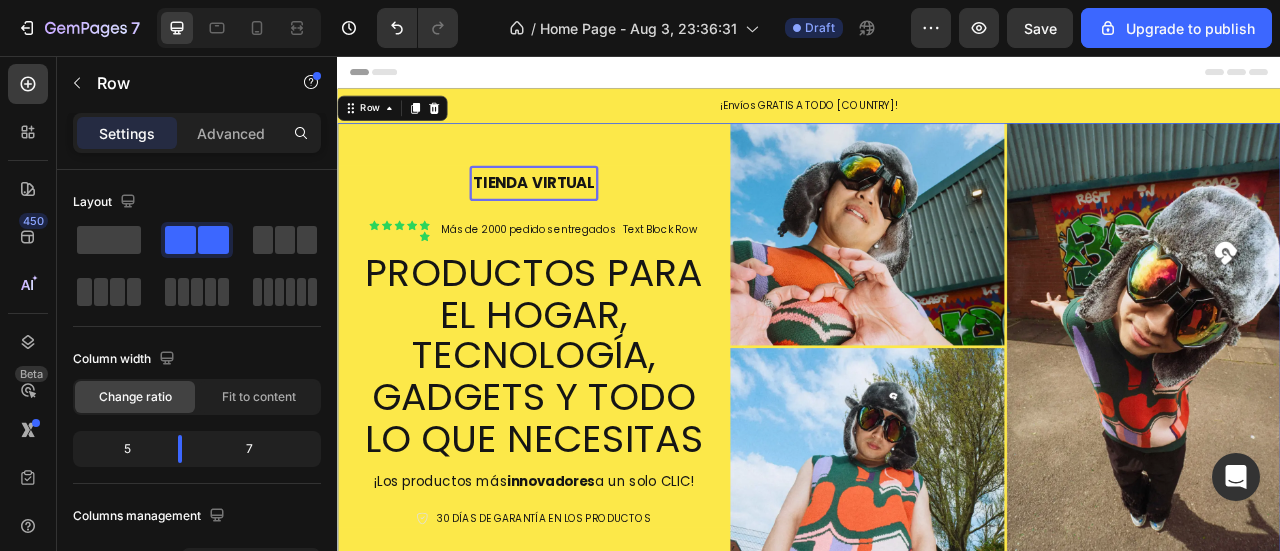click on "tienda virtual Text Block Row
Icon
Icon
Icon
Icon
Icon
Icon Icon List Más de 2000 pedidos entregados   Text Block Row PRODUCTOS PARA EL HOGAR, TECNOLOGÍA, GADGETS Y TODO LO QUE NECESITAS  Heading ¡Los productos más  innovadores  a un solo CLIC! Text Block
Icon 30 DÍAS DE GARANTÍA EN LOS PRODUCTOS  Text Block Row Row" at bounding box center (587, 425) 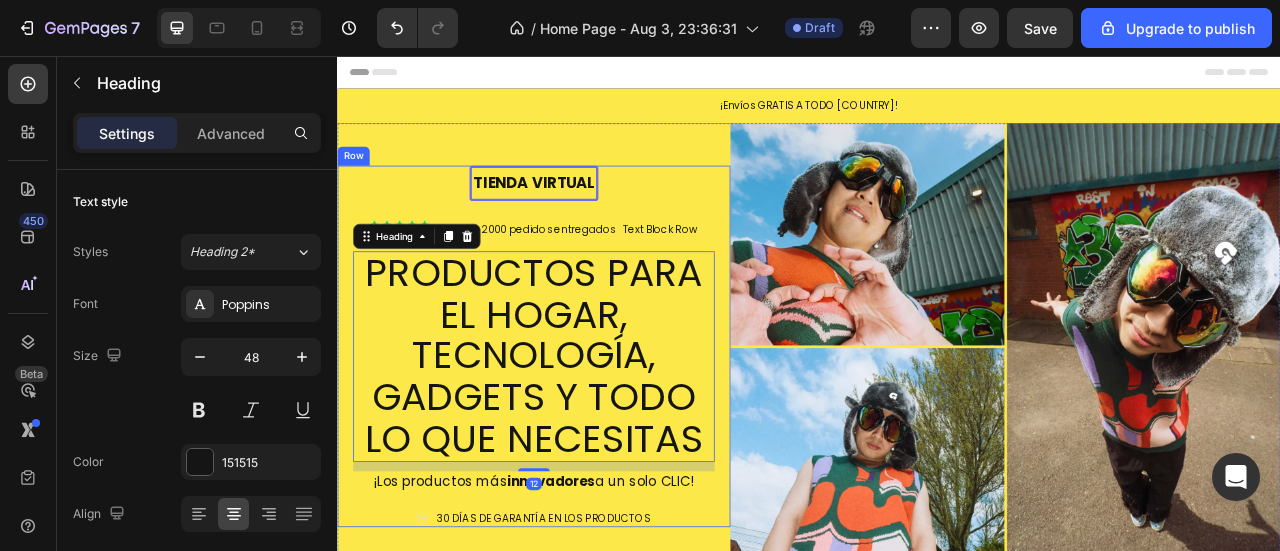 click on "tienda virtual Text Block Row
Icon
Icon
Icon
Icon
Icon
Icon Icon List Más de 2000 pedidos entregados   Text Block Row PRODUCTOS PARA EL HOGAR, TECNOLOGÍA, GADGETS Y TODO LO QUE NECESITAS  Heading   12 ¡Los productos más  innovadores  a un solo CLIC! Text Block
Icon 30 DÍAS DE GARANTÍA EN LOS PRODUCTOS  Text Block Row" at bounding box center (587, 425) 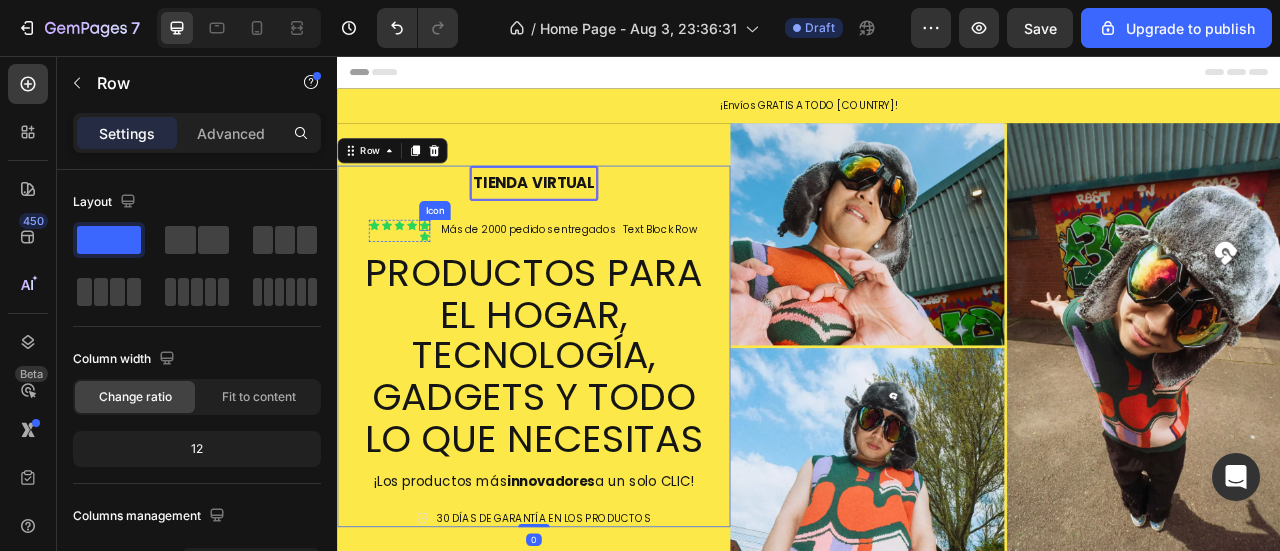 click 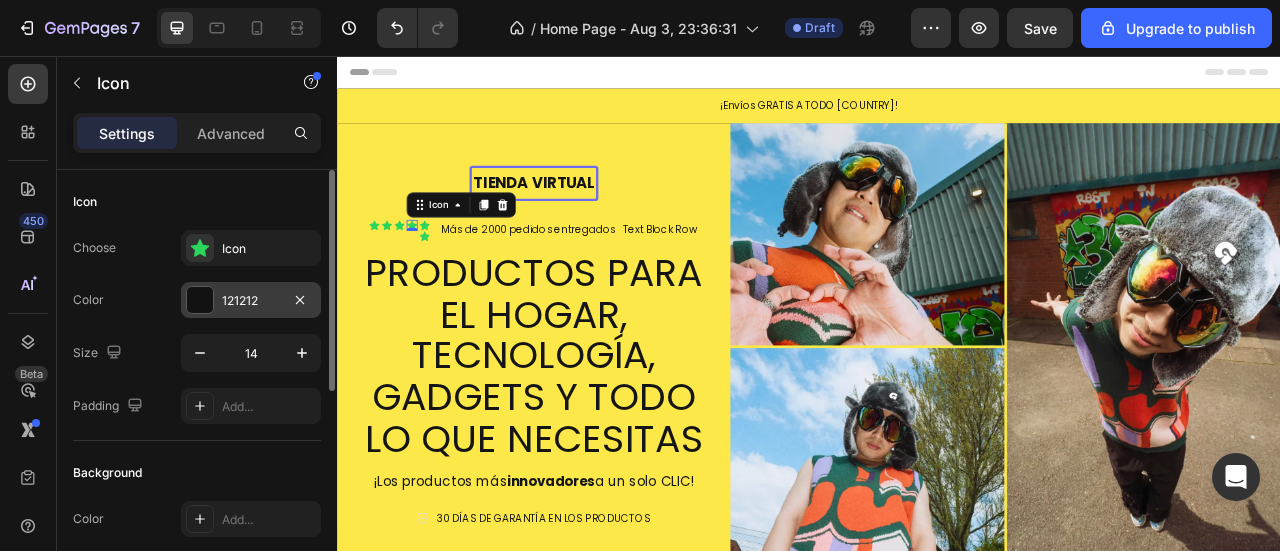 click on "121212" at bounding box center (251, 301) 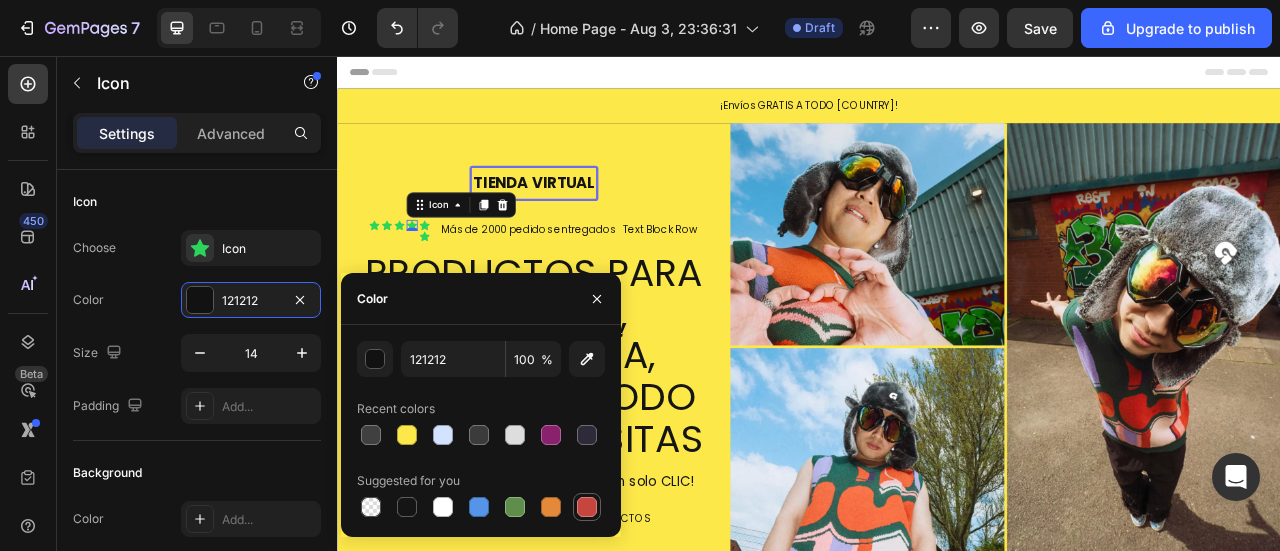 click at bounding box center (587, 507) 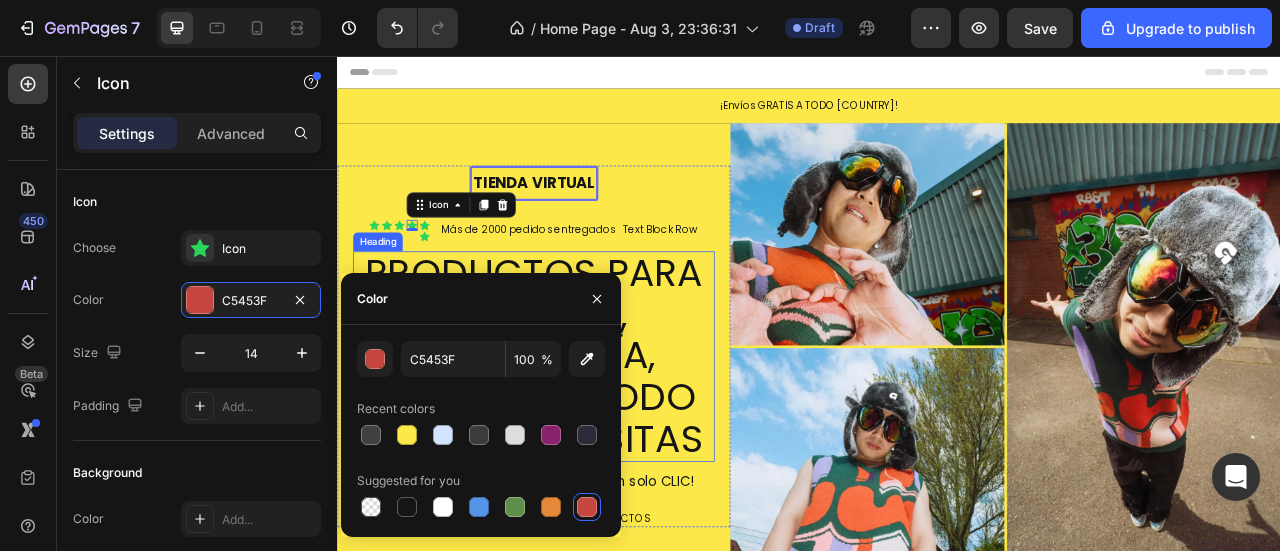 click on "PRODUCTOS PARA EL HOGAR, TECNOLOGÍA, GADGETS Y TODO LO QUE NECESITAS  Heading" at bounding box center [587, 438] 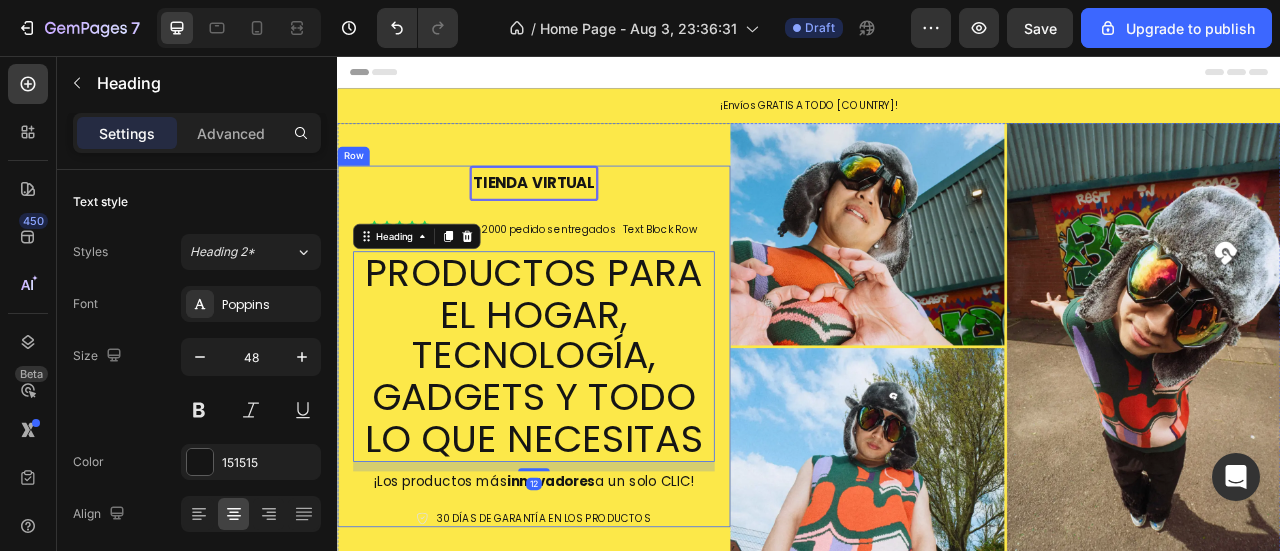 click on "tienda virtual Text Block Row
Icon
Icon
Icon
Icon
Icon
Icon Icon List Más de 2000 pedidos entregados   Text Block Row PRODUCTOS PARA EL HOGAR, TECNOLOGÍA, GADGETS Y TODO LO QUE NECESITAS  Heading   12 ¡Los productos más  innovadores  a un solo CLIC! Text Block
Icon 30 DÍAS DE GARANTÍA EN LOS PRODUCTOS  Text Block Row" at bounding box center (587, 425) 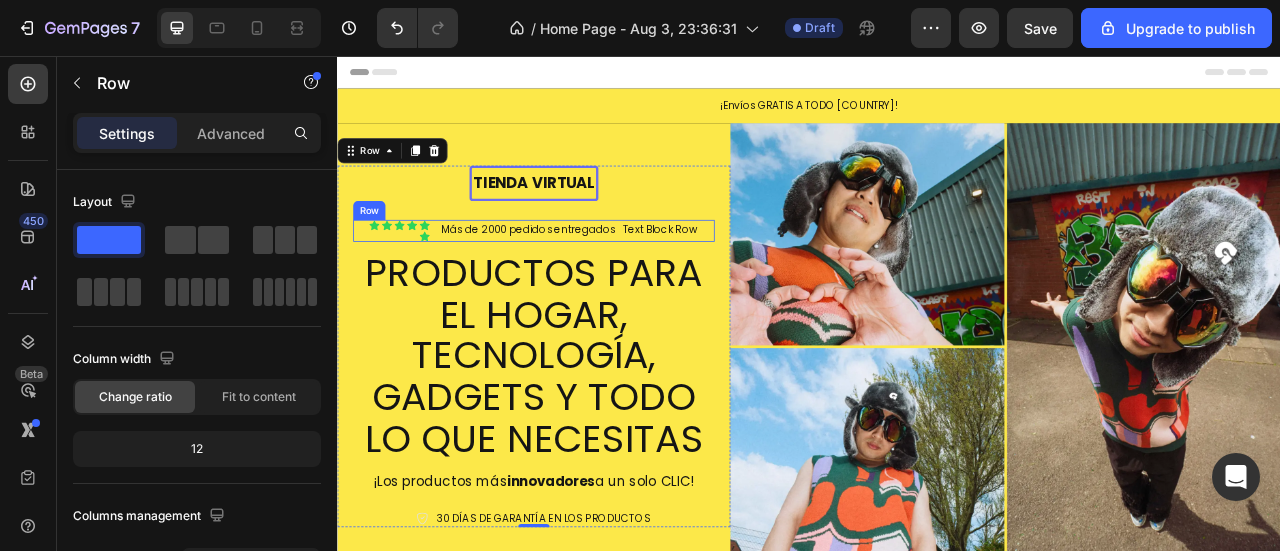 click on "Icon
Icon
Icon
Icon
Icon
Icon Icon List Más de 2000 pedidos entregados   Text Block Row" at bounding box center (587, 278) 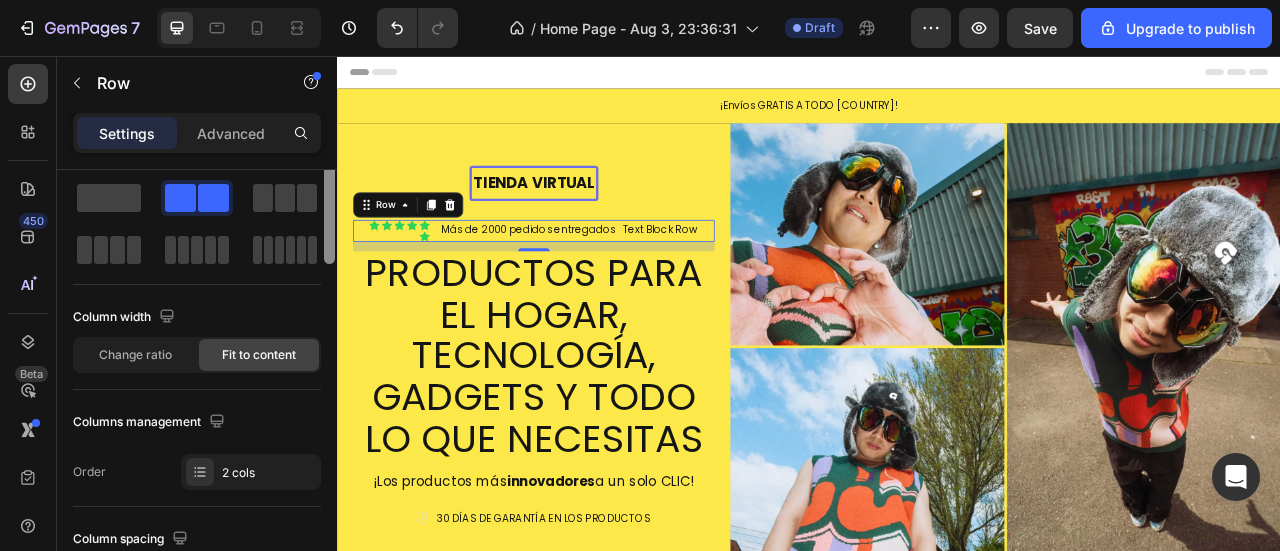 scroll, scrollTop: 59, scrollLeft: 0, axis: vertical 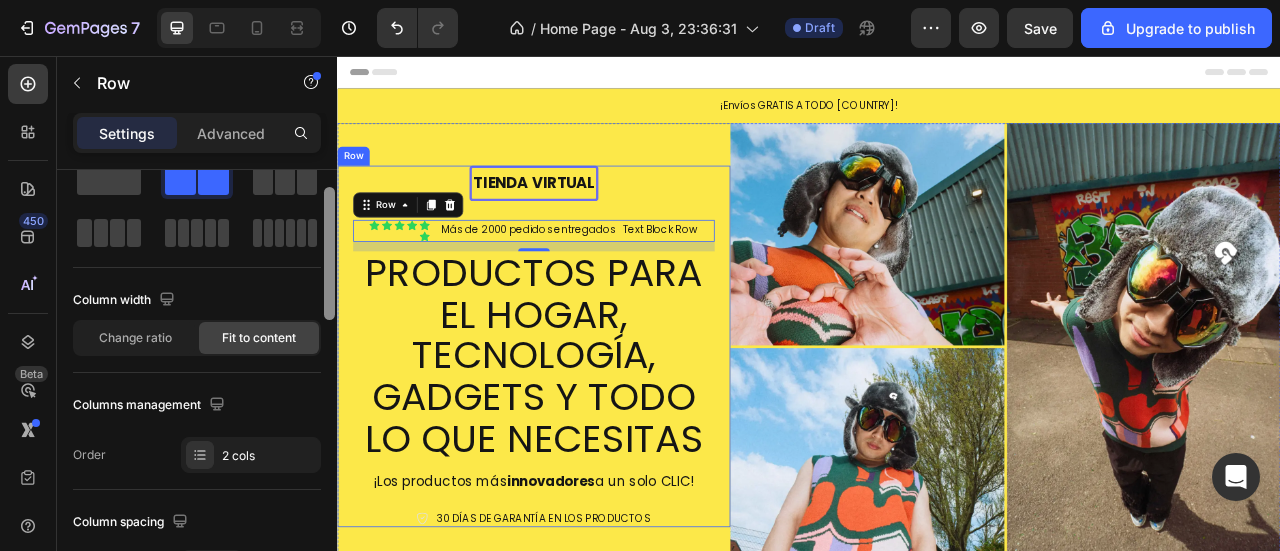 drag, startPoint x: 664, startPoint y: 269, endPoint x: 347, endPoint y: 317, distance: 320.61346 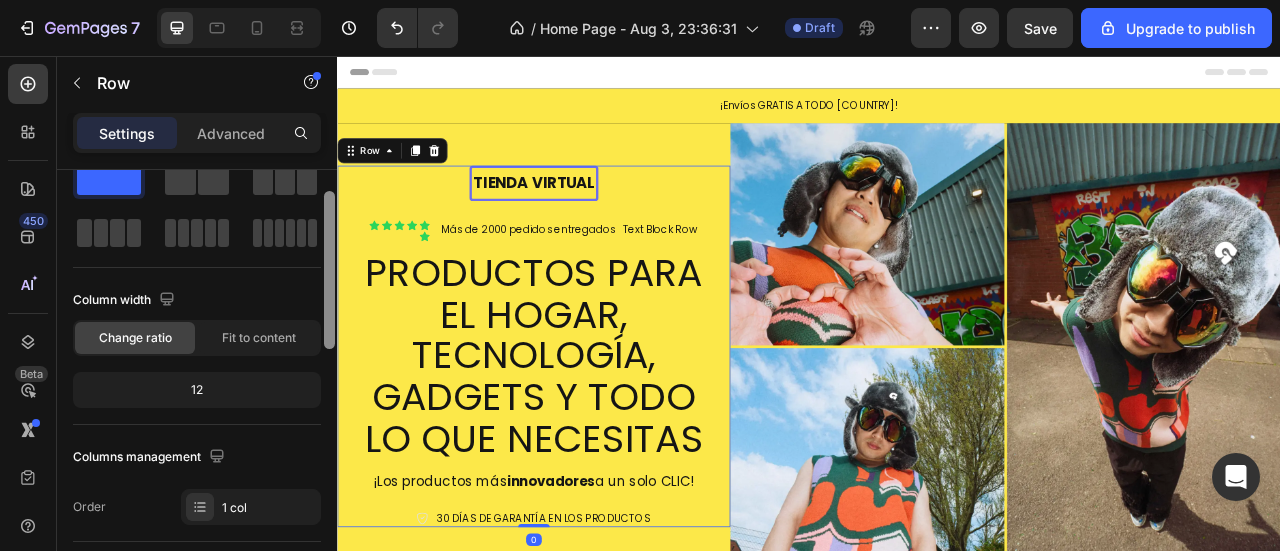 scroll, scrollTop: 0, scrollLeft: 0, axis: both 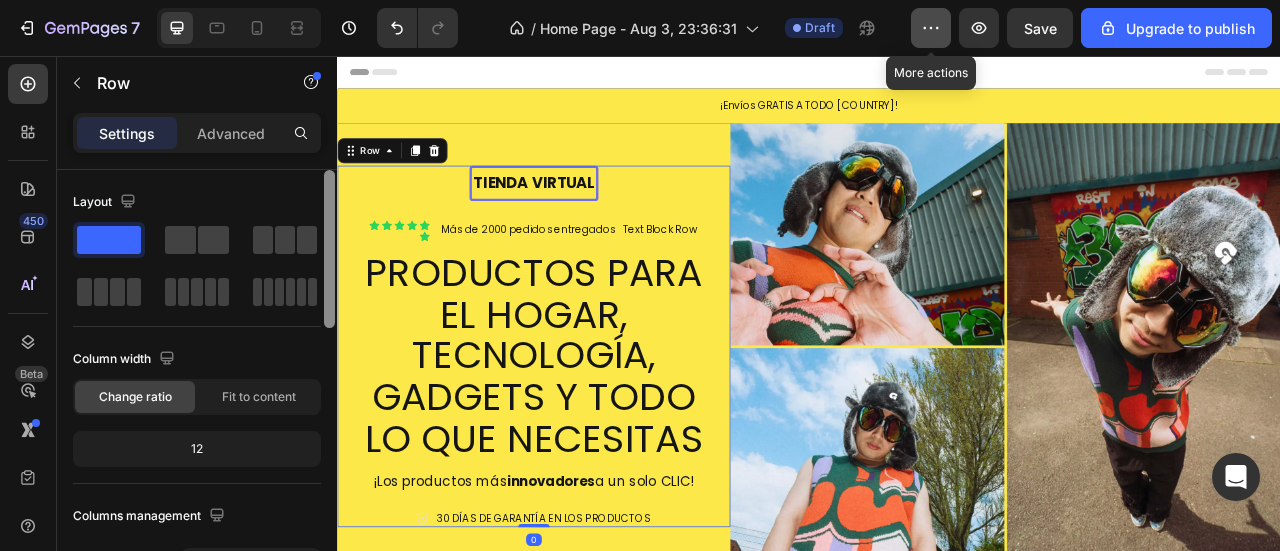 click 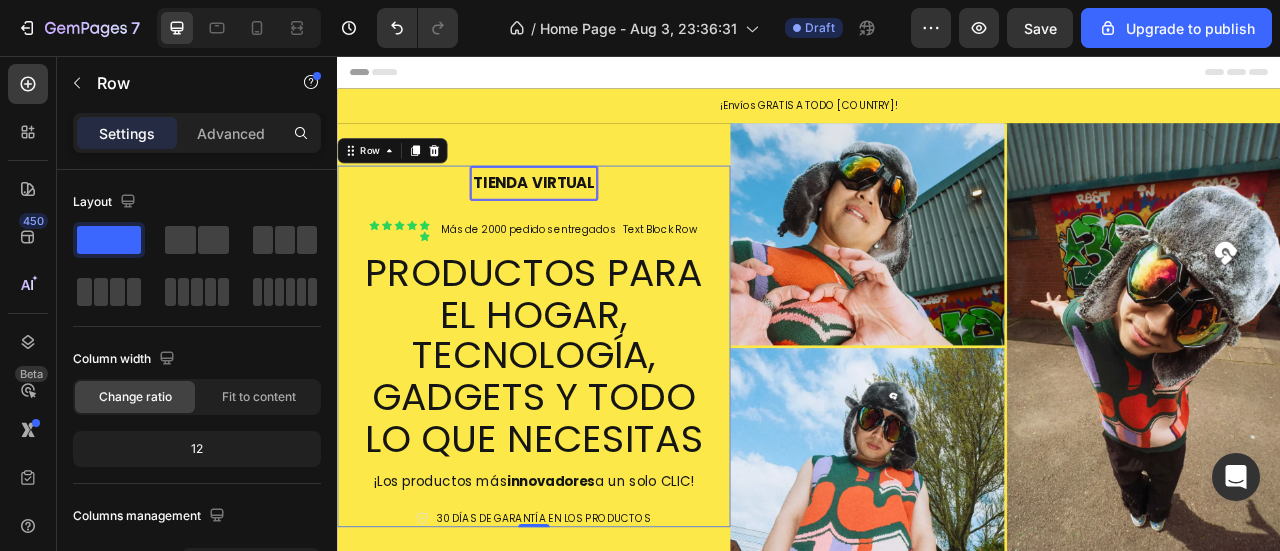 click on "/  Home Page - Aug 3, 23:36:31 Draft" 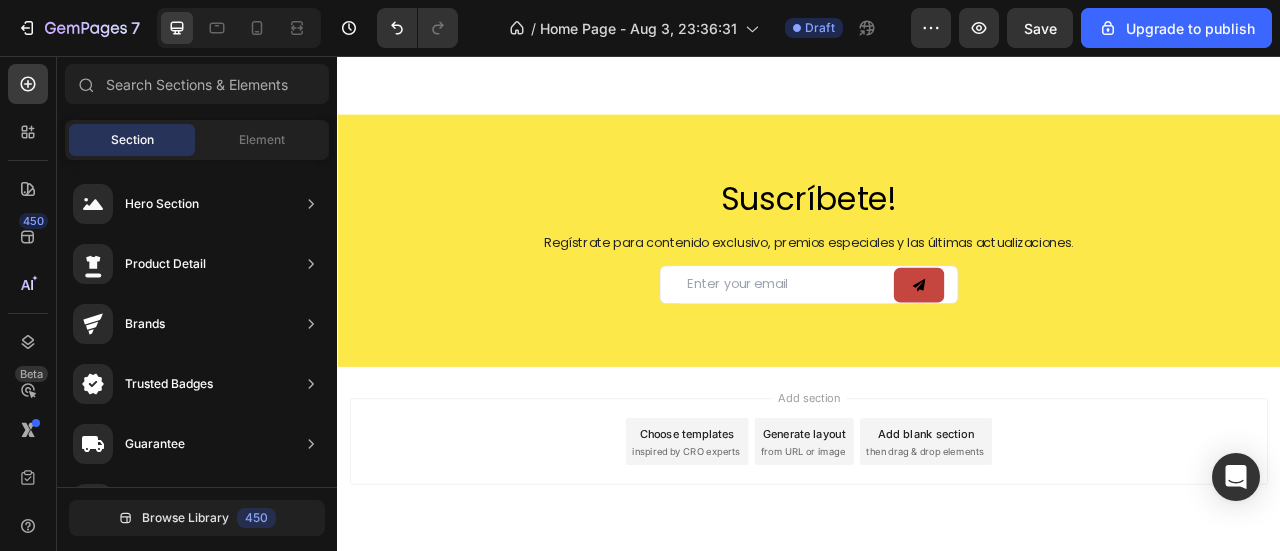 scroll, scrollTop: 1952, scrollLeft: 0, axis: vertical 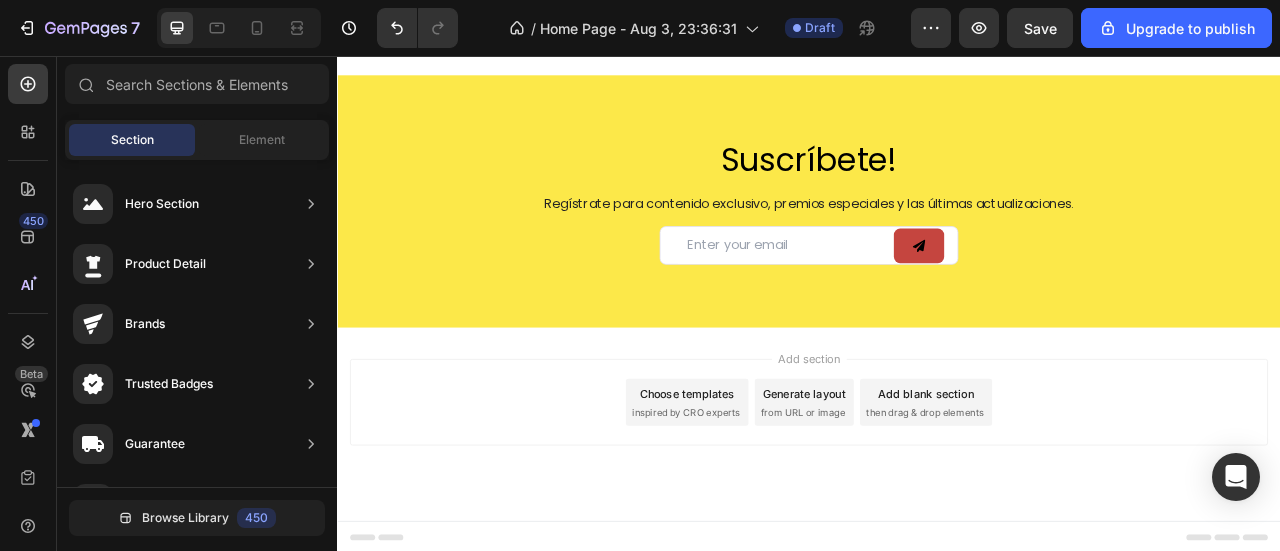 click on "Add section Choose templates inspired by CRO experts Generate layout from URL or image Add blank section then drag & drop elements" at bounding box center (937, 496) 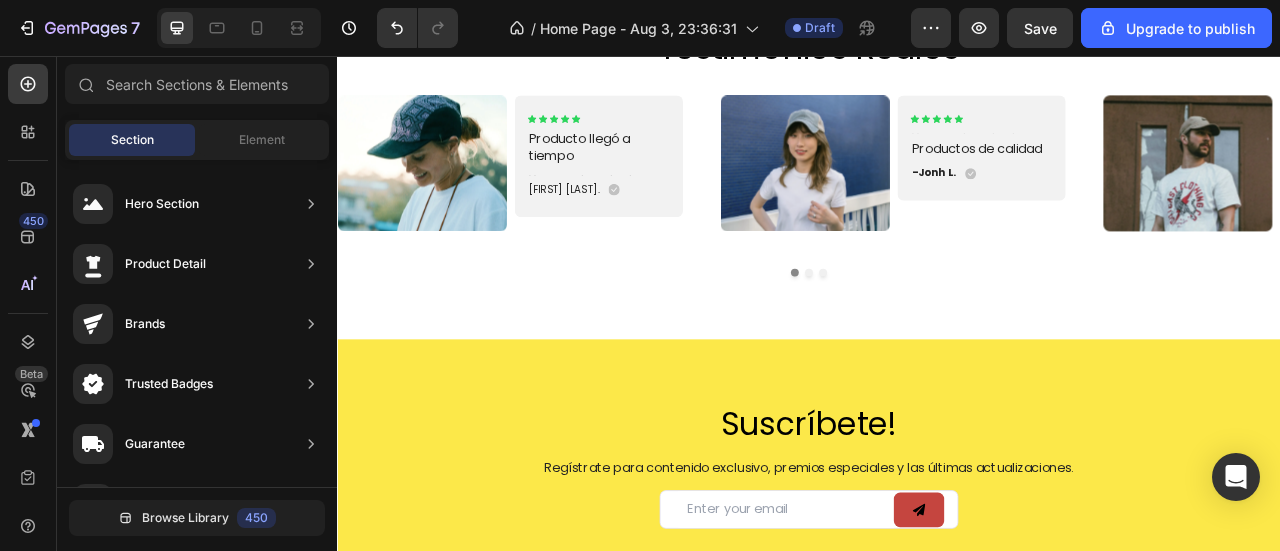 scroll, scrollTop: 0, scrollLeft: 0, axis: both 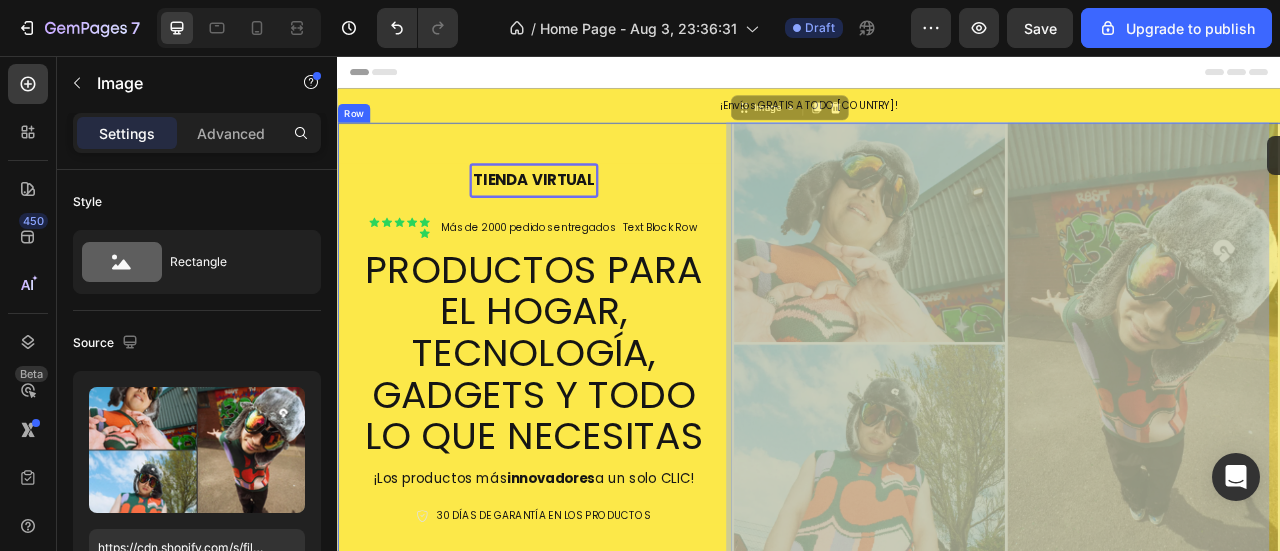 drag, startPoint x: 1528, startPoint y: 146, endPoint x: 1522, endPoint y: 158, distance: 13.416408 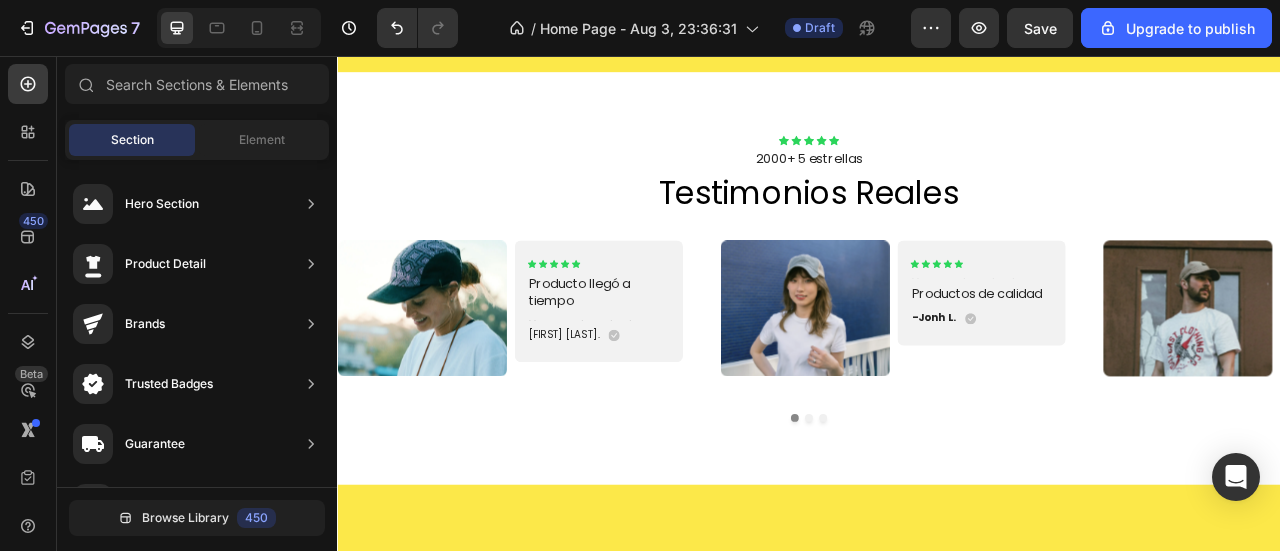 scroll, scrollTop: 1453, scrollLeft: 0, axis: vertical 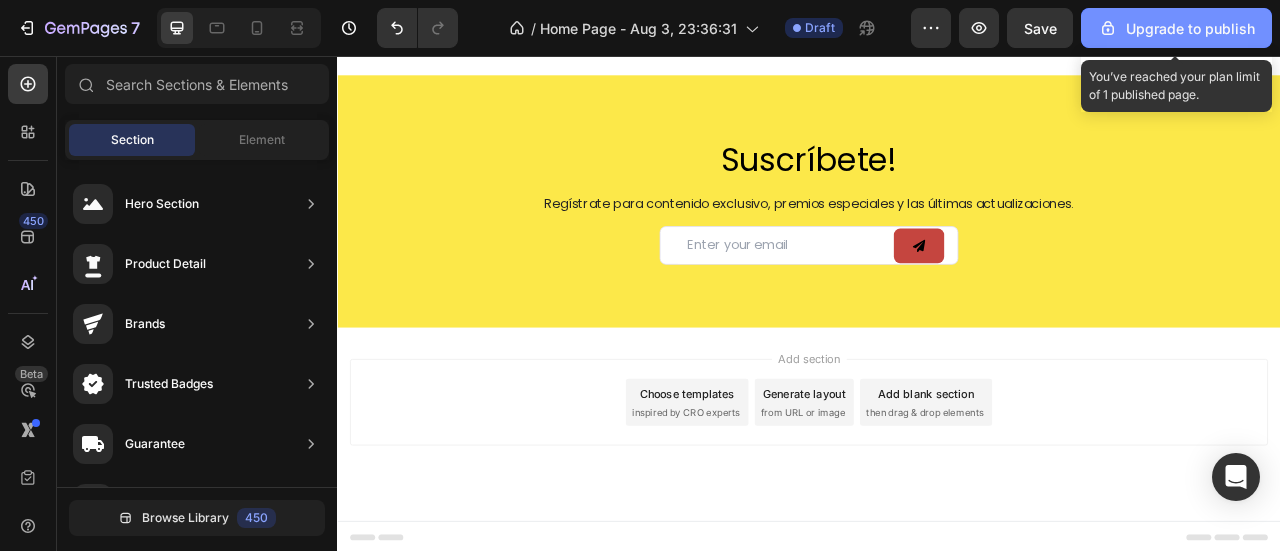 click on "Upgrade to publish" at bounding box center (1176, 28) 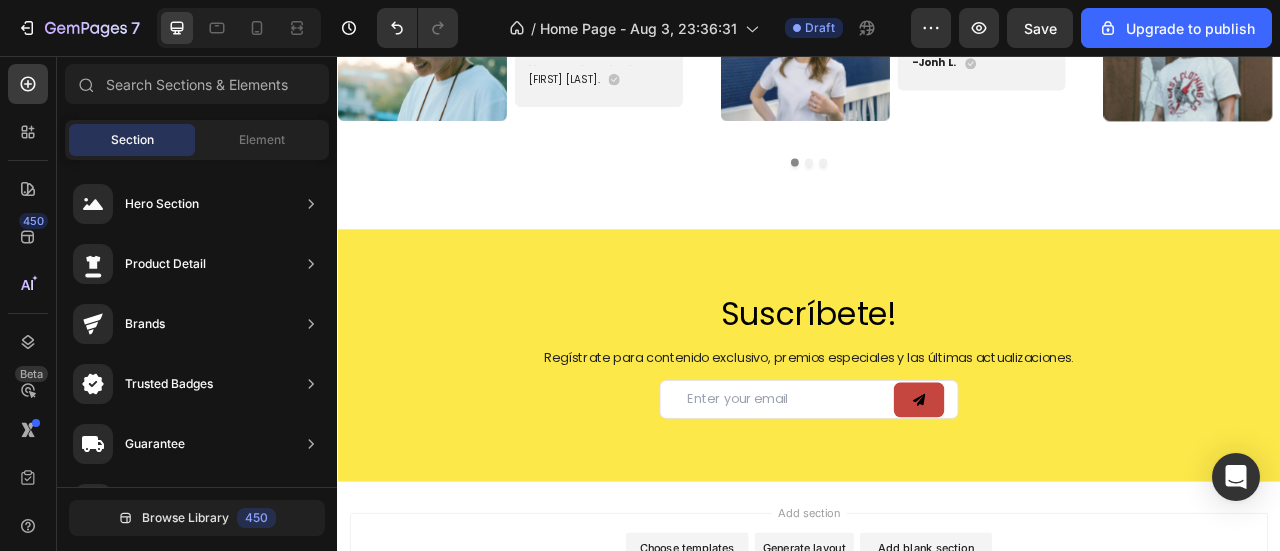 scroll, scrollTop: 1451, scrollLeft: 0, axis: vertical 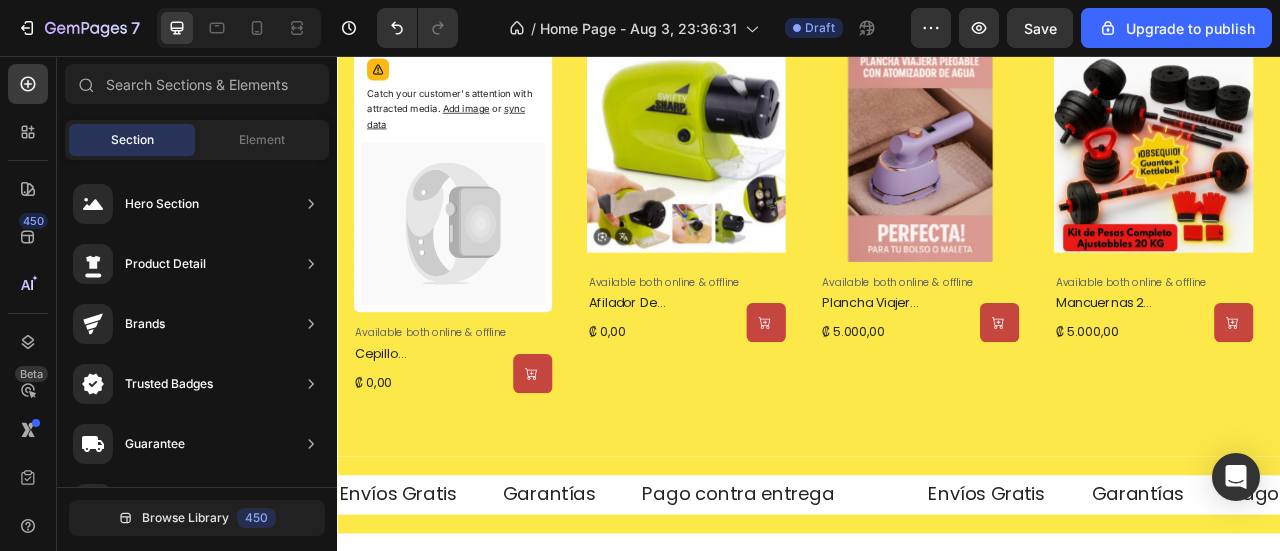 drag, startPoint x: 1527, startPoint y: 331, endPoint x: 1069, endPoint y: 57, distance: 533.70404 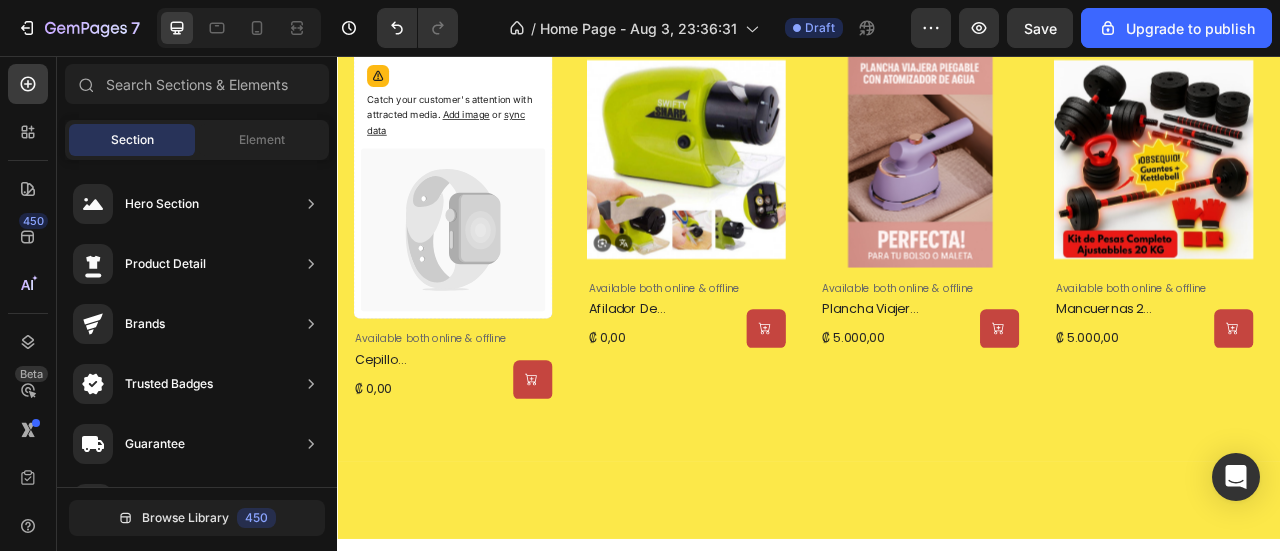 scroll, scrollTop: 288, scrollLeft: 0, axis: vertical 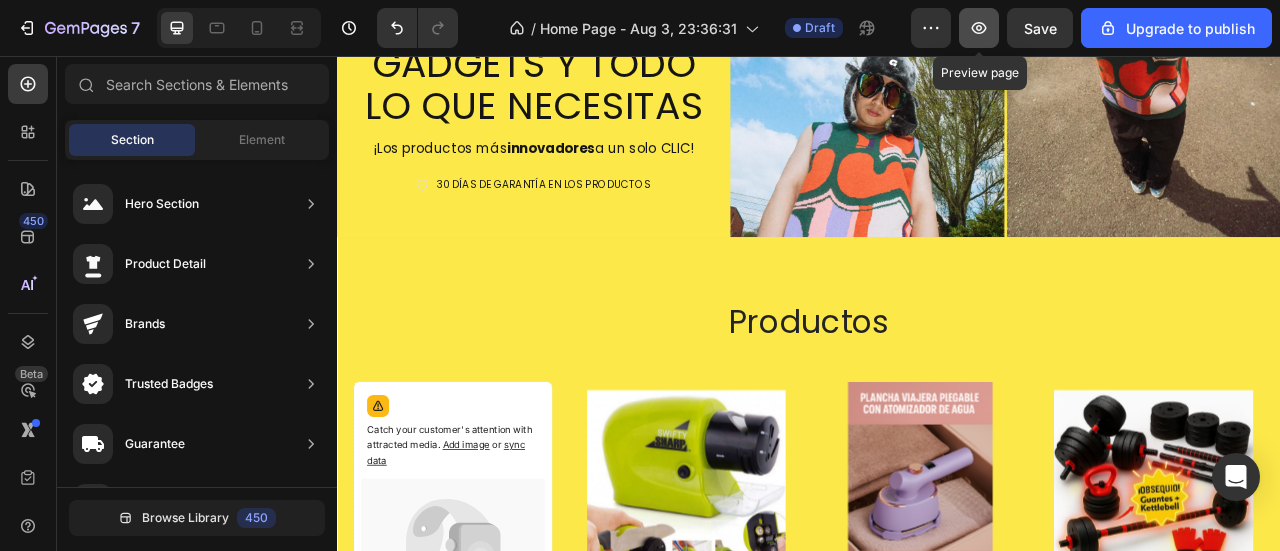 click 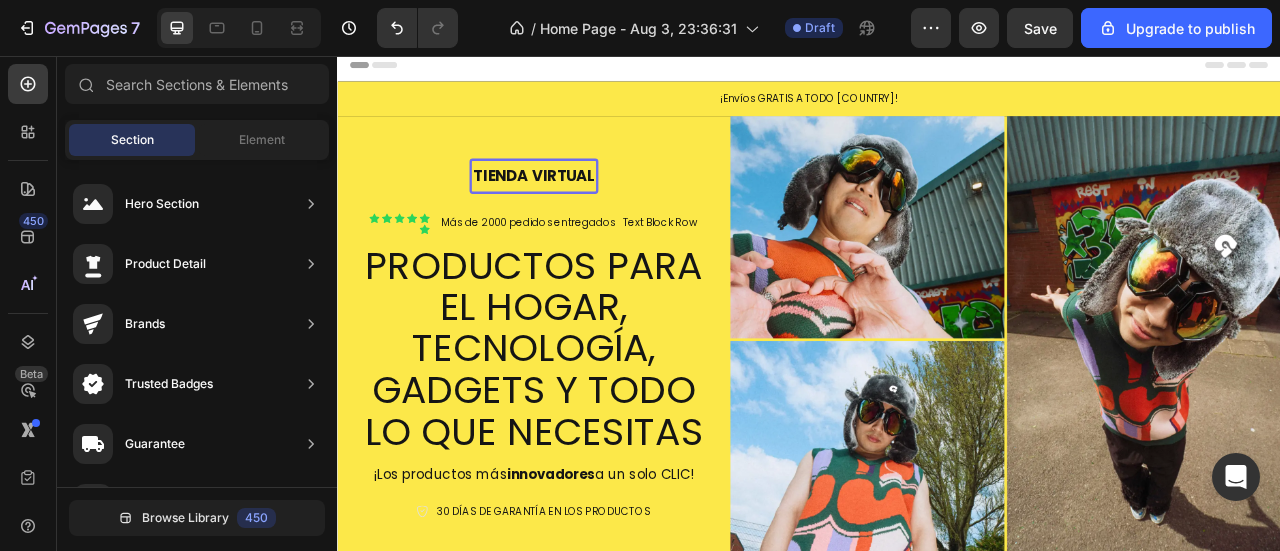 scroll, scrollTop: 0, scrollLeft: 0, axis: both 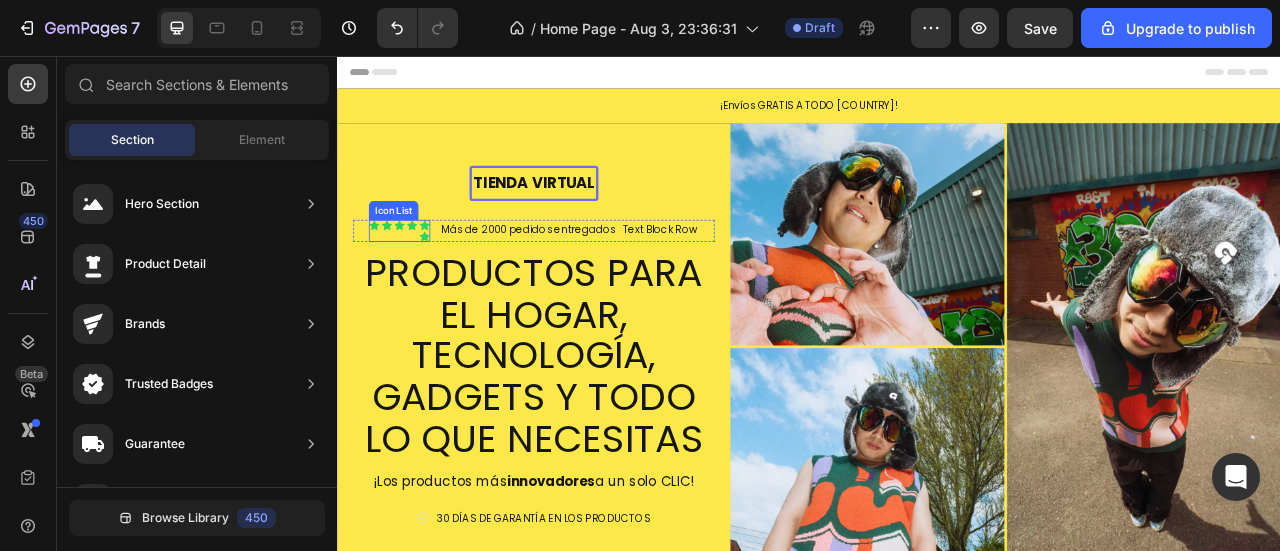 click on "Icon
Icon
Icon
Icon
Icon
Icon Icon List" at bounding box center [416, 278] 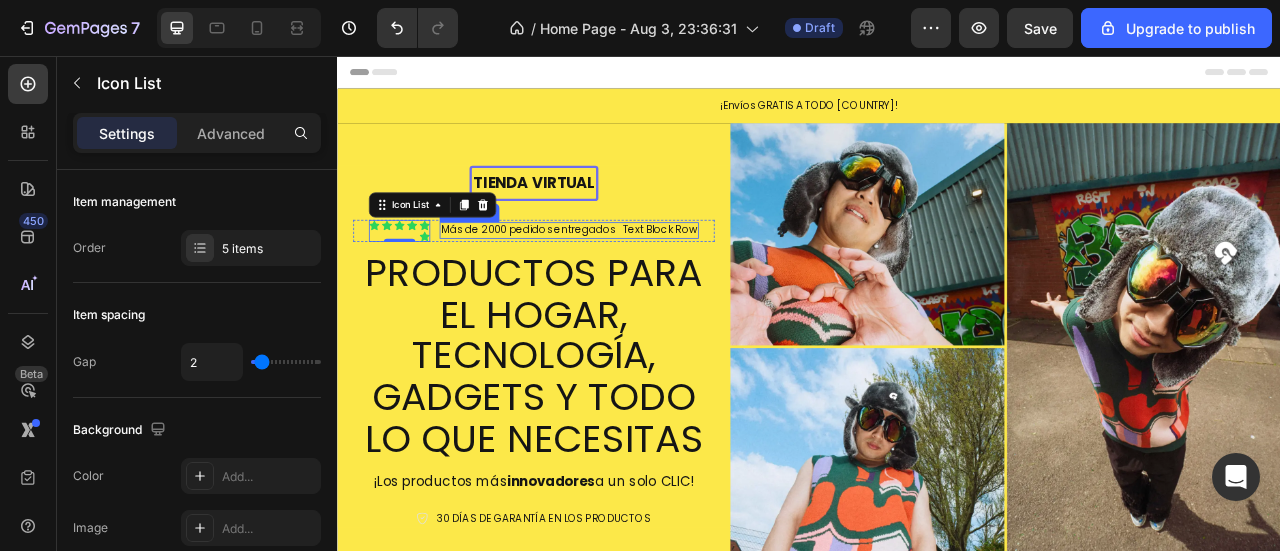 click on "Más de 2000 pedidos entregados" at bounding box center [632, 277] 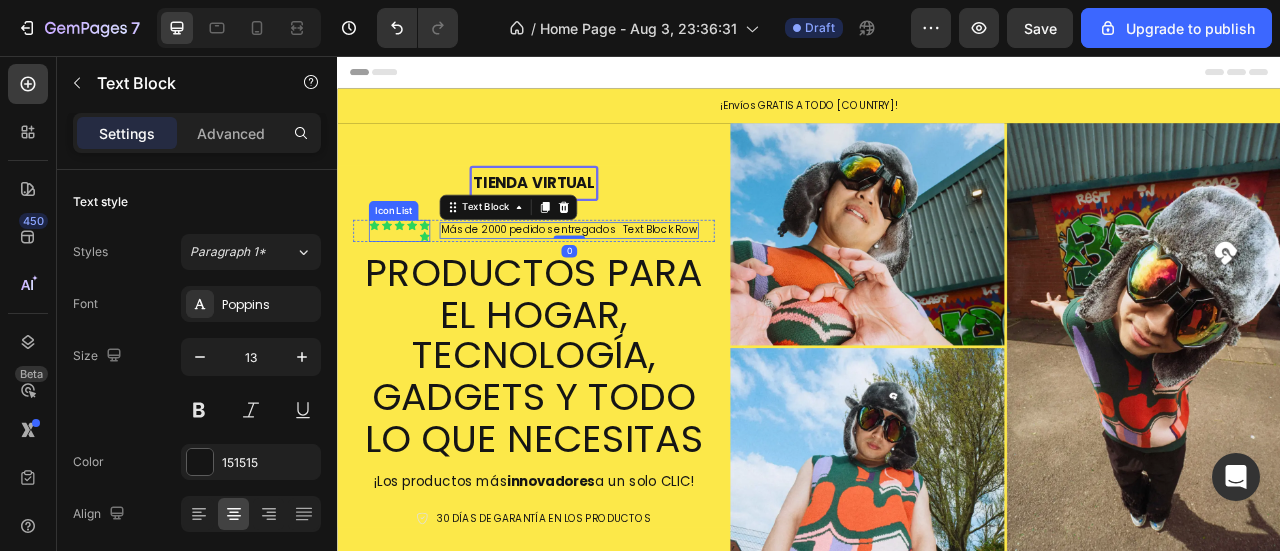 click on "Icon
Icon
Icon
Icon
Icon
Icon" at bounding box center [416, 278] 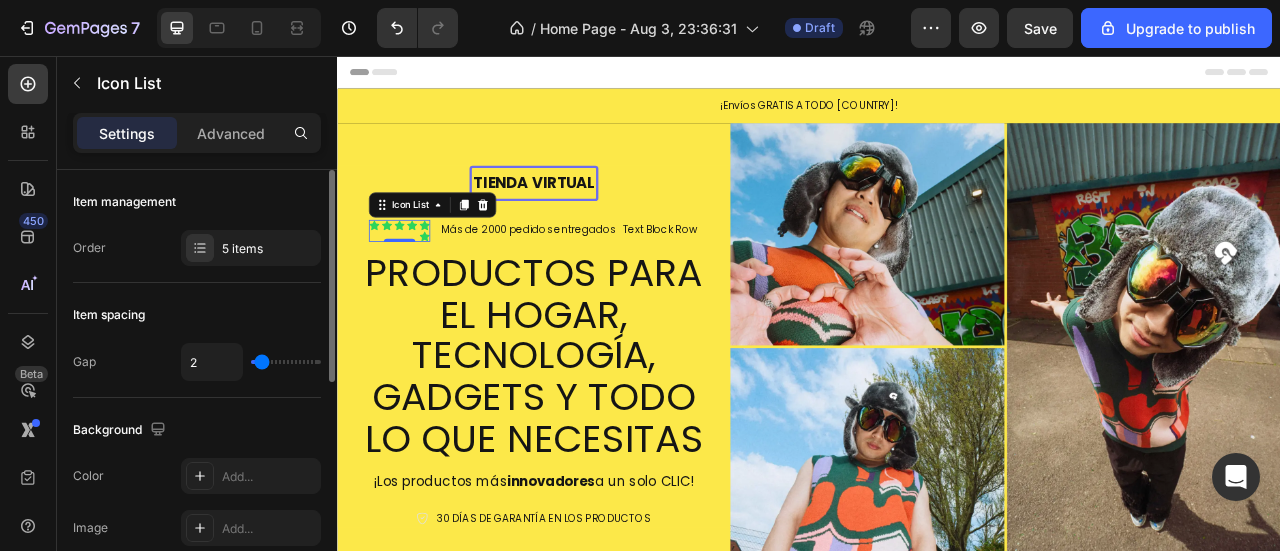 type on "8" 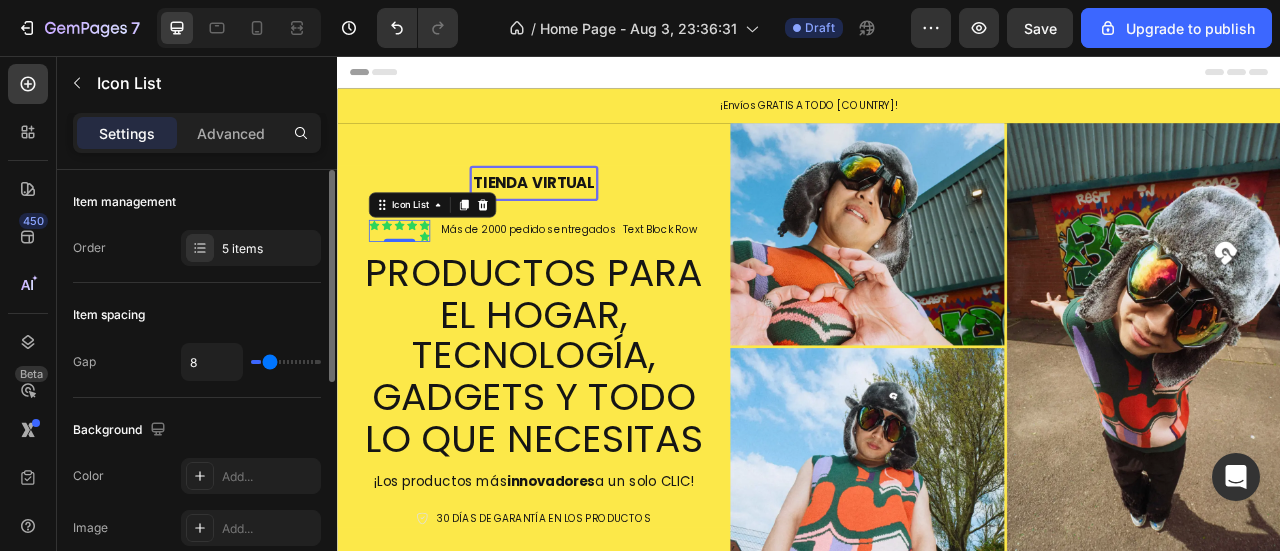 type on "9" 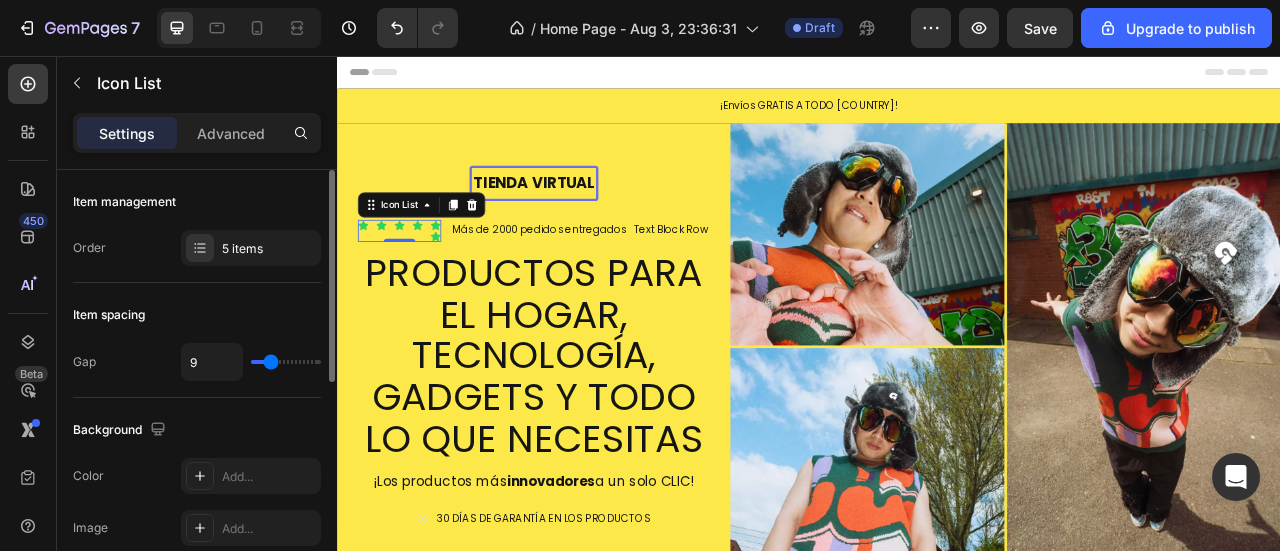 type on "10" 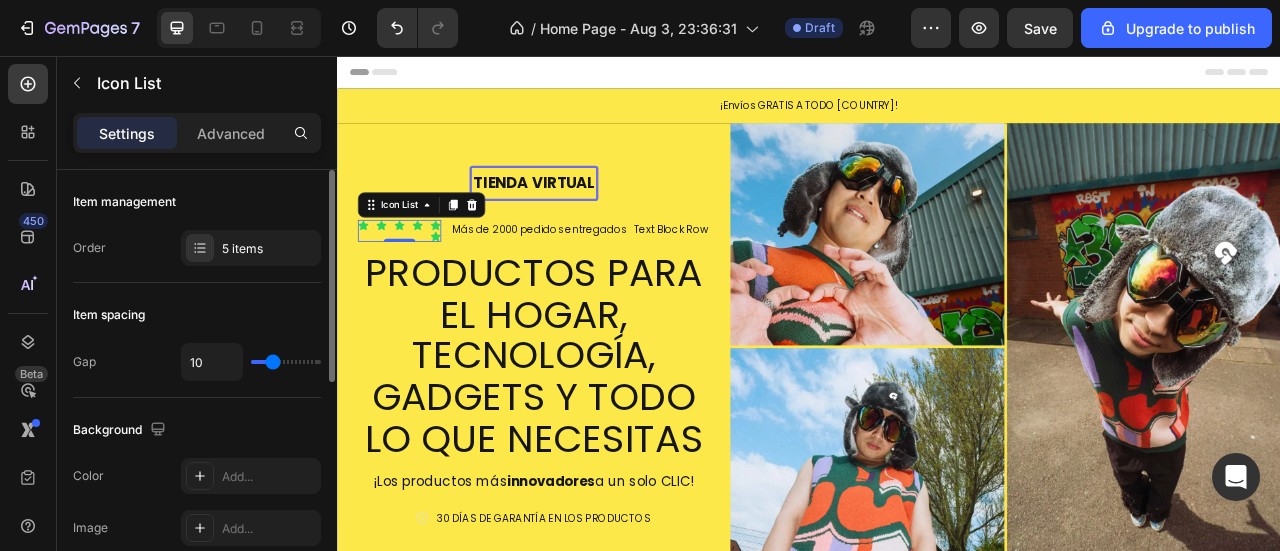 type on "11" 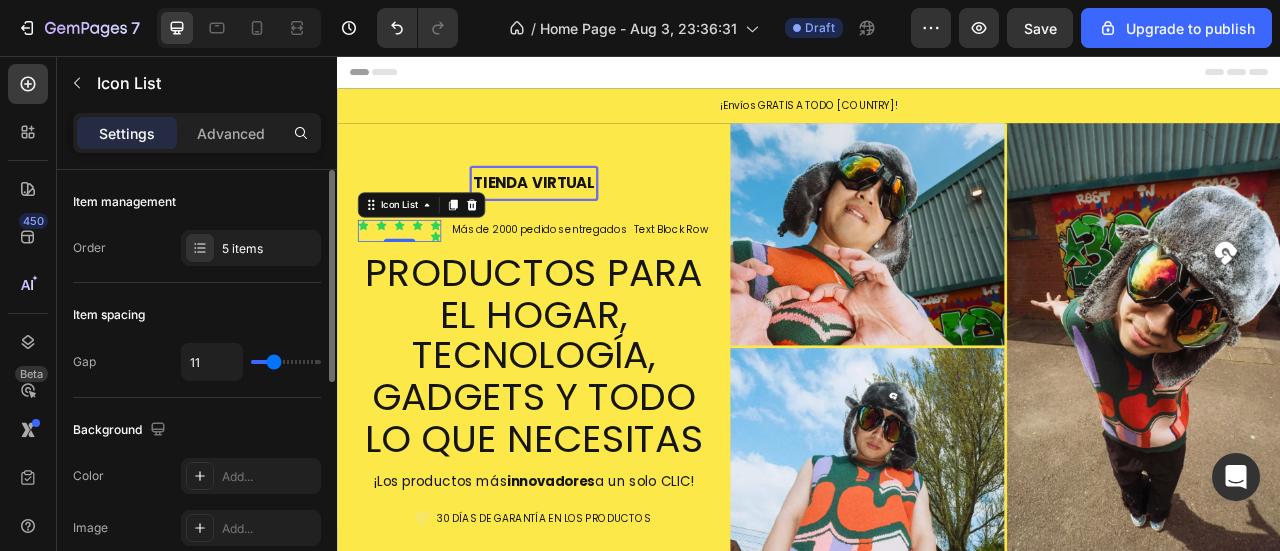 type on "12" 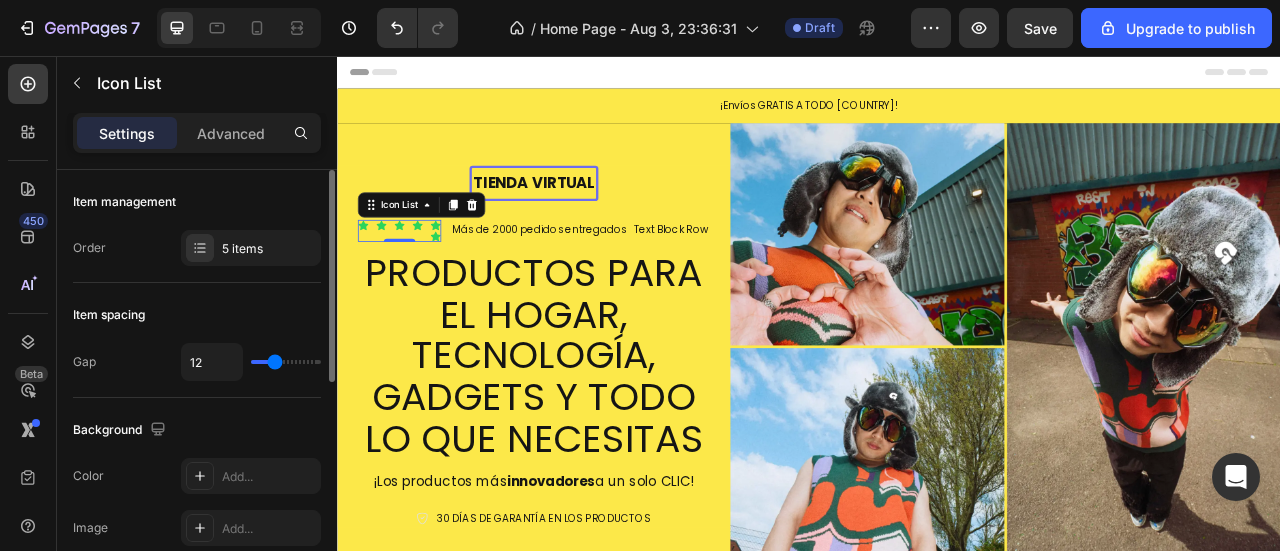 type on "13" 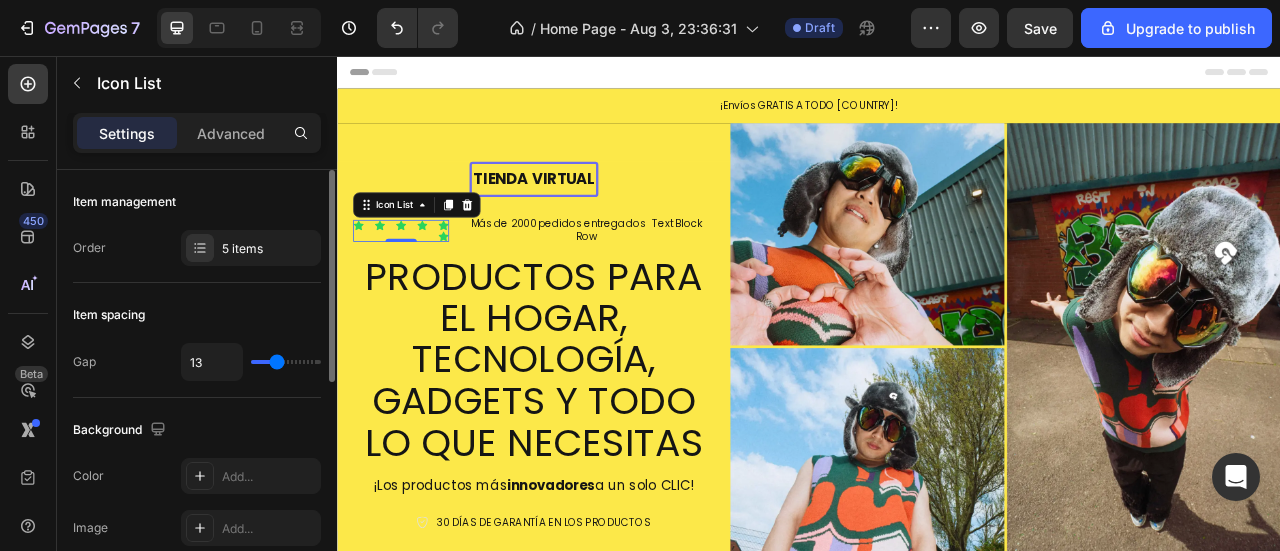 type on "14" 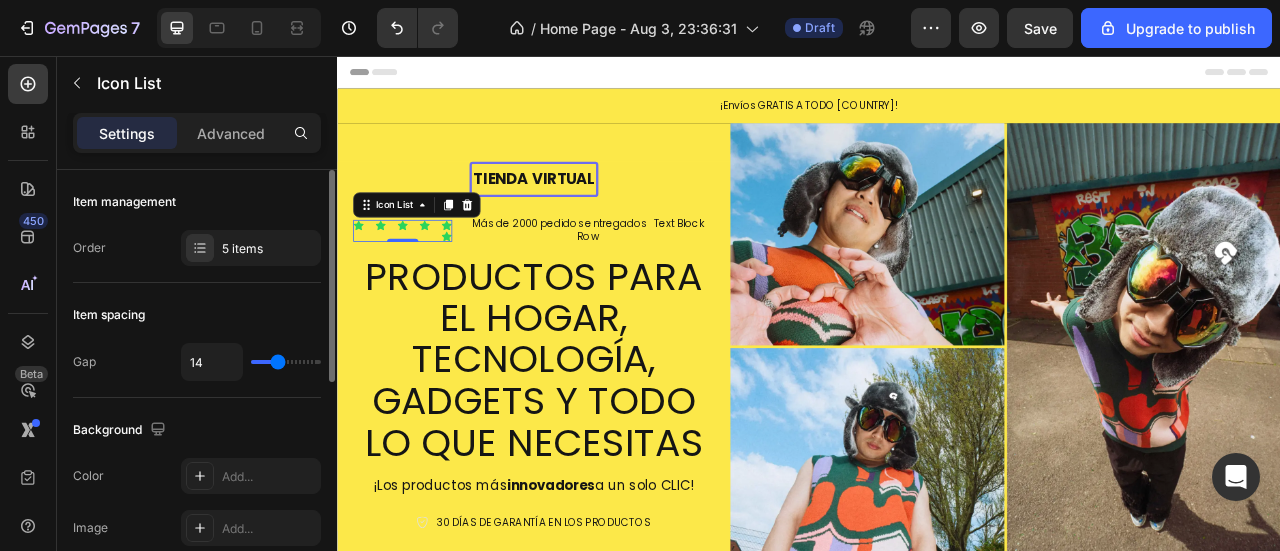 type on "12" 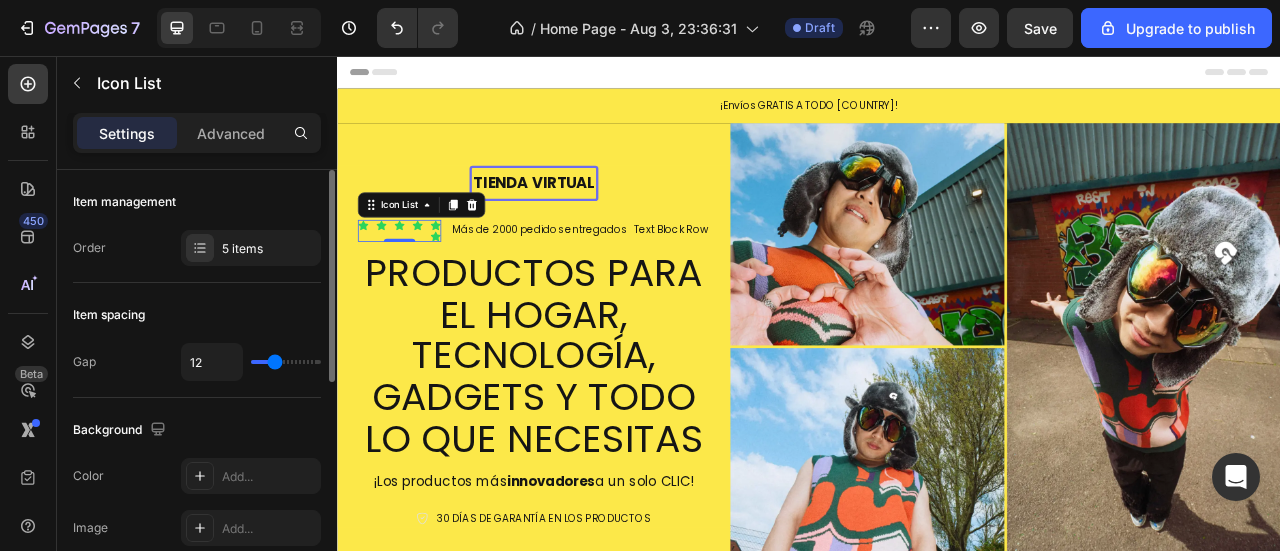 type on "9" 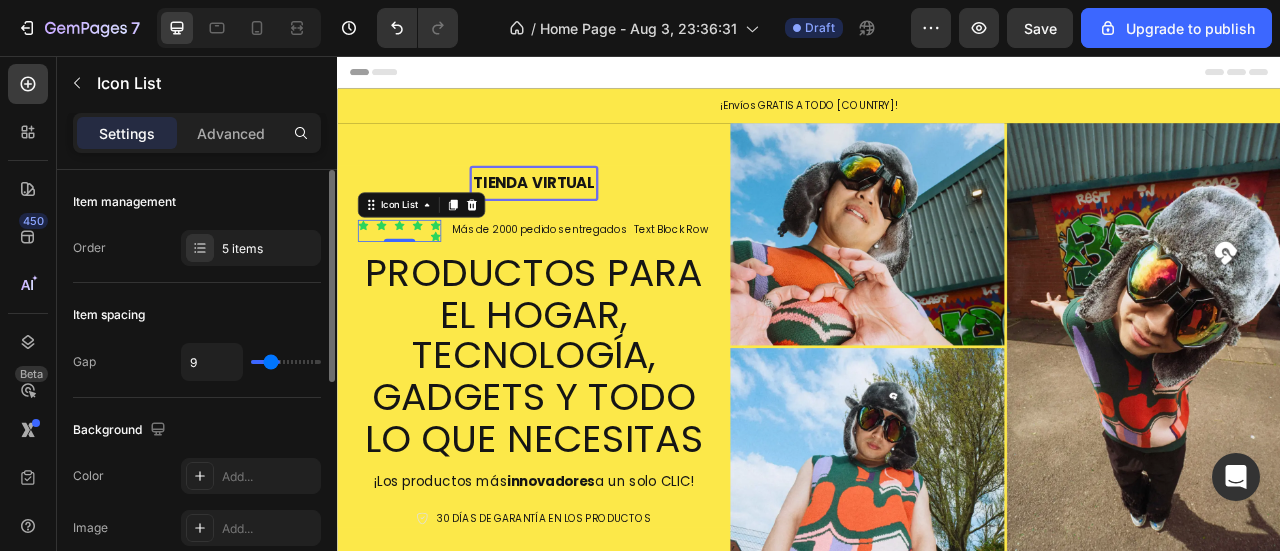 type on "7" 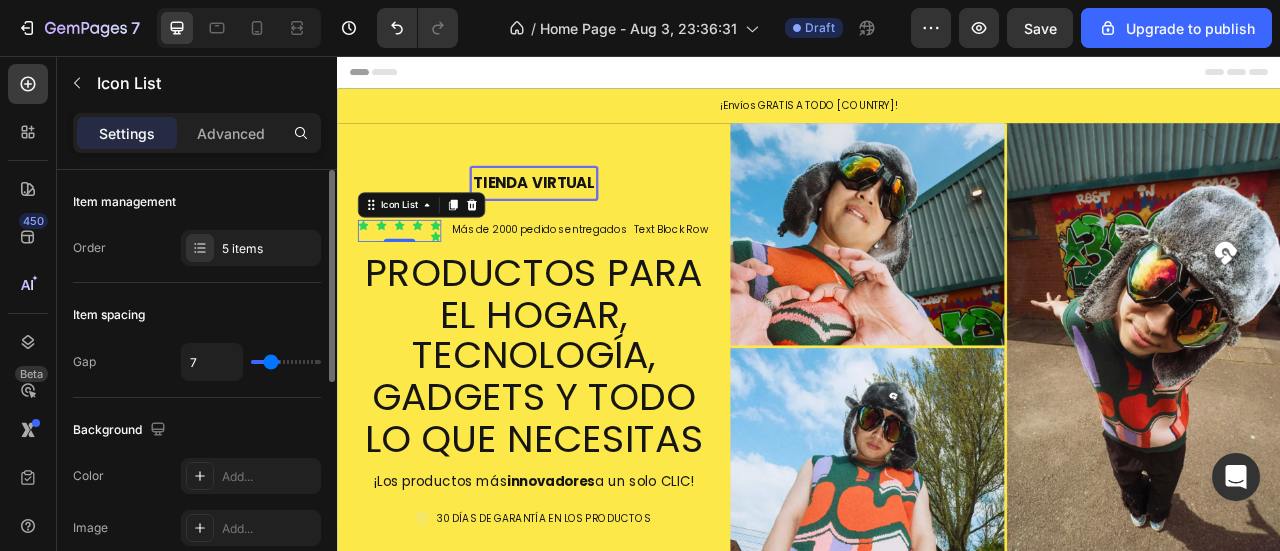 type on "7" 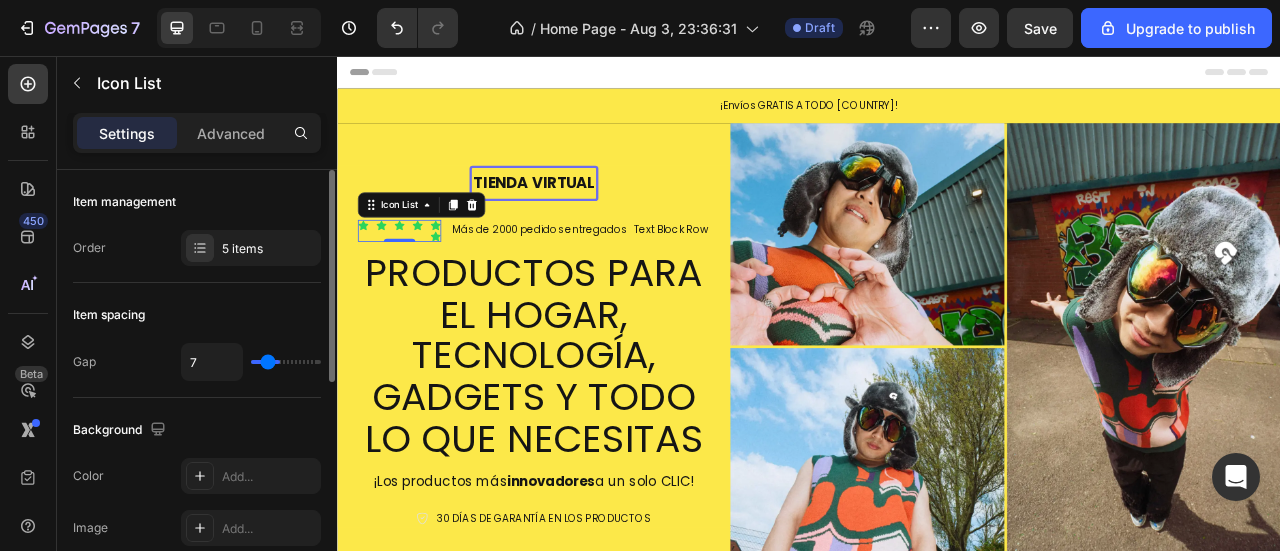 type on "6" 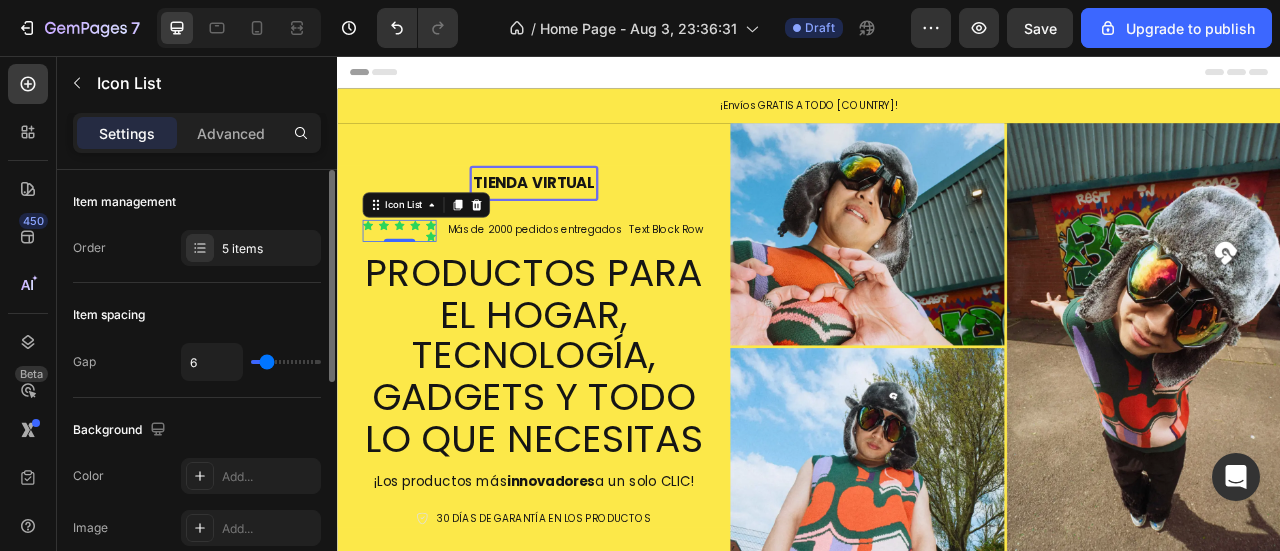 type on "5" 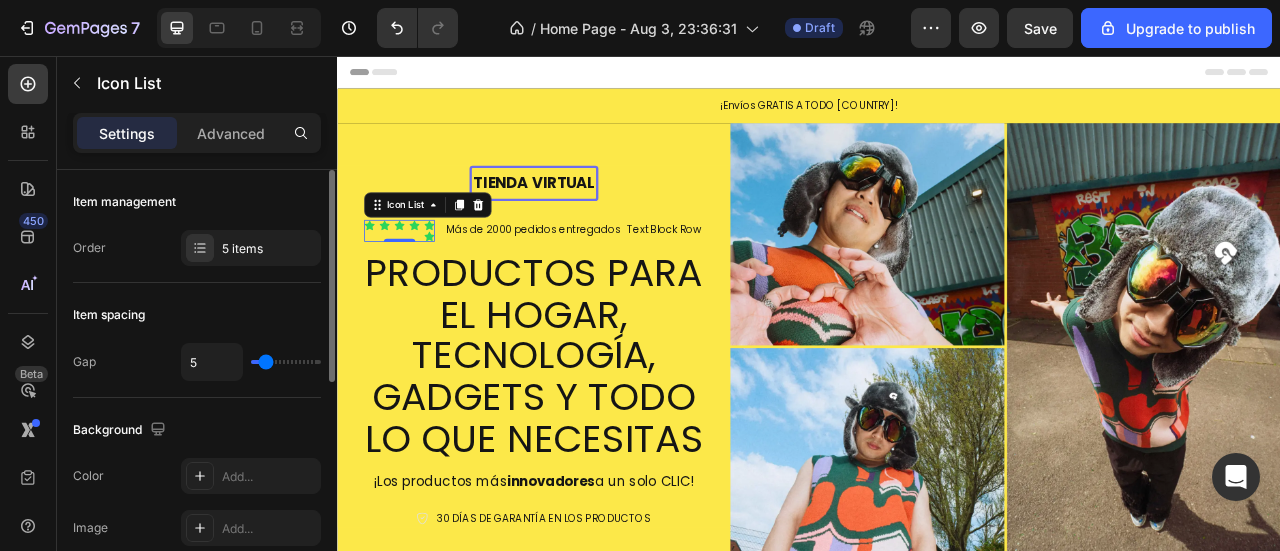 type on "5" 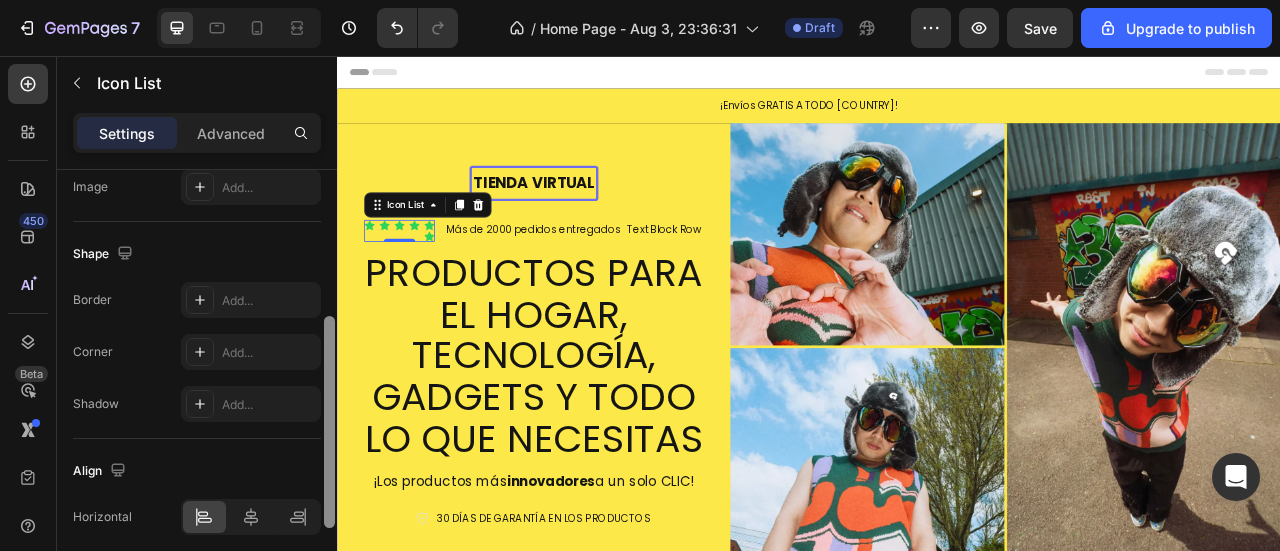 scroll, scrollTop: 348, scrollLeft: 0, axis: vertical 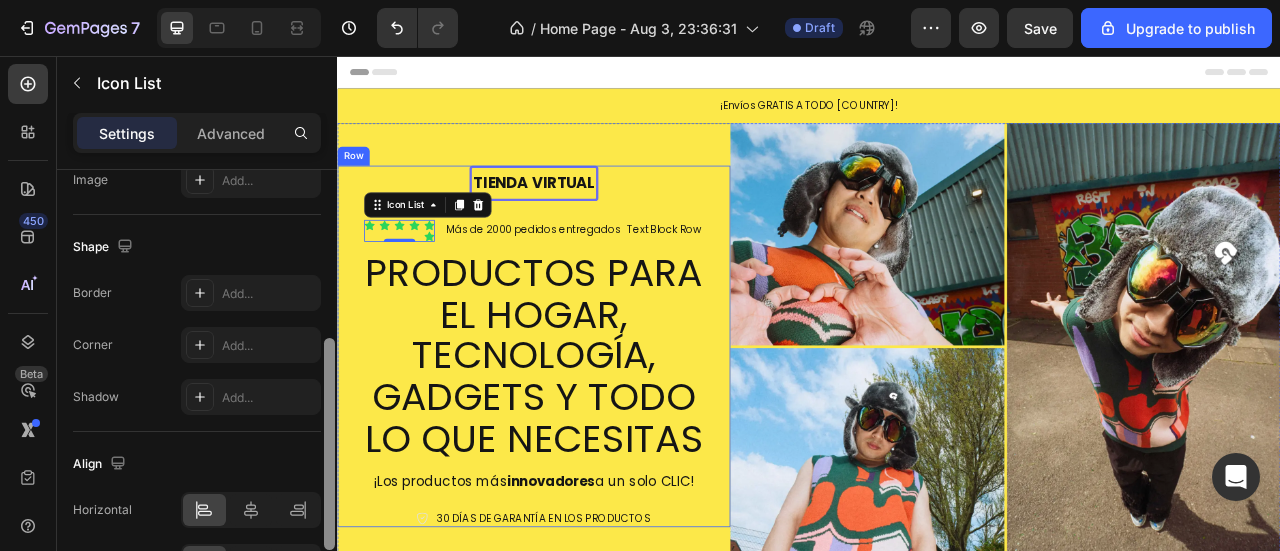 drag, startPoint x: 667, startPoint y: 282, endPoint x: 340, endPoint y: 518, distance: 403.2679 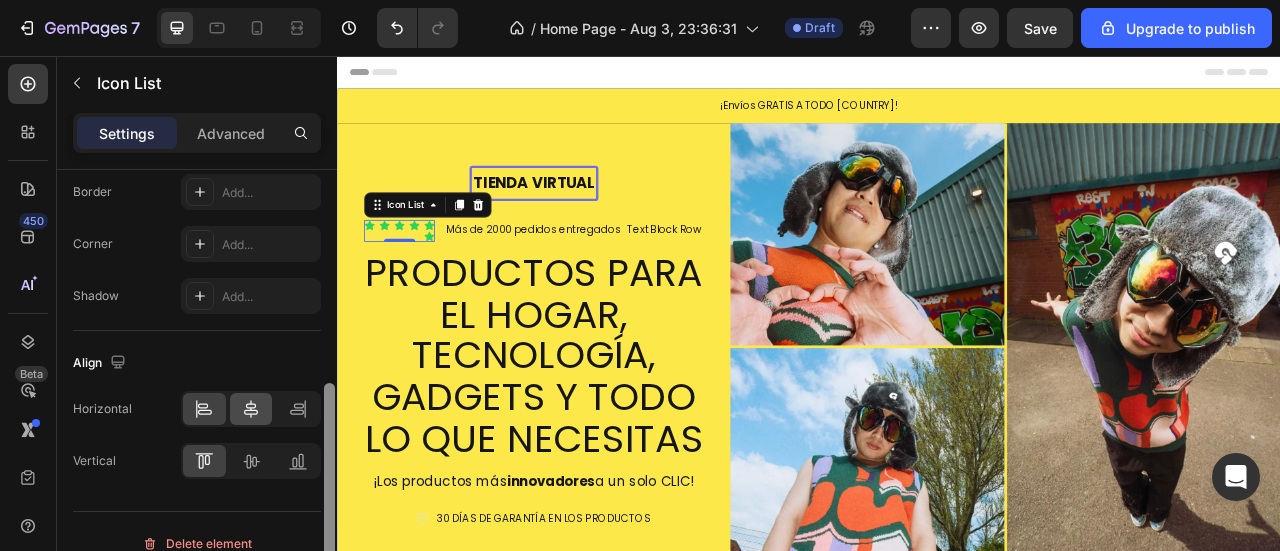 scroll, scrollTop: 420, scrollLeft: 0, axis: vertical 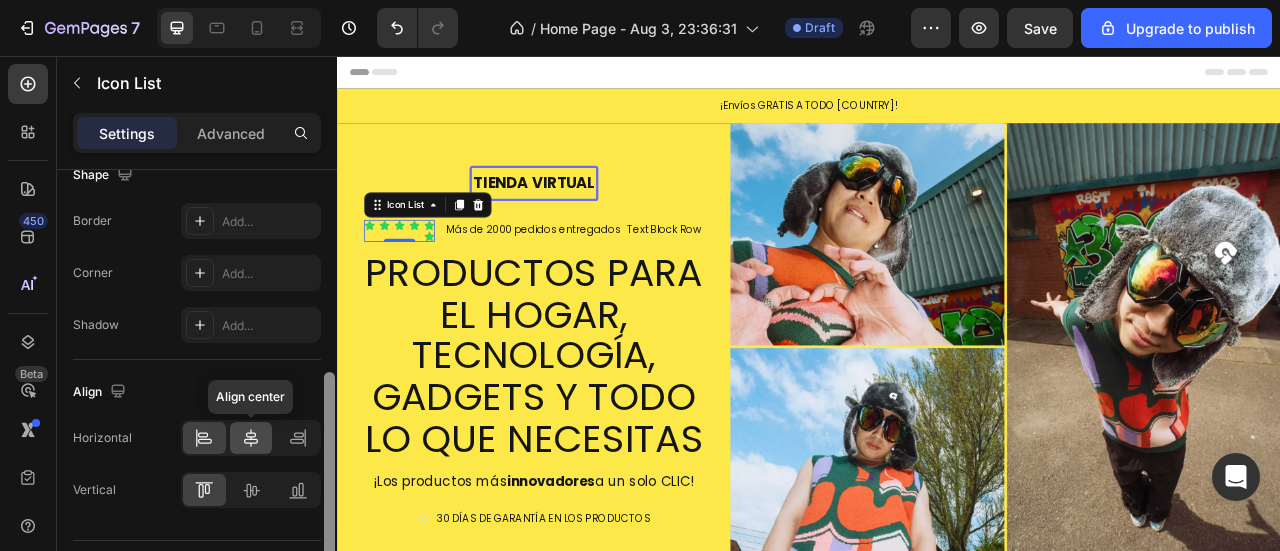 click 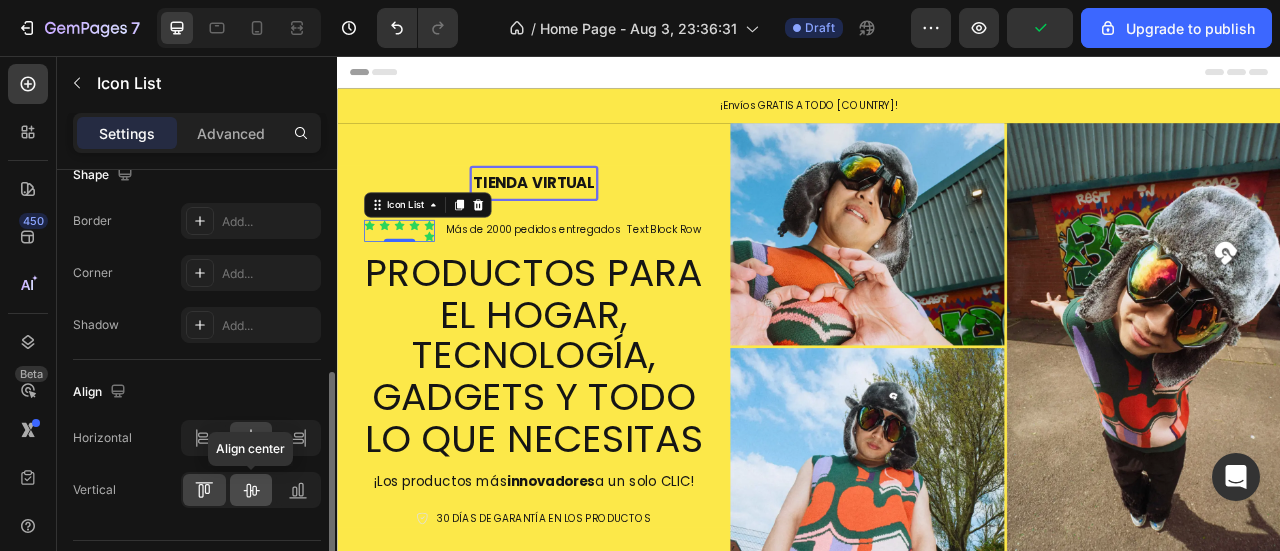 click 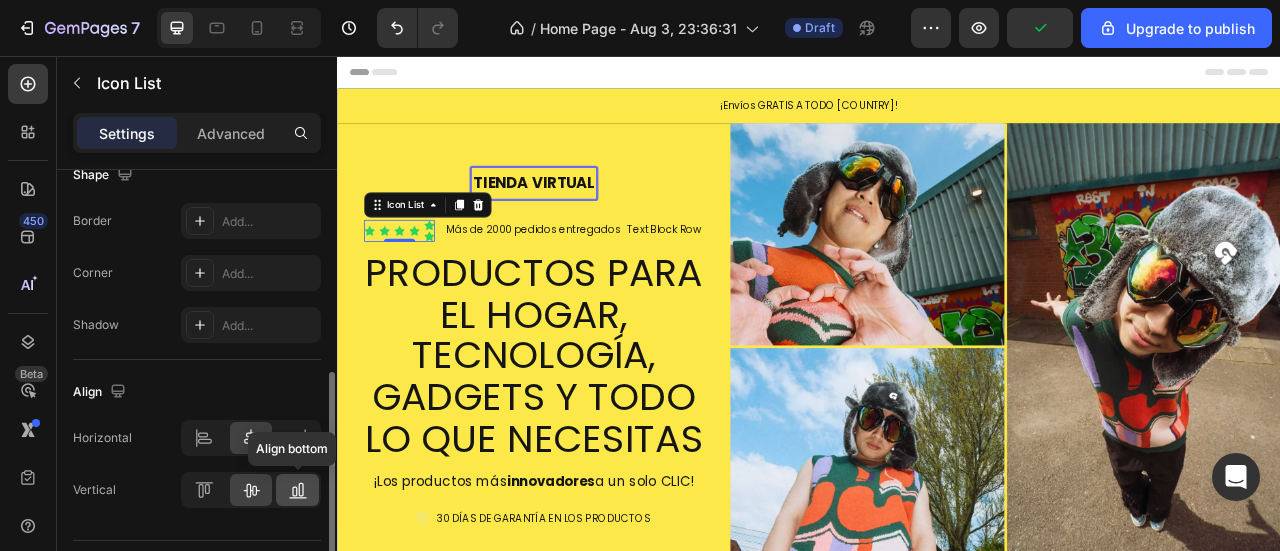 click 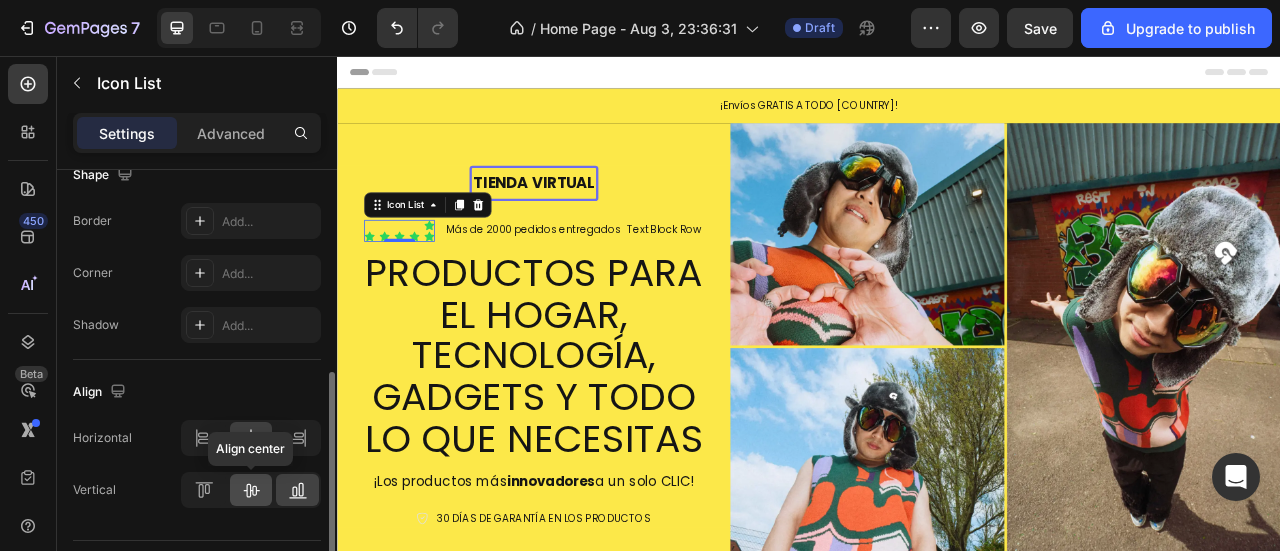 click 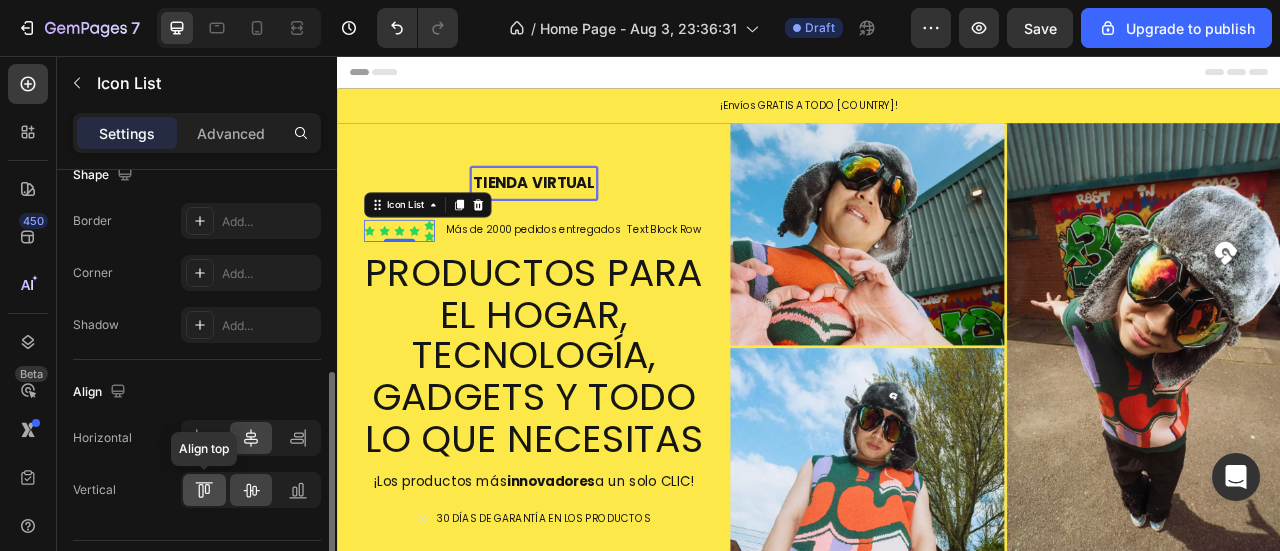 click 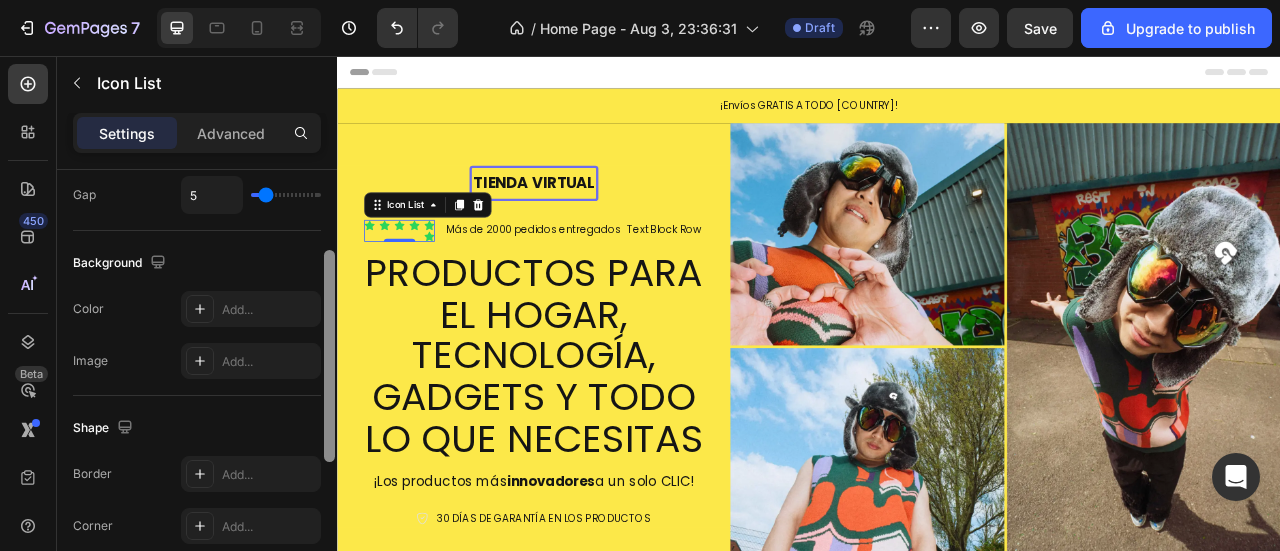 scroll, scrollTop: 152, scrollLeft: 0, axis: vertical 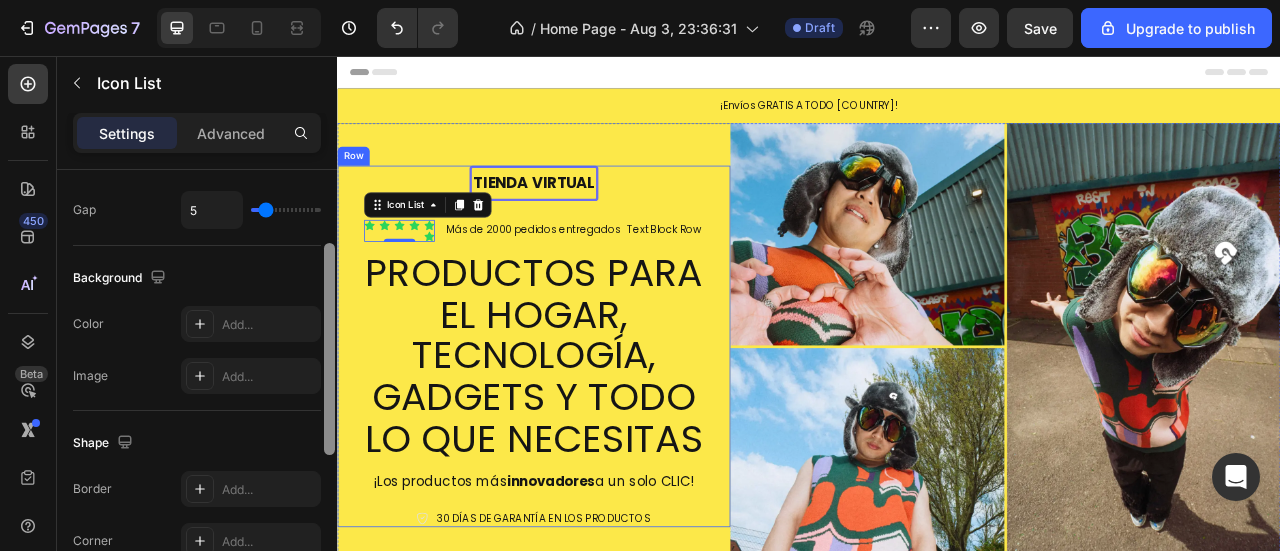 drag, startPoint x: 669, startPoint y: 463, endPoint x: 339, endPoint y: 280, distance: 377.34467 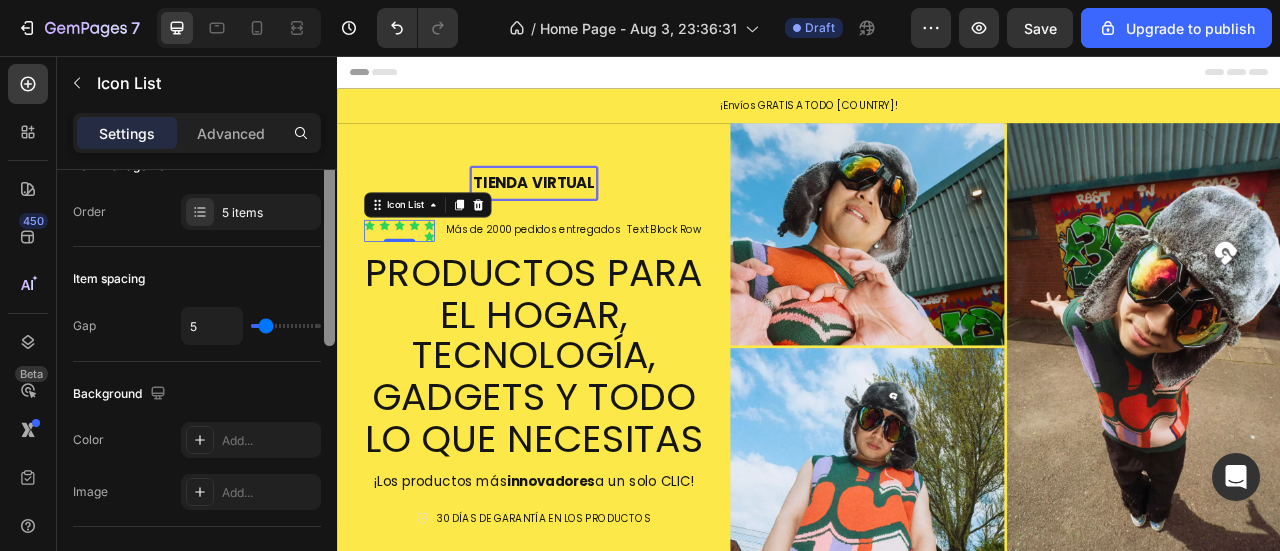 scroll, scrollTop: 0, scrollLeft: 0, axis: both 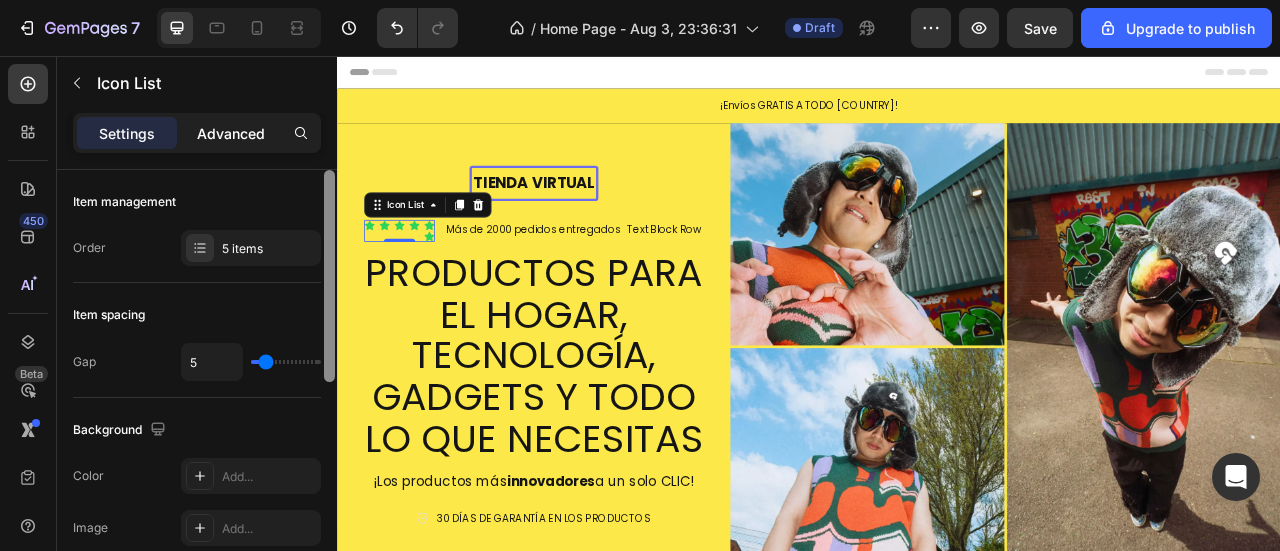 click on "Advanced" at bounding box center [231, 133] 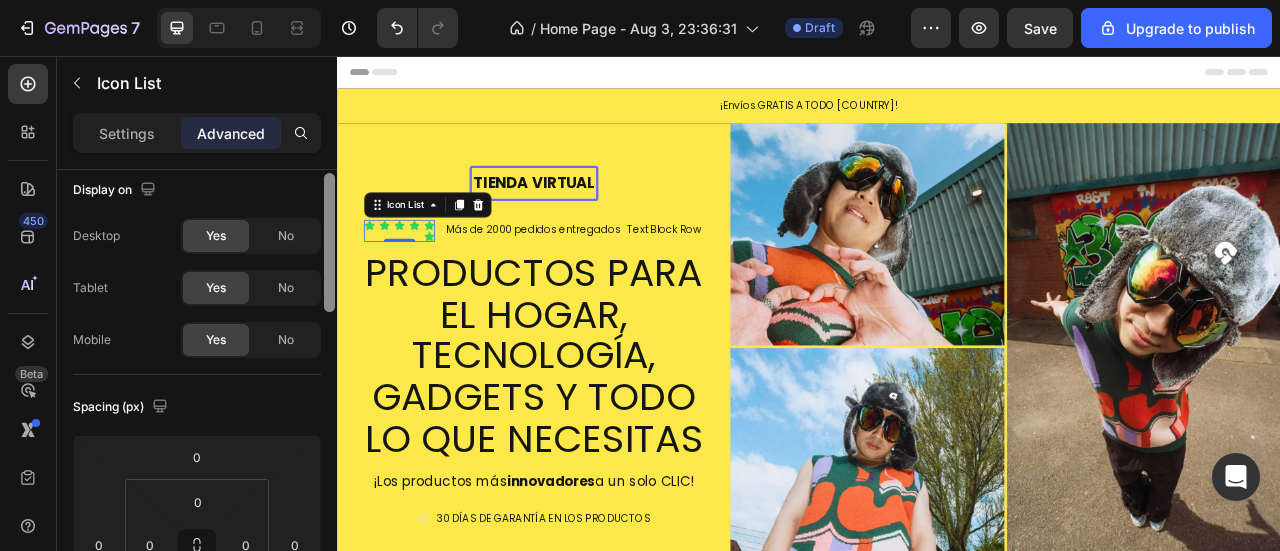 scroll, scrollTop: 25, scrollLeft: 0, axis: vertical 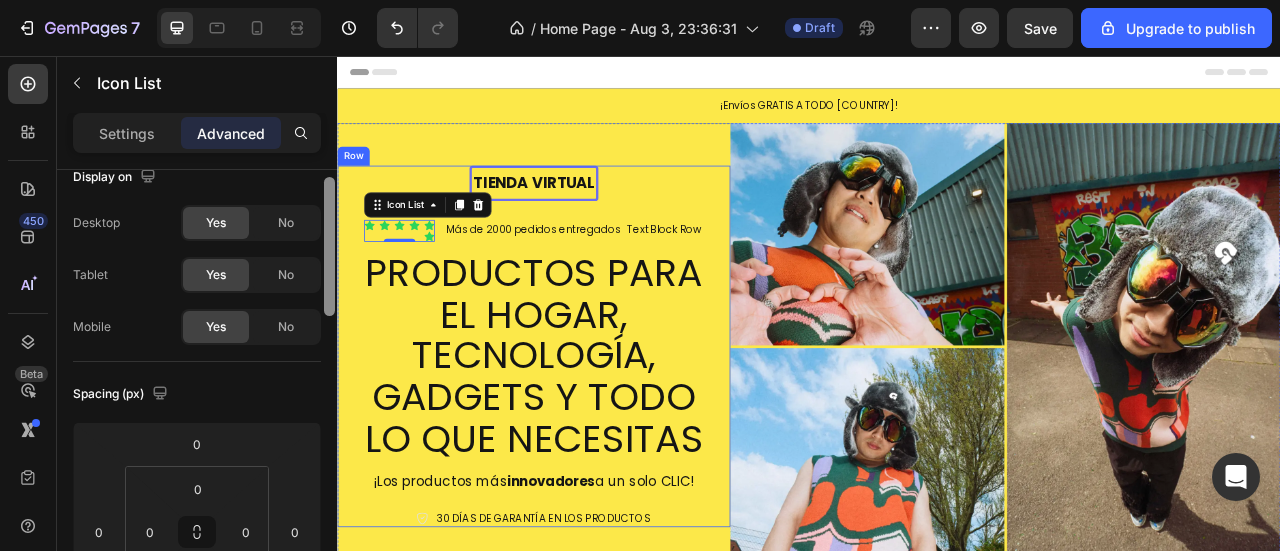 drag, startPoint x: 667, startPoint y: 295, endPoint x: 339, endPoint y: 445, distance: 360.6716 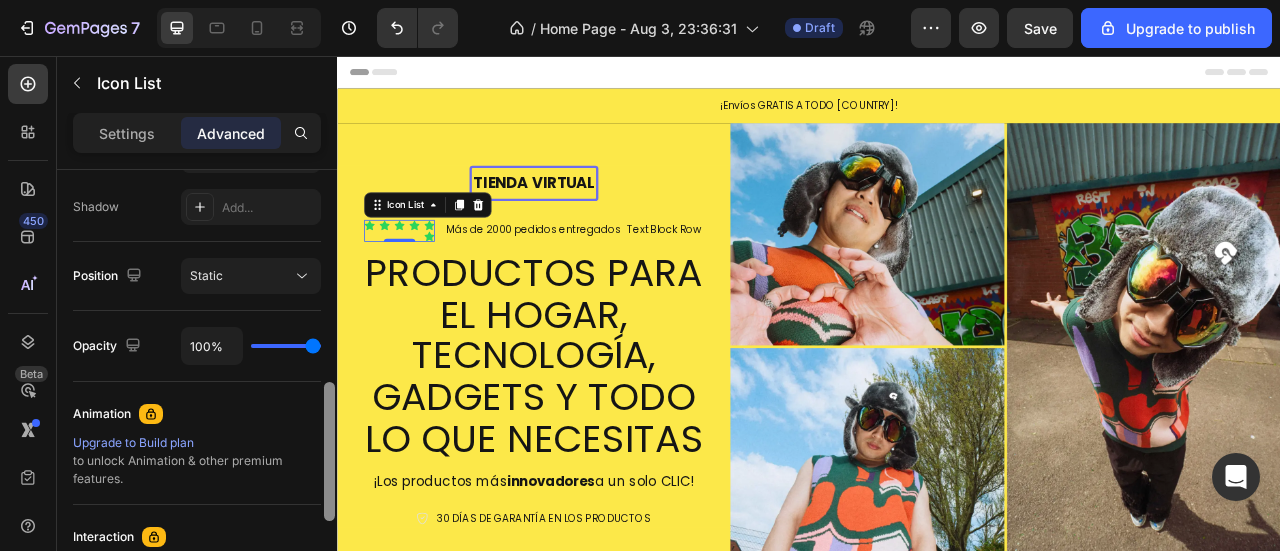 scroll, scrollTop: 662, scrollLeft: 0, axis: vertical 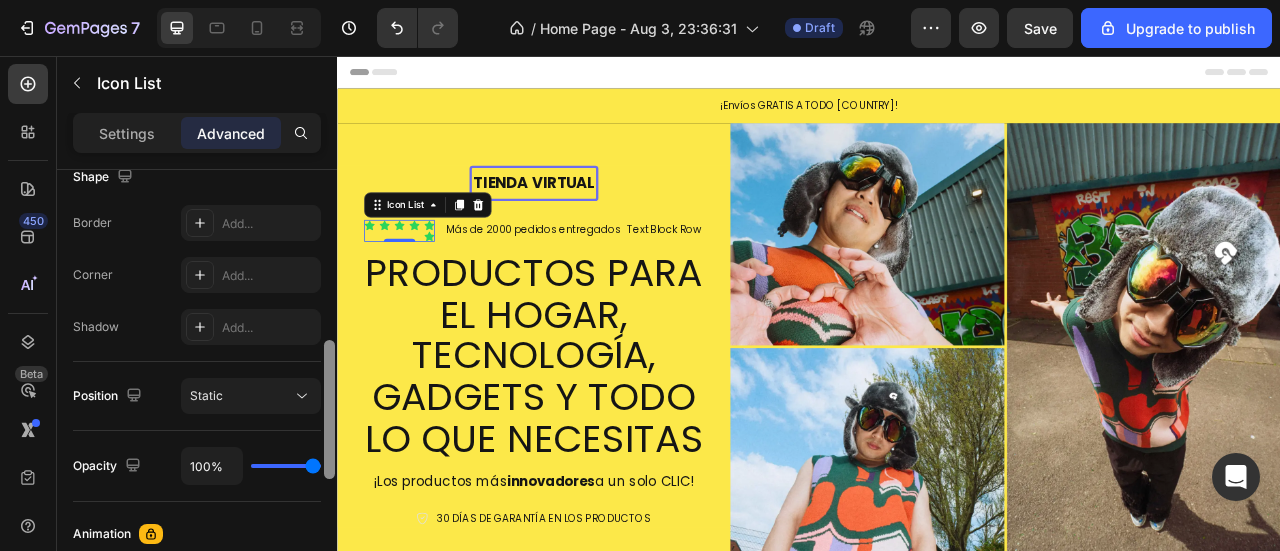 drag, startPoint x: 326, startPoint y: 453, endPoint x: 336, endPoint y: 410, distance: 44.14748 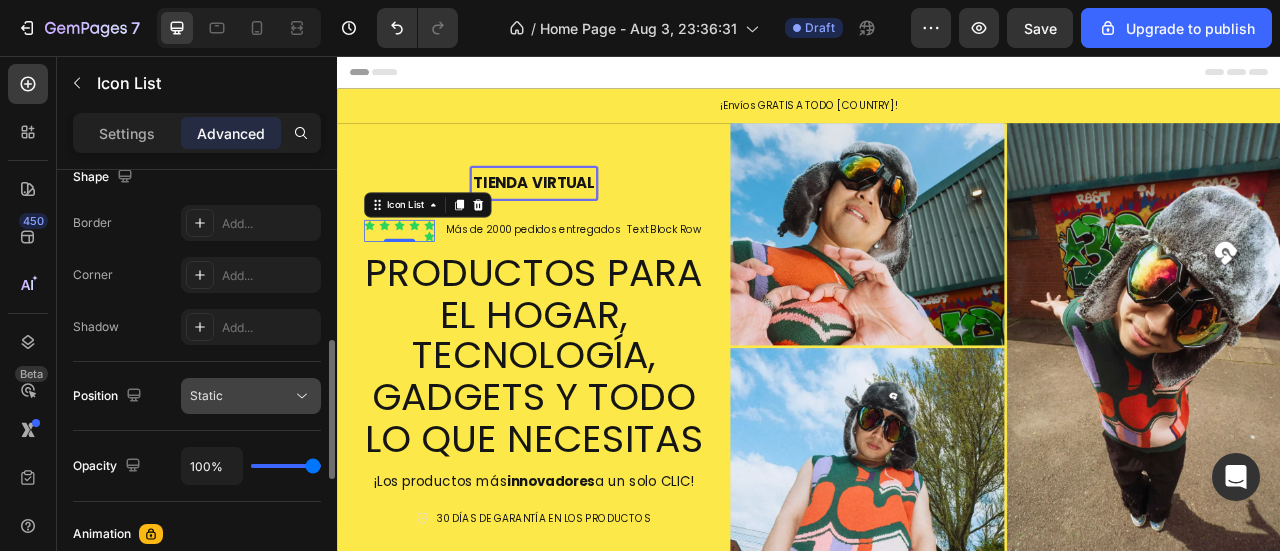 click on "Static" 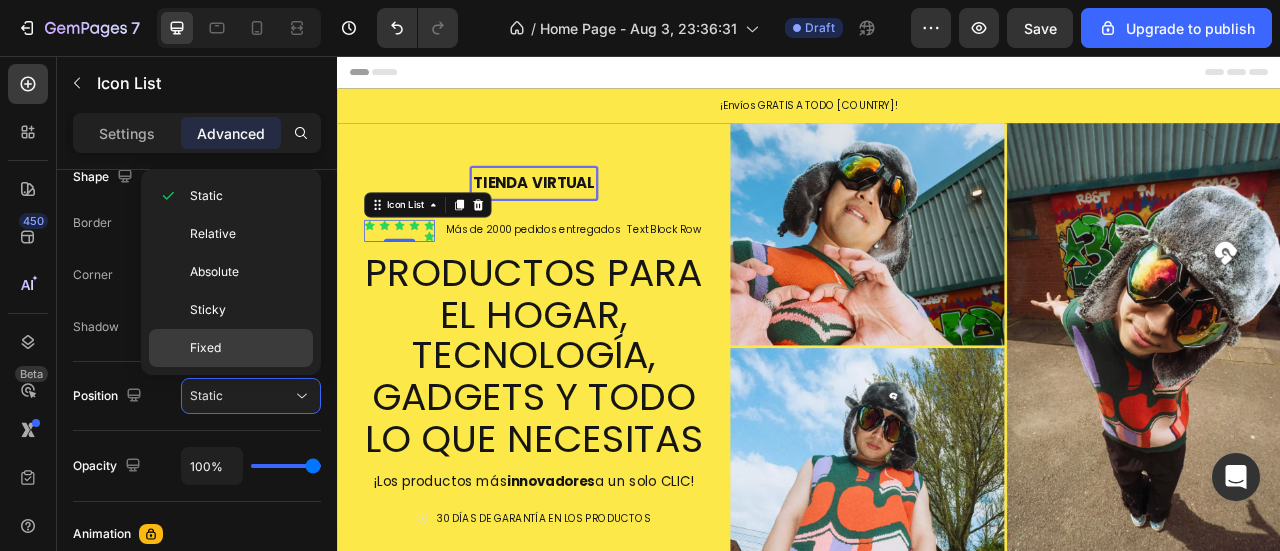 click on "Fixed" at bounding box center (247, 348) 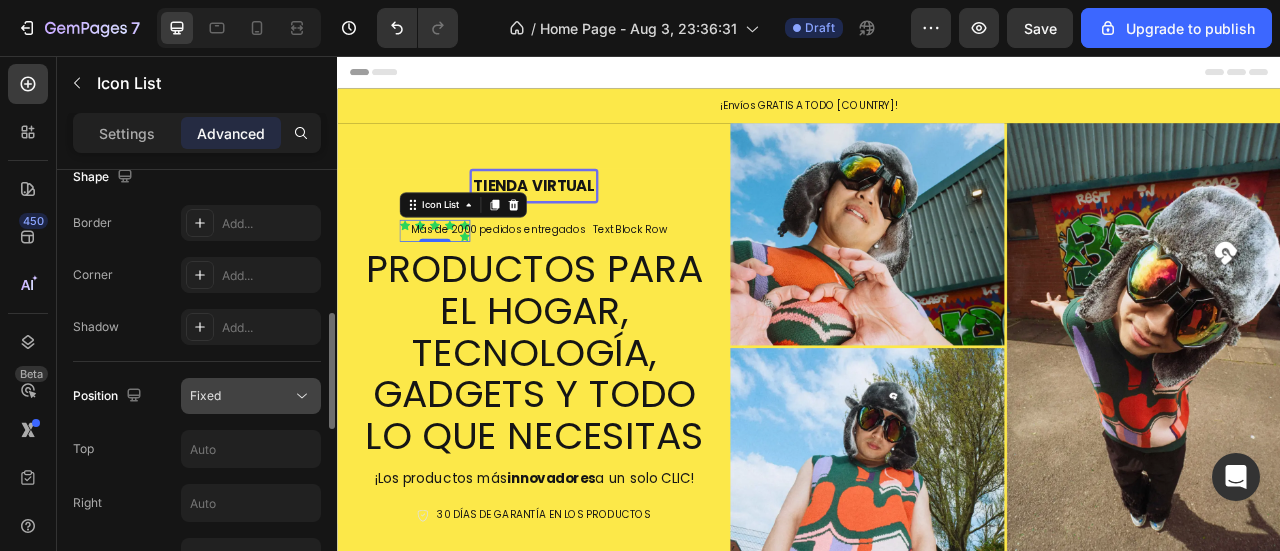 click 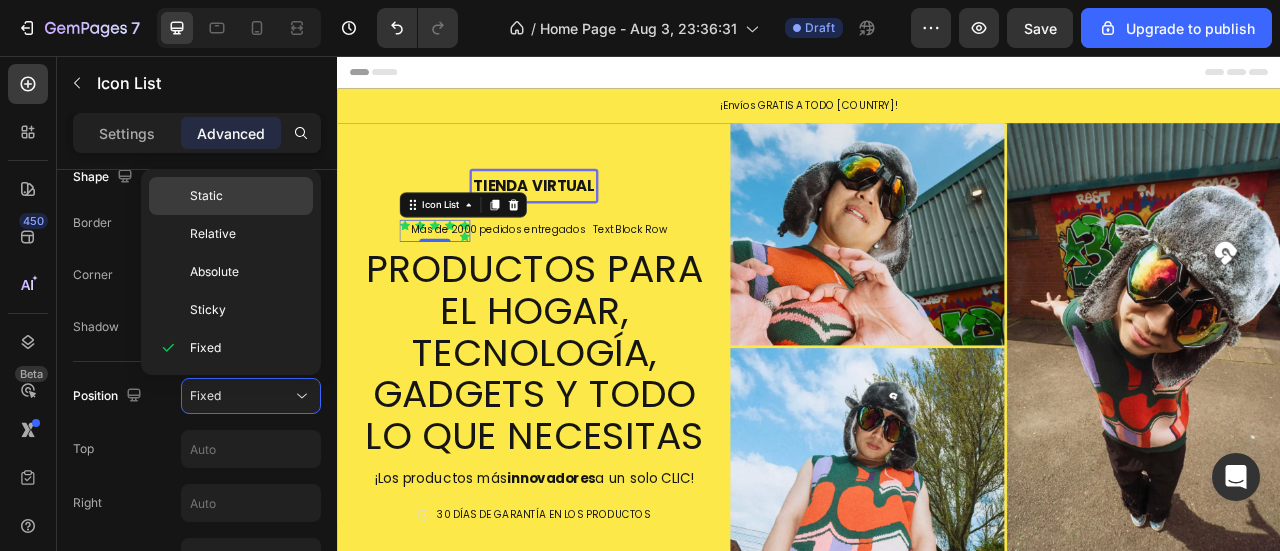 click on "Static" at bounding box center (247, 196) 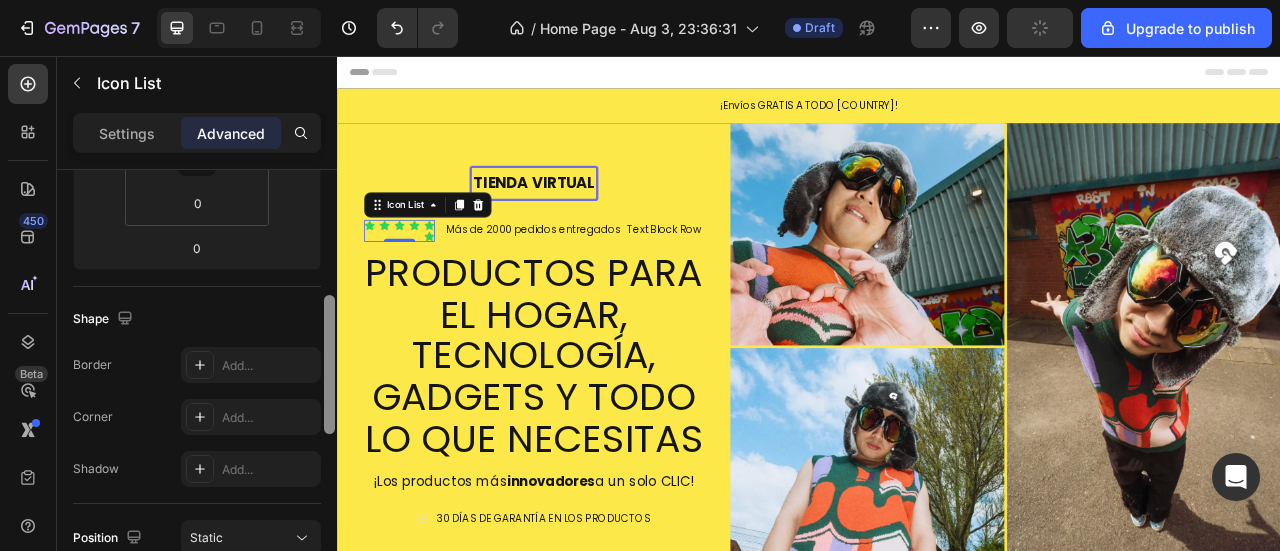 scroll, scrollTop: 378, scrollLeft: 0, axis: vertical 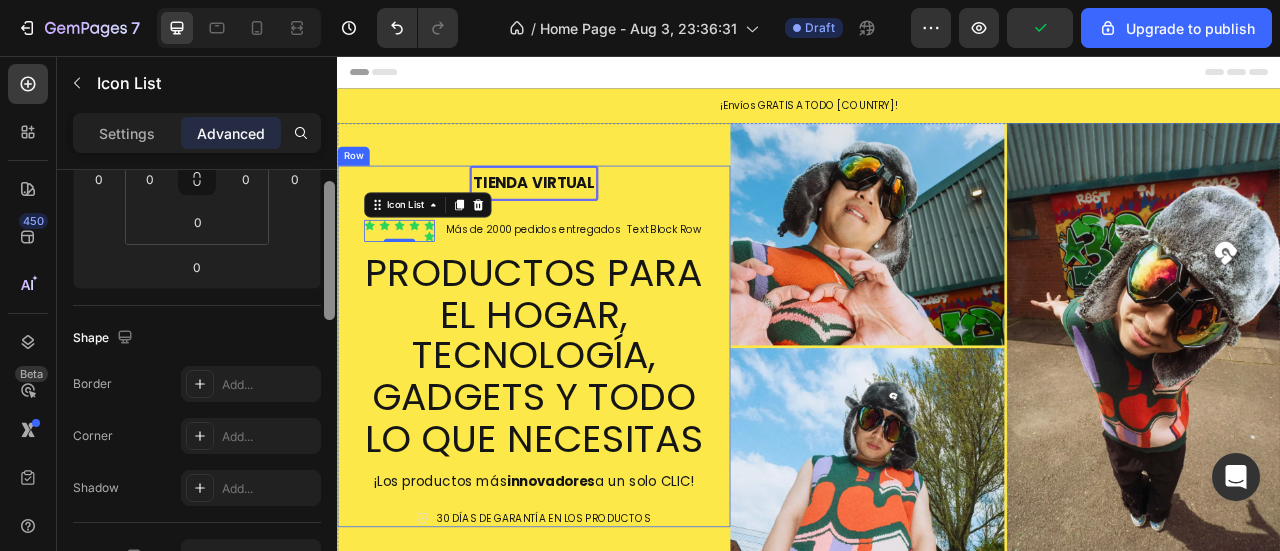 drag, startPoint x: 326, startPoint y: 396, endPoint x: 333, endPoint y: 320, distance: 76.321686 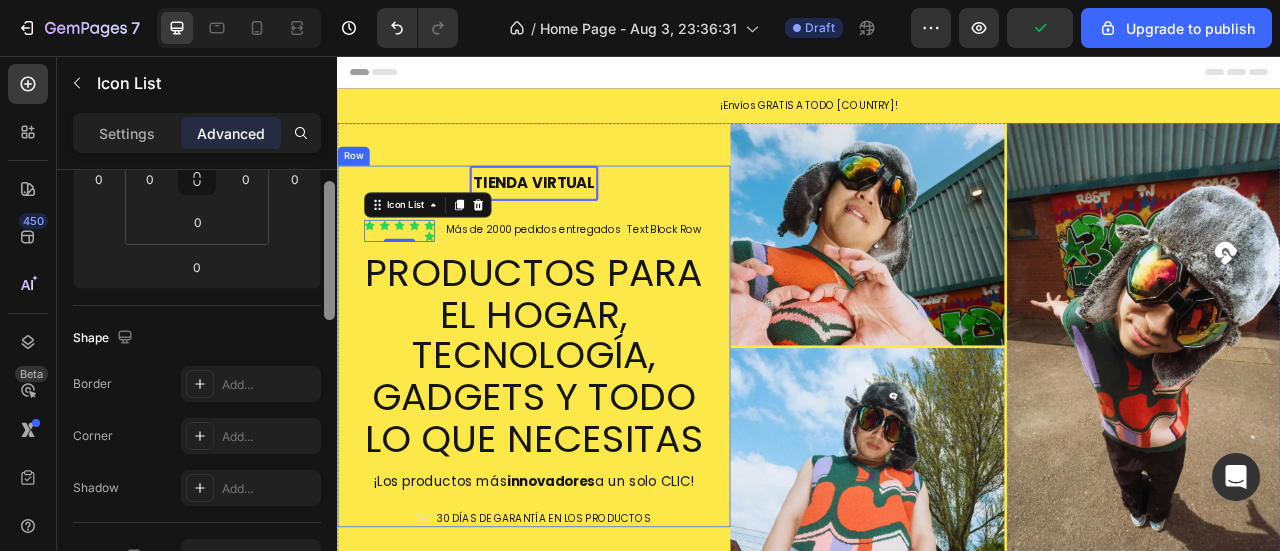 click at bounding box center (329, 250) 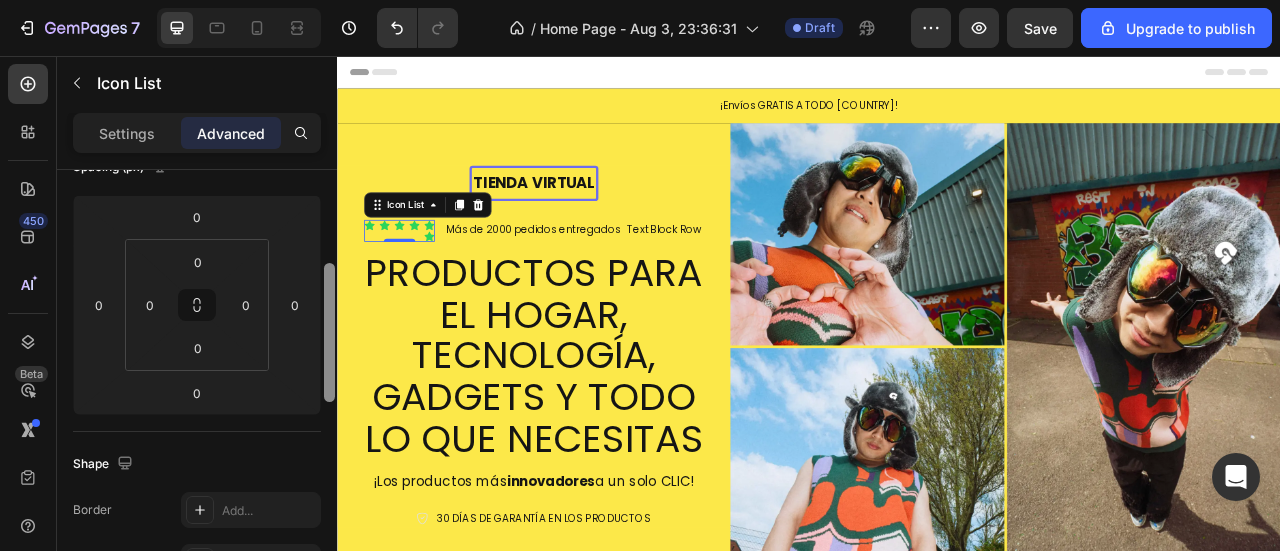 scroll, scrollTop: 262, scrollLeft: 0, axis: vertical 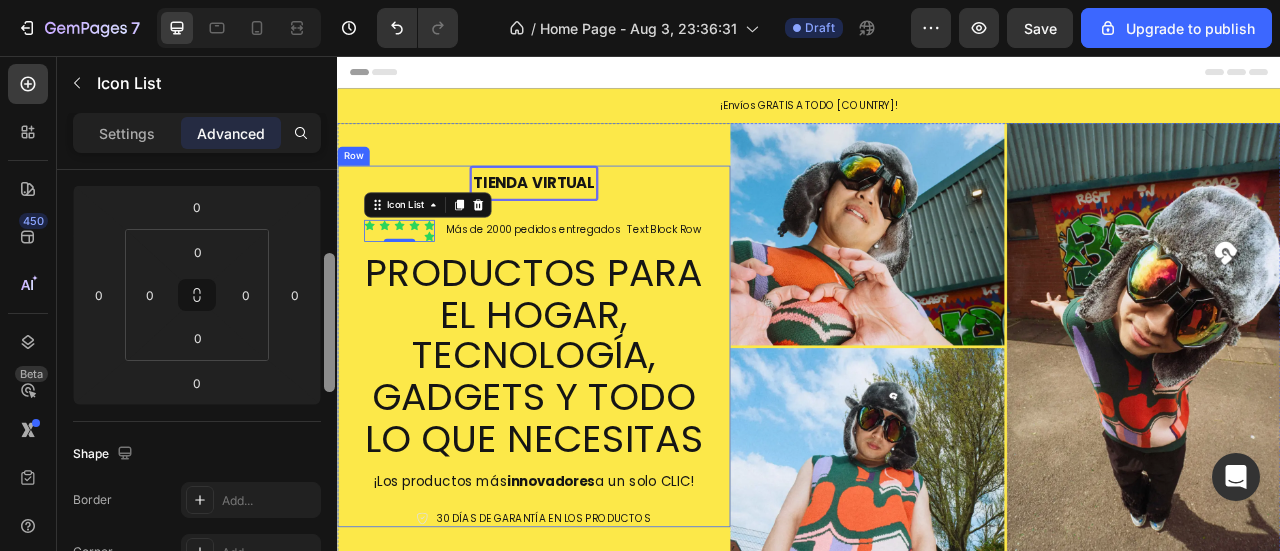 drag, startPoint x: 669, startPoint y: 376, endPoint x: 341, endPoint y: 390, distance: 328.29865 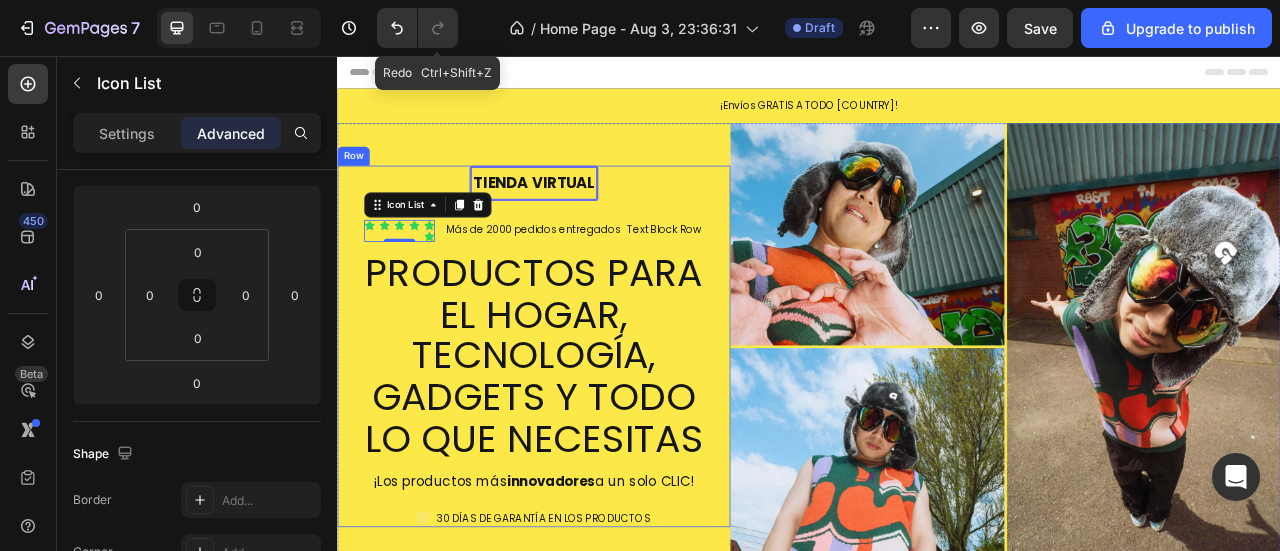 scroll, scrollTop: 0, scrollLeft: 0, axis: both 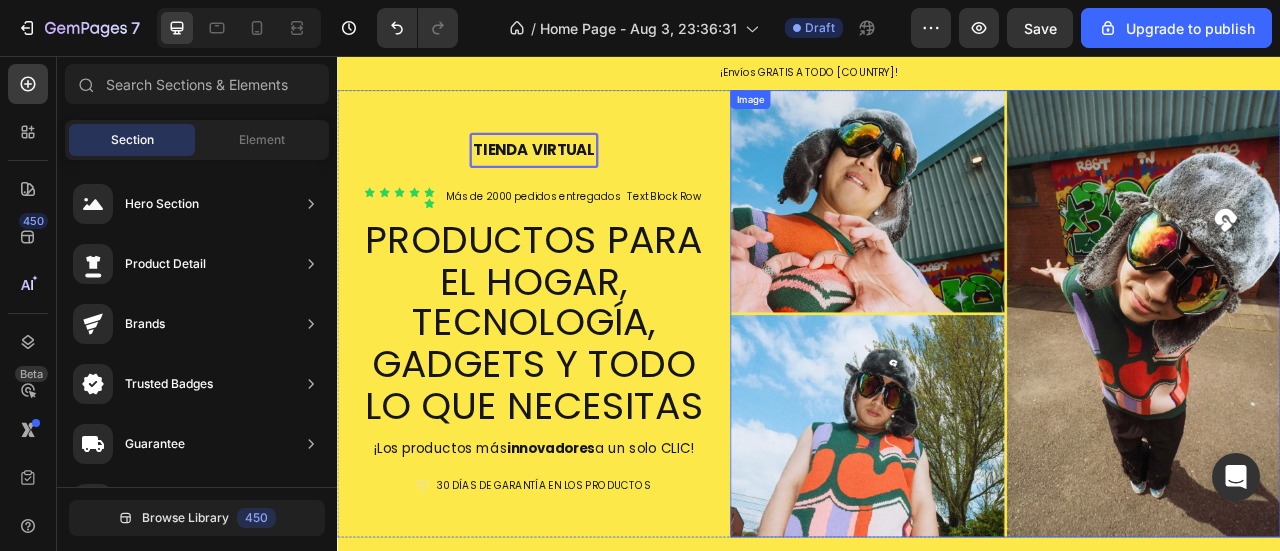click at bounding box center (1187, 383) 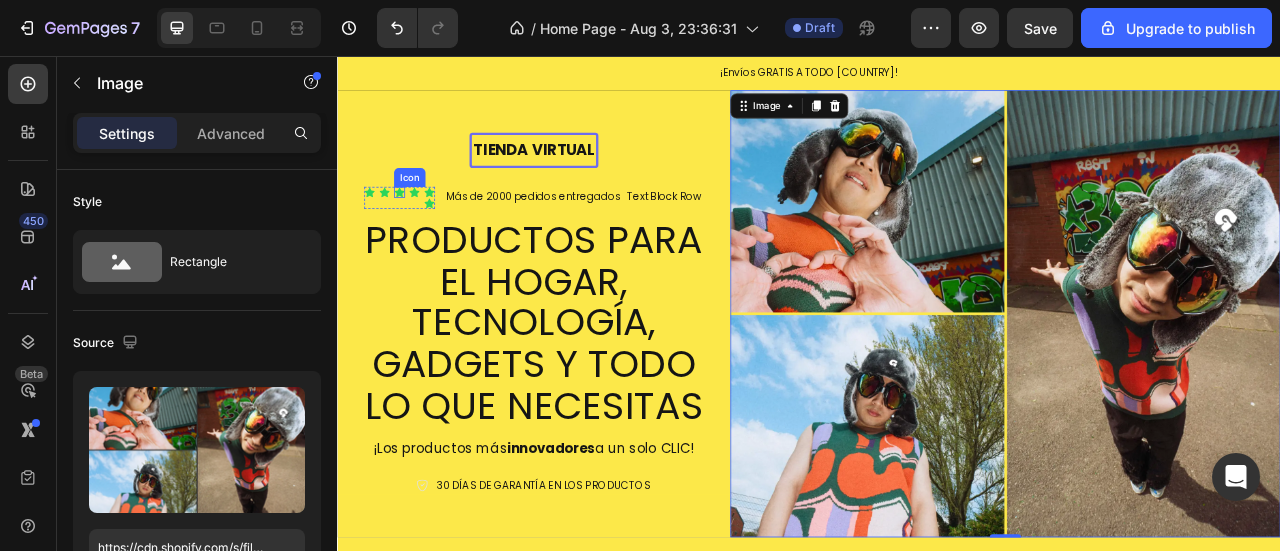 click 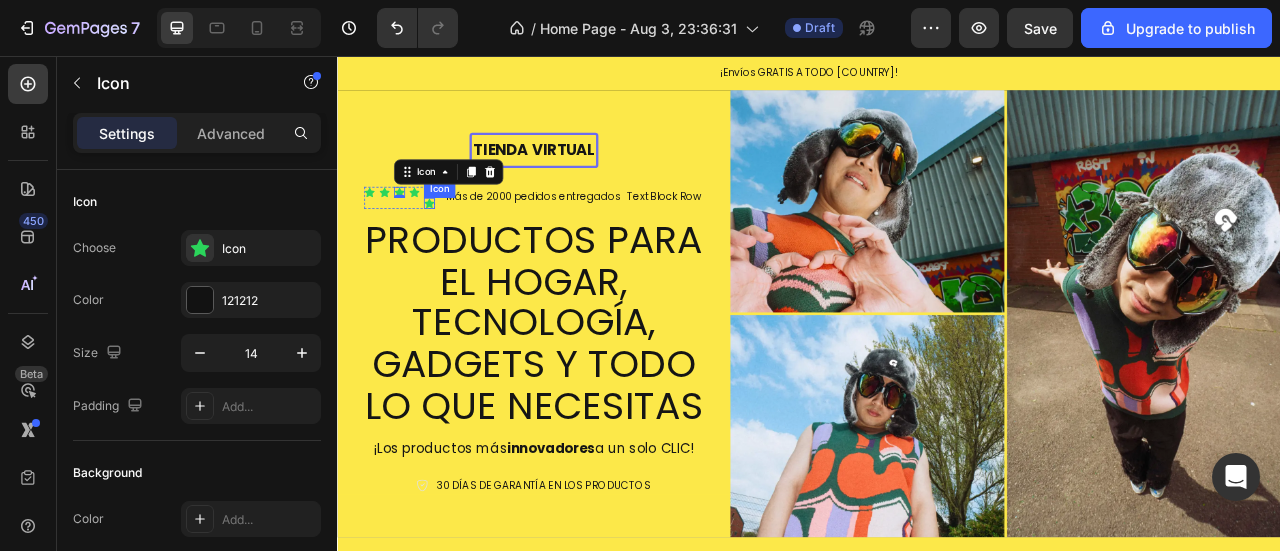 click 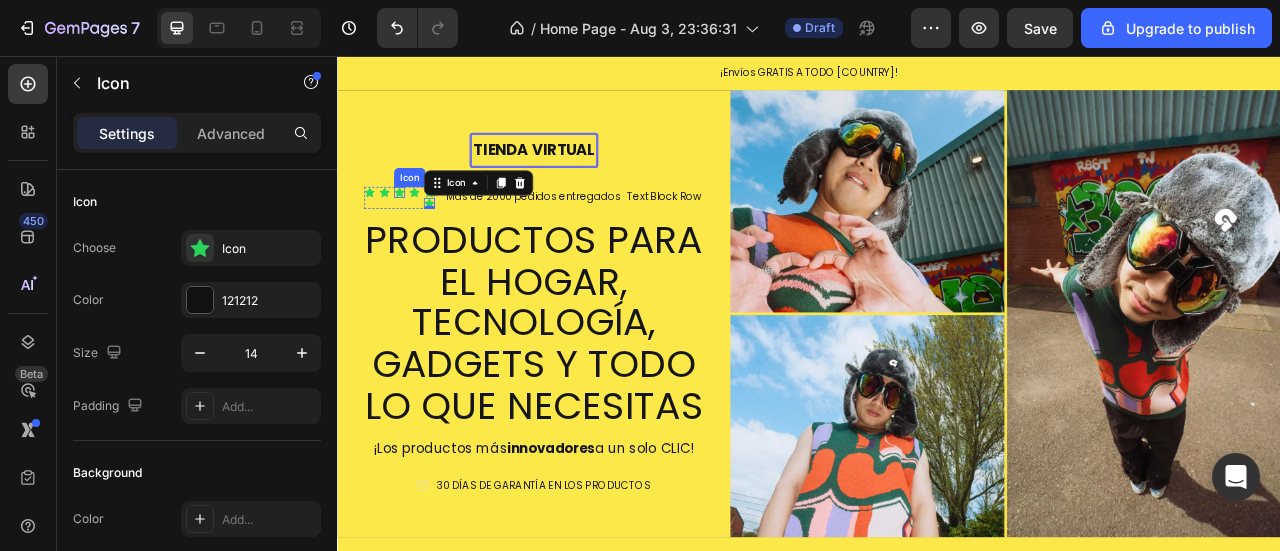 click on "tienda virtual Text Block Row
Icon
Icon
Icon
Icon
Icon
Icon   0 Icon List Más de 2000 pedidos entregados   Text Block Row PRODUCTOS PARA EL HOGAR, TECNOLOGÍA, GADGETS Y TODO LO QUE NECESITAS  Heading ¡Los productos más  innovadores  a un solo CLIC! Text Block
Icon 30 DÍAS DE GARANTÍA EN LOS PRODUCTOS  Text Block Row" at bounding box center [587, 383] 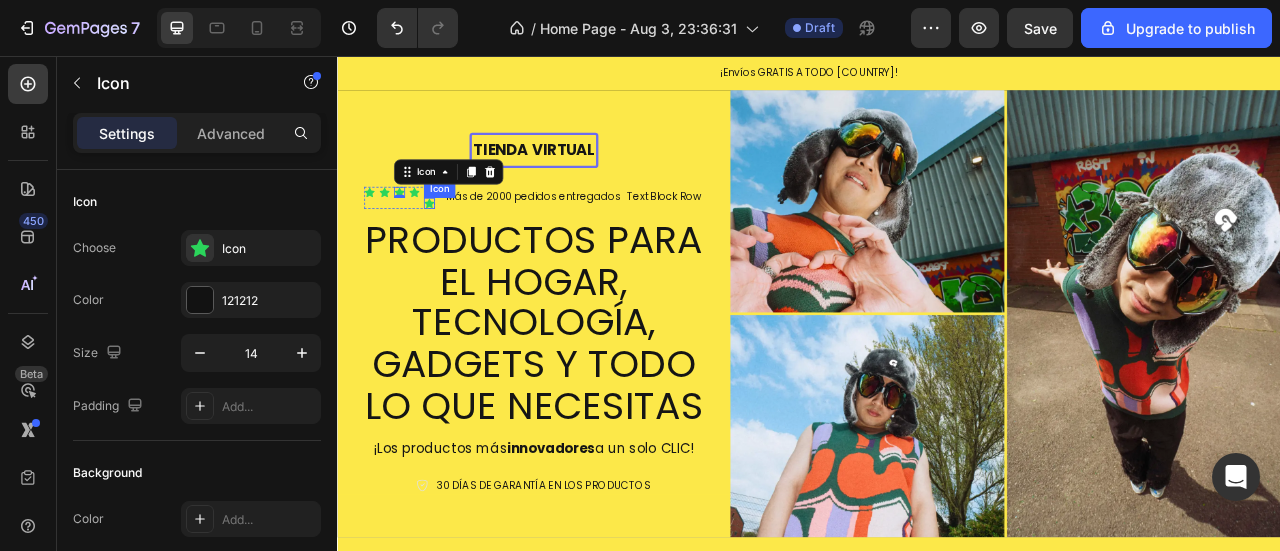 click 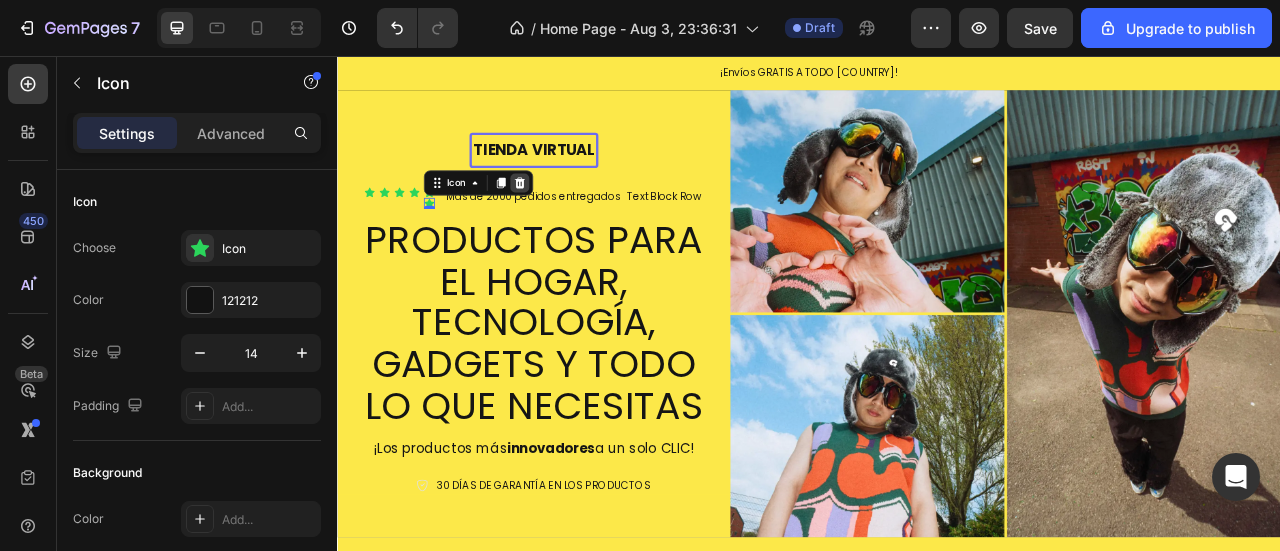 click 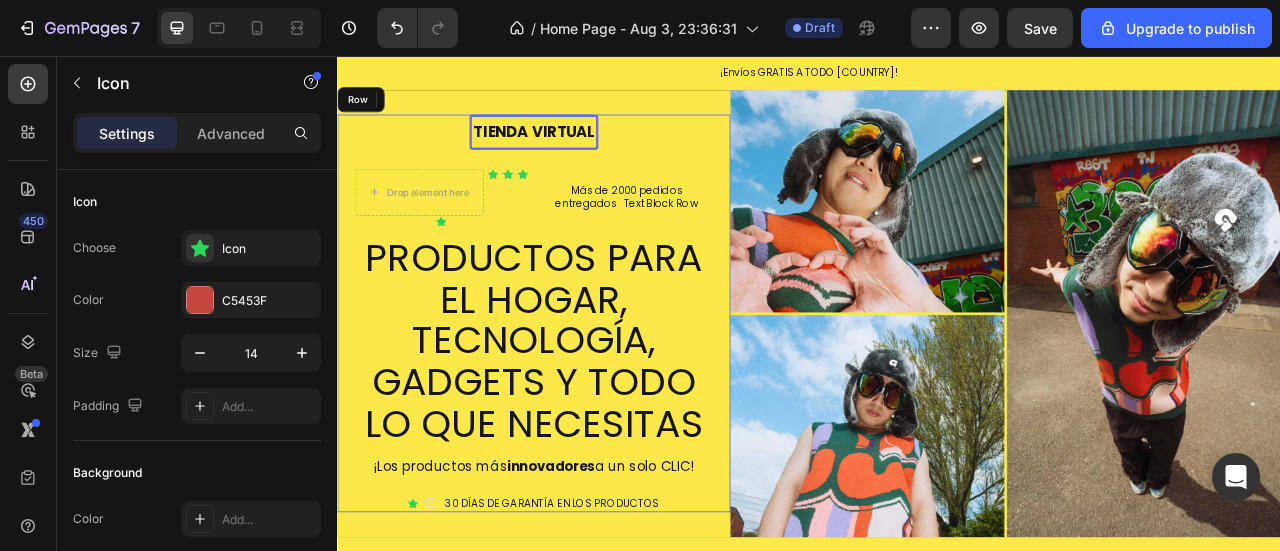 click on "tienda virtual Text Block Row
Drop element here
Icon
Icon
Icon
Icon Icon List Más de 2000 pedidos entregados   Text Block Row PRODUCTOS PARA EL HOGAR, TECNOLOGÍA, GADGETS Y TODO LO QUE NECESITAS  Heading ¡Los productos más  innovadores  a un solo CLIC! Text Block
Icon   0
Icon 30 DÍAS DE GARANTÍA EN LOS PRODUCTOS  Text Block Row" at bounding box center [587, 383] 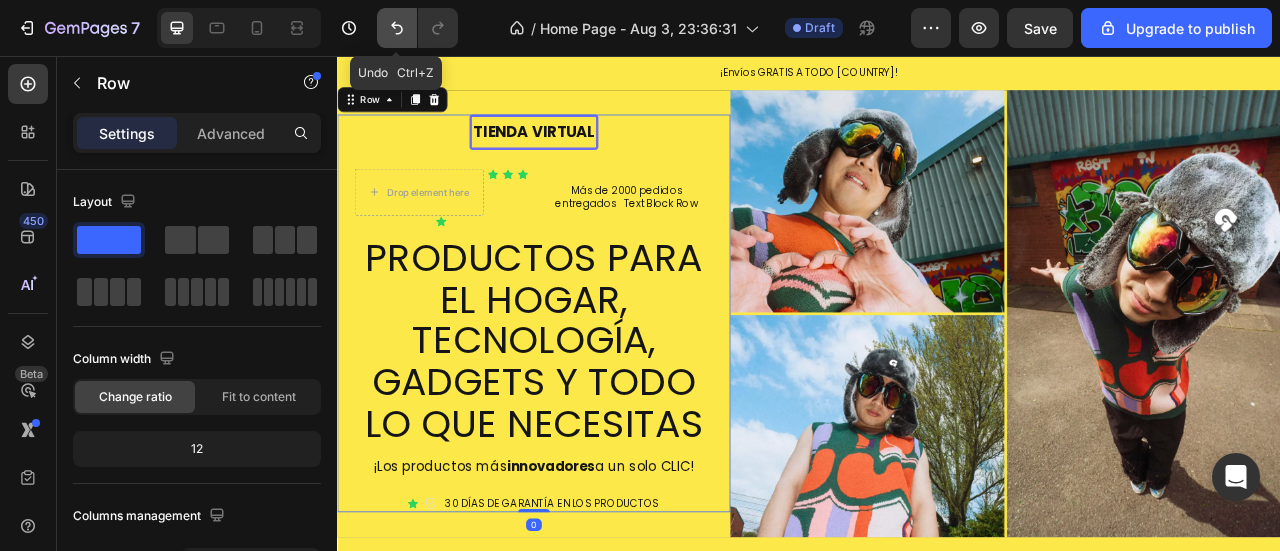 click 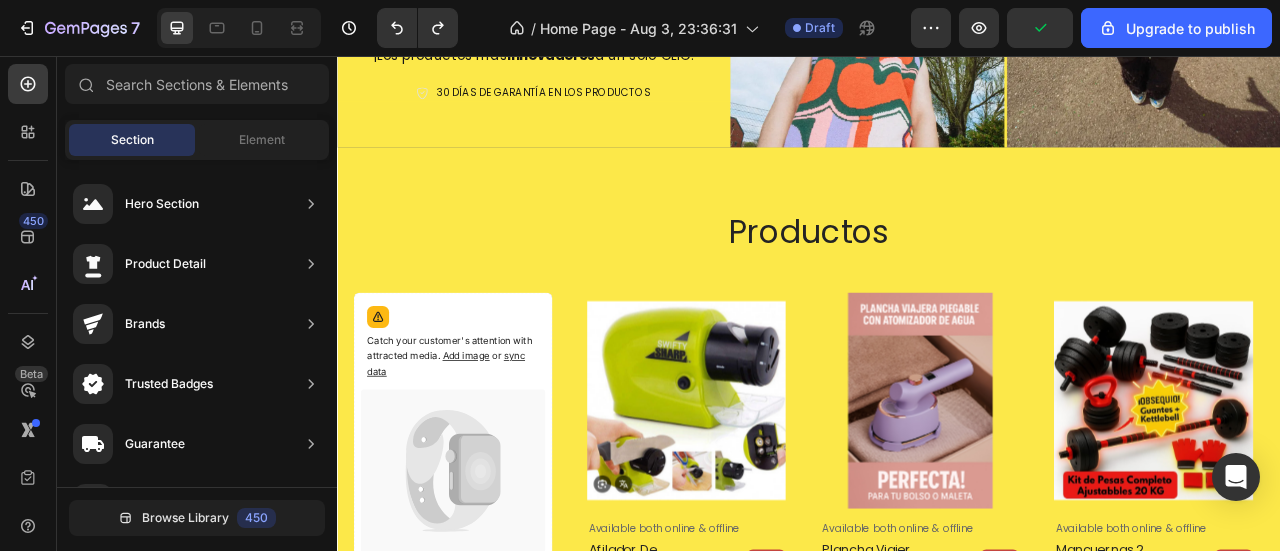 scroll, scrollTop: 597, scrollLeft: 0, axis: vertical 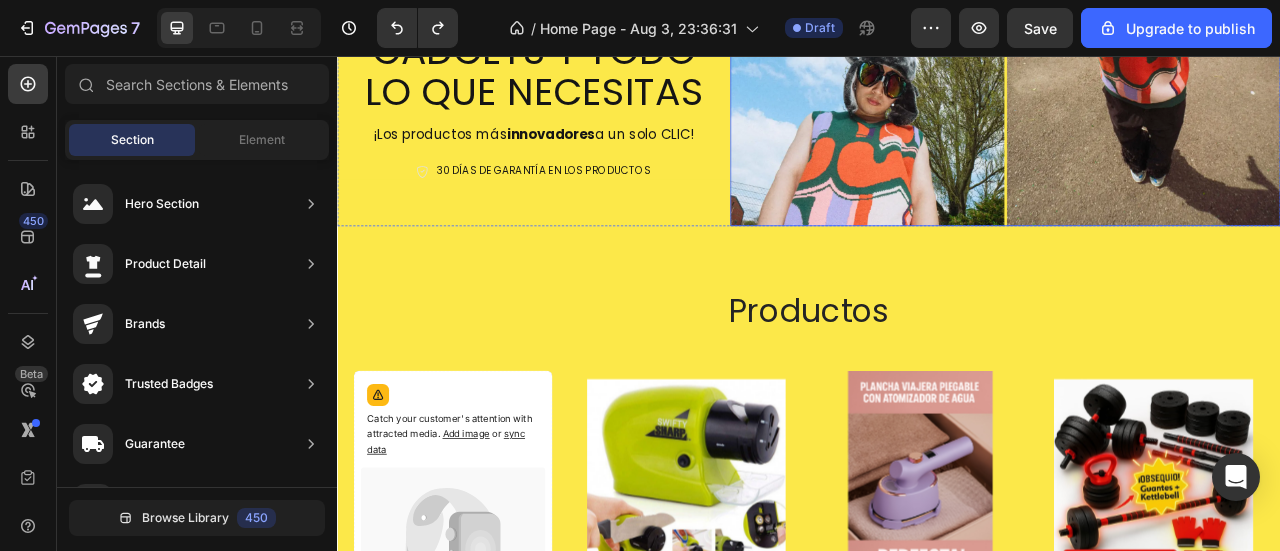 click at bounding box center (1187, -13) 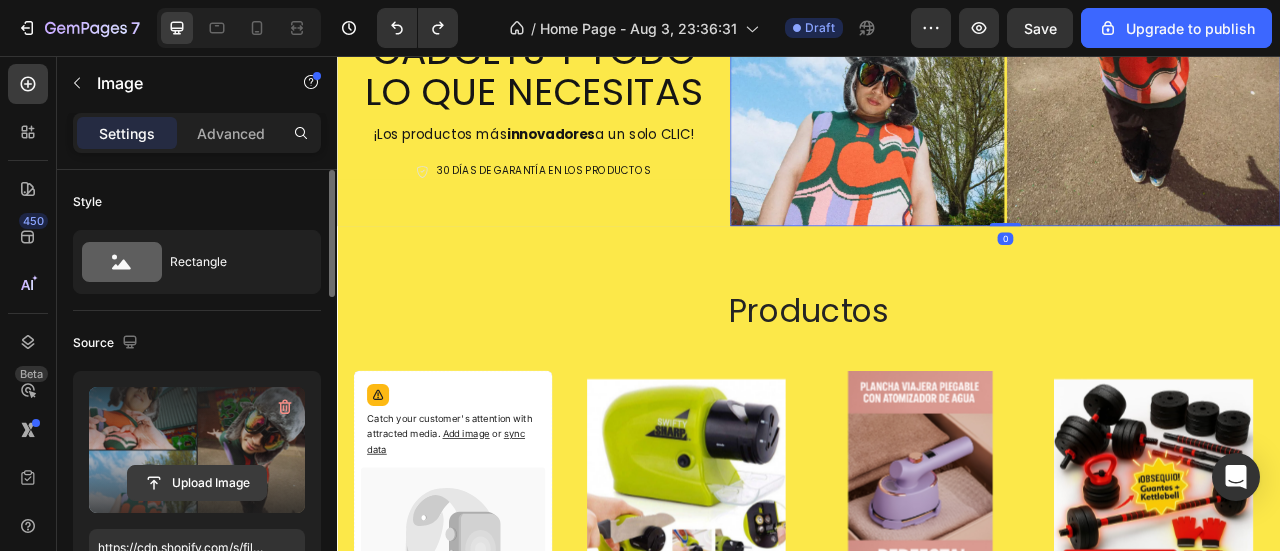 click 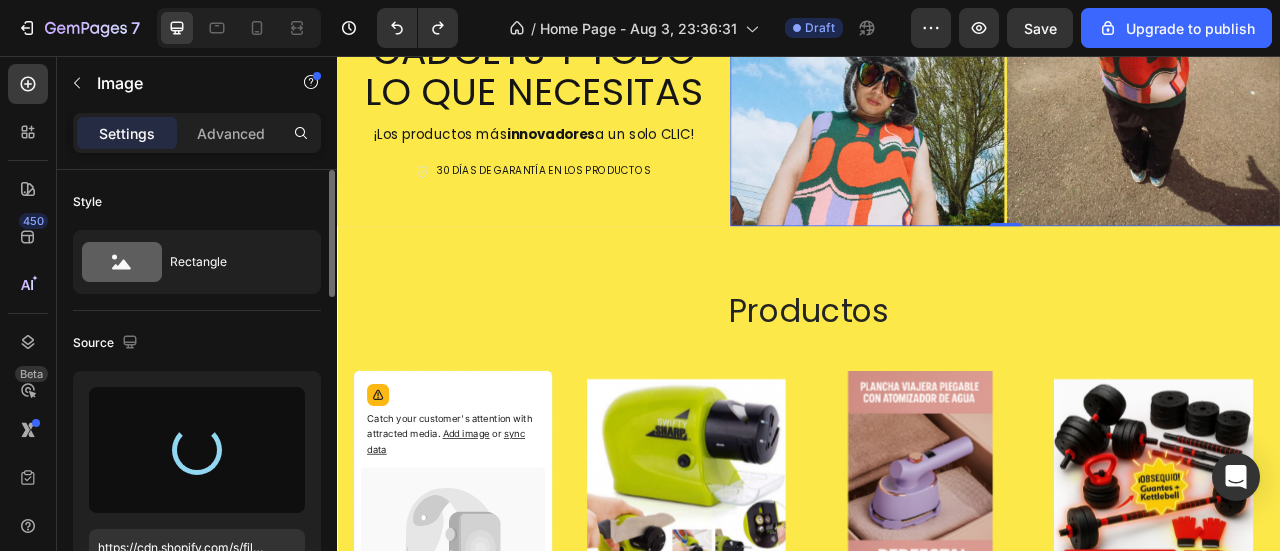 type on "https://cdn.shopify.com/s/files/1/0770/5470/5885/files/gempages_577038082545550051-9f9be632-45ad-4ae0-a1fa-b72fe3aff213.png" 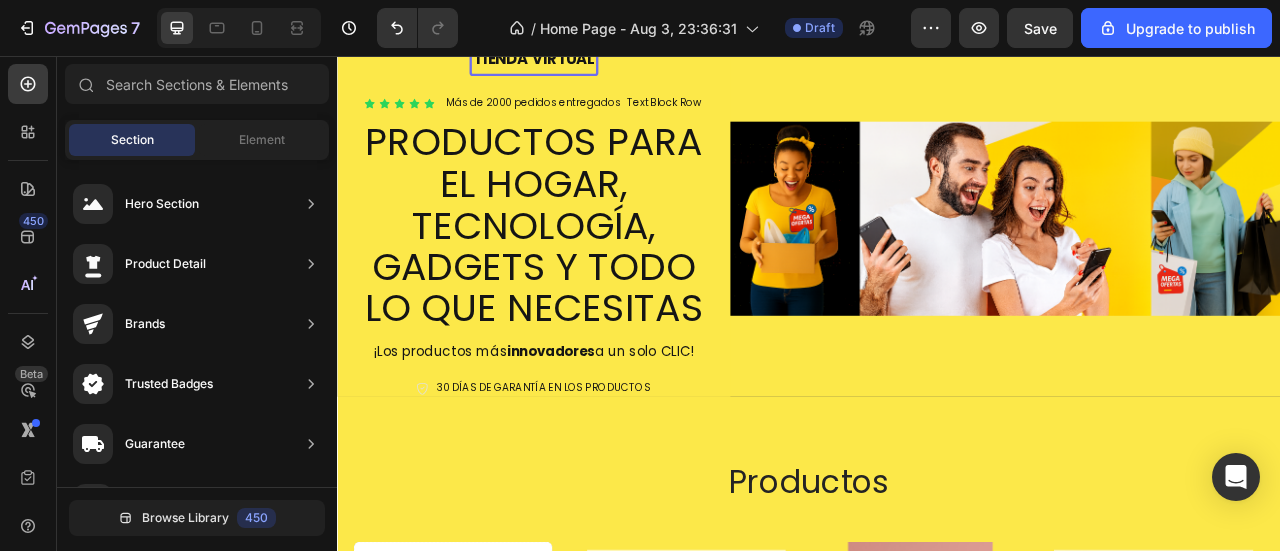 scroll, scrollTop: 101, scrollLeft: 0, axis: vertical 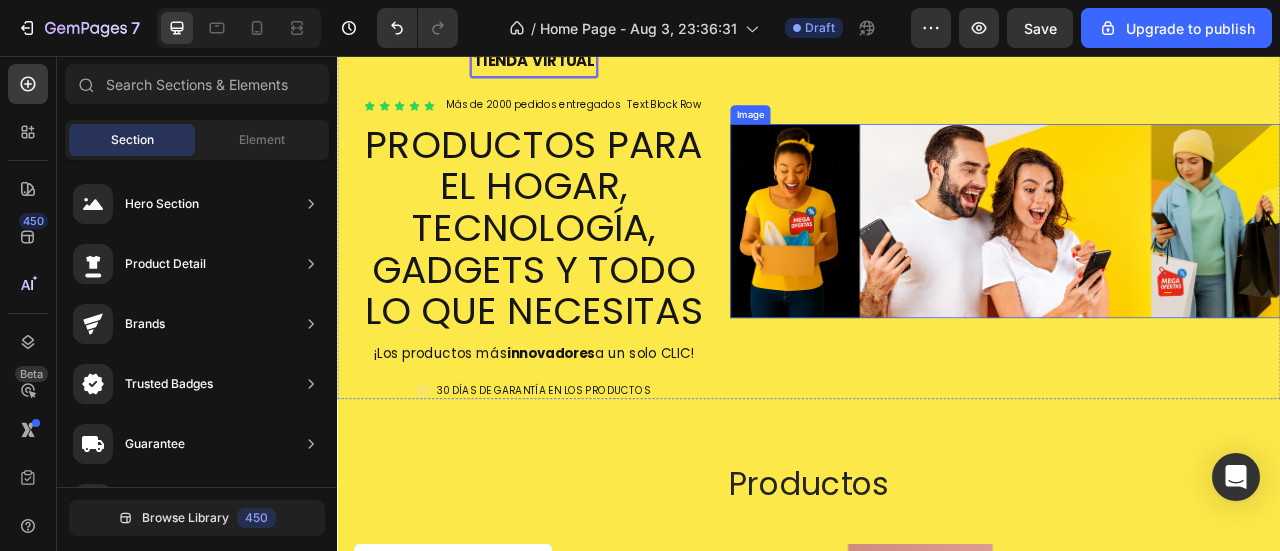 click at bounding box center (1187, 265) 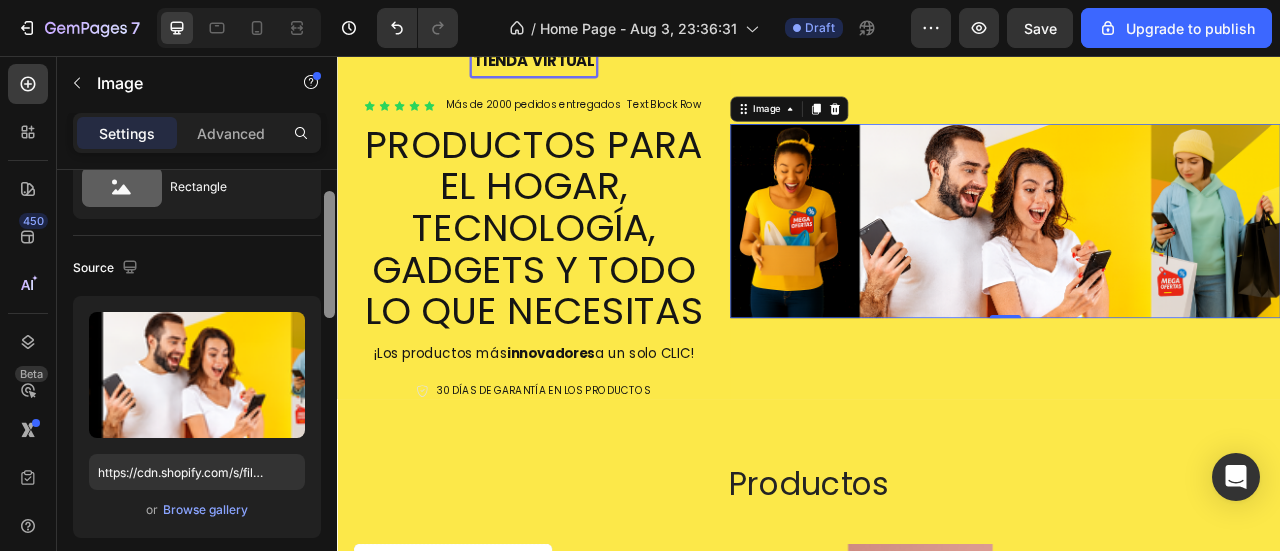 scroll, scrollTop: 116, scrollLeft: 0, axis: vertical 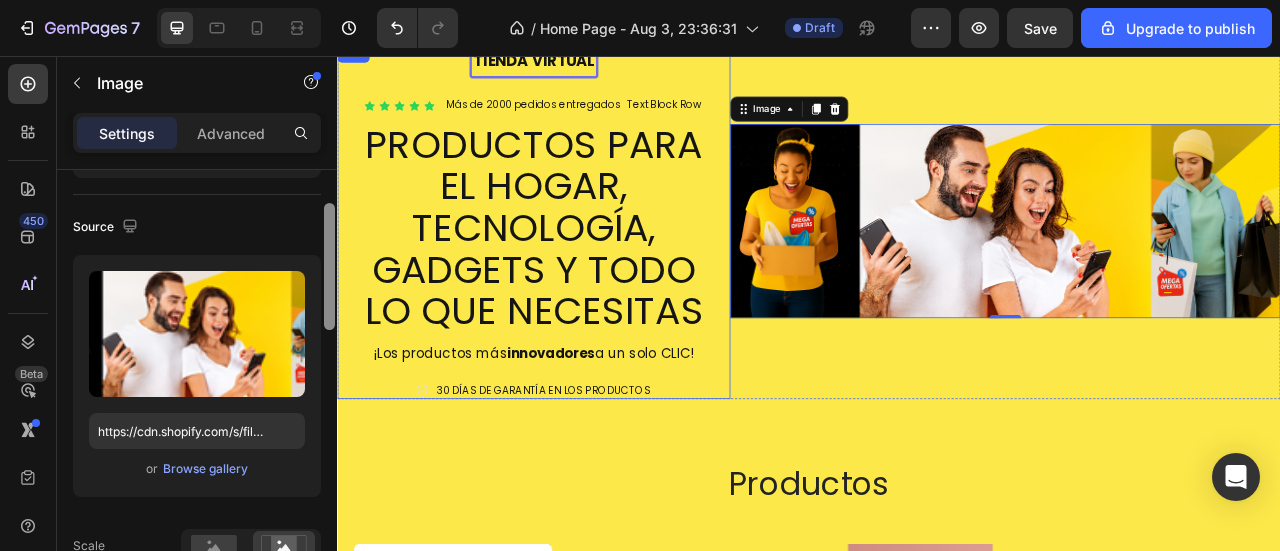 drag, startPoint x: 665, startPoint y: 237, endPoint x: 339, endPoint y: 325, distance: 337.6685 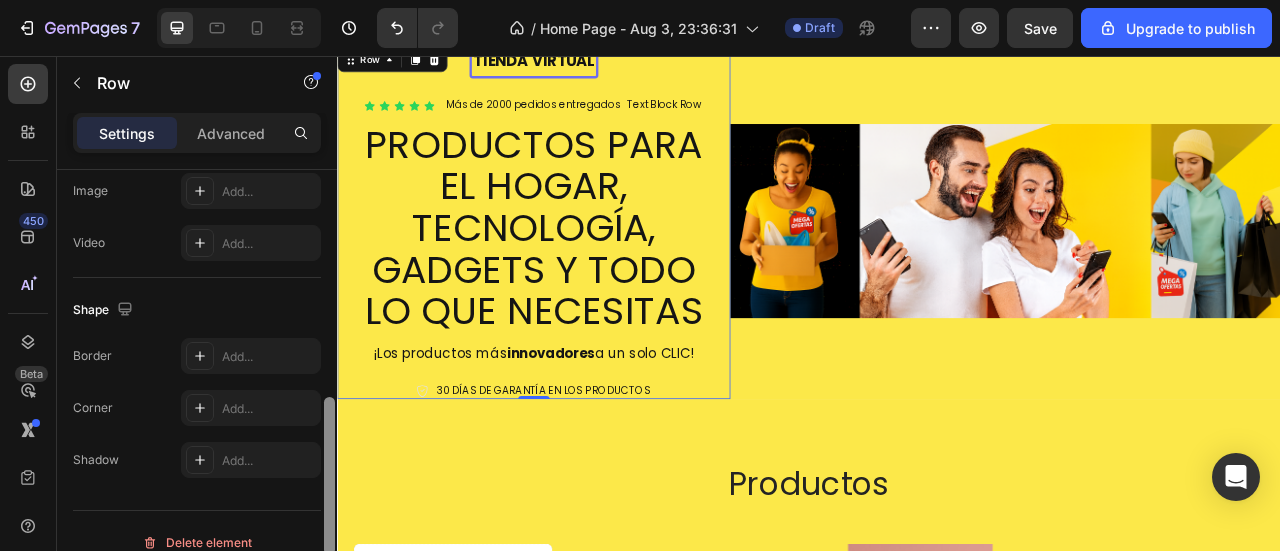 scroll, scrollTop: 779, scrollLeft: 0, axis: vertical 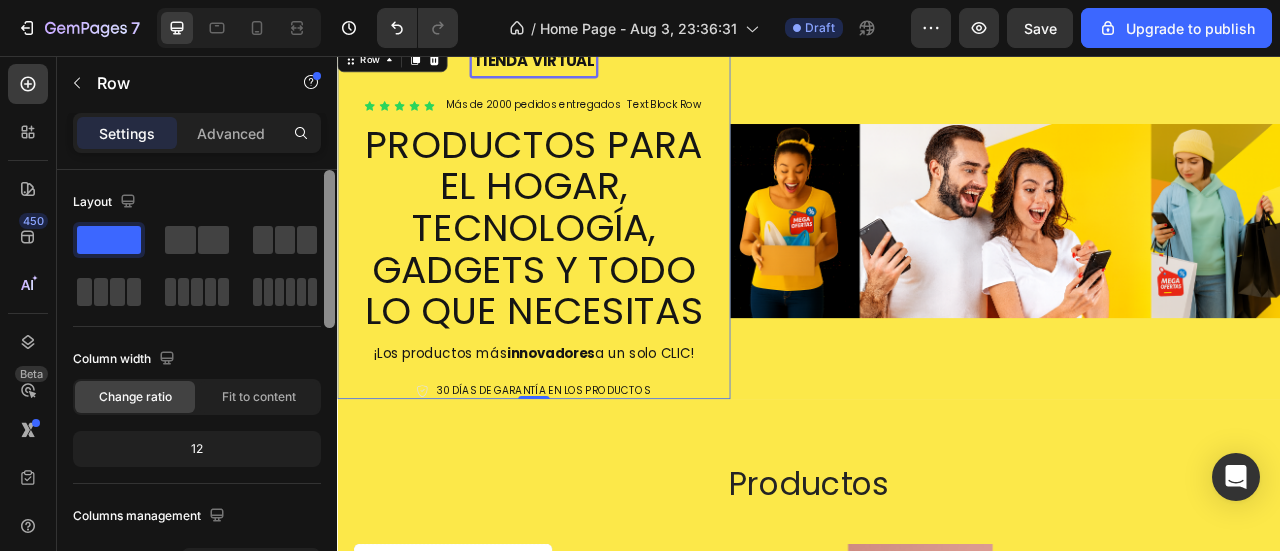 drag, startPoint x: 332, startPoint y: 498, endPoint x: 317, endPoint y: 206, distance: 292.385 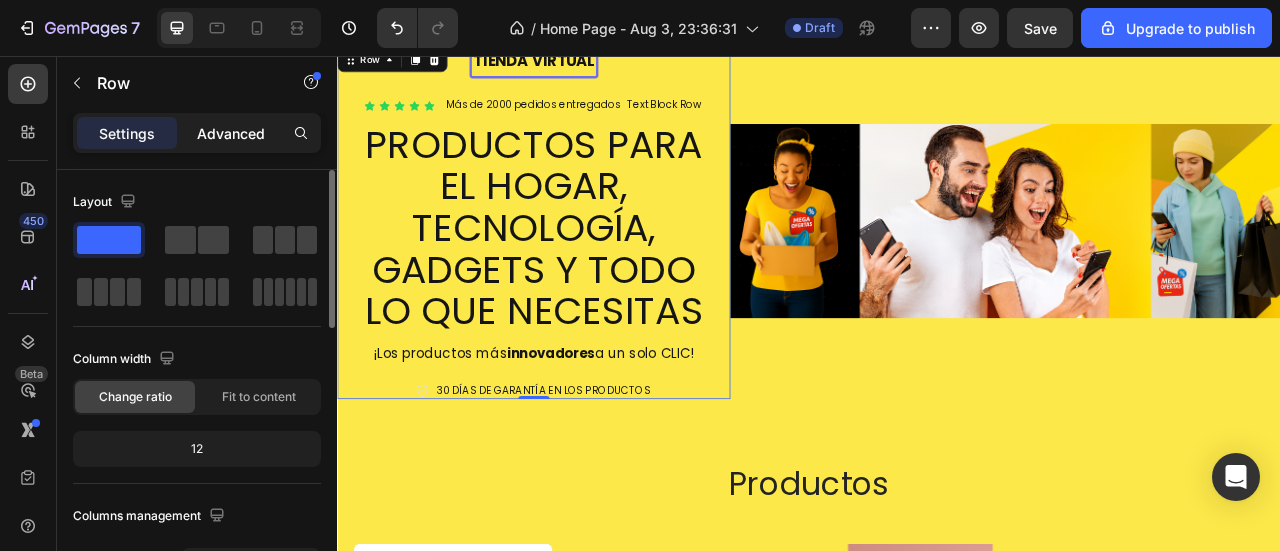 click on "Advanced" at bounding box center (231, 133) 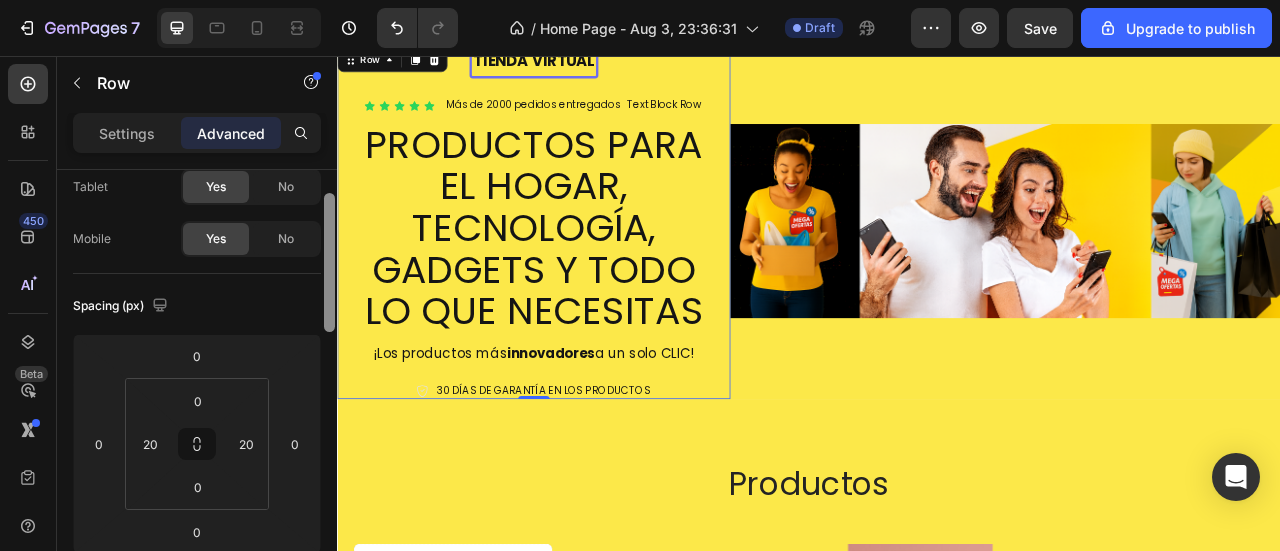 scroll, scrollTop: 113, scrollLeft: 0, axis: vertical 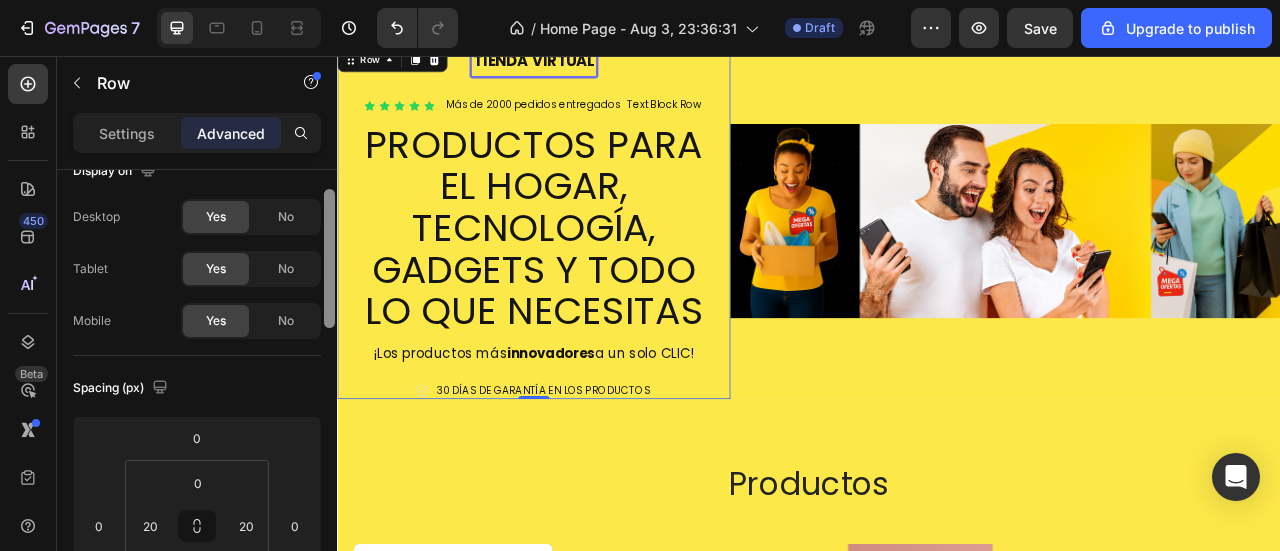 drag, startPoint x: 329, startPoint y: 207, endPoint x: 334, endPoint y: 221, distance: 14.866069 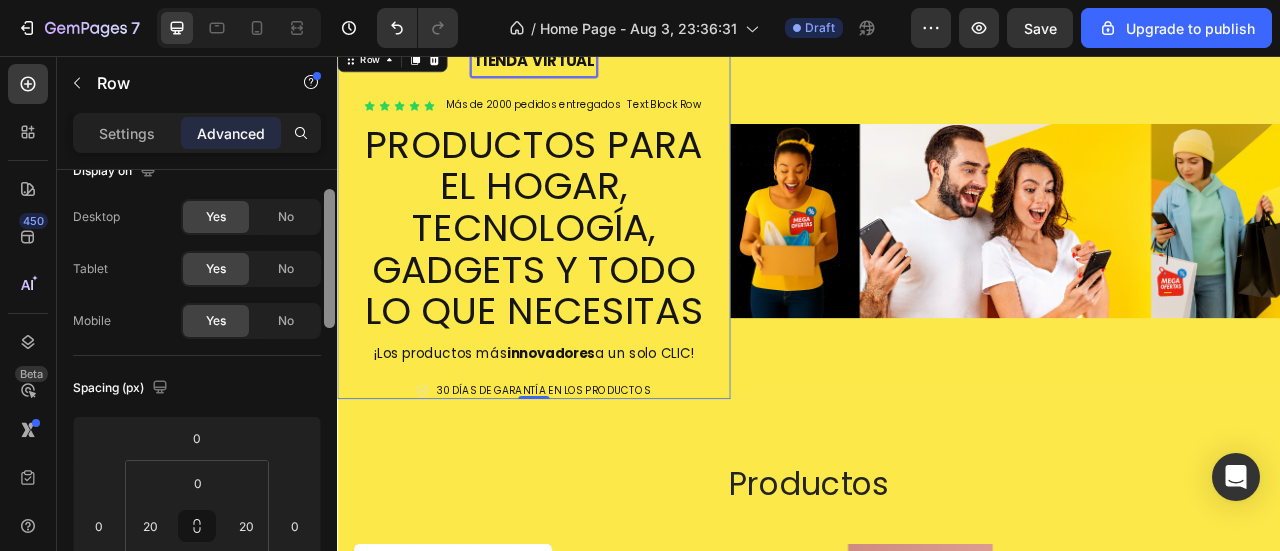 click at bounding box center (329, 258) 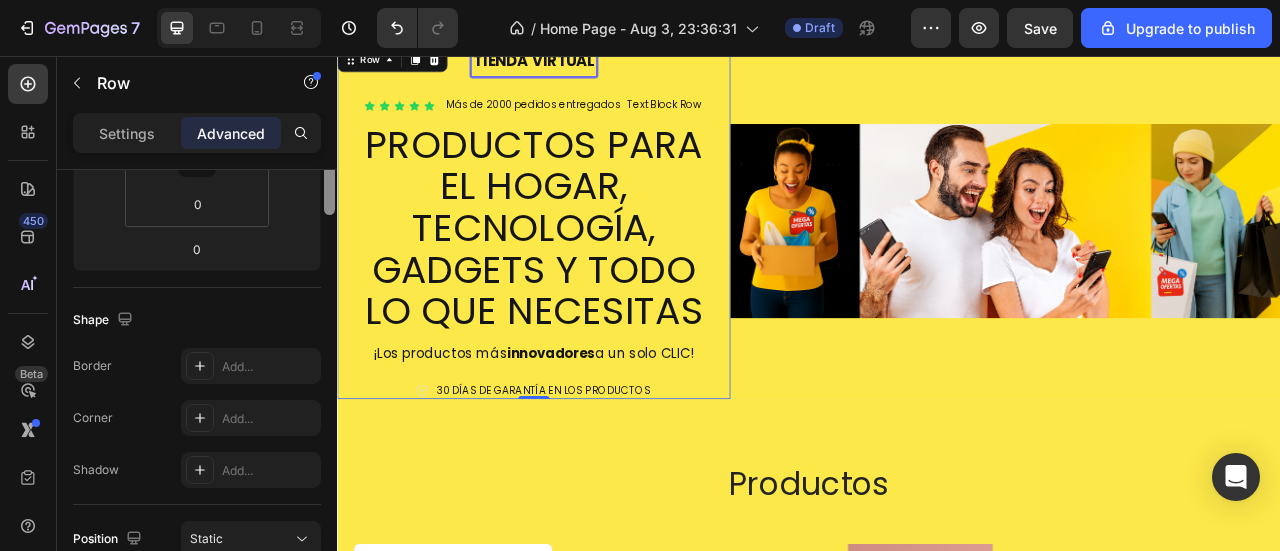 scroll, scrollTop: 170, scrollLeft: 0, axis: vertical 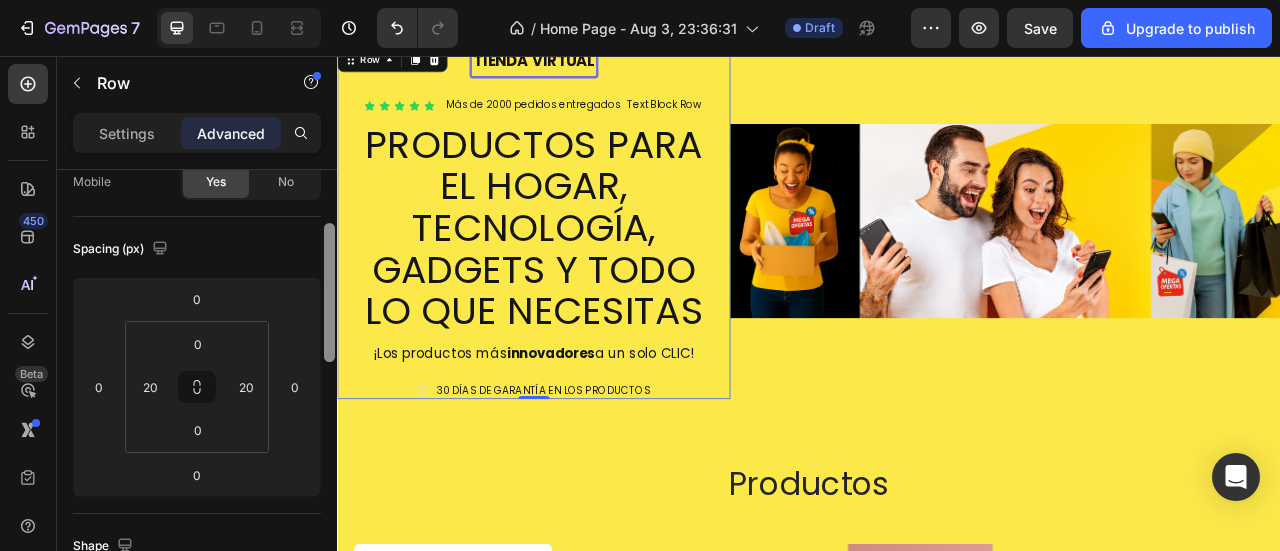 drag, startPoint x: 669, startPoint y: 286, endPoint x: 403, endPoint y: 279, distance: 266.0921 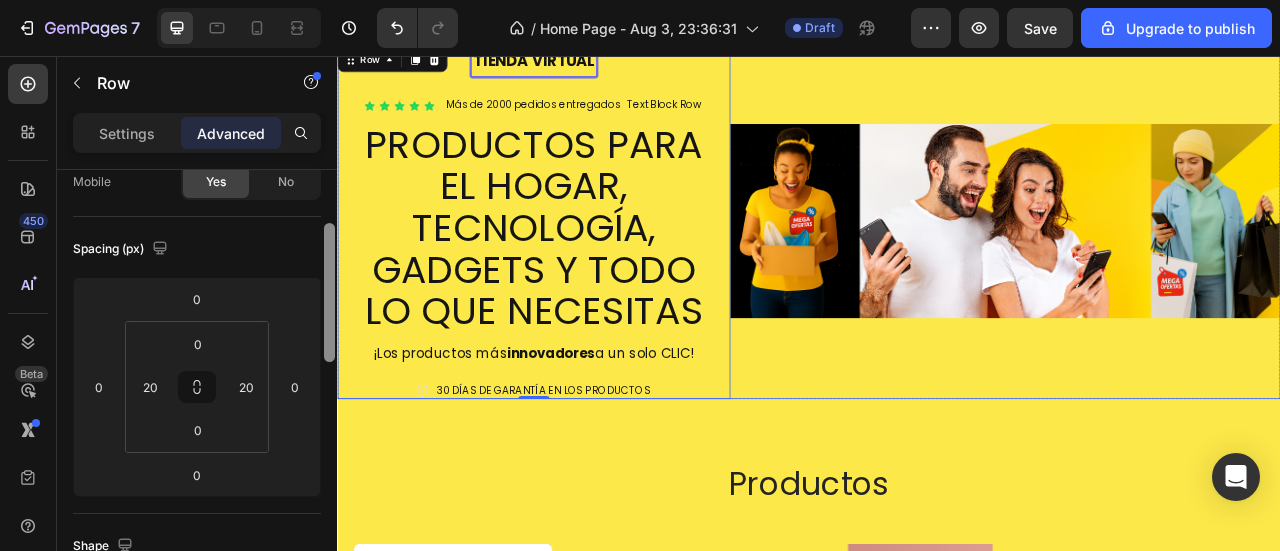 click on "Image" at bounding box center [1187, 266] 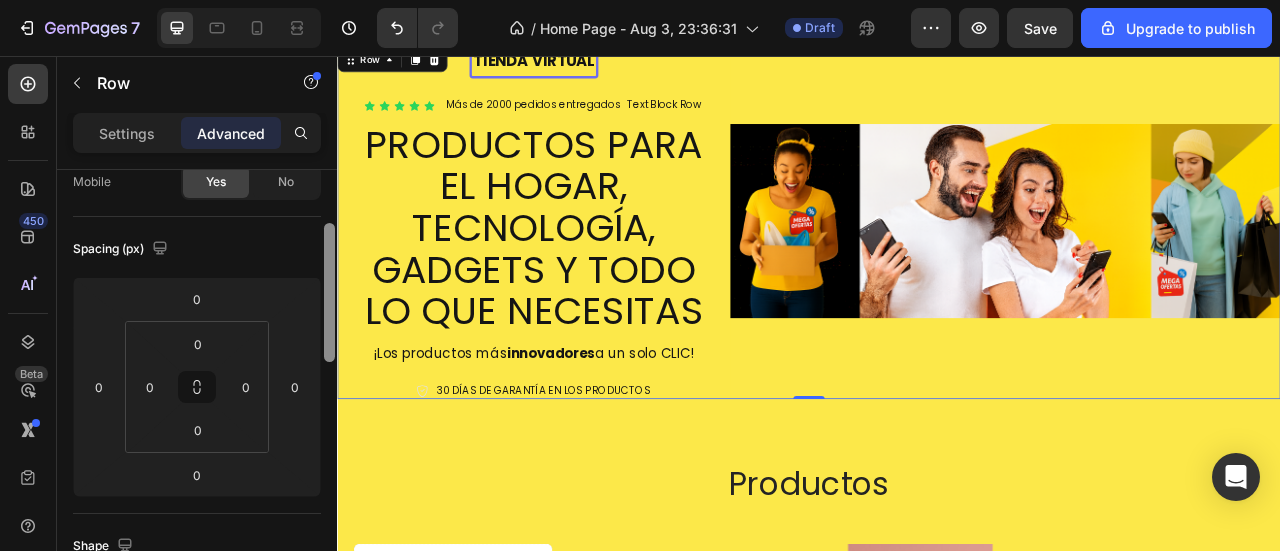 click on "PRODUCTOS PARA EL HOGAR, TECNOLOGÍA, GADGETS Y TODO LO QUE NECESITAS" at bounding box center [587, 275] 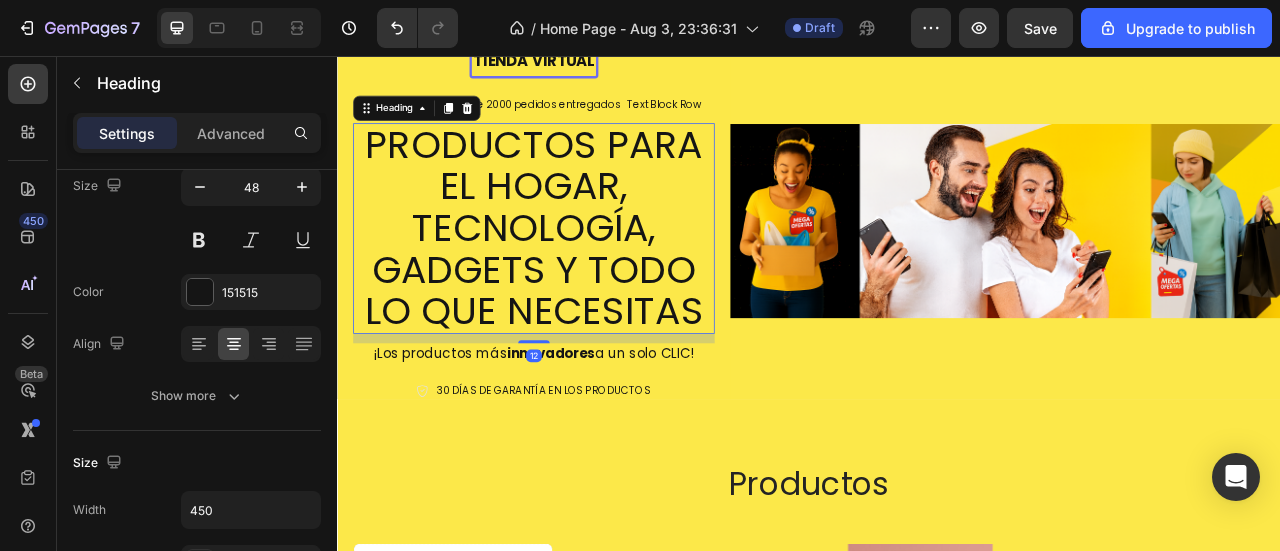 scroll, scrollTop: 0, scrollLeft: 0, axis: both 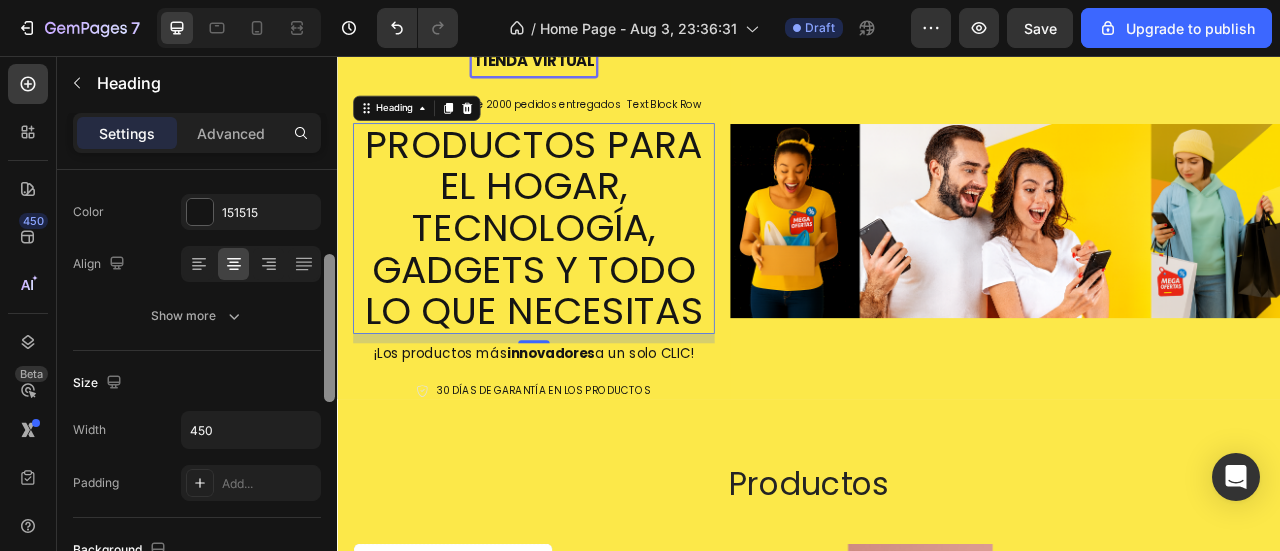 drag, startPoint x: 327, startPoint y: 359, endPoint x: 328, endPoint y: 292, distance: 67.00746 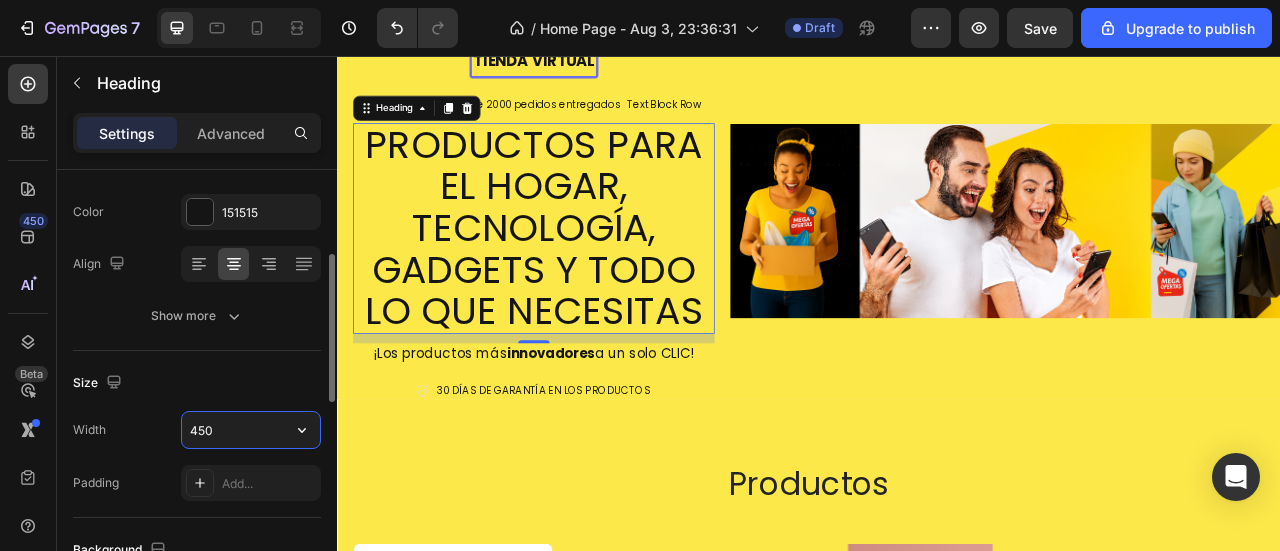 click on "450" at bounding box center (251, 430) 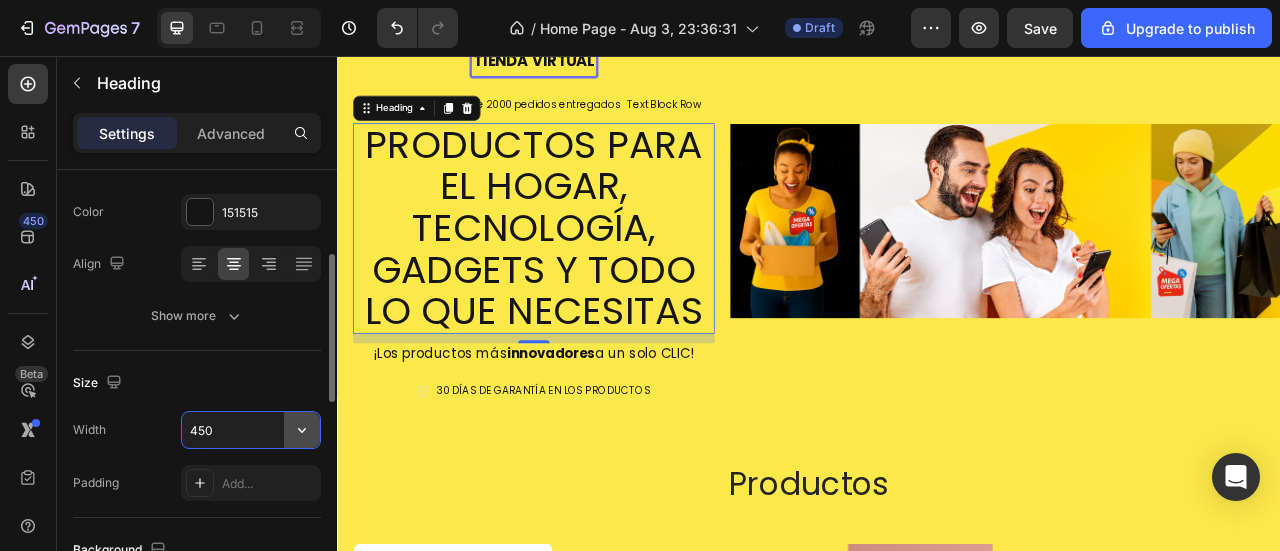click 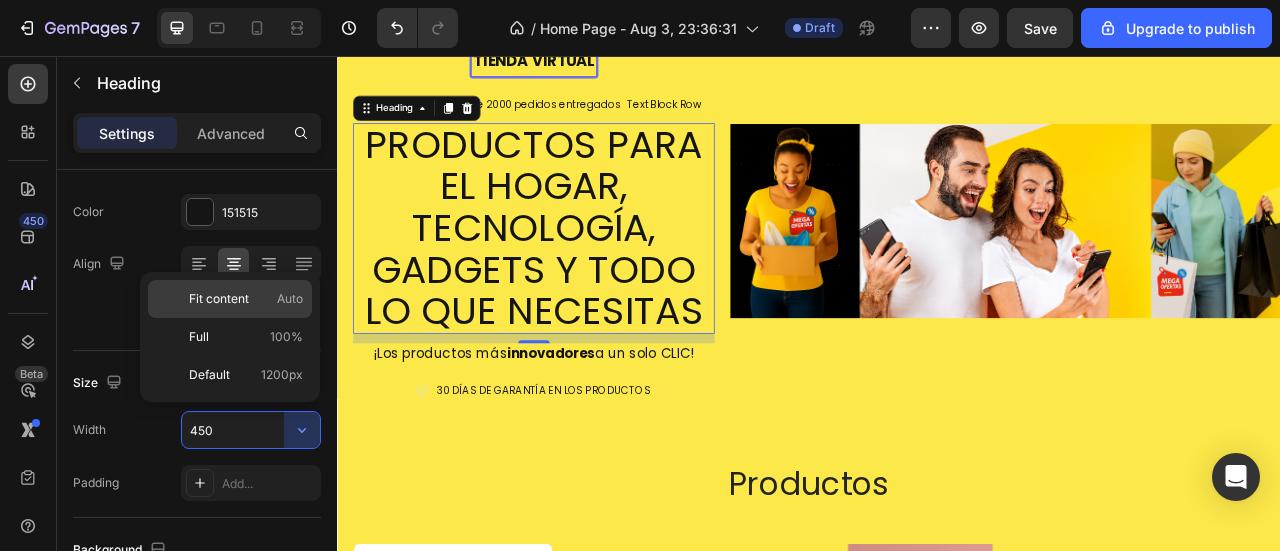 click on "Fit content" at bounding box center (219, 299) 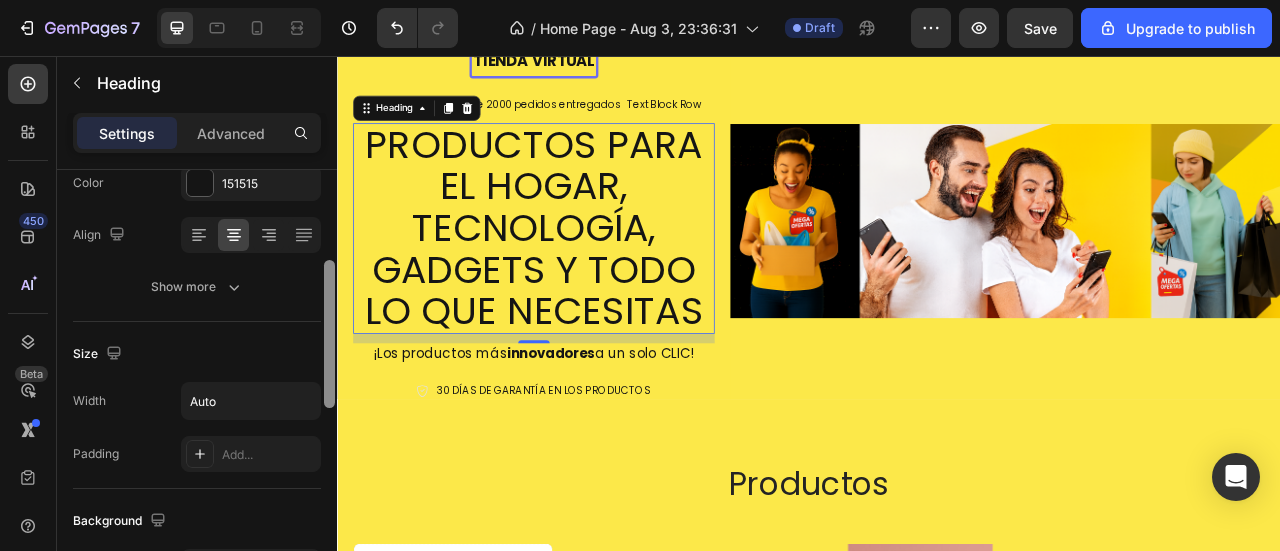 scroll, scrollTop: 282, scrollLeft: 0, axis: vertical 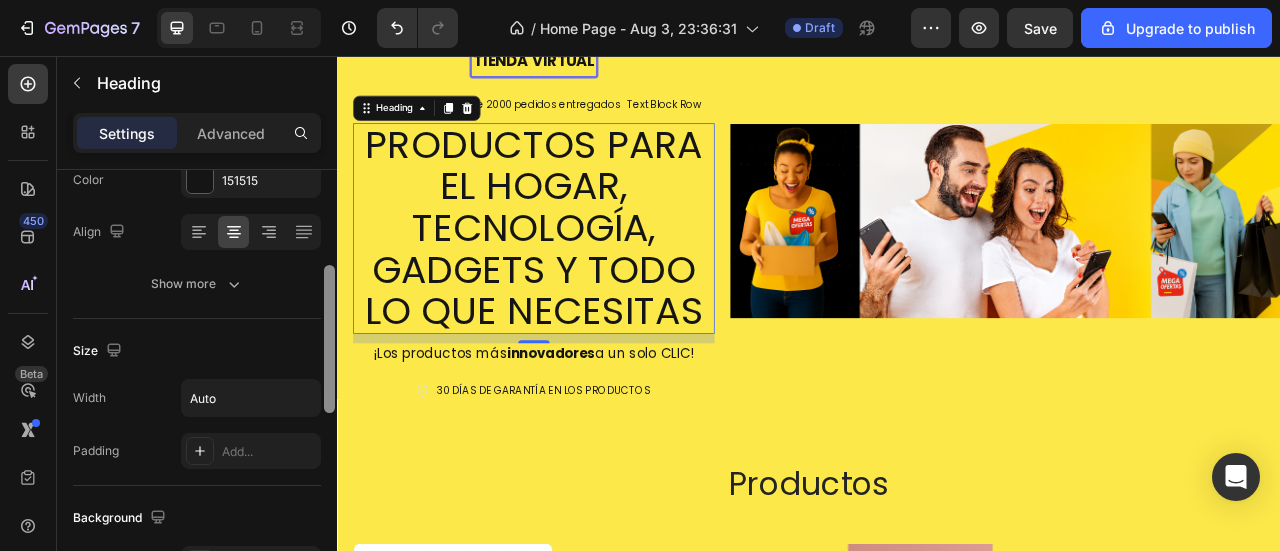 drag, startPoint x: 671, startPoint y: 353, endPoint x: 392, endPoint y: 379, distance: 280.20886 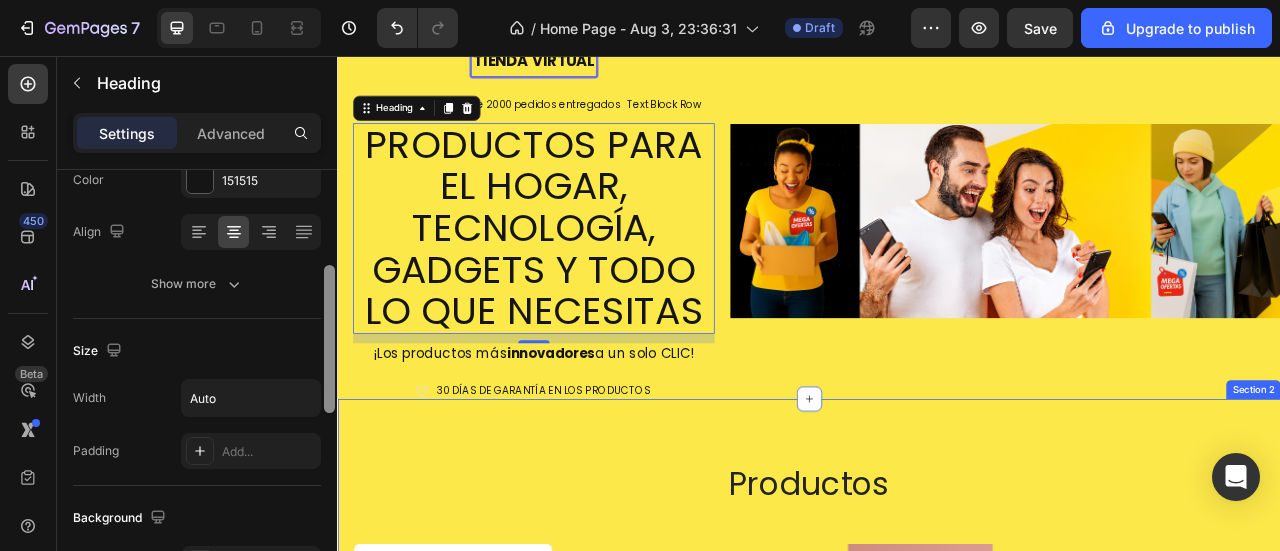 click on "productos Heading Catch your customer's attention with attracted media.       Add image   or   sync data
Product Images Available both online & offline Text Block cepillo limpiador de vidrios Product Title ₡ 0,00 Product Price Product Price
(P) Cart Button Row Row Product List Product Images Available both online & offline Text Block afilador de cuchillos Product Title ₡ 0,00 Product Price Product Price
(P) Cart Button Row Row Product List Product Images Available both online & offline Text Block plancha viajera plegable con atomizador de agua Product Title ₡ 5.000,00 Product Price Product Price
(P) Cart Button Row Row Product List Product Images Available both online & offline Text Block mancuernas 20 kg Product Title ₡ 5.000,00 Product Price
Row" at bounding box center [937, 845] 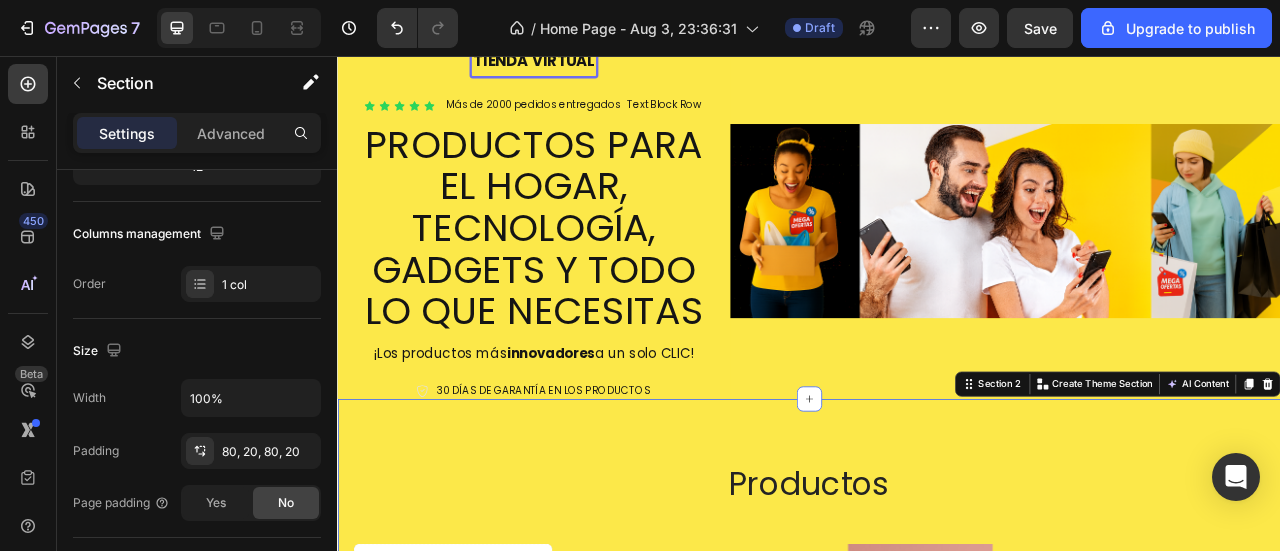 scroll, scrollTop: 0, scrollLeft: 0, axis: both 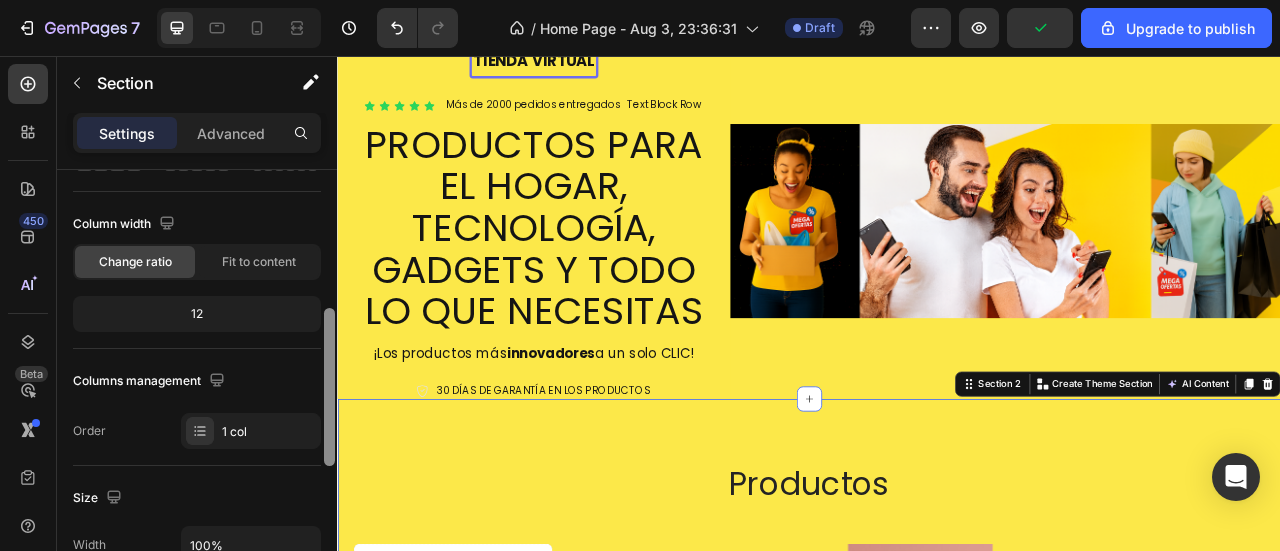 drag, startPoint x: 328, startPoint y: 290, endPoint x: 330, endPoint y: 256, distance: 34.058773 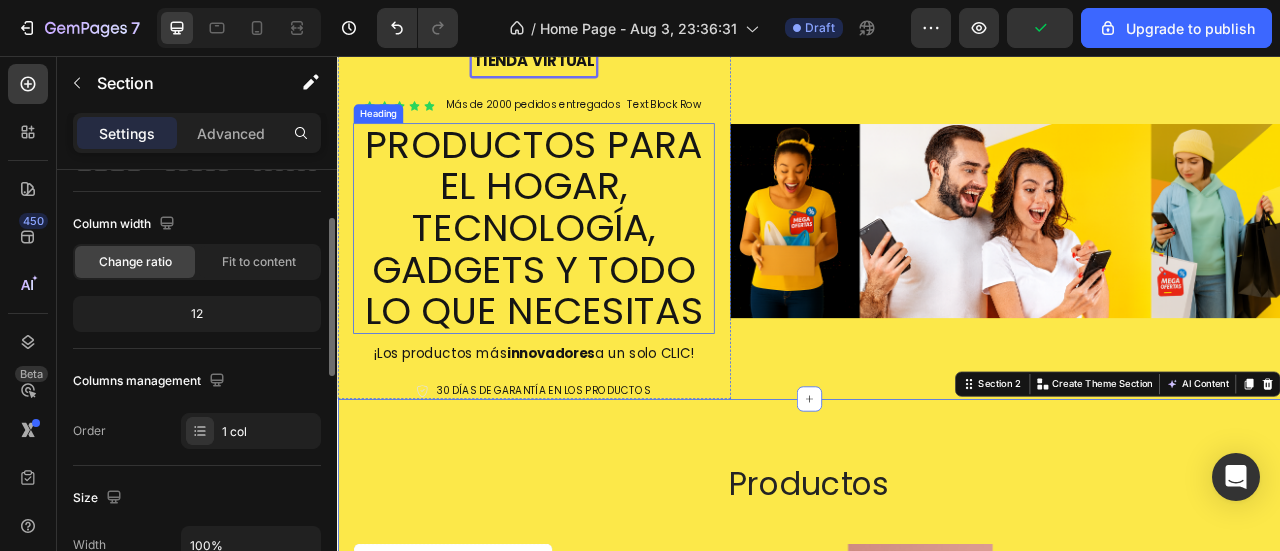 click on "PRODUCTOS PARA EL HOGAR, TECNOLOGÍA, GADGETS Y TODO LO QUE NECESITAS" at bounding box center (587, 275) 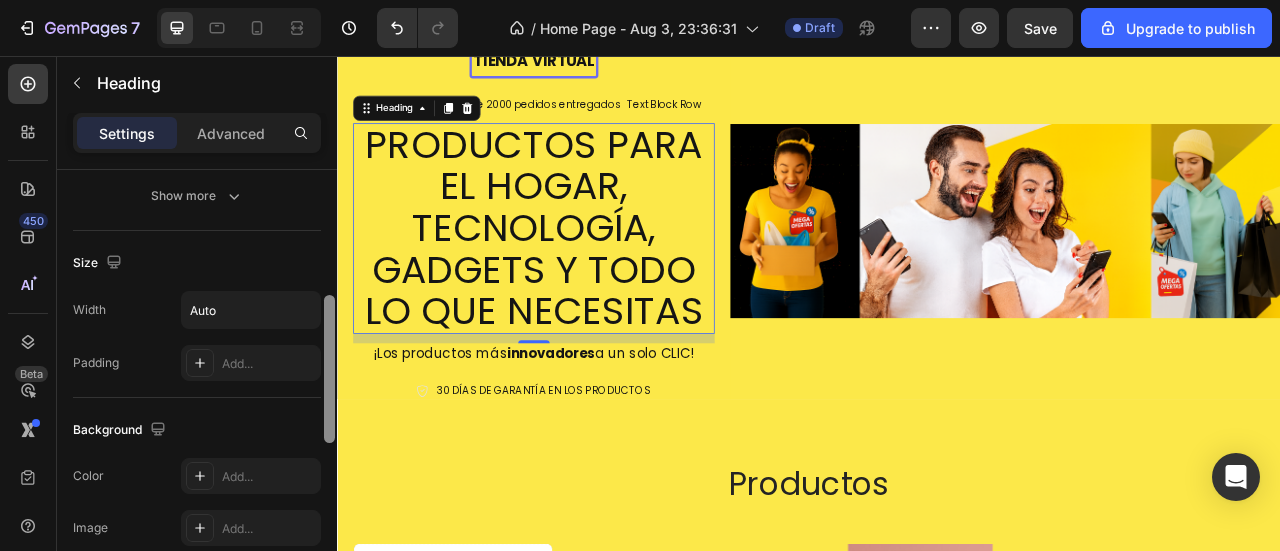 scroll, scrollTop: 362, scrollLeft: 0, axis: vertical 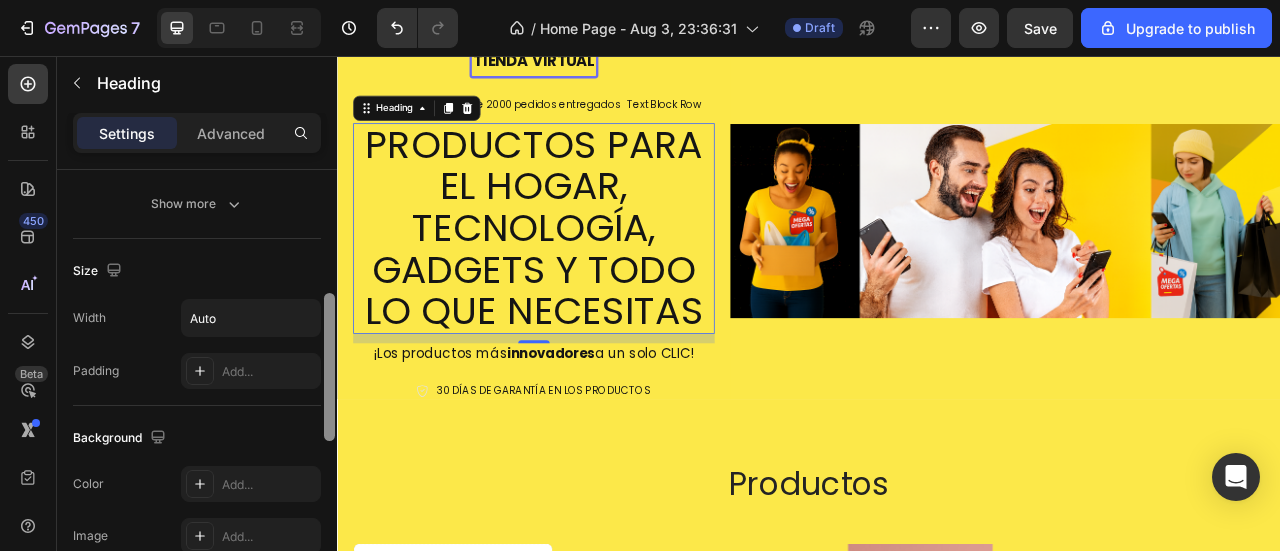 drag, startPoint x: 331, startPoint y: 226, endPoint x: 318, endPoint y: 349, distance: 123.68508 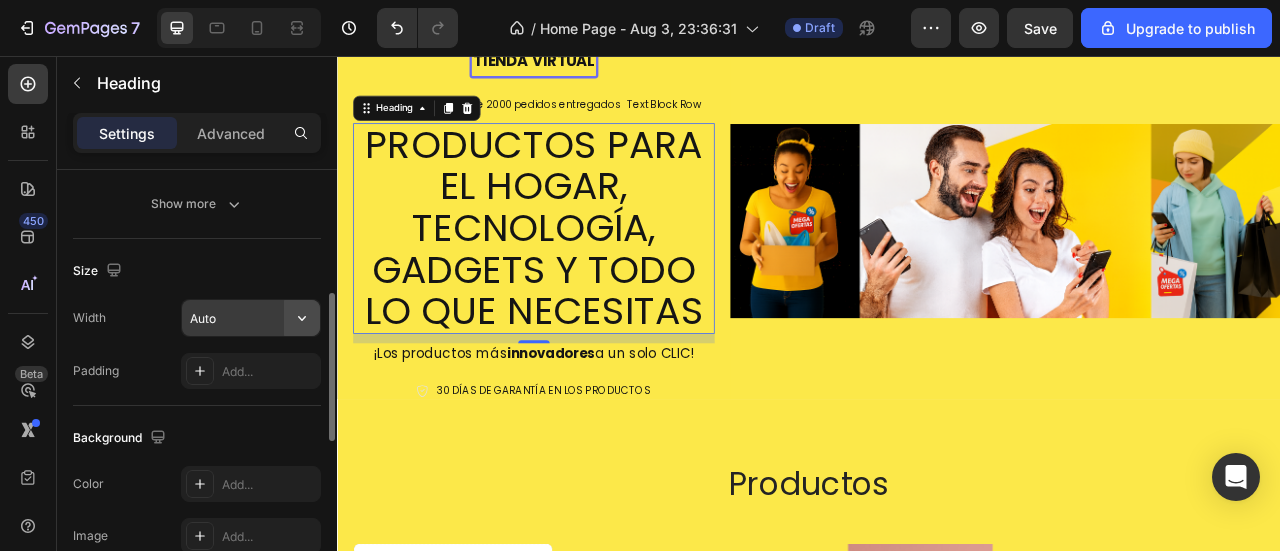 click 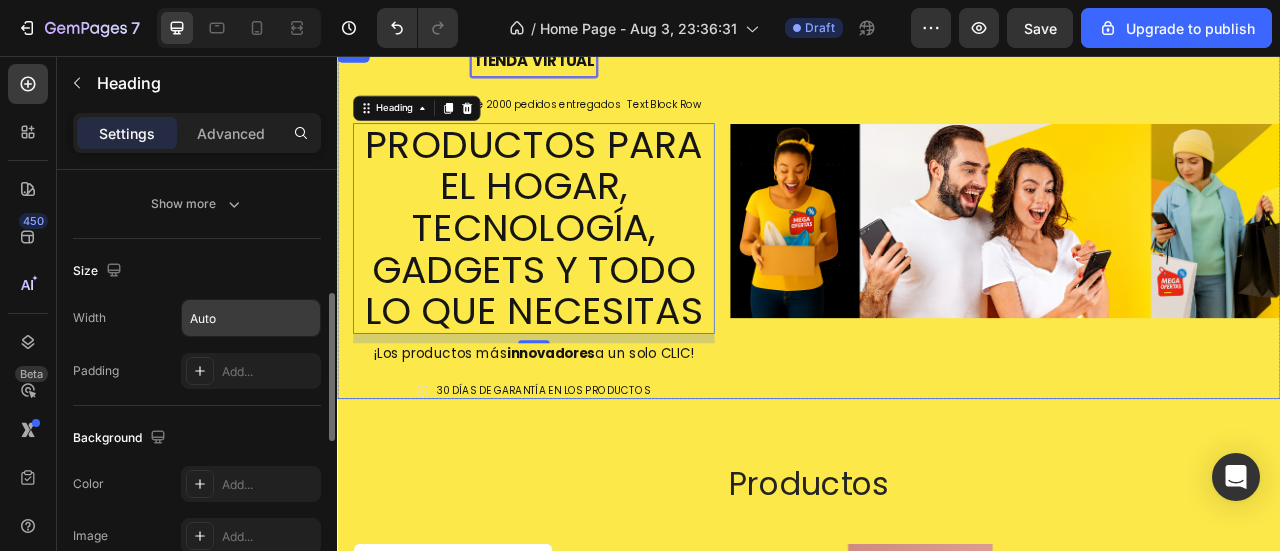 click on "Image" at bounding box center (1187, 266) 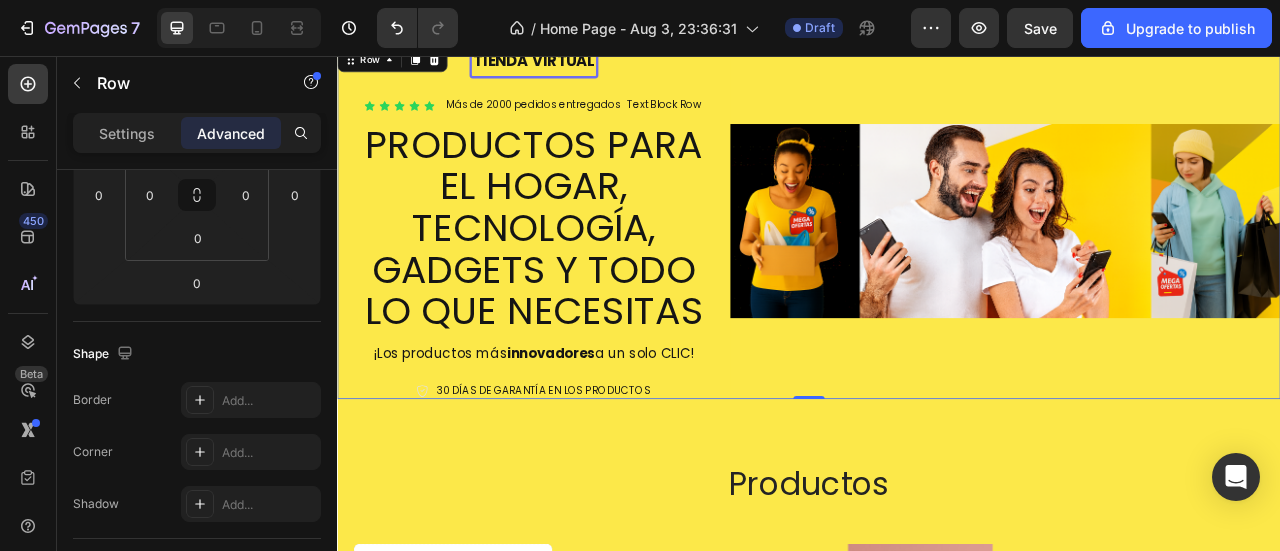 scroll, scrollTop: 0, scrollLeft: 0, axis: both 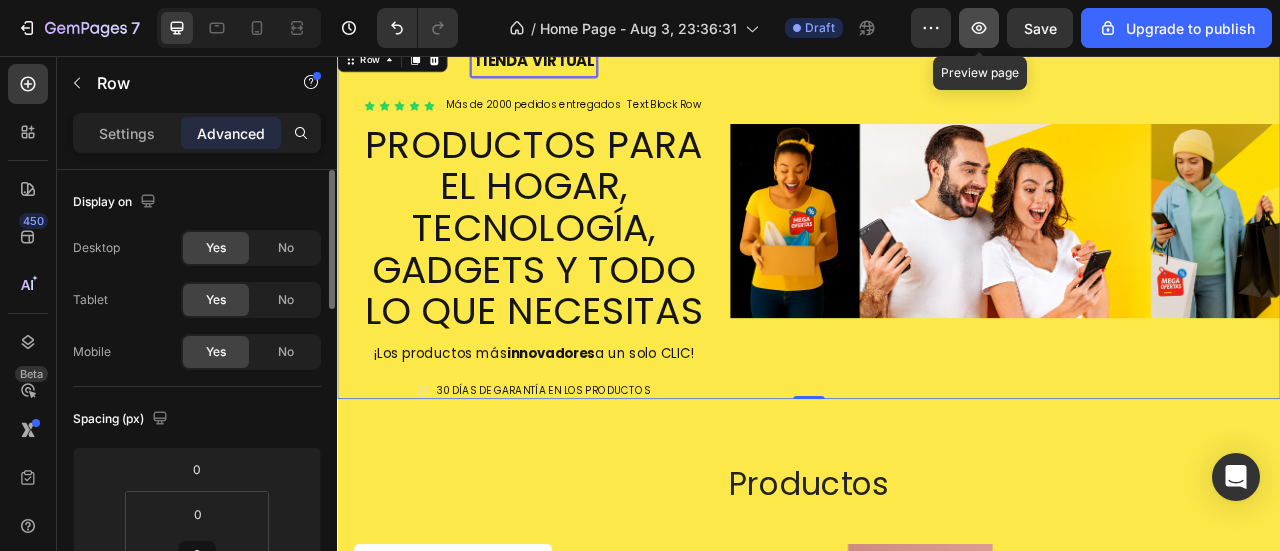 click 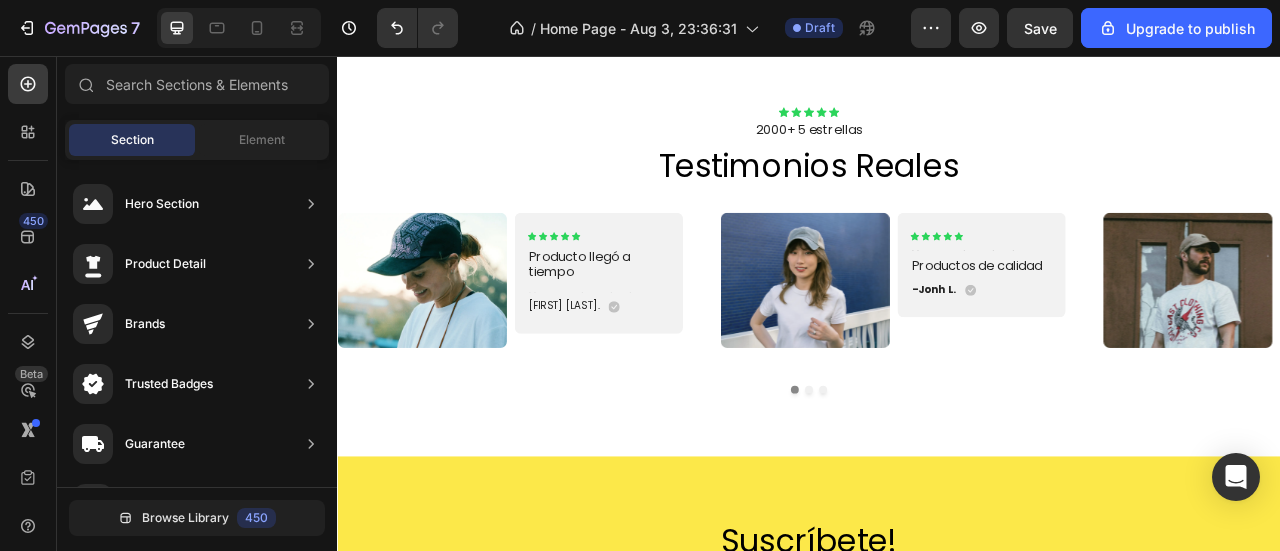 scroll, scrollTop: 1353, scrollLeft: 0, axis: vertical 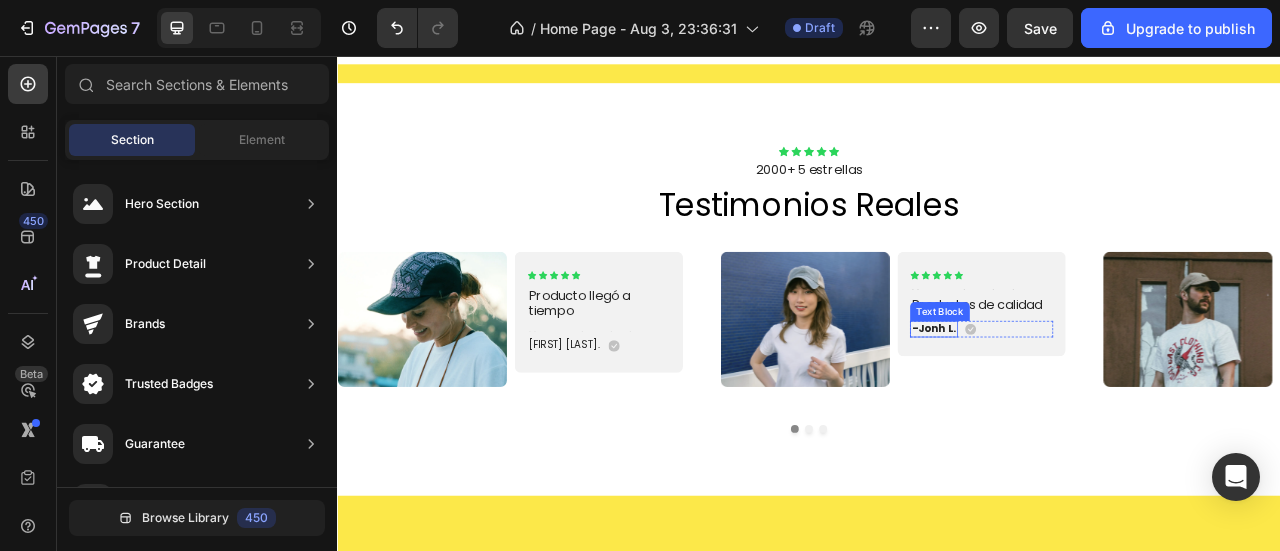 click on "-Jonh L." at bounding box center (1095, 403) 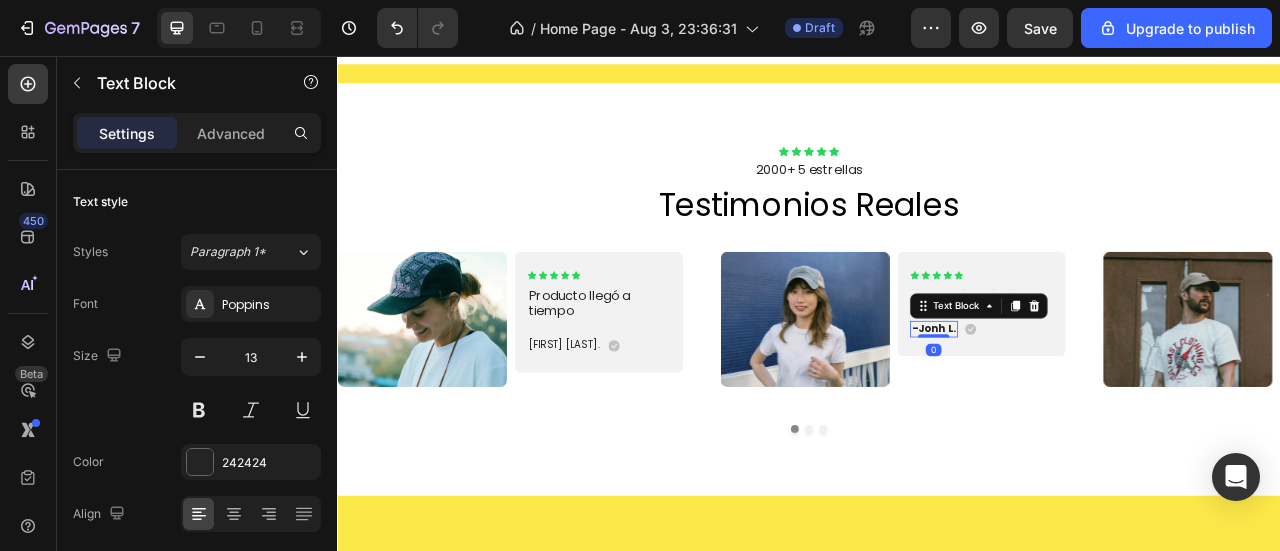 click on "-Jonh L." at bounding box center [1095, 403] 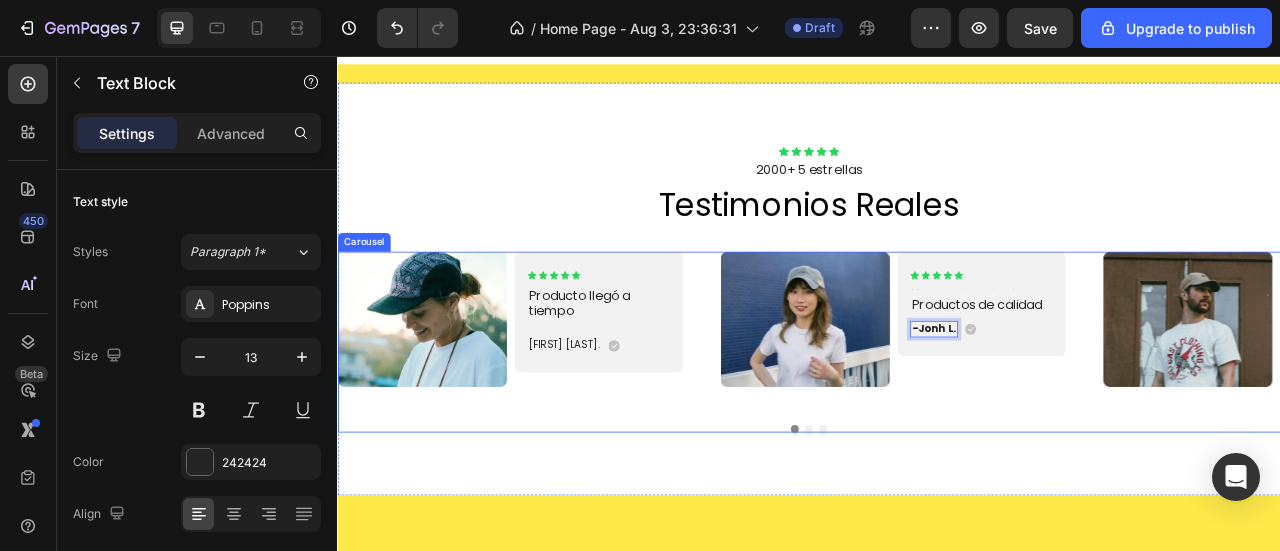 click at bounding box center (937, 530) 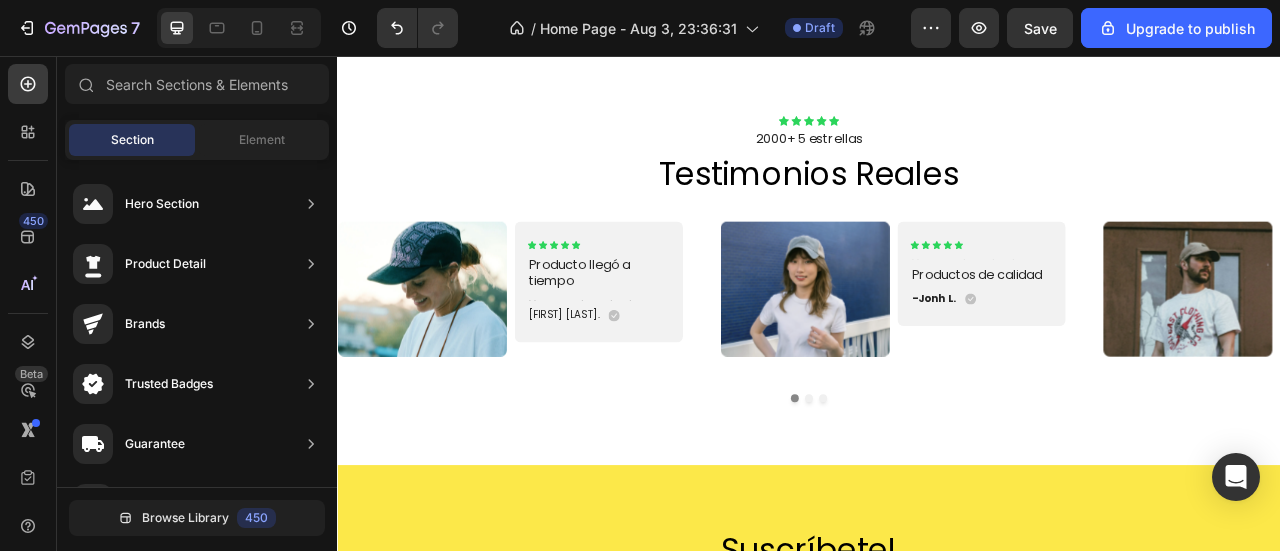 scroll, scrollTop: 1307, scrollLeft: 0, axis: vertical 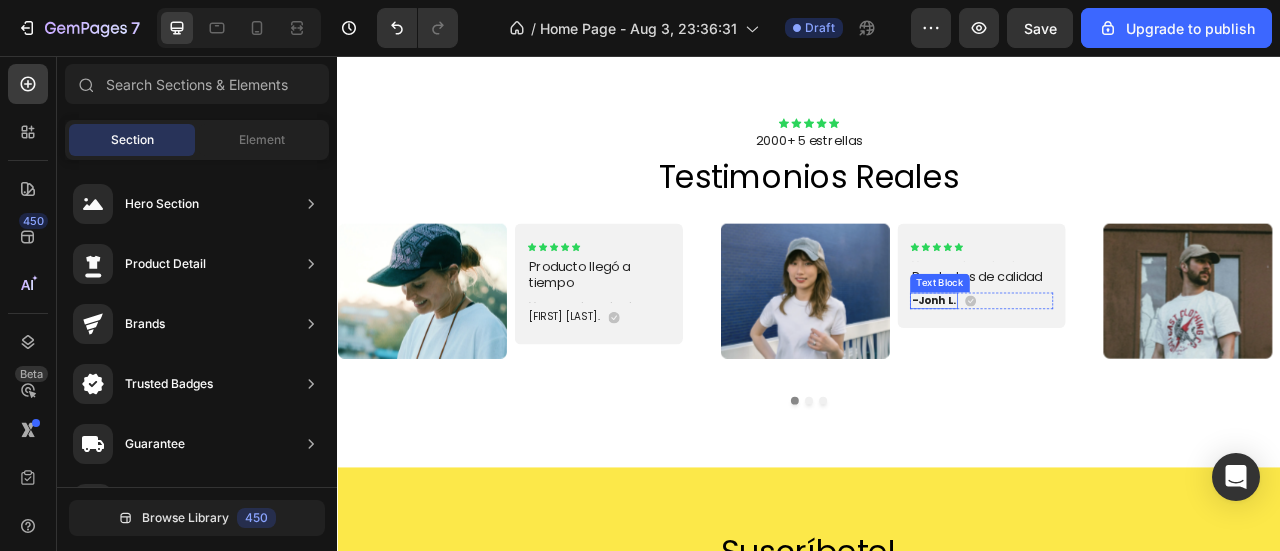 click on "-Jonh L." at bounding box center (1095, 367) 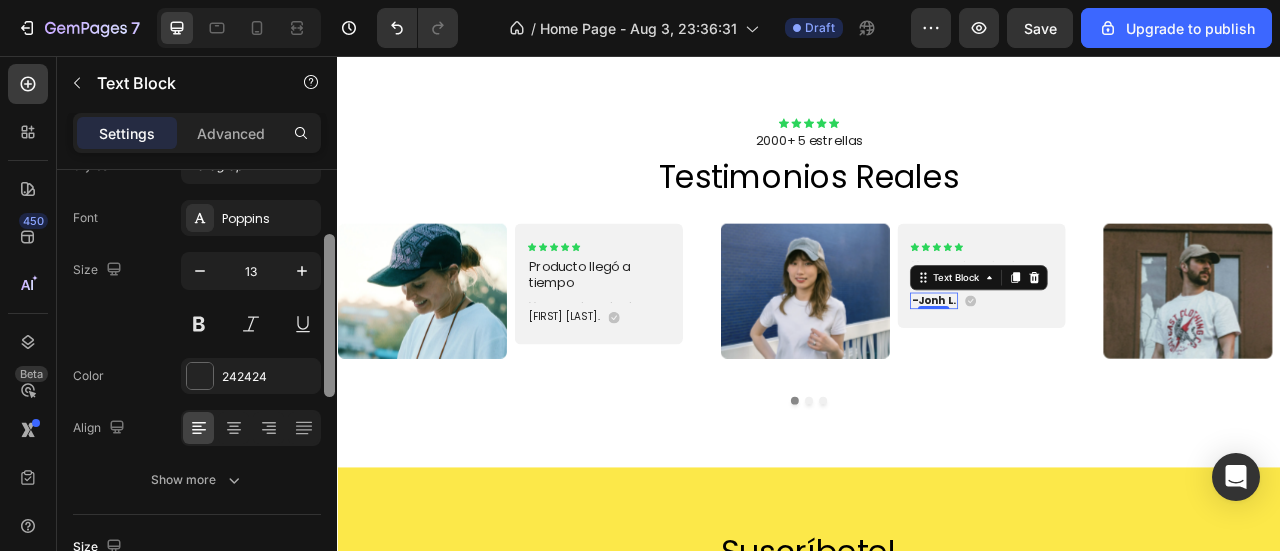 scroll, scrollTop: 110, scrollLeft: 0, axis: vertical 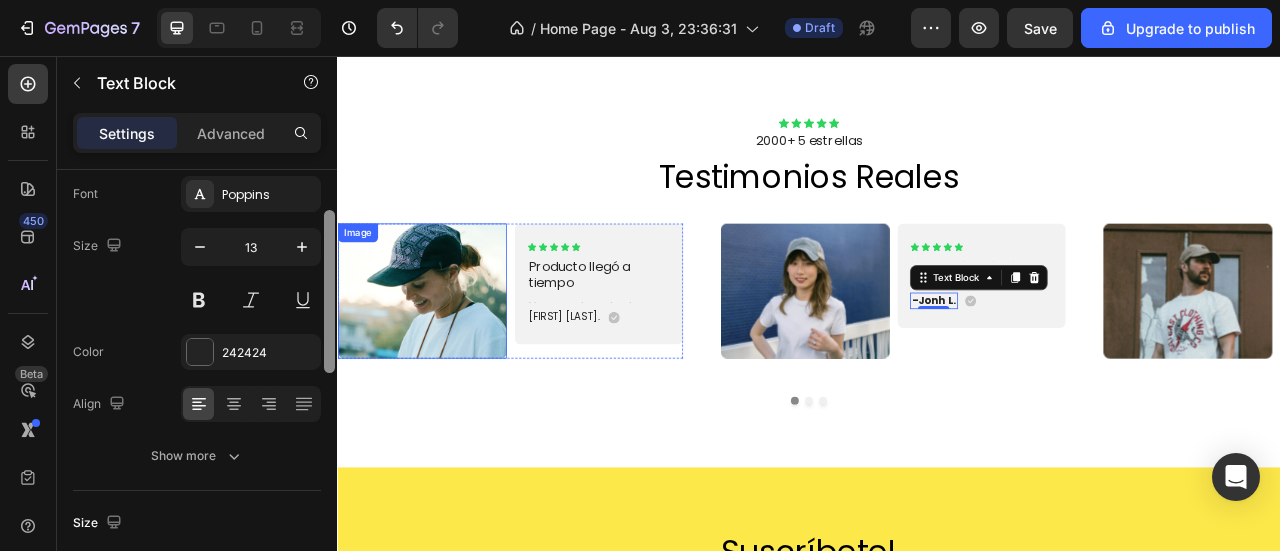 drag, startPoint x: 663, startPoint y: 259, endPoint x: 665, endPoint y: 390, distance: 131.01526 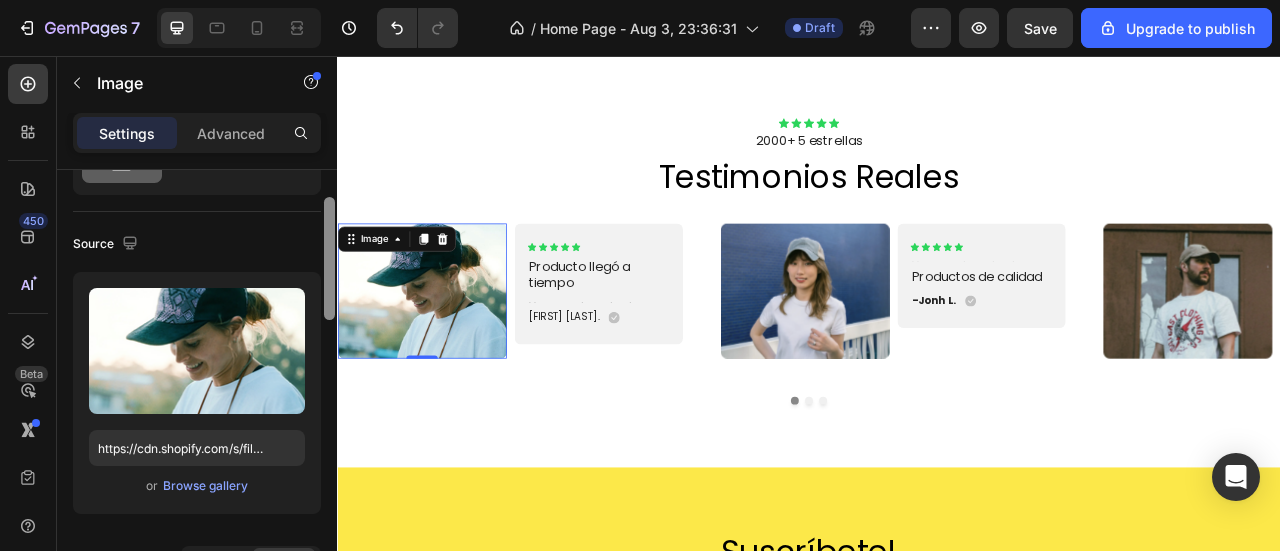 scroll, scrollTop: 96, scrollLeft: 0, axis: vertical 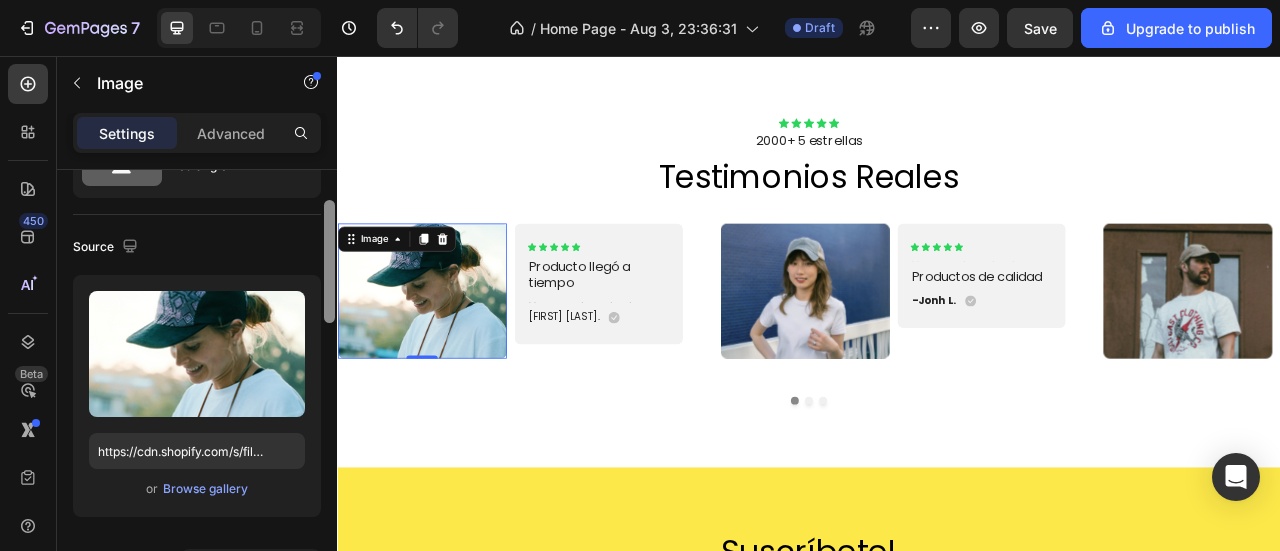 drag, startPoint x: 328, startPoint y: 324, endPoint x: 336, endPoint y: 261, distance: 63.505905 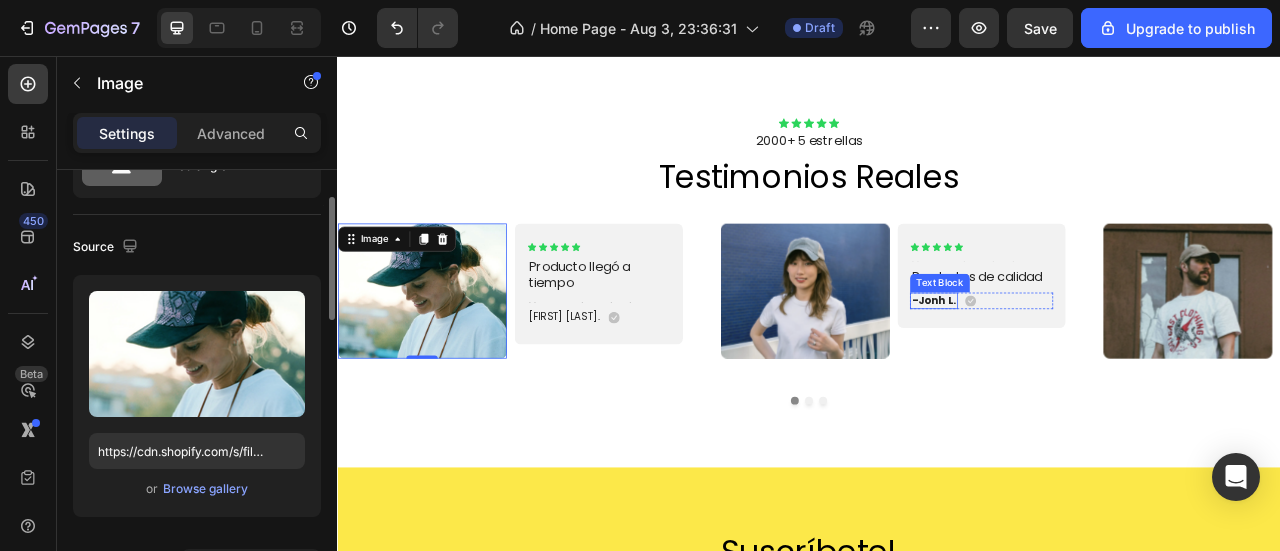 click on "-Jonh L." at bounding box center [1095, 367] 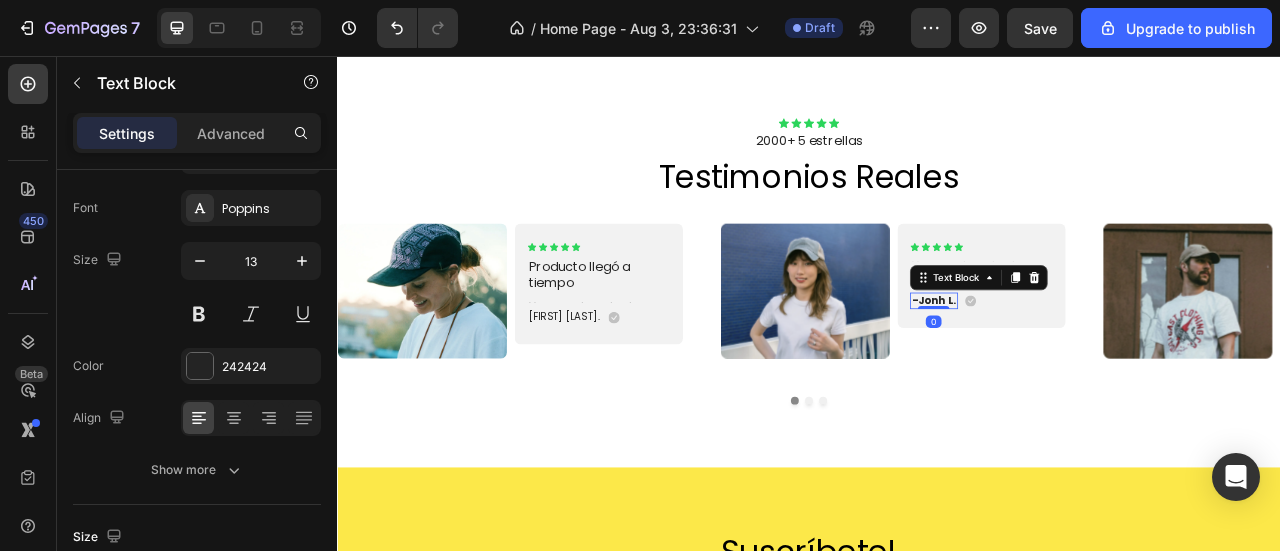 scroll, scrollTop: 0, scrollLeft: 0, axis: both 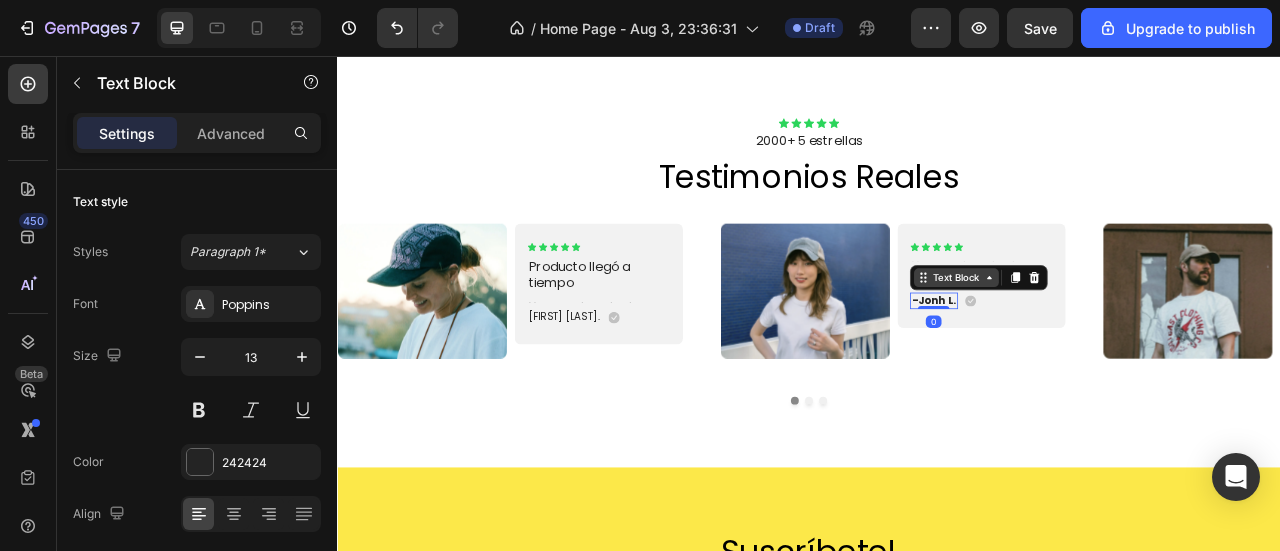 click on "Text Block" at bounding box center [1124, 338] 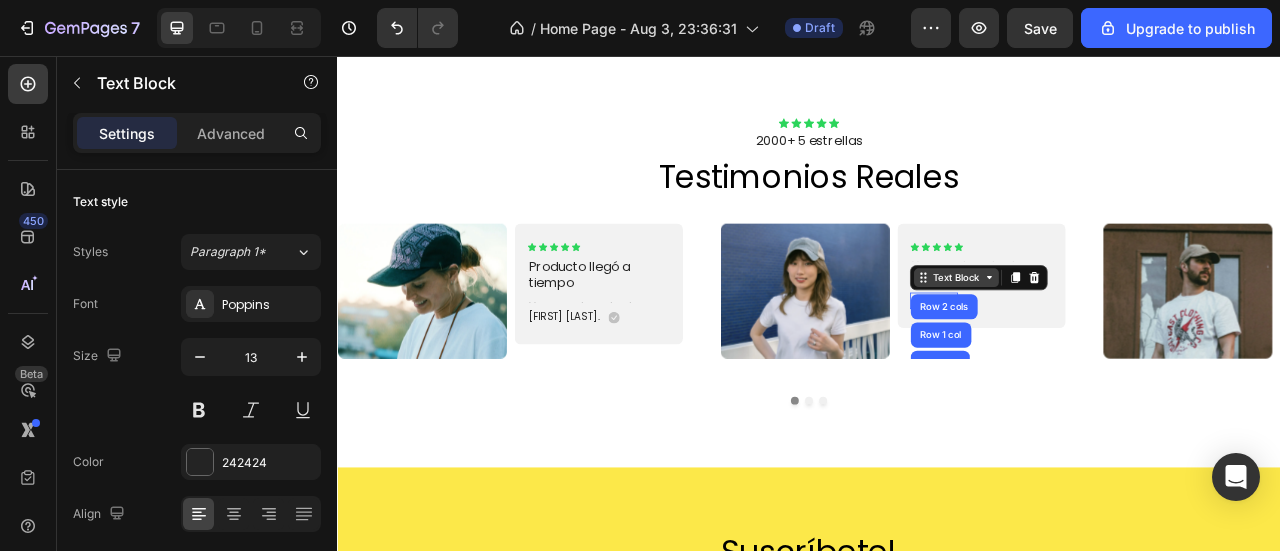 click on "Text Block" at bounding box center (1124, 338) 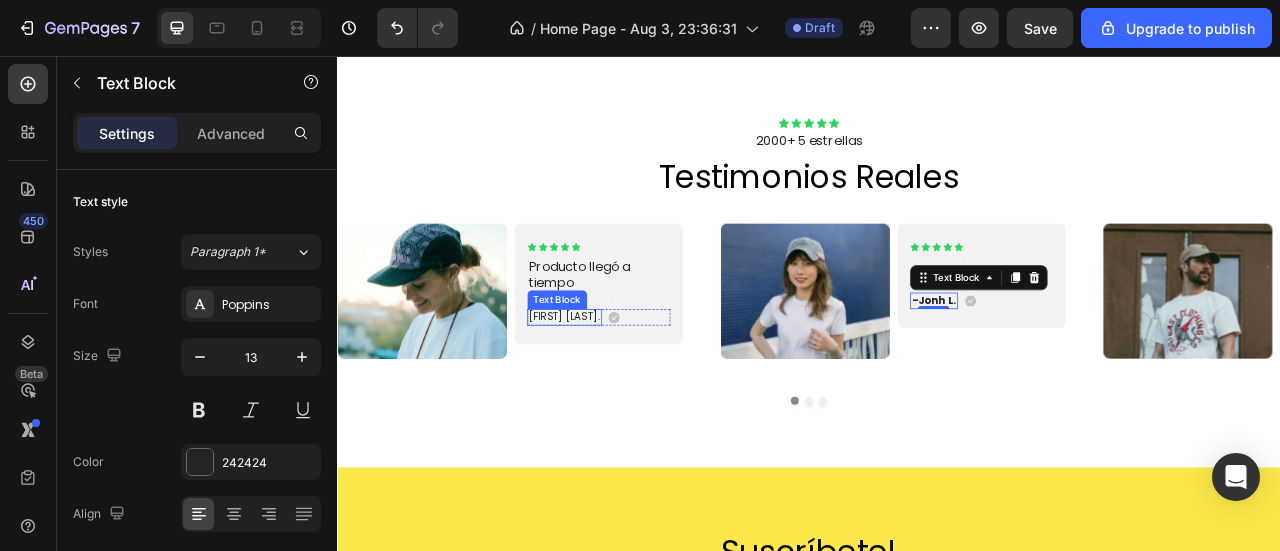 click on "Andrés Guzmán." at bounding box center [625, 388] 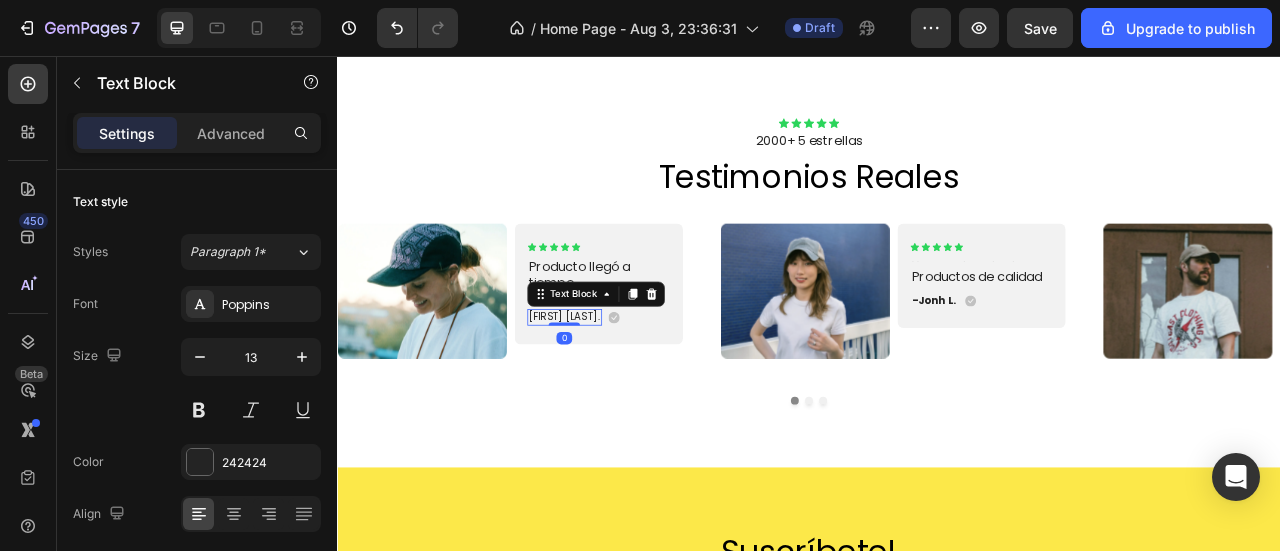 click on "Andrés Guzmán." at bounding box center [625, 388] 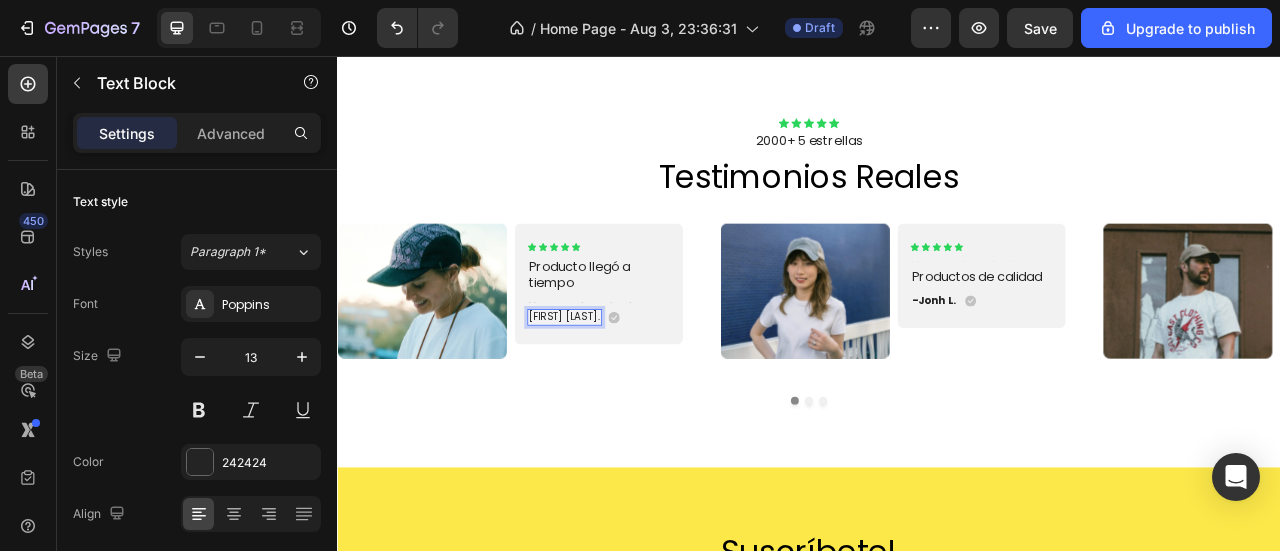click on "Andrés Guzmán." at bounding box center (625, 388) 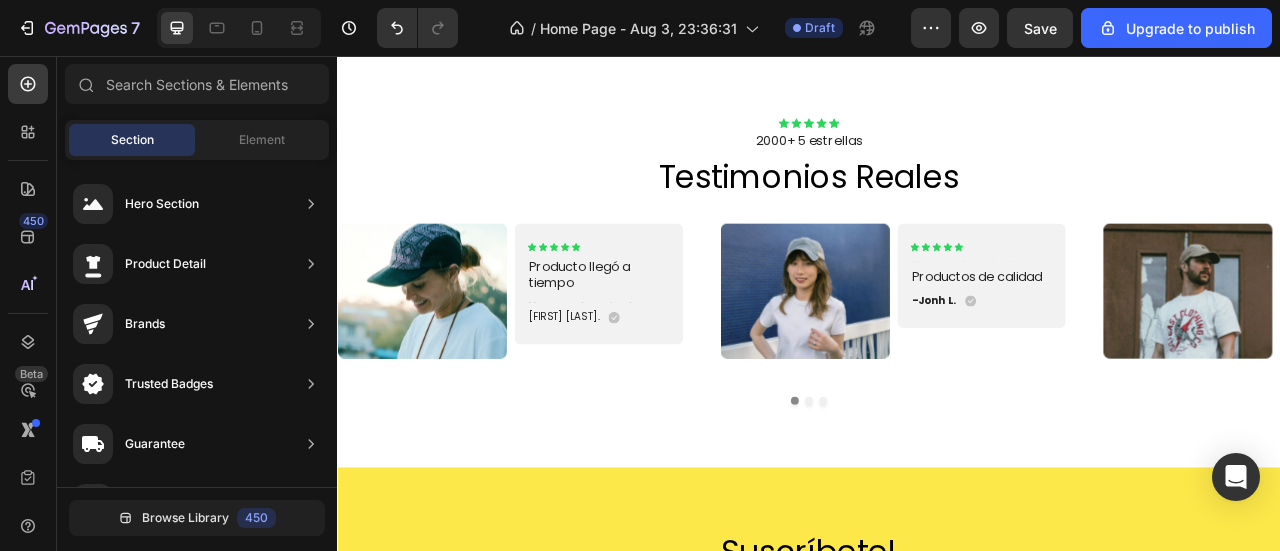 scroll, scrollTop: 1238, scrollLeft: 0, axis: vertical 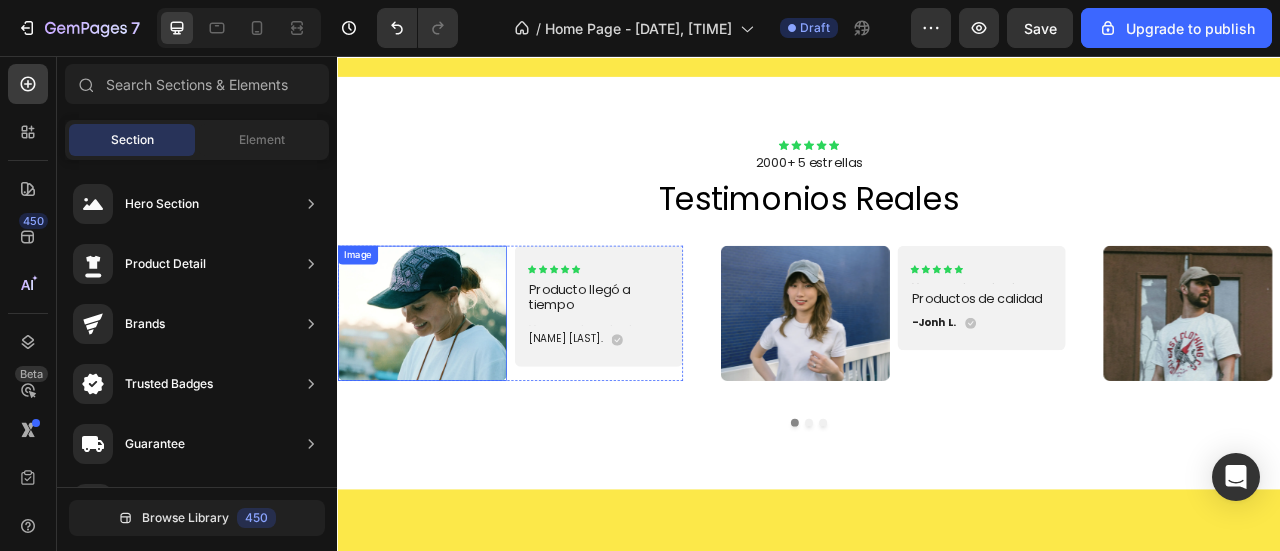 click at bounding box center (444, 383) 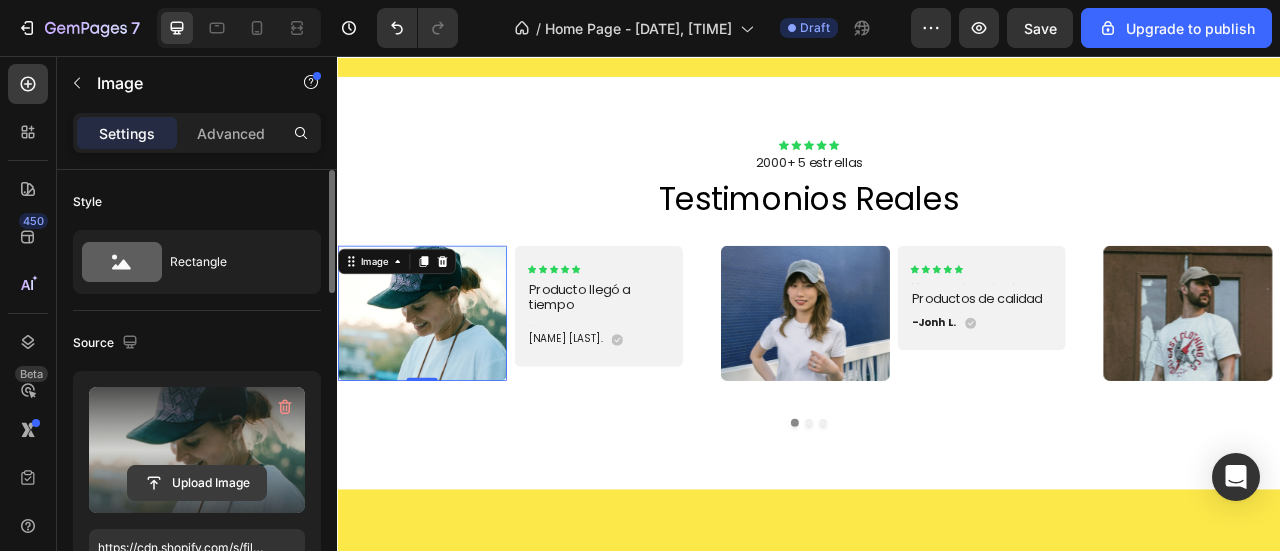 click 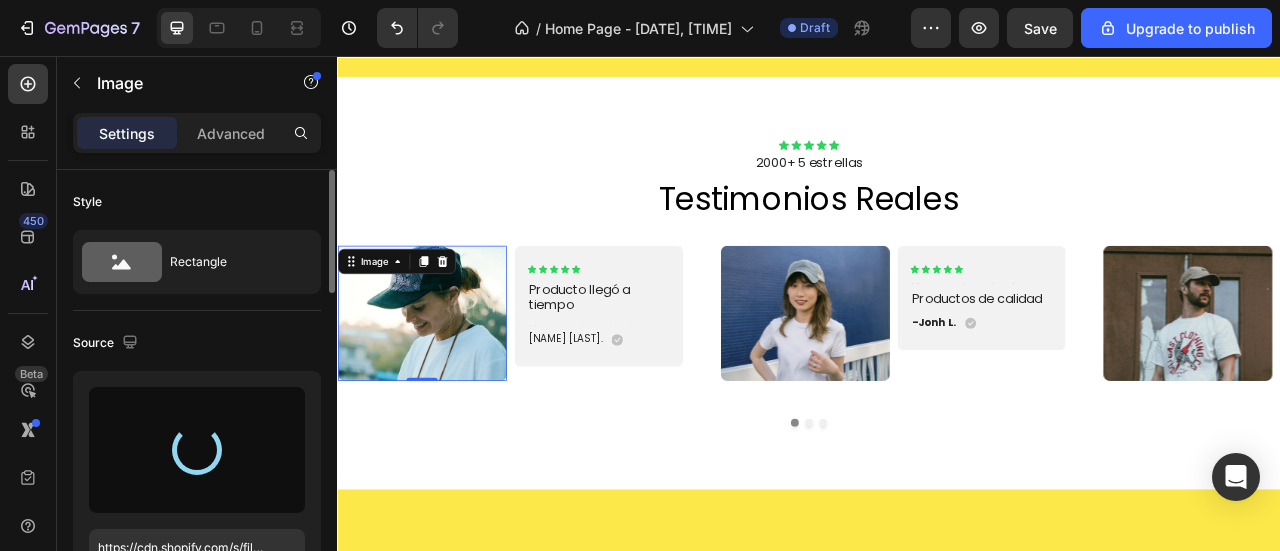 type on "https://cdn.shopify.com/s/files/1/0770/5470/5885/files/gempages_577038082545550051-b04a1244-e3fd-428c-b1b1-3bf98718c769.png" 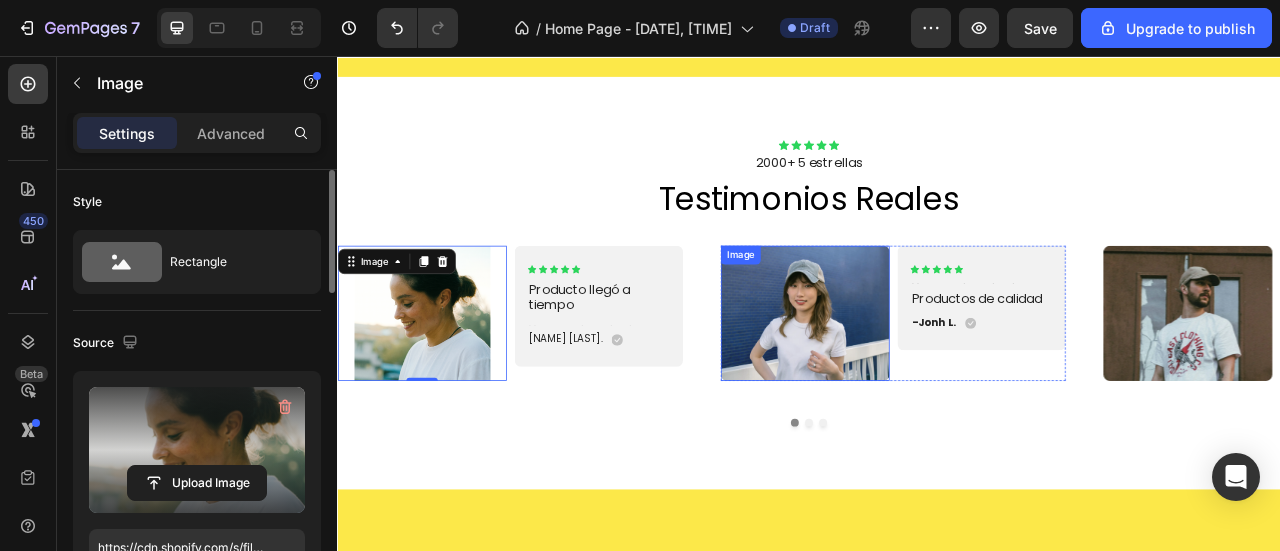 click at bounding box center [931, 383] 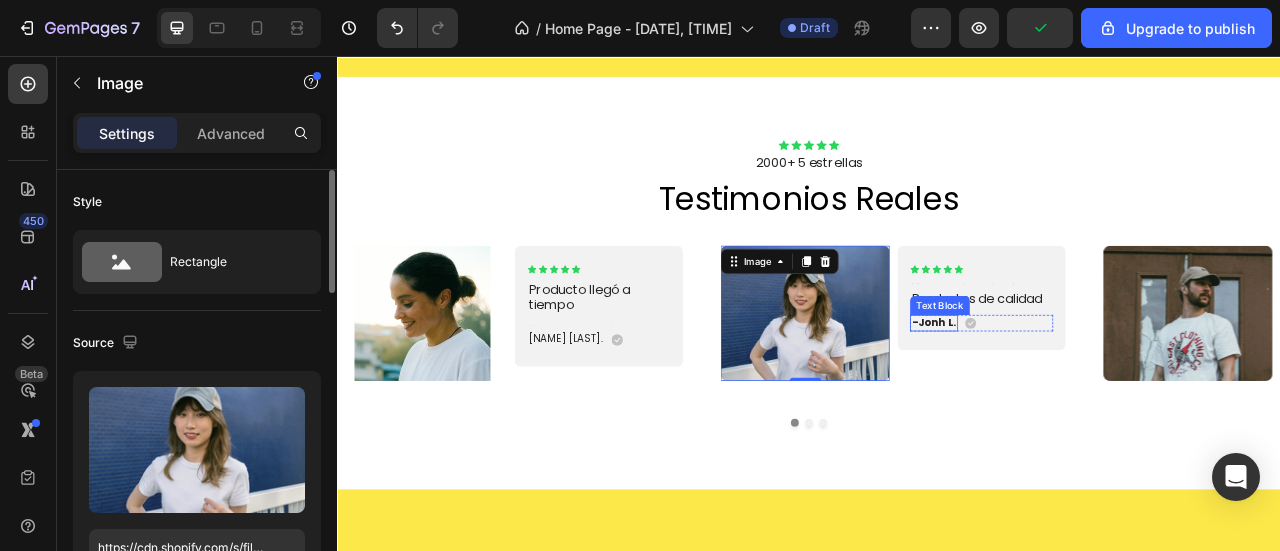 click on "-Jonh L." at bounding box center [1095, 395] 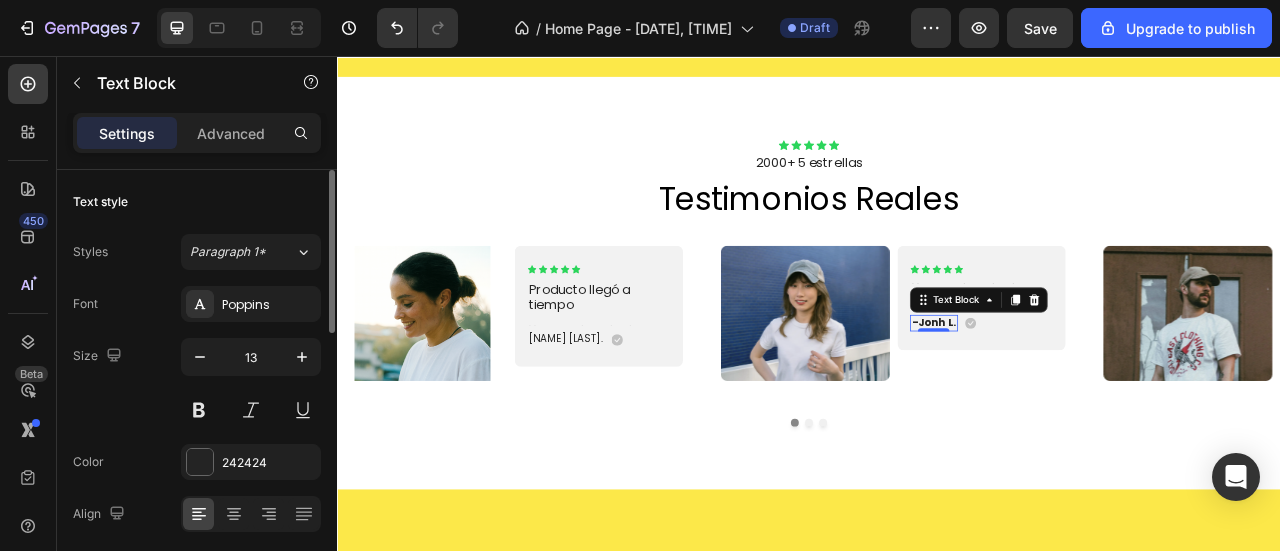 click on "-Jonh L." at bounding box center (1095, 395) 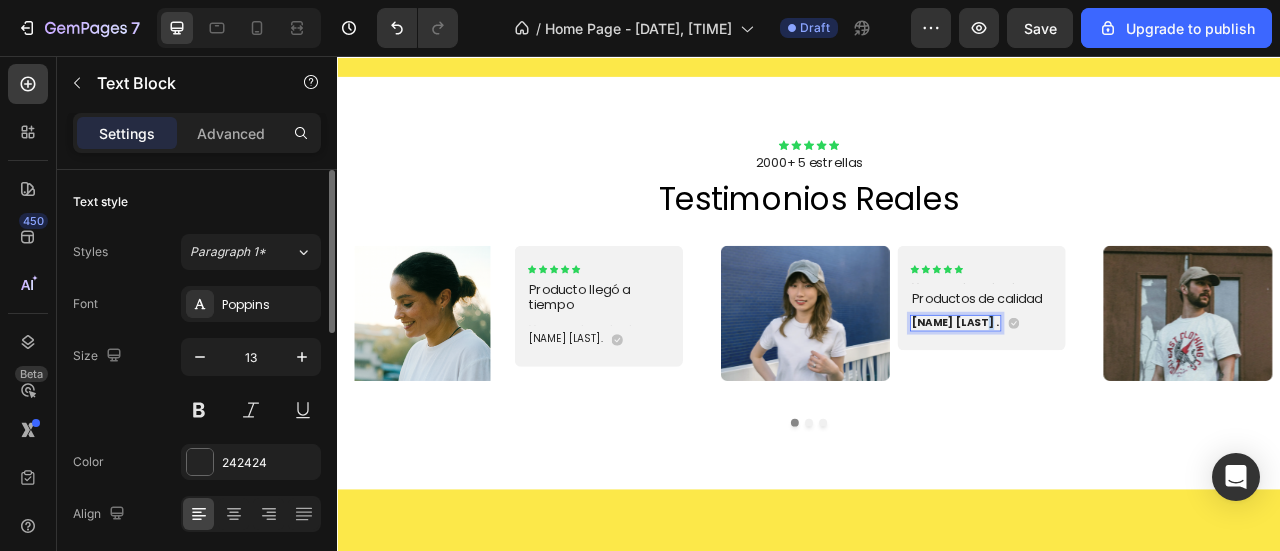 click on "Luisa Viquez ." at bounding box center [1123, 395] 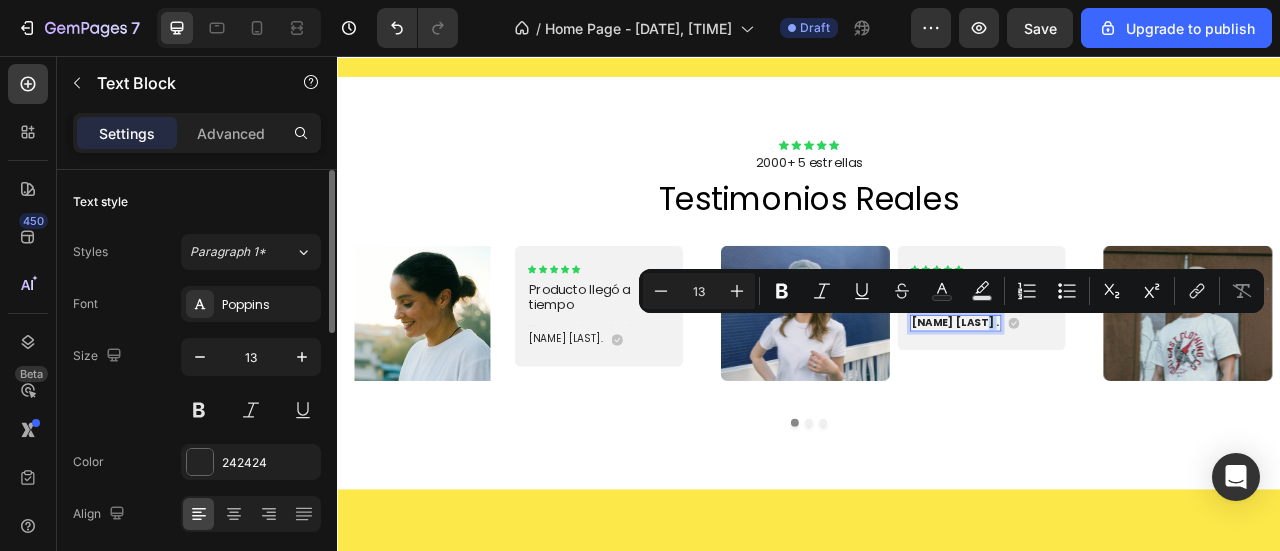 click on "Luisa Viquez ." at bounding box center [1123, 395] 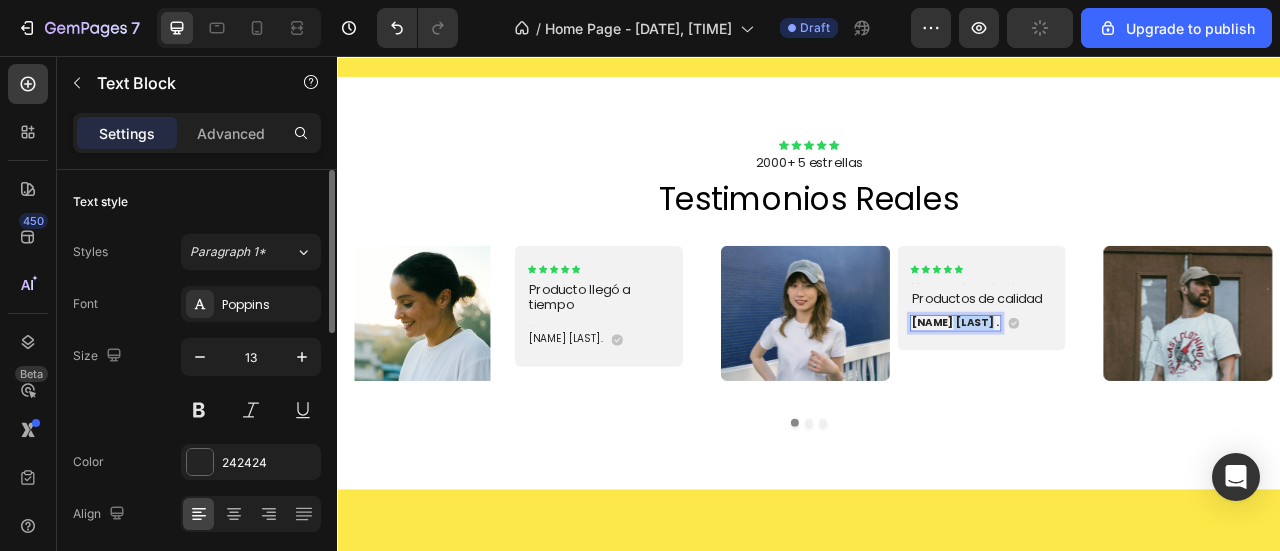 click on "Luisa Viquez ." at bounding box center (1123, 395) 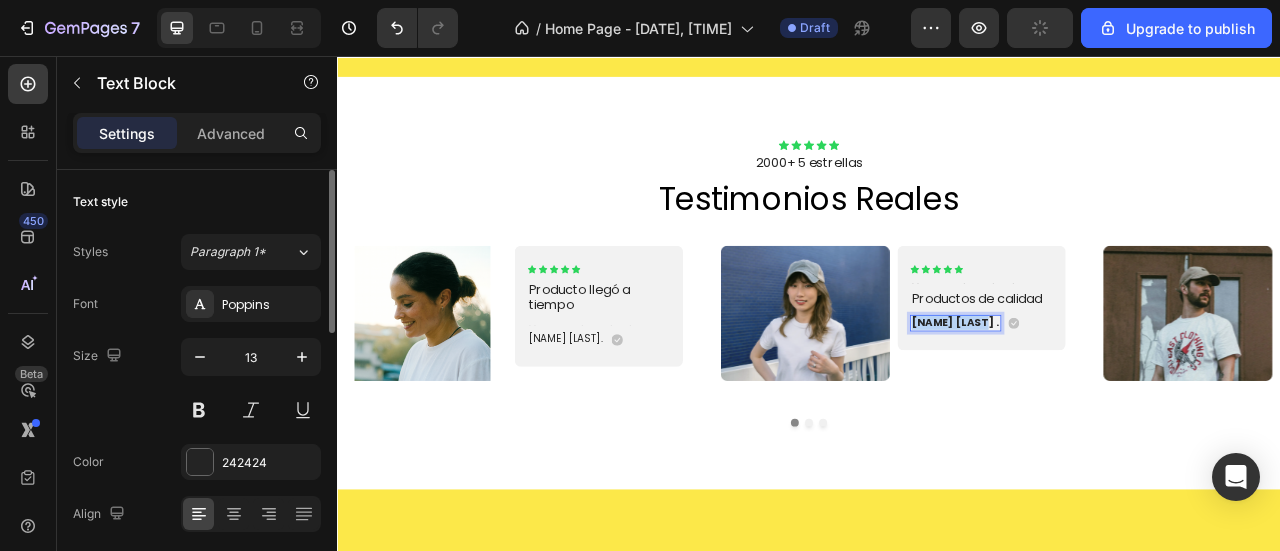 drag, startPoint x: 1067, startPoint y: 396, endPoint x: 1150, endPoint y: 398, distance: 83.02409 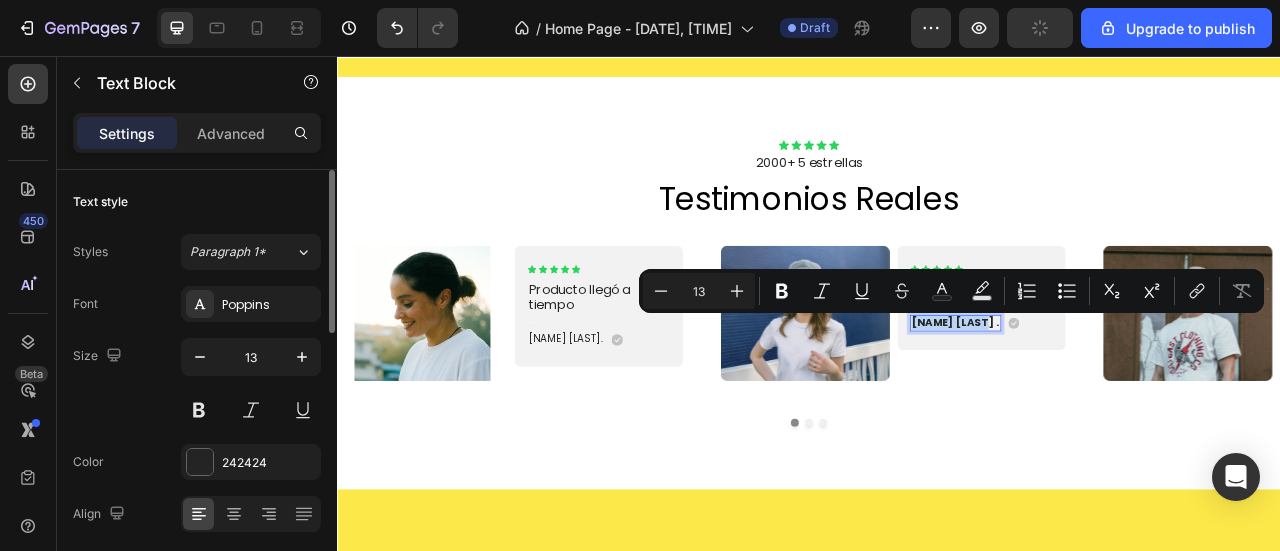 click on "Luisa Viquez ." at bounding box center [1123, 395] 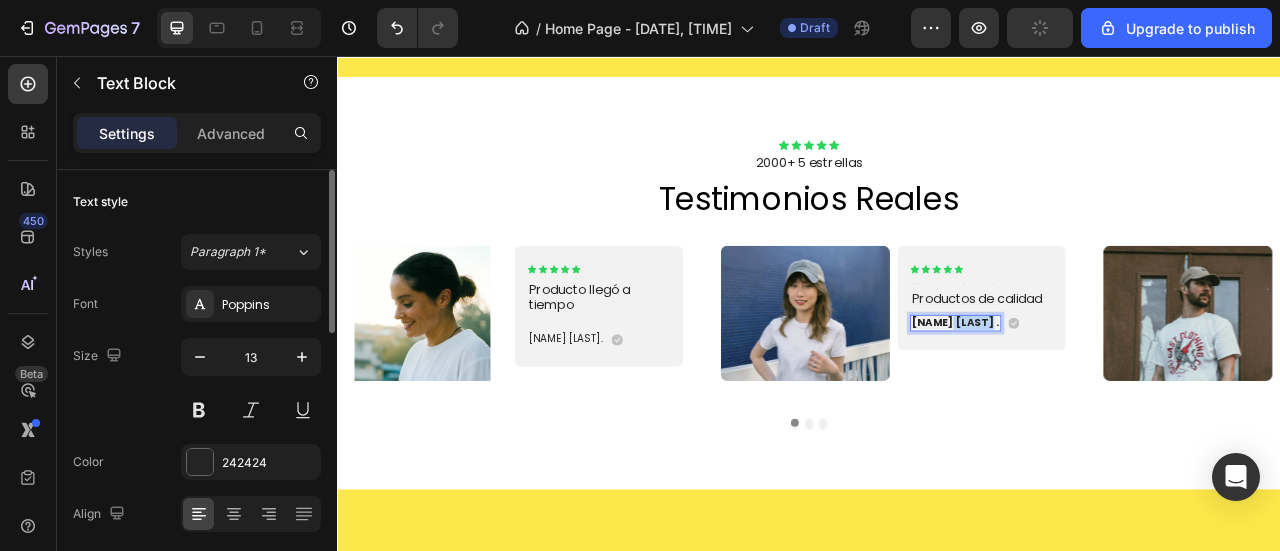 click on "Luisa Viquez ." at bounding box center [1123, 395] 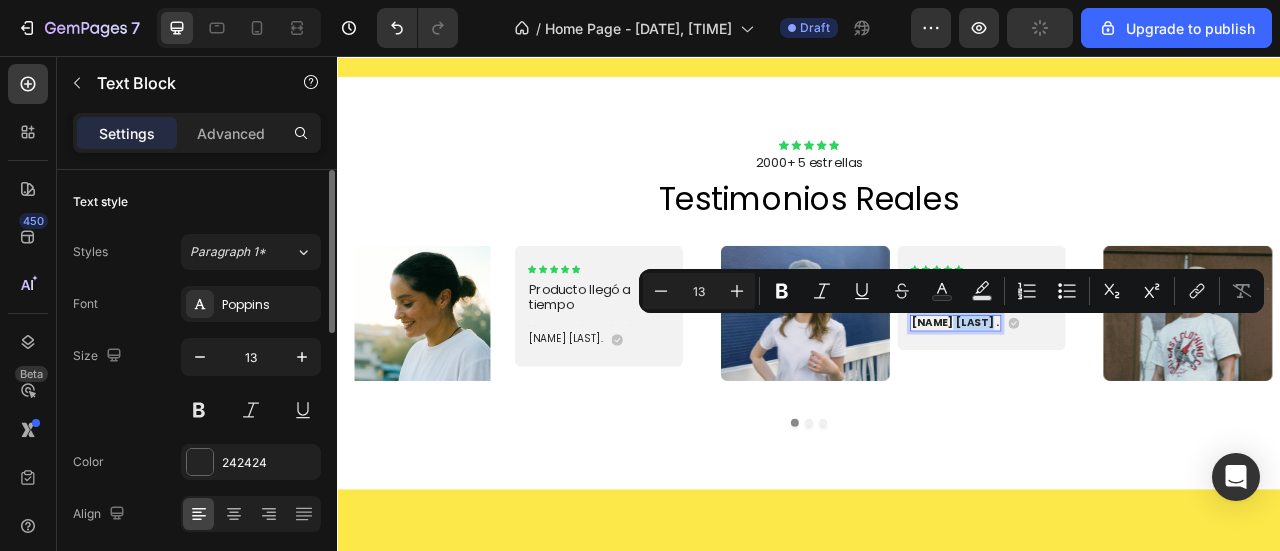 click on "Luisa Viquez ." at bounding box center (1123, 395) 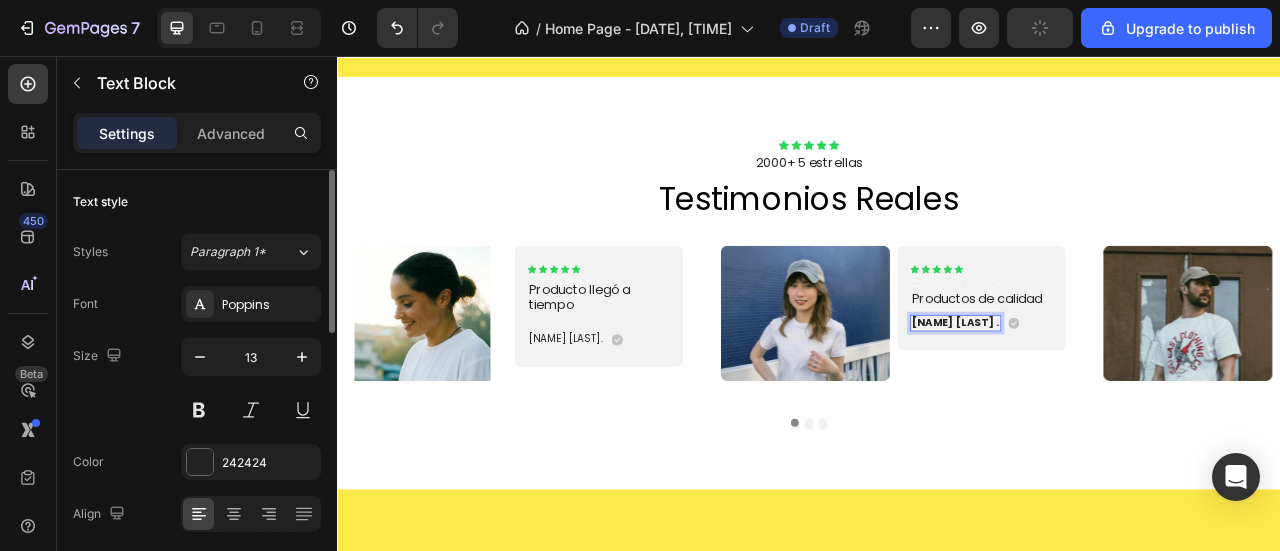 click on "Luisa Viquez ." at bounding box center (1123, 395) 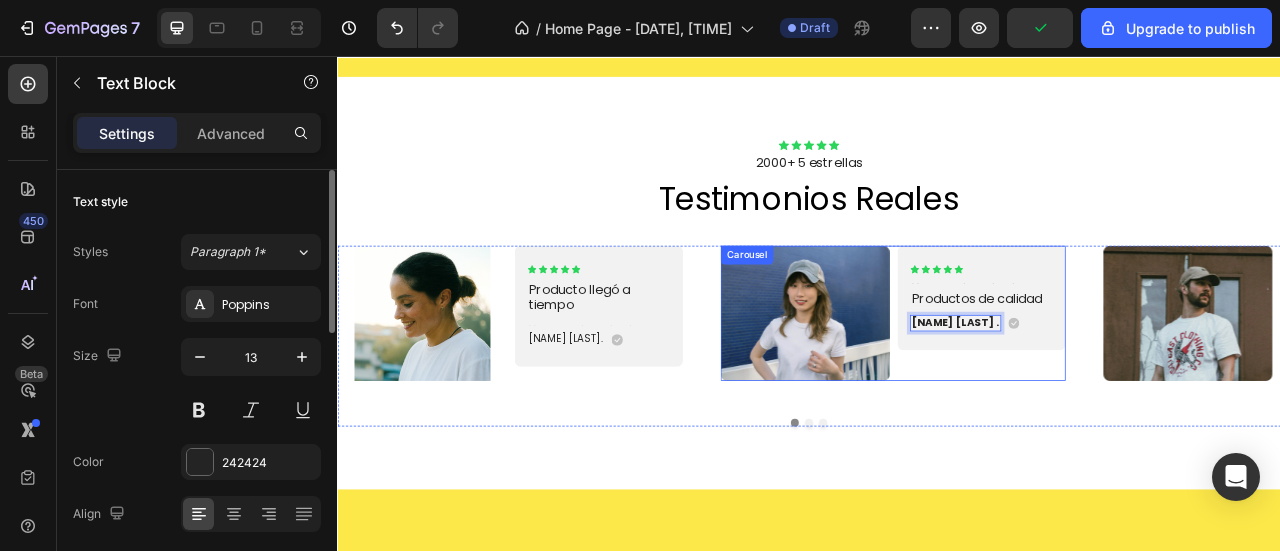 click on "Icon
Icon
Icon
Icon
Icon Icon List Text Block Productos de calidad  Text Block Luisa Viquez . Text Block   0
Icon Row Row" at bounding box center [1156, 383] 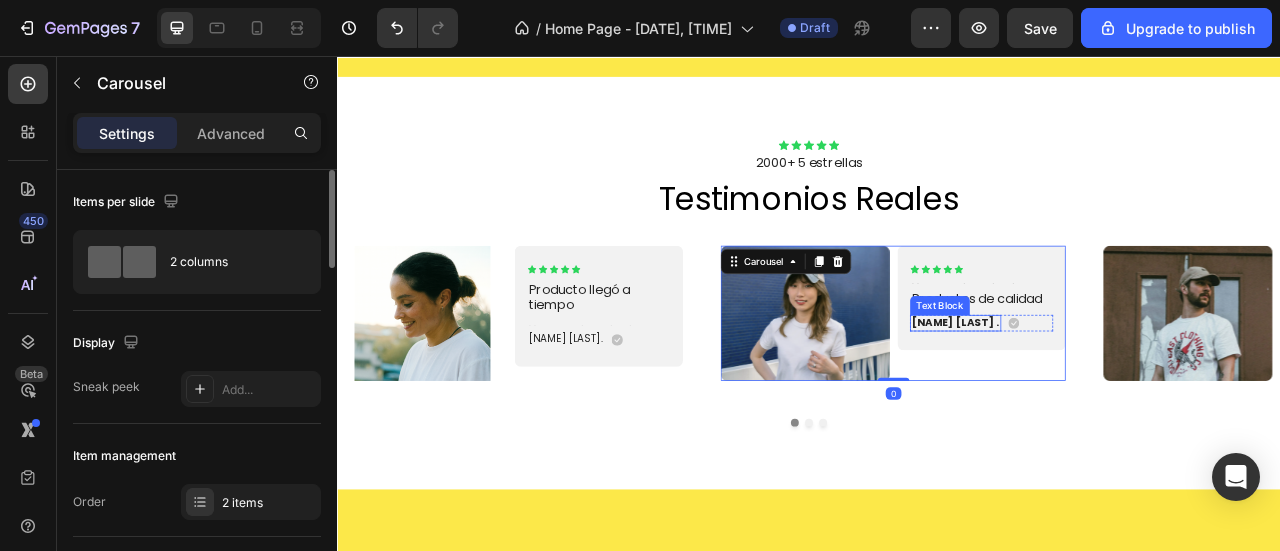 click on "Luisa Viquez ." at bounding box center (1123, 395) 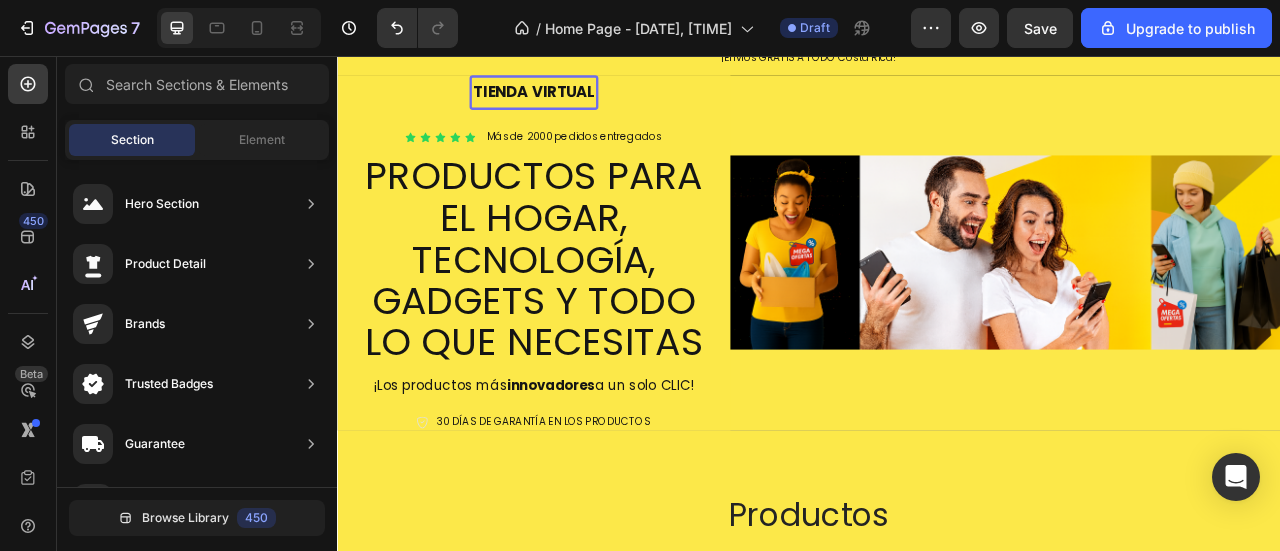 scroll, scrollTop: 107, scrollLeft: 0, axis: vertical 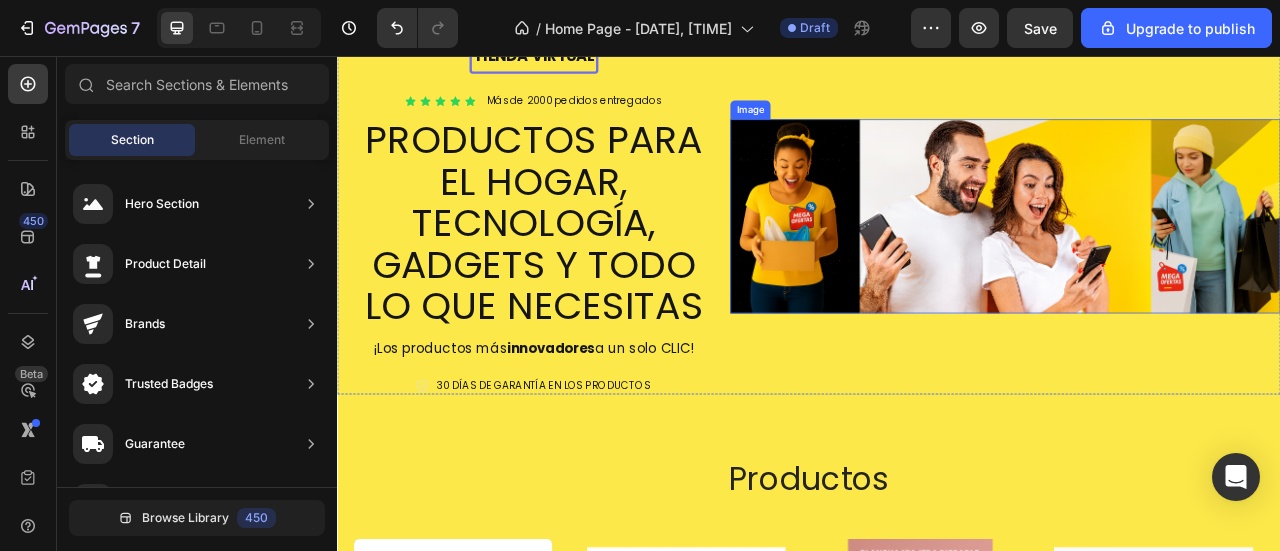 drag, startPoint x: 1518, startPoint y: 198, endPoint x: 1526, endPoint y: 191, distance: 10.630146 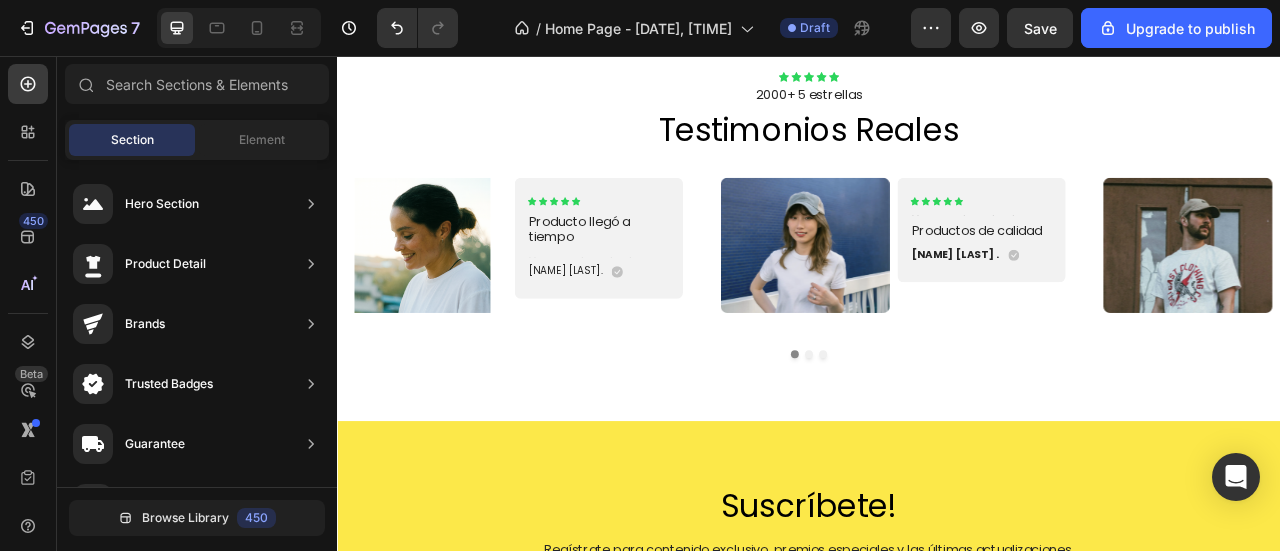 scroll, scrollTop: 1392, scrollLeft: 0, axis: vertical 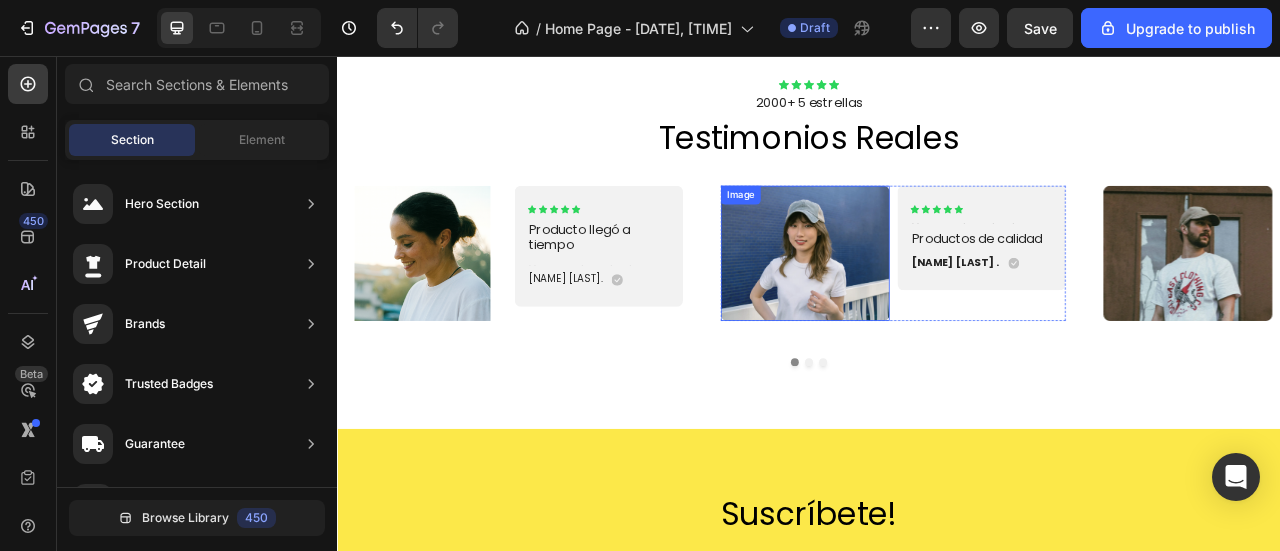 click at bounding box center (931, 306) 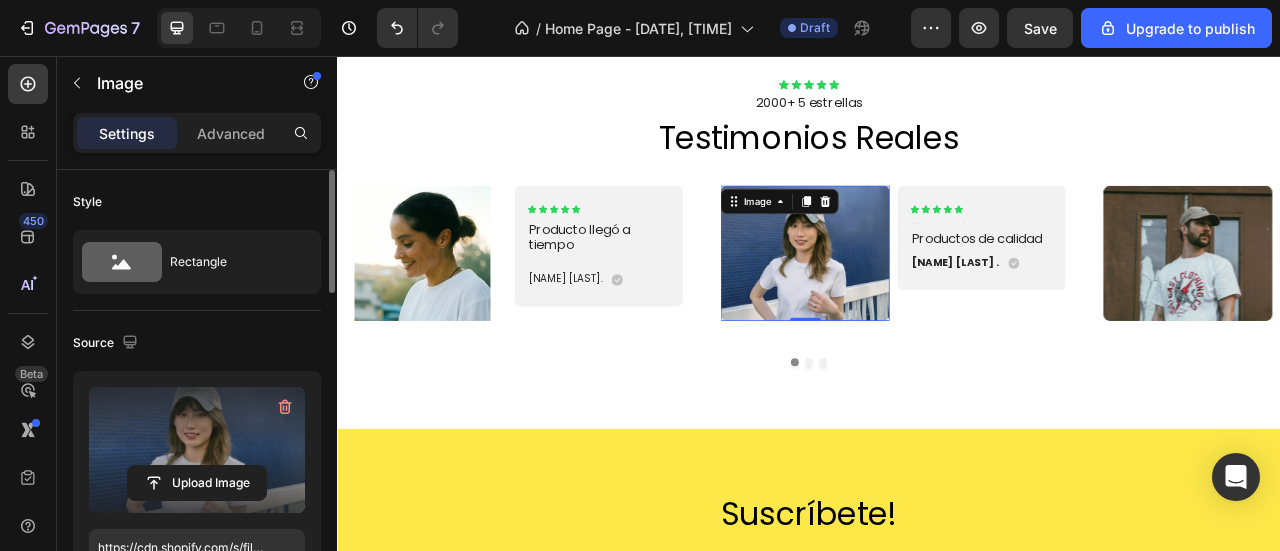 click at bounding box center [197, 450] 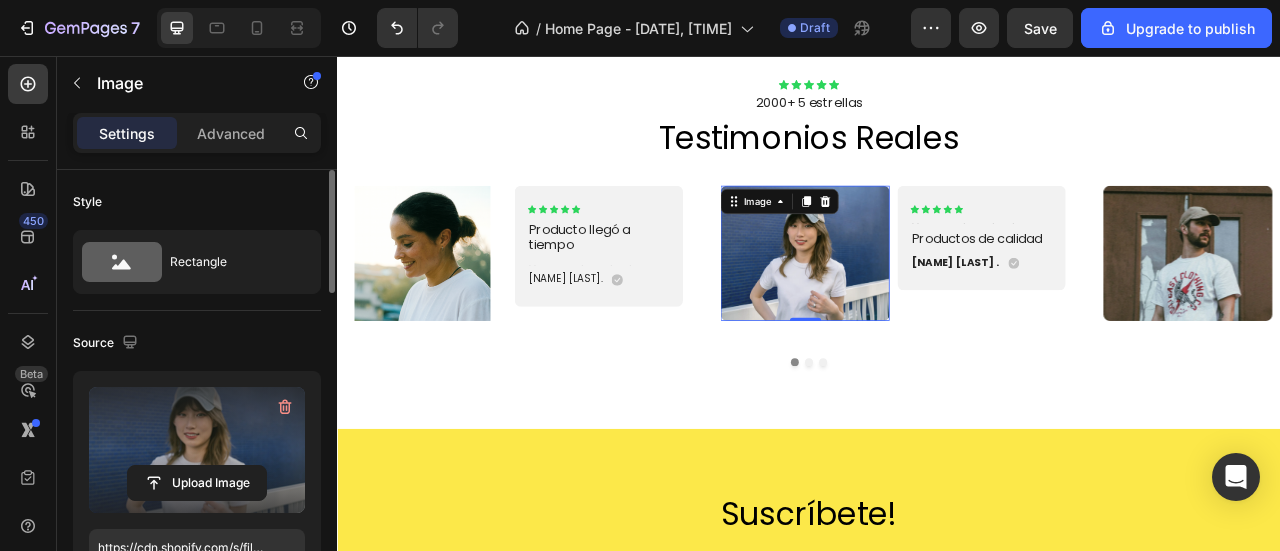 click 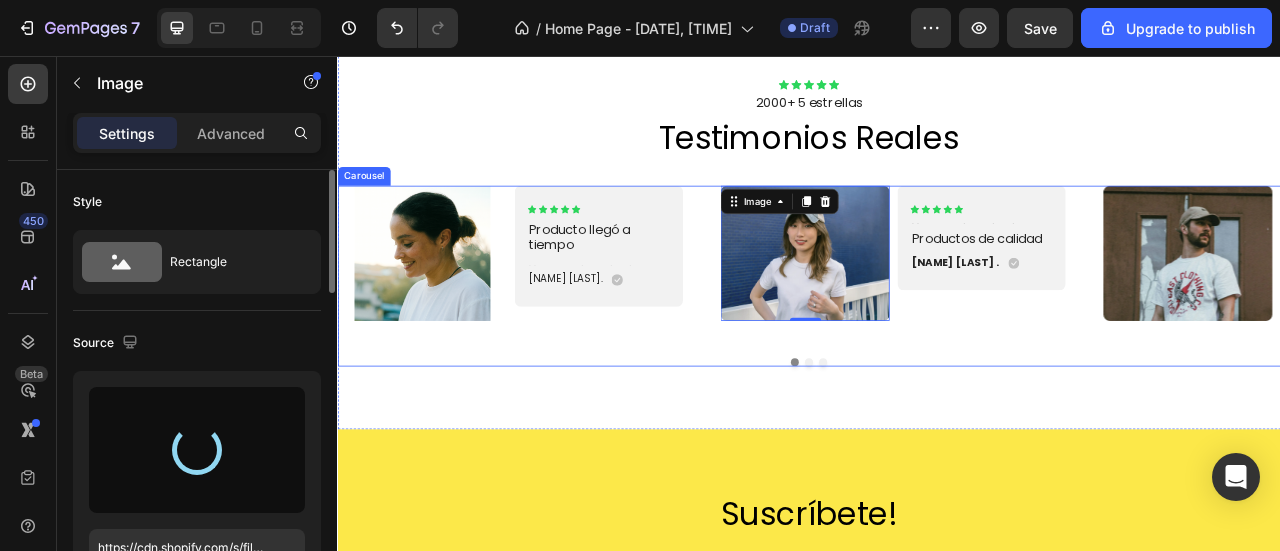 type on "https://cdn.shopify.com/s/files/1/0770/5470/5885/files/gempages_577038082545550051-6961b9b0-d82f-4201-a6a8-c14d60fe3589.png" 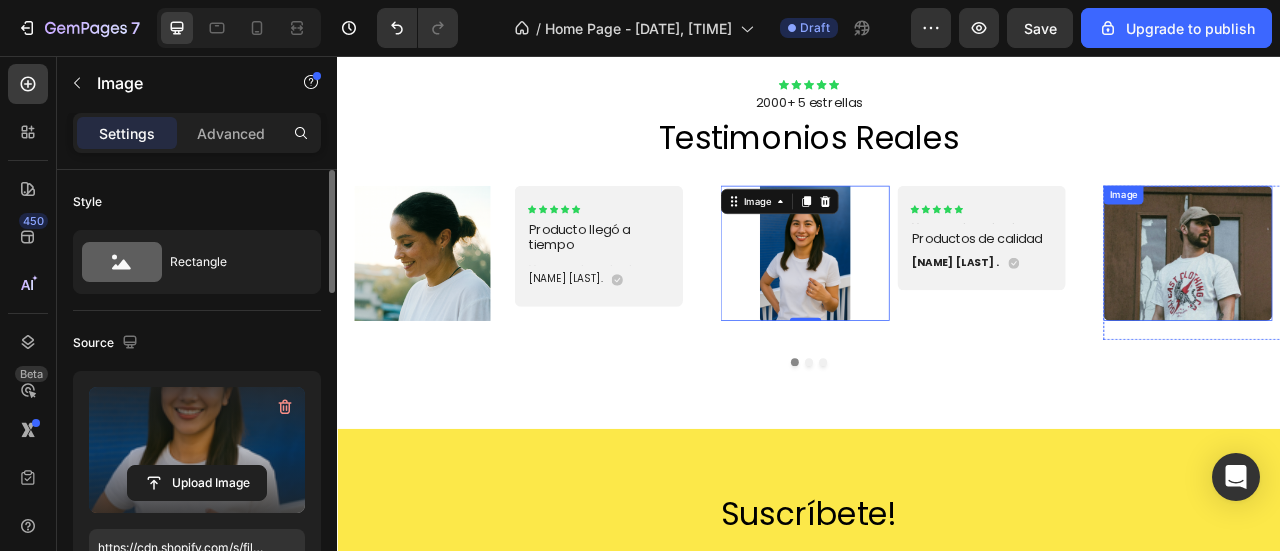 click at bounding box center (1418, 306) 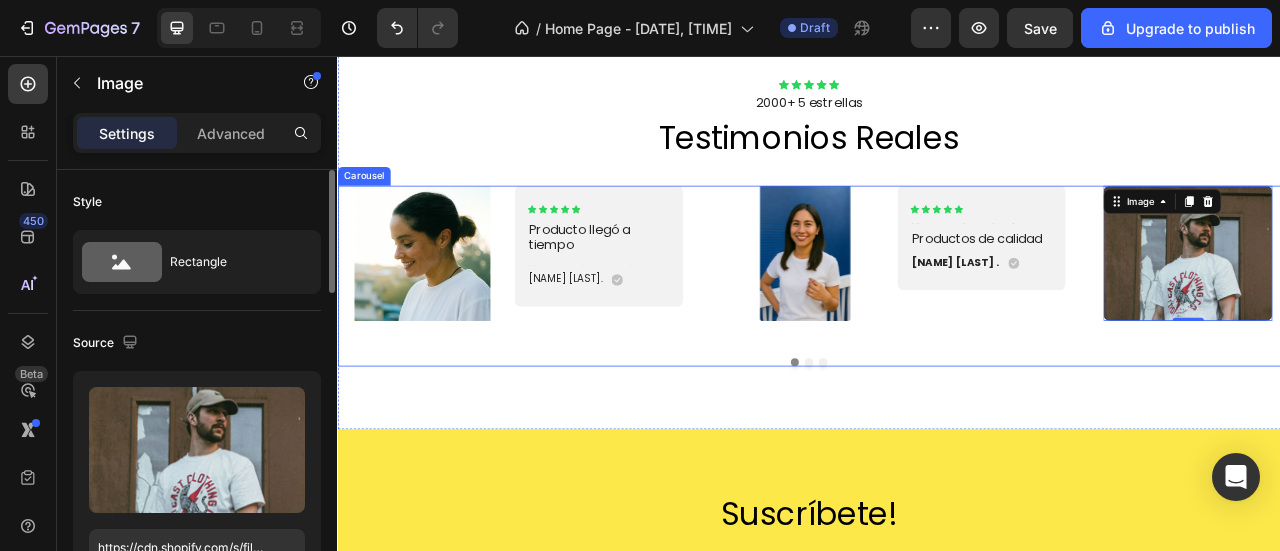 click at bounding box center [937, 445] 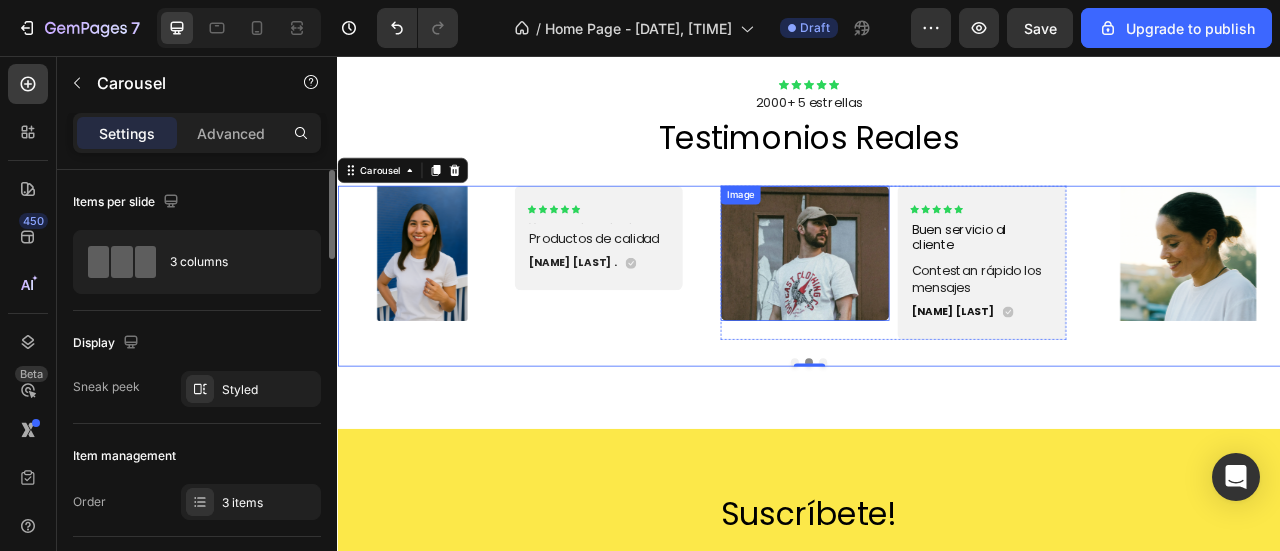click at bounding box center [931, 306] 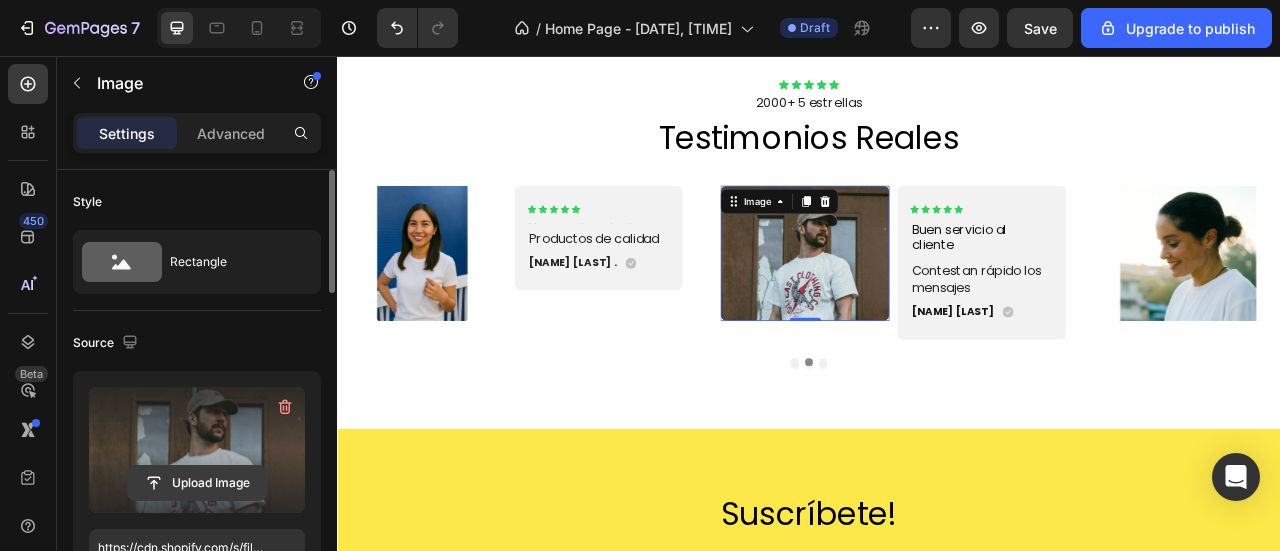 click 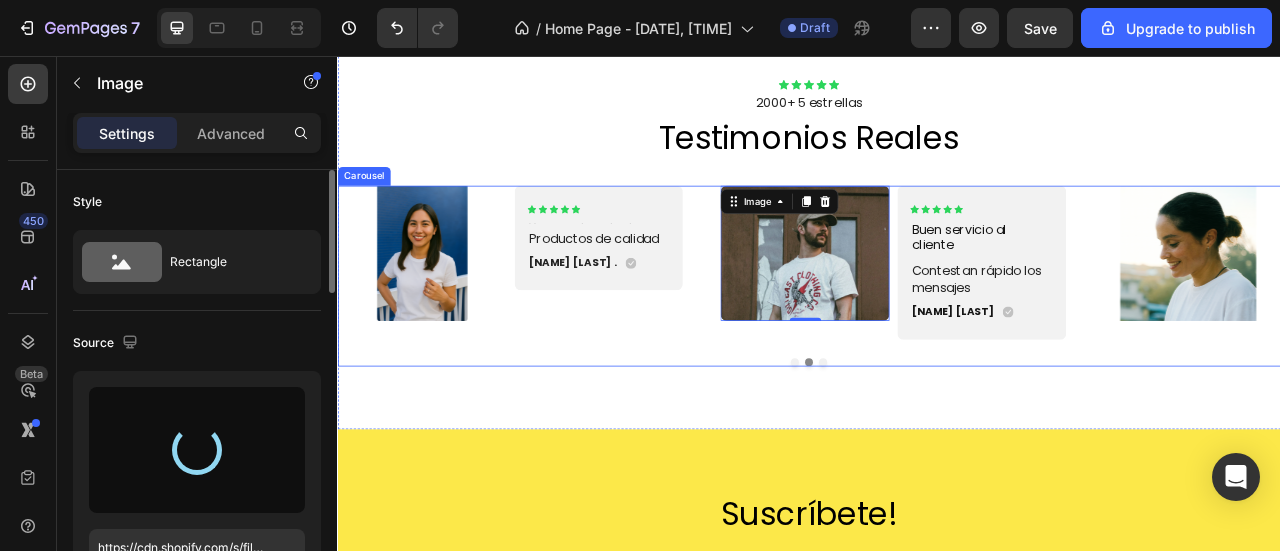 type on "https://cdn.shopify.com/s/files/1/0770/5470/5885/files/gempages_577038082545550051-21b40ffc-1fa8-4aff-aad7-1e8688e46fdd.png" 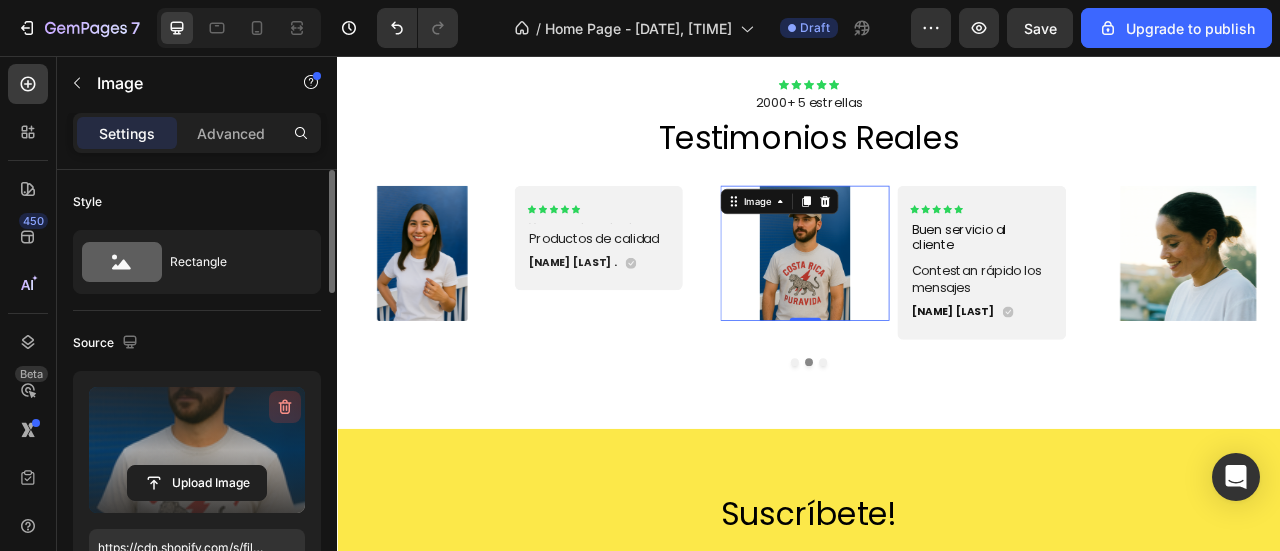 click 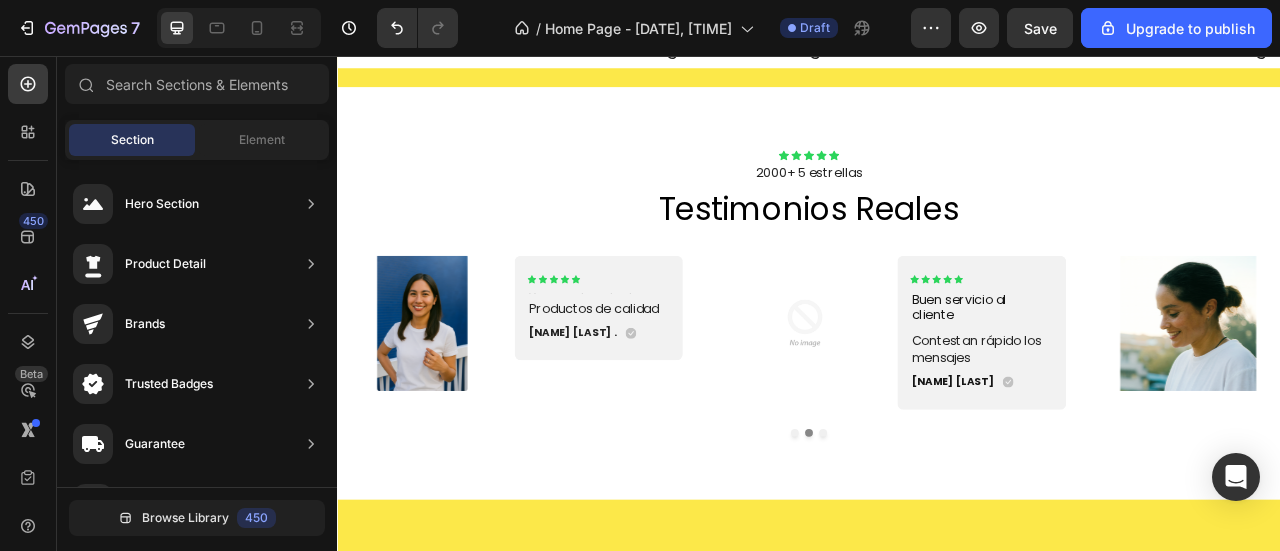 scroll, scrollTop: 1308, scrollLeft: 0, axis: vertical 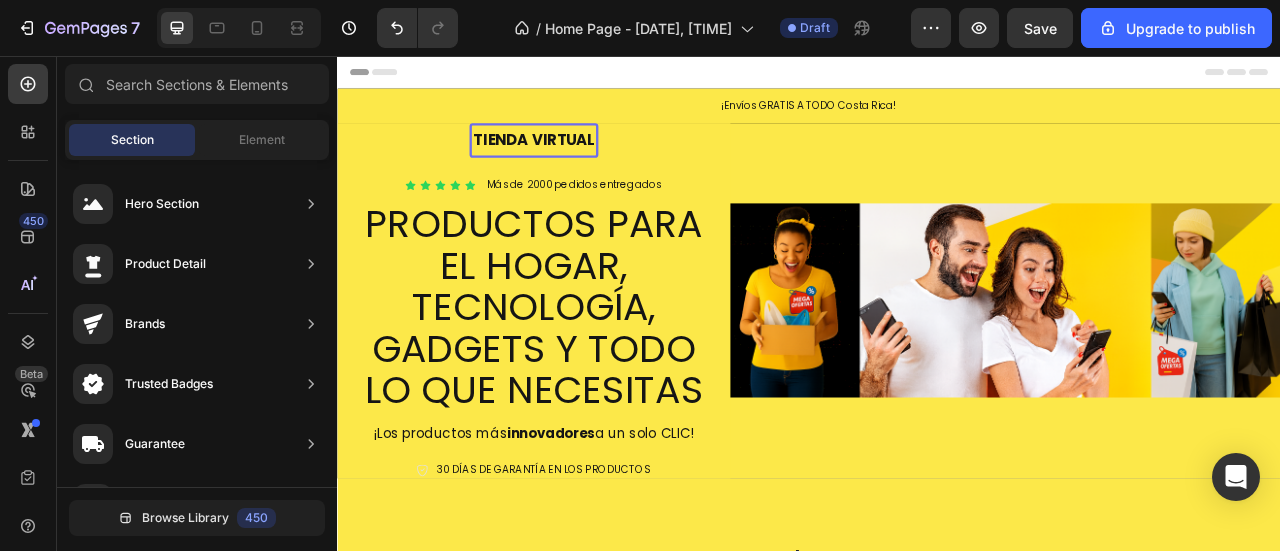 drag, startPoint x: 1536, startPoint y: 422, endPoint x: 1616, endPoint y: 91, distance: 340.53046 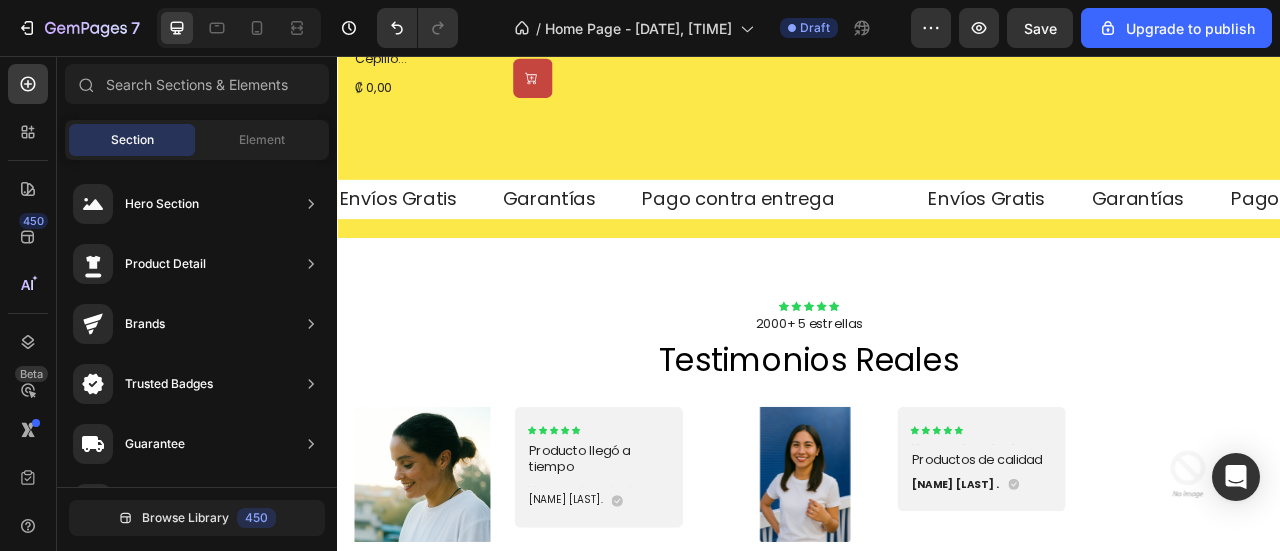 scroll, scrollTop: 1361, scrollLeft: 0, axis: vertical 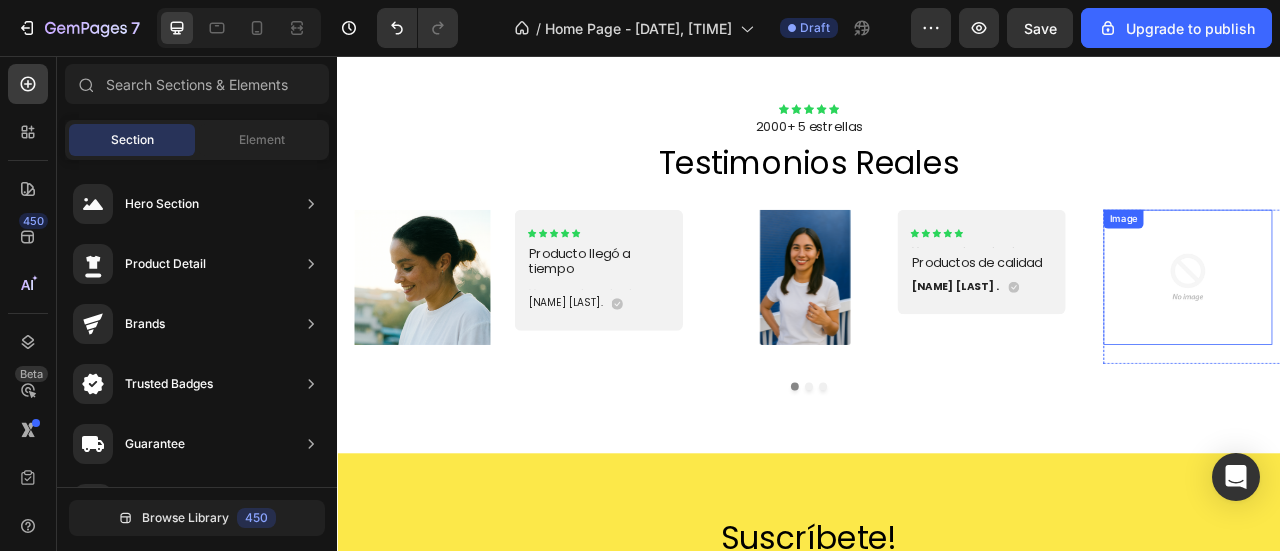 click at bounding box center [1418, 337] 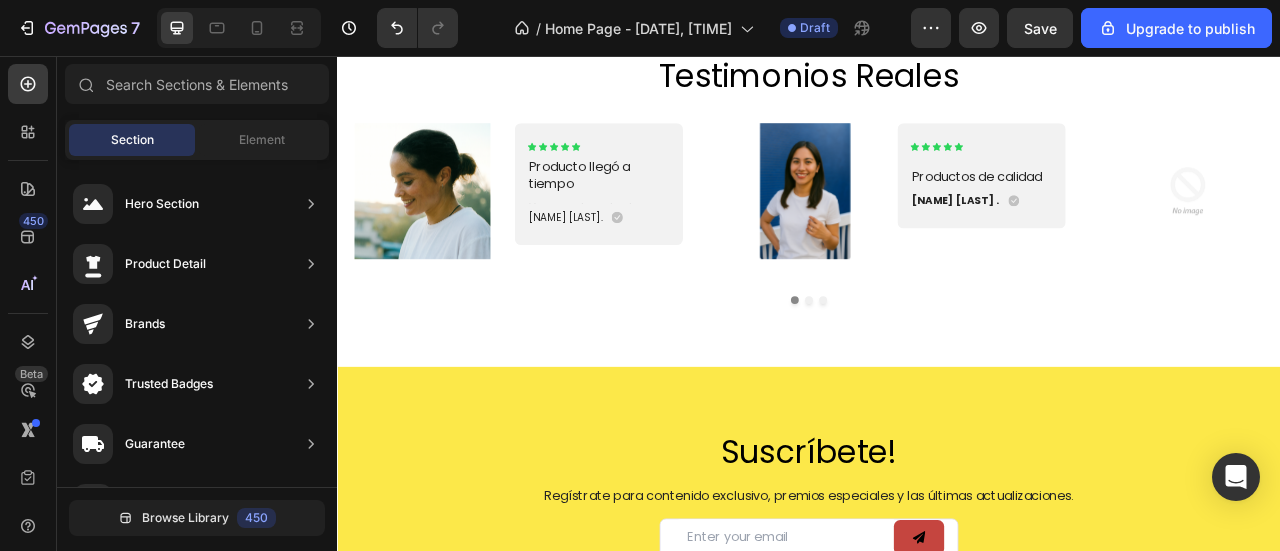 scroll, scrollTop: 965, scrollLeft: 0, axis: vertical 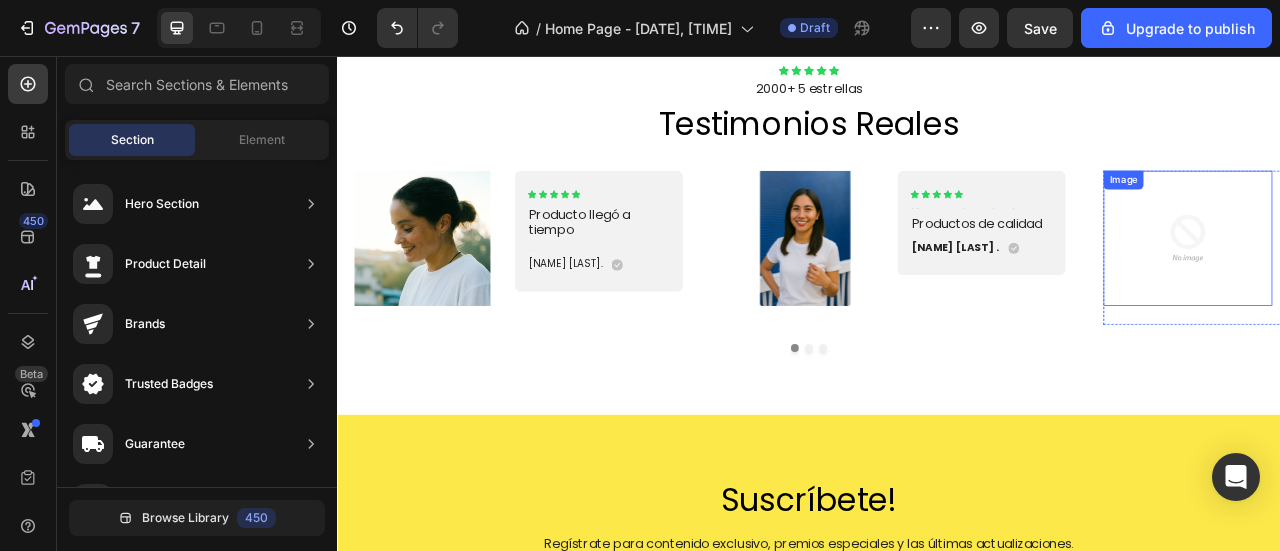 click at bounding box center (1418, 288) 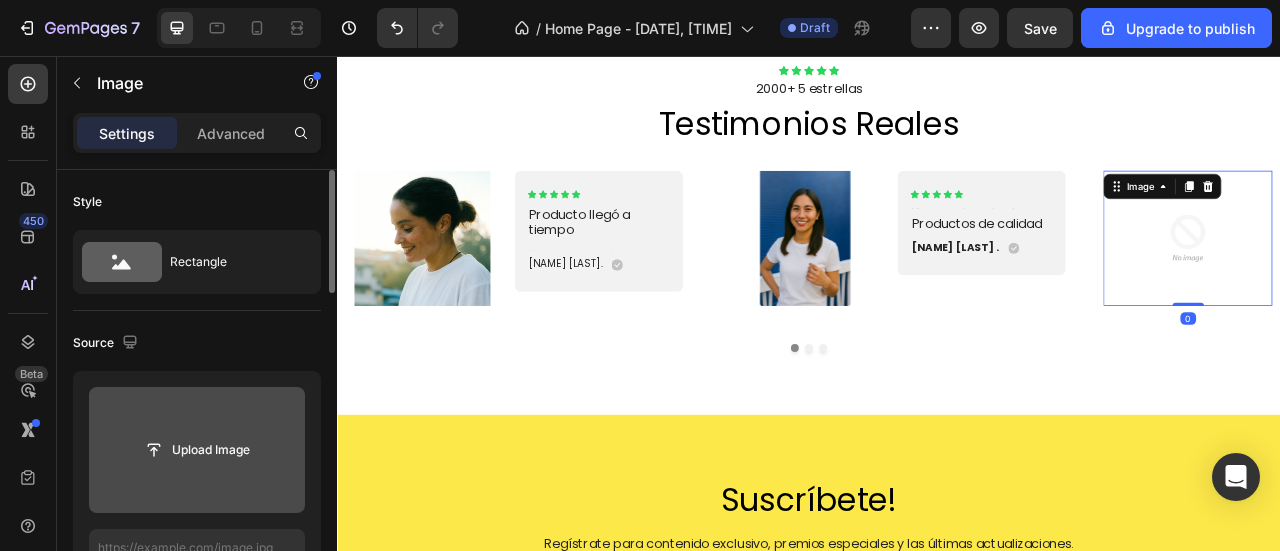 click 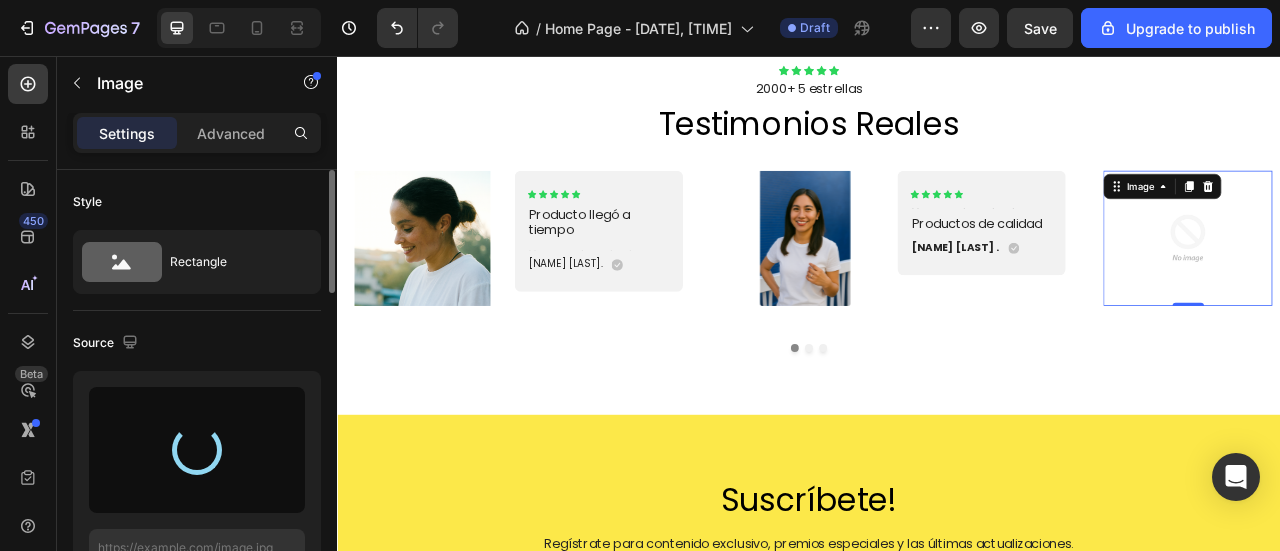 type on "https://cdn.shopify.com/s/files/1/0770/5470/5885/files/gempages_577038082545550051-f7acb18a-36c2-48b7-88e4-a0b8e4ba7ebd.png" 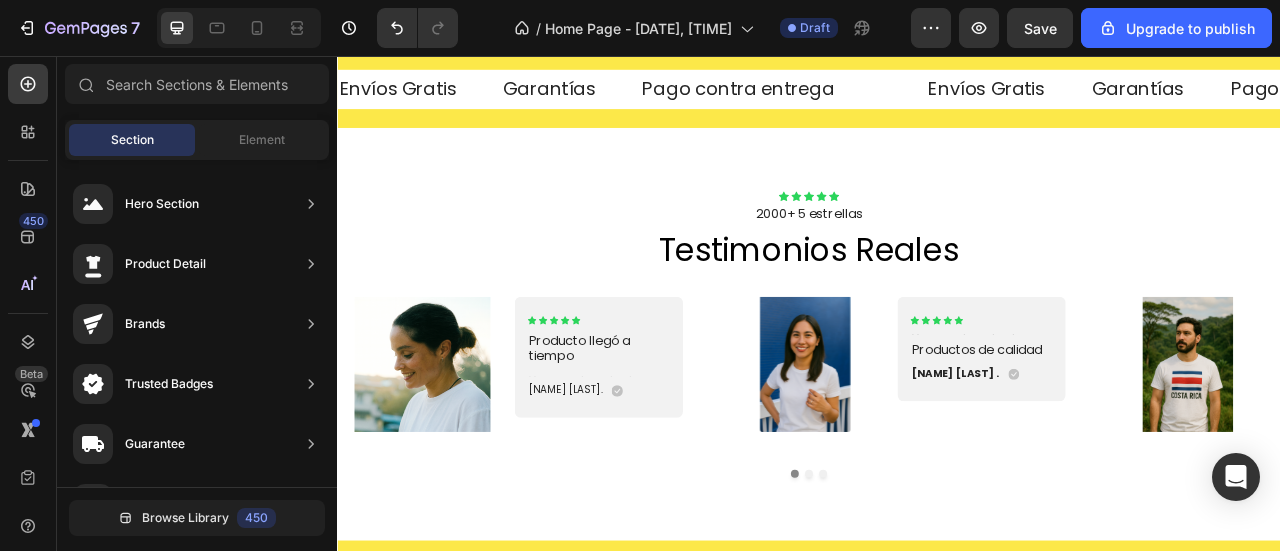 scroll, scrollTop: 1244, scrollLeft: 0, axis: vertical 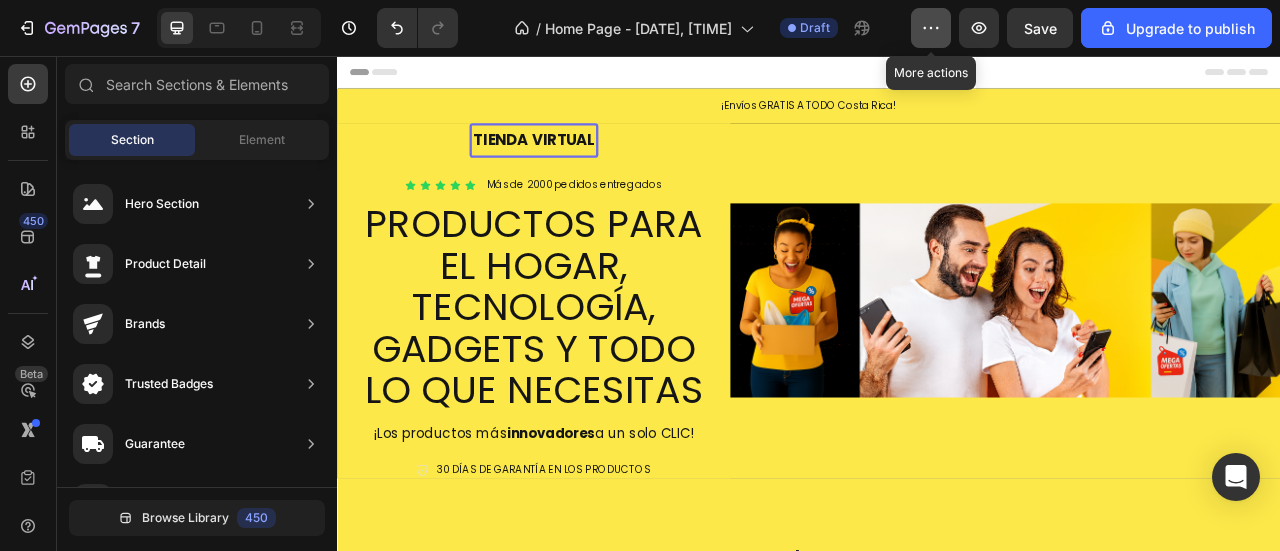 click 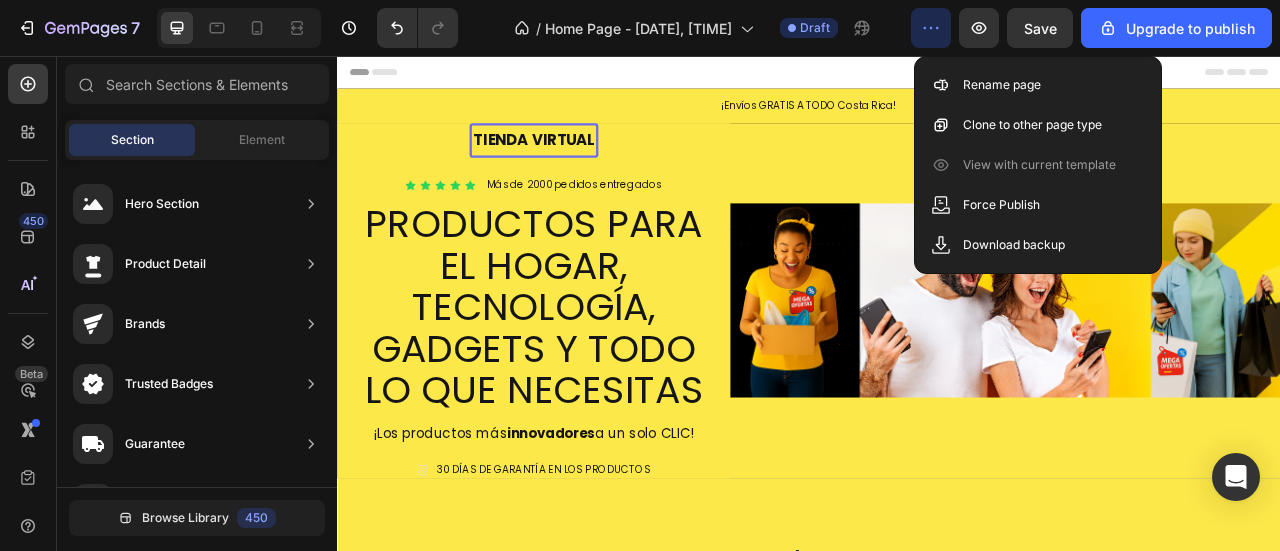 click on "Header" at bounding box center (937, 76) 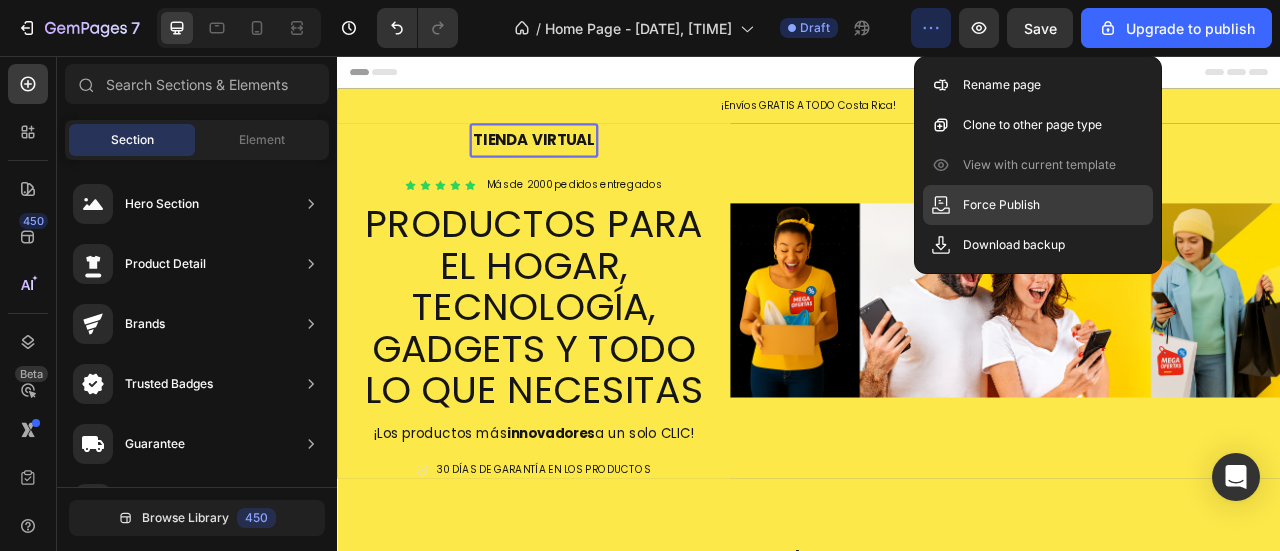 click on "Force Publish" at bounding box center (1001, 205) 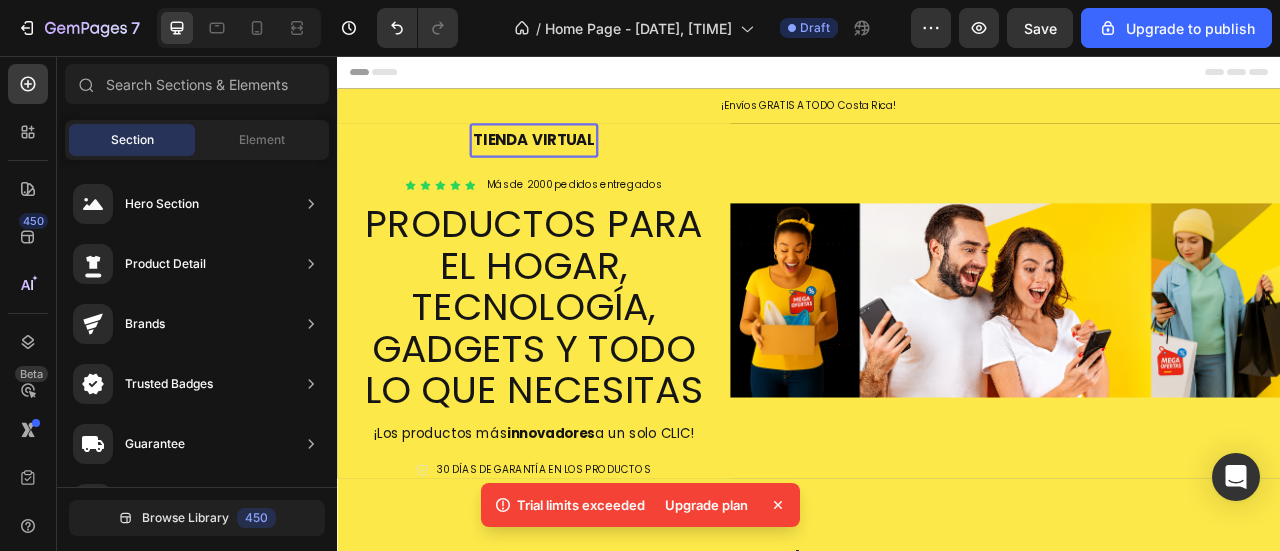 click 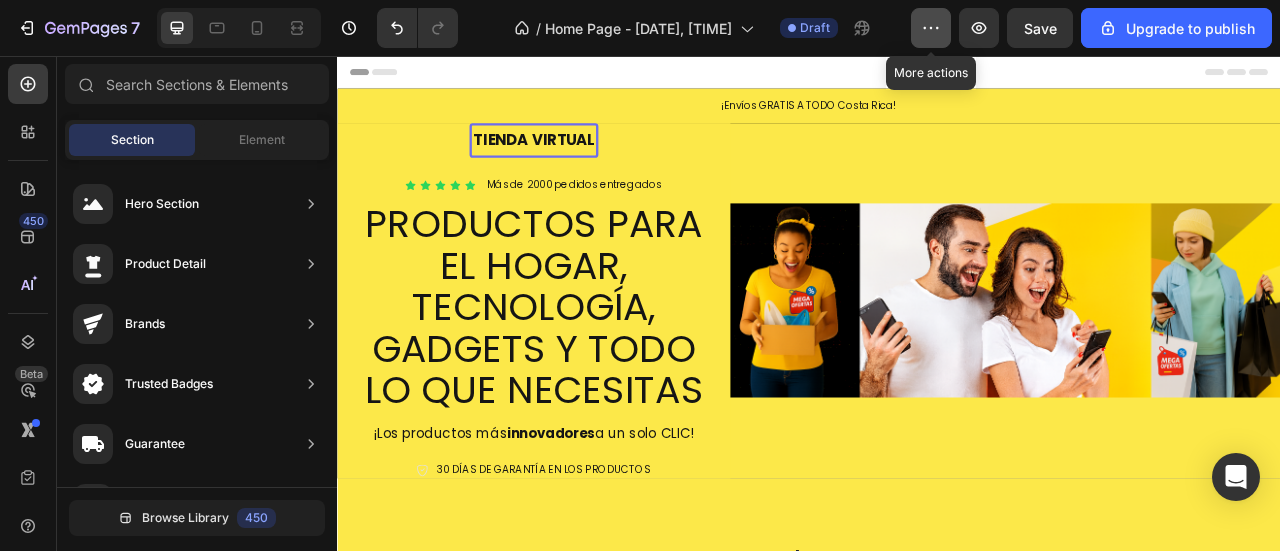 click 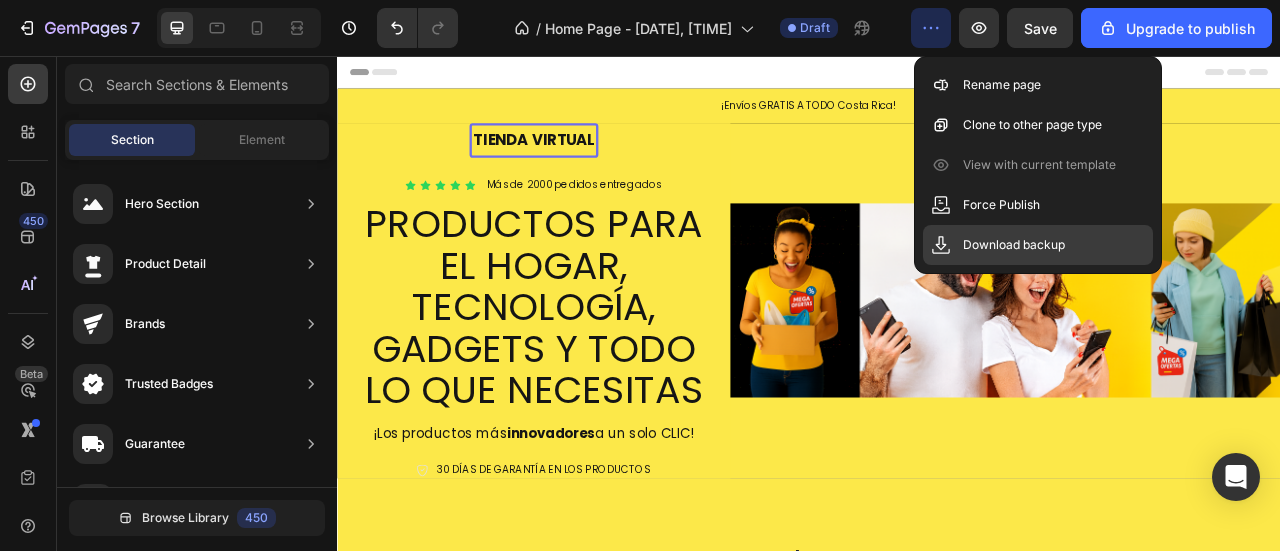click on "Download backup" at bounding box center [1014, 245] 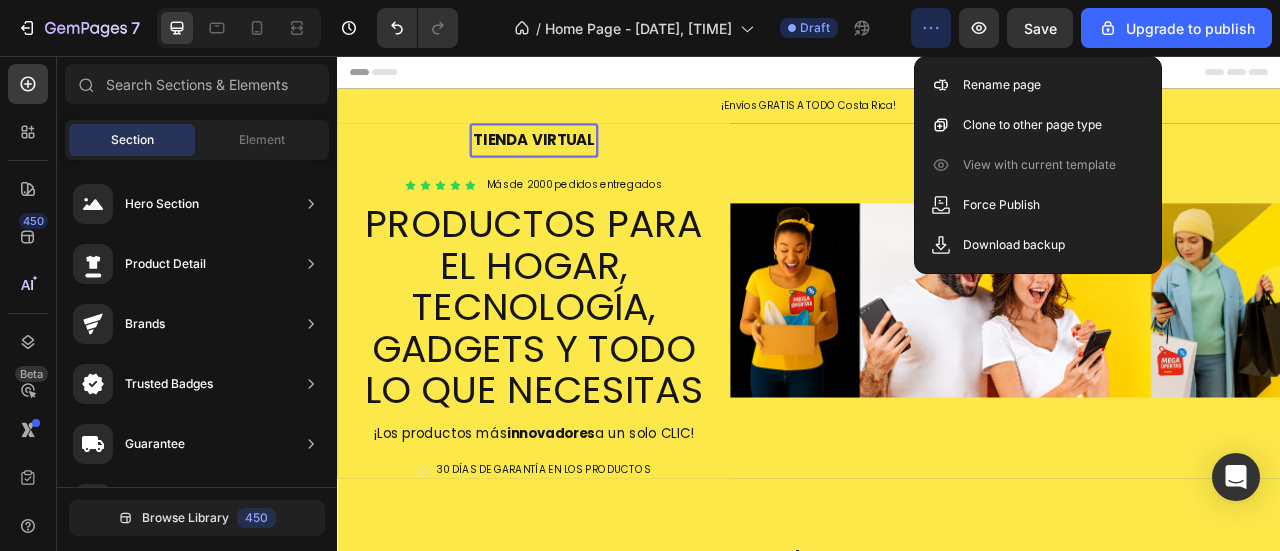click on "/  Home Page - Aug 3, 23:36:31 Draft" 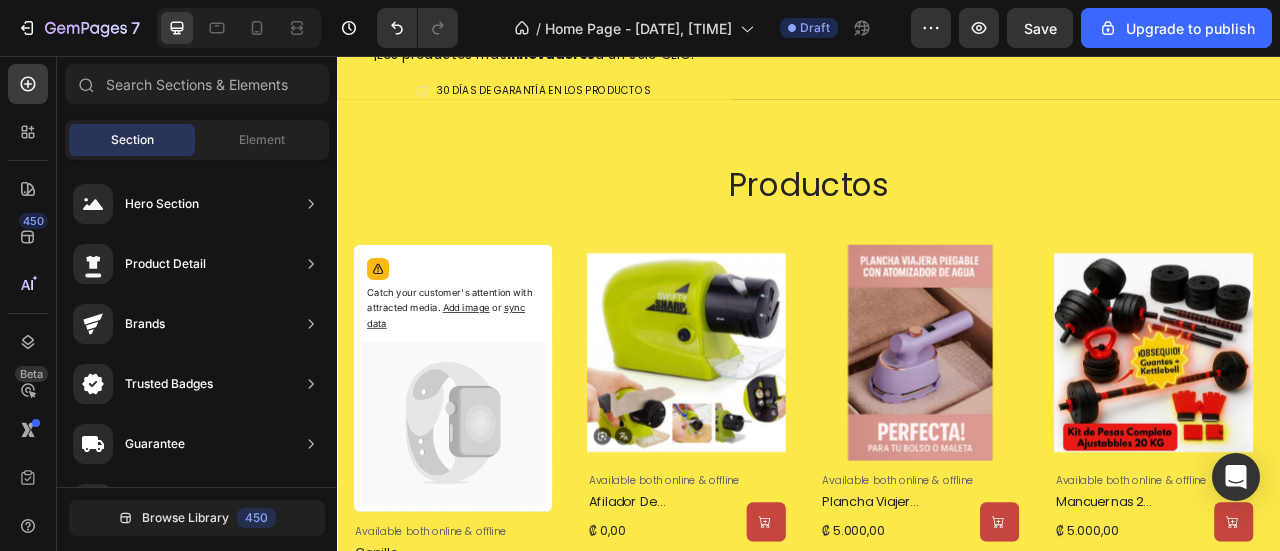 scroll, scrollTop: 984, scrollLeft: 0, axis: vertical 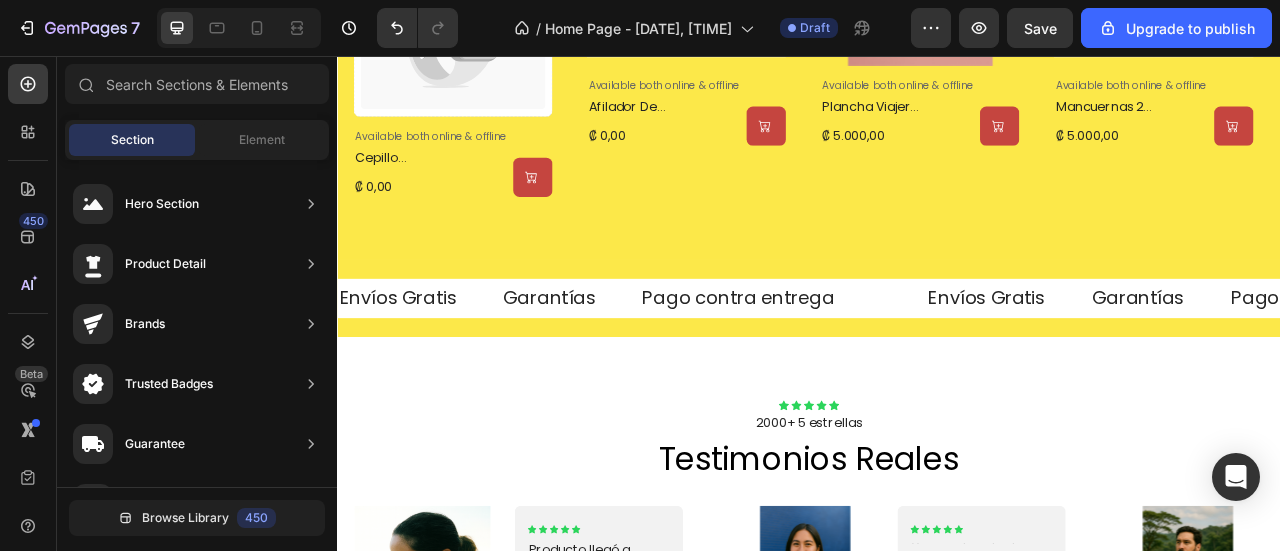 drag, startPoint x: 1523, startPoint y: 104, endPoint x: 1141, endPoint y: 71, distance: 383.42273 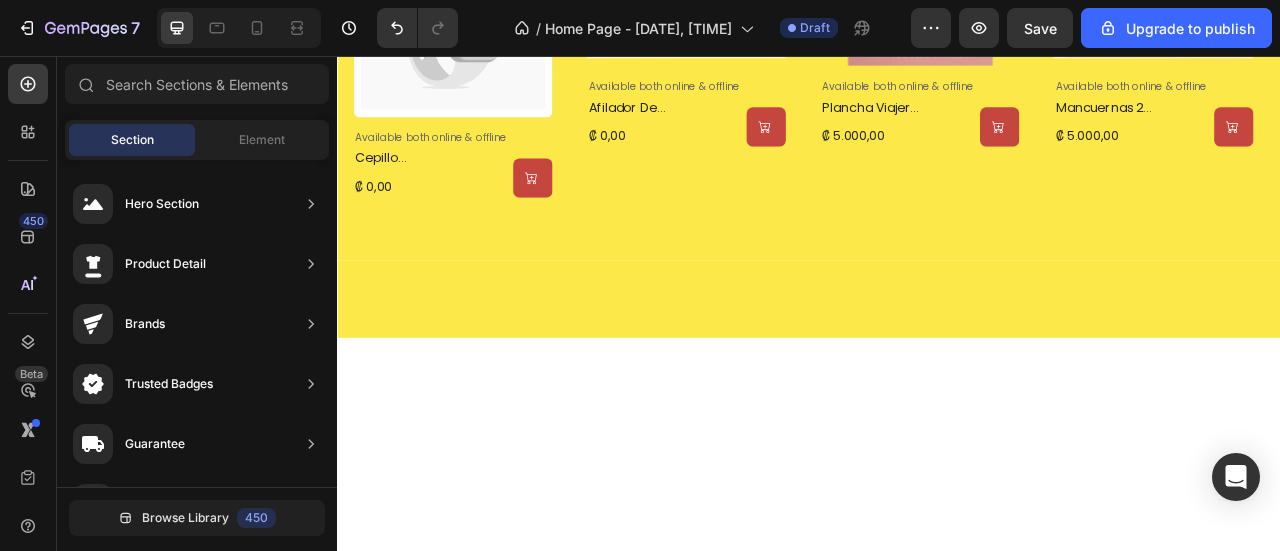 scroll, scrollTop: 0, scrollLeft: 0, axis: both 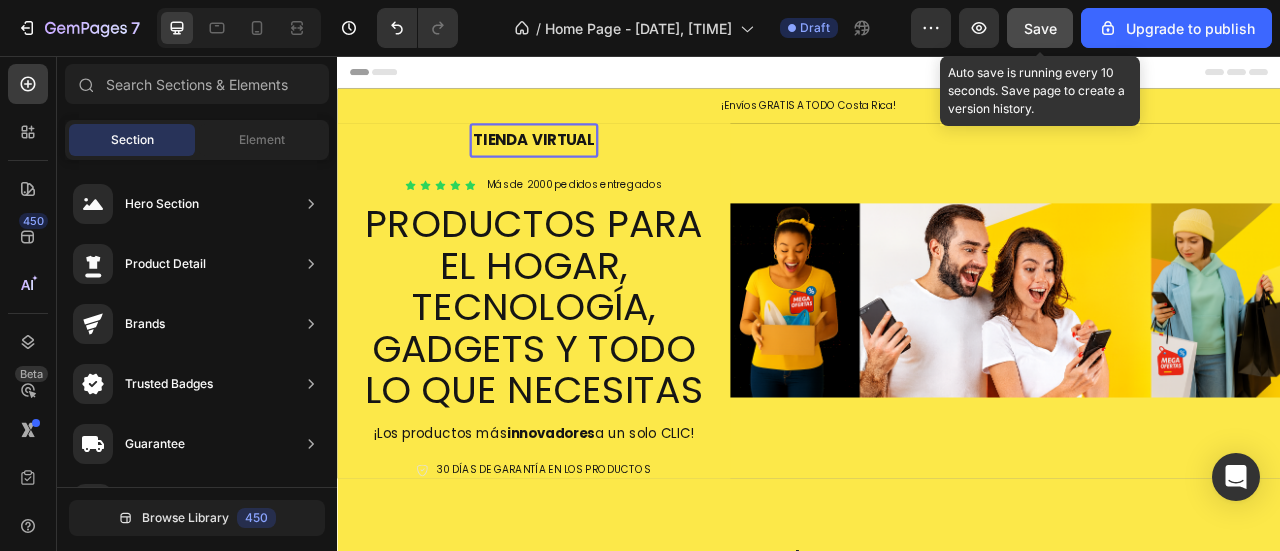 click on "Save" at bounding box center [1040, 28] 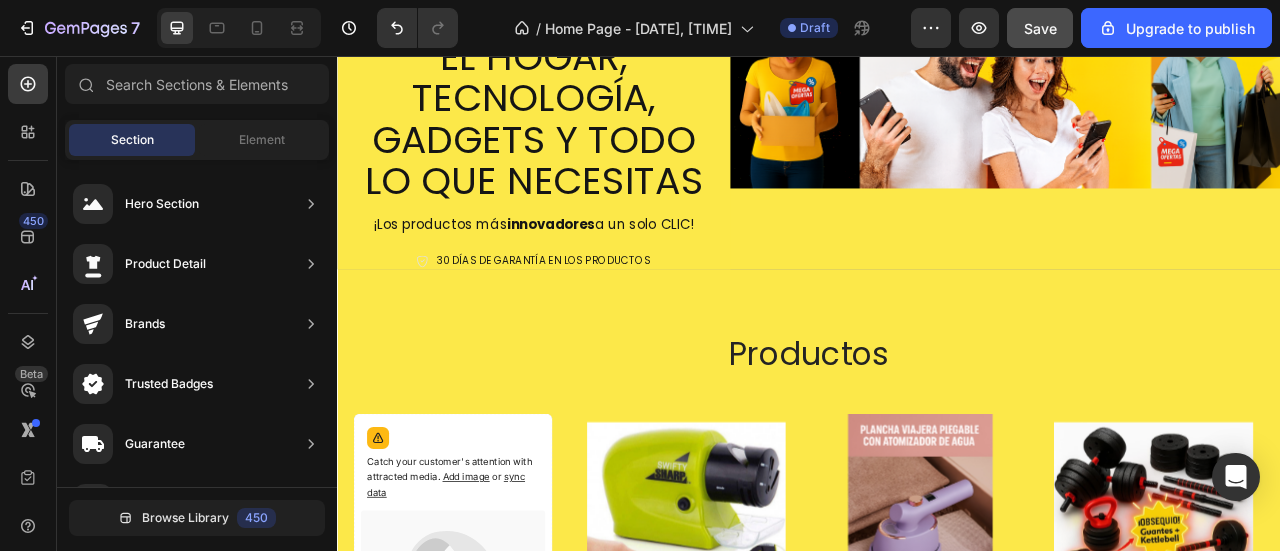 scroll, scrollTop: 482, scrollLeft: 0, axis: vertical 